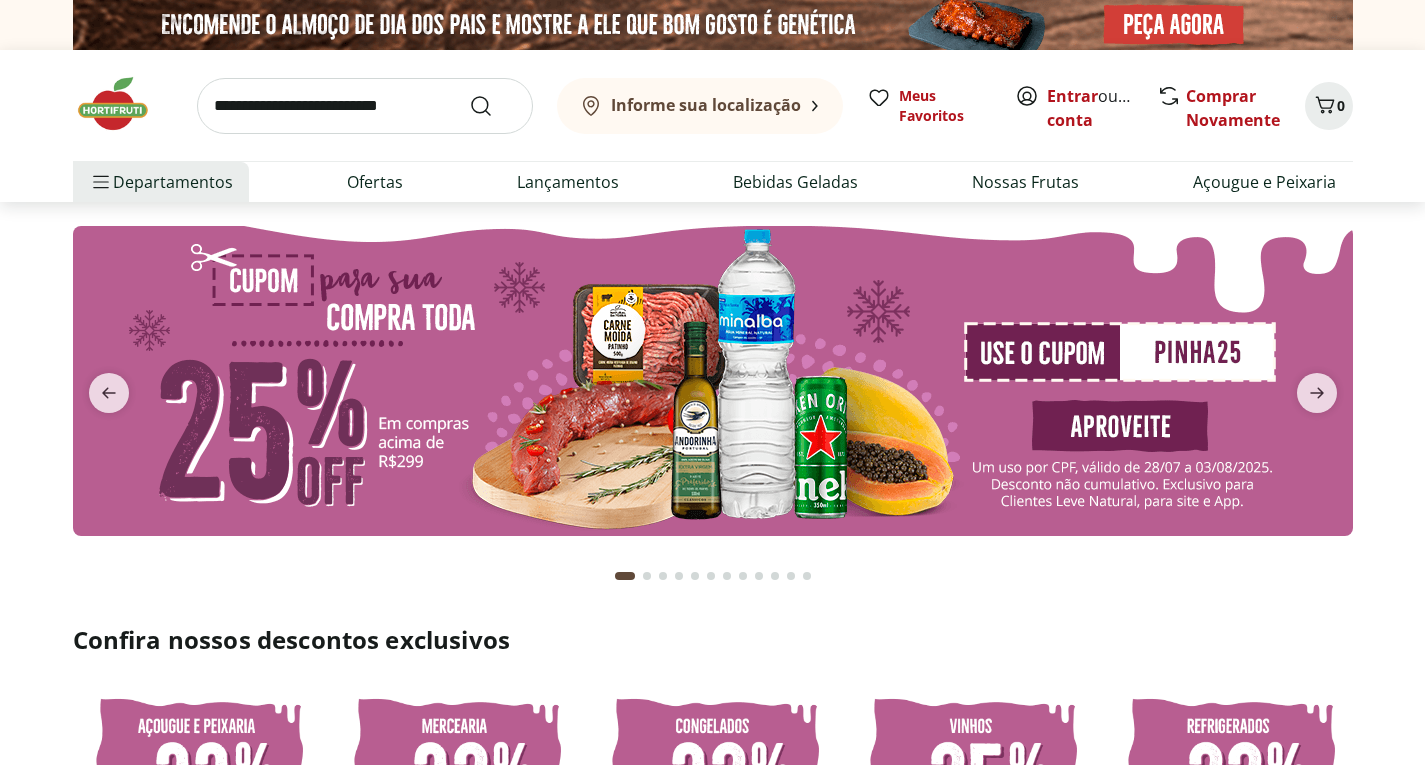 scroll, scrollTop: 0, scrollLeft: 0, axis: both 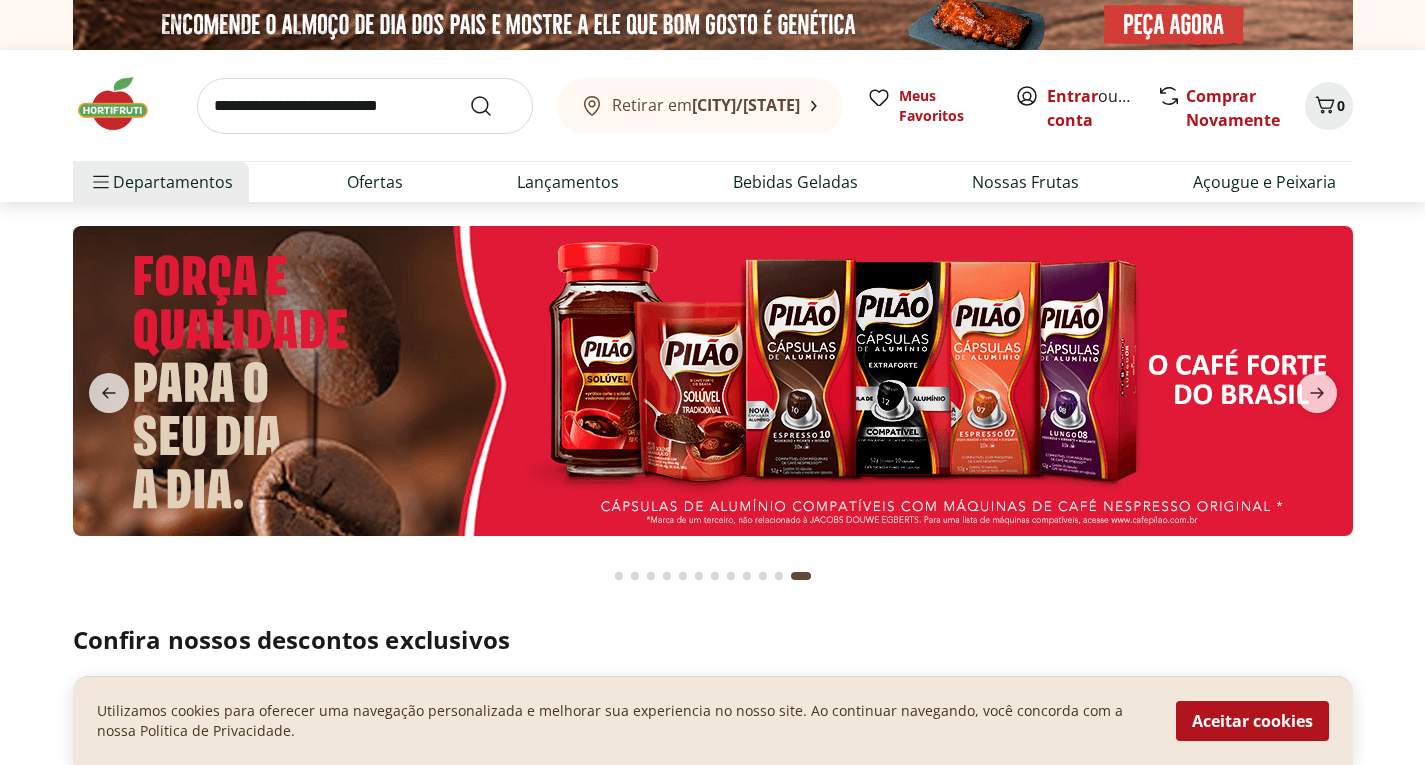 click at bounding box center (712, 401) 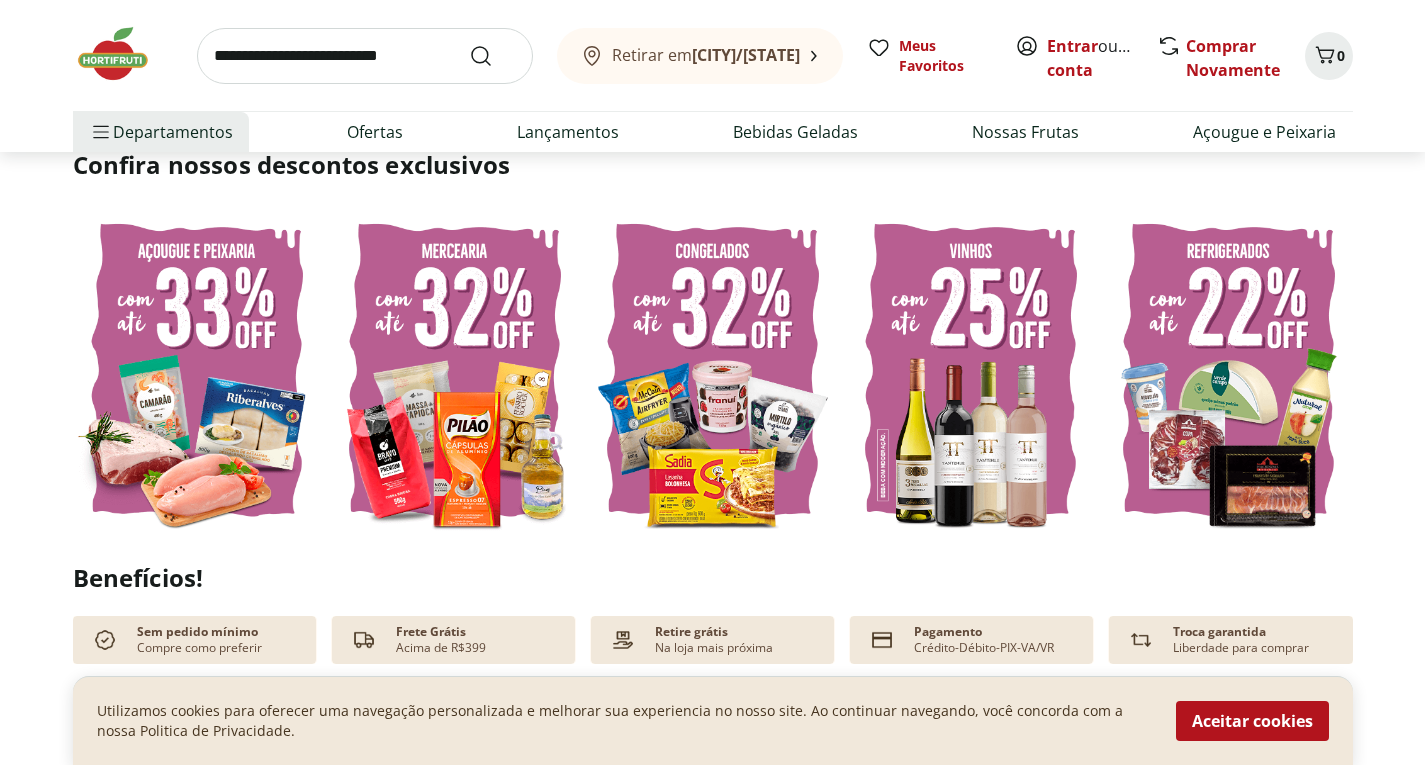 scroll, scrollTop: 480, scrollLeft: 0, axis: vertical 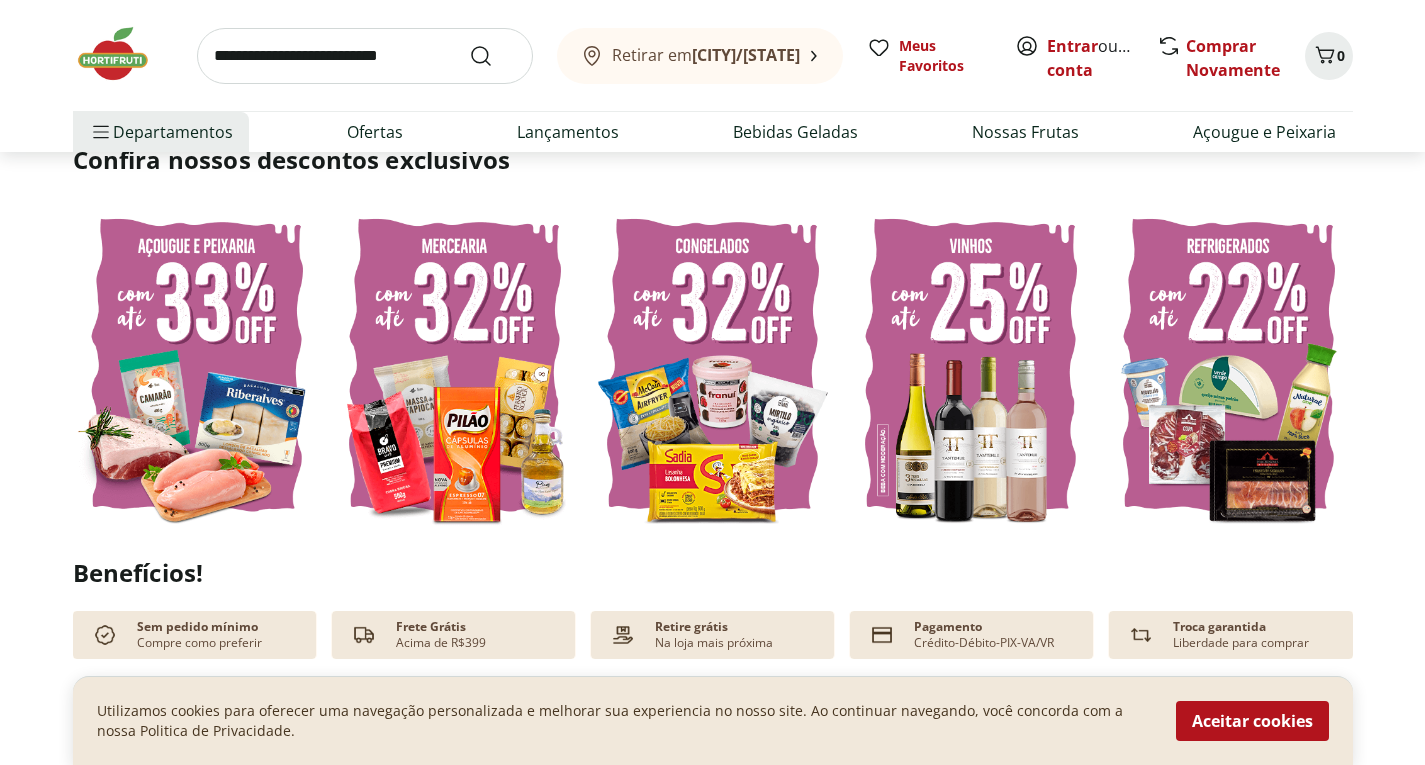 click at bounding box center [197, 365] 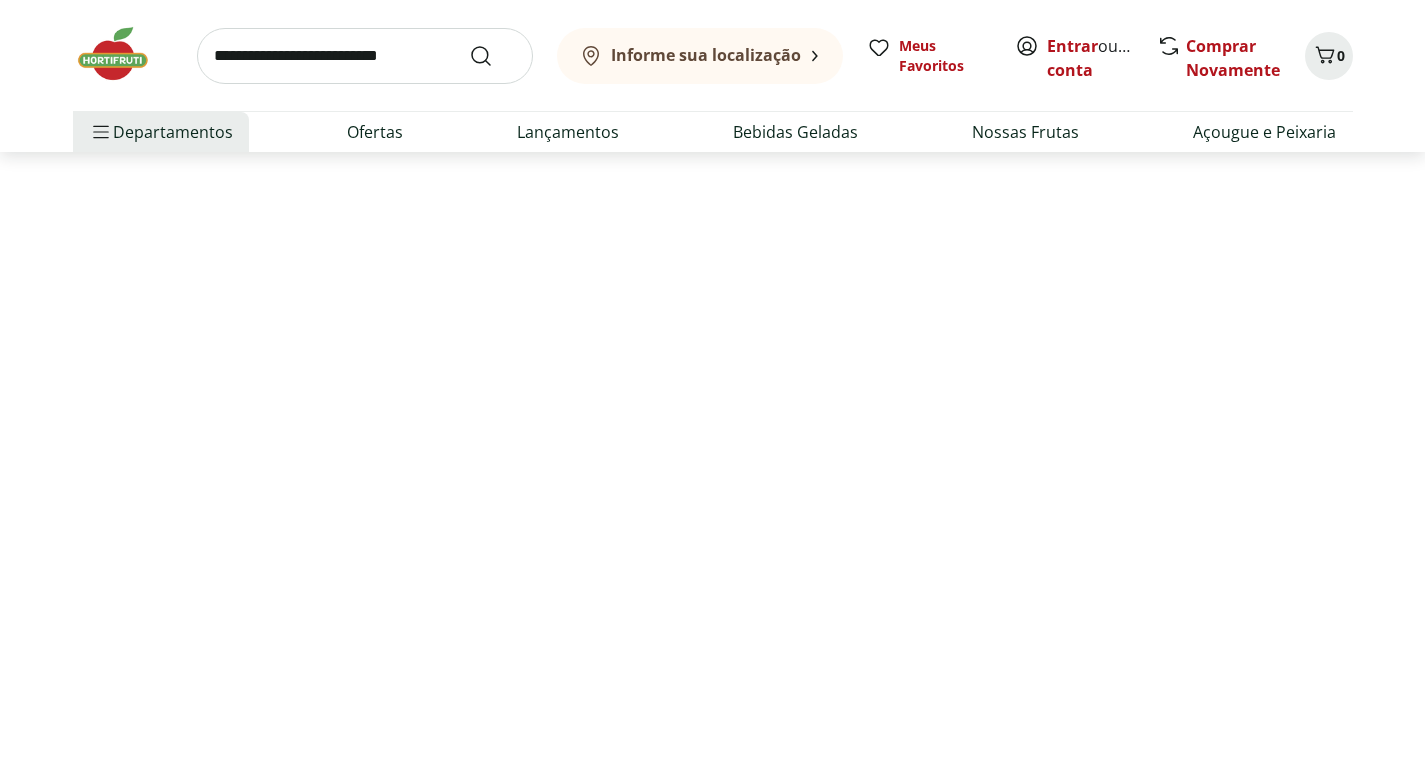 scroll, scrollTop: 0, scrollLeft: 0, axis: both 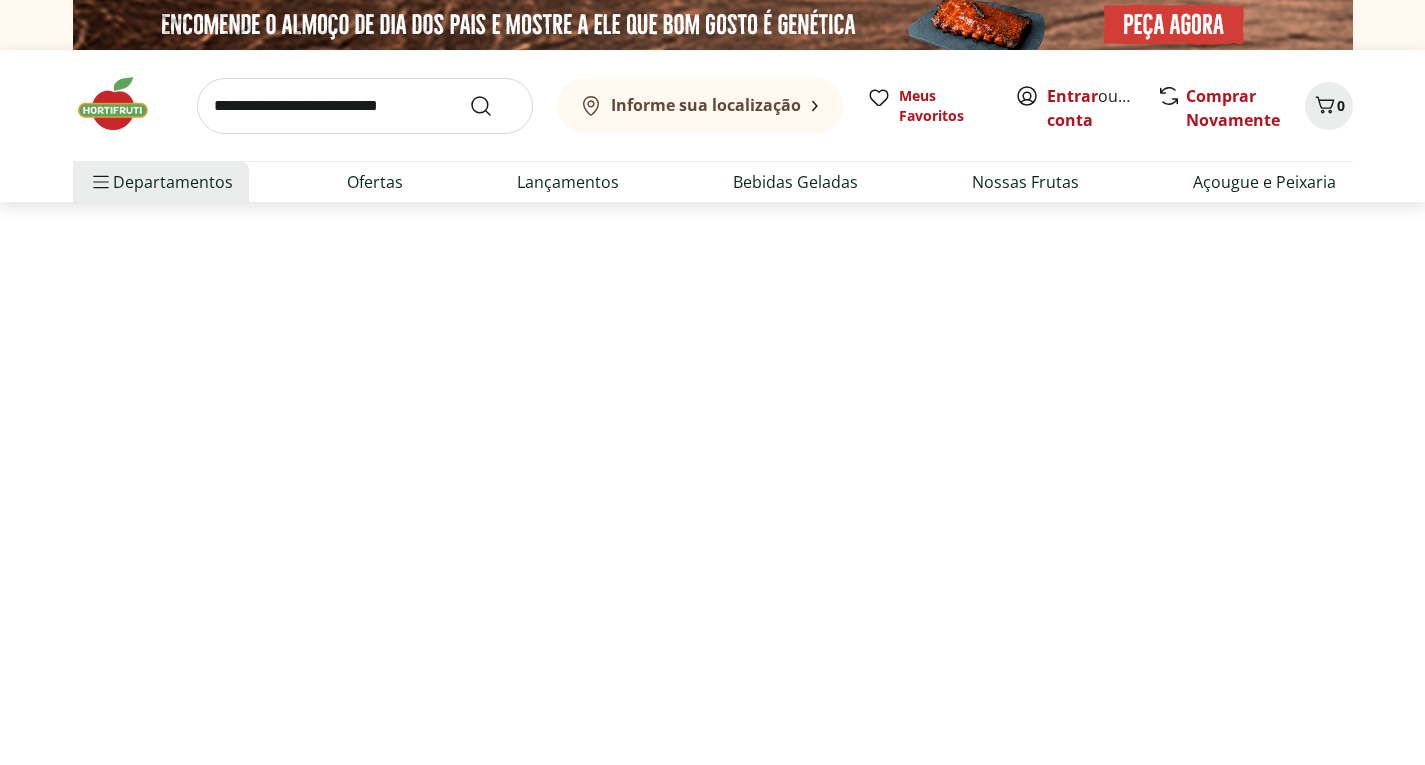 select on "**********" 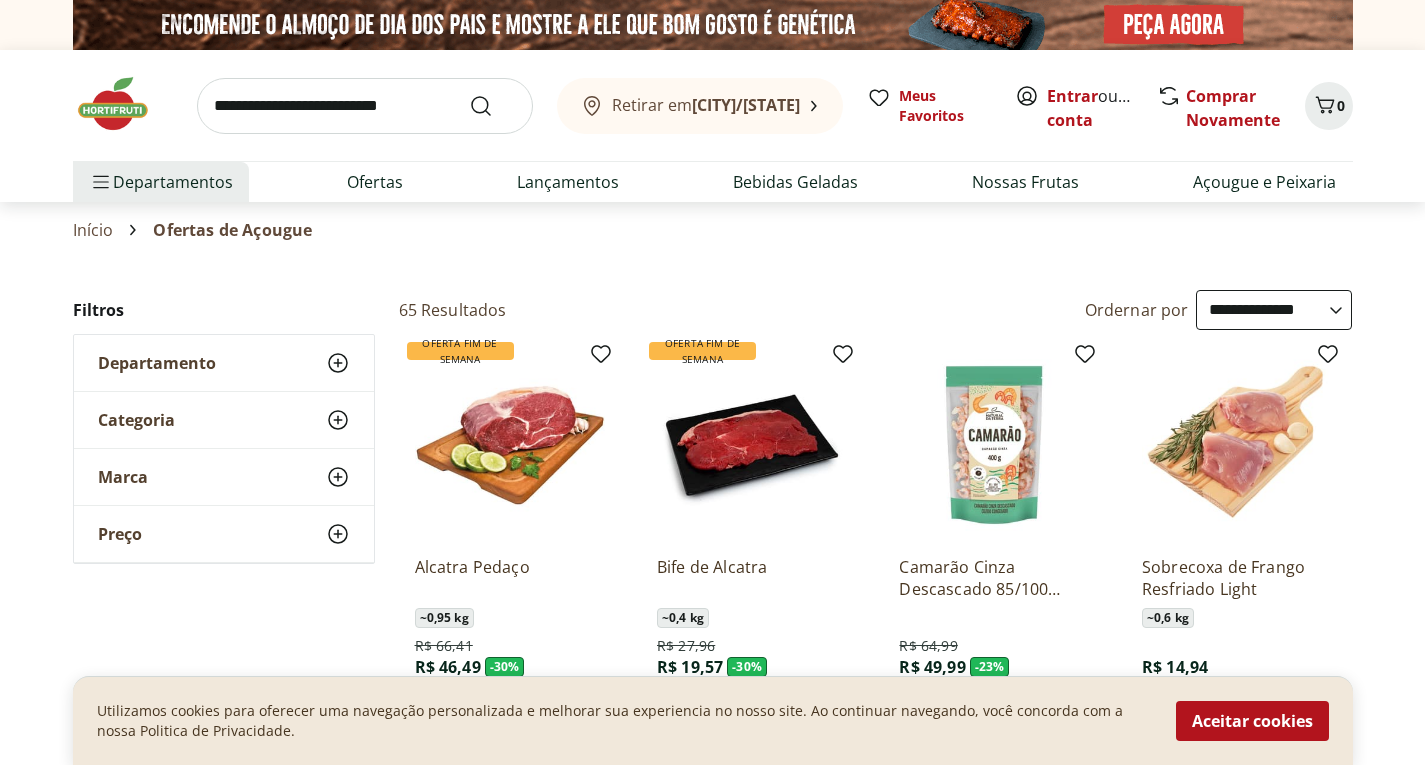 click at bounding box center [365, 106] 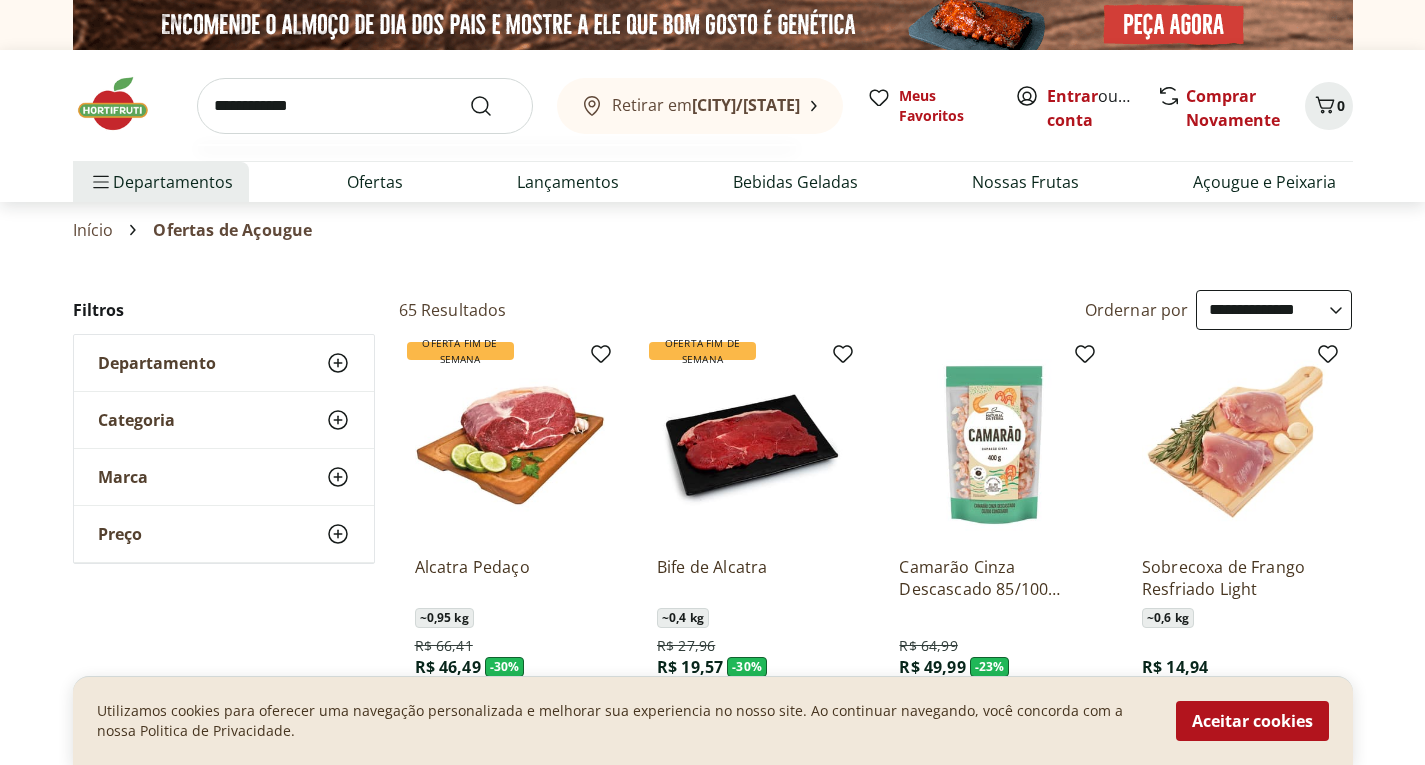 type on "**********" 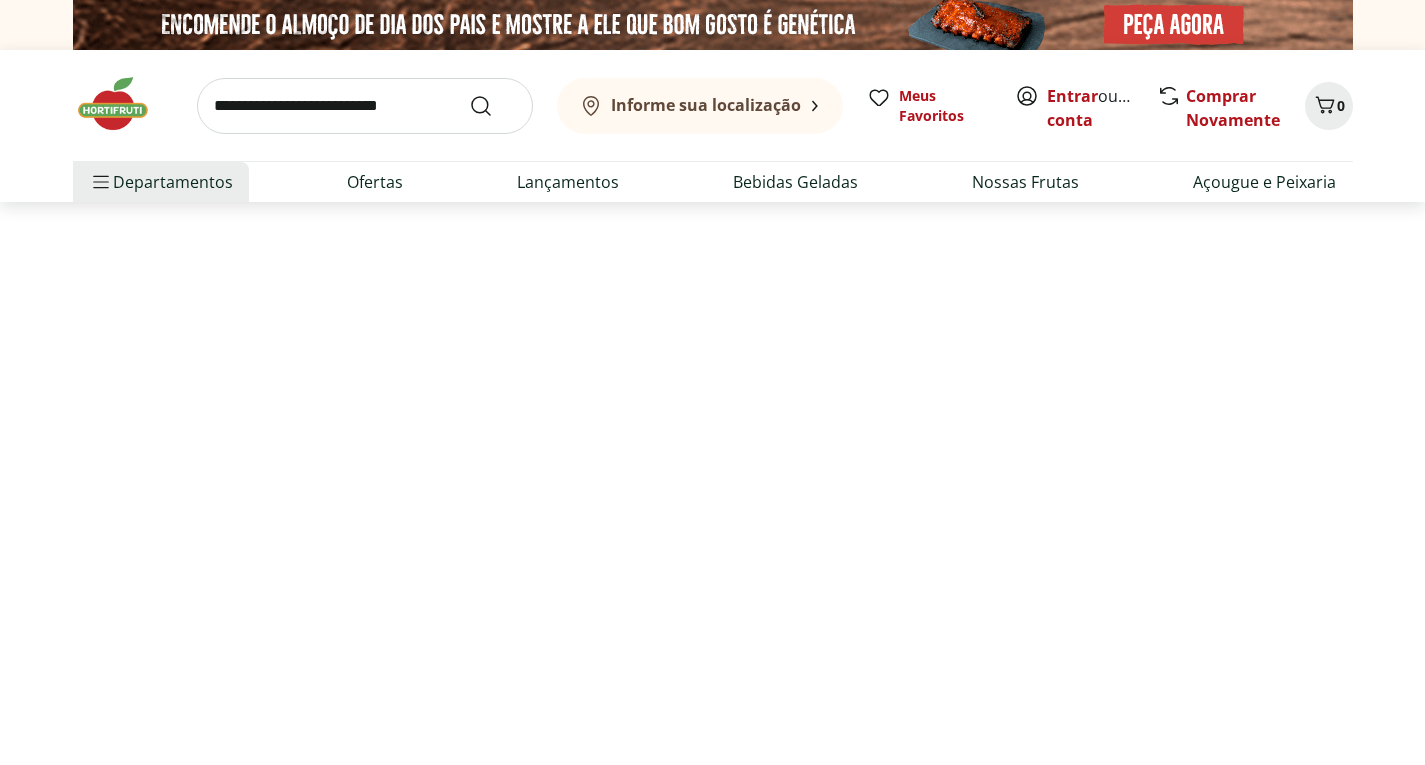 select on "**********" 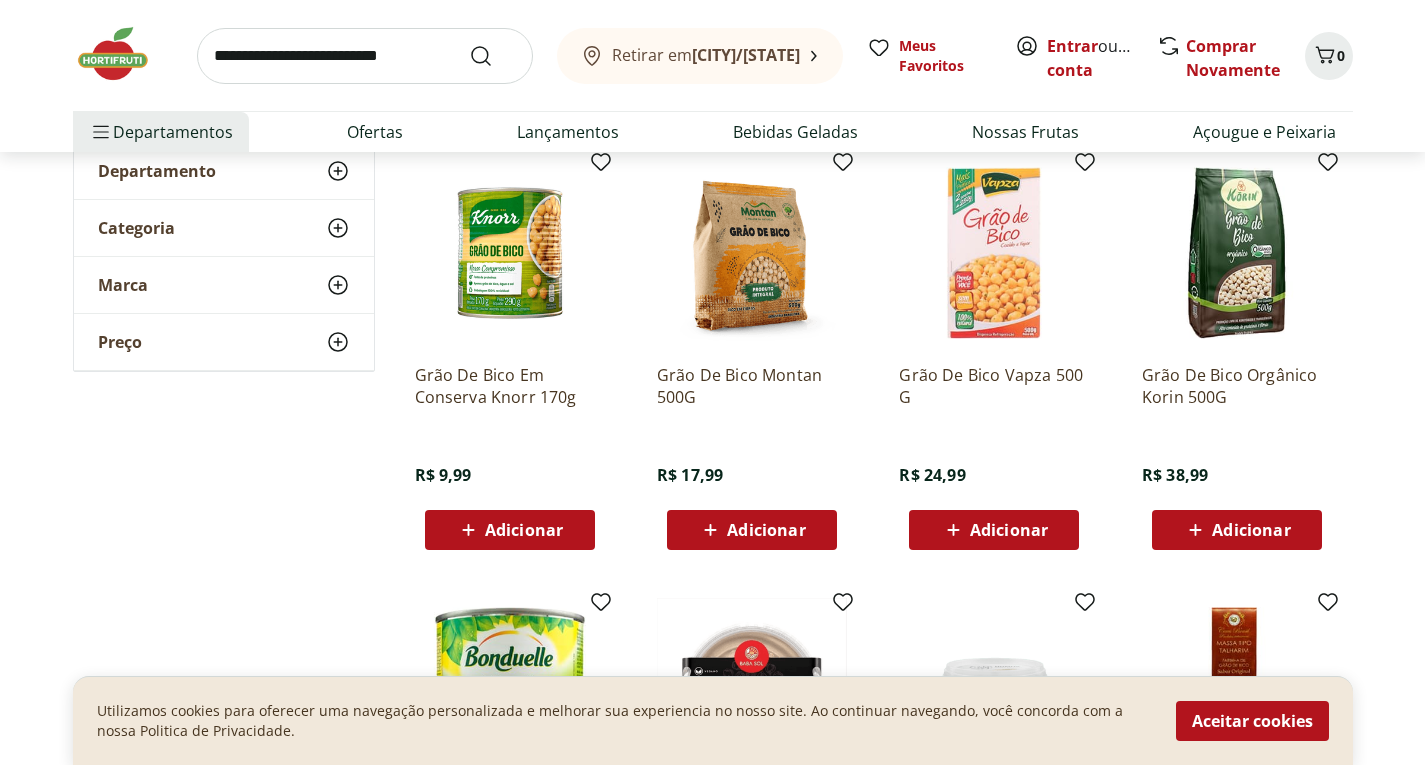 scroll, scrollTop: 200, scrollLeft: 0, axis: vertical 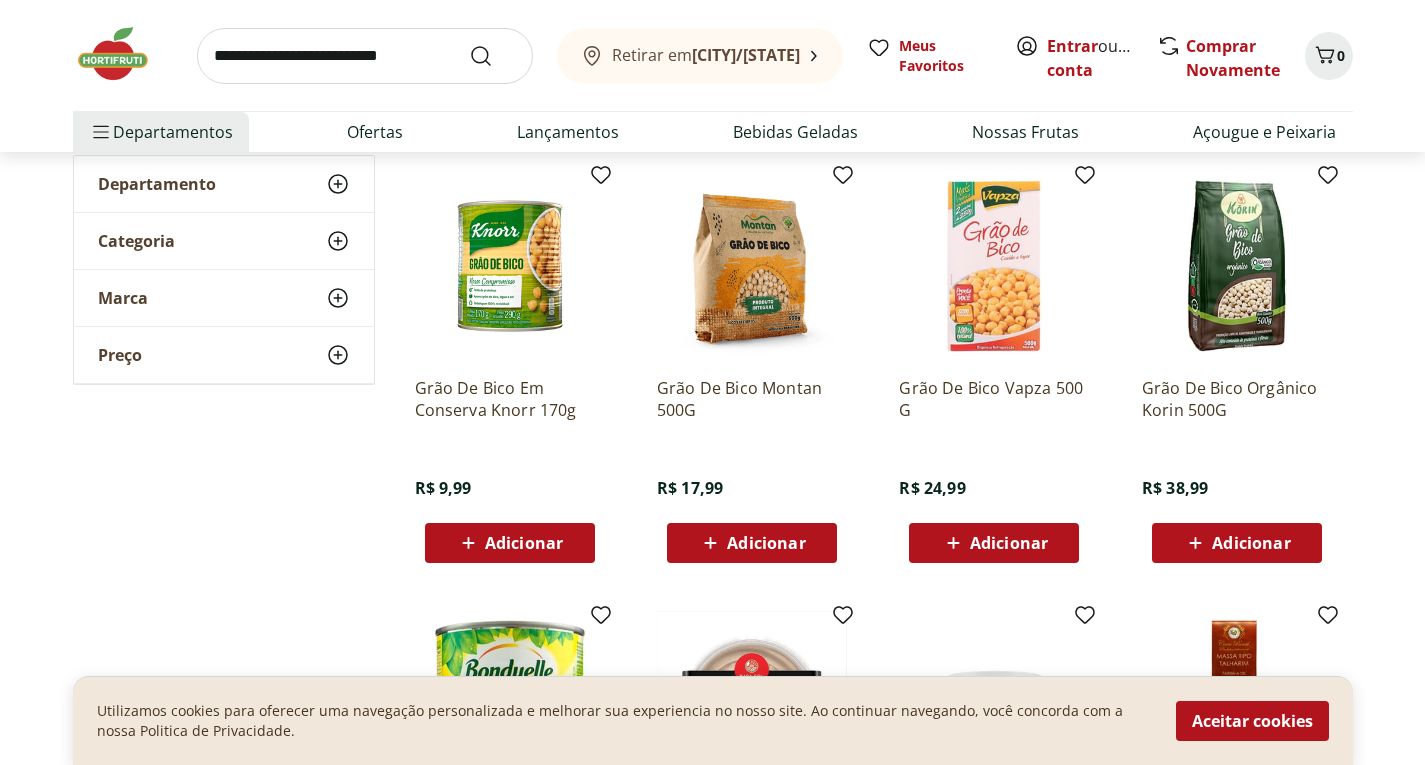 click on "Adicionar" at bounding box center [766, 543] 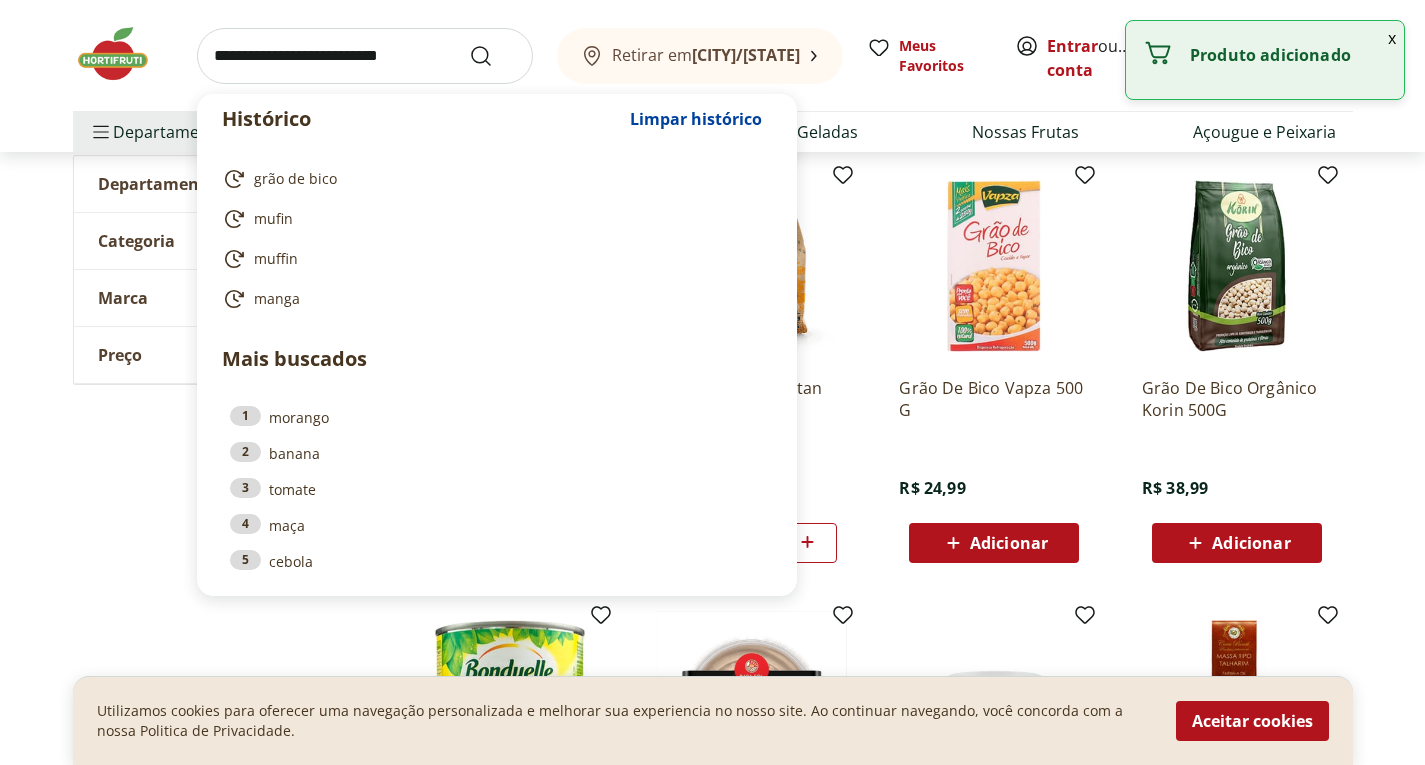 click at bounding box center (365, 56) 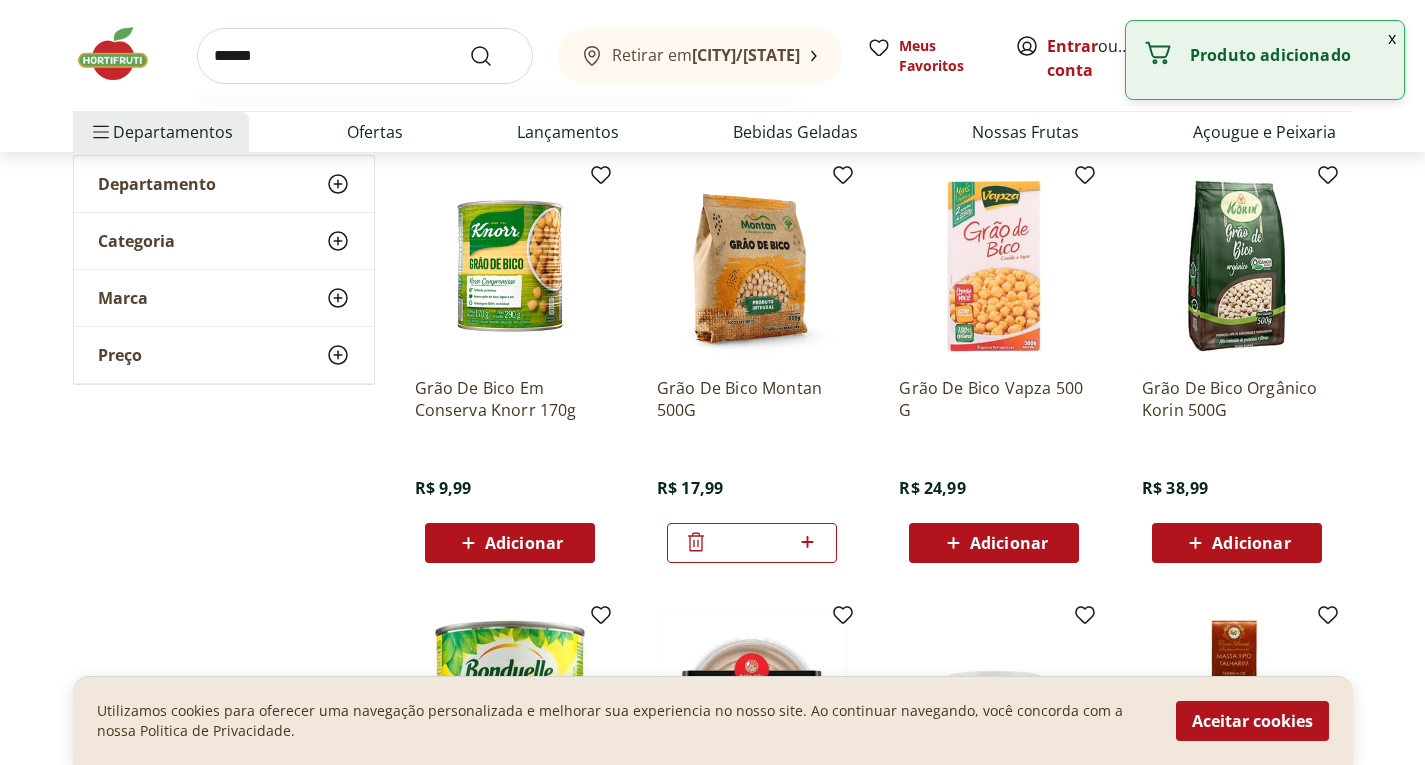 type on "******" 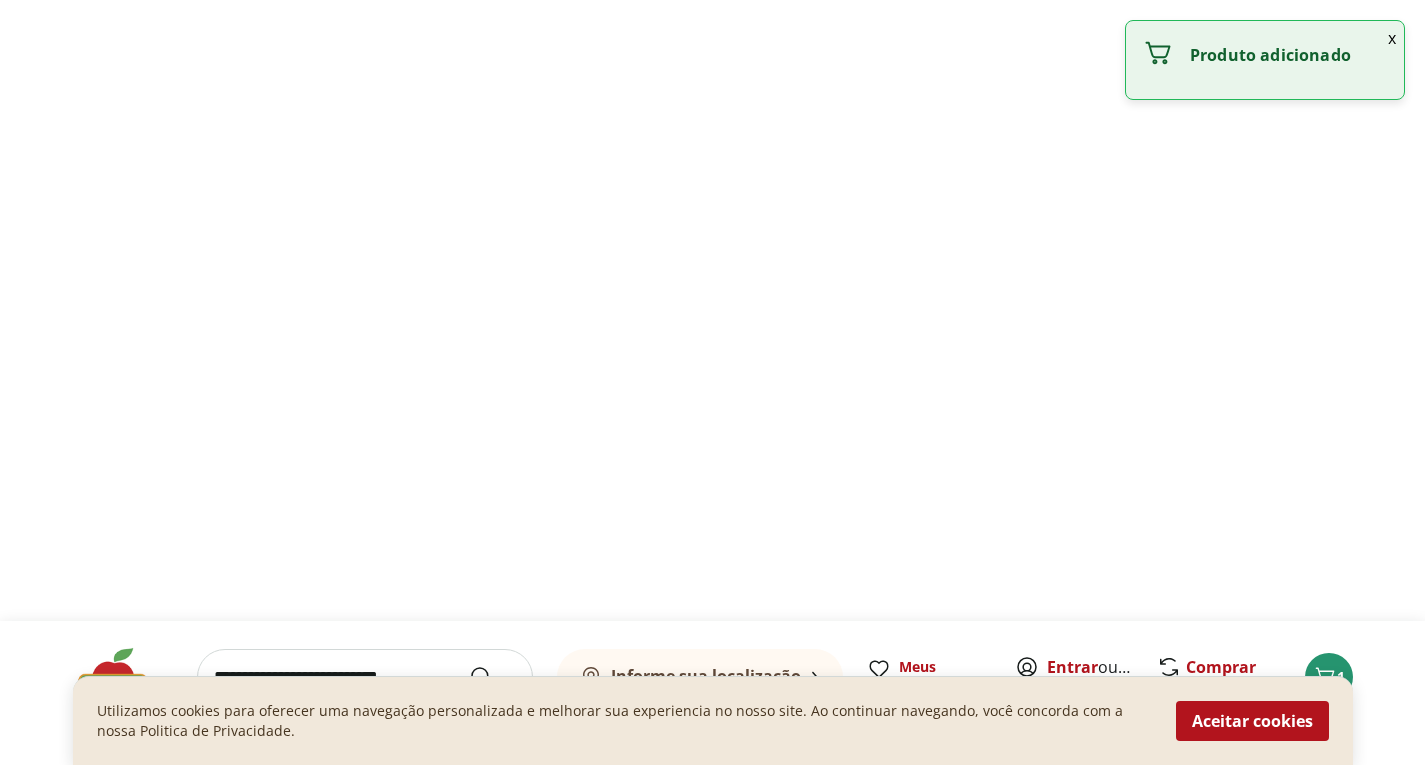 scroll, scrollTop: 0, scrollLeft: 0, axis: both 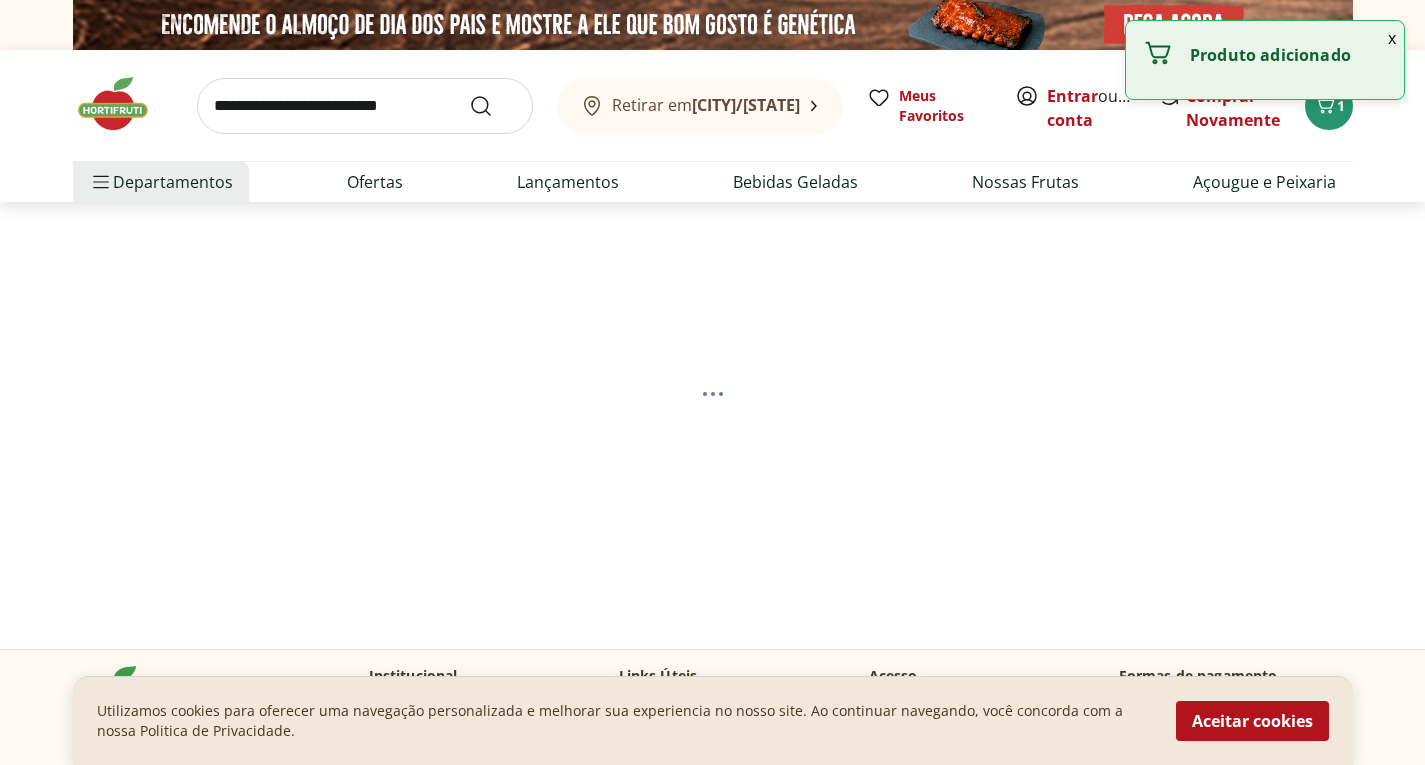 select on "**********" 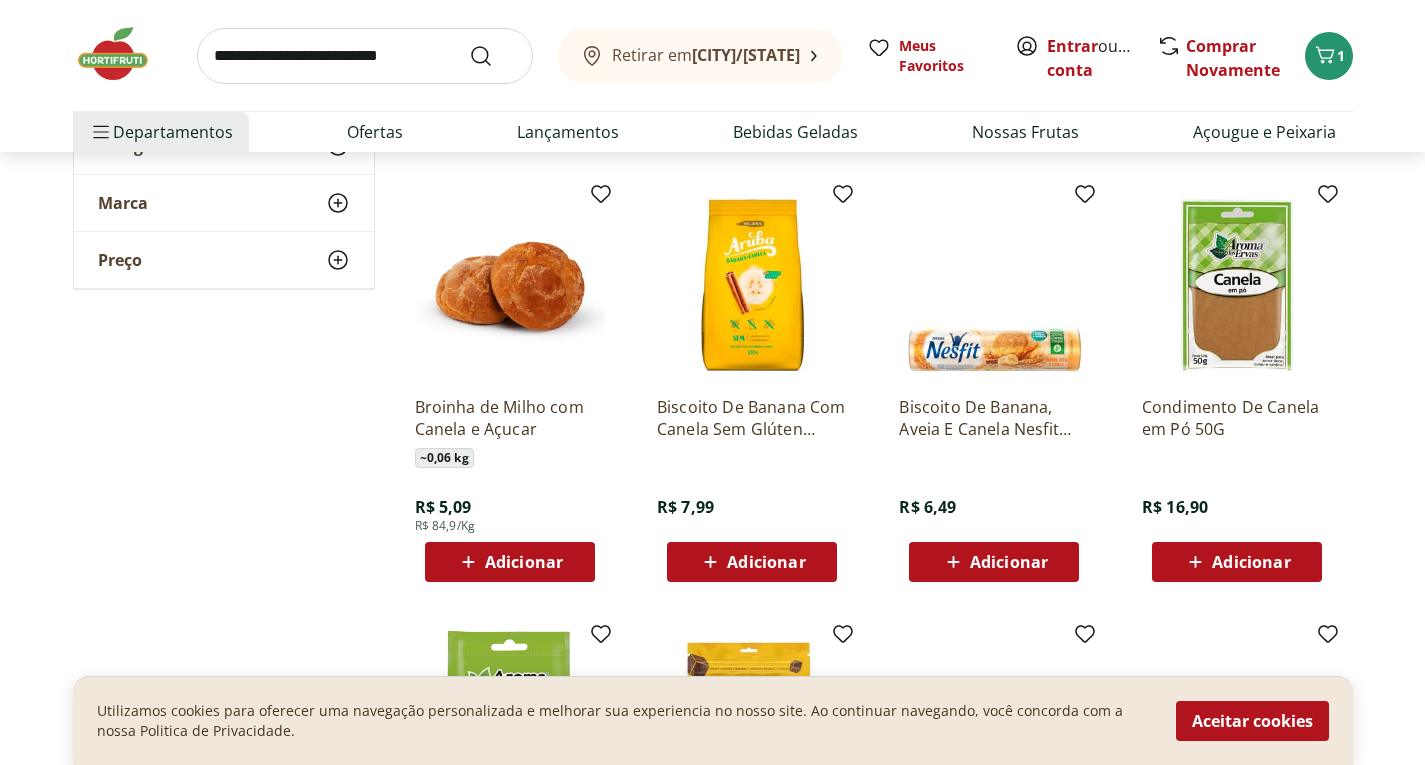 scroll, scrollTop: 666, scrollLeft: 0, axis: vertical 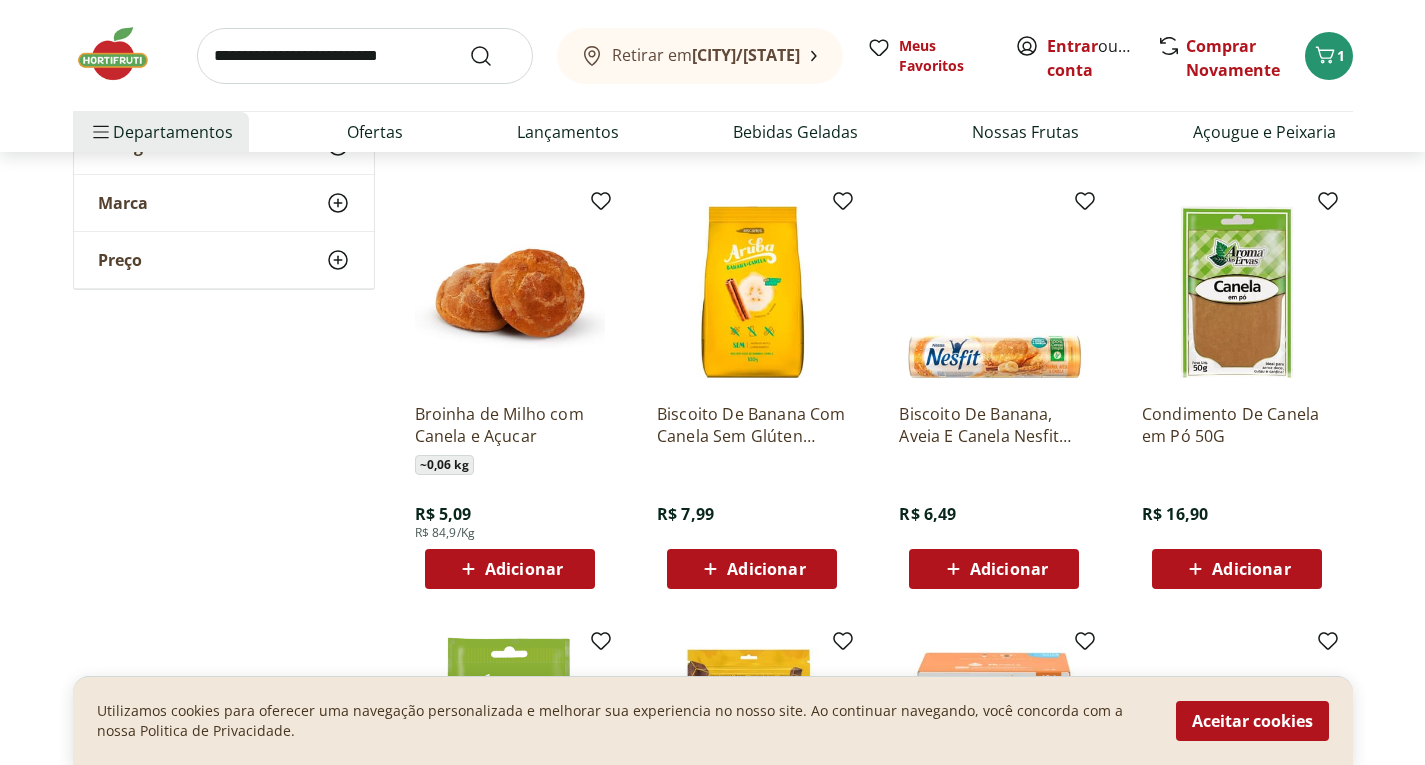 click on "**********" at bounding box center (713, 423) 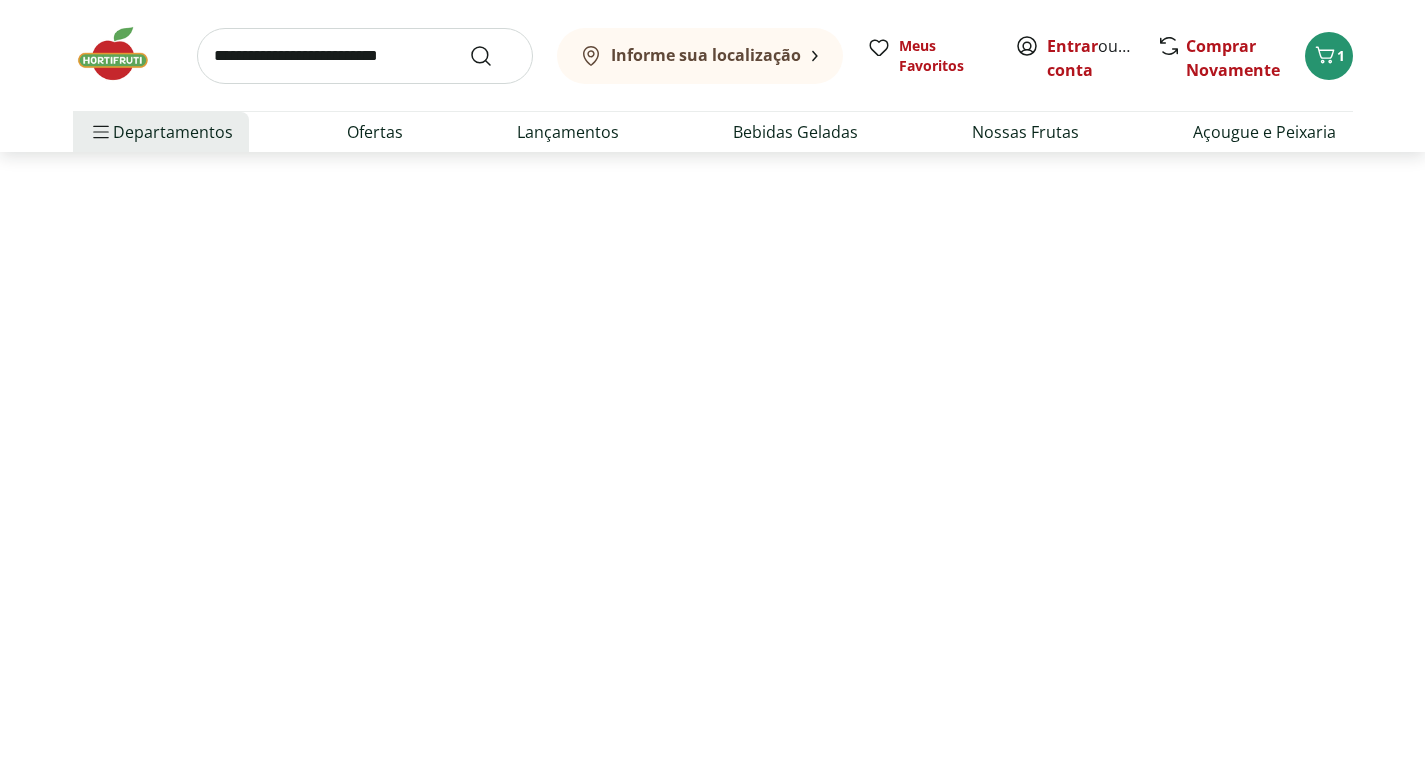 scroll, scrollTop: 0, scrollLeft: 0, axis: both 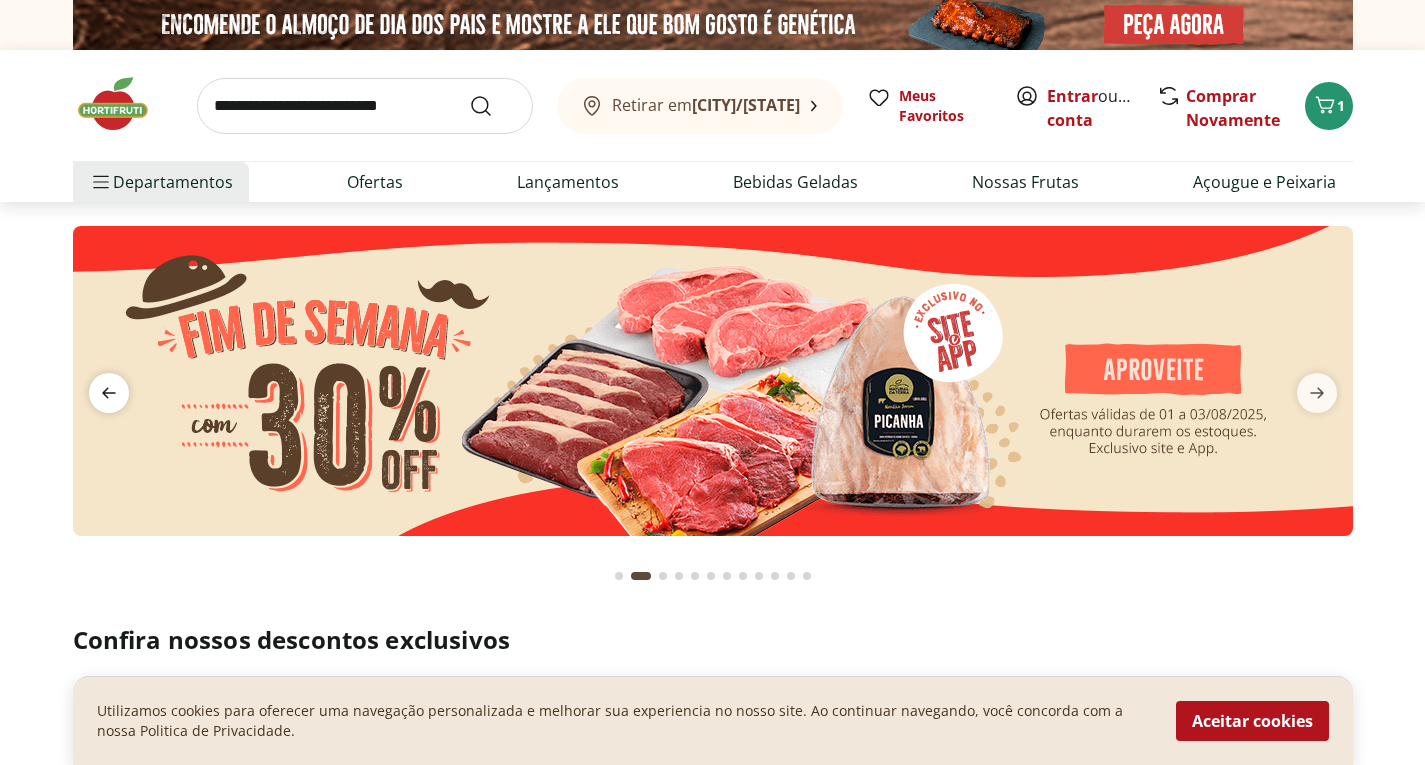 click 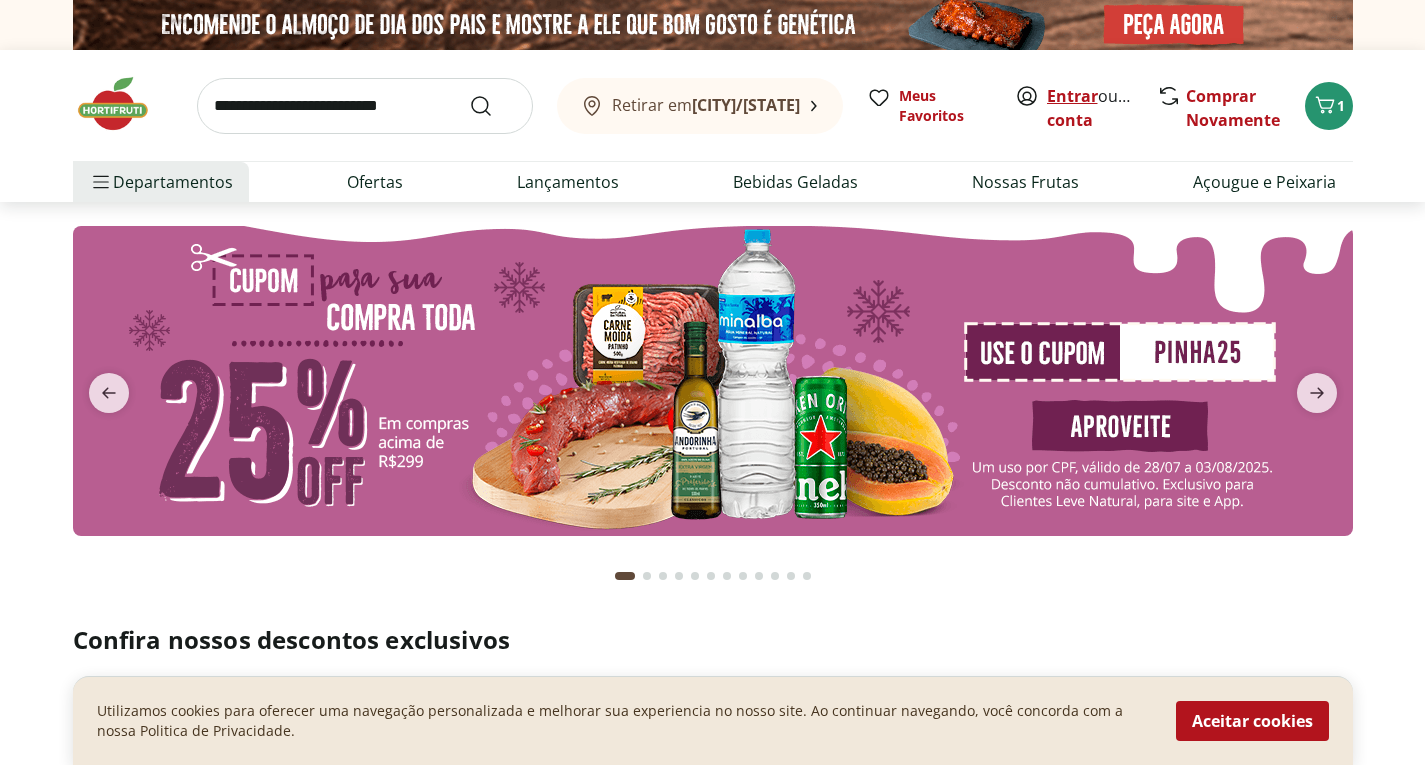 click on "Entrar" at bounding box center (1072, 96) 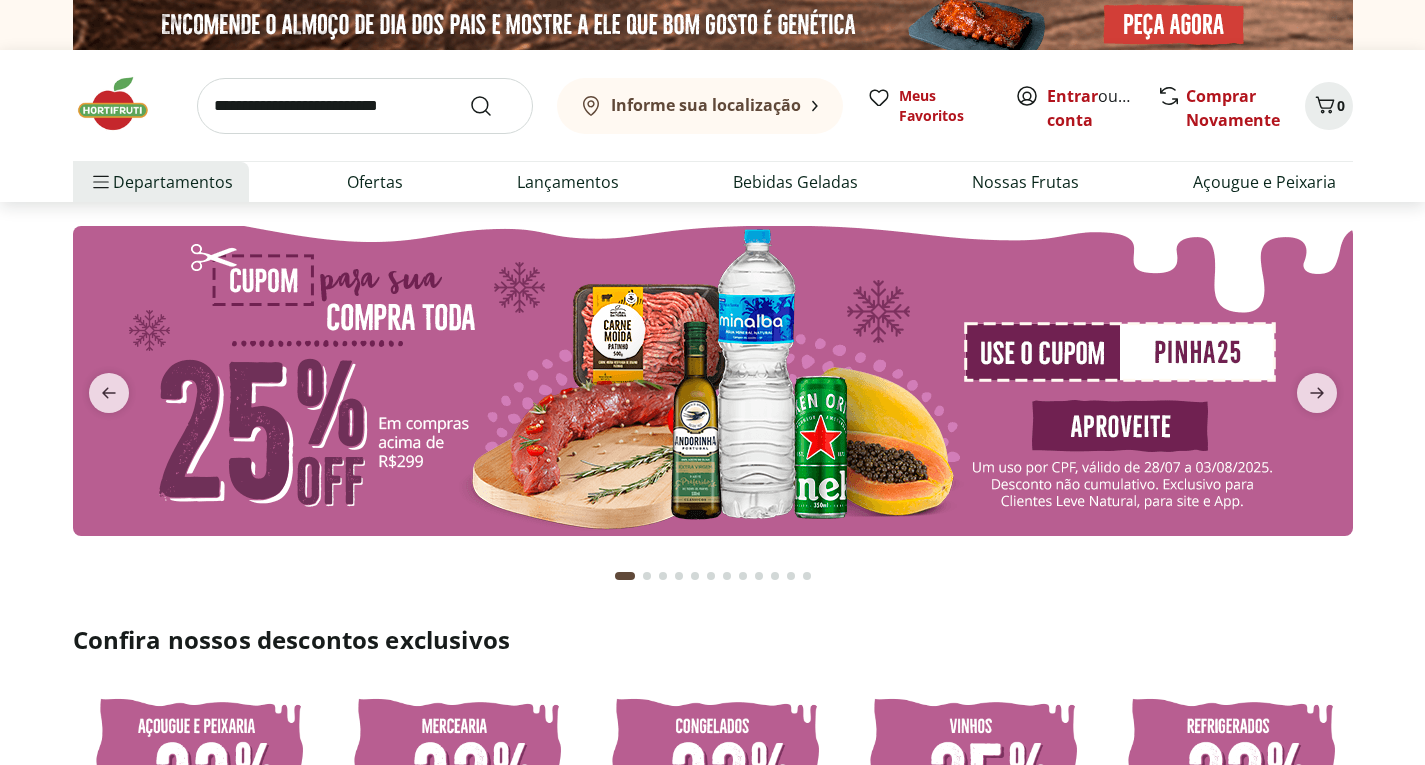 scroll, scrollTop: 0, scrollLeft: 0, axis: both 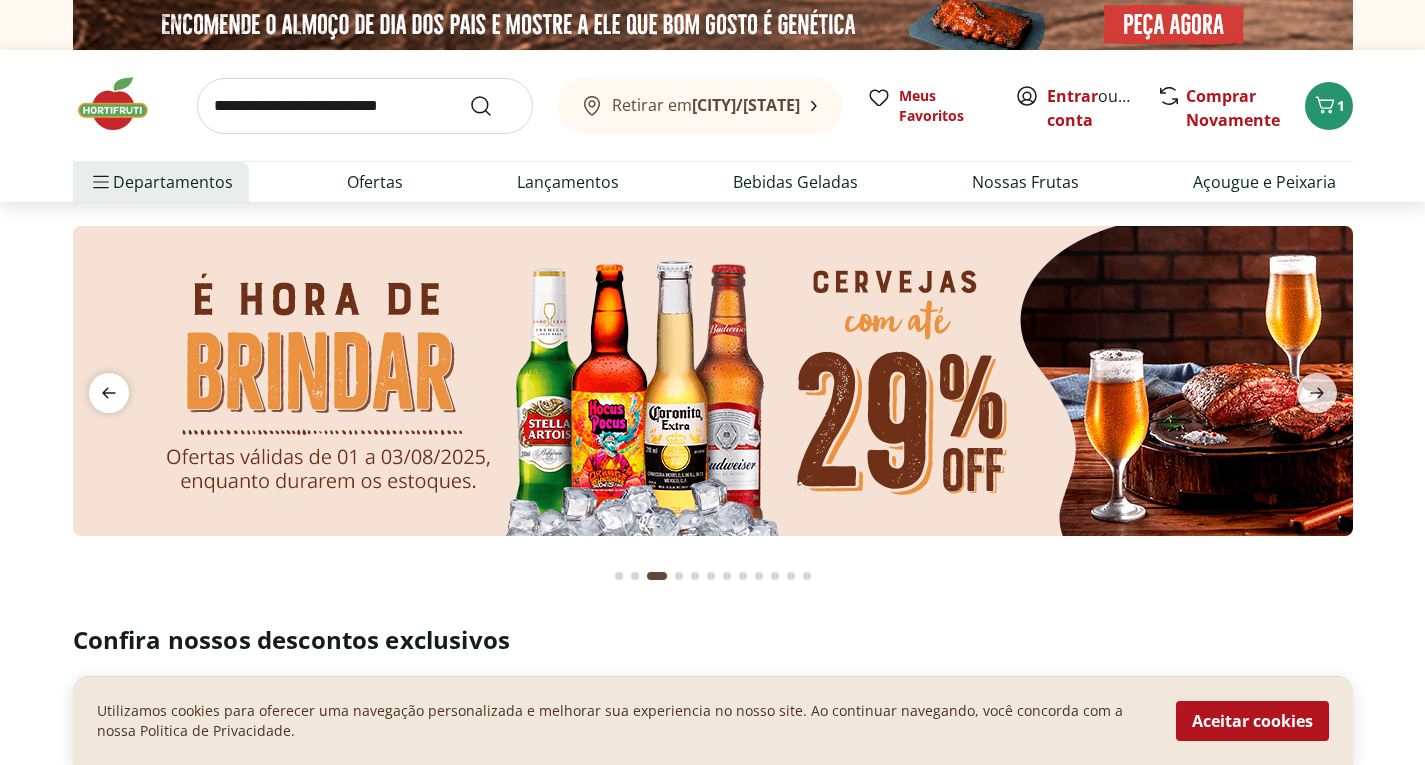 click 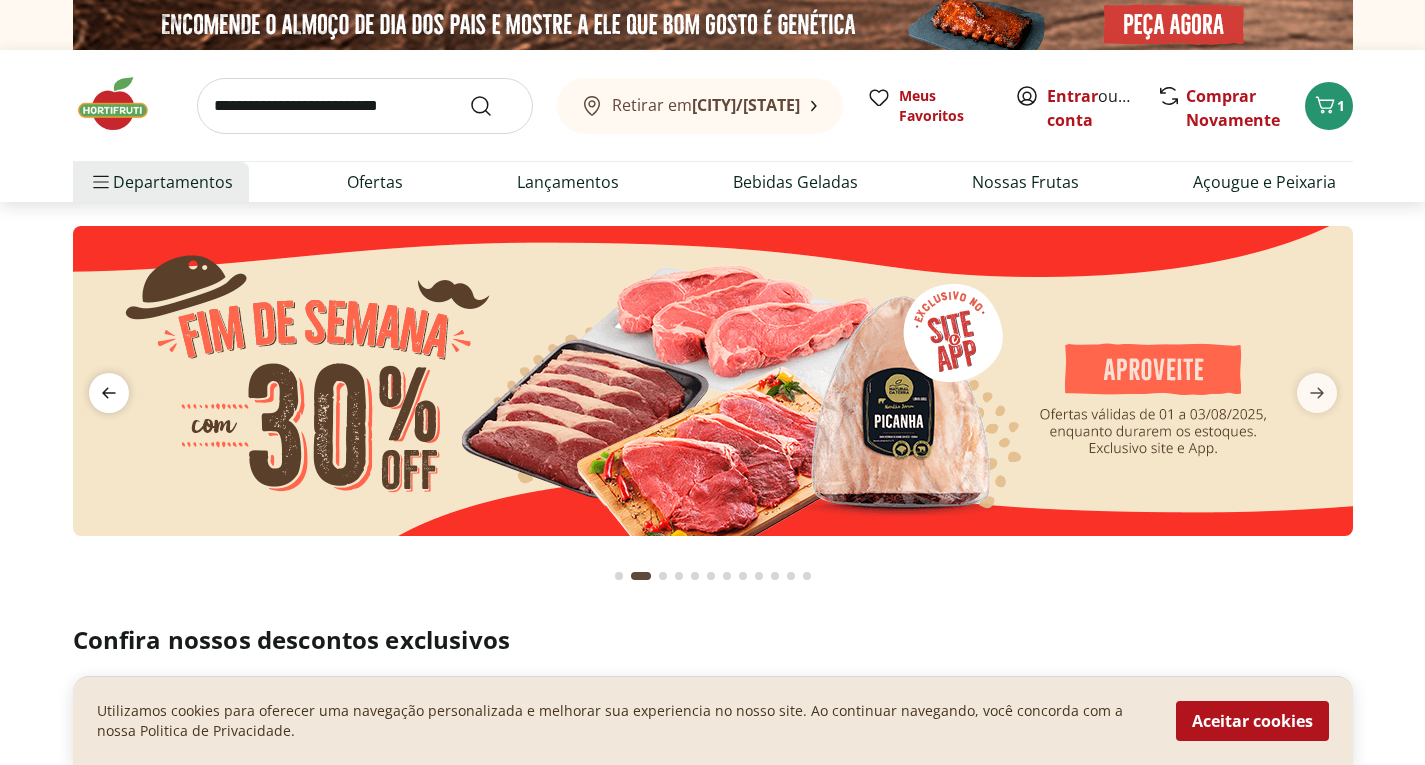 click 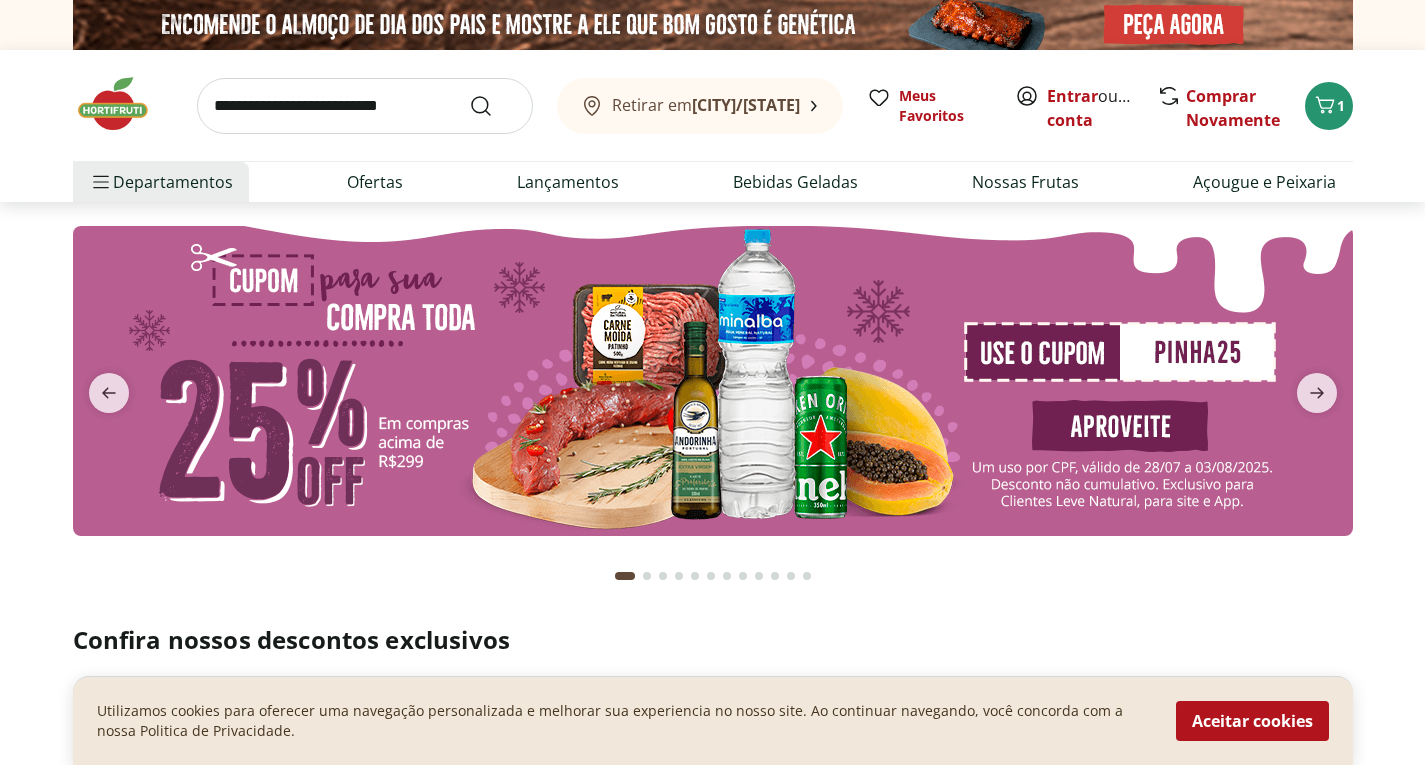 click at bounding box center (713, 381) 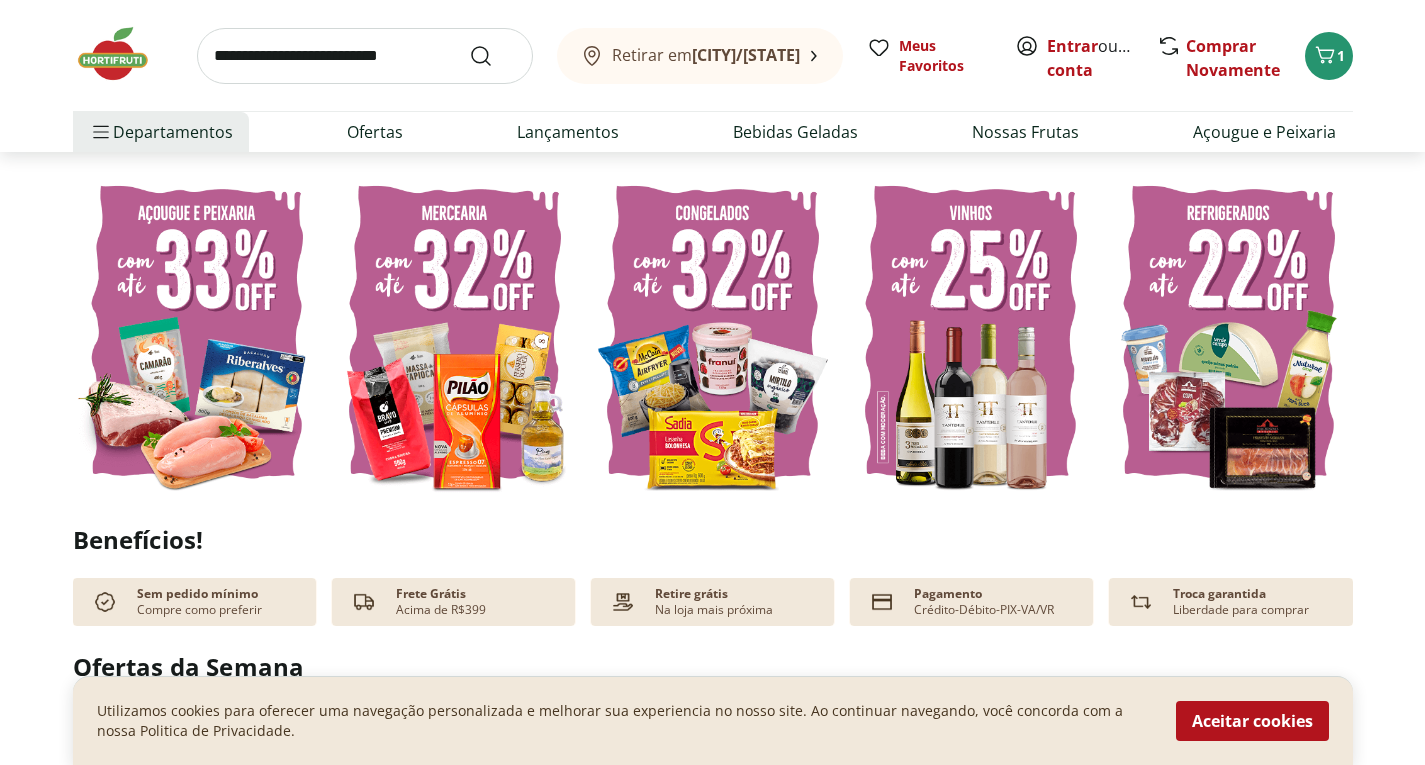 scroll, scrollTop: 489, scrollLeft: 0, axis: vertical 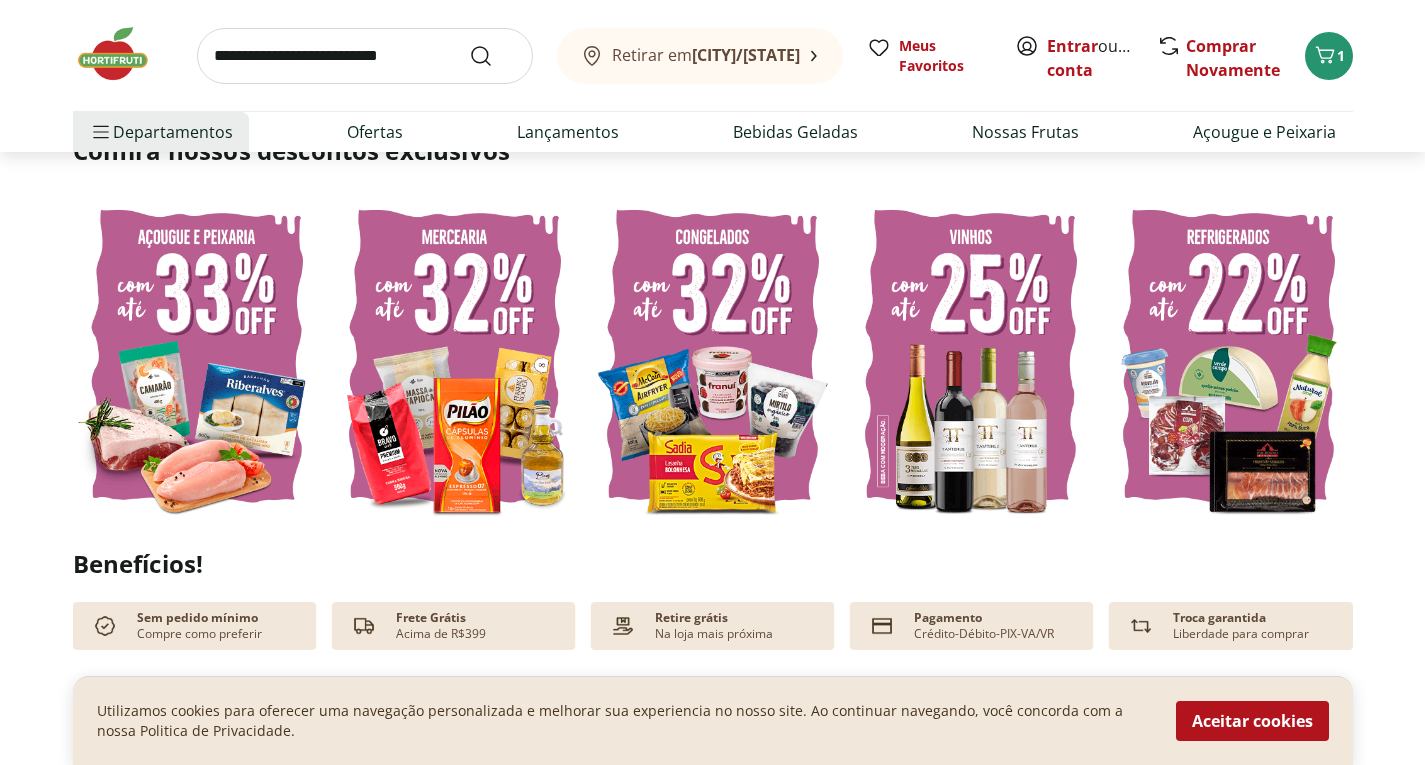 click at bounding box center (197, 356) 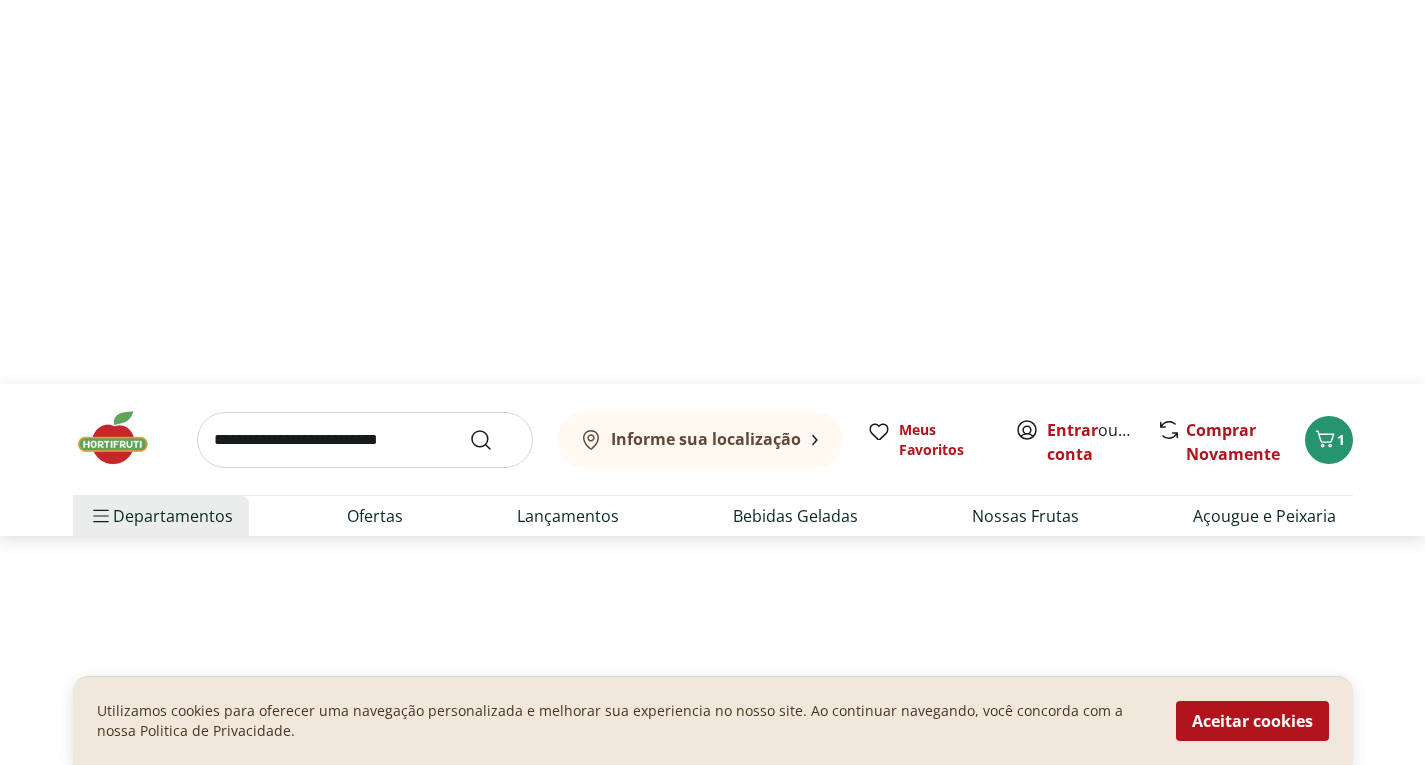 scroll, scrollTop: 0, scrollLeft: 0, axis: both 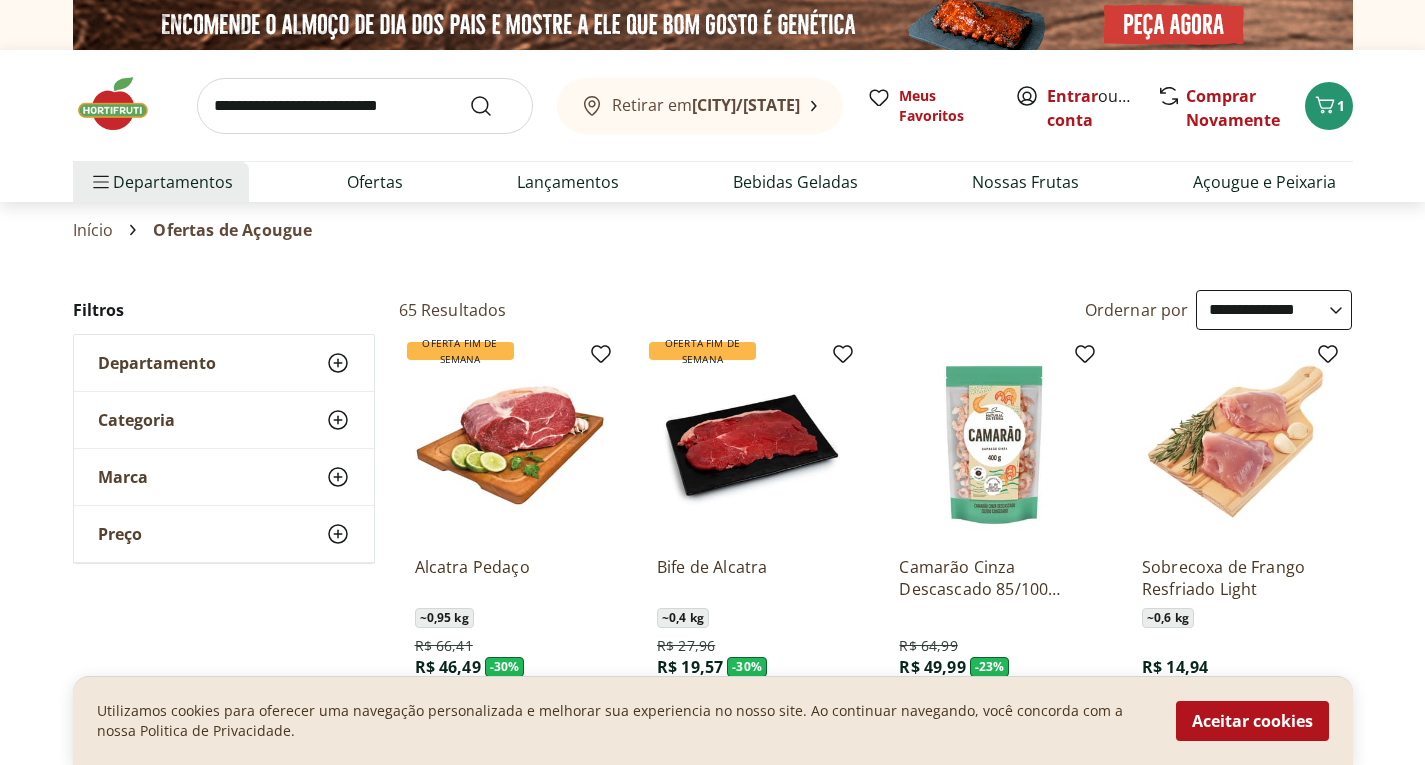 click on "**********" at bounding box center (712, 1016) 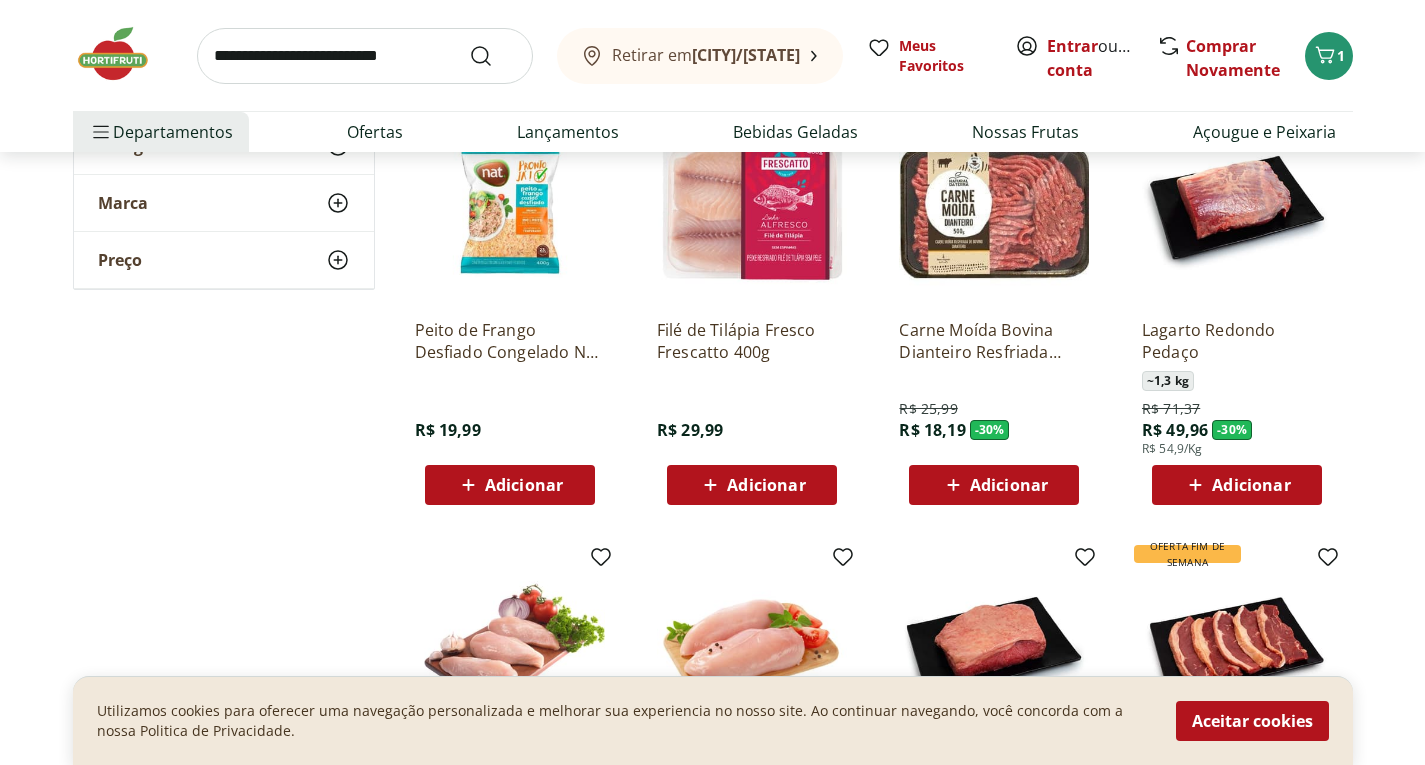 scroll, scrollTop: 680, scrollLeft: 0, axis: vertical 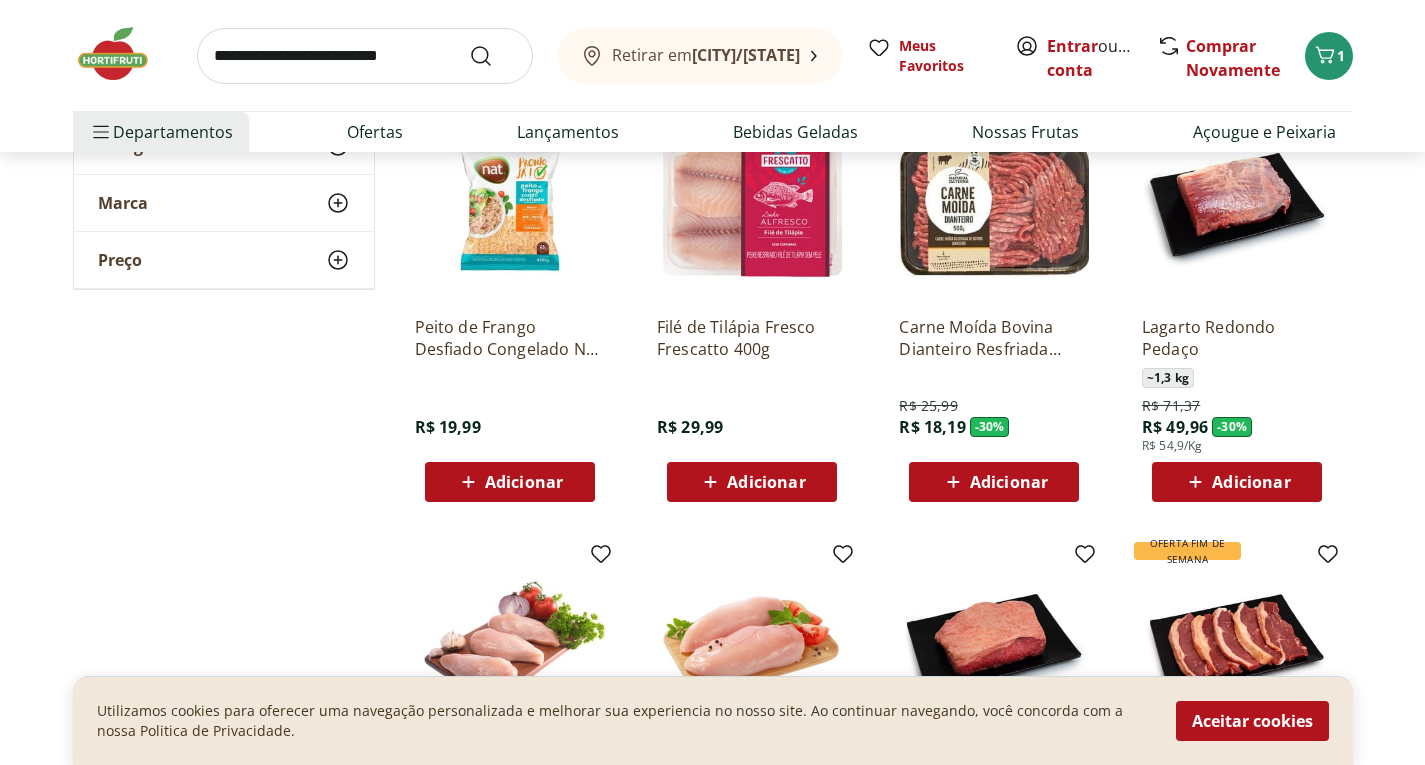 click on "Adicionar" at bounding box center (766, 482) 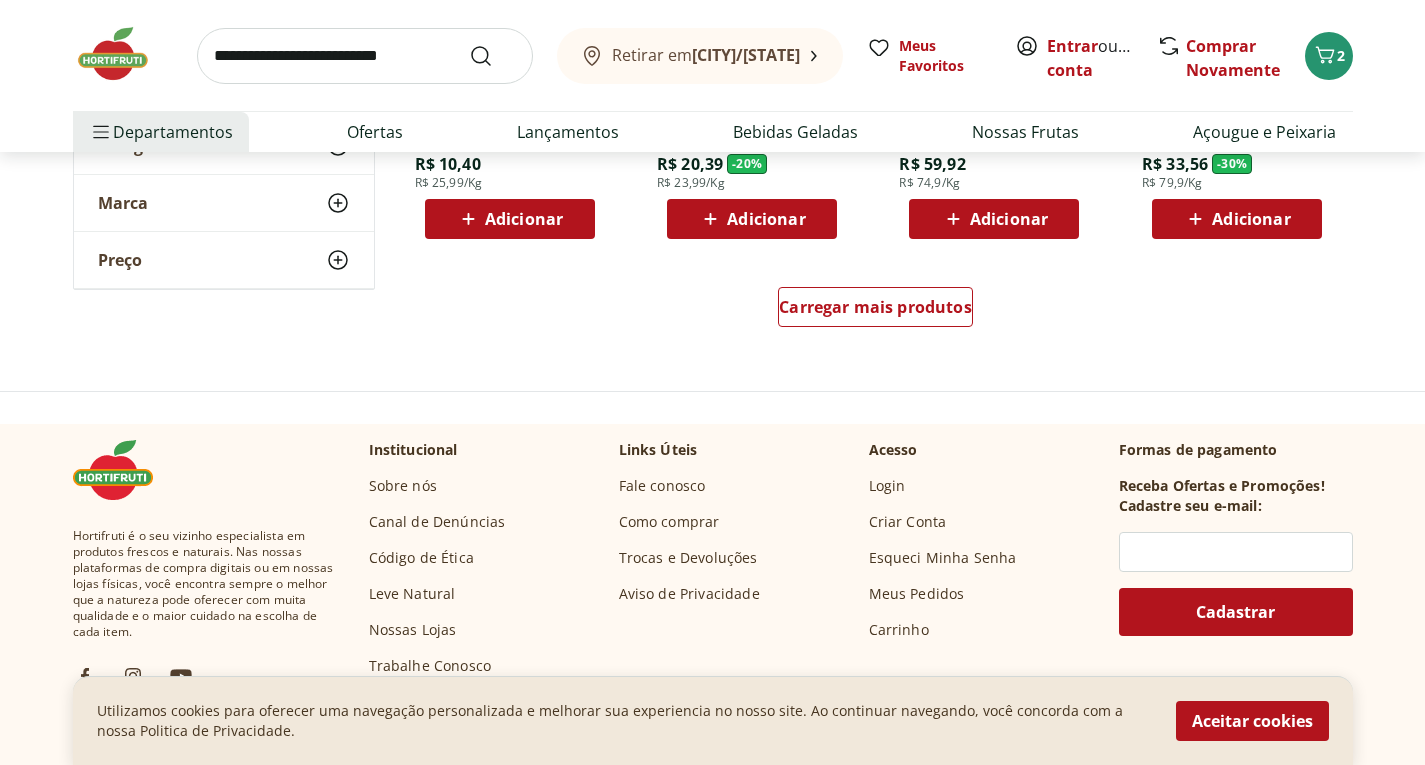 scroll, scrollTop: 1440, scrollLeft: 0, axis: vertical 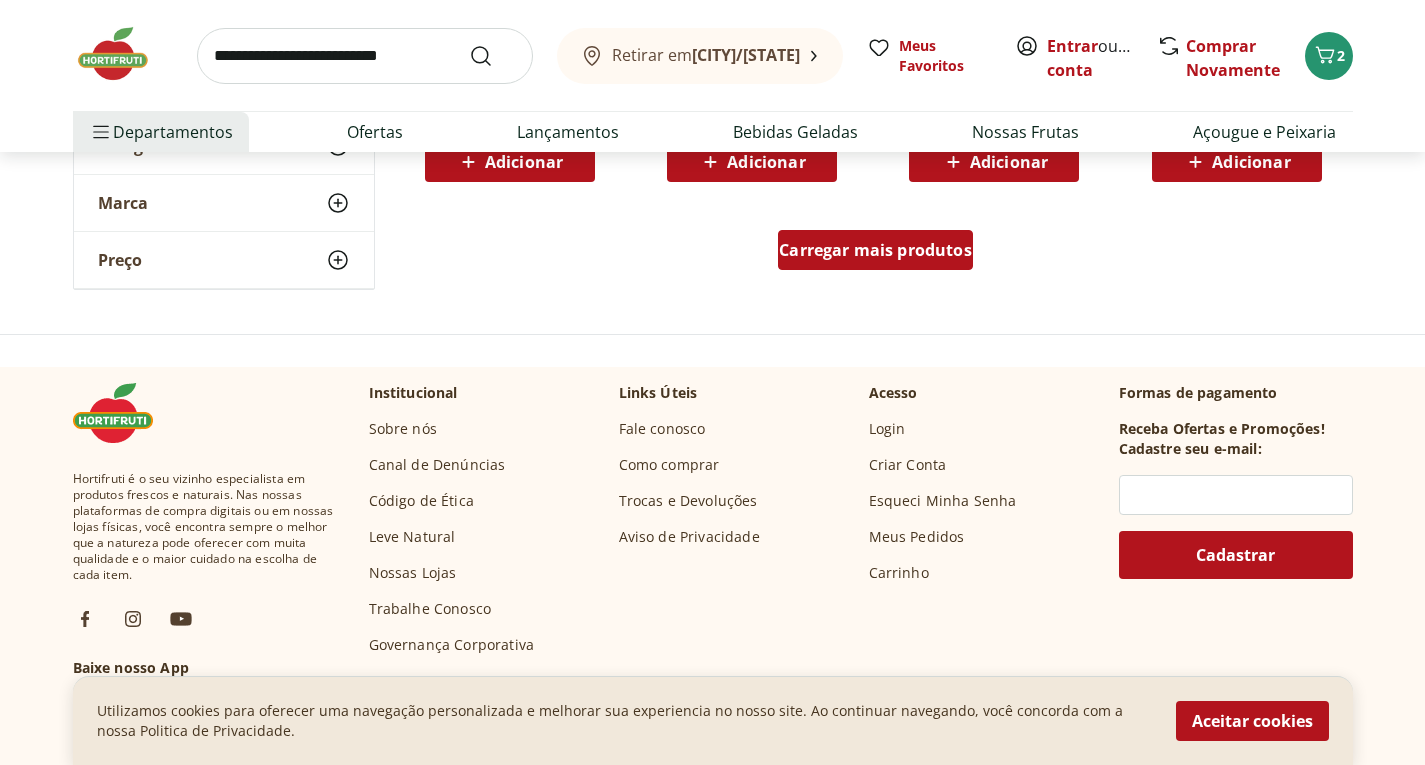 click on "Carregar mais produtos" at bounding box center (875, 250) 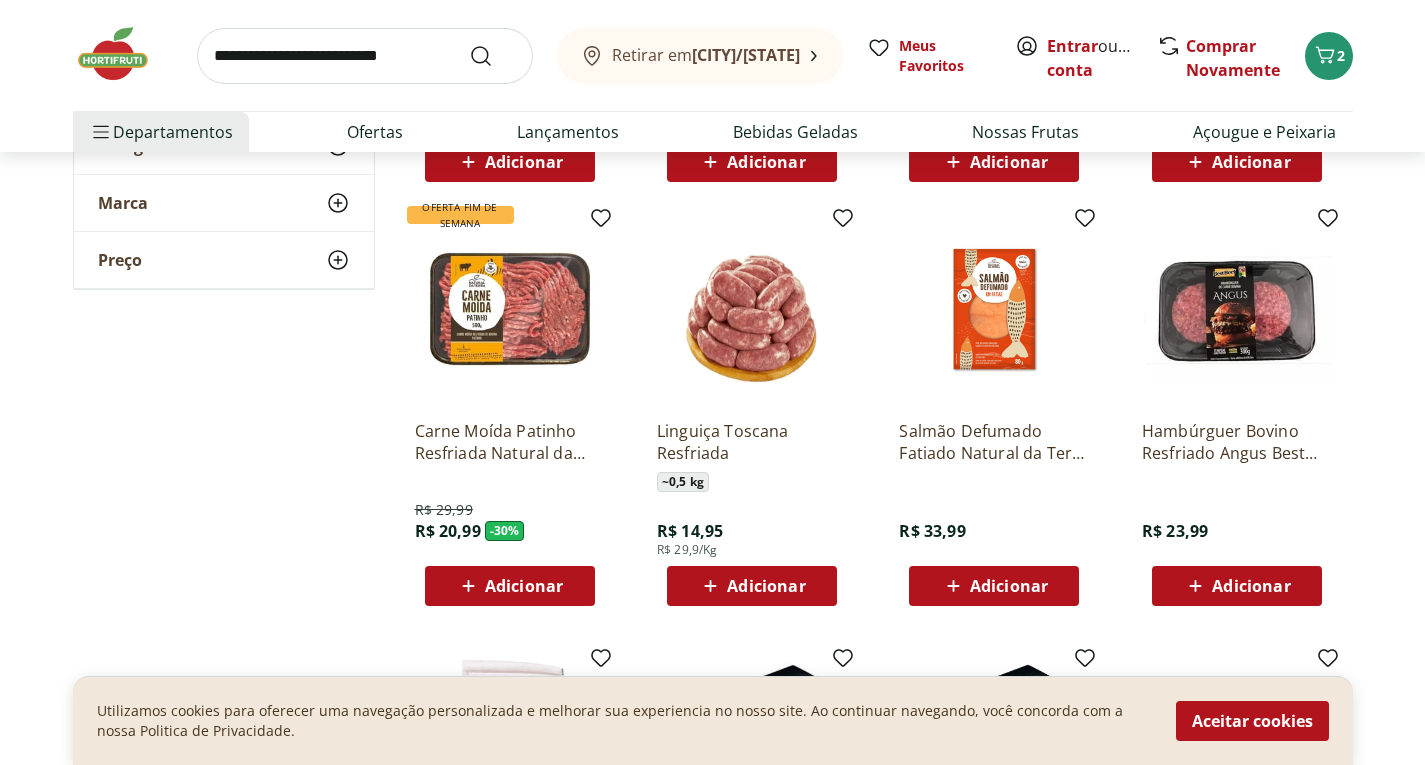 click on "Adicionar" at bounding box center (524, 586) 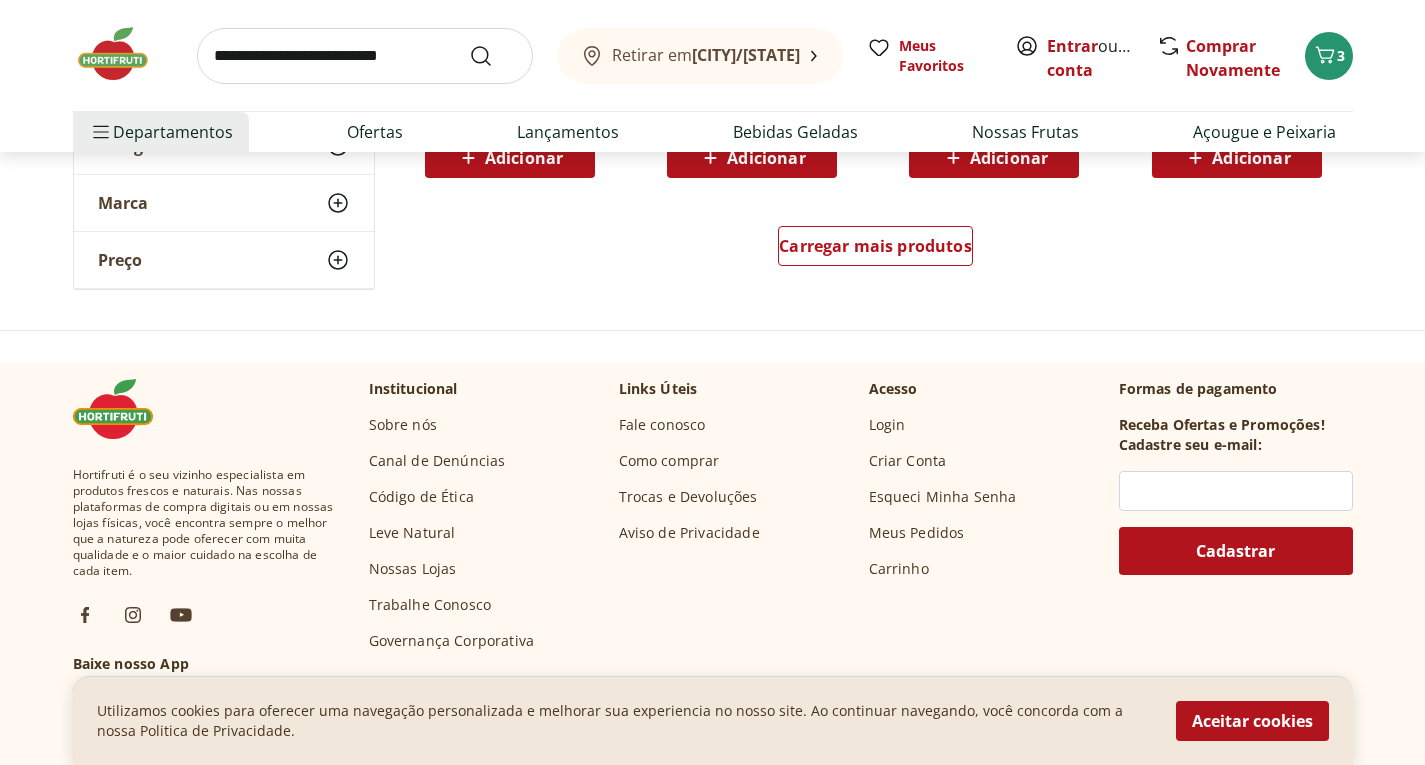 scroll, scrollTop: 2760, scrollLeft: 0, axis: vertical 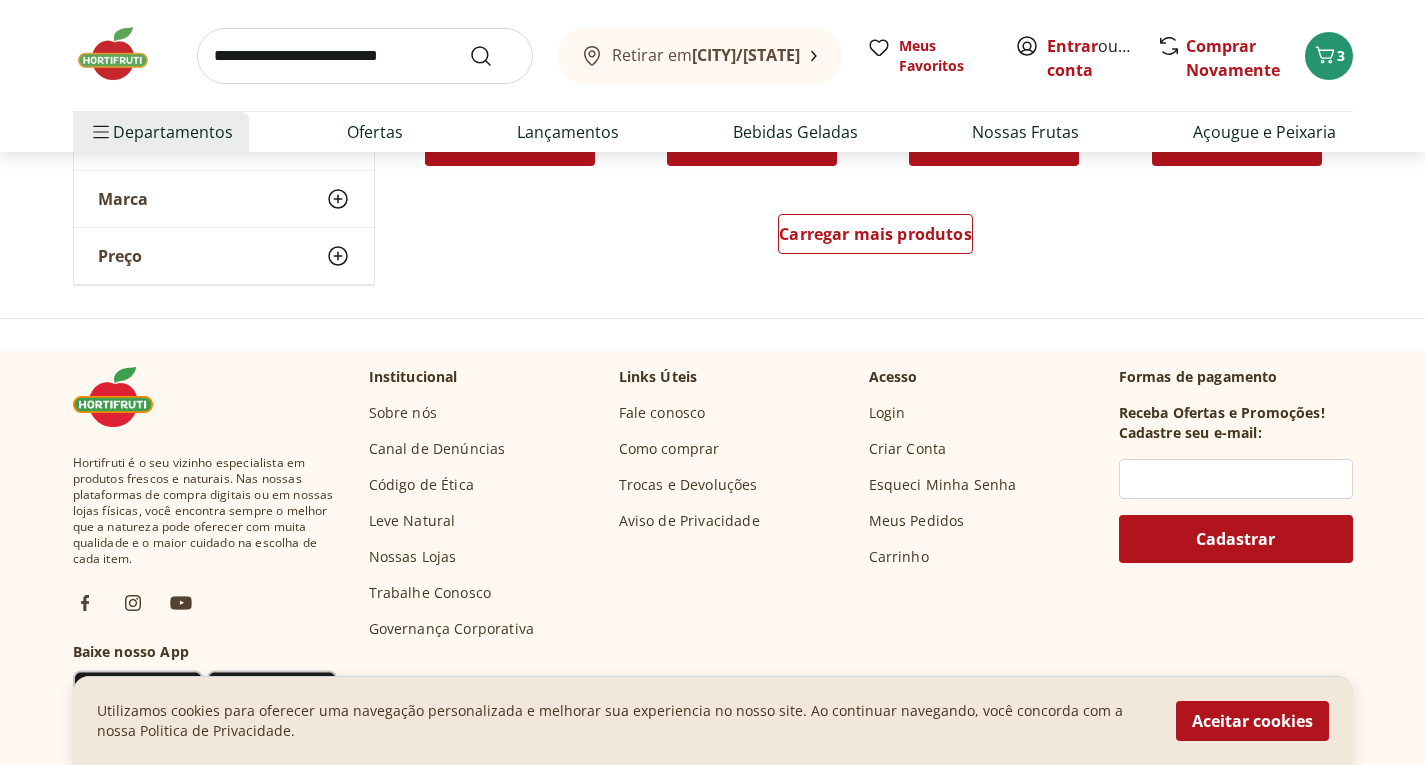 click on "Carregar mais produtos" at bounding box center (876, 238) 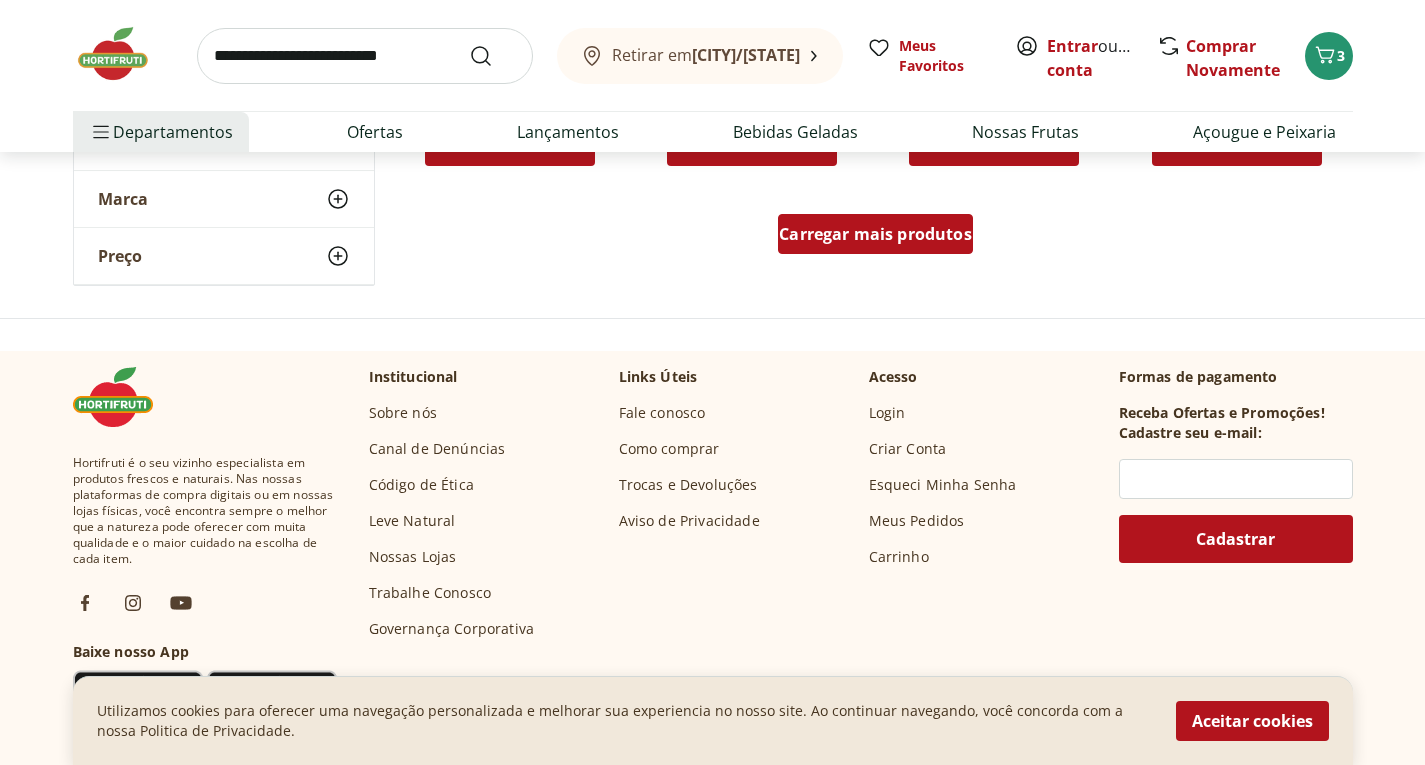 click on "Carregar mais produtos" at bounding box center [875, 234] 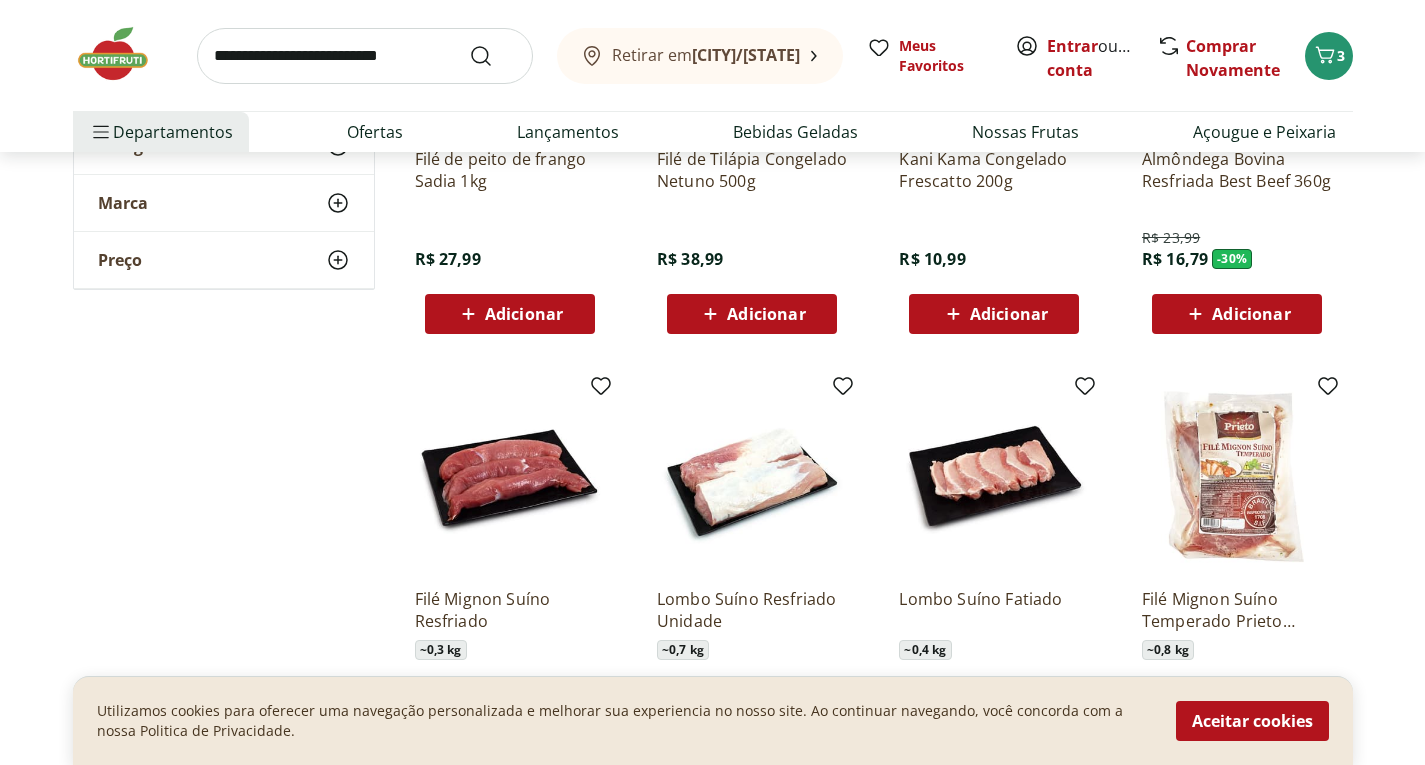 scroll, scrollTop: 3160, scrollLeft: 0, axis: vertical 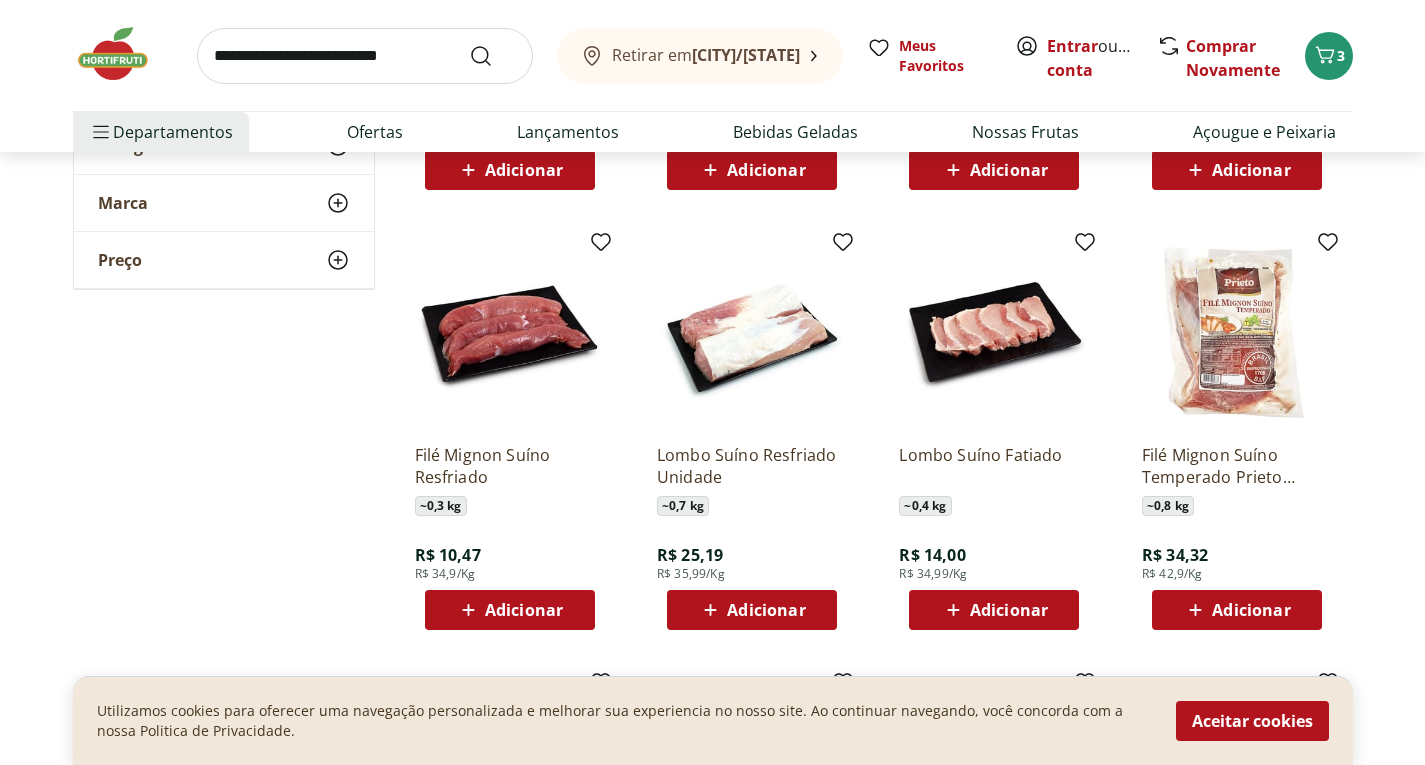 click on "Adicionar" at bounding box center (766, 610) 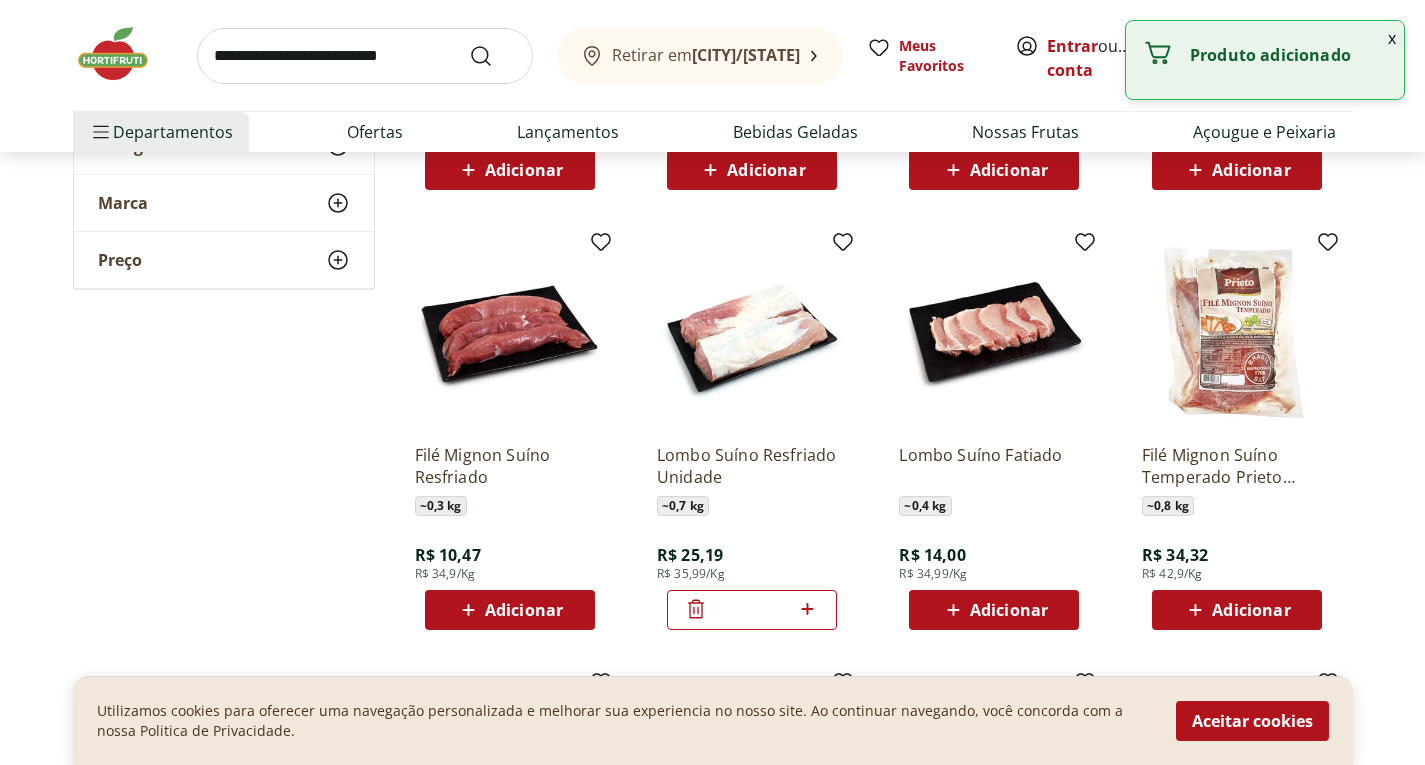click on "**********" at bounding box center [713, -840] 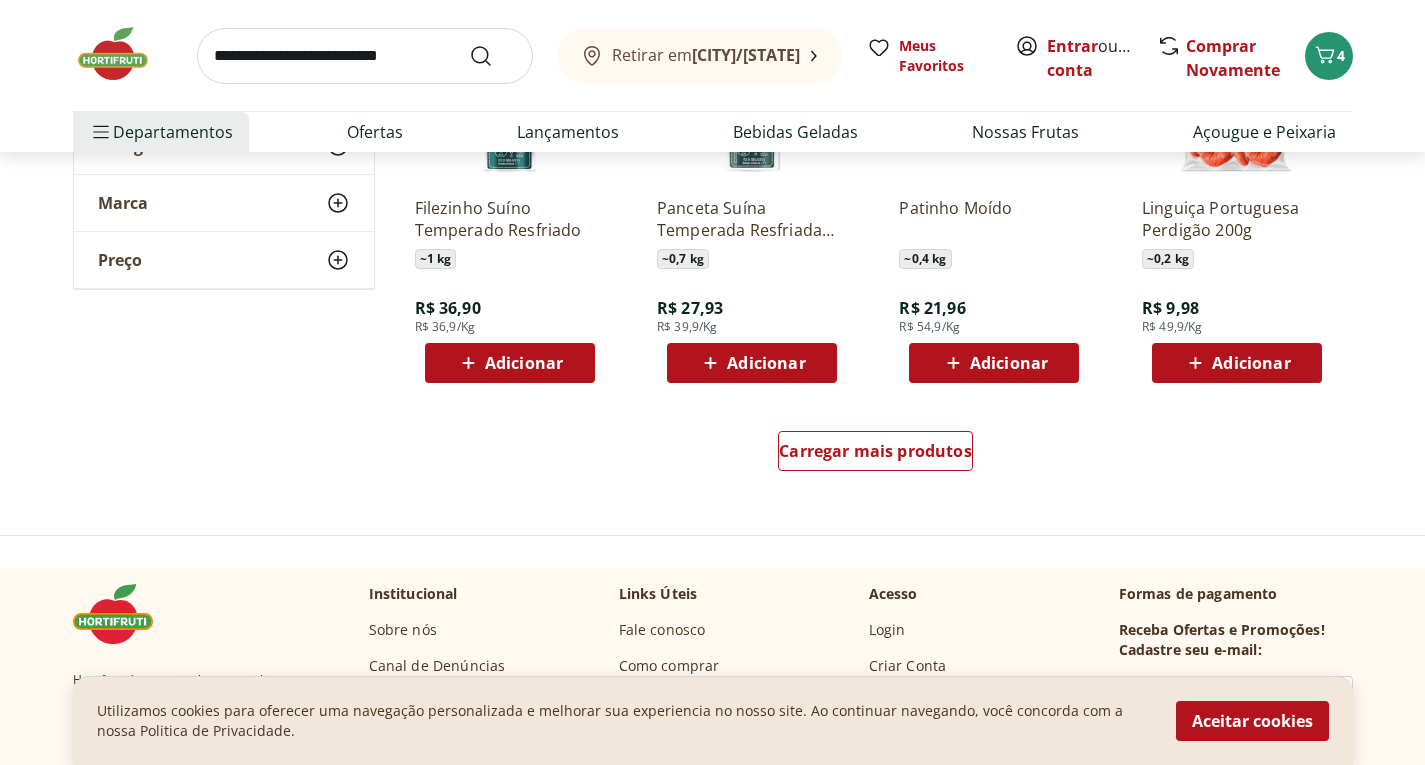 scroll, scrollTop: 3880, scrollLeft: 0, axis: vertical 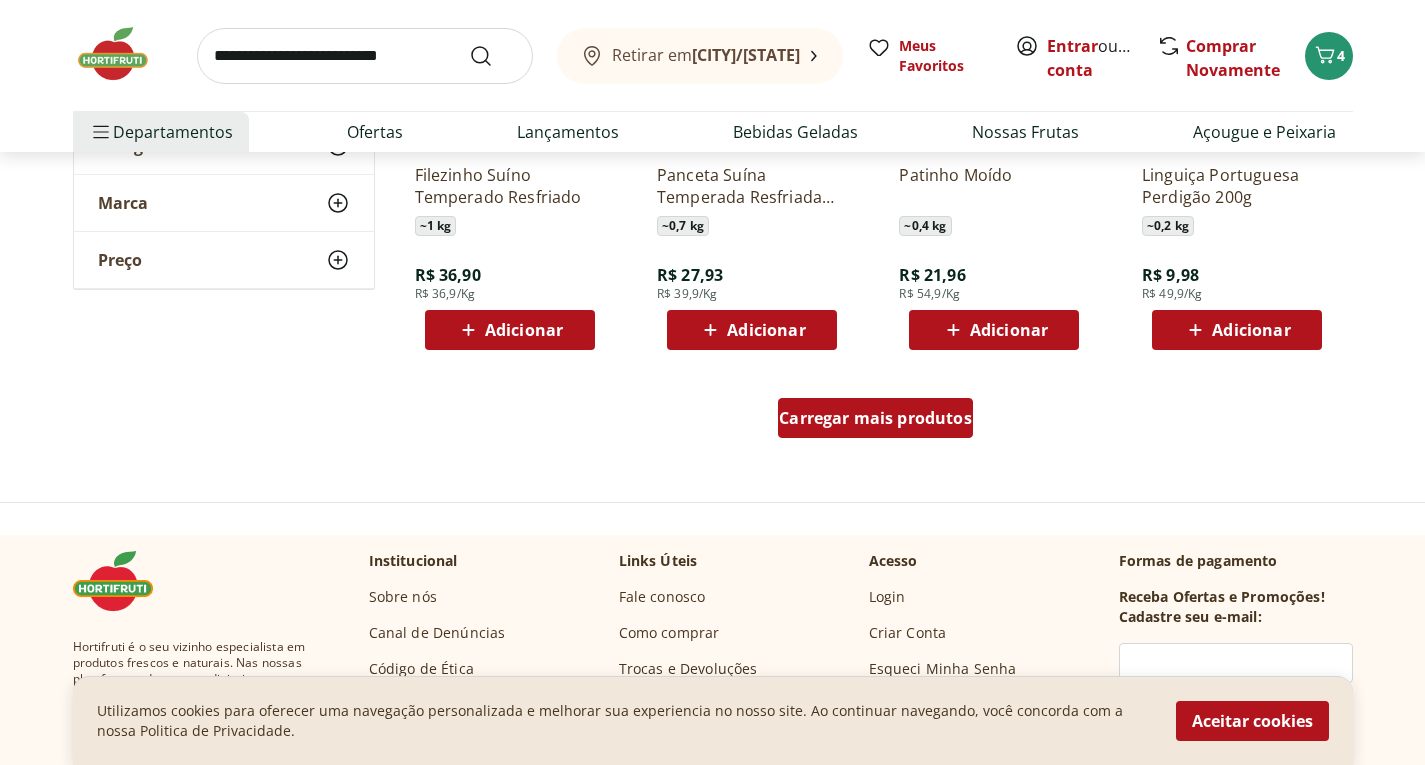 click on "Carregar mais produtos" at bounding box center [875, 418] 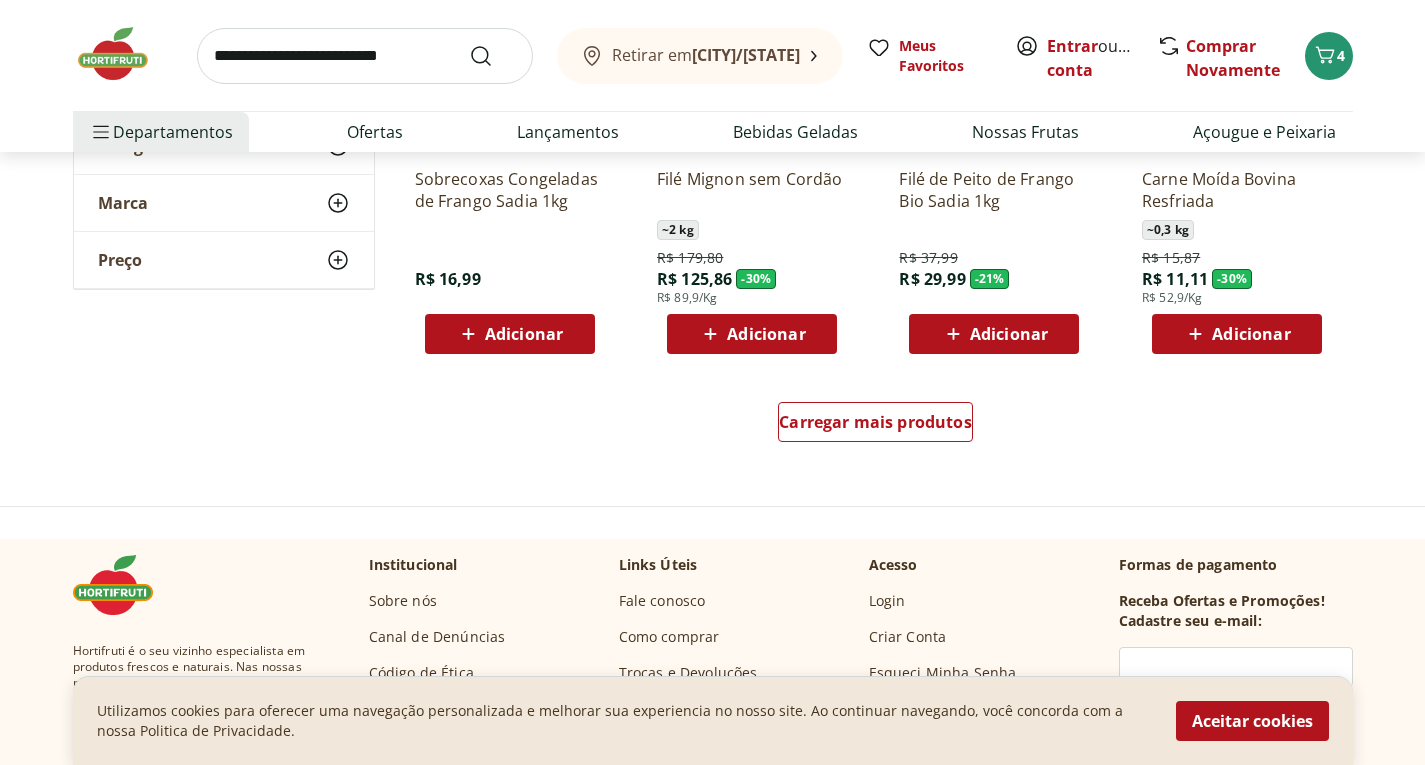 scroll, scrollTop: 5240, scrollLeft: 0, axis: vertical 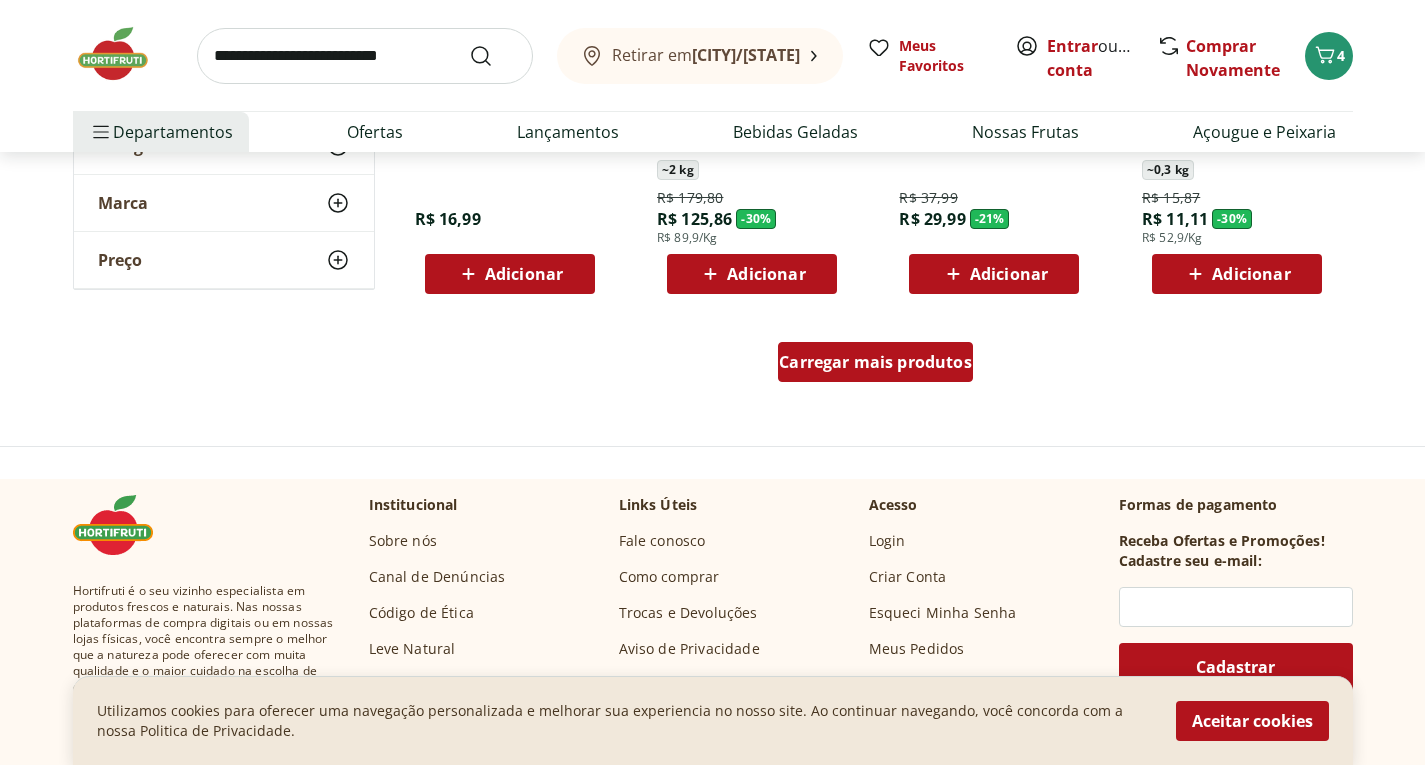 click on "Carregar mais produtos" at bounding box center [875, 362] 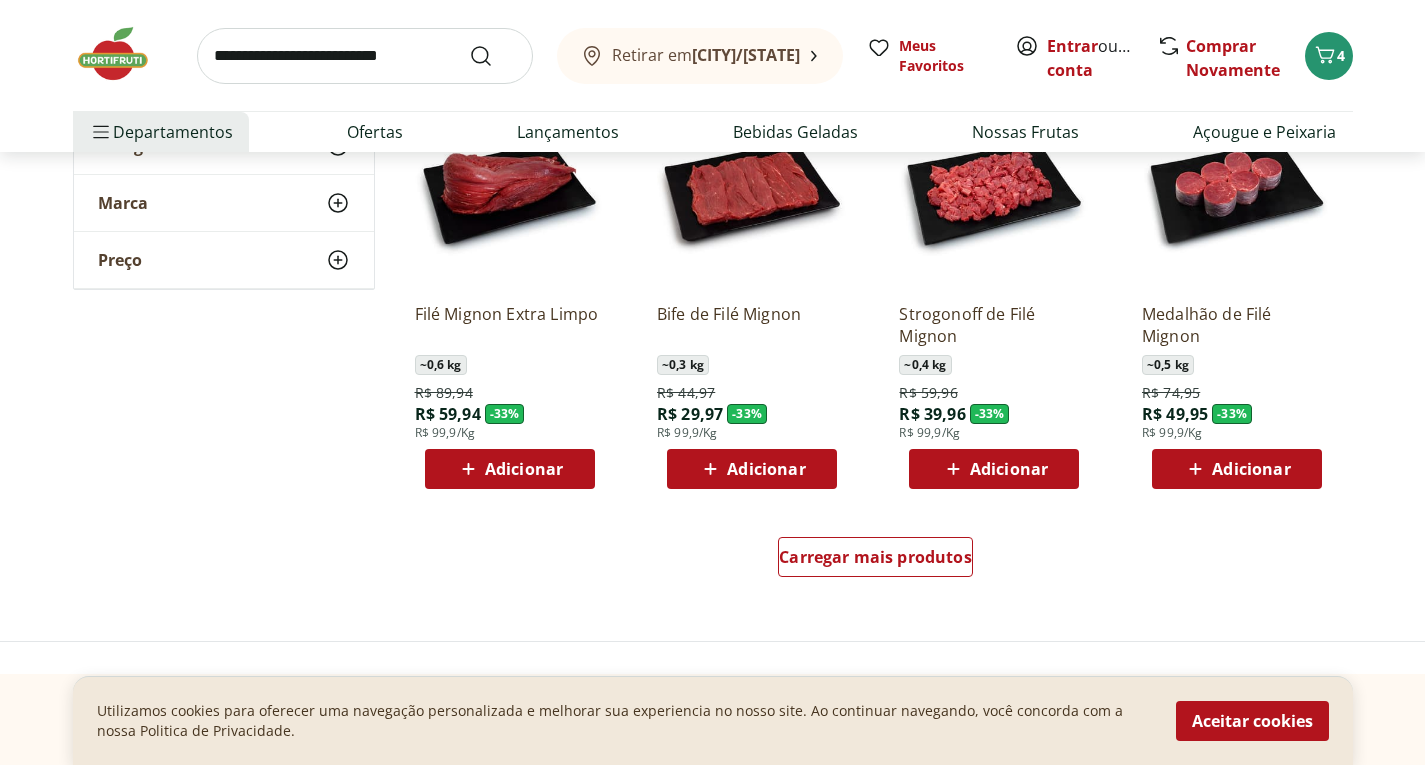 scroll, scrollTop: 6400, scrollLeft: 0, axis: vertical 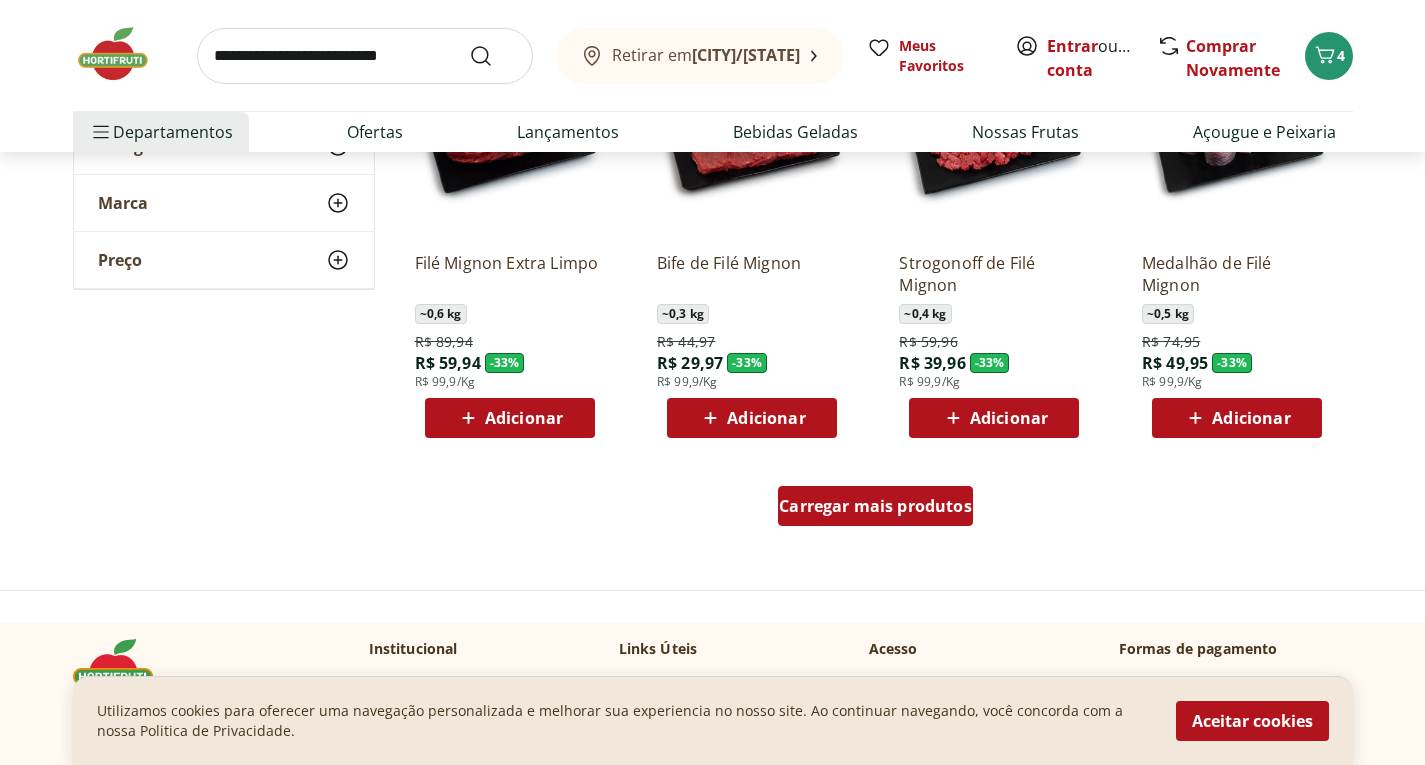 click on "Carregar mais produtos" at bounding box center [875, 506] 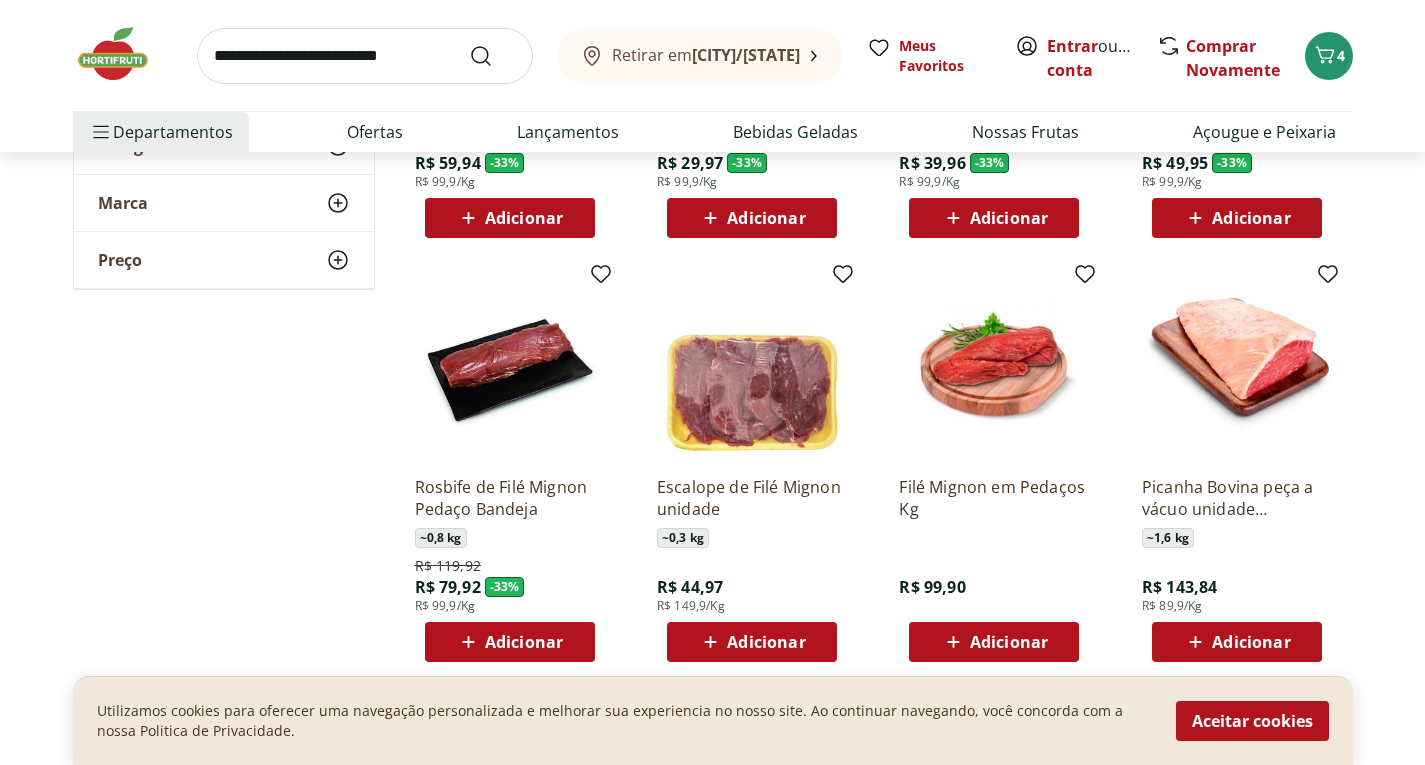 scroll, scrollTop: 6720, scrollLeft: 0, axis: vertical 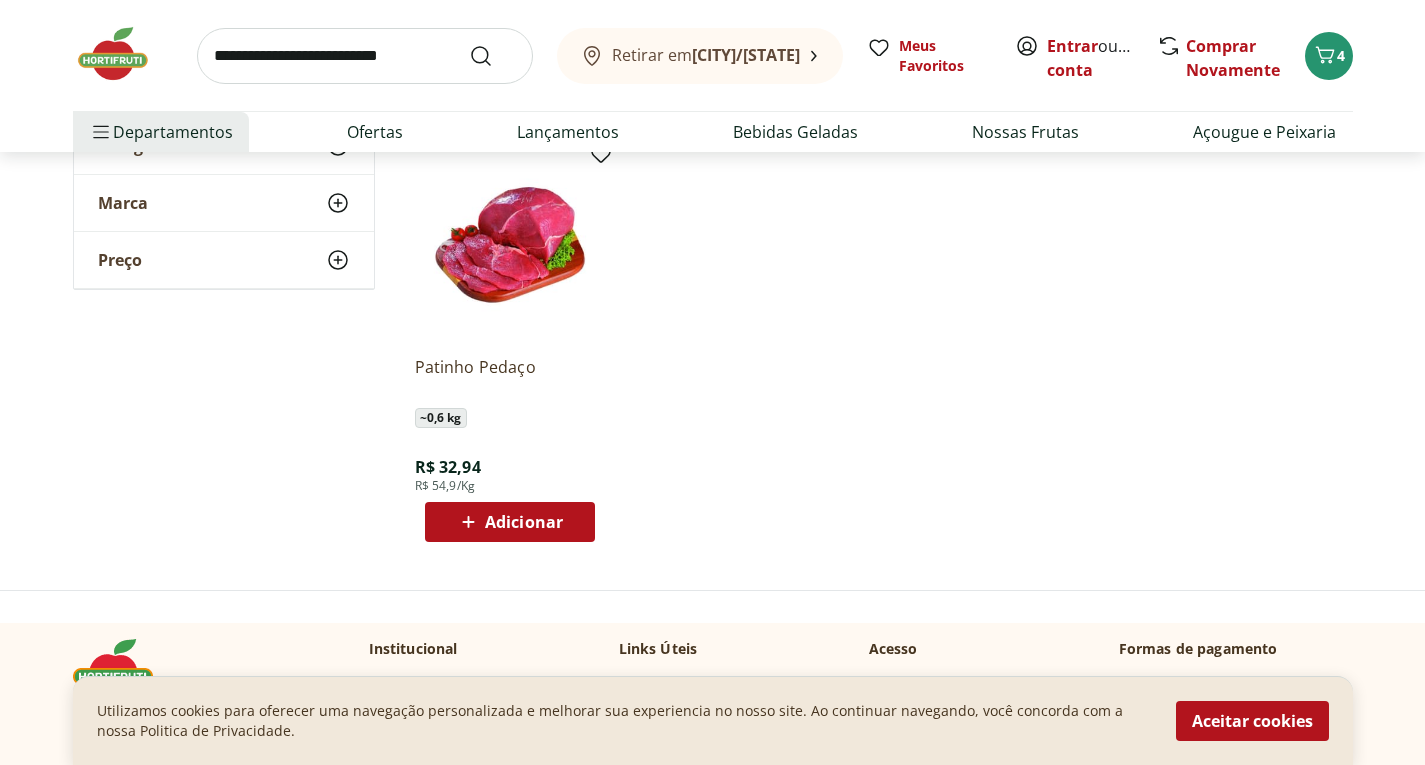 click at bounding box center (123, 54) 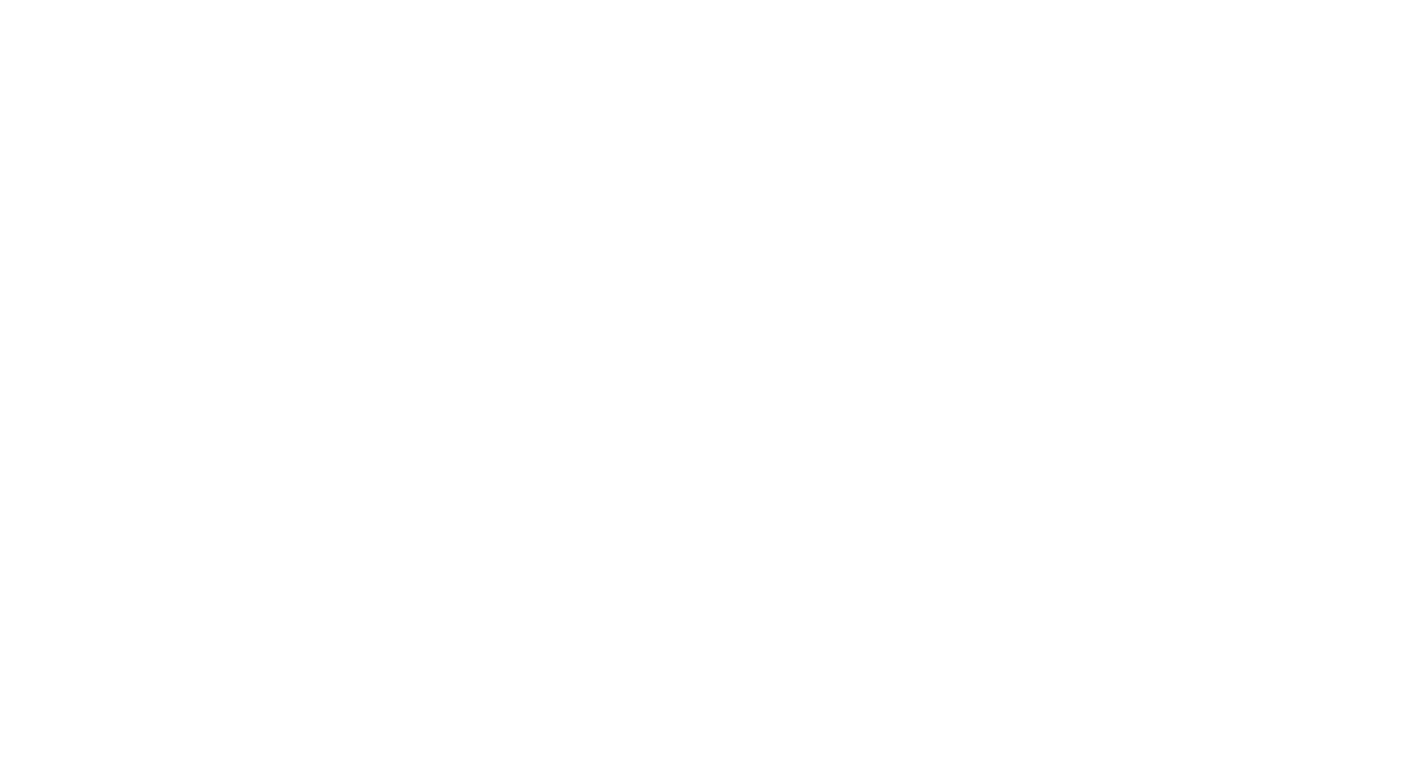 scroll, scrollTop: 0, scrollLeft: 0, axis: both 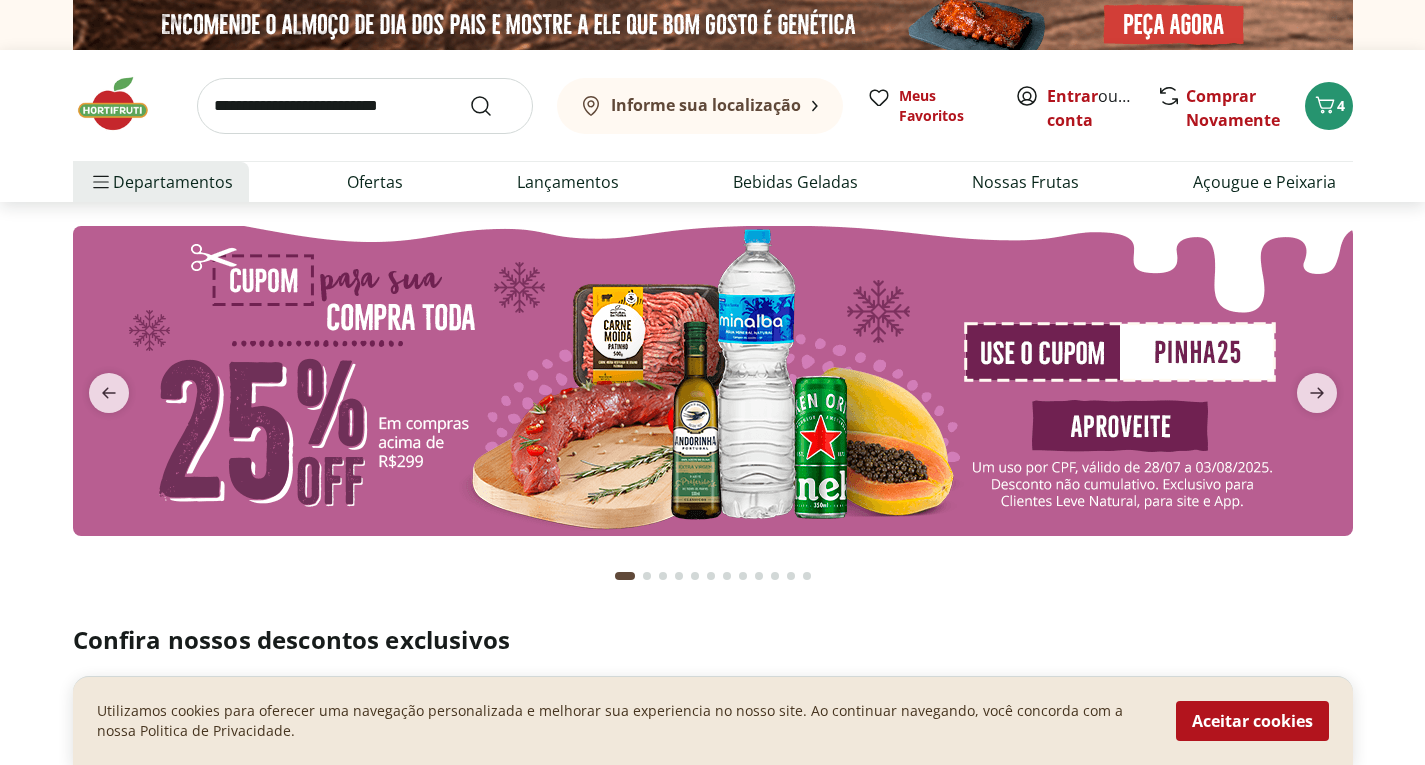 type on "*" 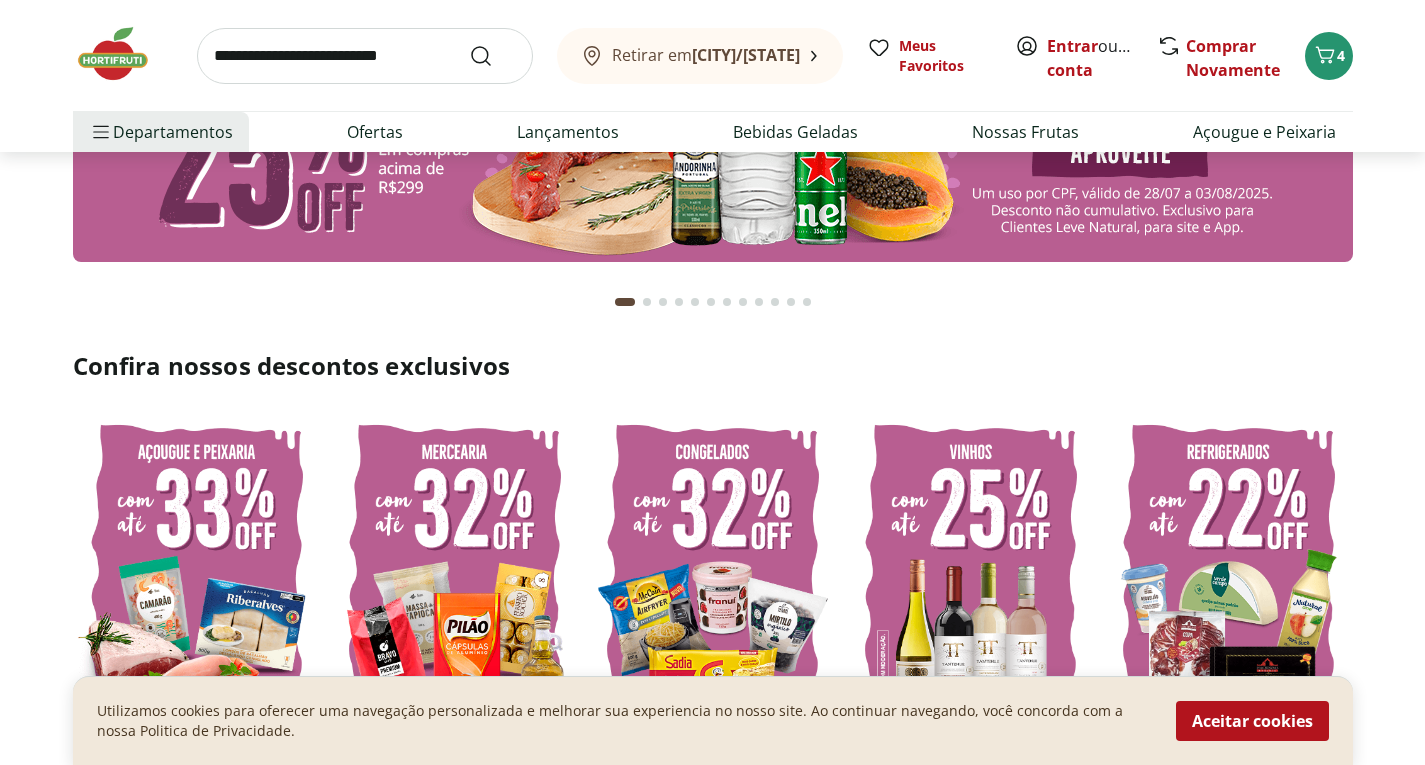 scroll, scrollTop: 440, scrollLeft: 0, axis: vertical 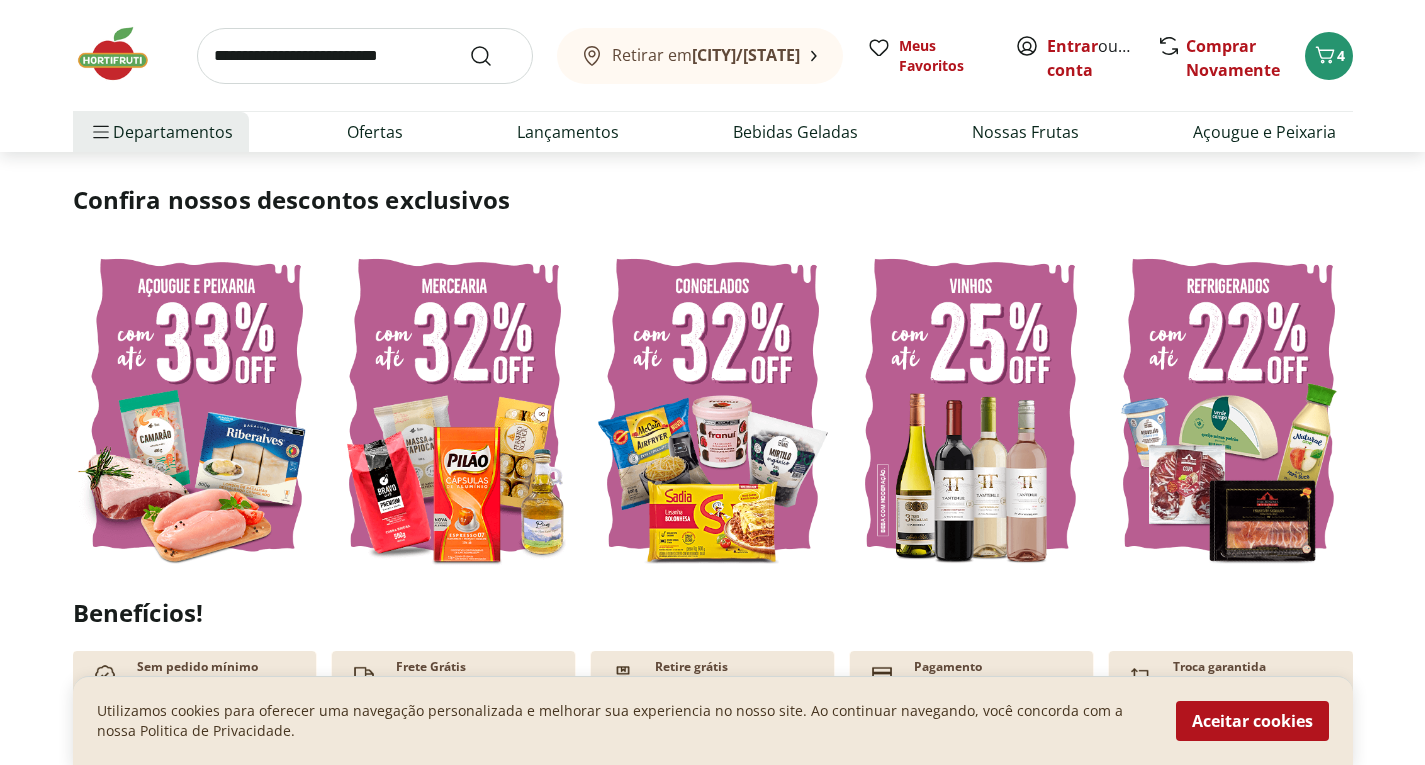 click at bounding box center [455, 405] 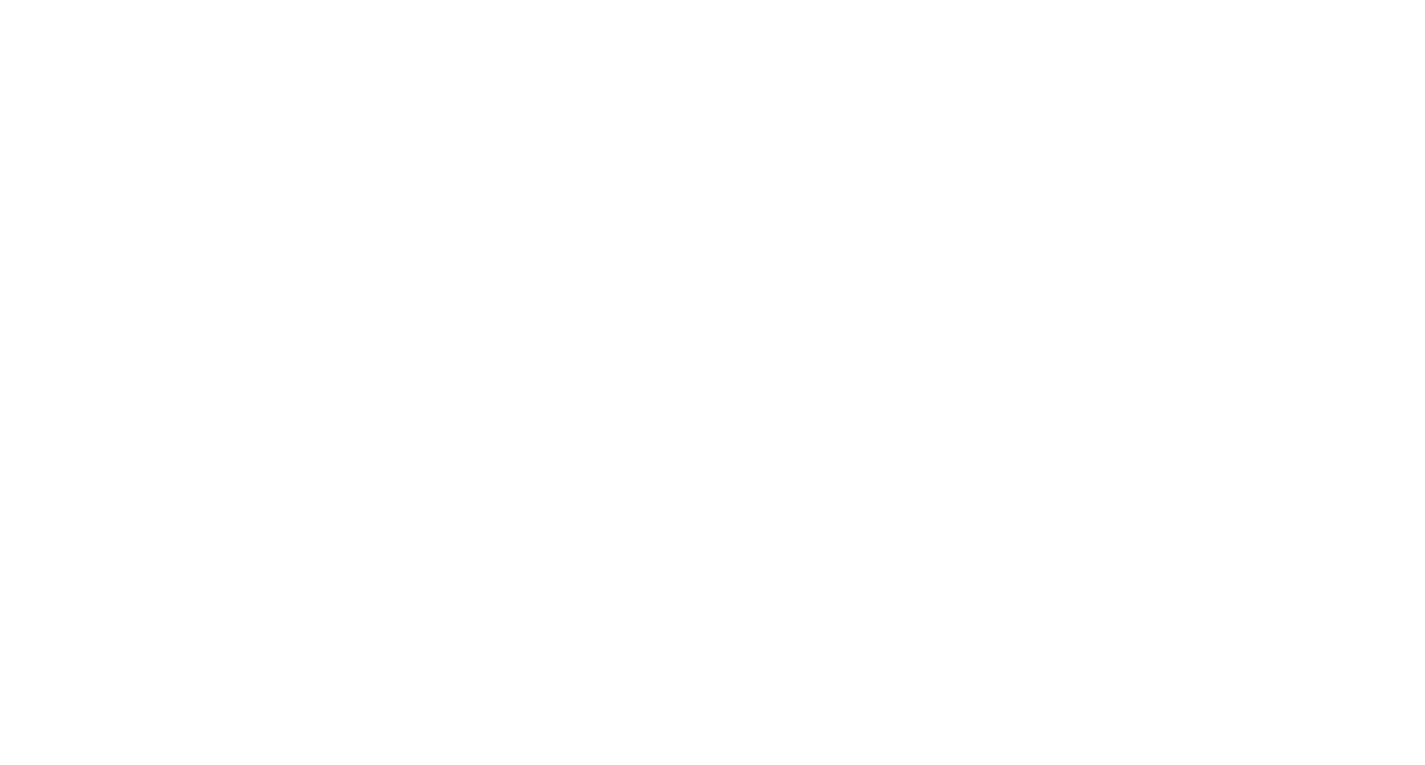 scroll, scrollTop: 0, scrollLeft: 0, axis: both 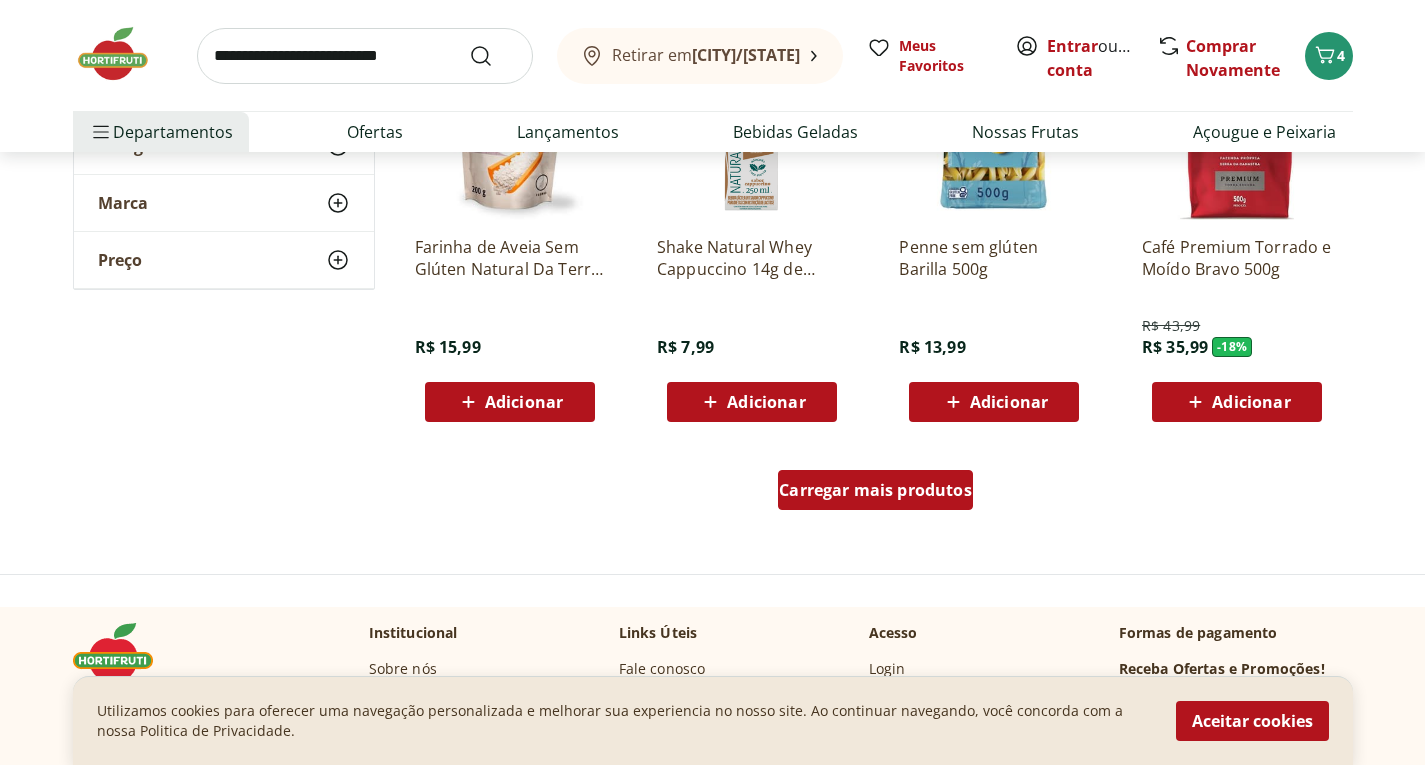 click on "Carregar mais produtos" at bounding box center (875, 490) 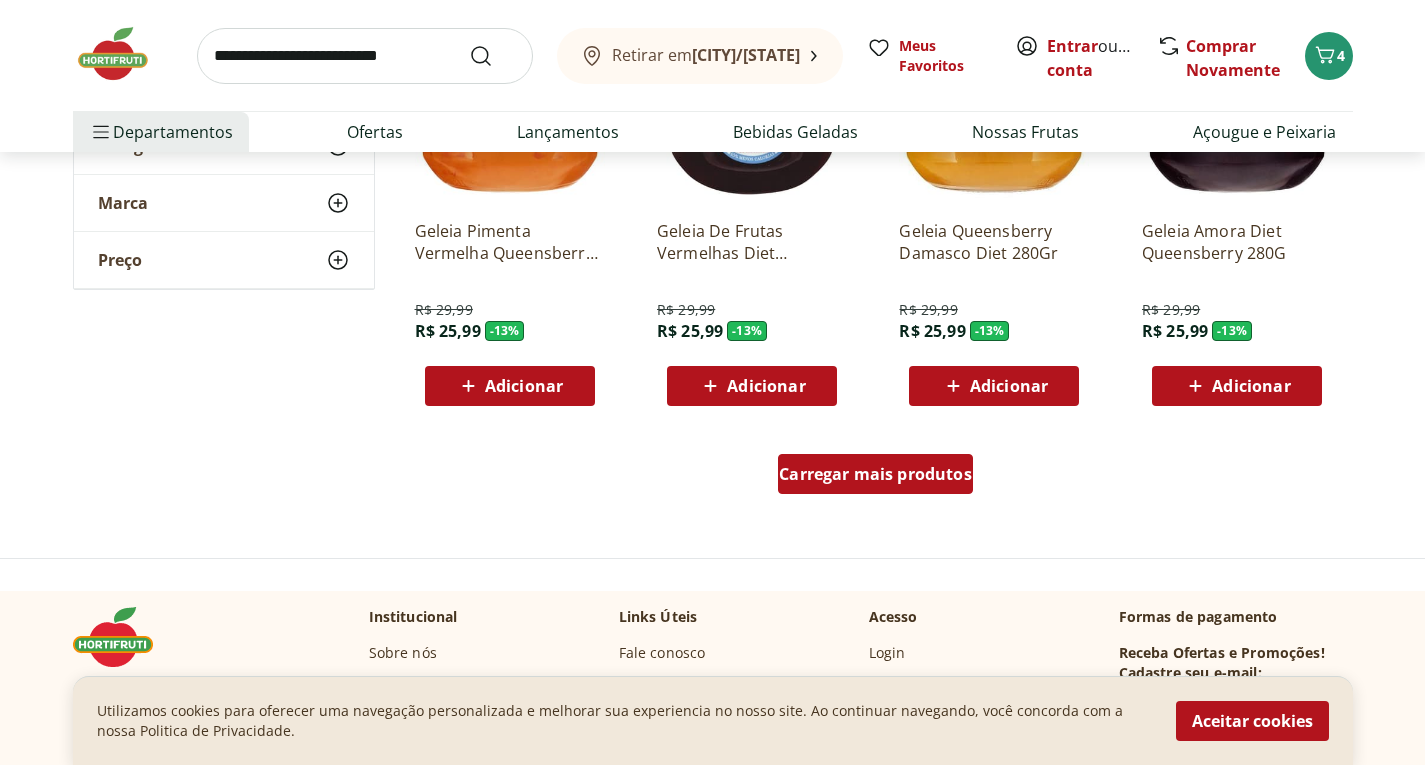 scroll, scrollTop: 2560, scrollLeft: 0, axis: vertical 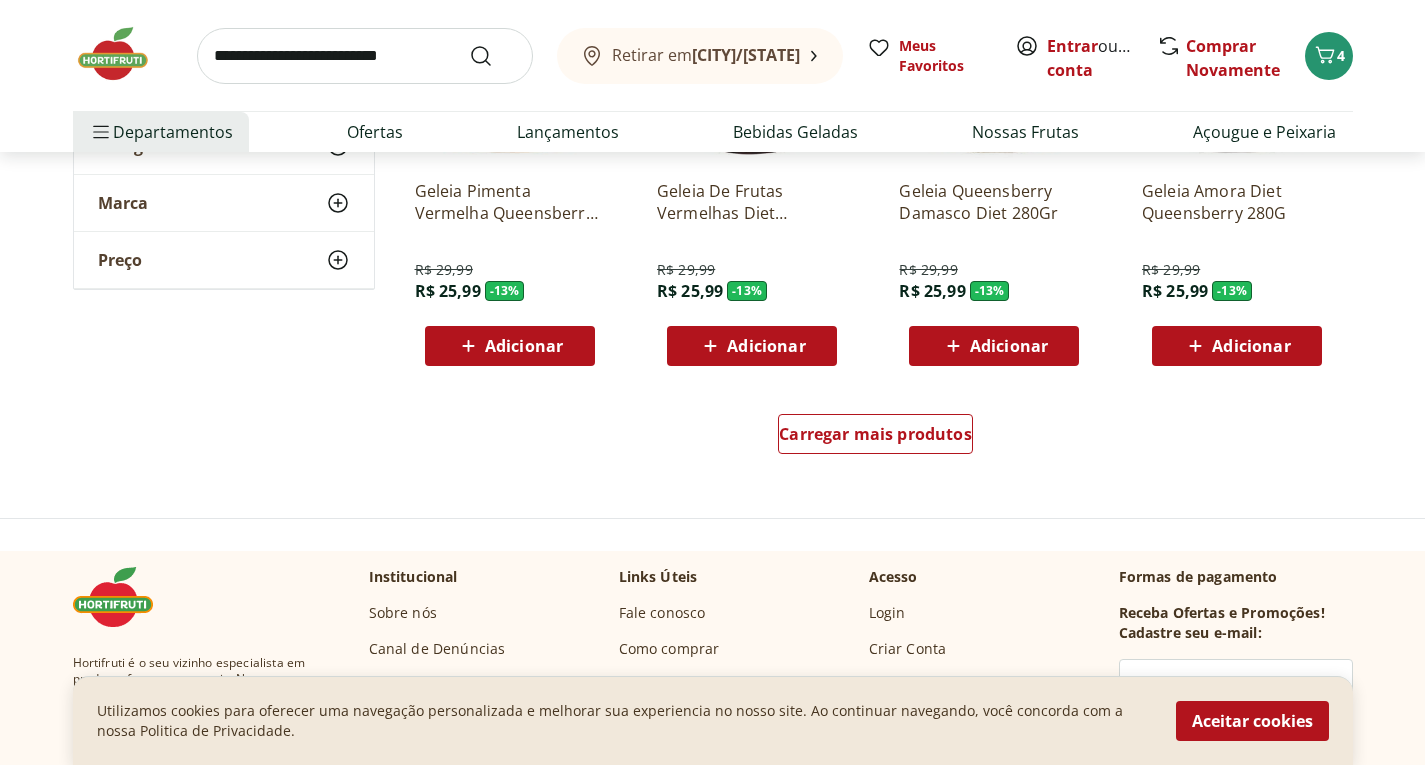 click on "Carregar mais produtos" at bounding box center (876, 438) 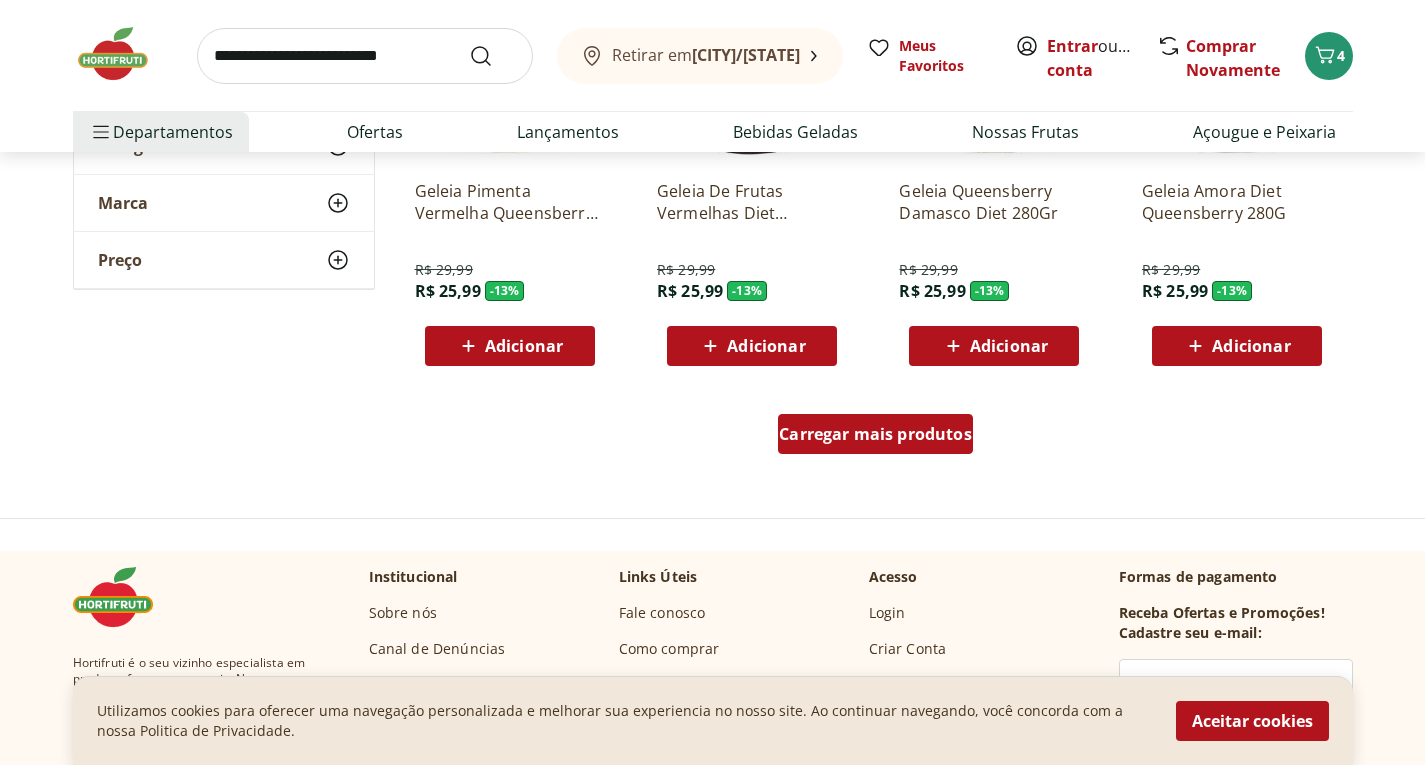 click on "Carregar mais produtos" at bounding box center [875, 434] 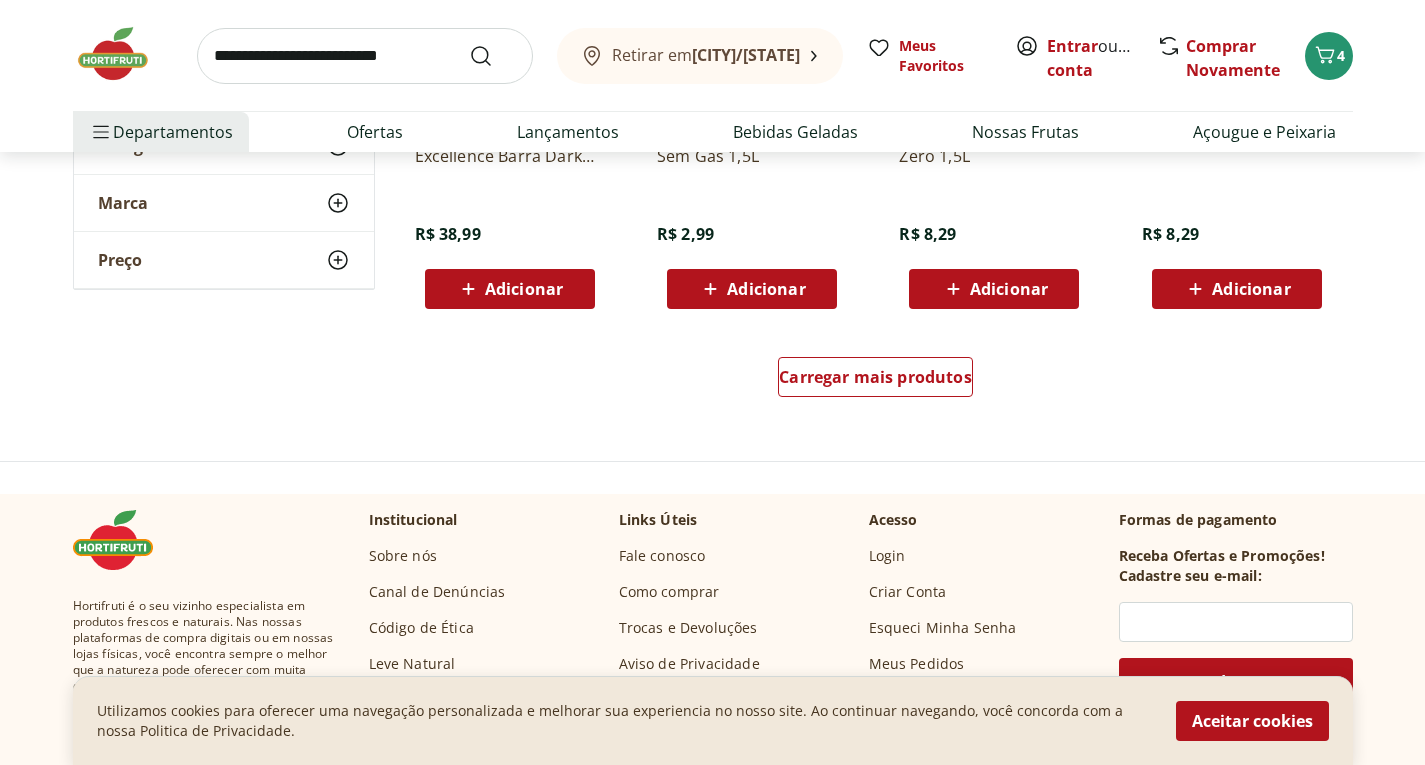 scroll, scrollTop: 3960, scrollLeft: 0, axis: vertical 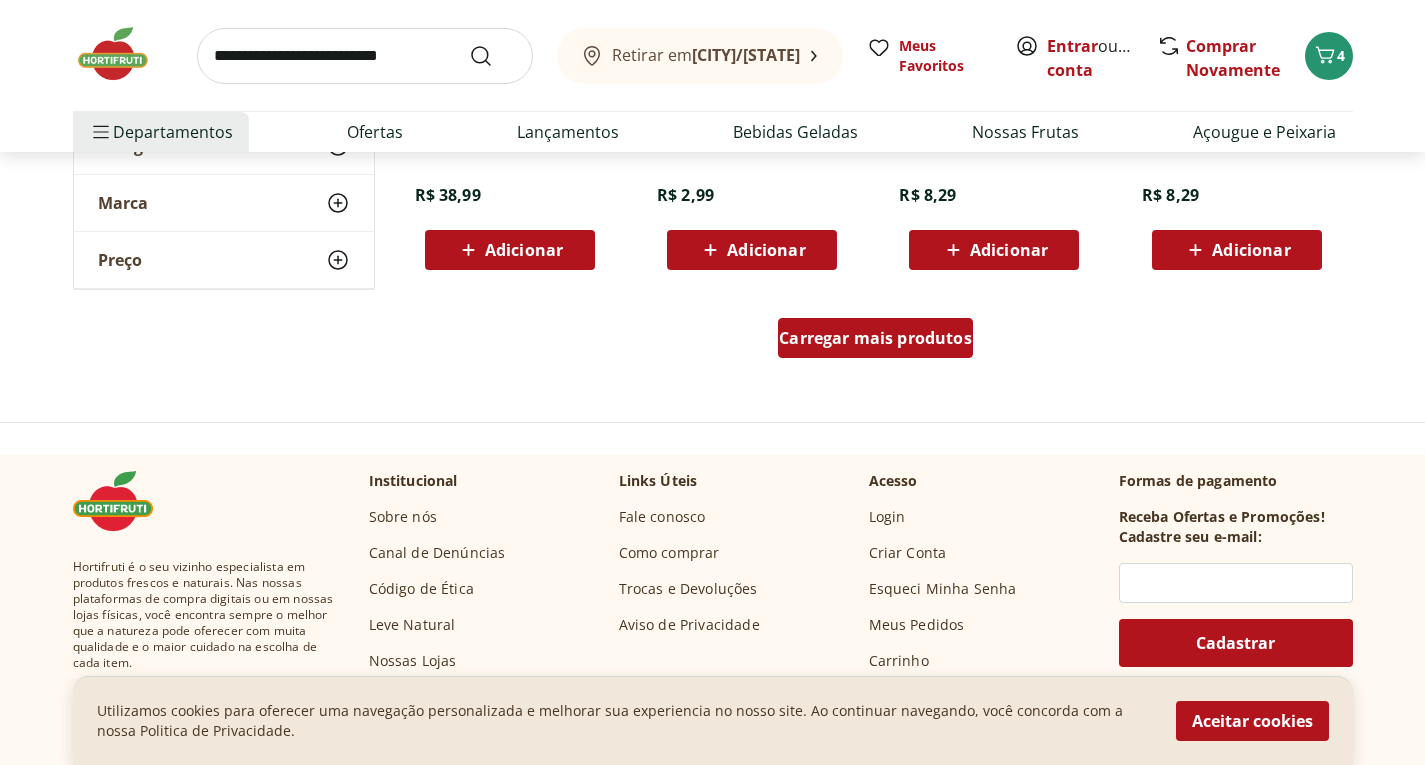 click on "Carregar mais produtos" at bounding box center (875, 338) 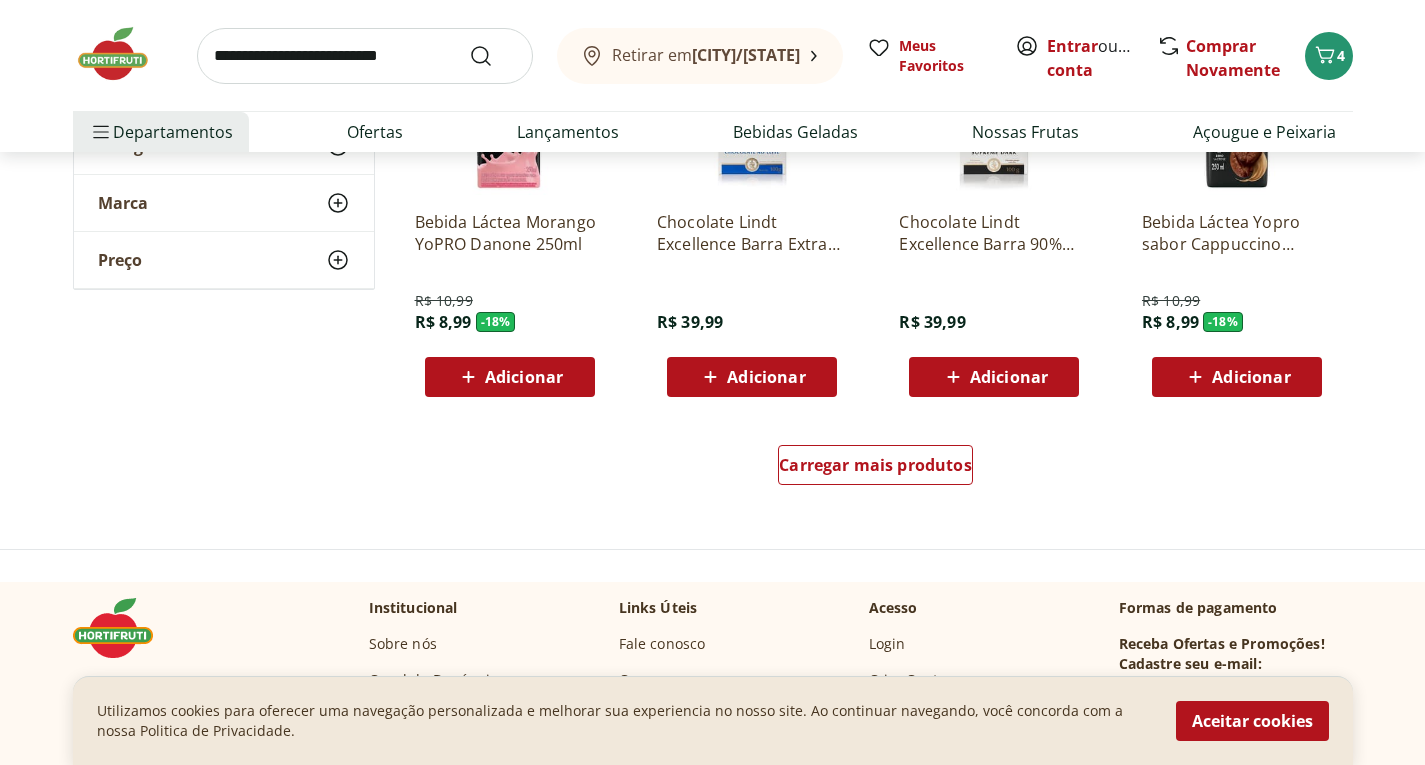scroll, scrollTop: 5160, scrollLeft: 0, axis: vertical 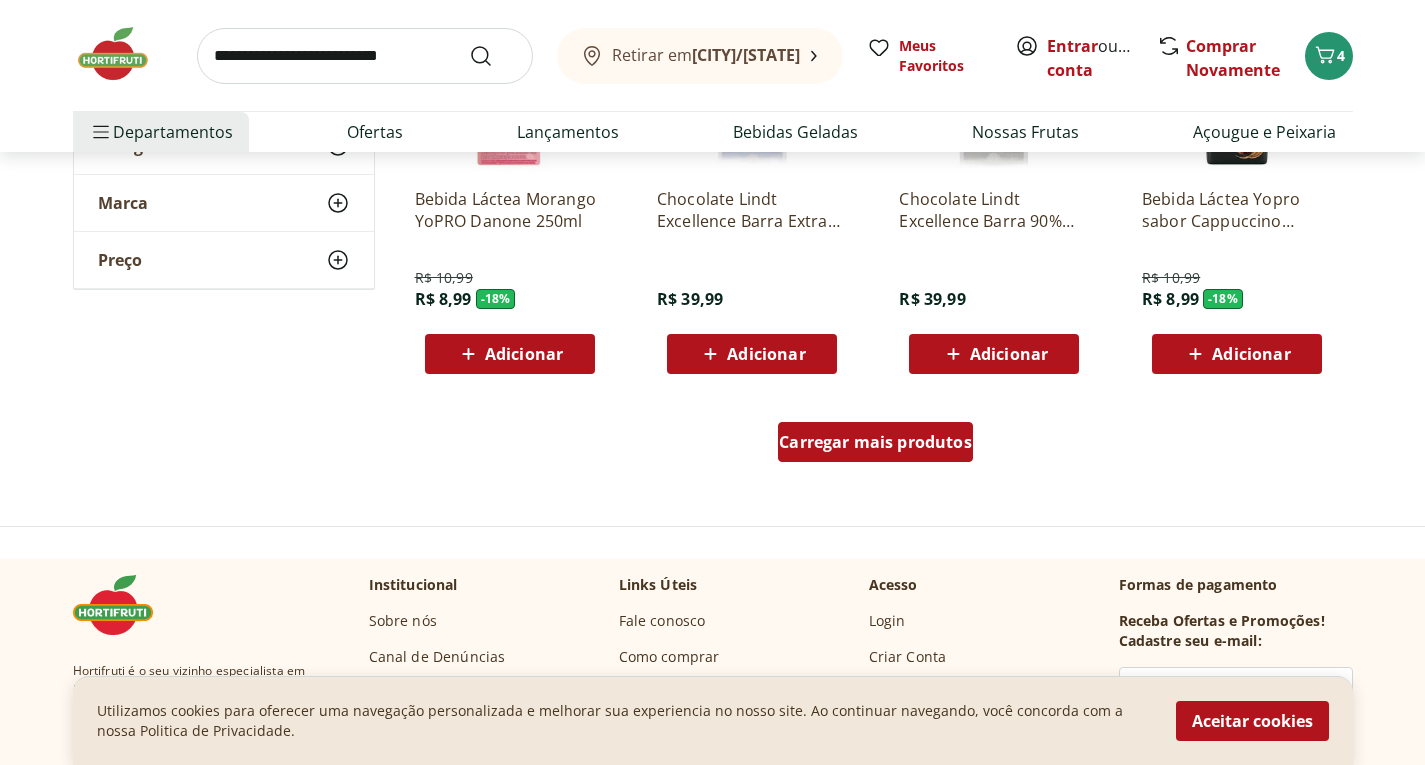 click on "Carregar mais produtos" at bounding box center (875, 442) 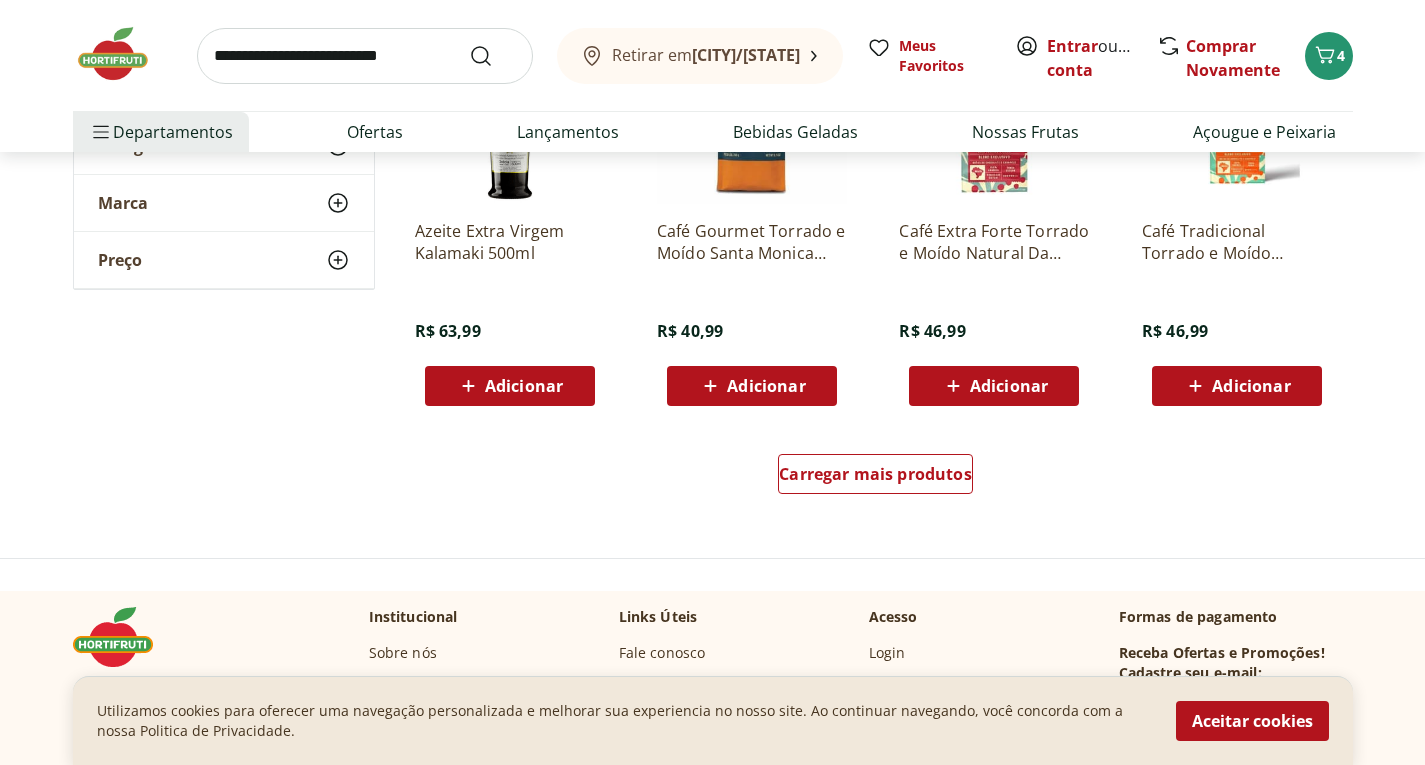 scroll, scrollTop: 6480, scrollLeft: 0, axis: vertical 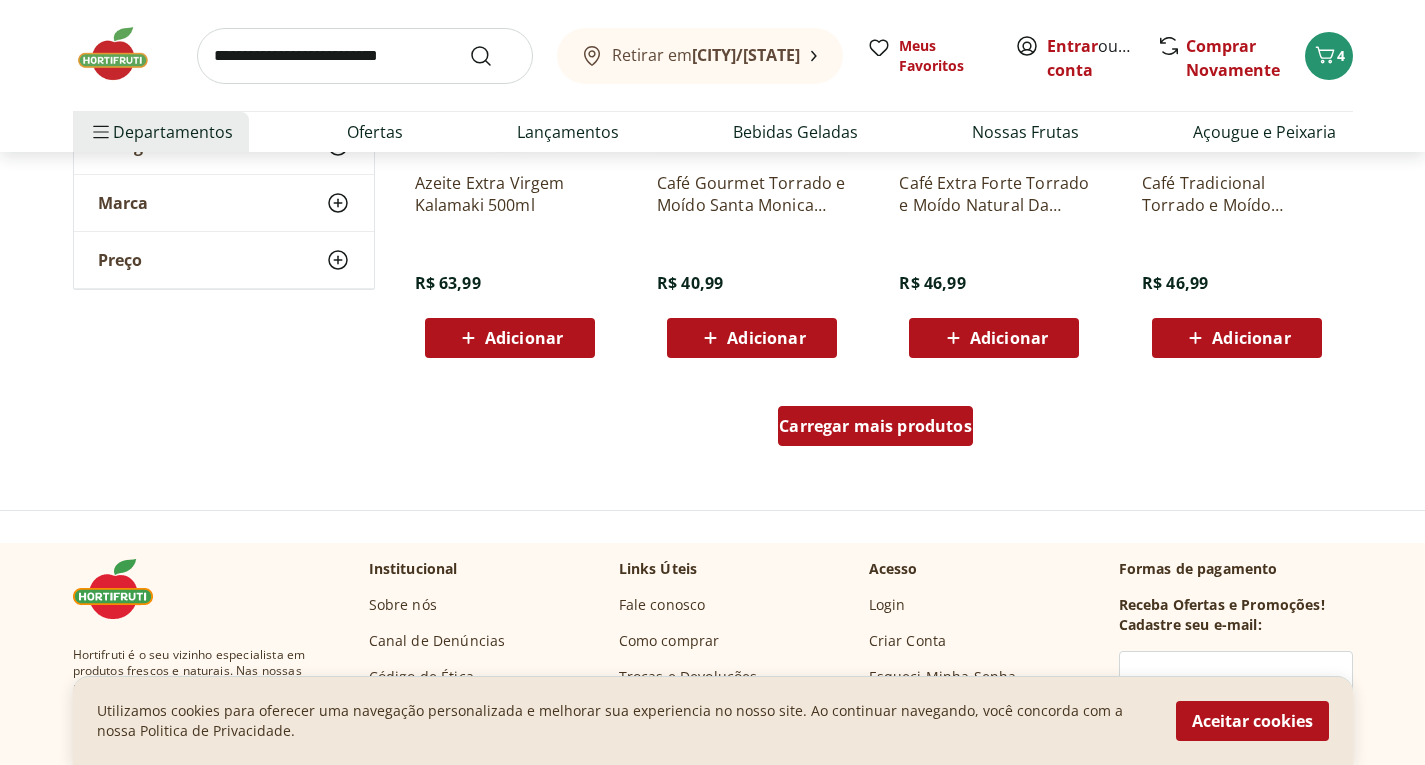 click on "Carregar mais produtos" at bounding box center (875, 426) 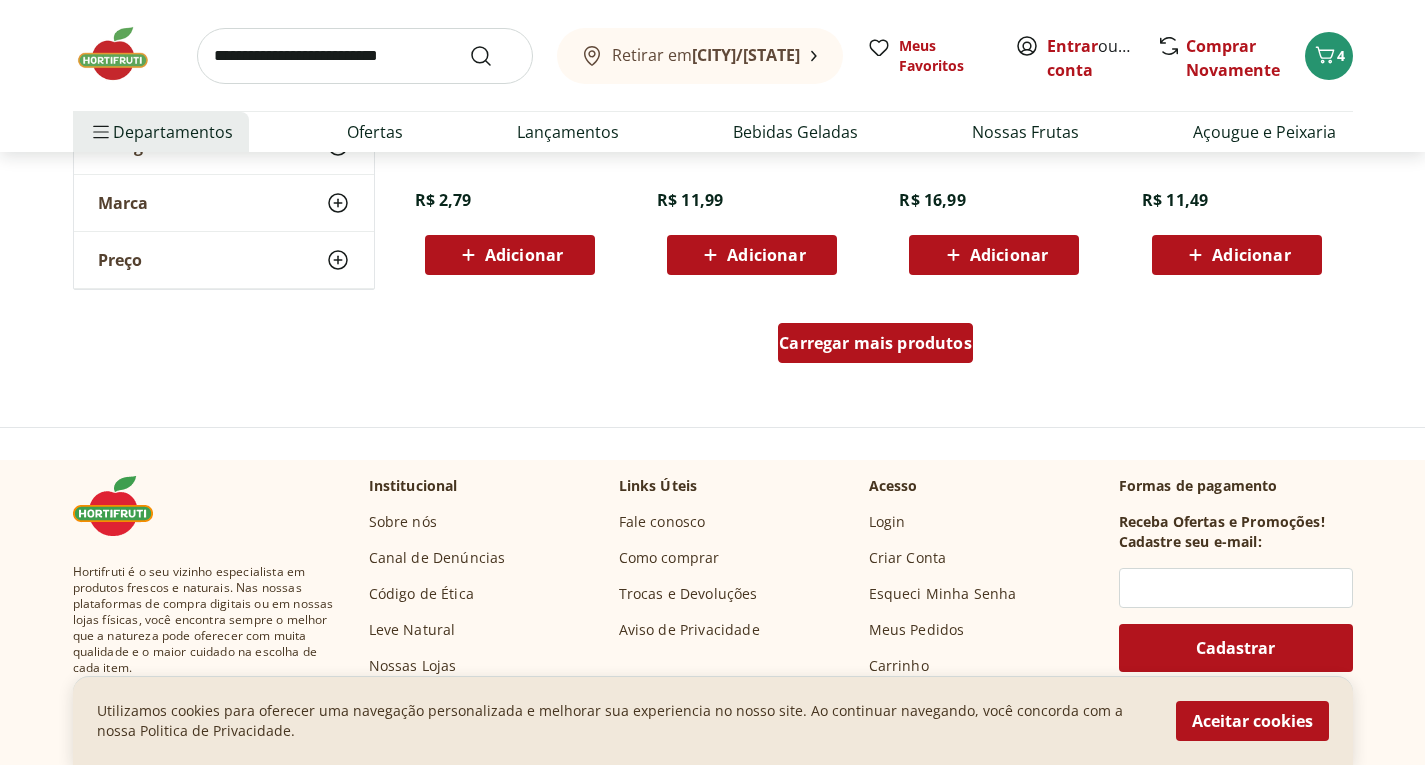 scroll, scrollTop: 7880, scrollLeft: 0, axis: vertical 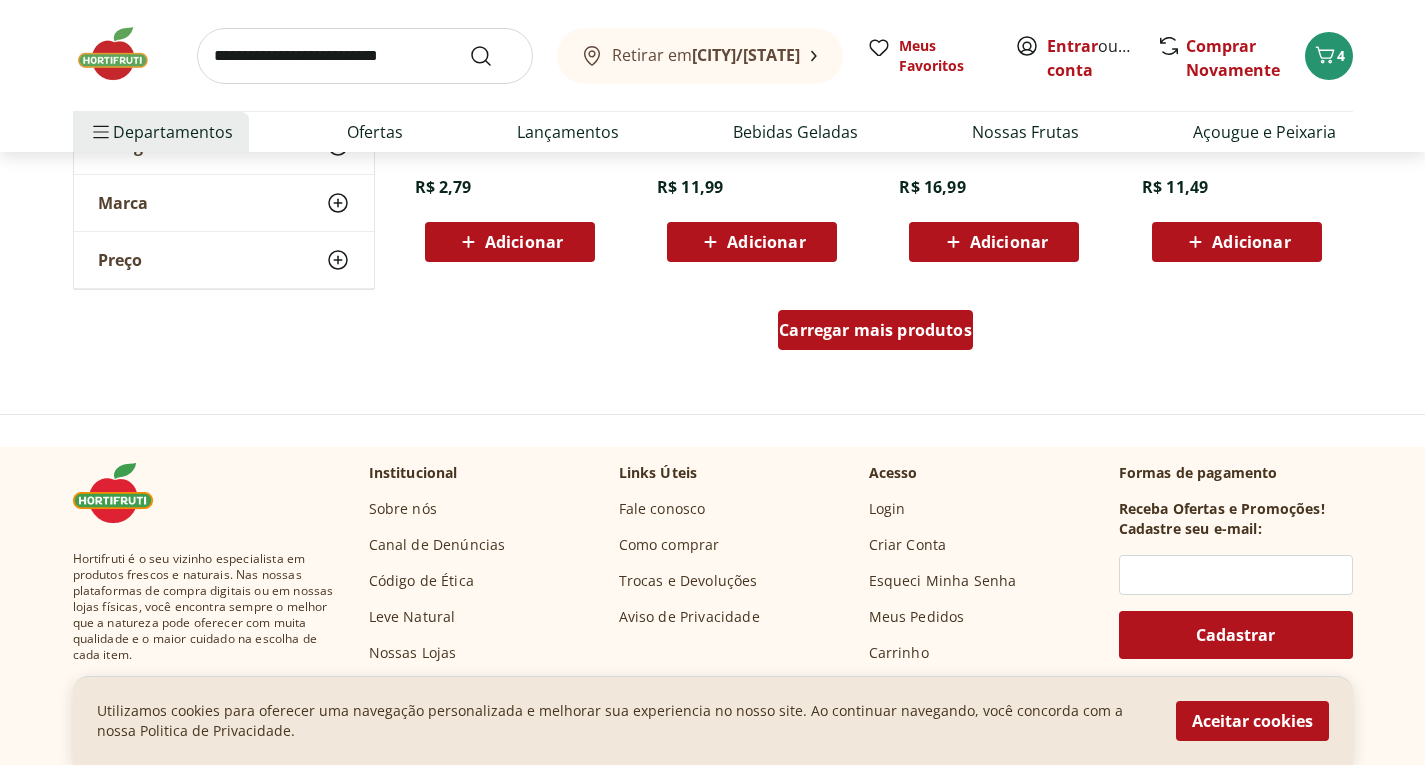 click on "Carregar mais produtos" at bounding box center (875, 330) 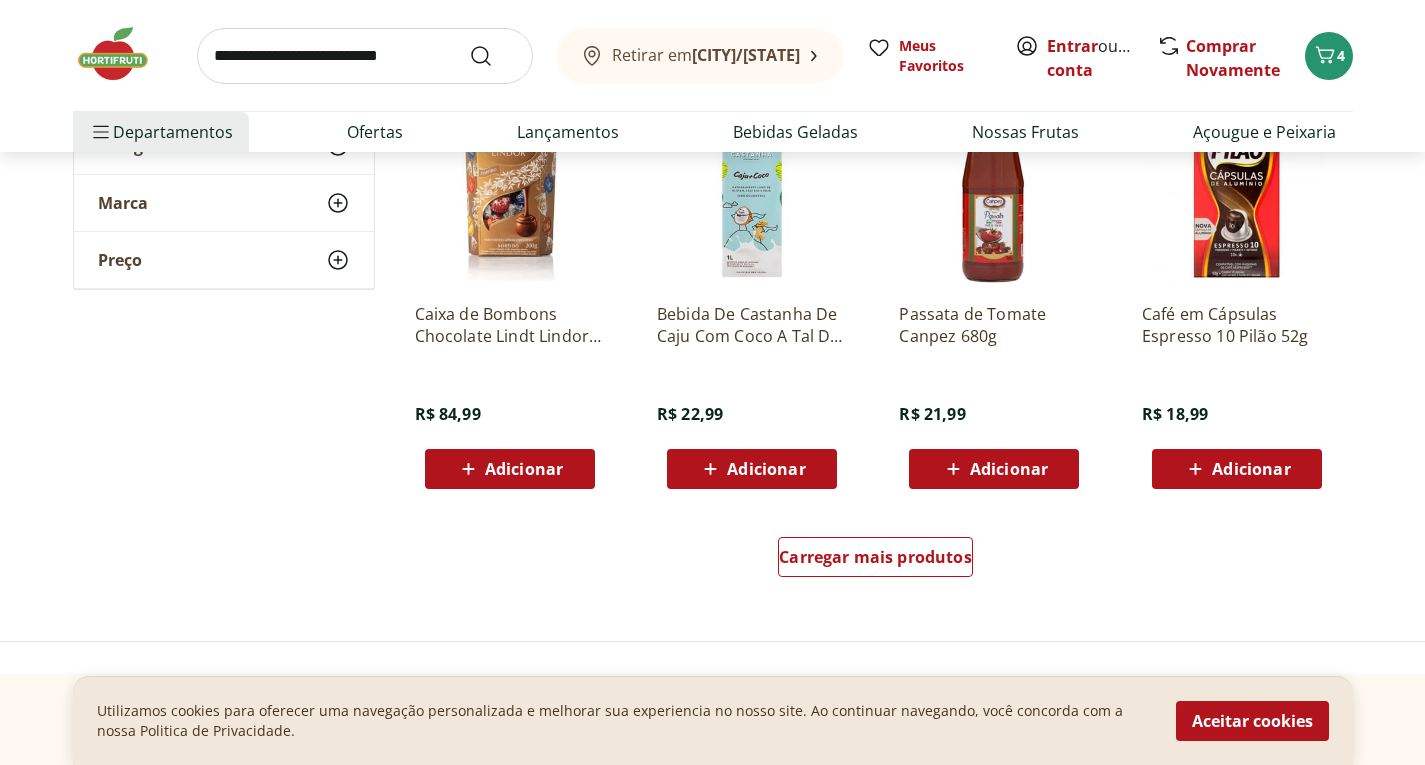 scroll, scrollTop: 8960, scrollLeft: 0, axis: vertical 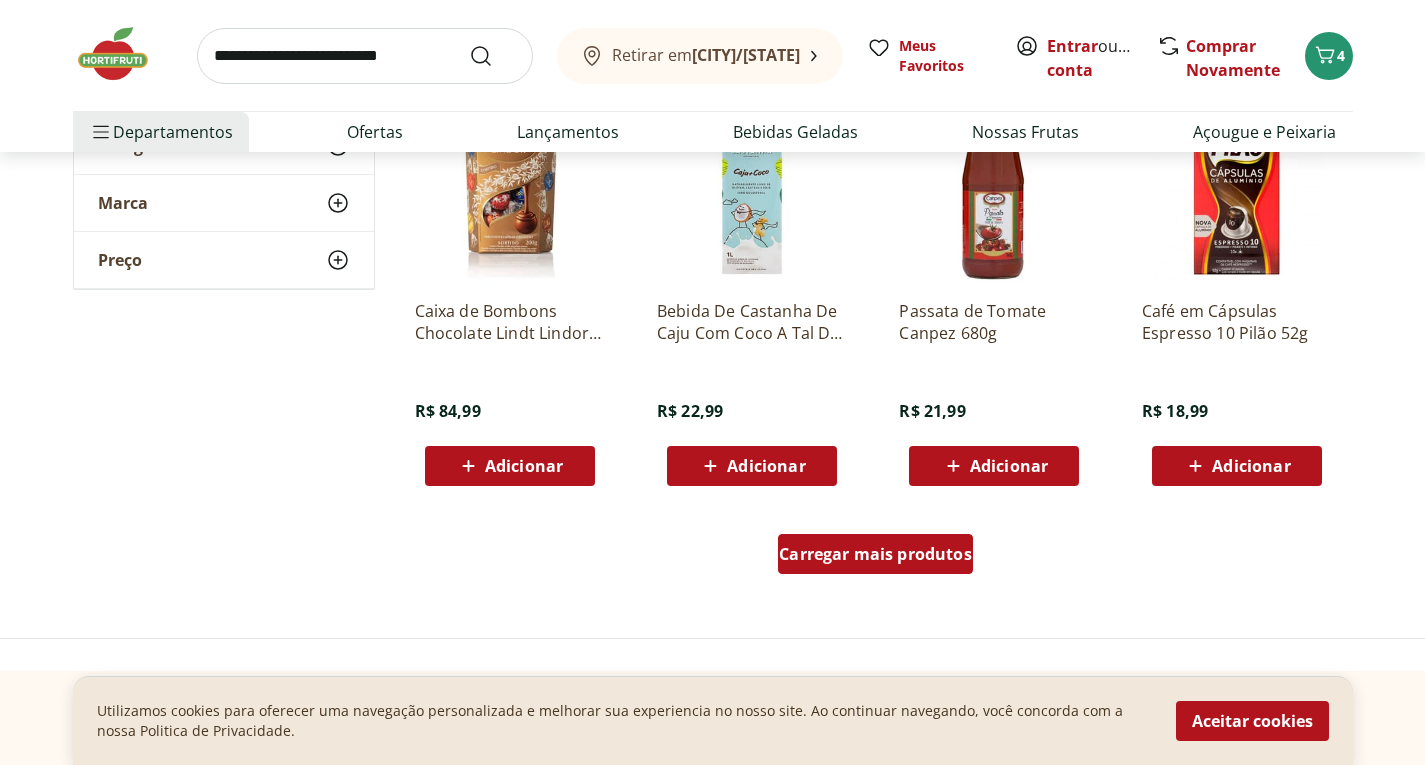 click on "Carregar mais produtos" at bounding box center [875, 558] 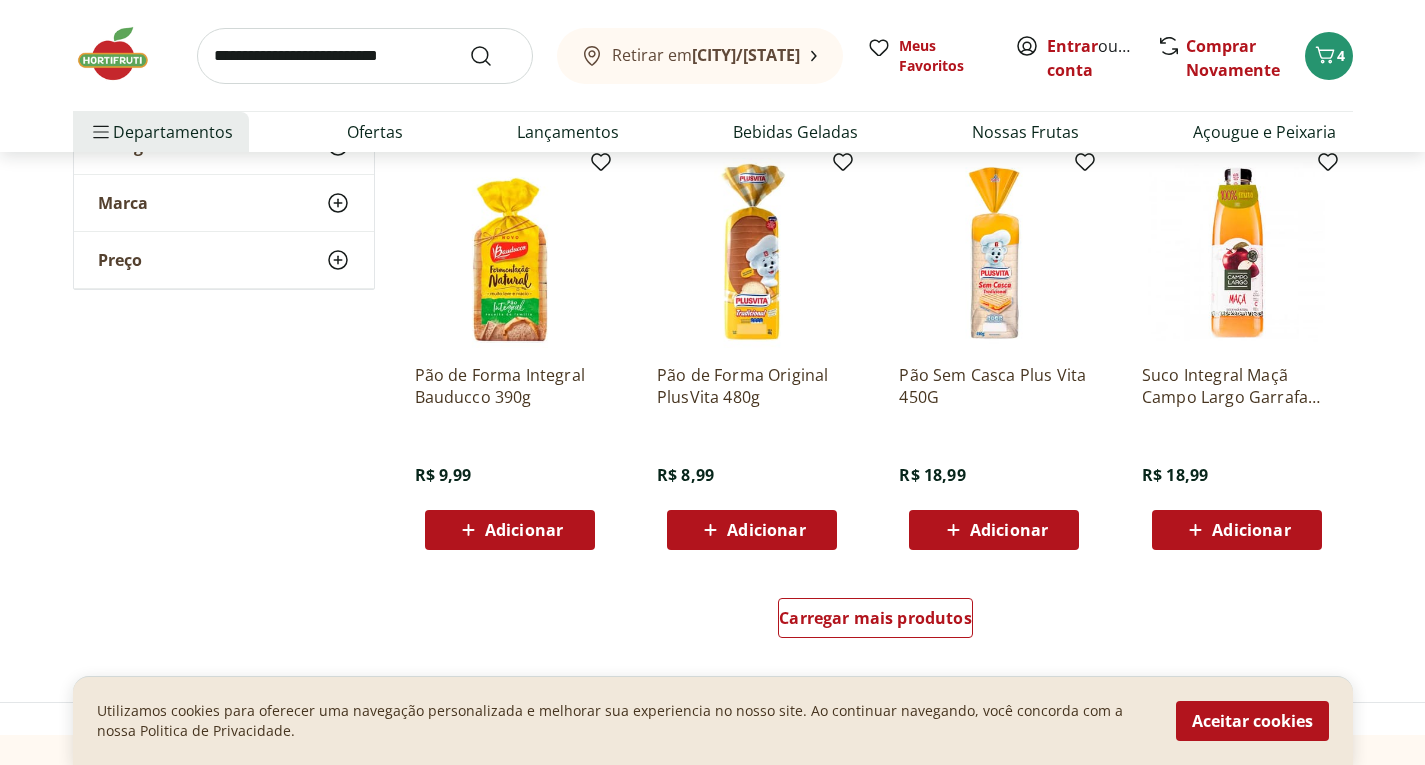 scroll, scrollTop: 10240, scrollLeft: 0, axis: vertical 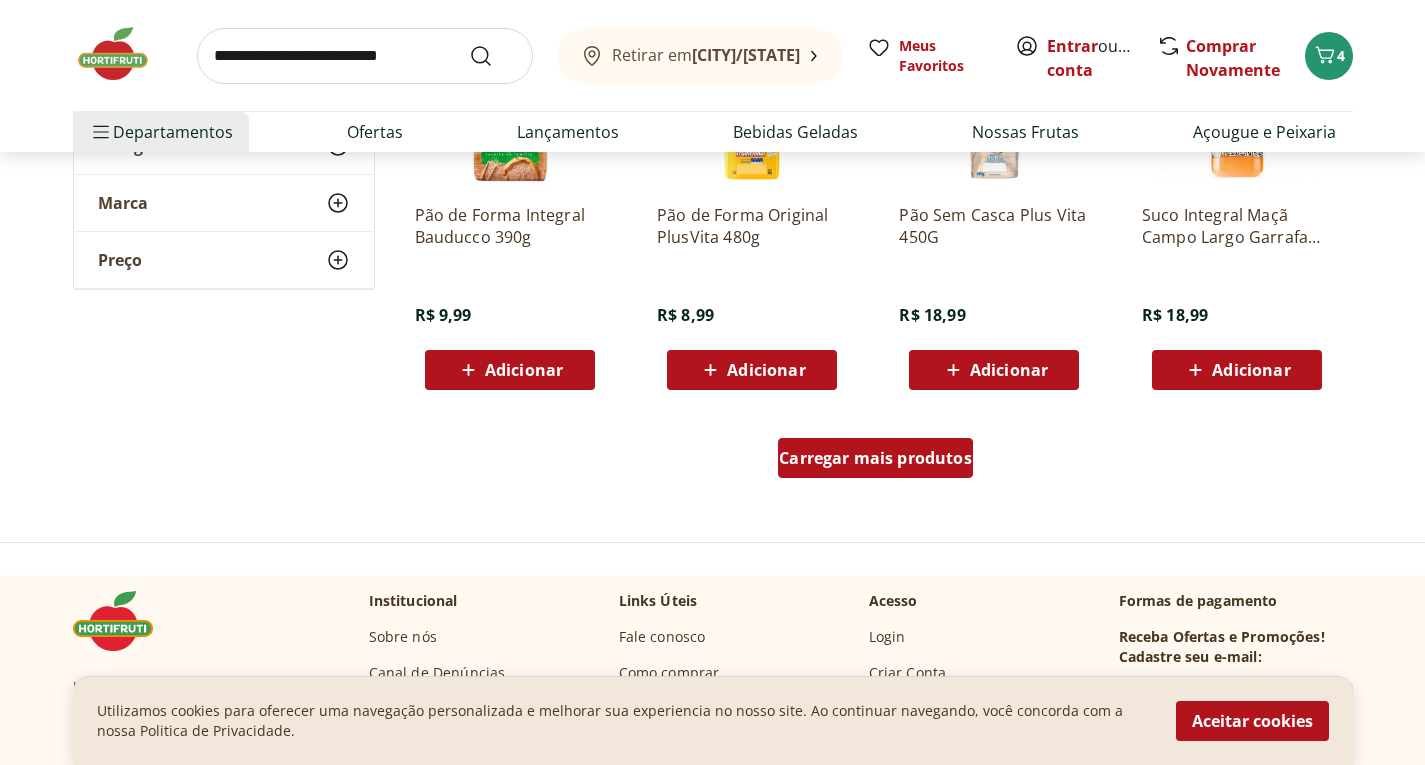 click on "Carregar mais produtos" at bounding box center (875, 458) 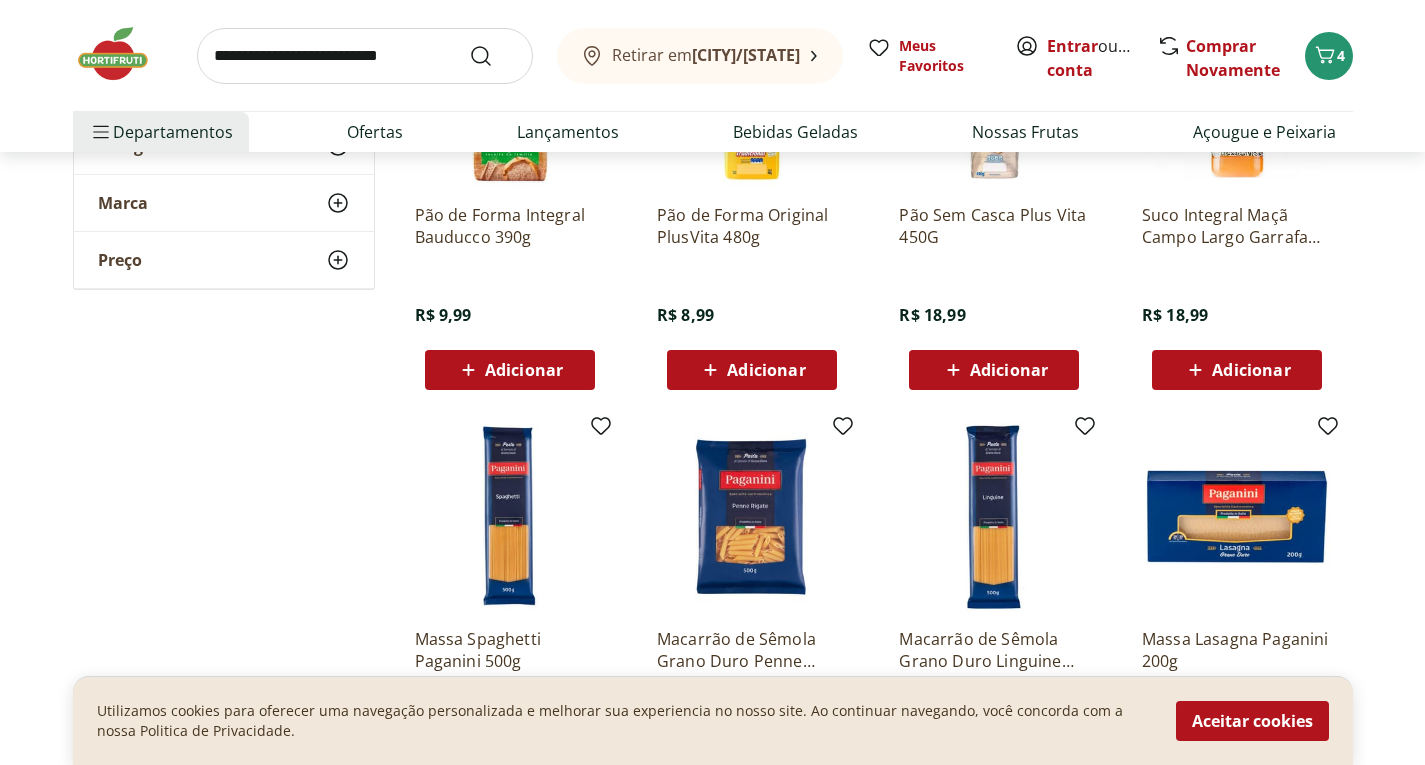 click on "**********" at bounding box center [713, -4128] 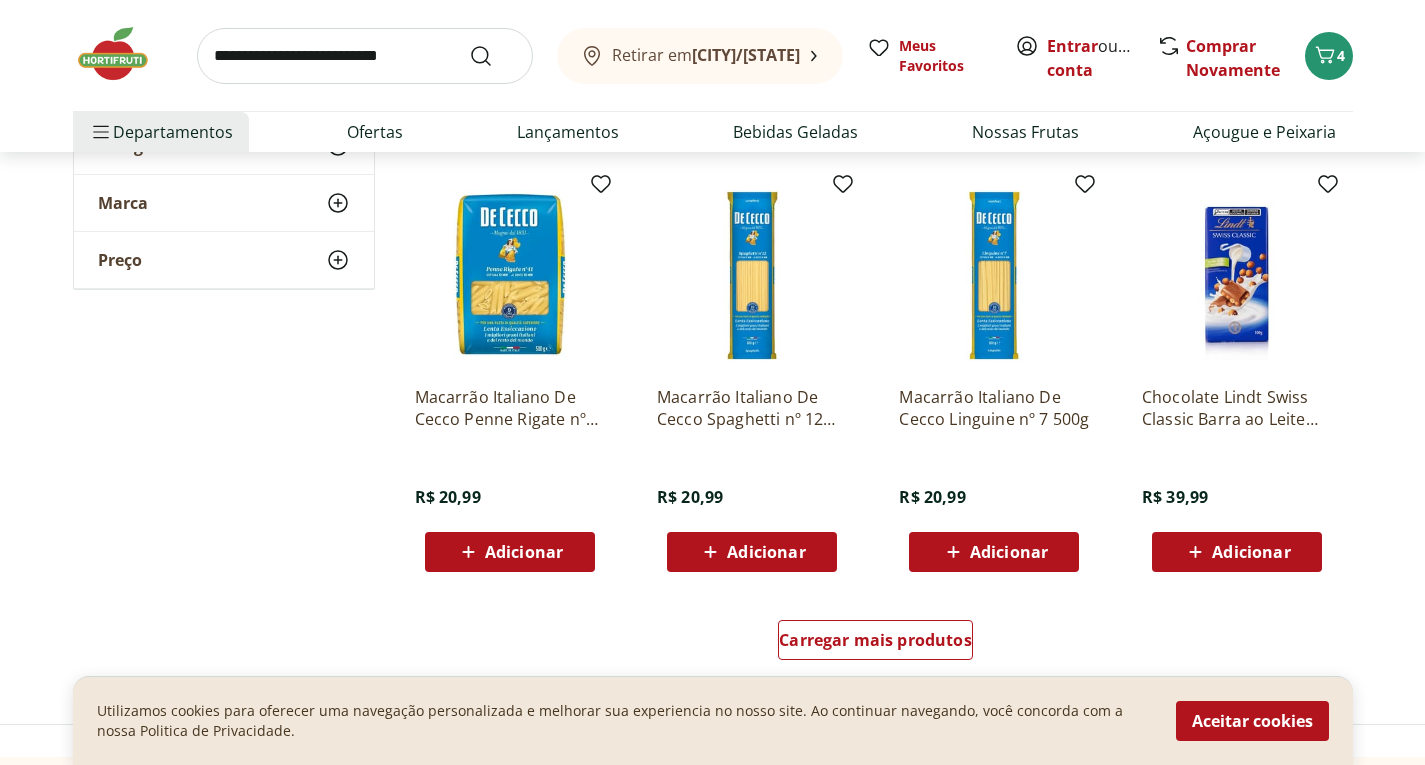 scroll, scrollTop: 11520, scrollLeft: 0, axis: vertical 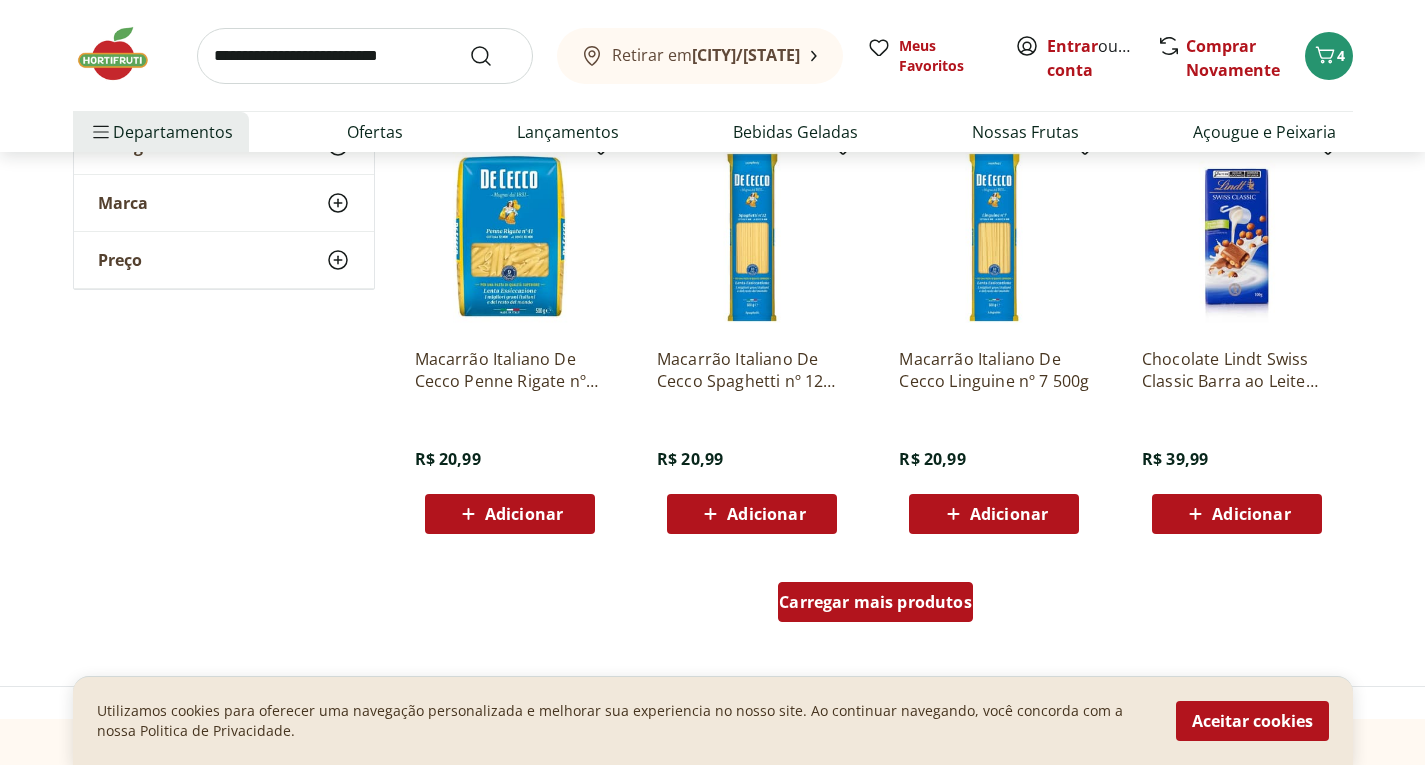 click on "Carregar mais produtos" at bounding box center [875, 606] 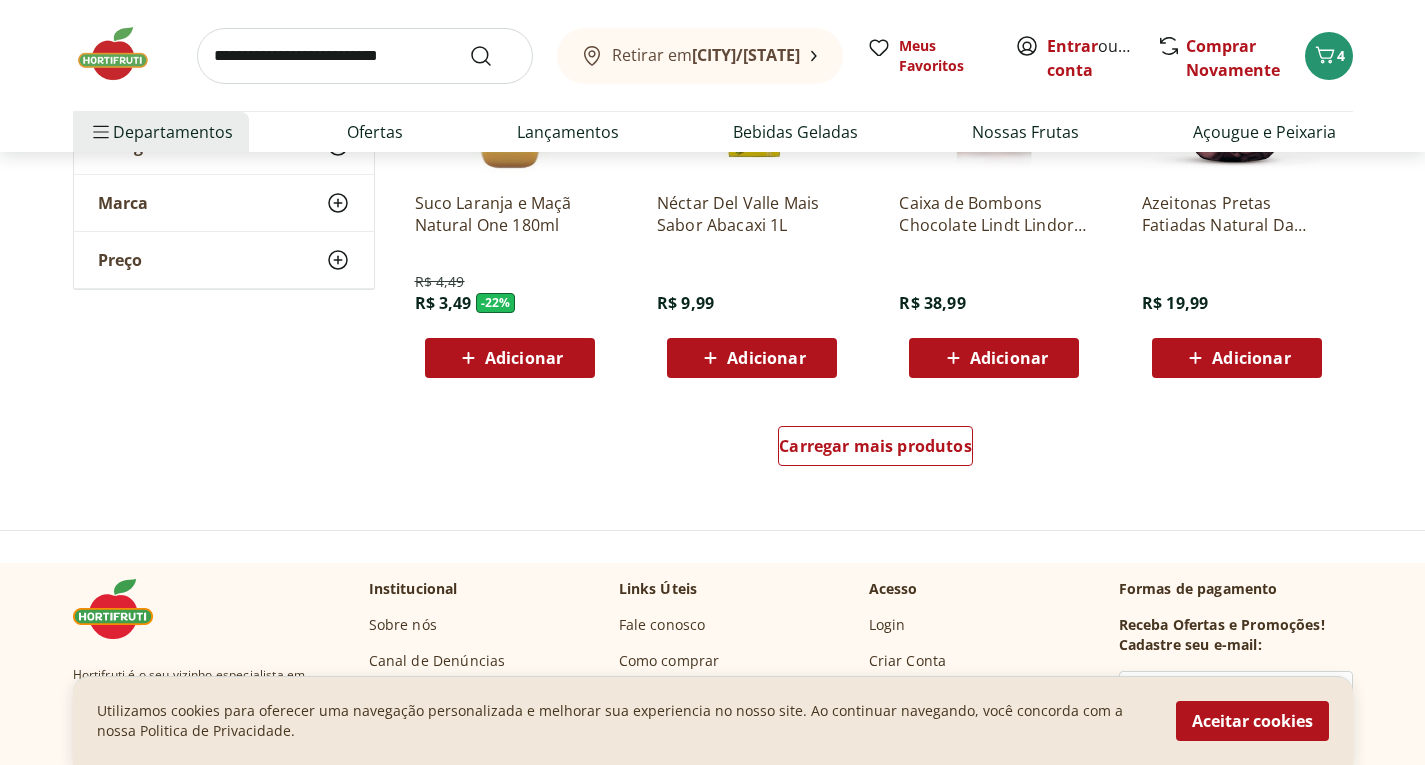 scroll, scrollTop: 13000, scrollLeft: 0, axis: vertical 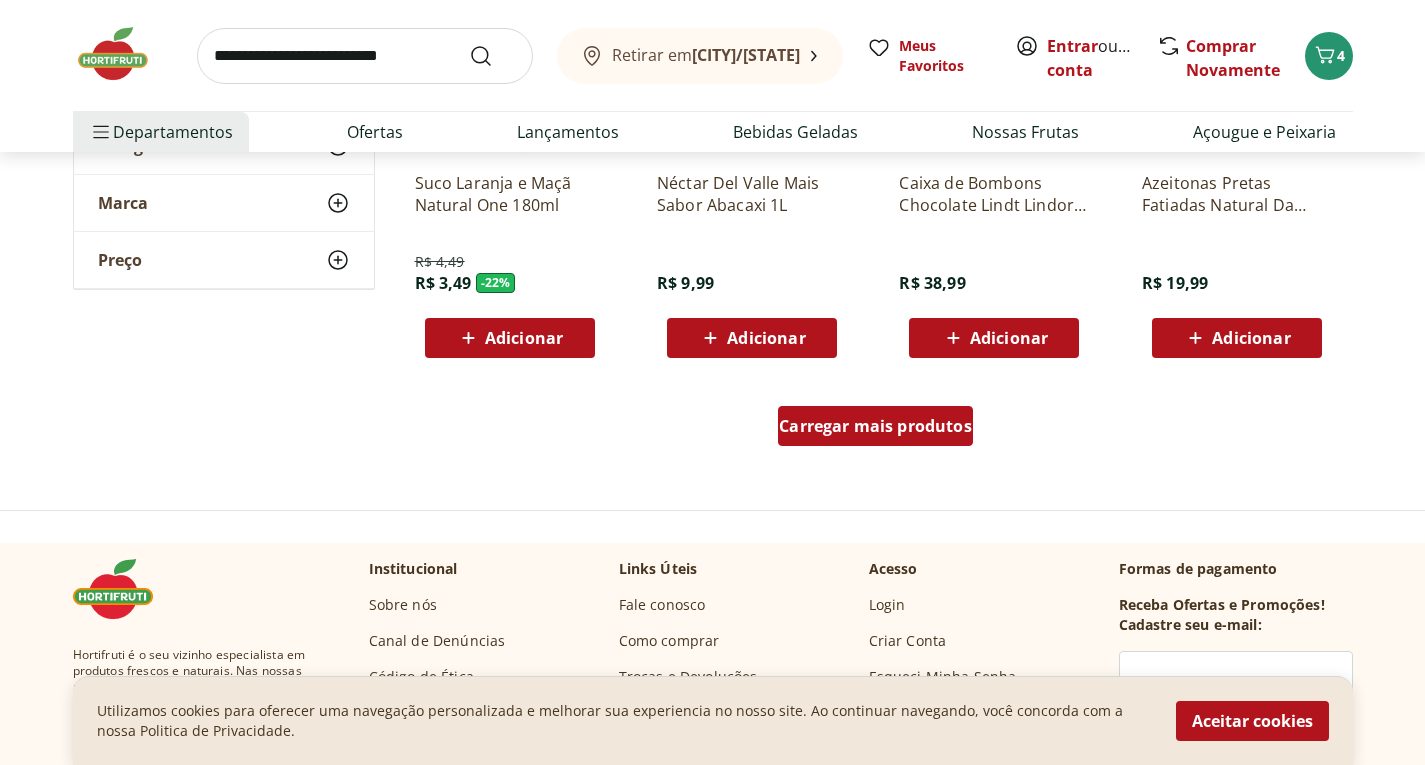 click on "Carregar mais produtos" at bounding box center (875, 426) 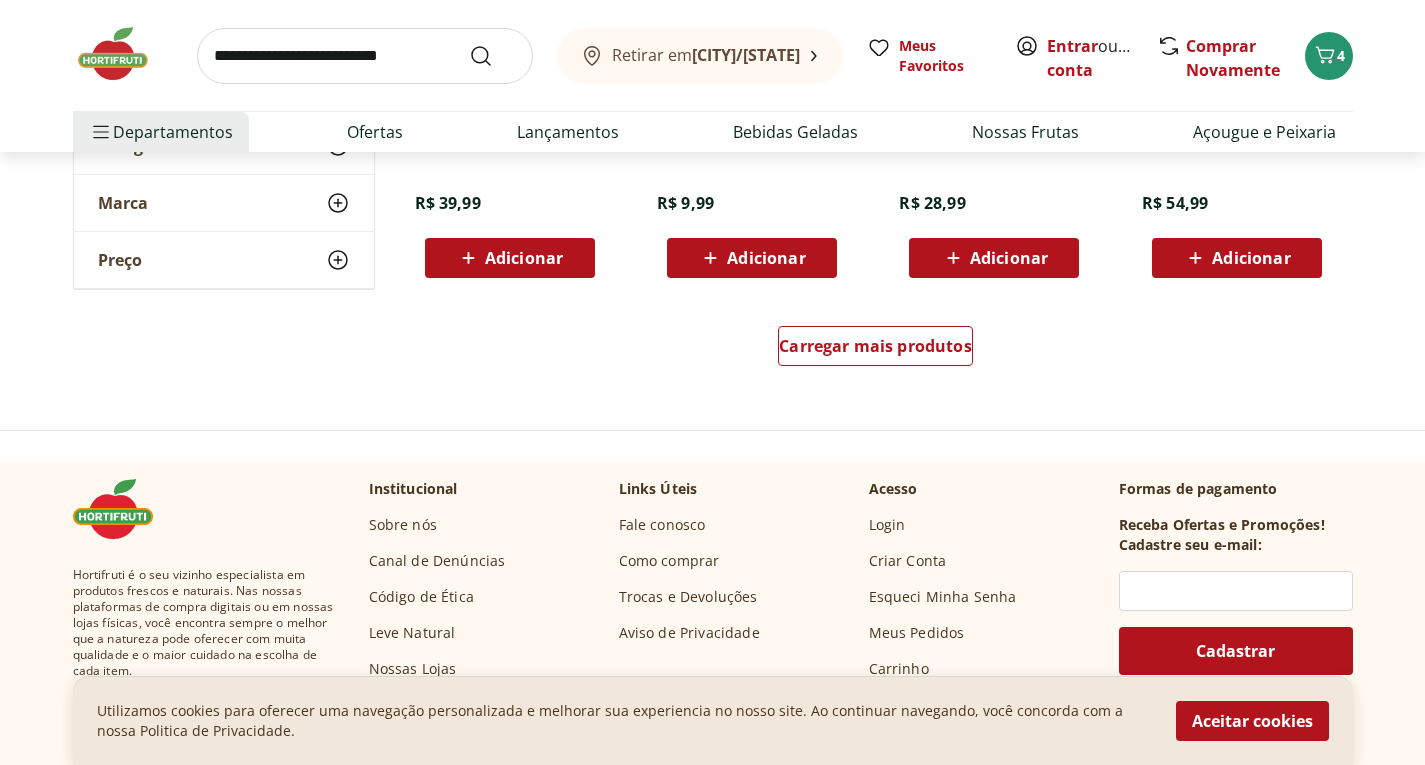 scroll, scrollTop: 14440, scrollLeft: 0, axis: vertical 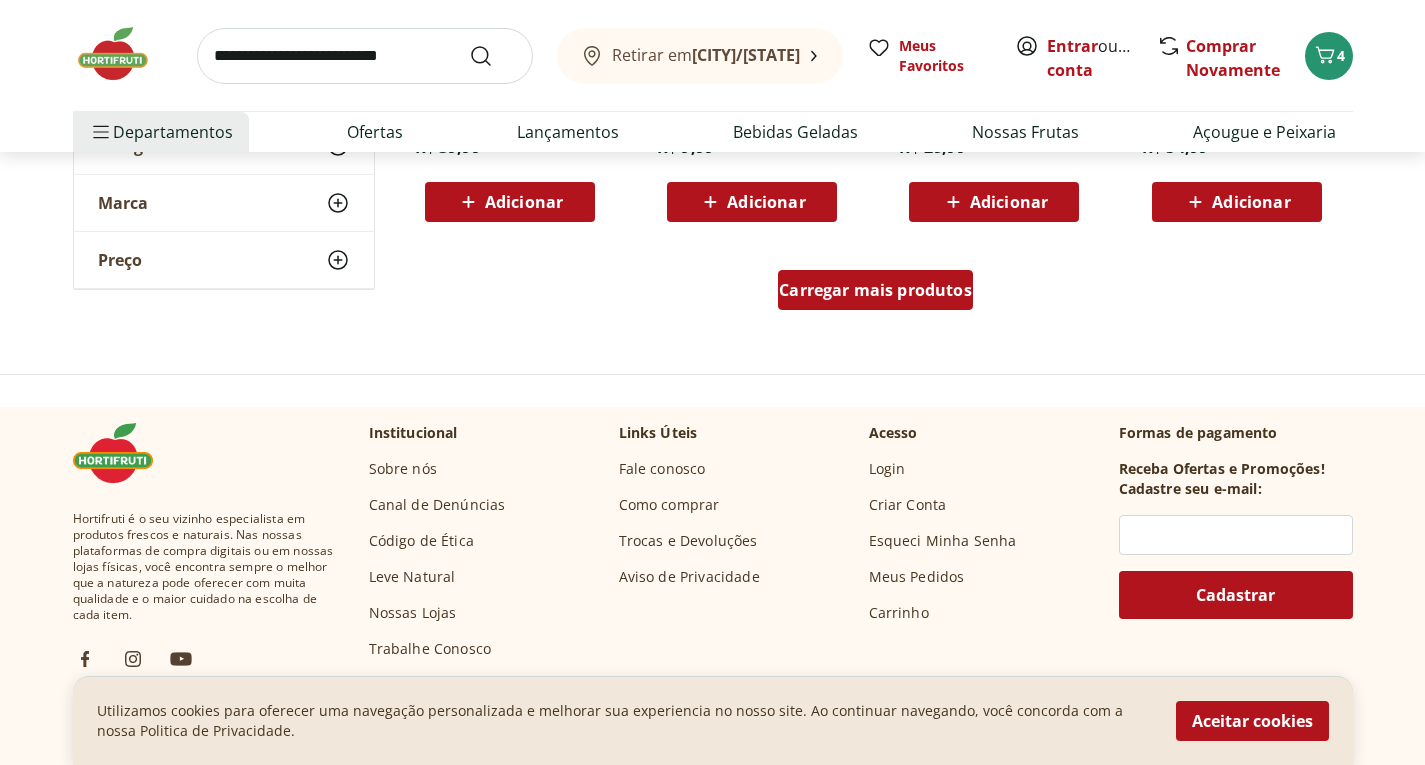 click on "Carregar mais produtos" at bounding box center [875, 294] 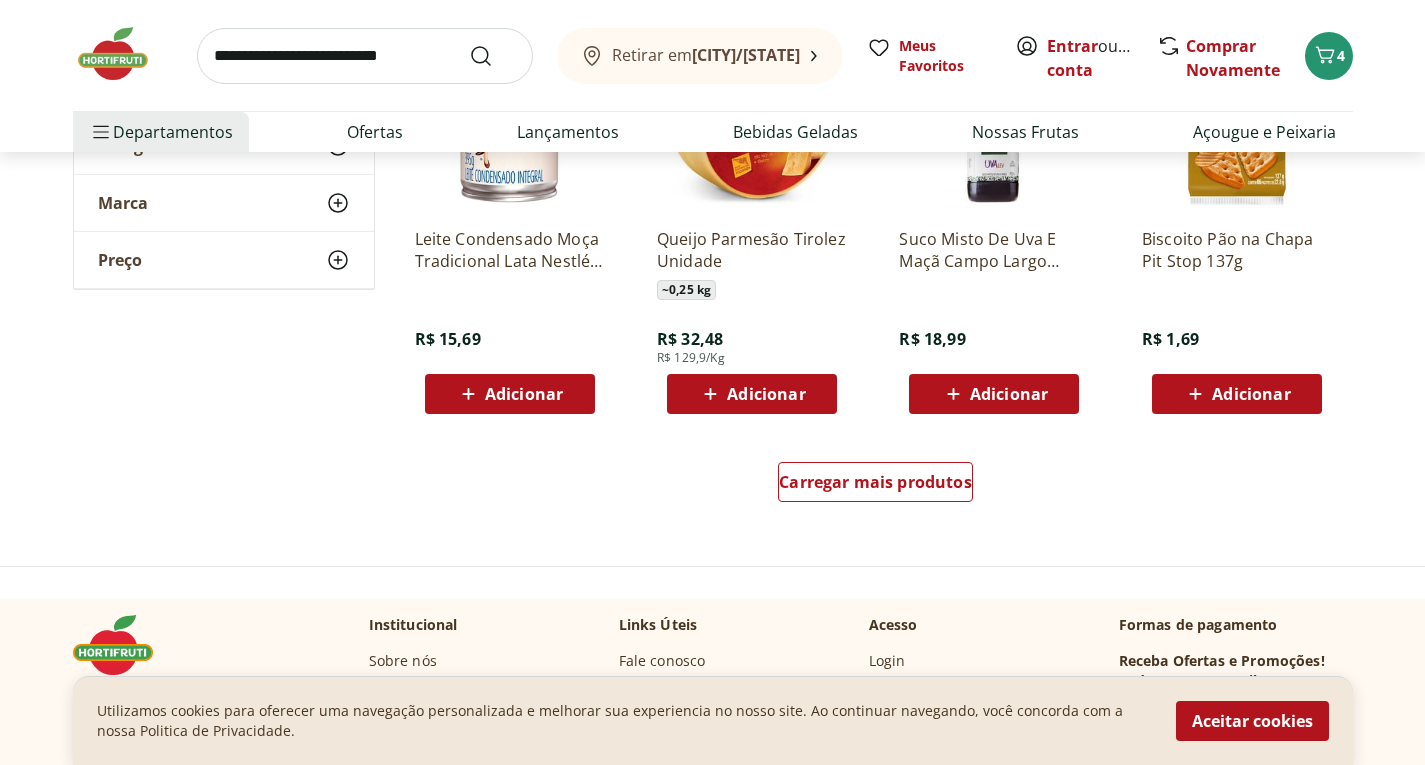 scroll, scrollTop: 15560, scrollLeft: 0, axis: vertical 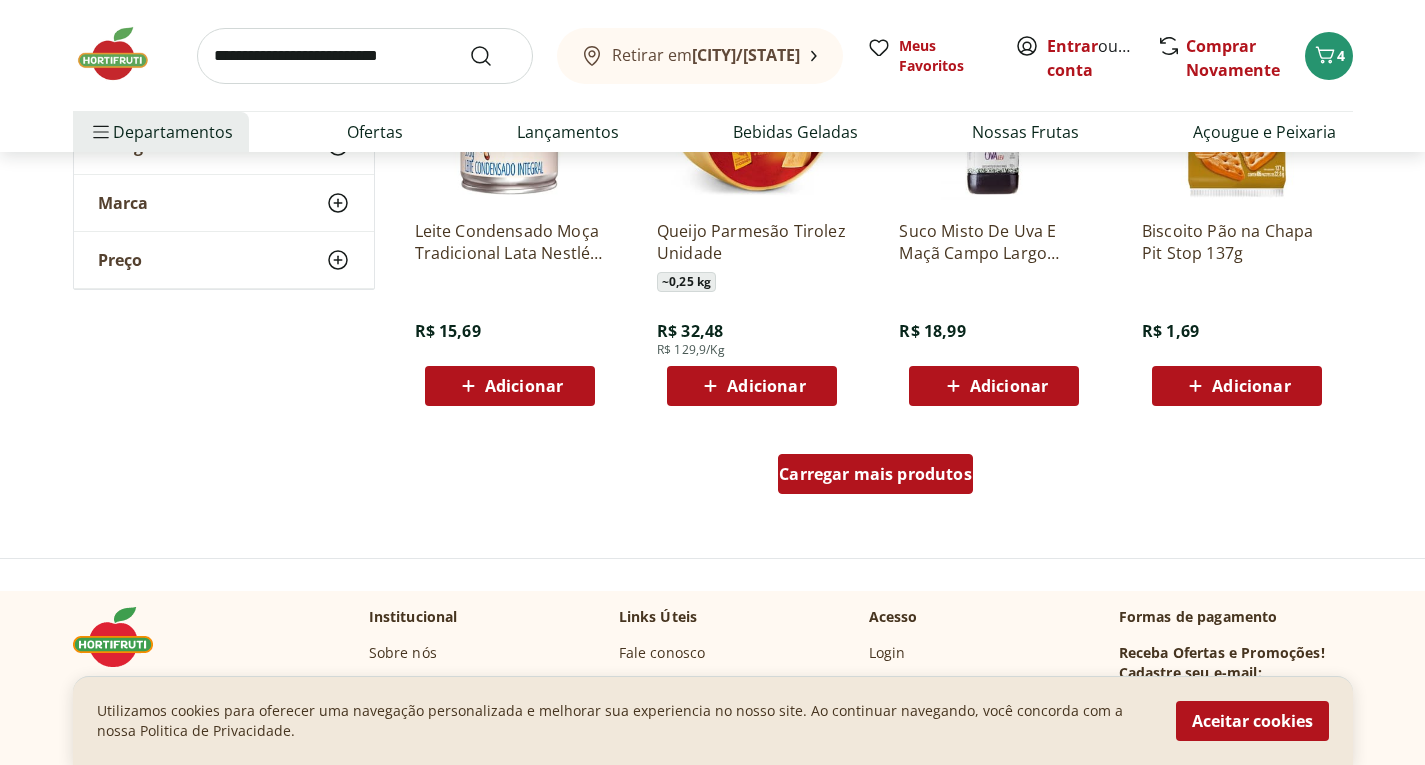 click on "Carregar mais produtos" at bounding box center [875, 474] 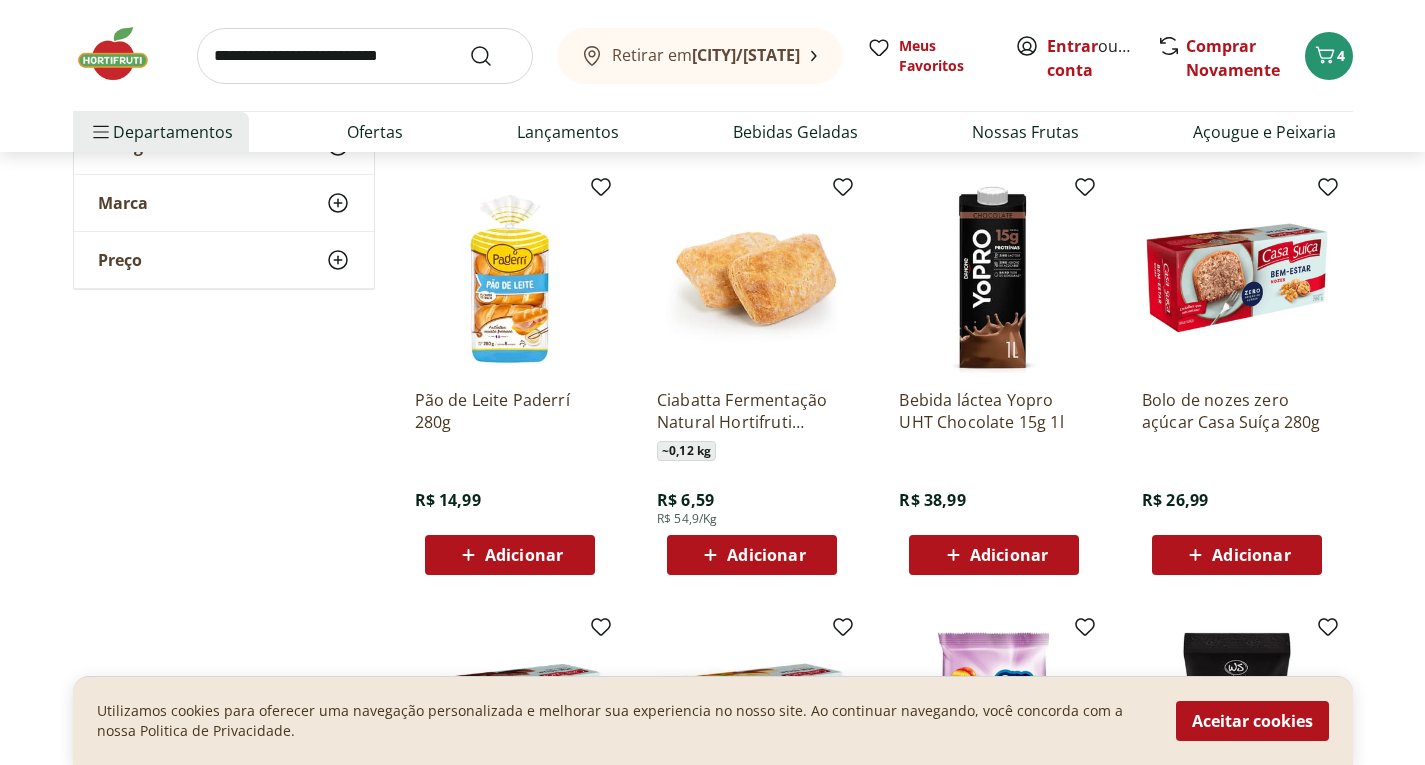 scroll, scrollTop: 16280, scrollLeft: 0, axis: vertical 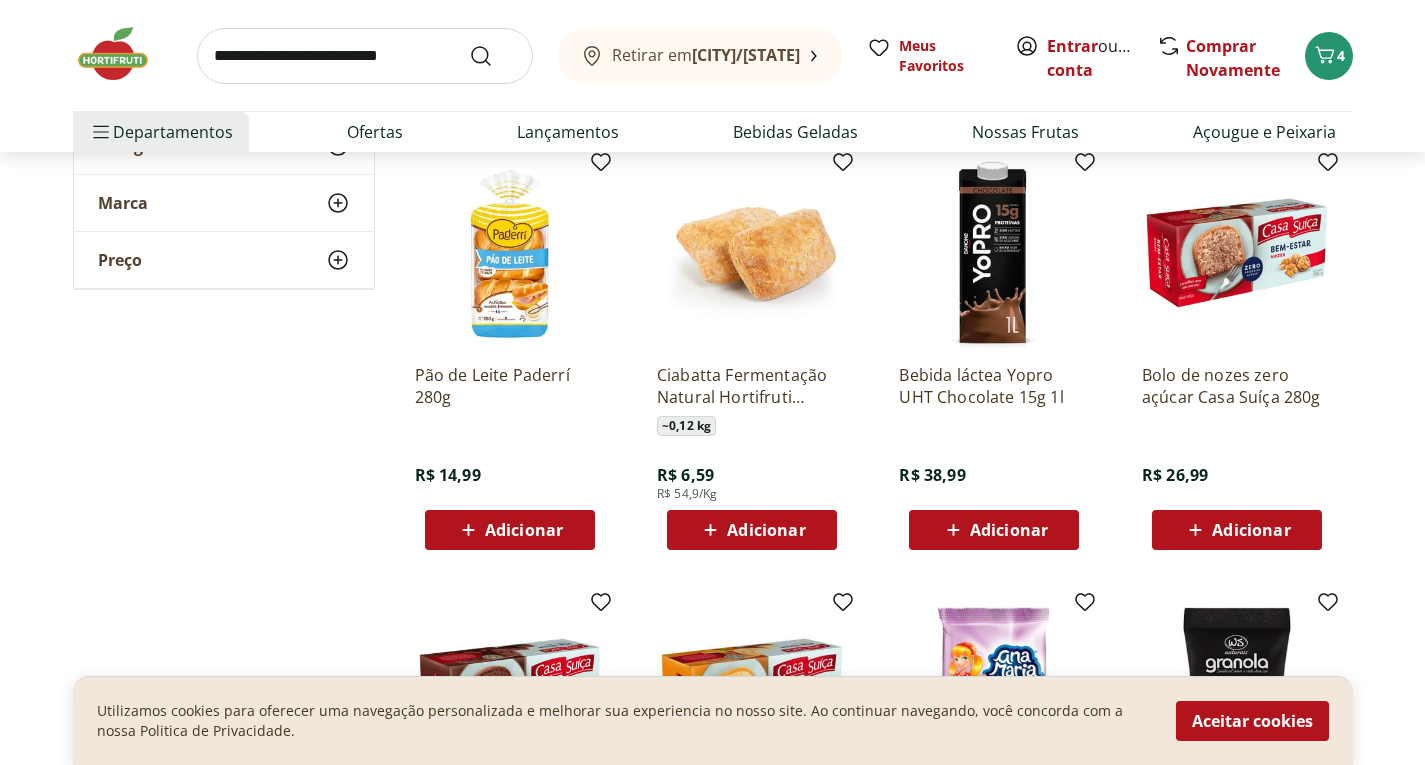 click on "Ciabatta Fermentação Natural Hortifruti Natural da Terra ~ 0,12 kg R$ 6,59 R$ 54,9/Kg Adicionar" at bounding box center (752, 354) 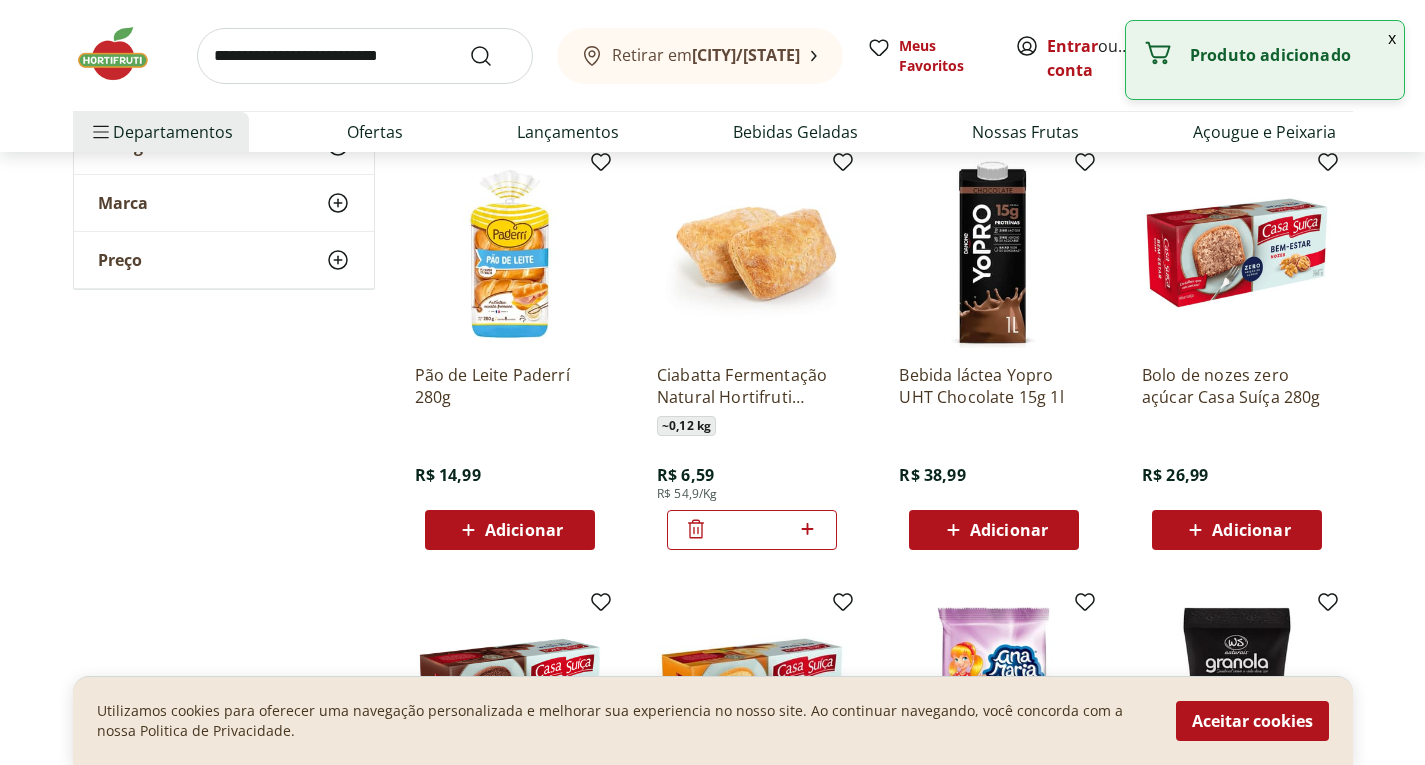 click on "**********" at bounding box center (713, -7440) 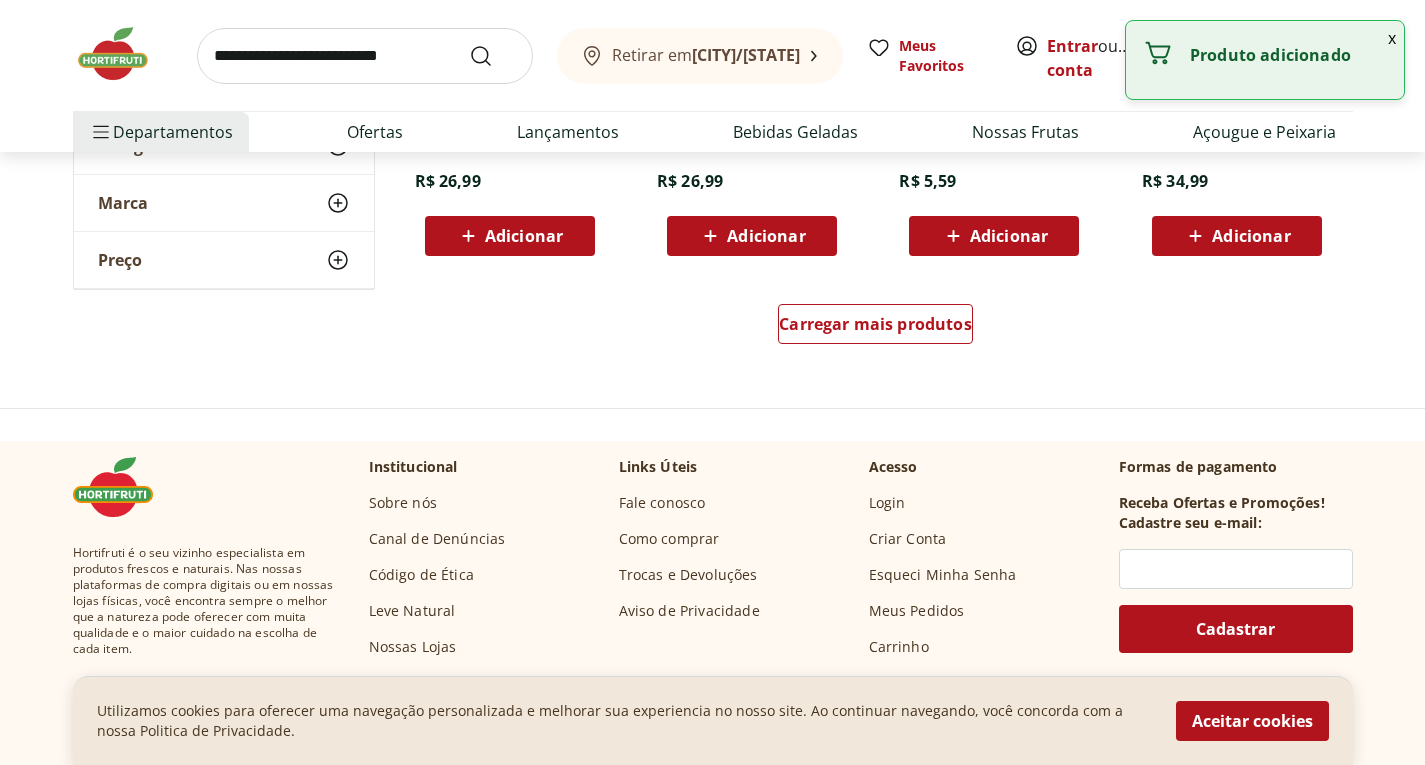 scroll, scrollTop: 17040, scrollLeft: 0, axis: vertical 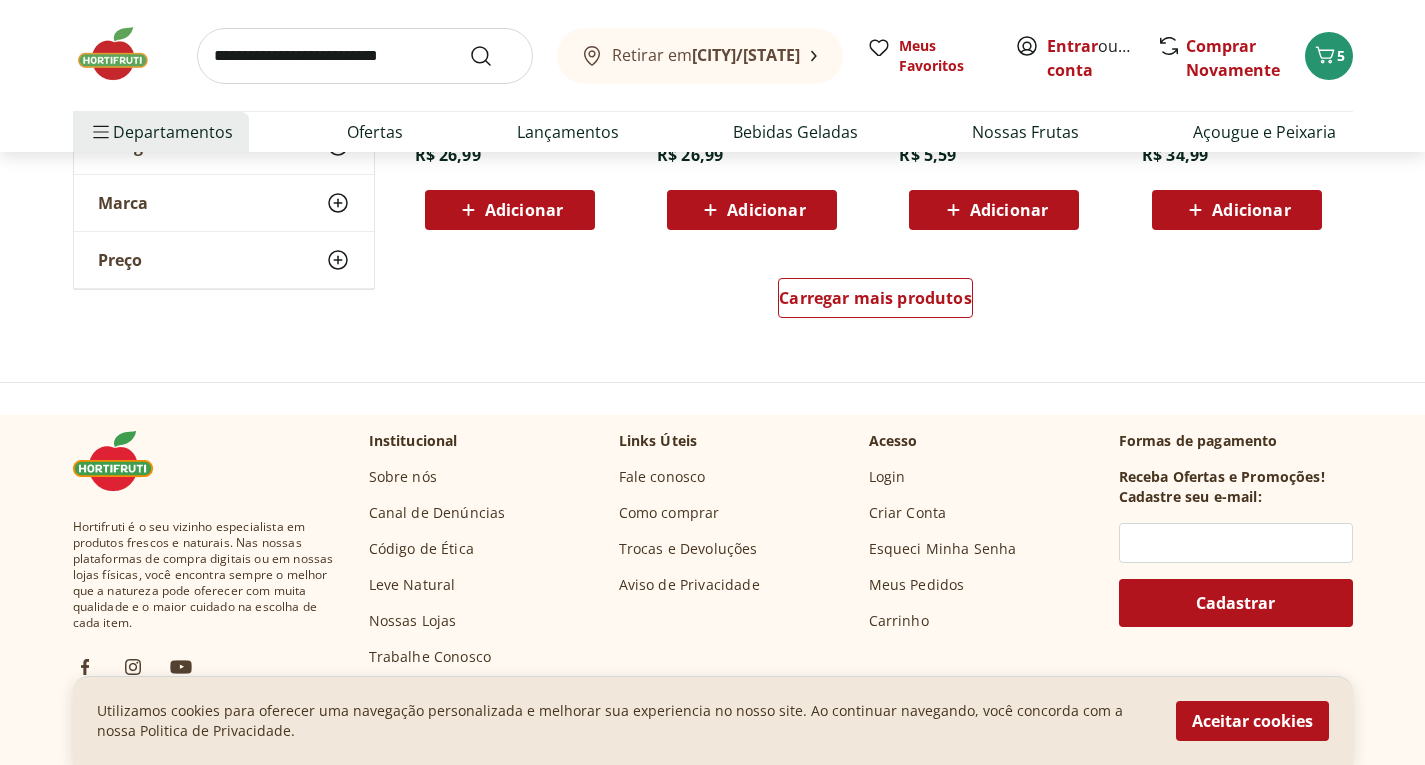 click at bounding box center (365, 56) 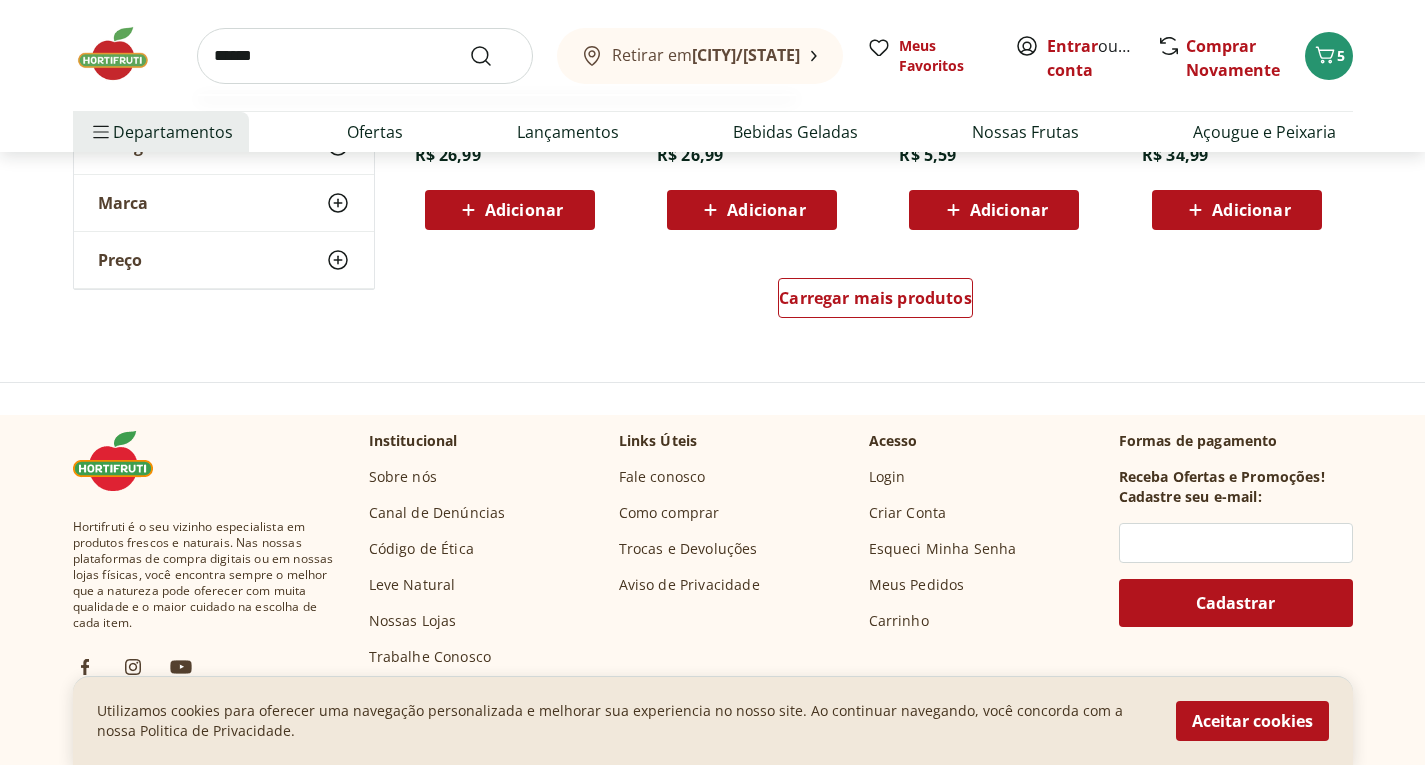 type on "******" 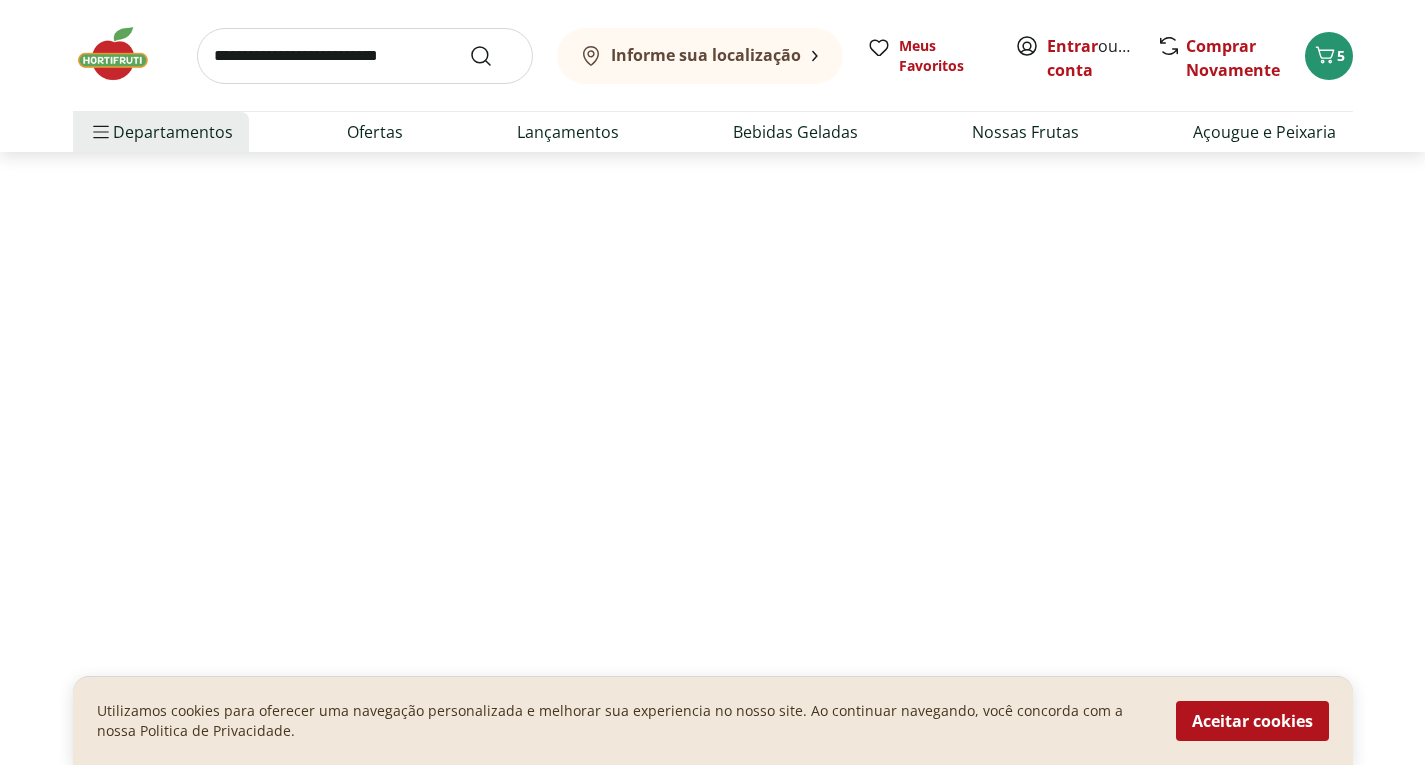 scroll, scrollTop: 0, scrollLeft: 0, axis: both 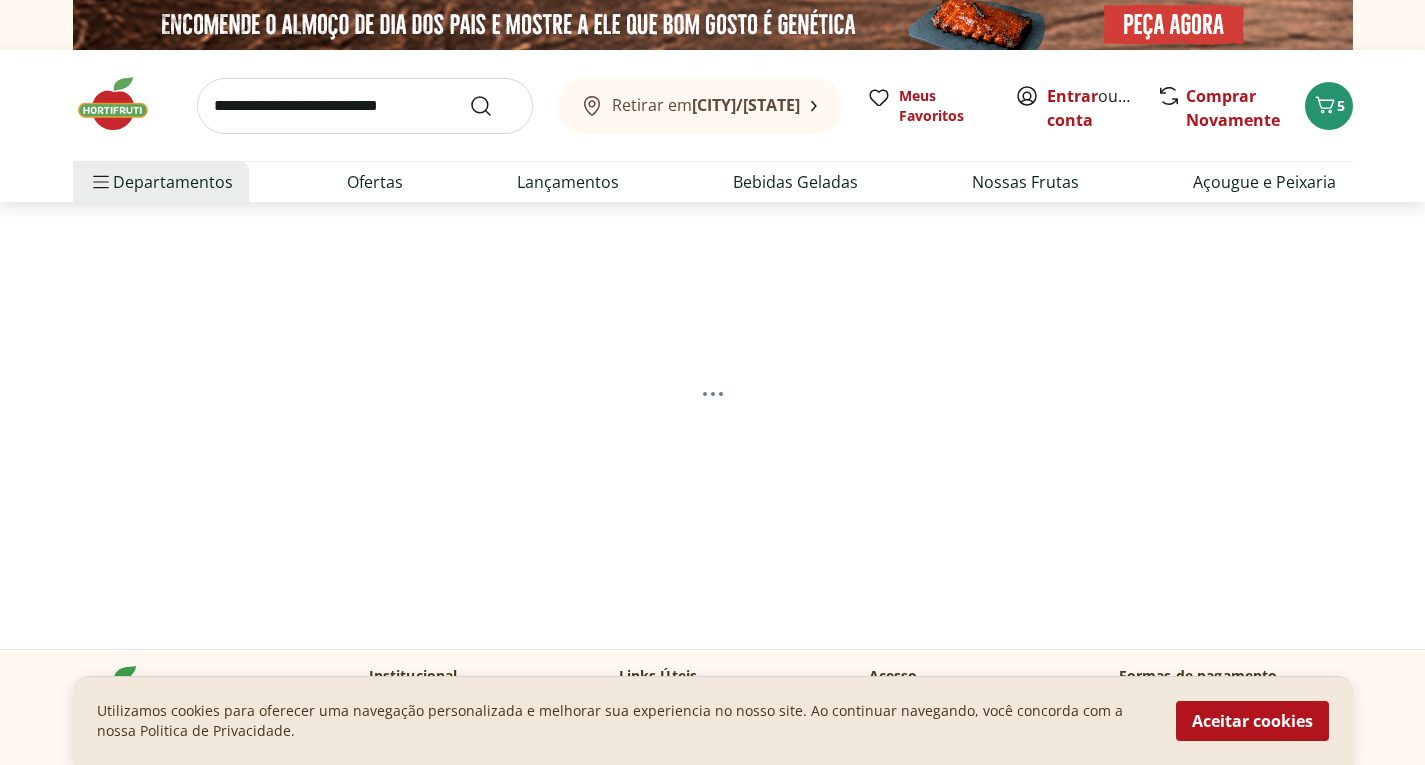 select on "**********" 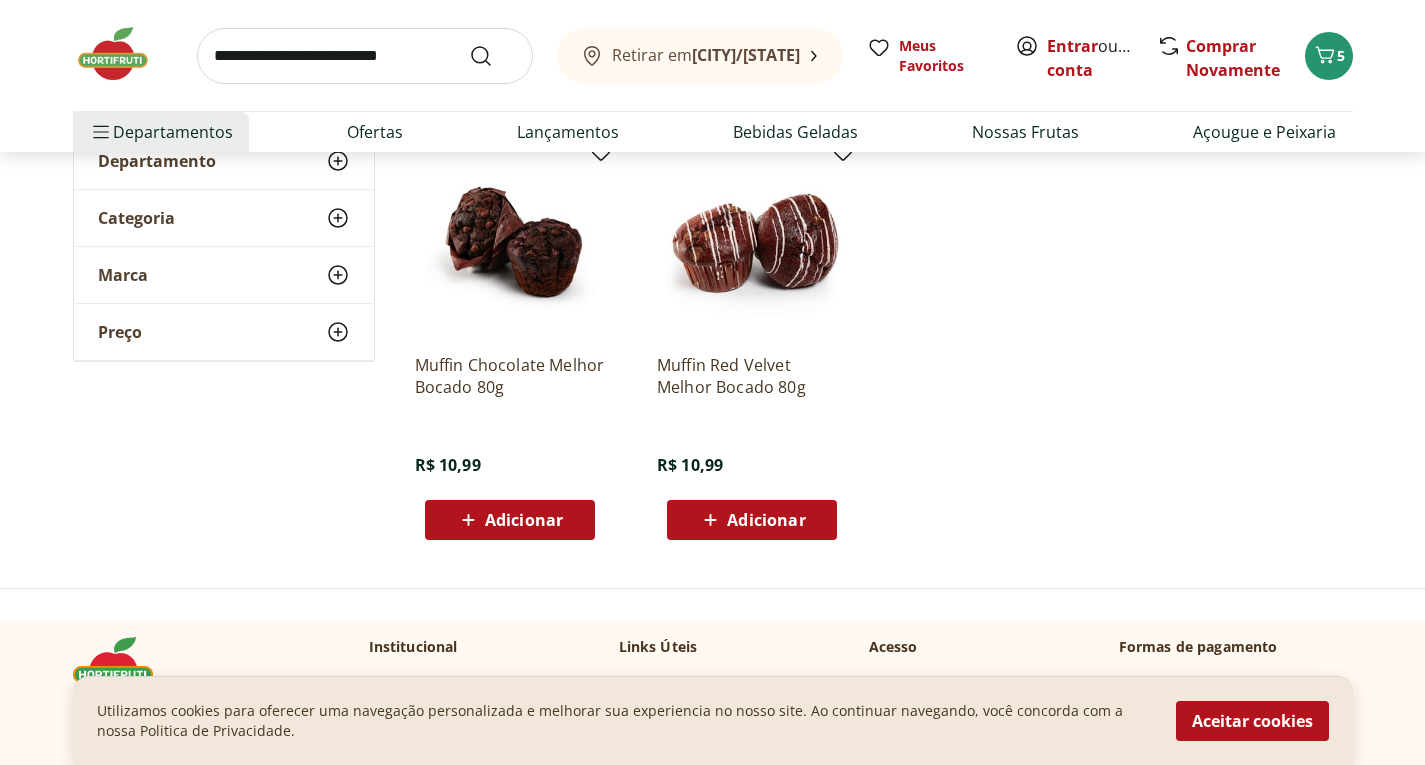scroll, scrollTop: 320, scrollLeft: 0, axis: vertical 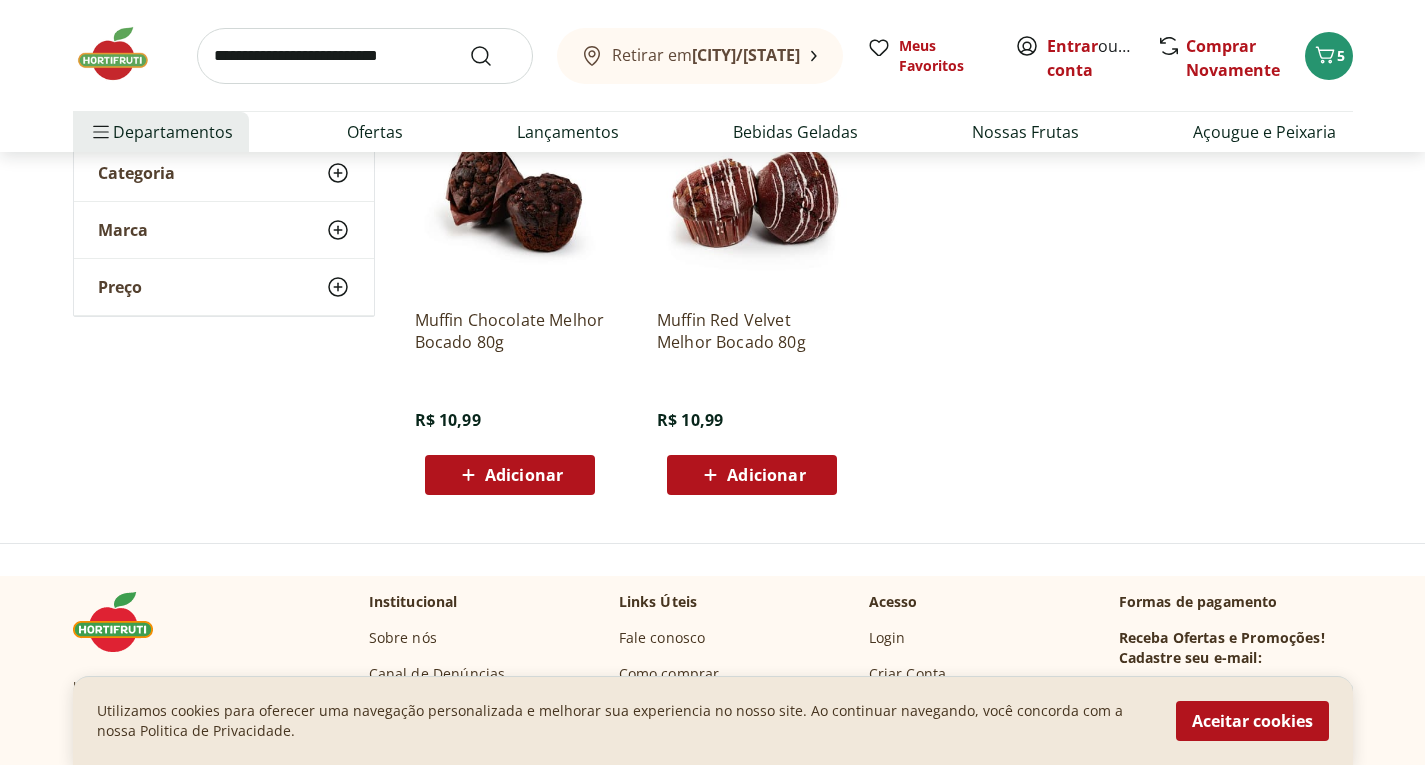 click on "Adicionar" at bounding box center (524, 475) 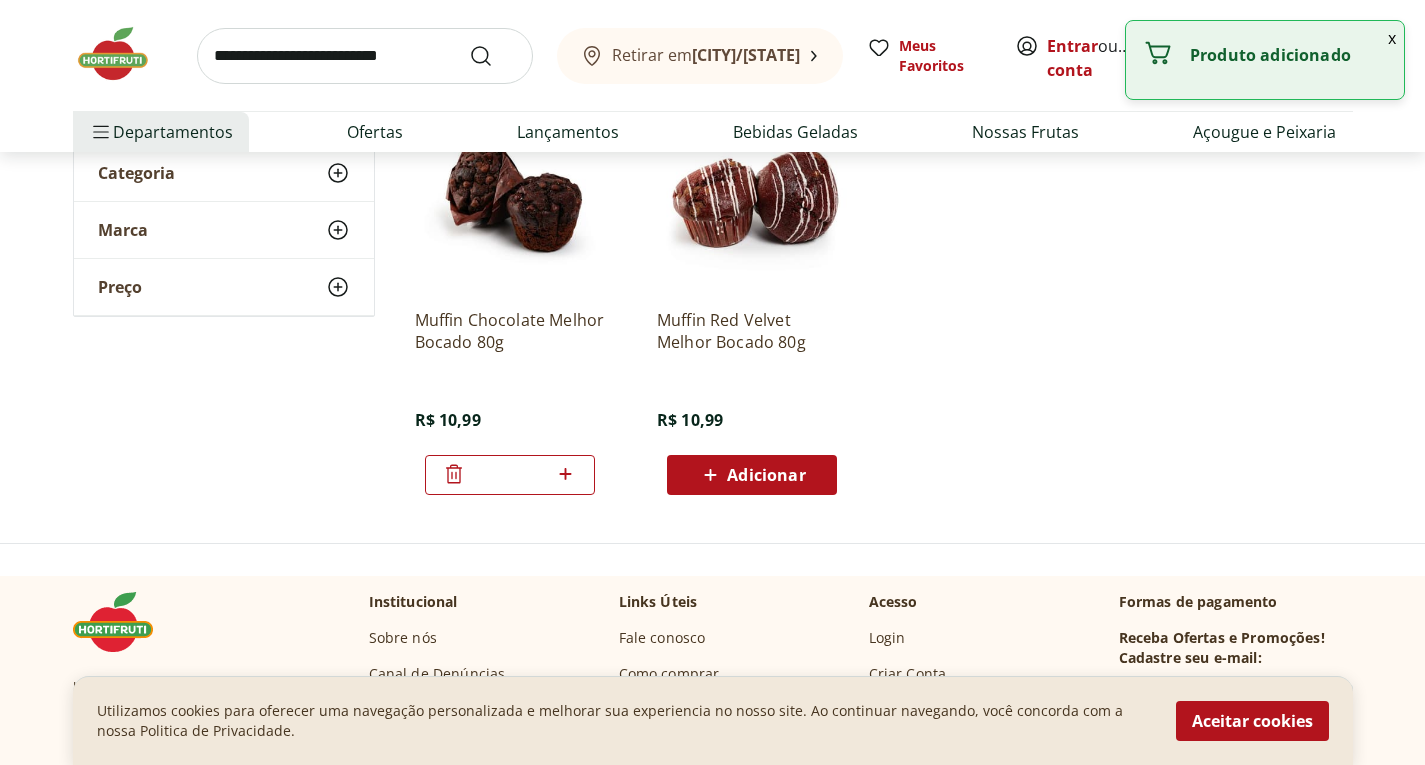 click 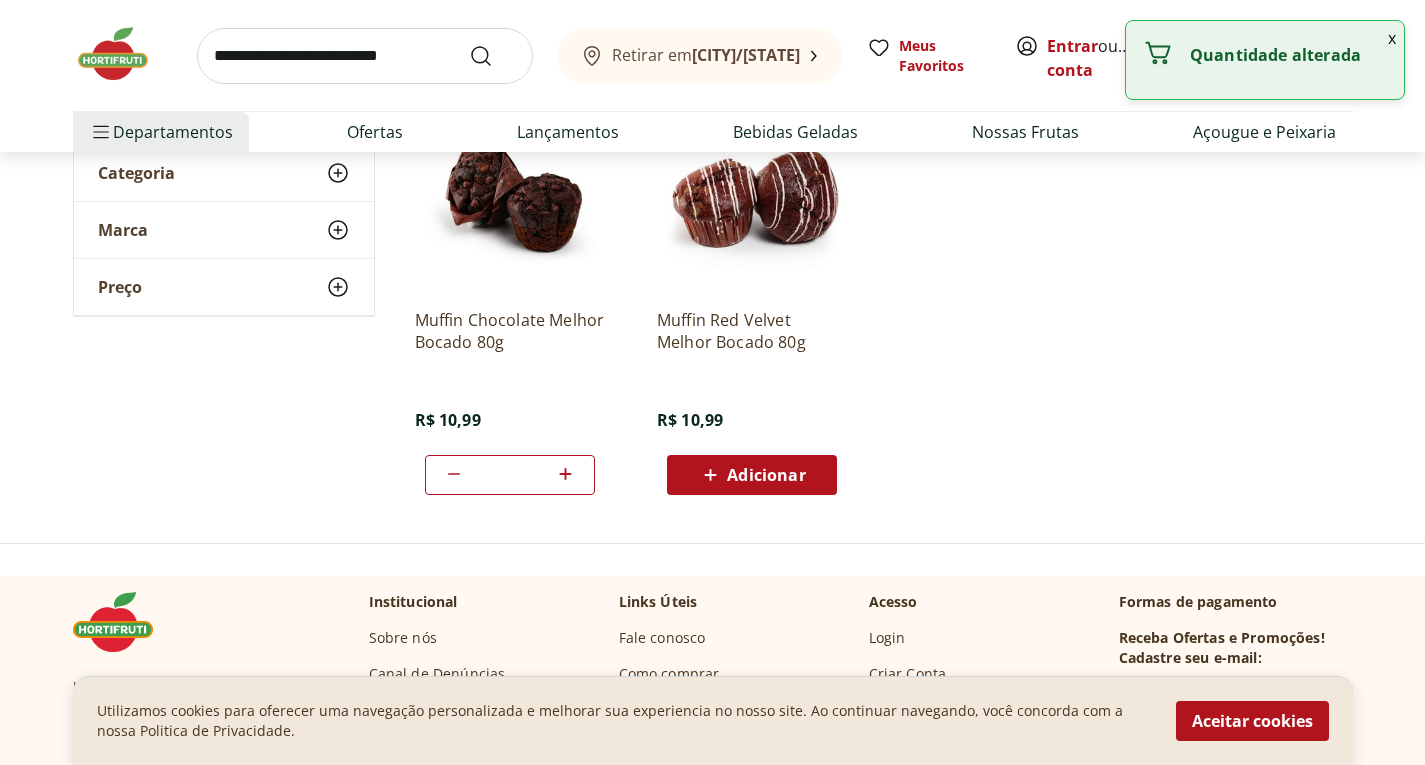 click at bounding box center [123, 54] 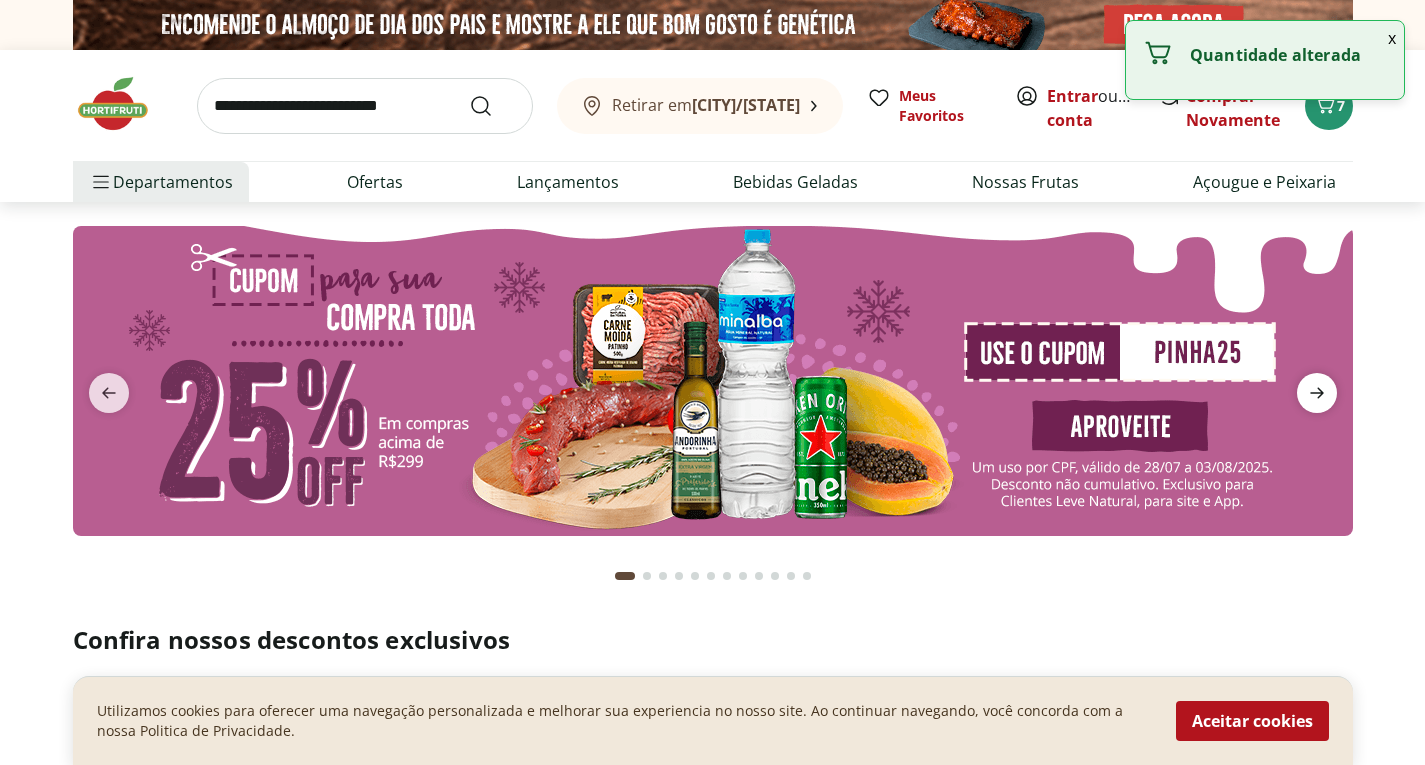 click 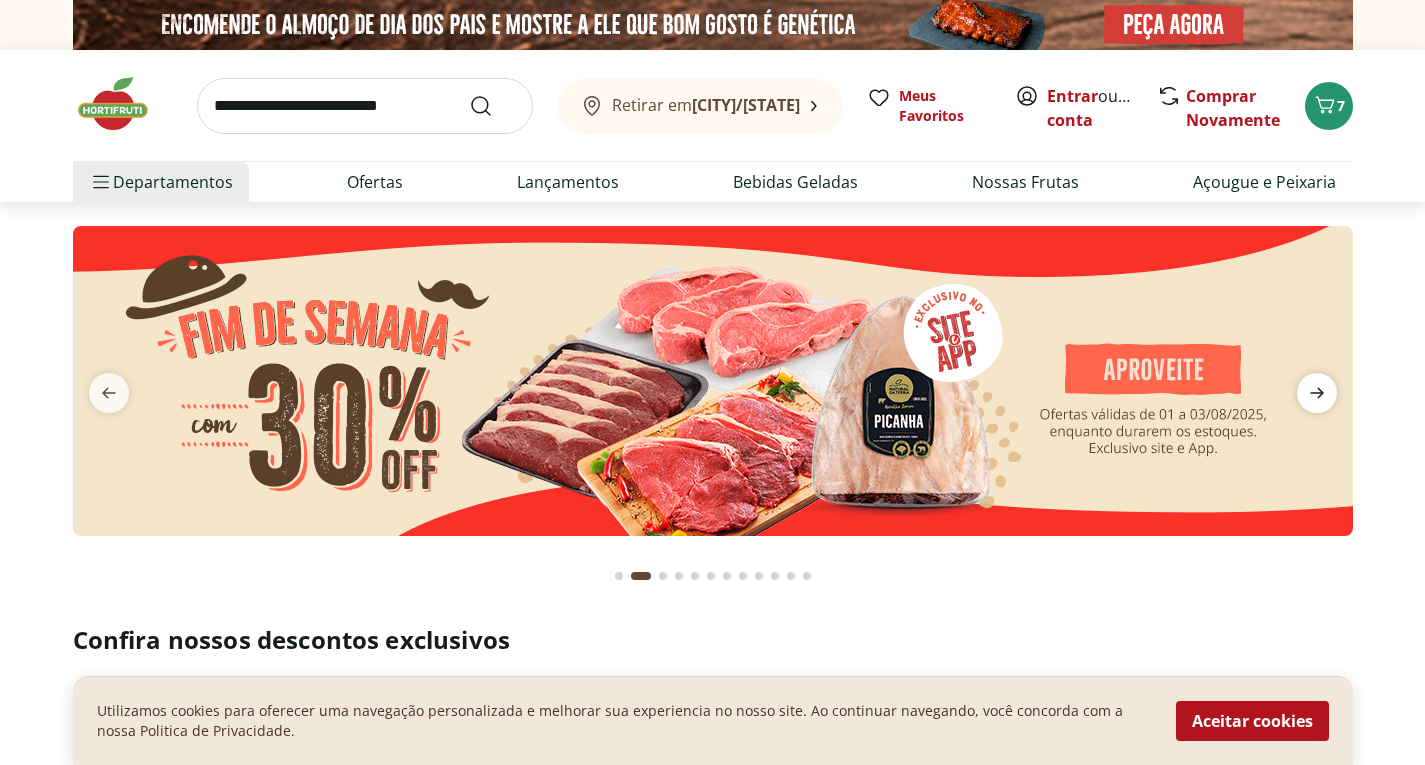 click 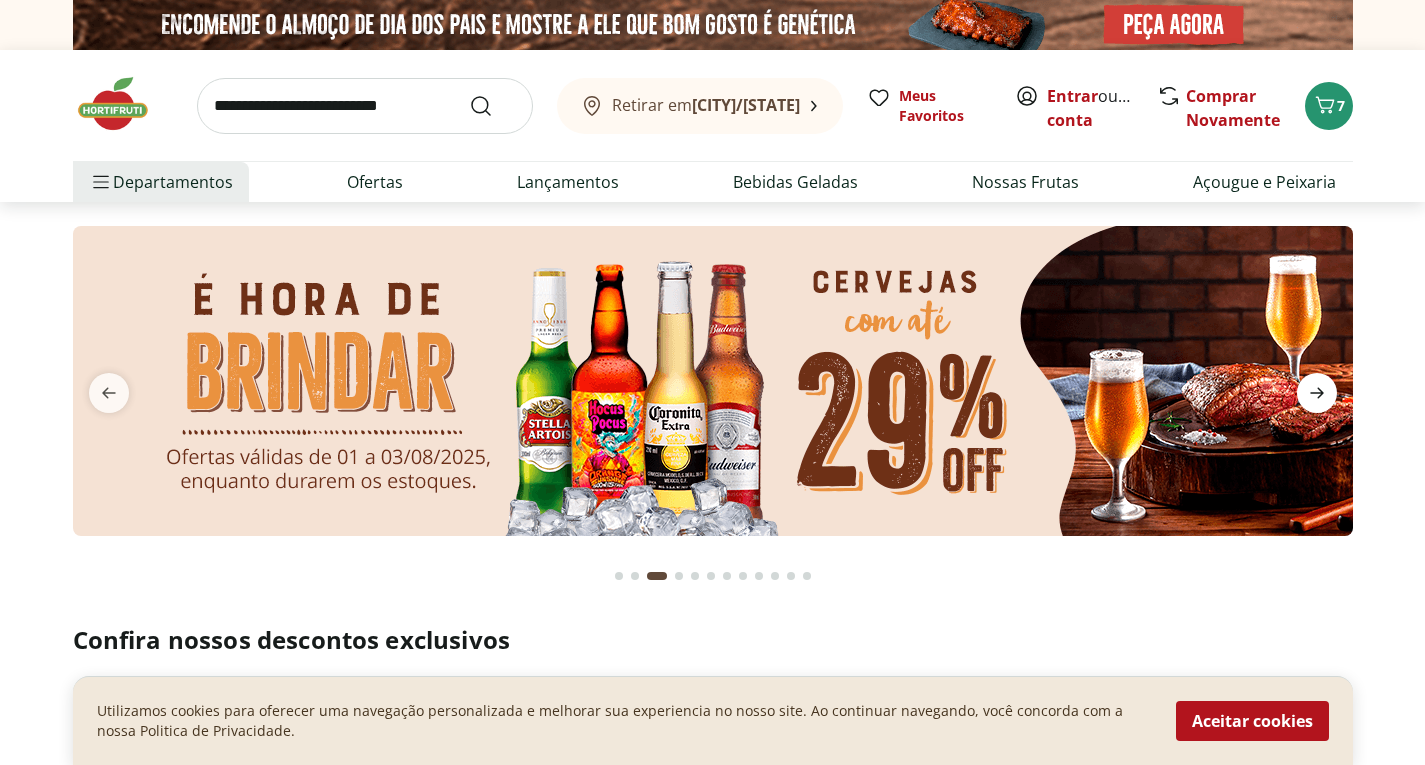 type 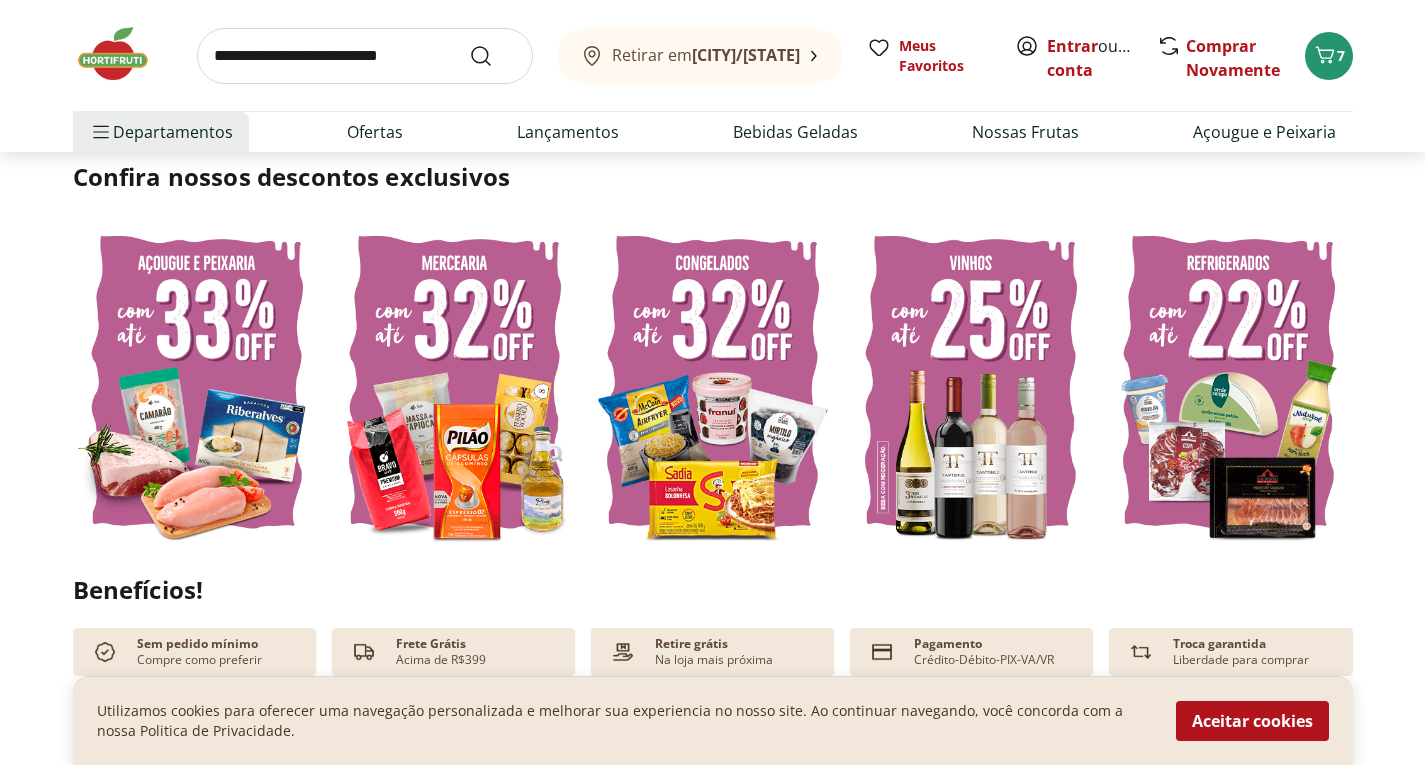 scroll, scrollTop: 560, scrollLeft: 0, axis: vertical 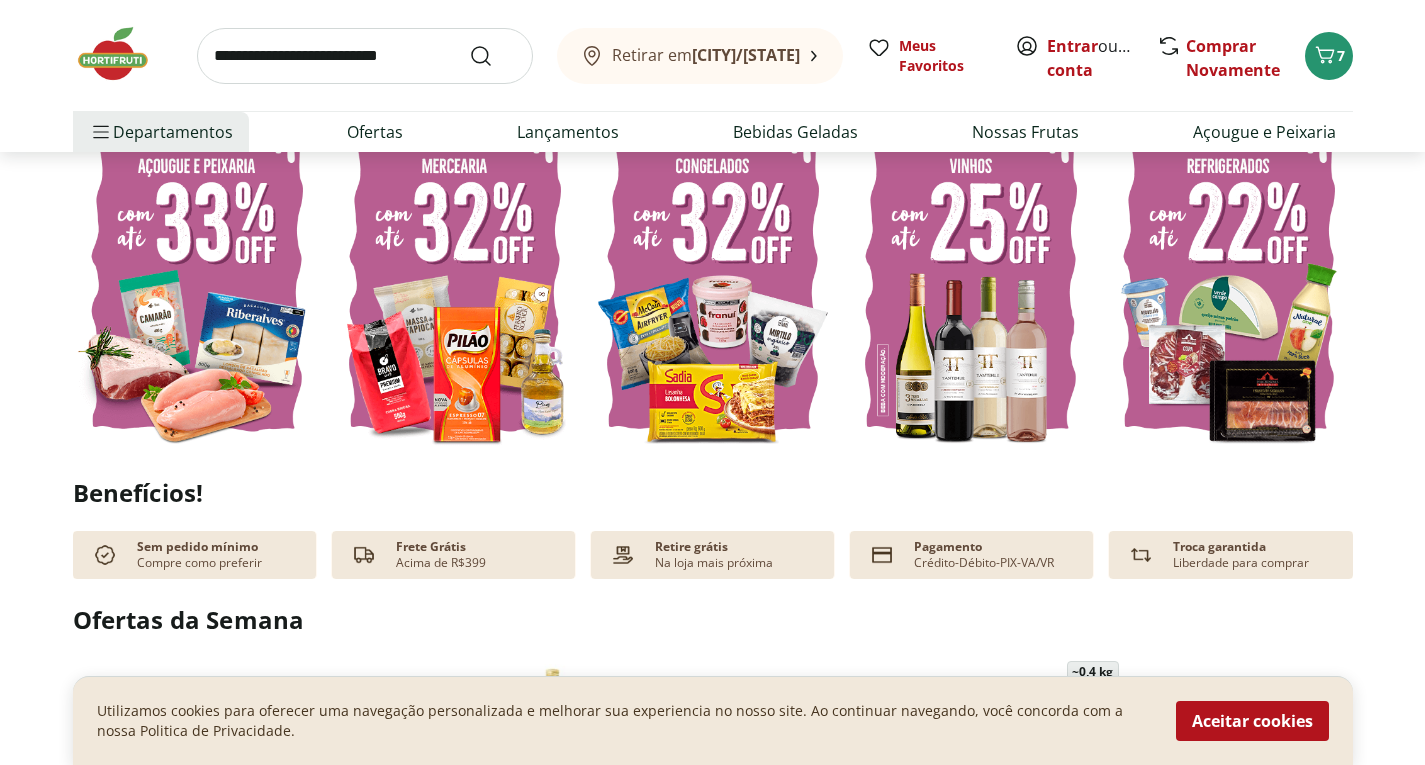 click at bounding box center [713, 285] 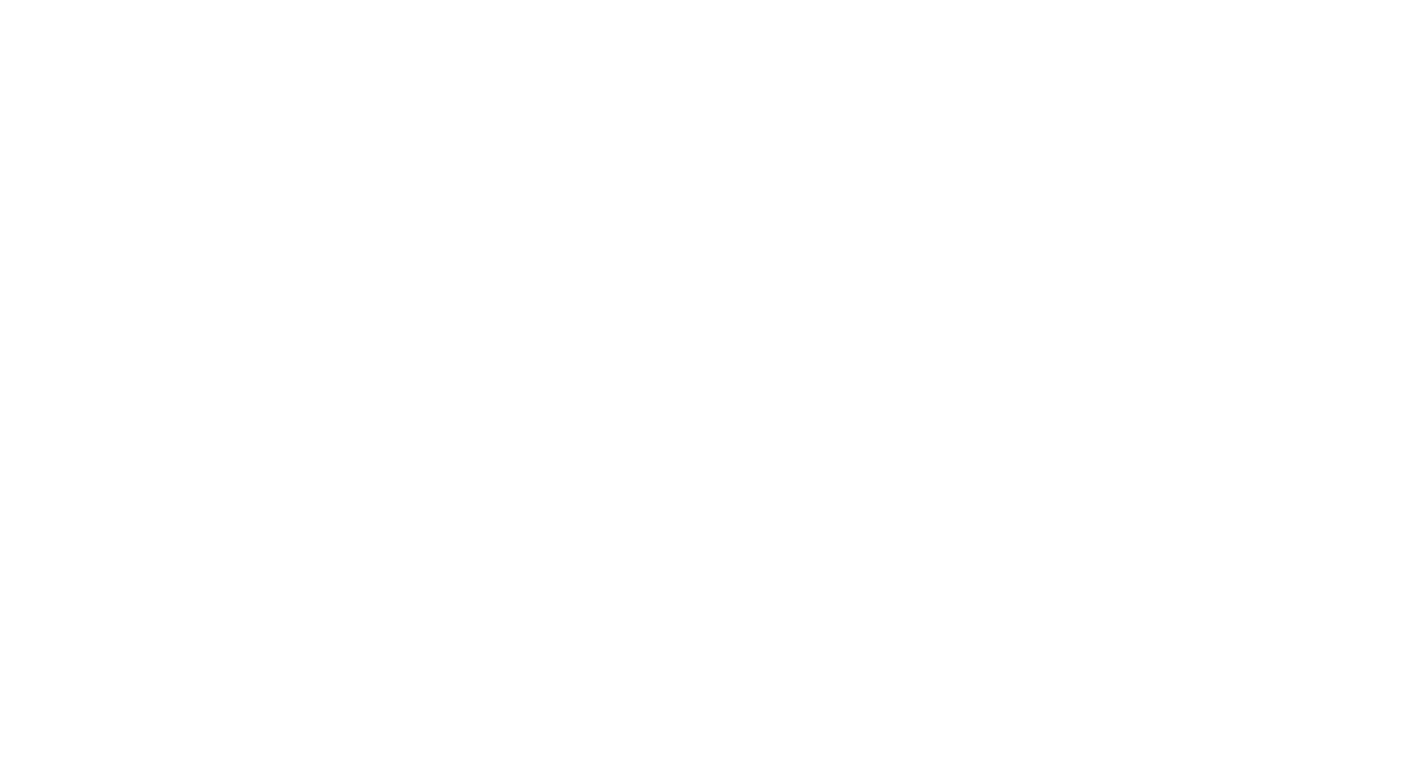 scroll, scrollTop: 0, scrollLeft: 0, axis: both 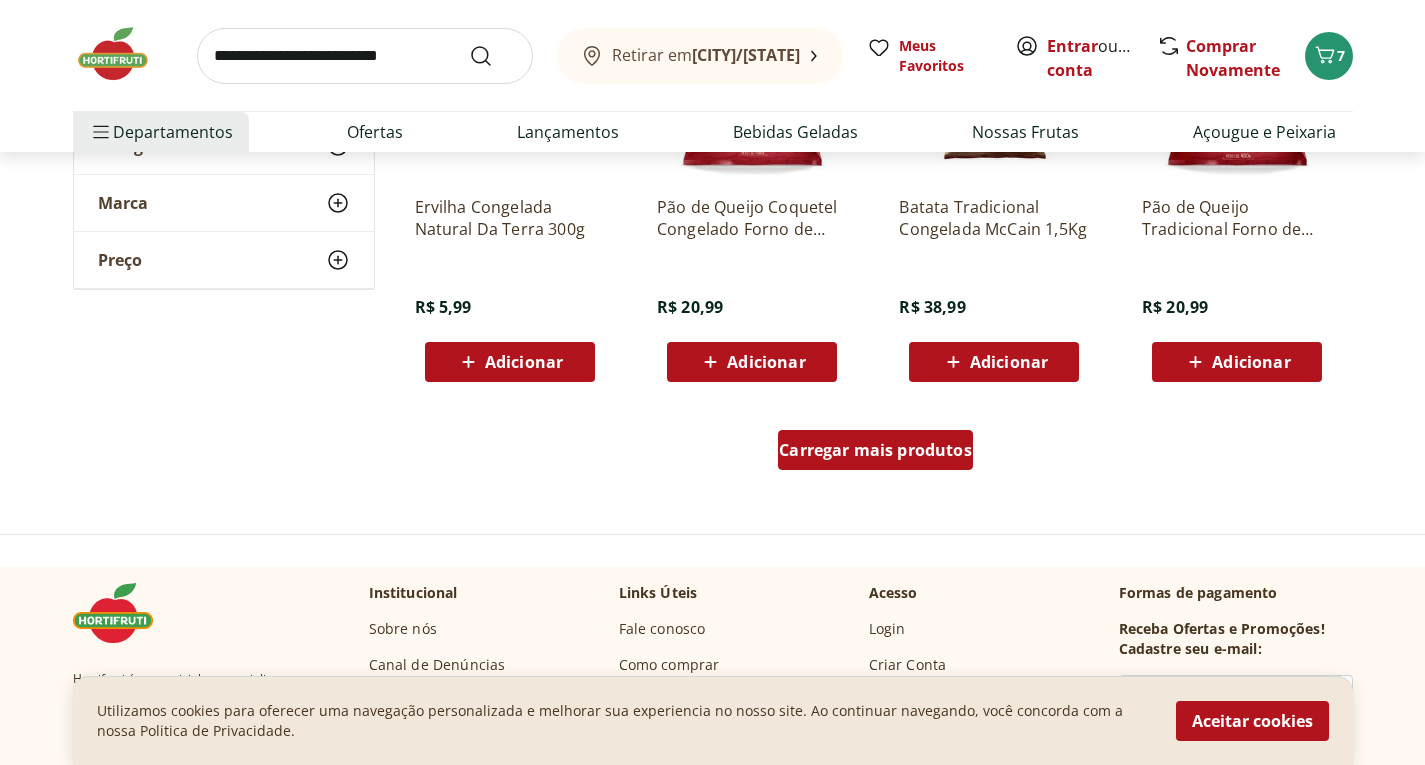 click on "Carregar mais produtos" at bounding box center [875, 450] 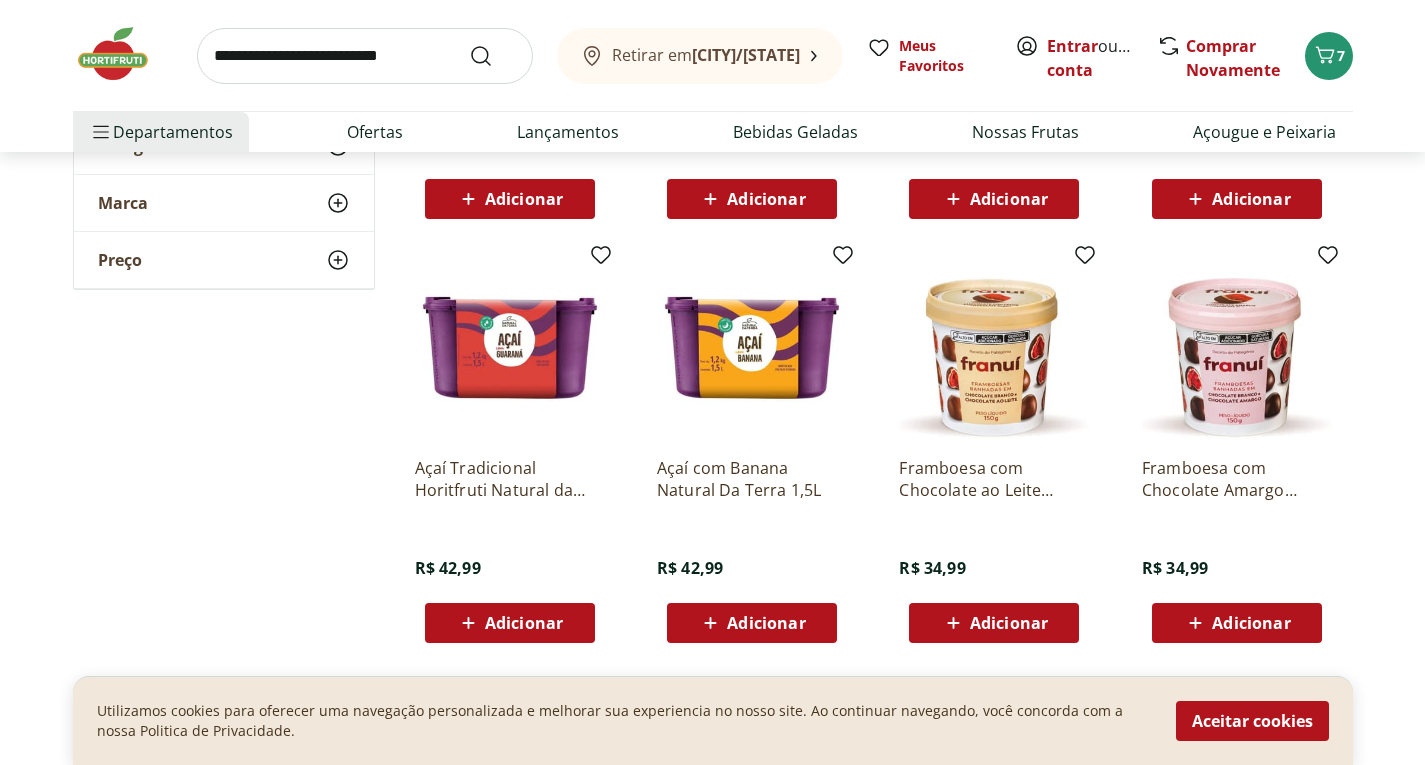 scroll, scrollTop: 1400, scrollLeft: 0, axis: vertical 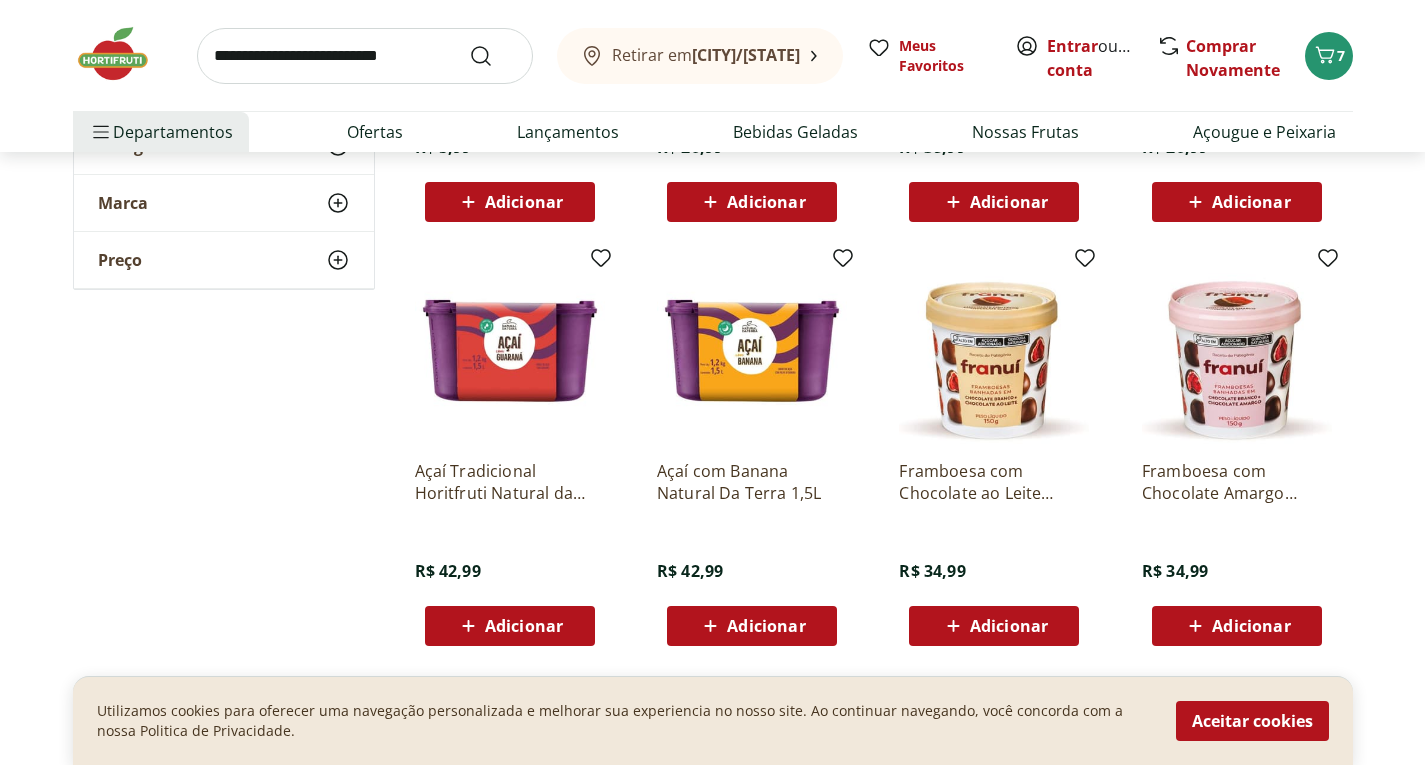click at bounding box center (1237, 349) 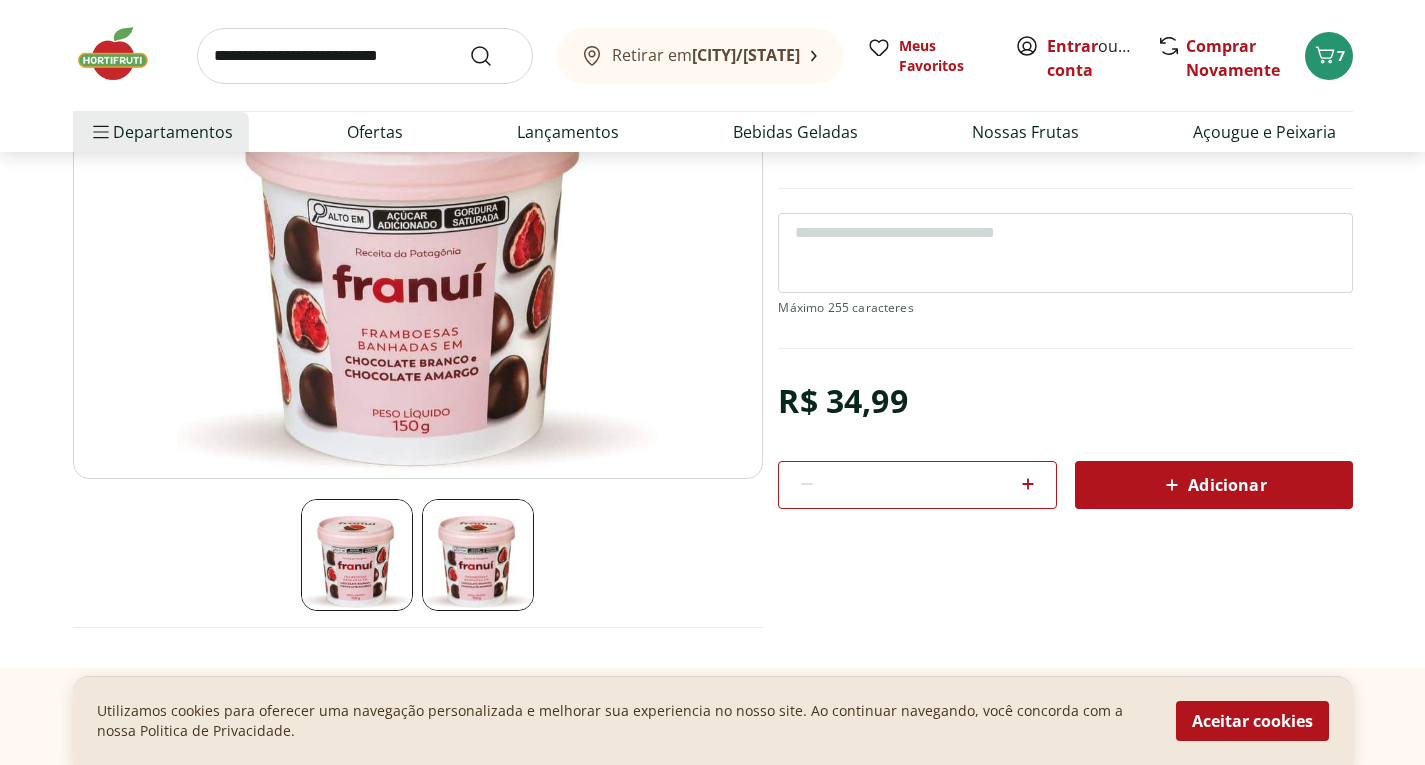 scroll, scrollTop: 200, scrollLeft: 0, axis: vertical 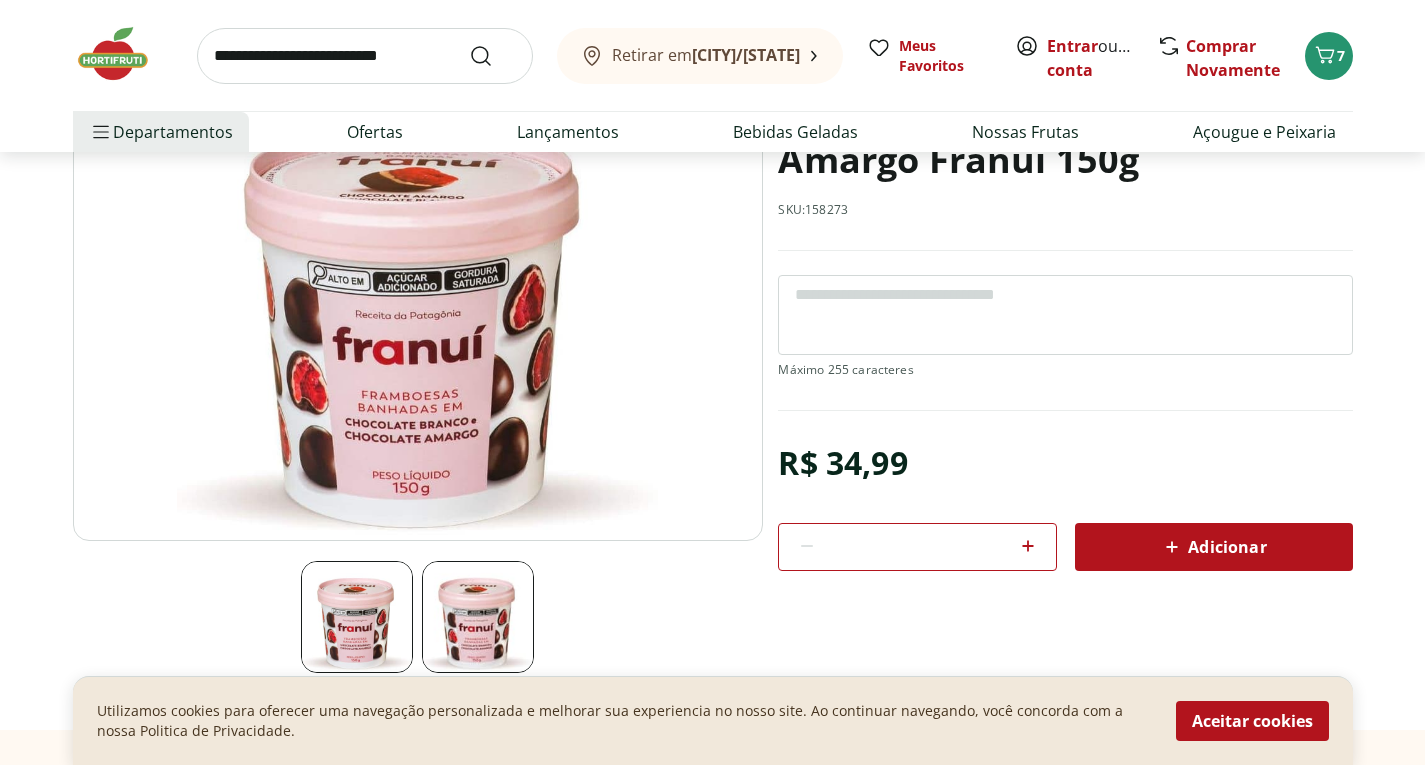 click at bounding box center [123, 54] 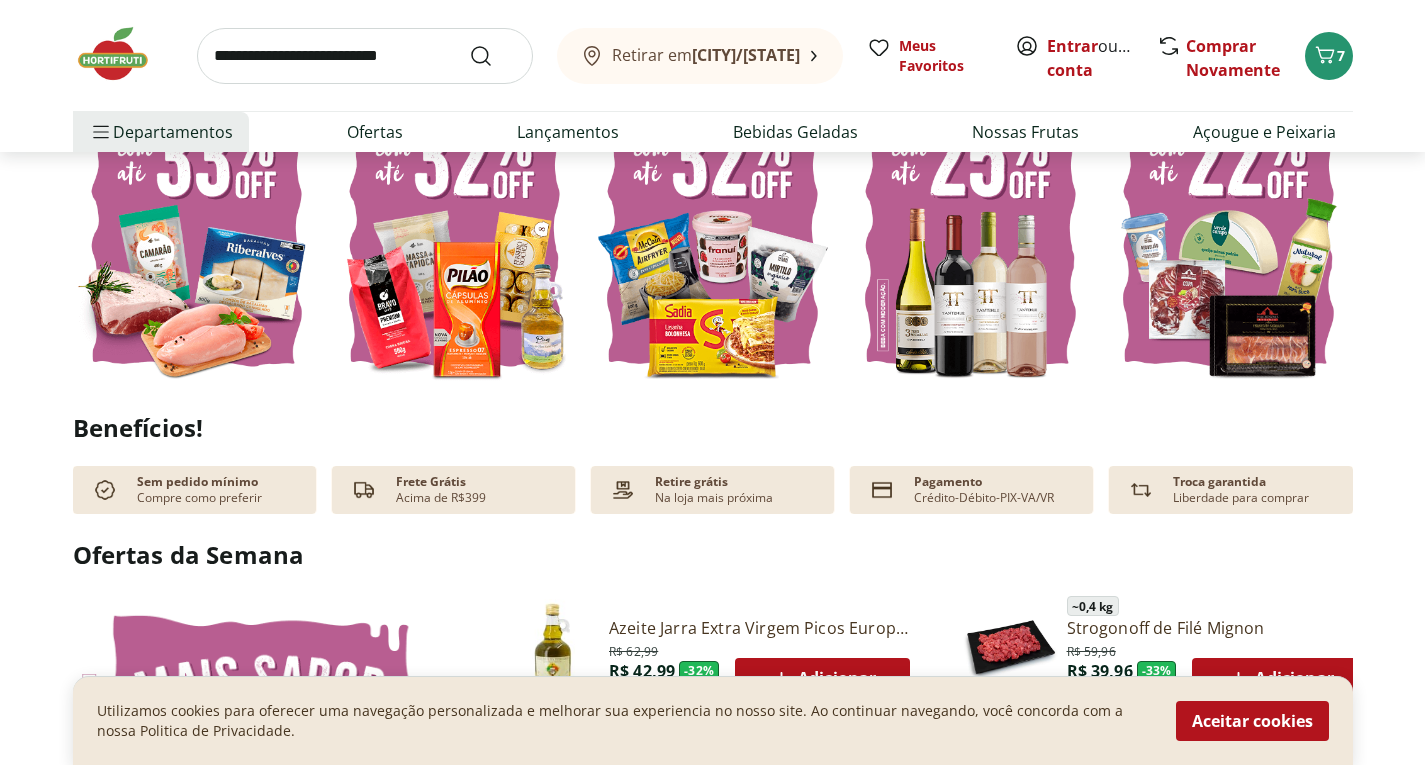 scroll, scrollTop: 560, scrollLeft: 0, axis: vertical 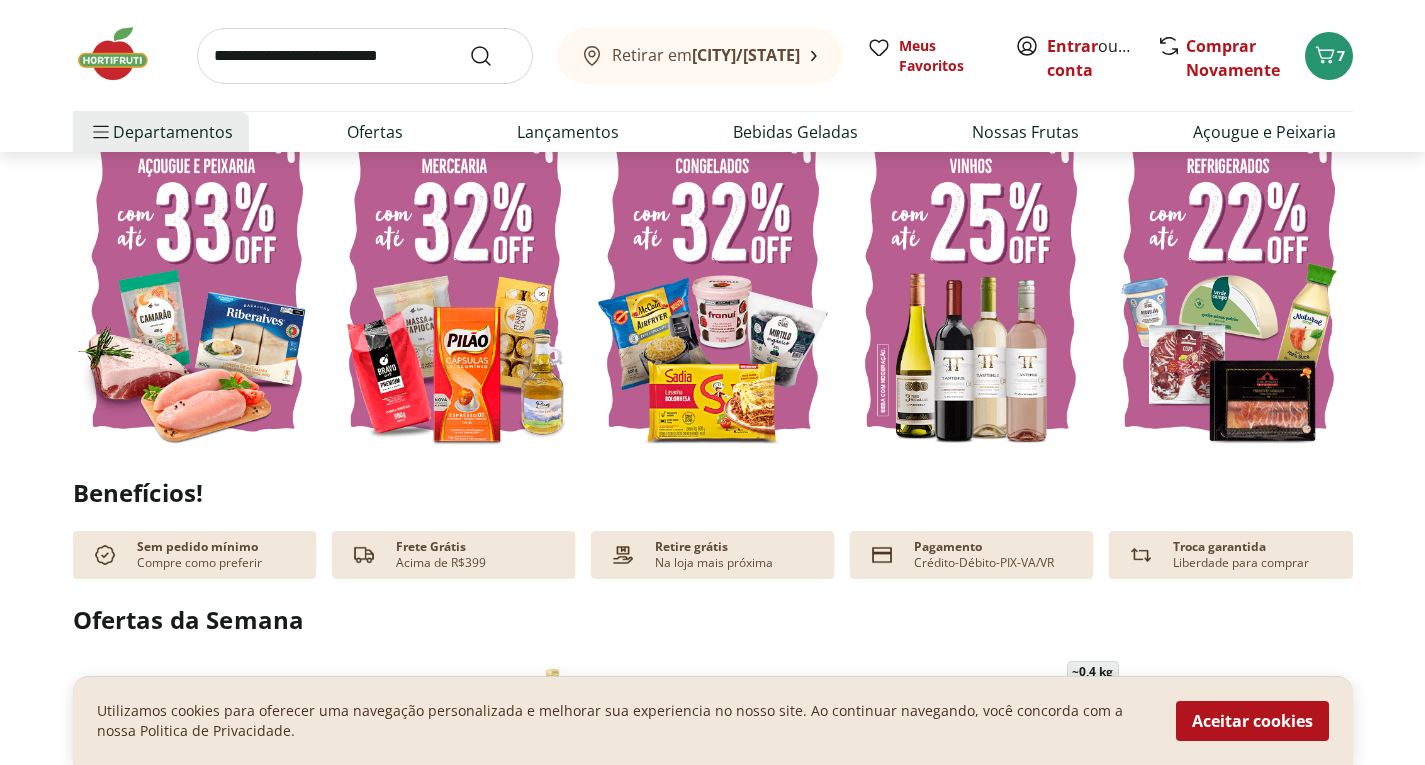 click at bounding box center [971, 285] 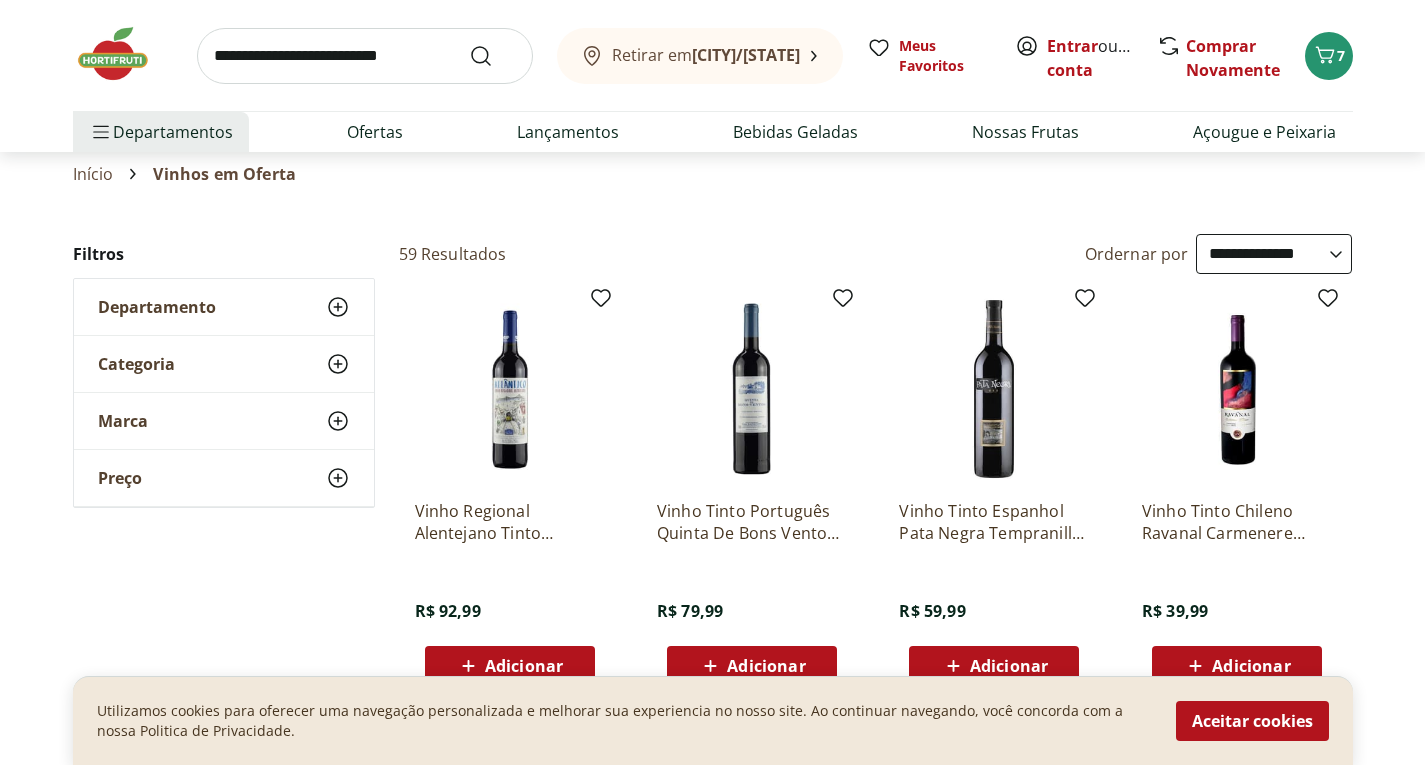 scroll, scrollTop: 0, scrollLeft: 0, axis: both 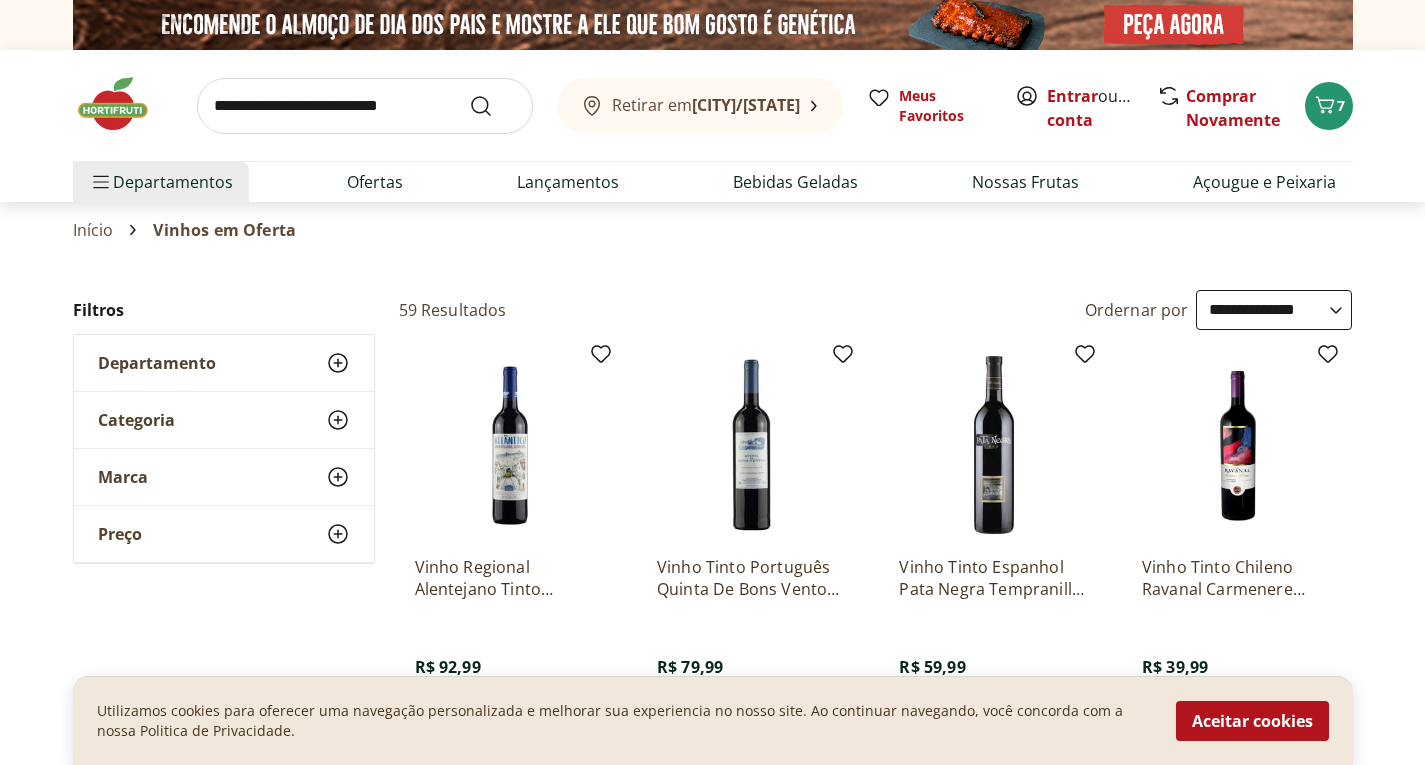 click on "**********" at bounding box center [1274, 310] 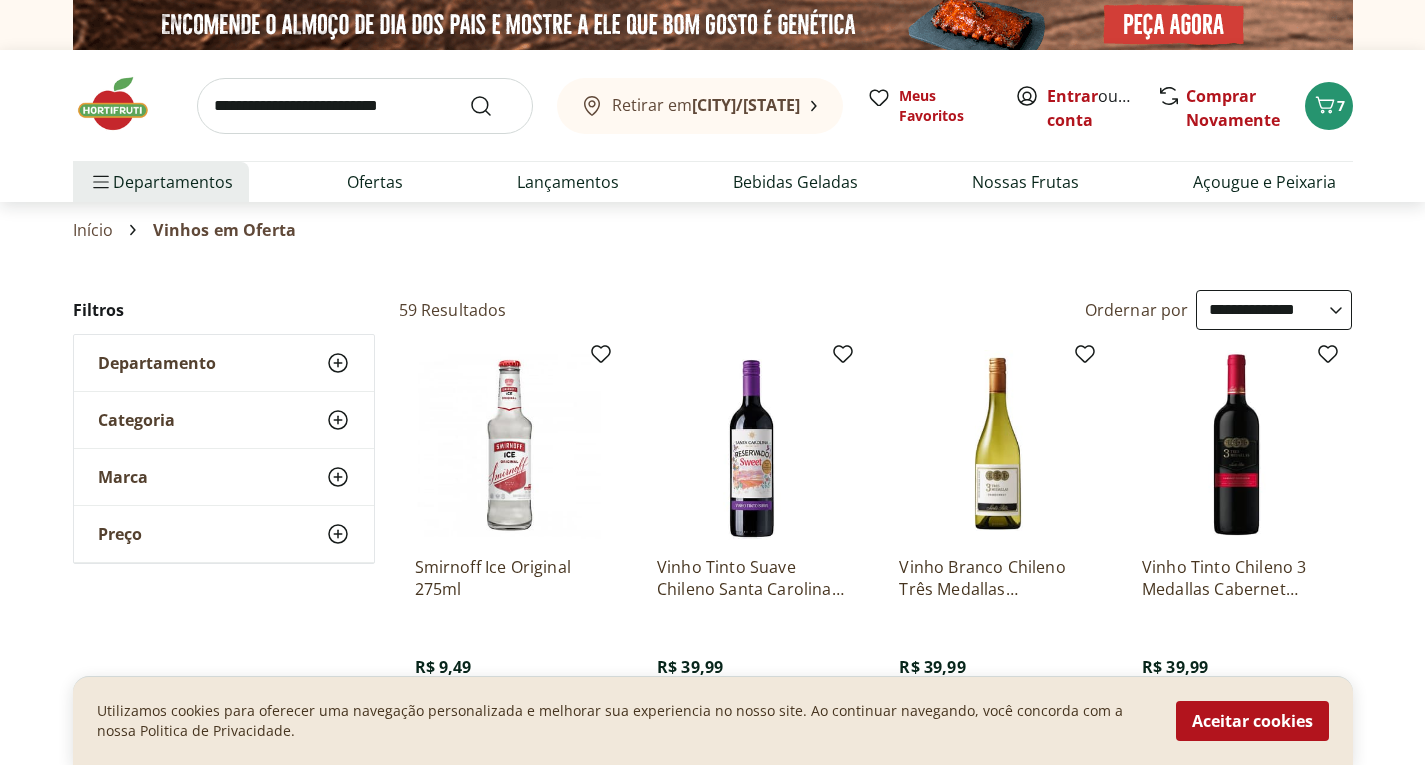 scroll, scrollTop: 0, scrollLeft: 0, axis: both 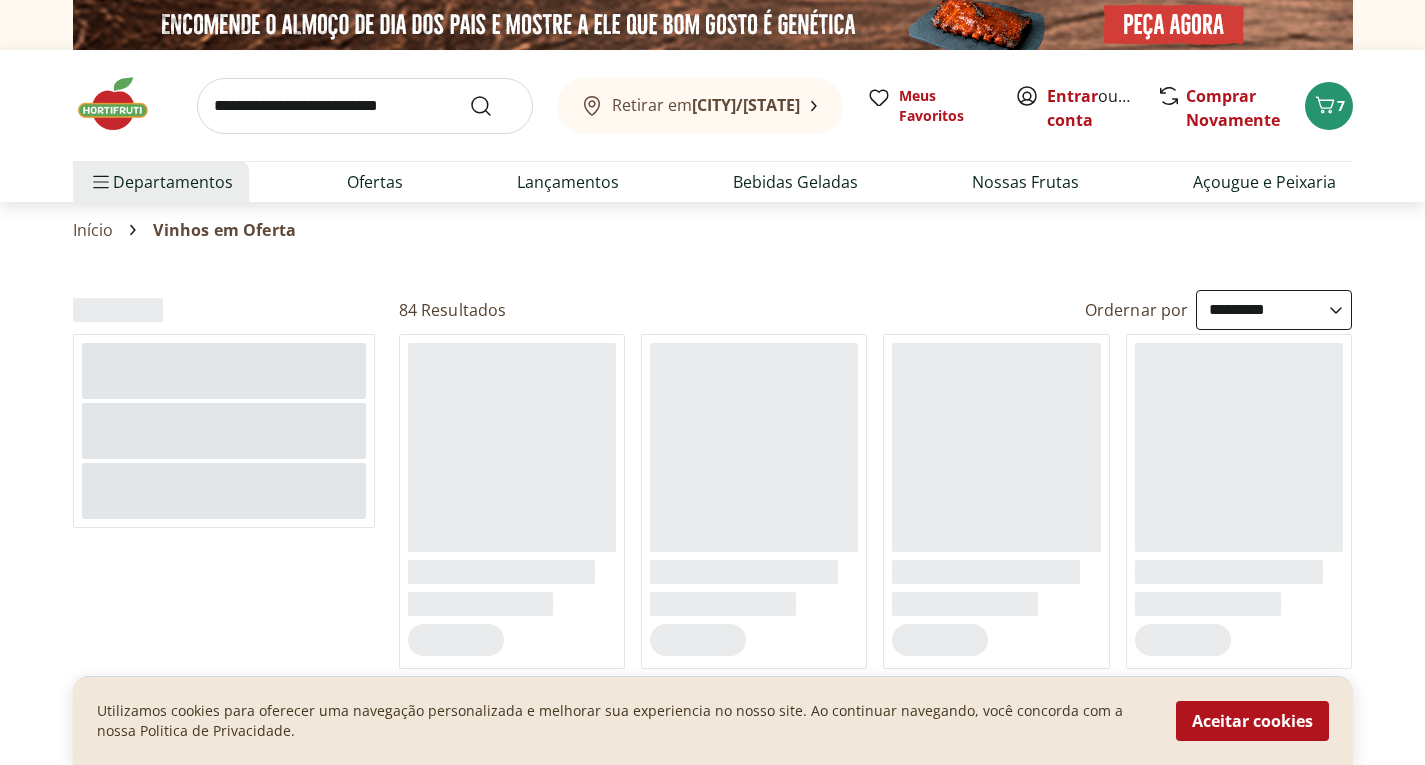select on "**********" 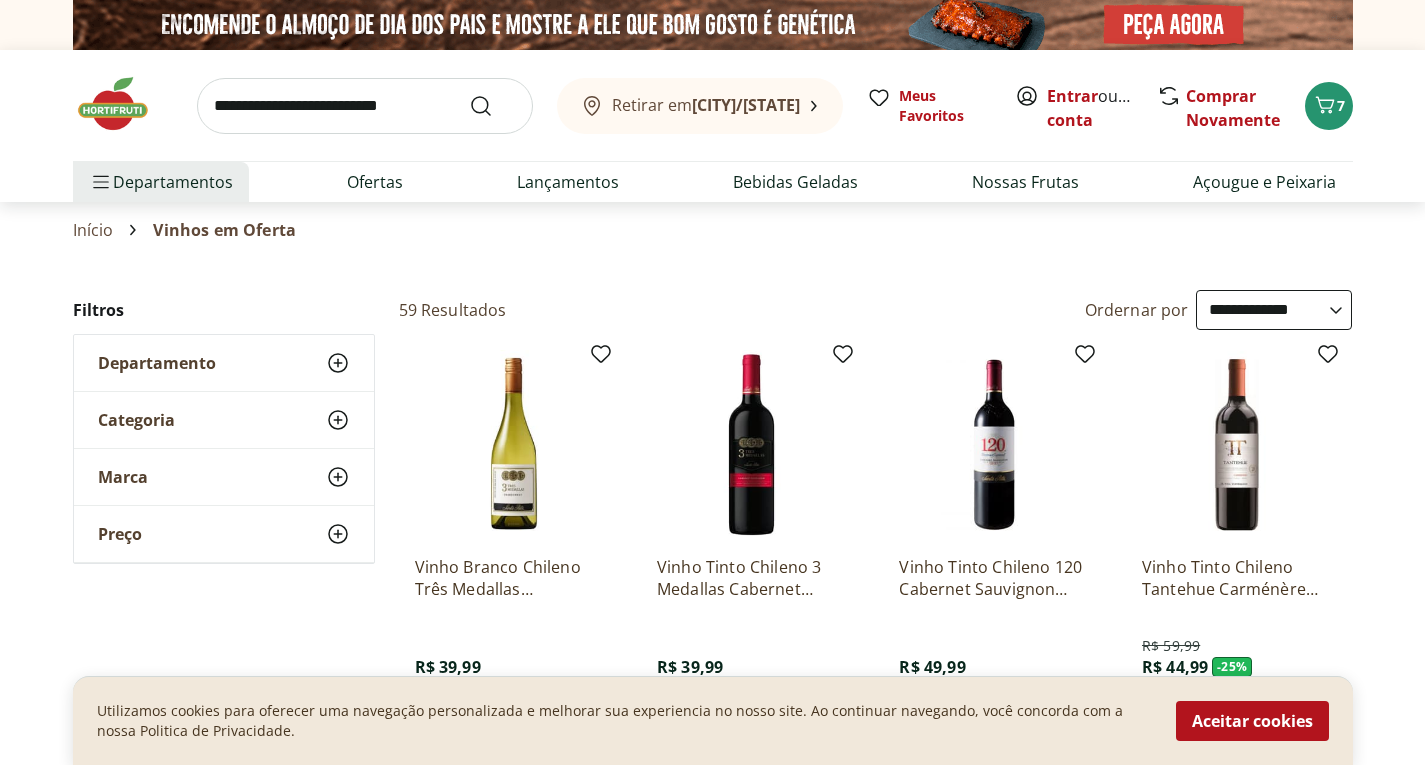 click on "Retirar em  Cabo Frio/RJ Meus Favoritos Entrar  ou  Criar conta Comprar Novamente 7  Departamentos Nossa Marca Nossa Marca Ver tudo do departamento Açougue & Peixaria Congelados e Refrigerados Frutas, Legumes e Verduras Orgânicos Mercearia Sorvetes Hortifruti Hortifruti Ver tudo do departamento Cogumelos Frutas Legumes Ovos Temperos Frescos Verduras Orgânicos Orgânicos Ver tudo do departamento Bebidas Orgânicas Frutas Orgânicas Legumes Orgânicos Ovos Orgânicos Perecíveis Orgânicos Verduras Orgânicas Temperos Frescos Açougue e Peixaria Açougue e Peixaria Ver tudo do departamento Aves Bovinos Exóticos Frutos do Mar Linguiça e Salsicha Peixes Salgados e Defumados Suínos Prontinhos Prontinhos Ver tudo do departamento Frutas Cortadinhas Pré Preparados Prontos para Consumo Saladas Sucos e Água de Coco Padaria Padaria Ver tudo do departamento Bolos e Mini Bolos Doces Pão Padaria Própria Salgados Torradas Bebidas Bebidas Ver tudo do departamento Água Água de Coco Cerveja Destilados Chá e Mate" at bounding box center [713, 126] 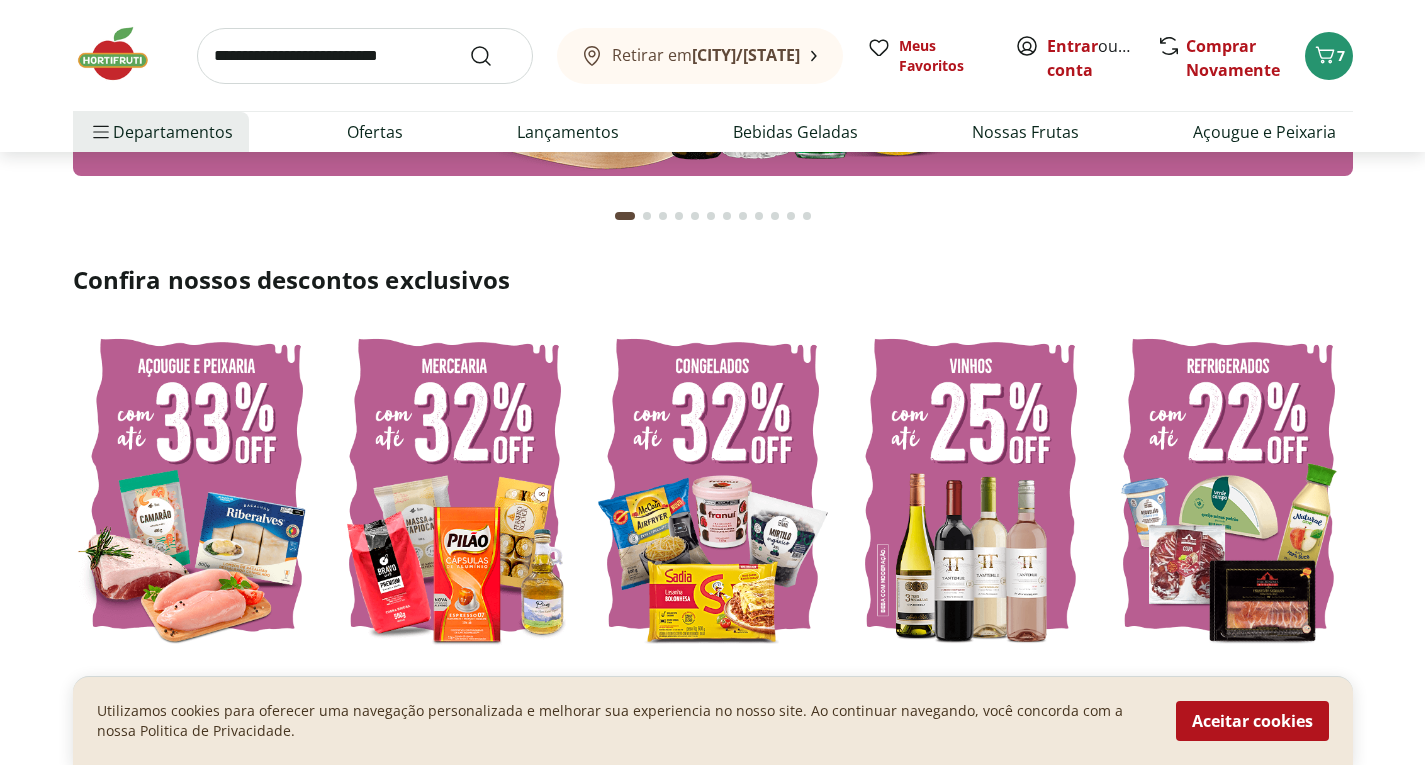 scroll, scrollTop: 480, scrollLeft: 0, axis: vertical 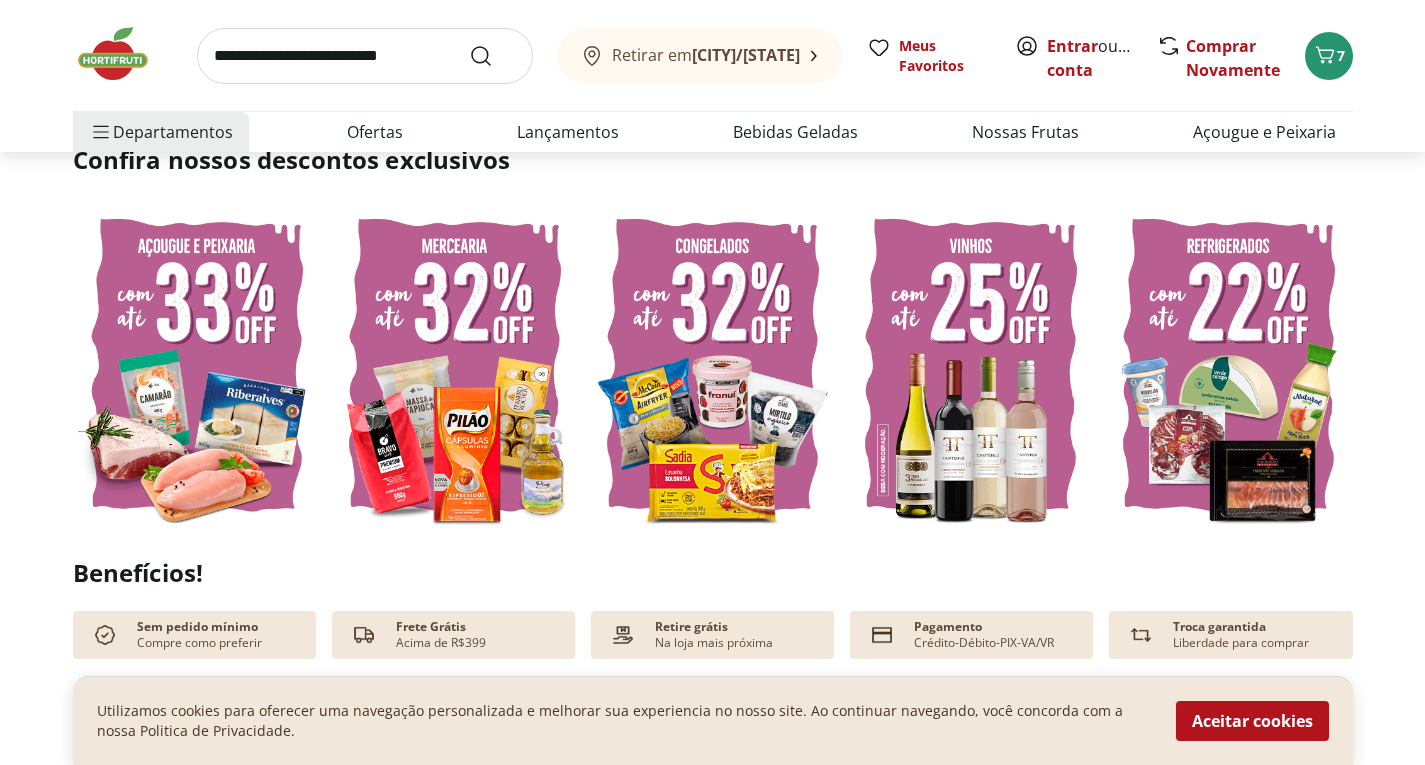 click at bounding box center [1229, 365] 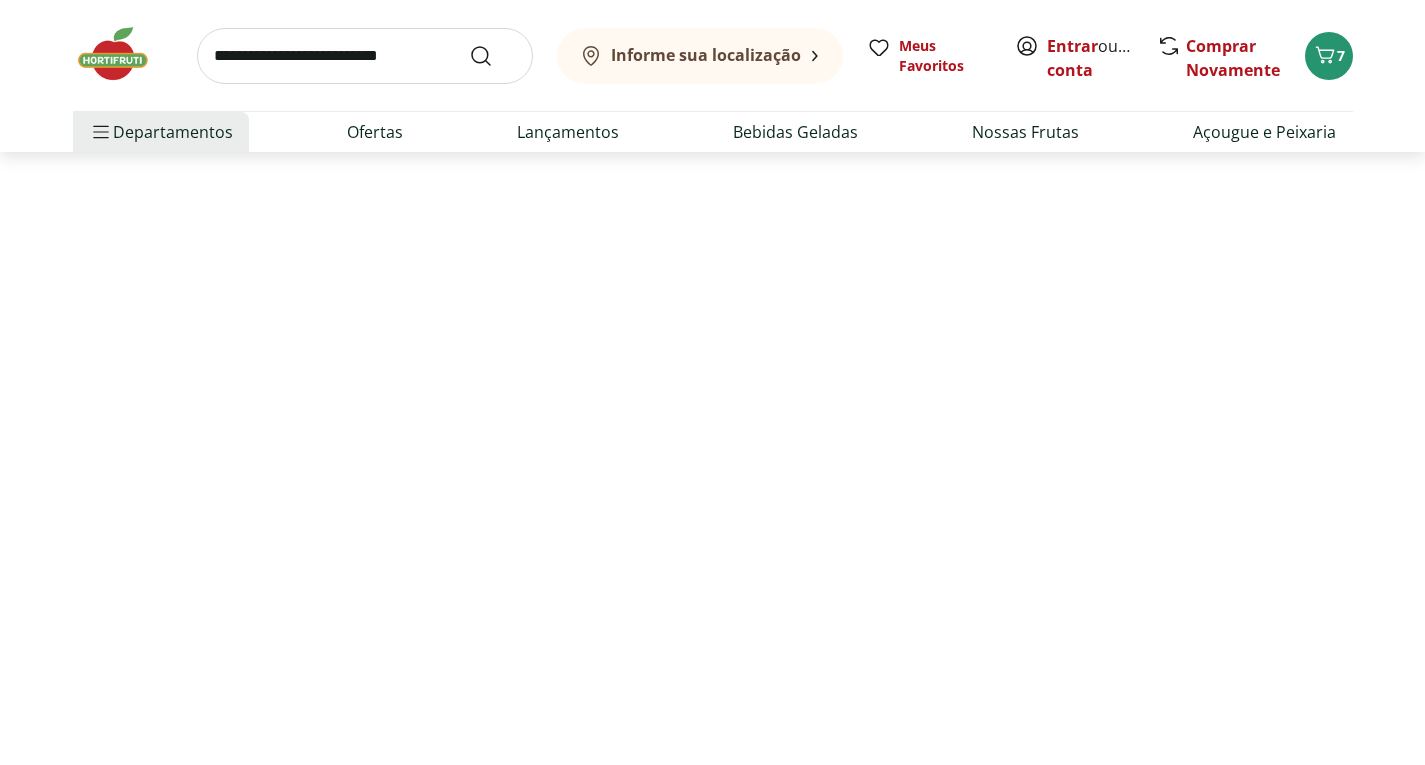 scroll, scrollTop: 0, scrollLeft: 0, axis: both 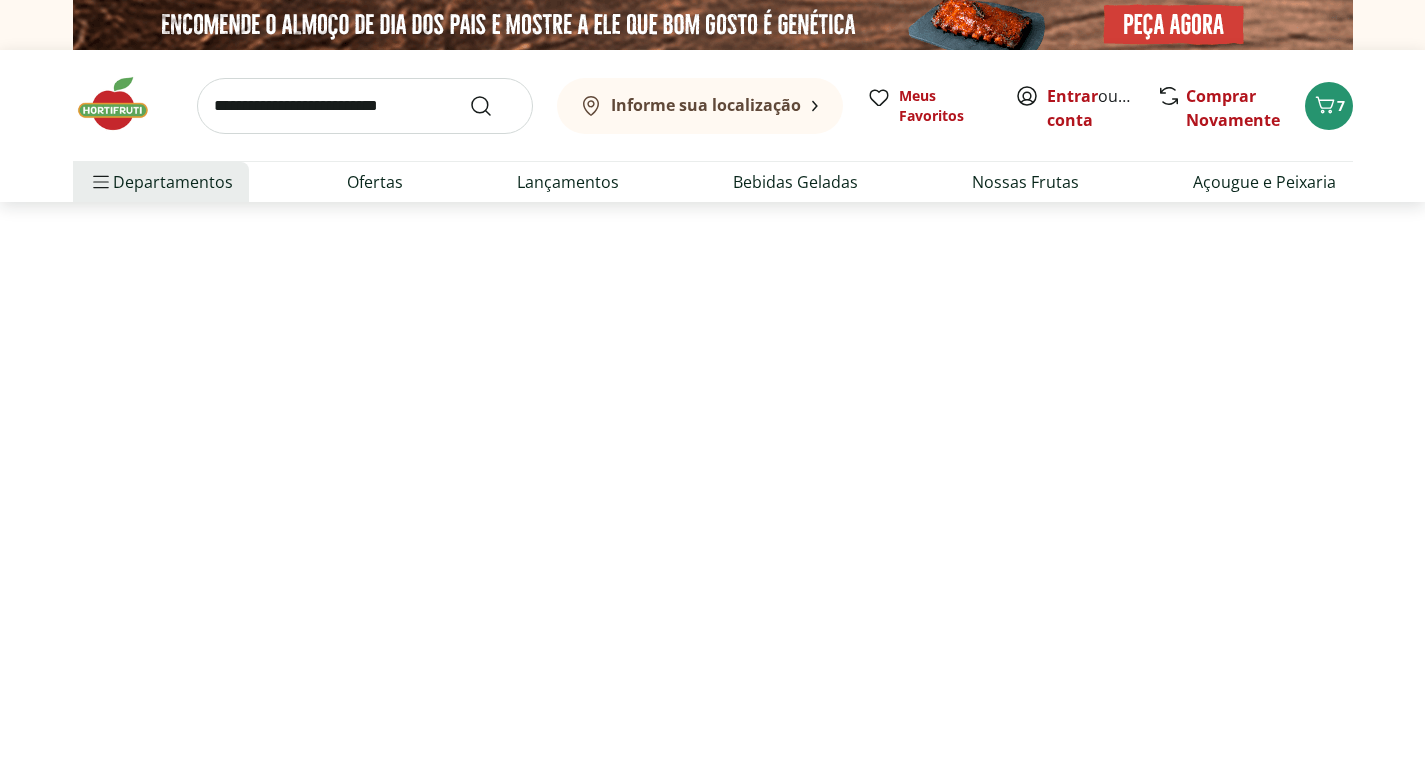 select on "**********" 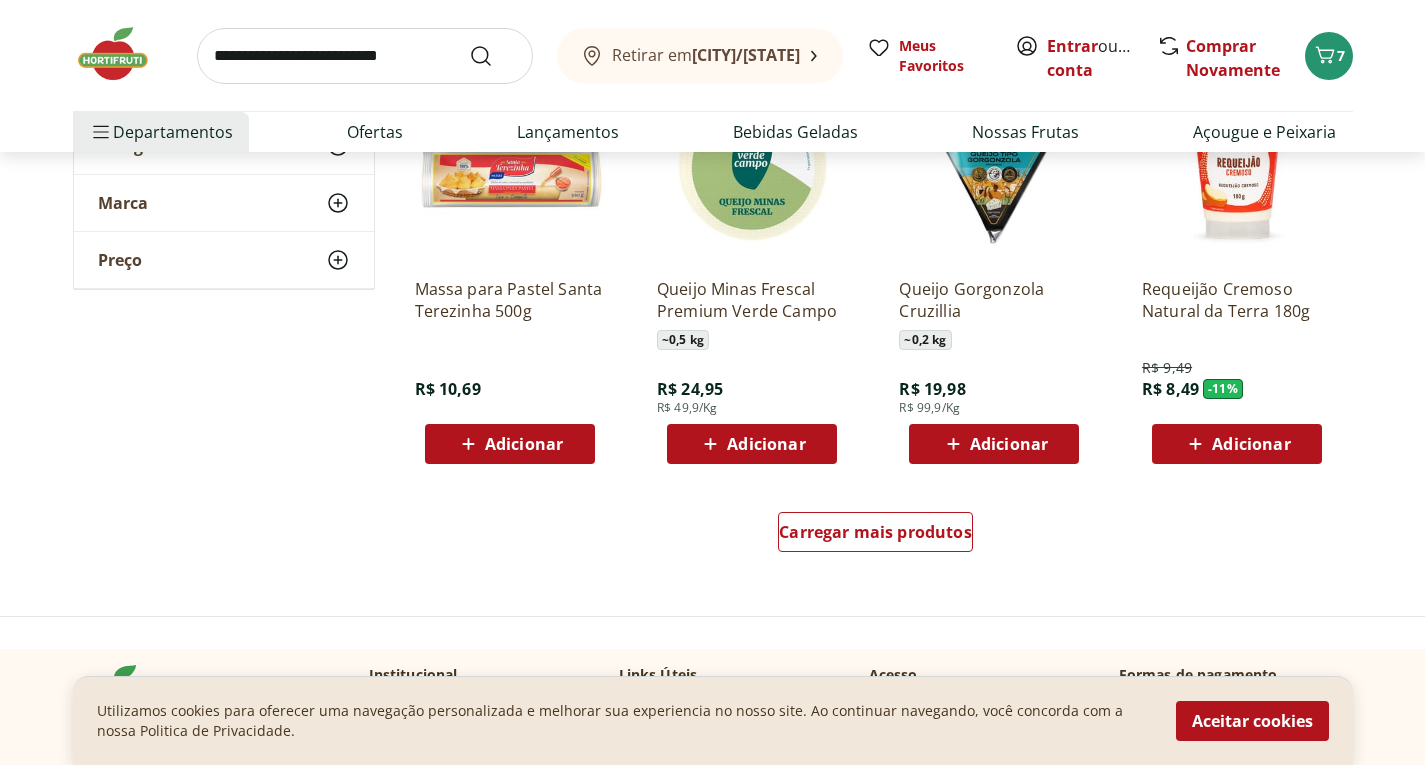 scroll, scrollTop: 1160, scrollLeft: 0, axis: vertical 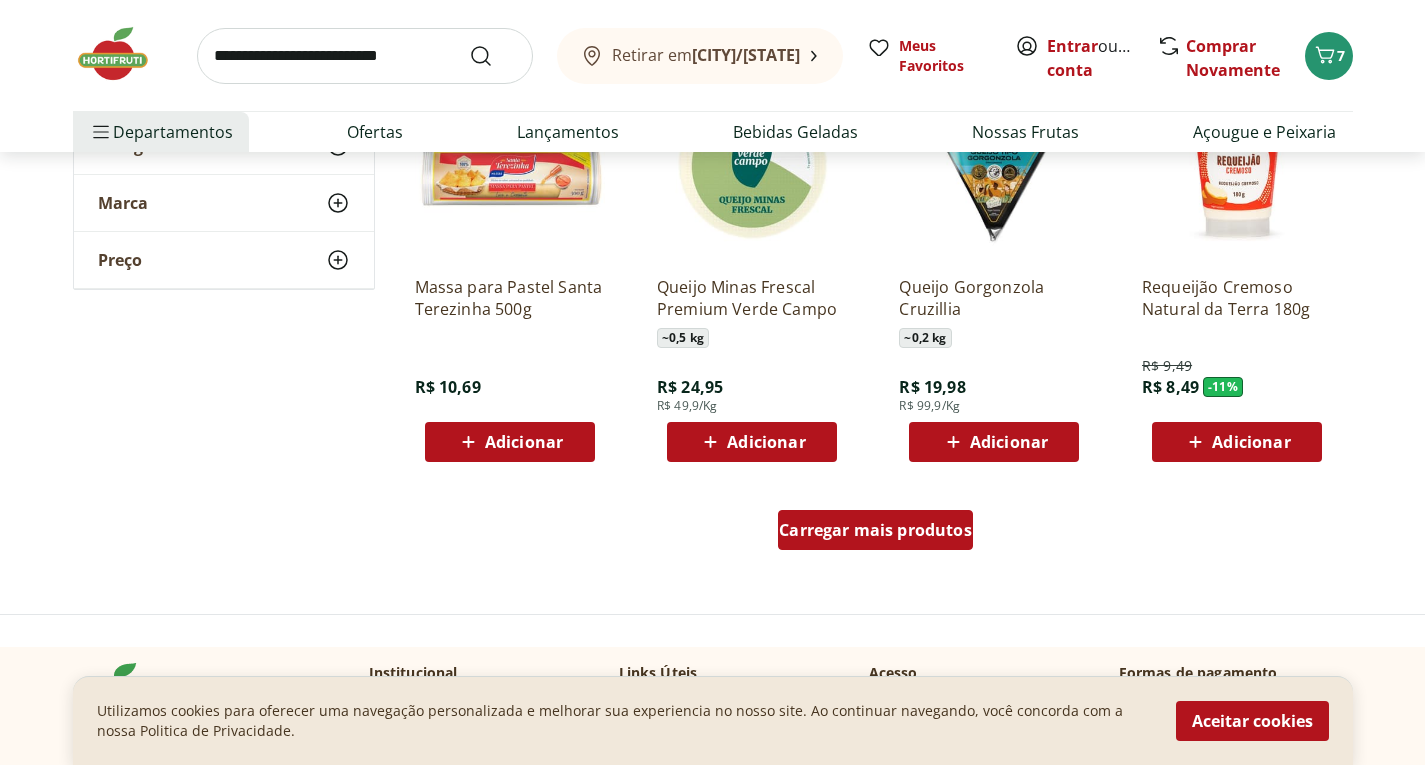 click on "Carregar mais produtos" at bounding box center (875, 530) 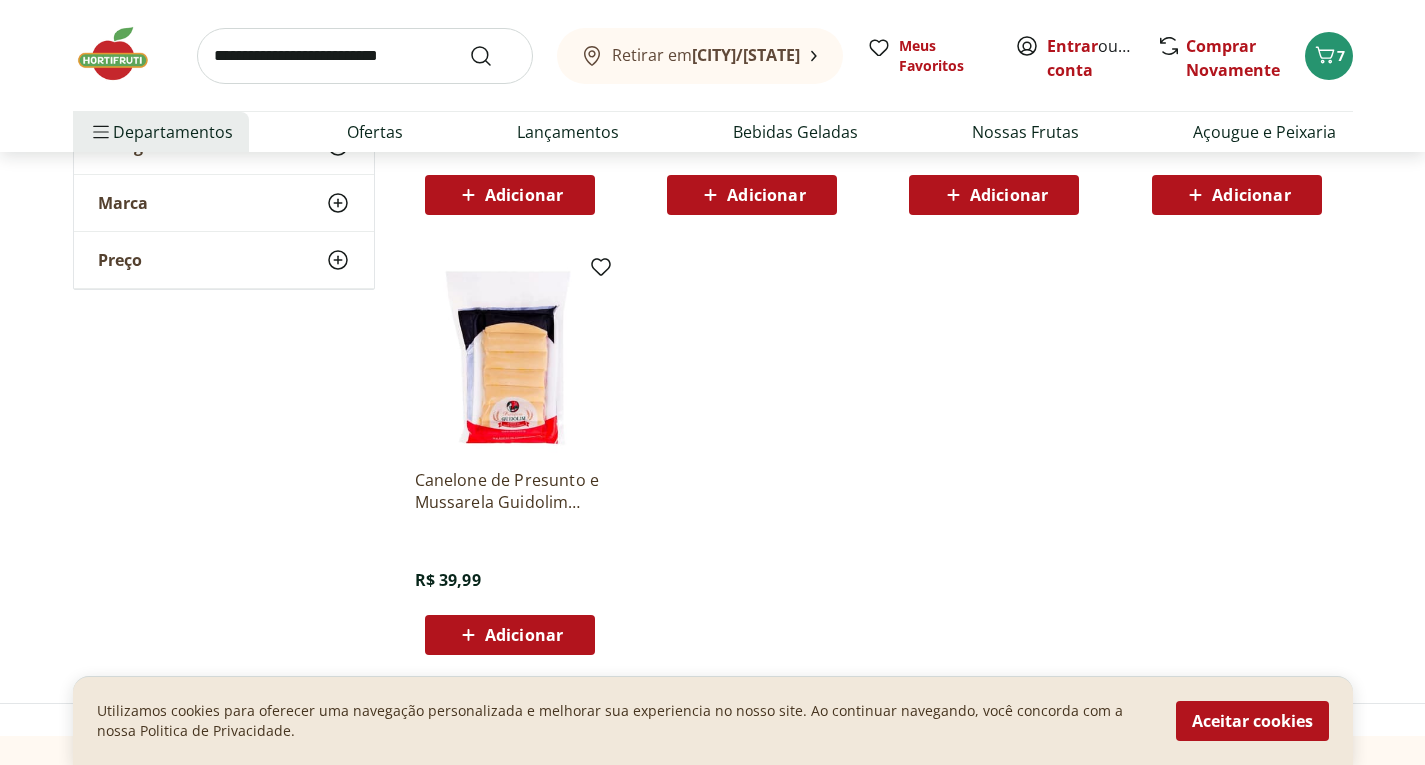 scroll, scrollTop: 2320, scrollLeft: 0, axis: vertical 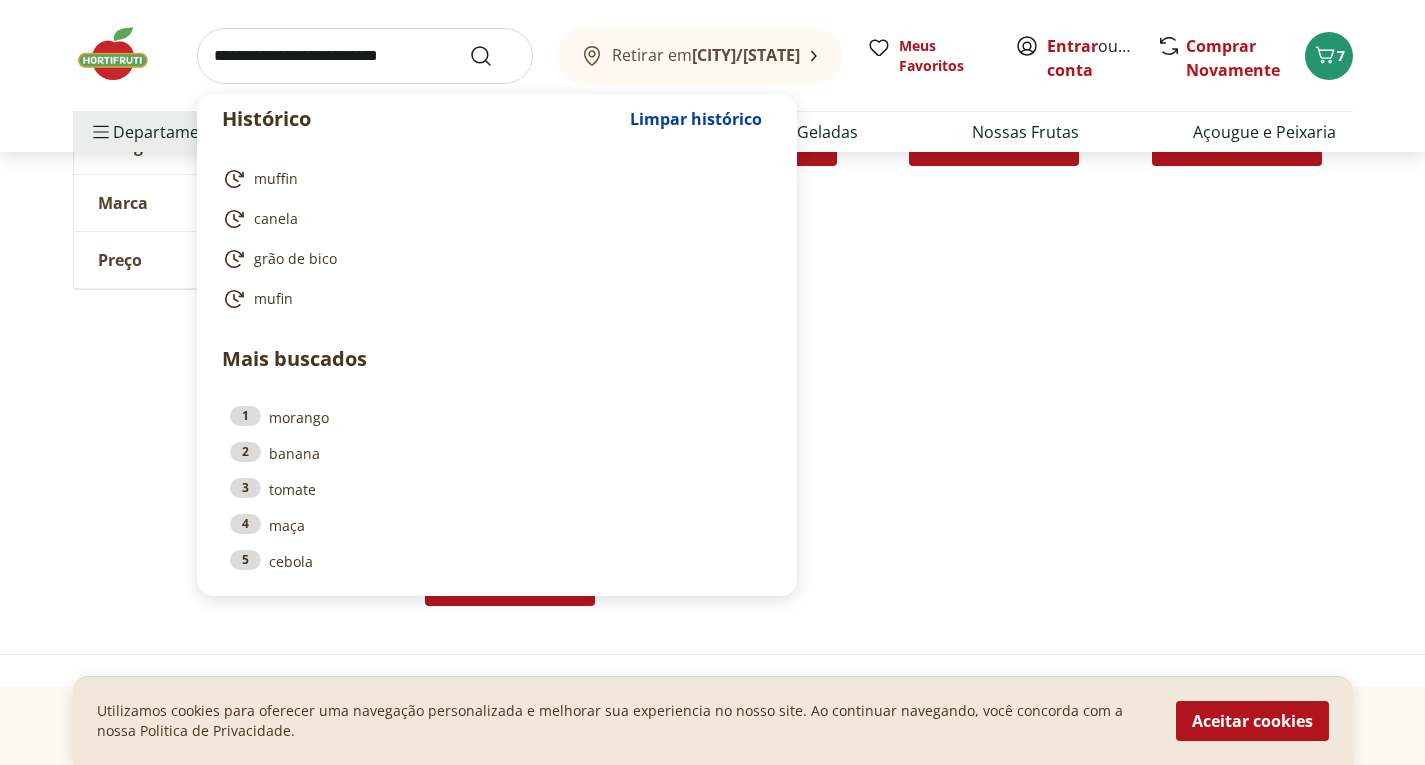 click at bounding box center [365, 56] 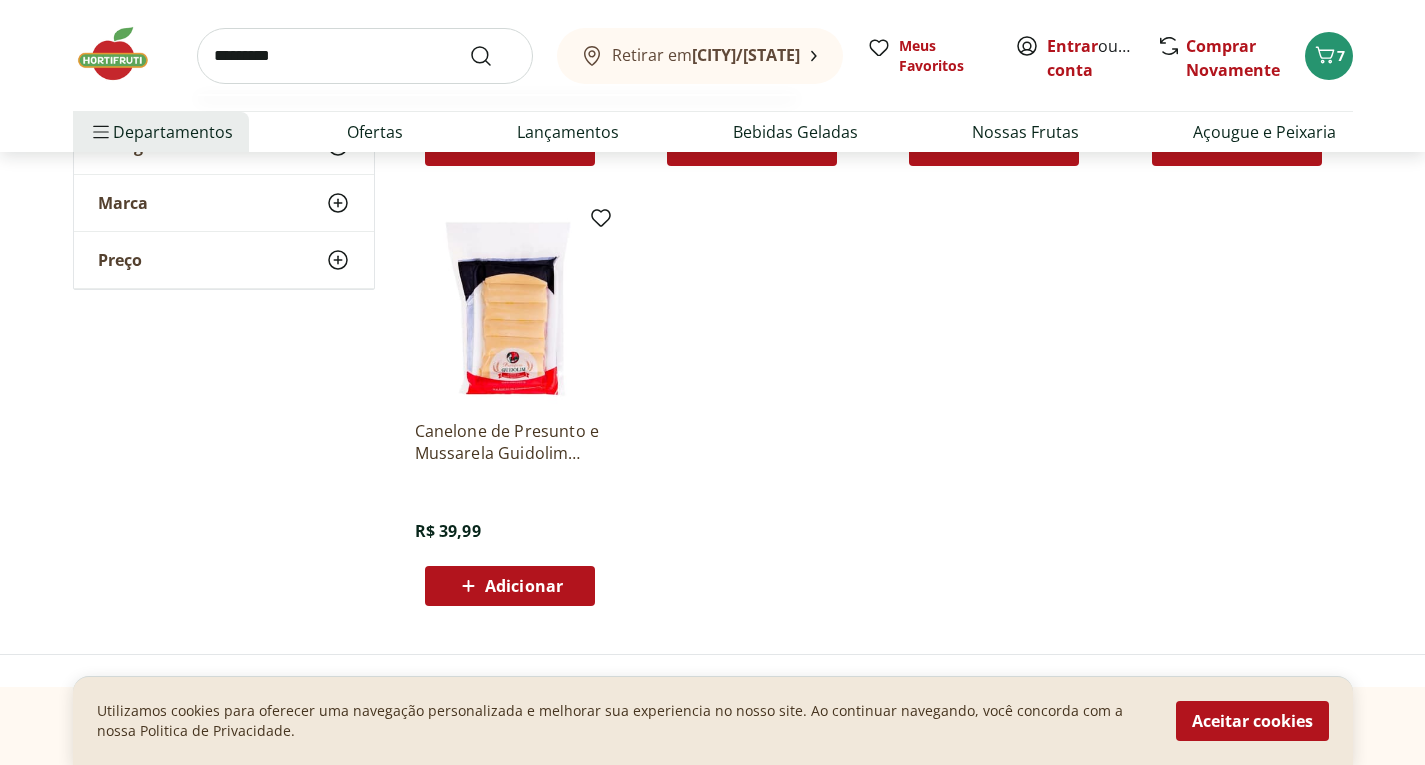 type on "*********" 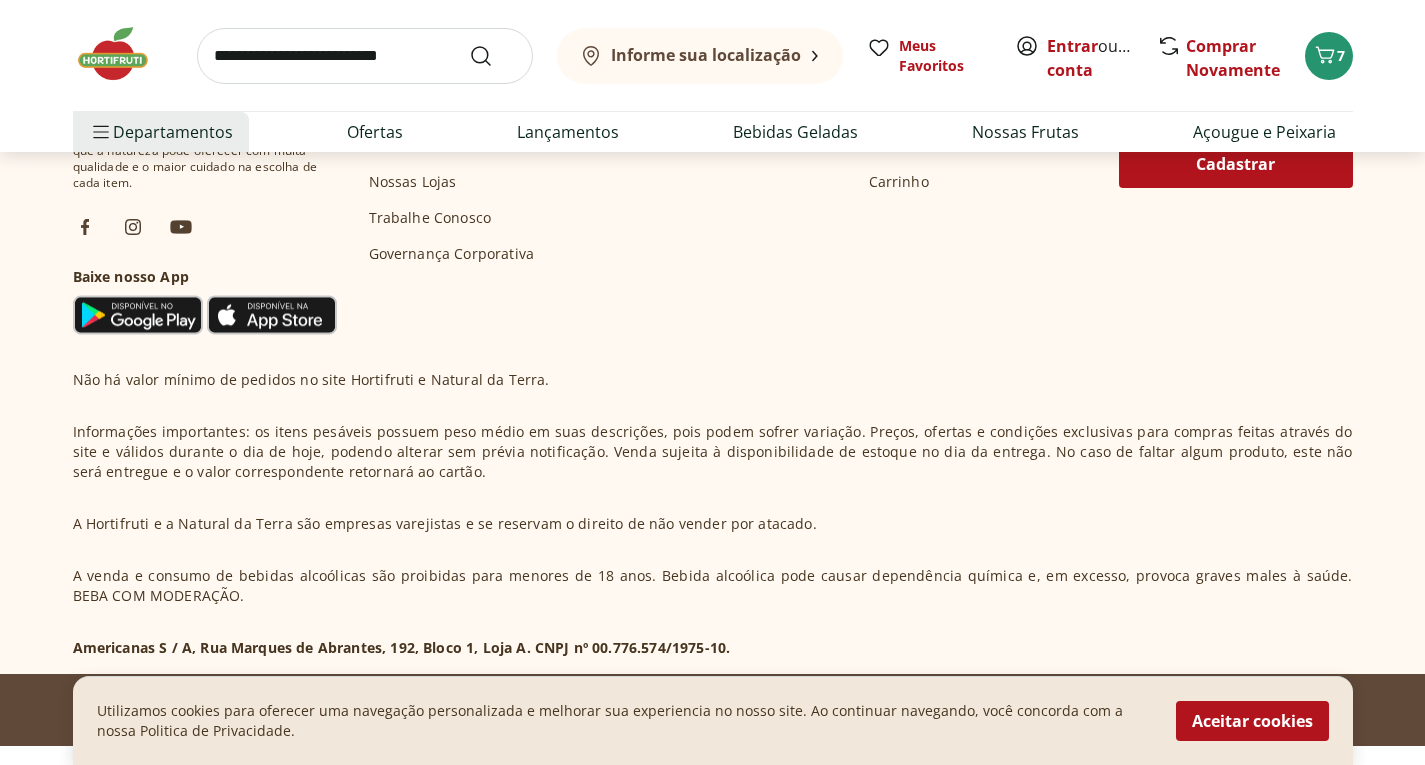 scroll, scrollTop: 0, scrollLeft: 0, axis: both 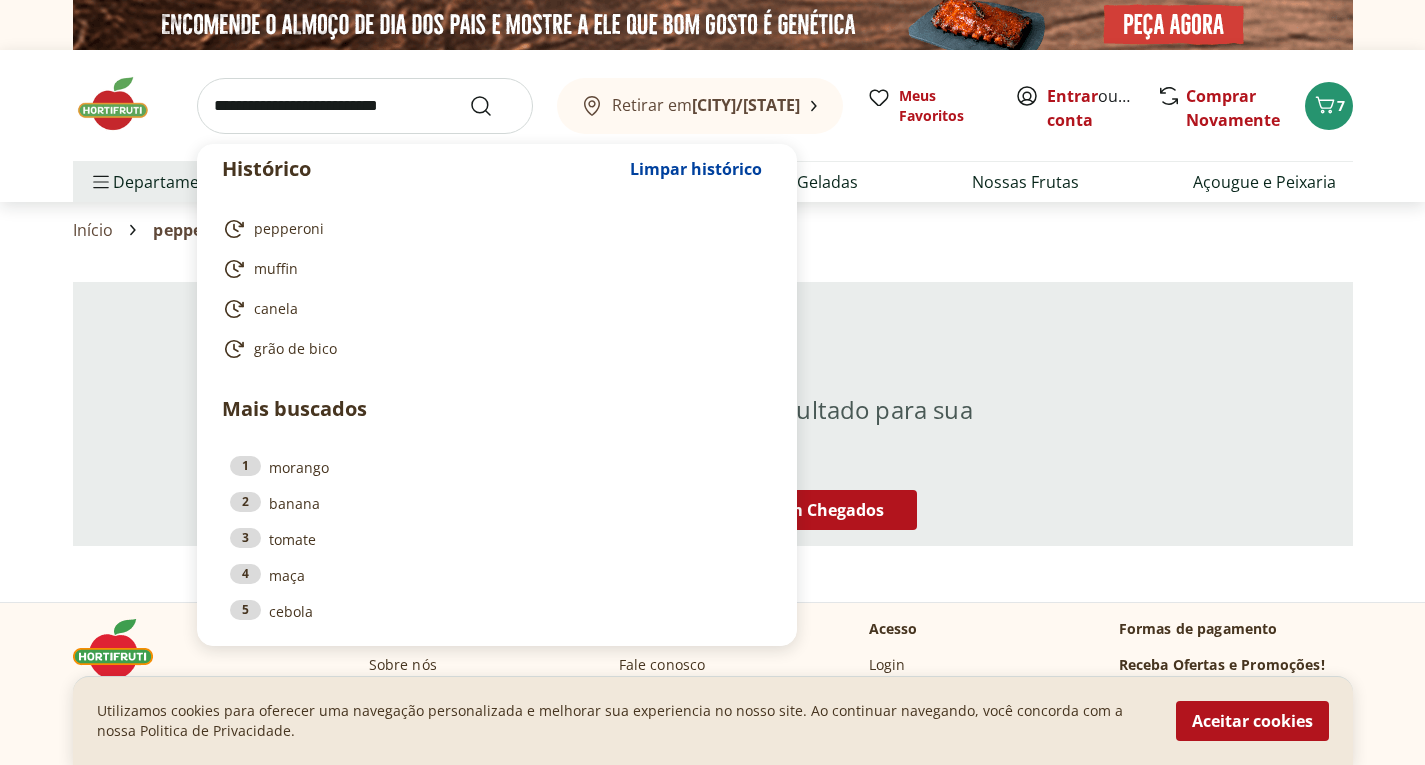 click at bounding box center [365, 106] 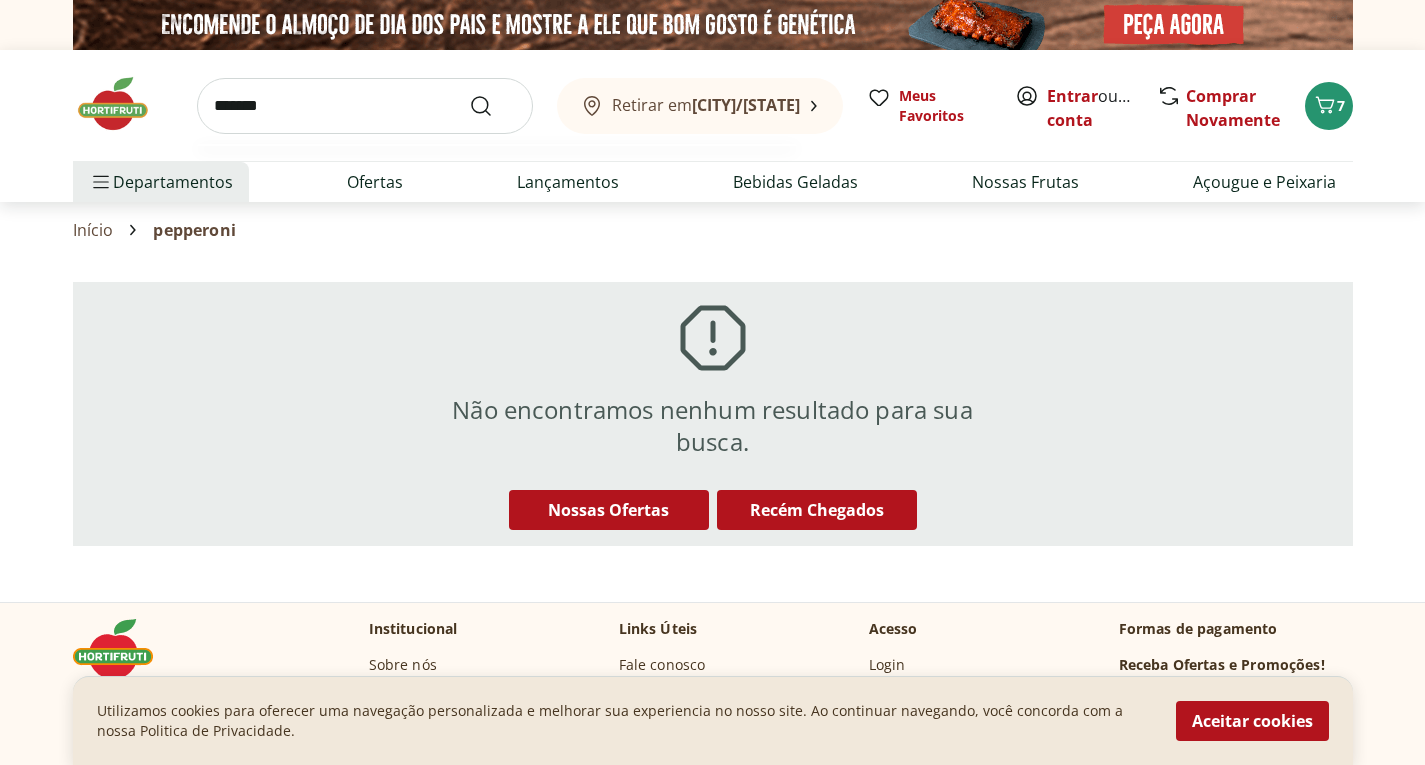 type on "********" 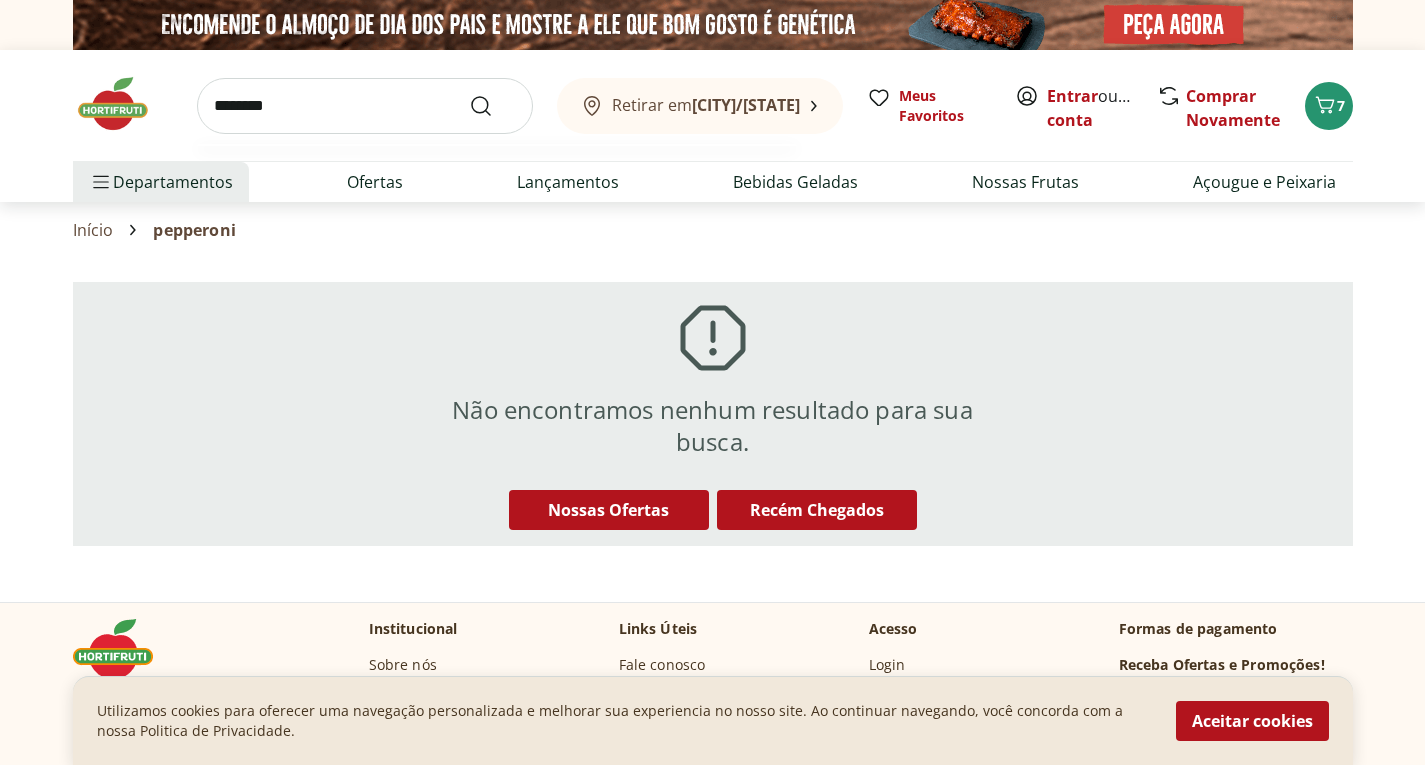 click at bounding box center (493, 106) 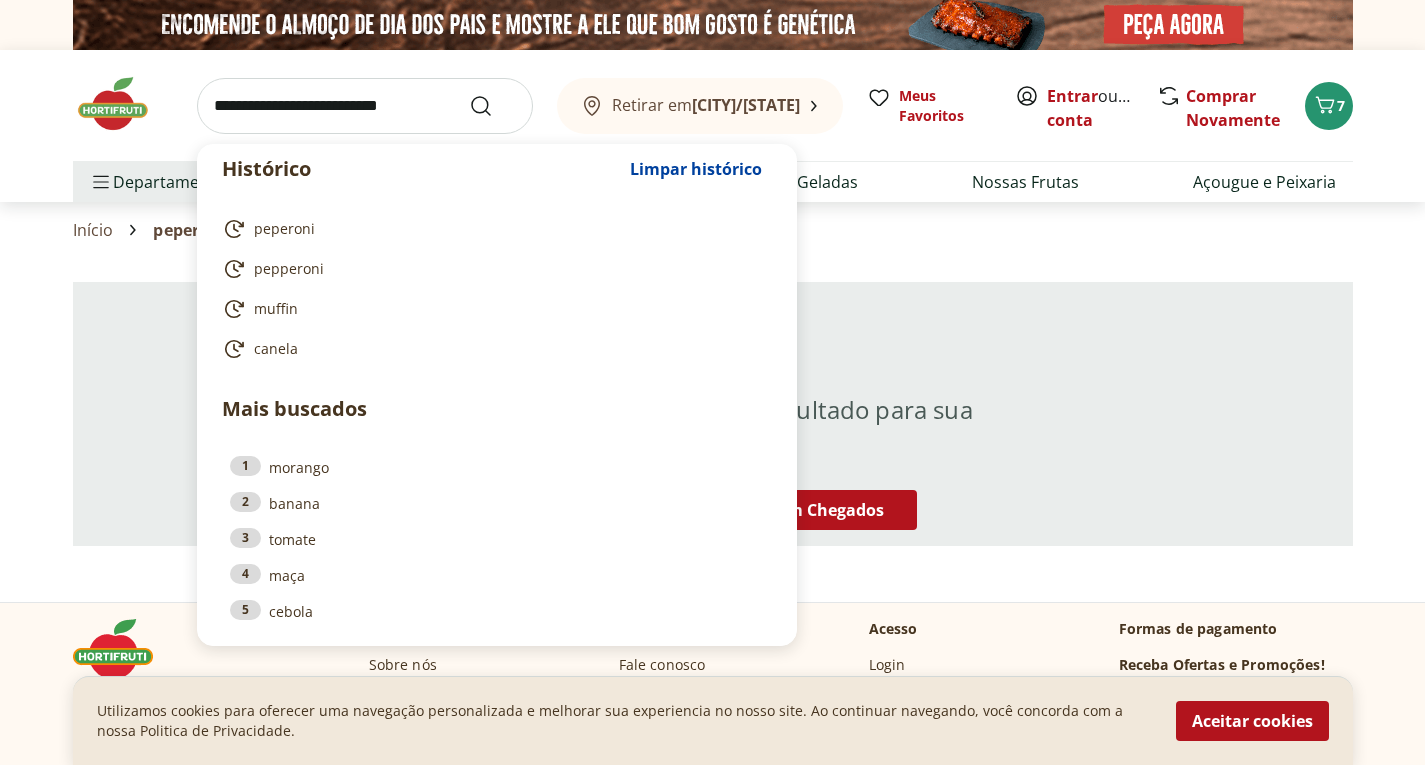 click at bounding box center [365, 106] 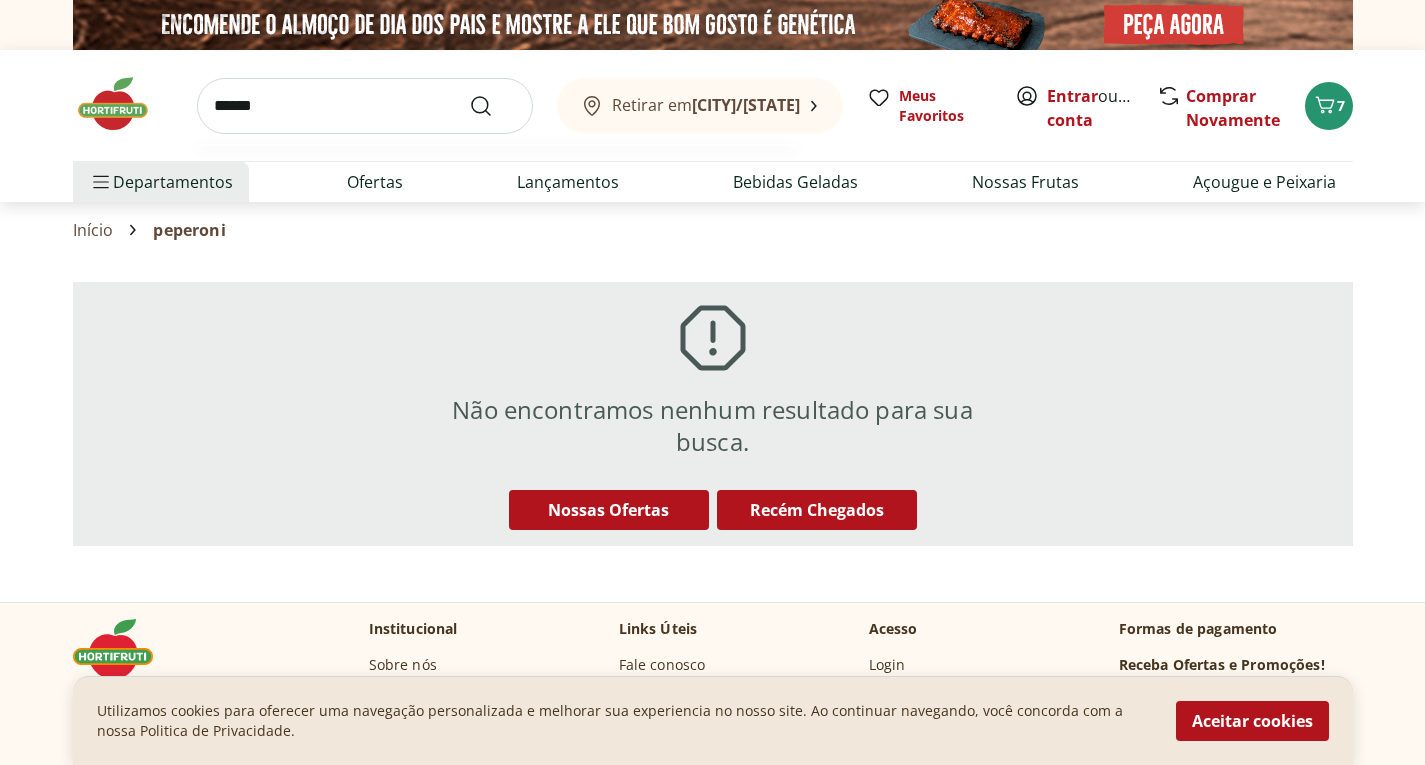 type on "******" 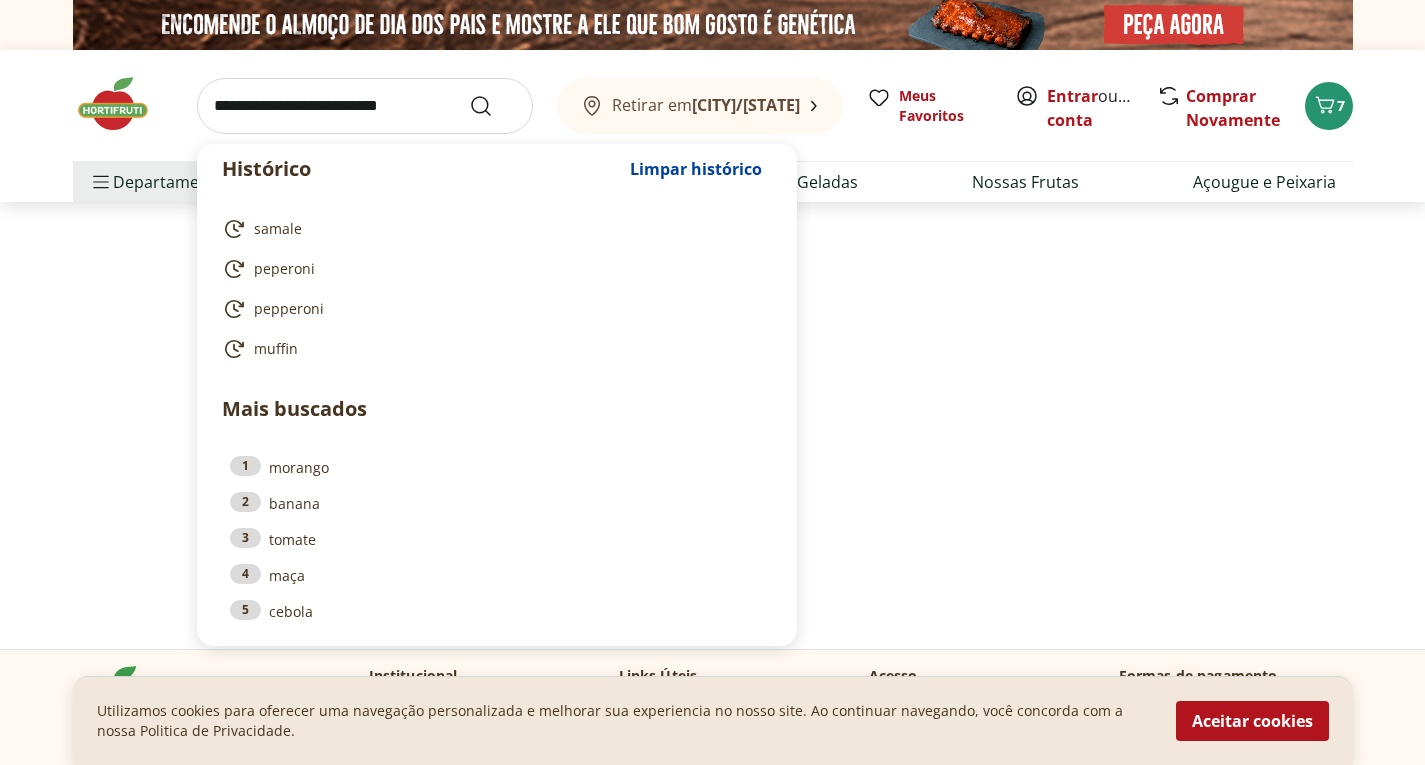 click at bounding box center (365, 106) 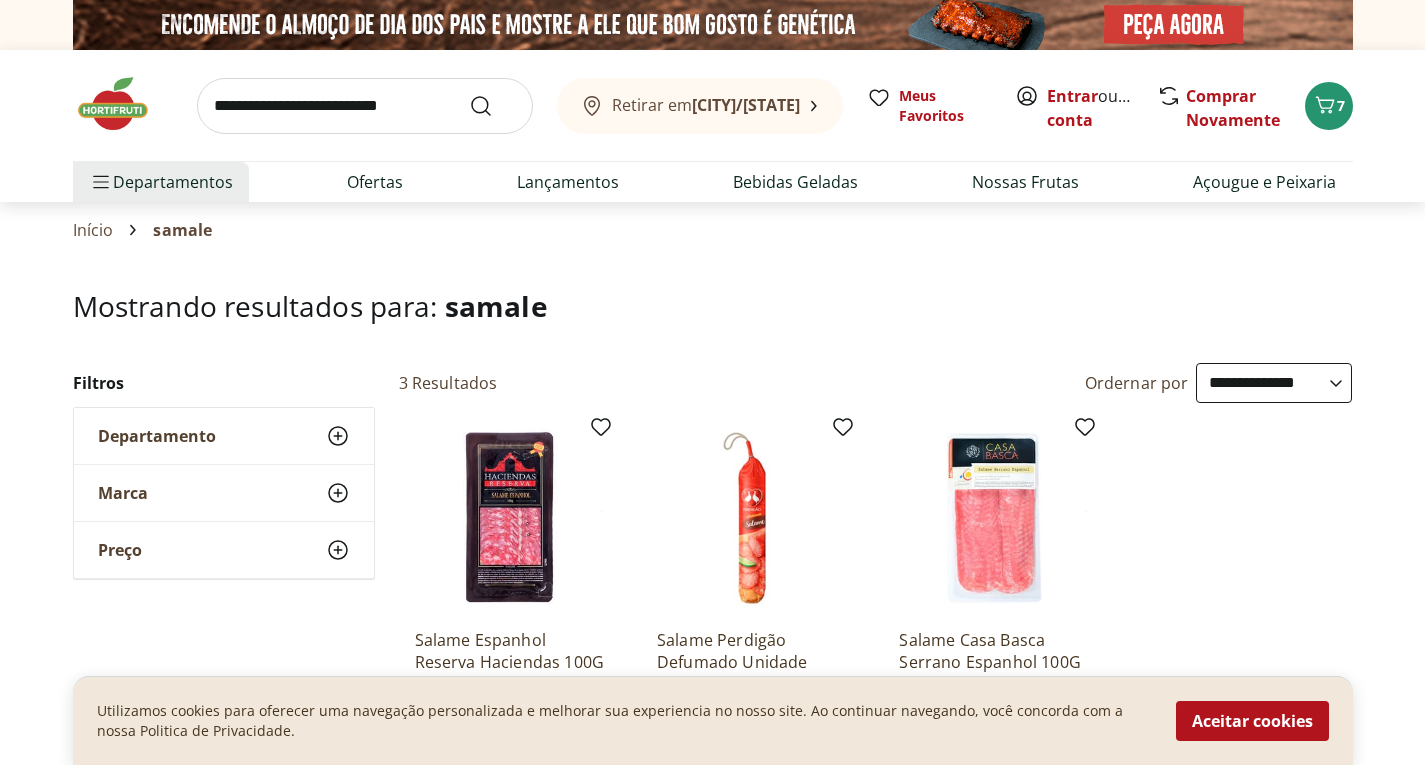 click at bounding box center [365, 106] 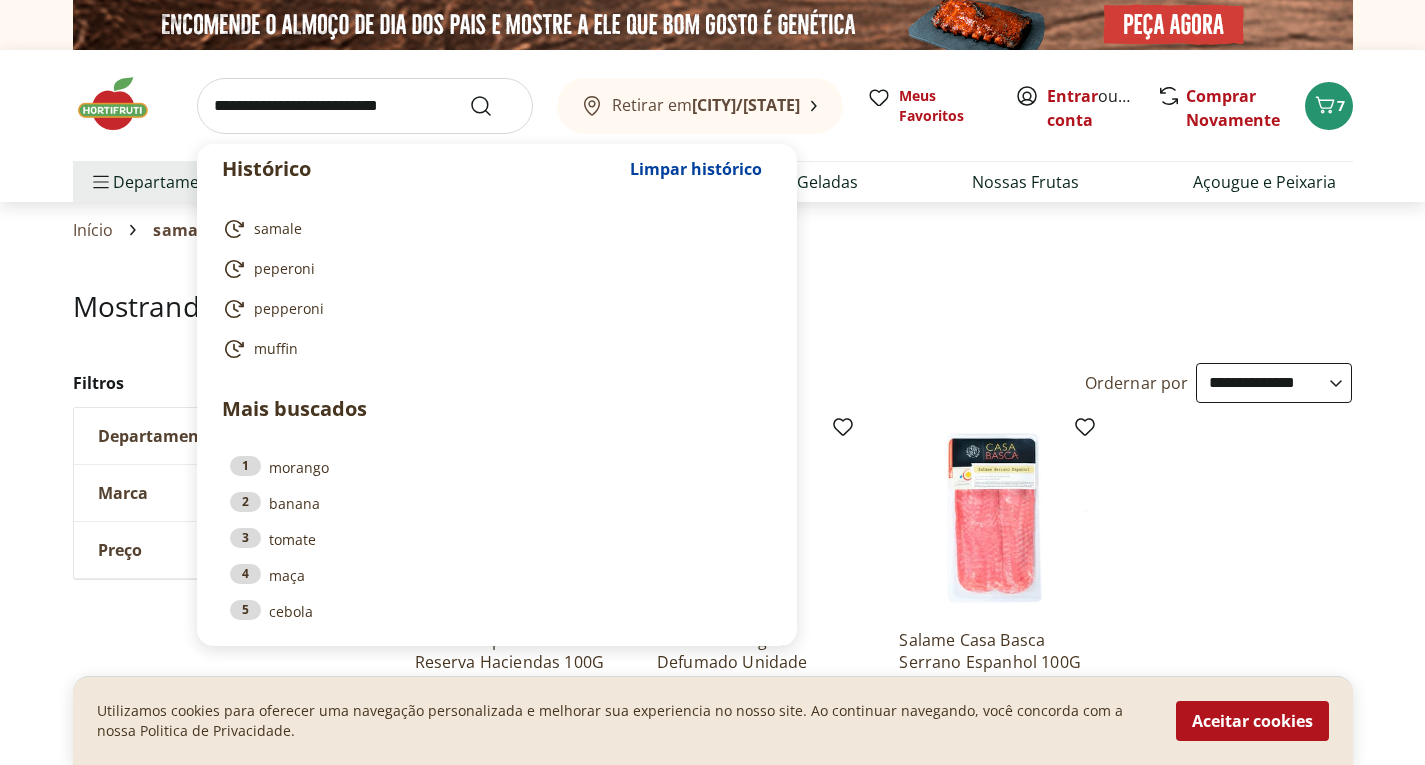 click on "Salame Espanhol Reserva Haciendas 100G R$ 32,99 R$ 26,39 - 20 % Adicionar Salame Perdigão Defumado Unidade ~ 0,1 kg R$ 11,99 R$ 119,9/Kg Adicionar Salame Casa Basca Serrano Espanhol 100G R$ 32,99 Adicionar" at bounding box center [876, 619] 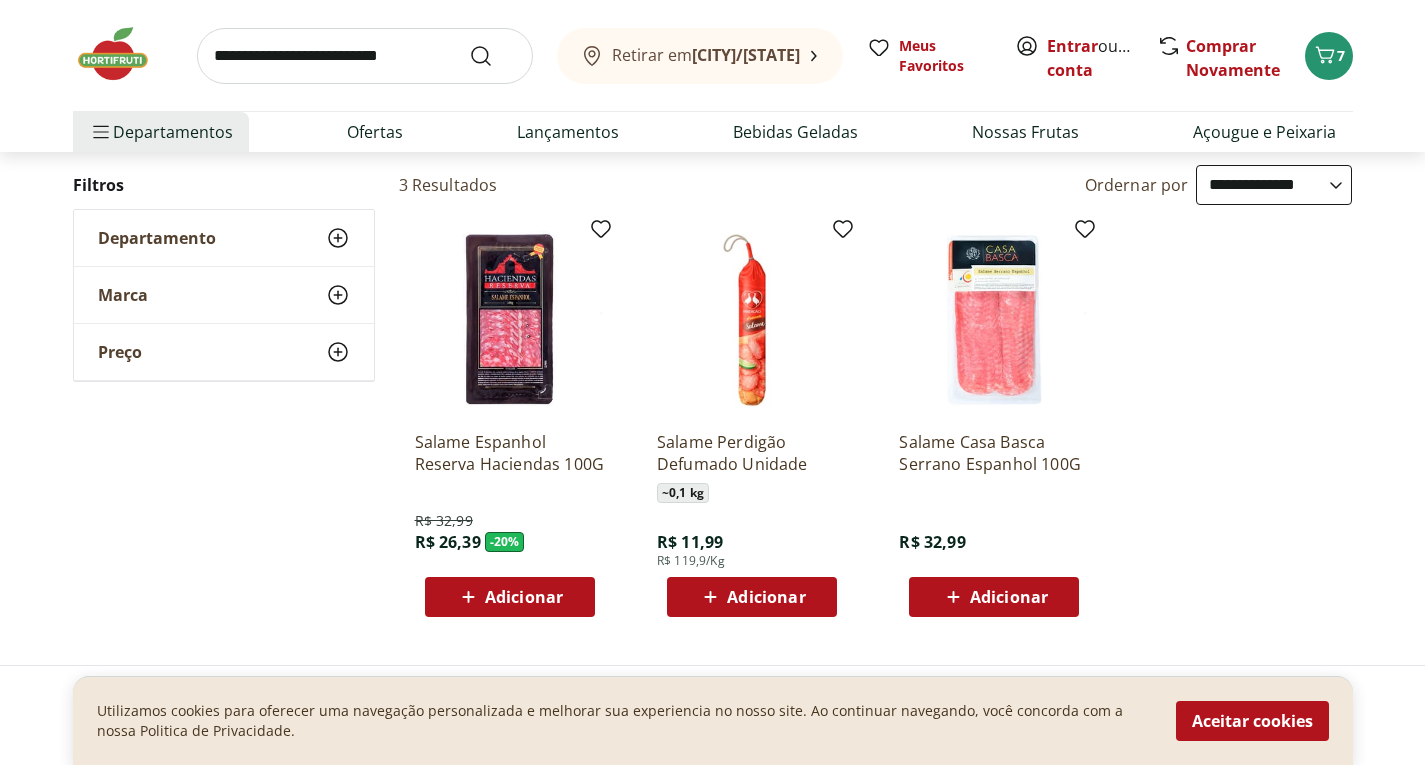 scroll, scrollTop: 200, scrollLeft: 0, axis: vertical 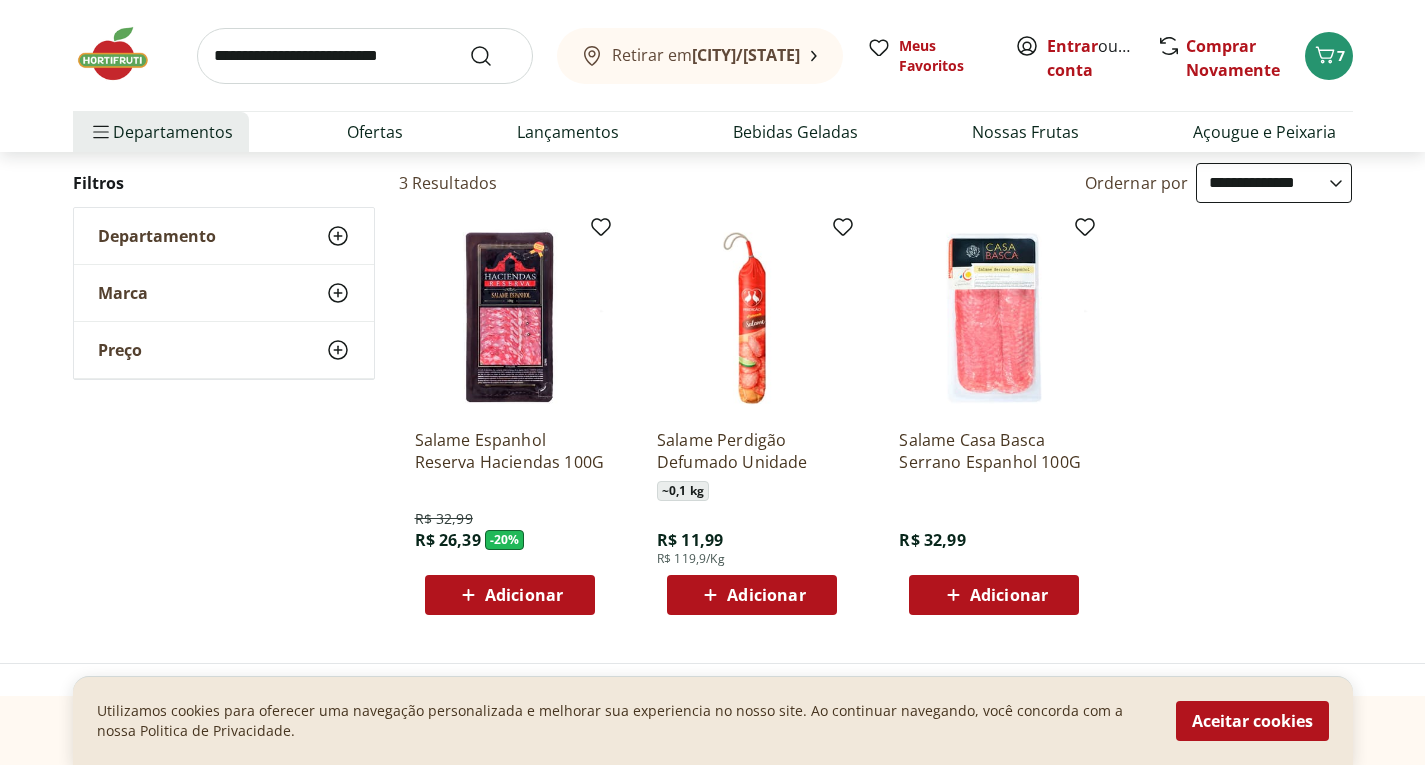 click at bounding box center [365, 56] 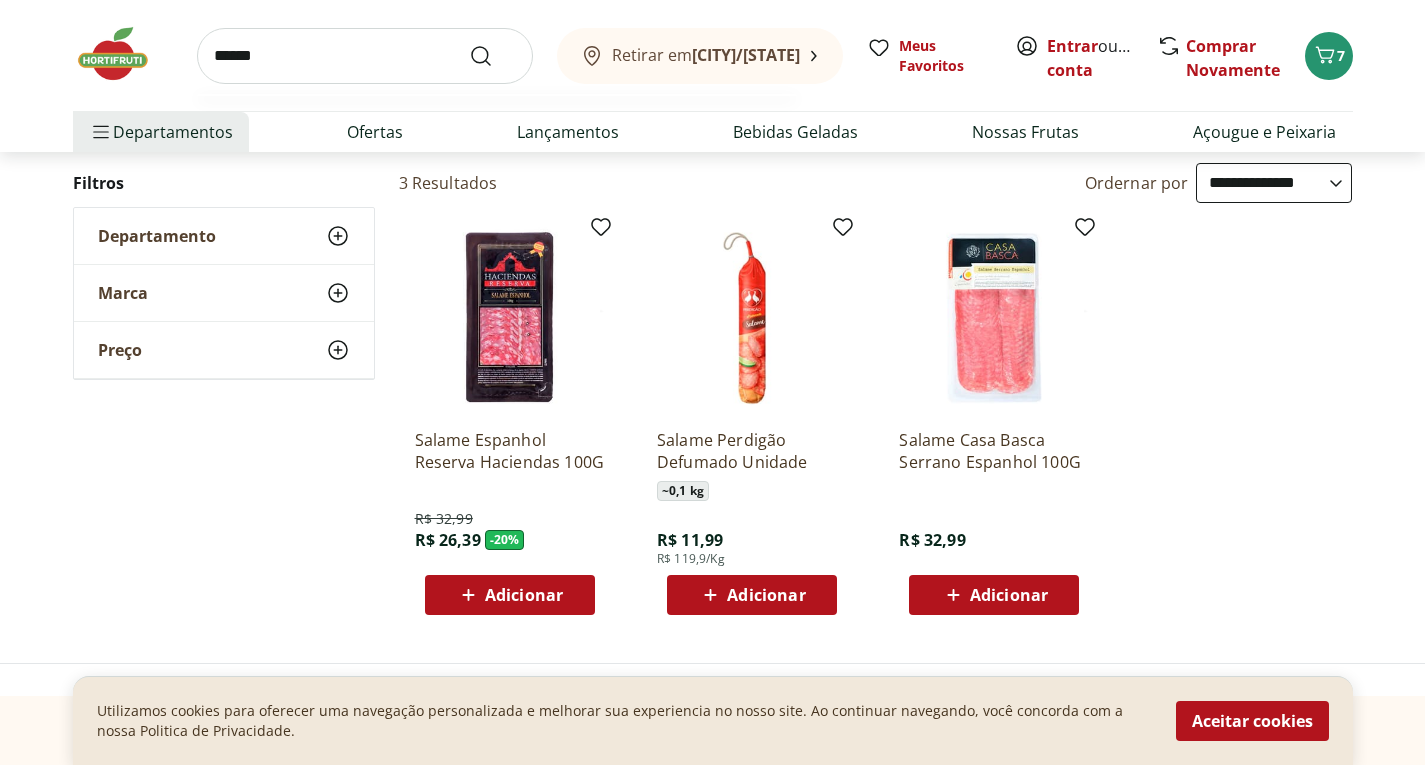type on "******" 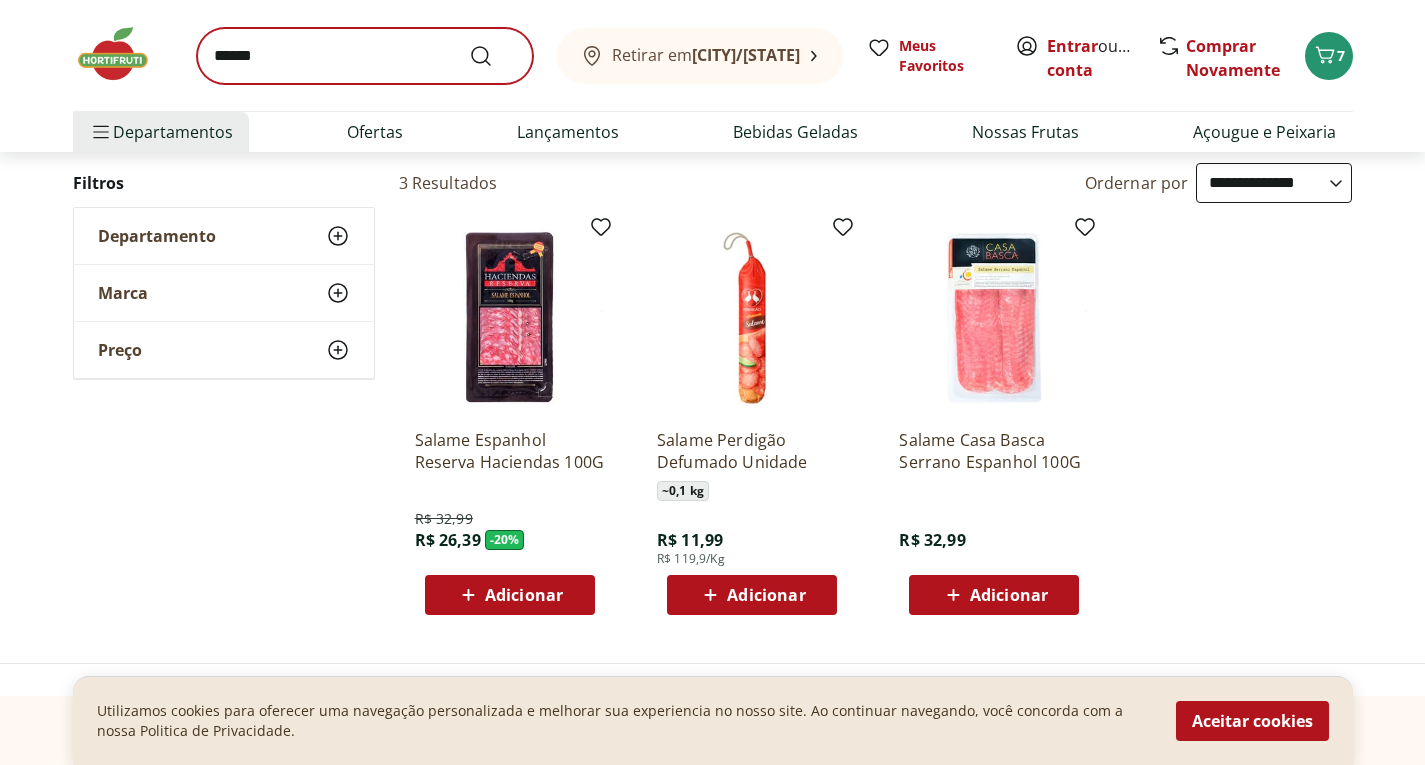 scroll, scrollTop: 0, scrollLeft: 0, axis: both 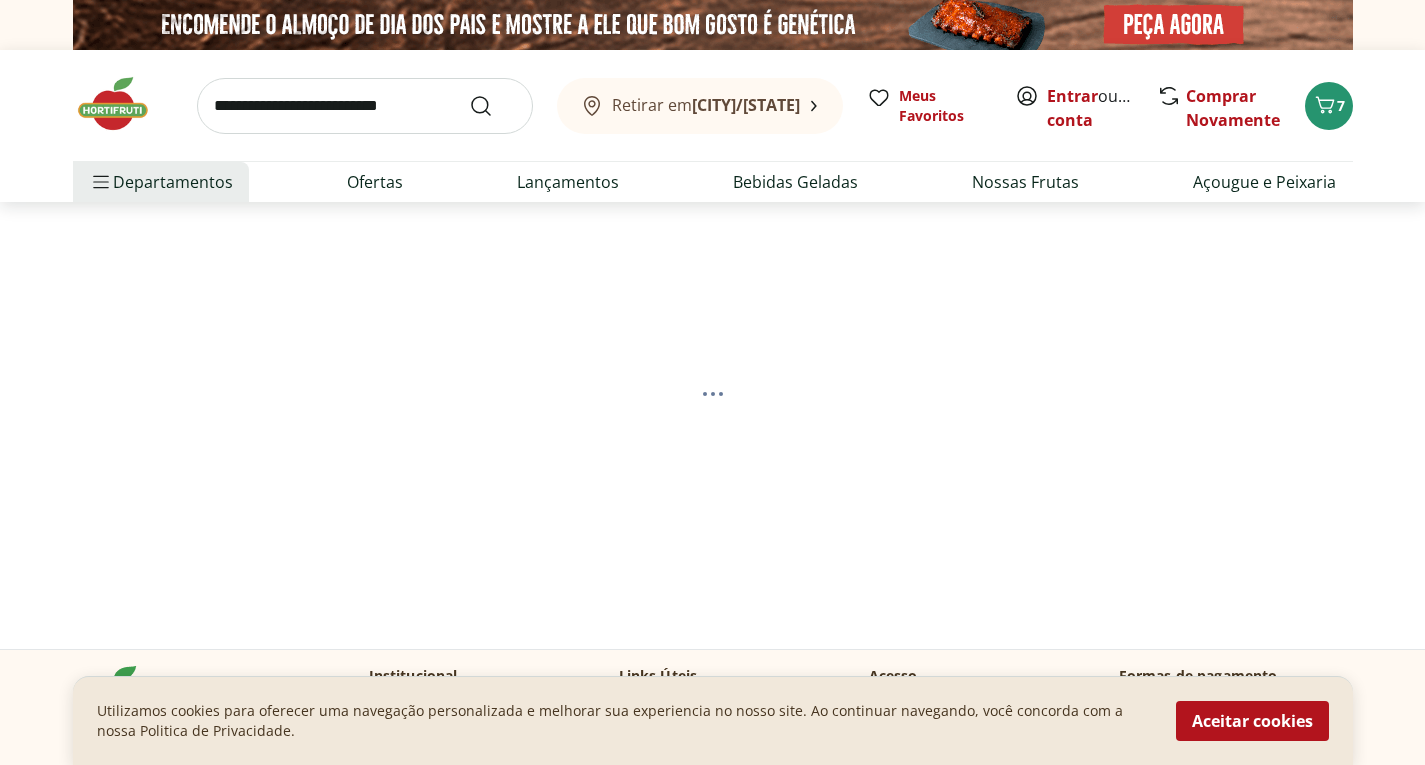 select on "**********" 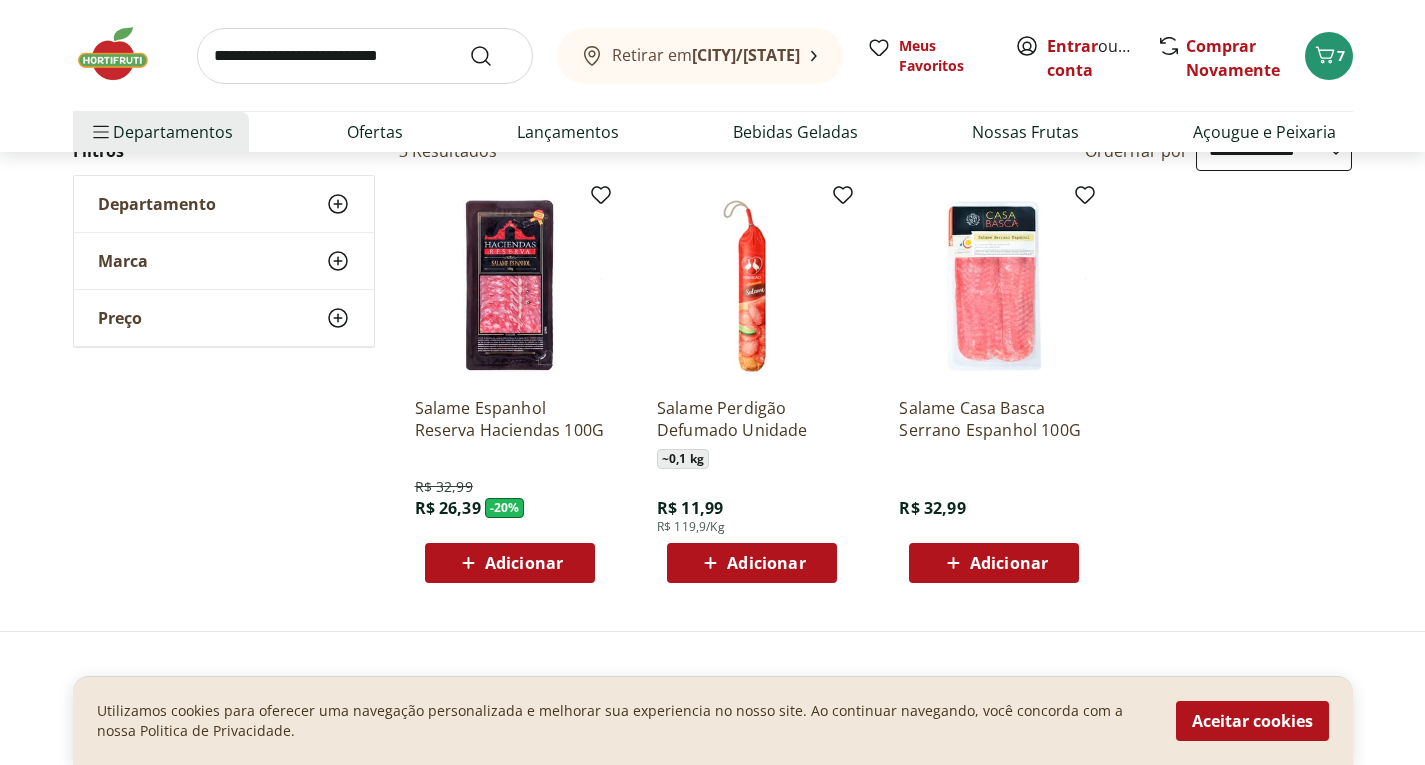 scroll, scrollTop: 240, scrollLeft: 0, axis: vertical 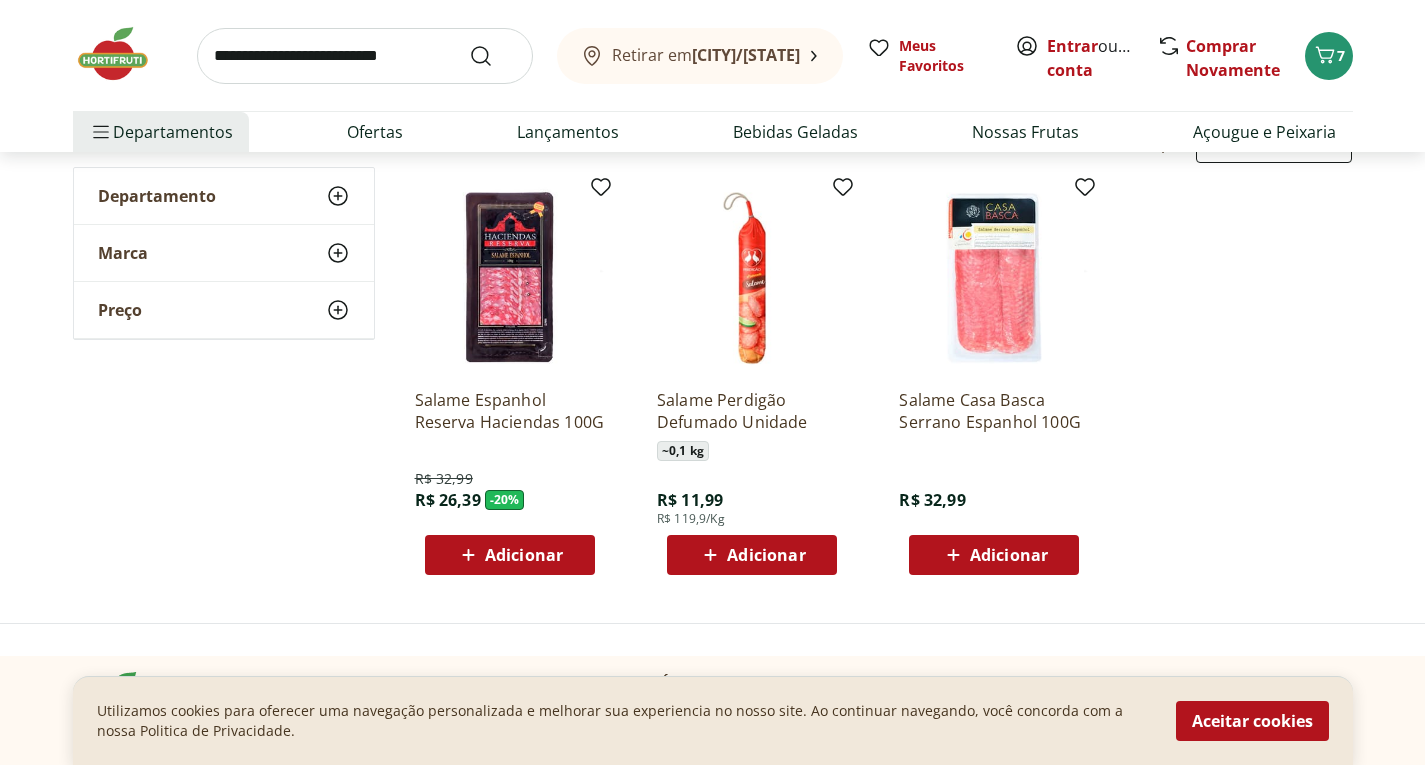 click on "Adicionar" at bounding box center (766, 555) 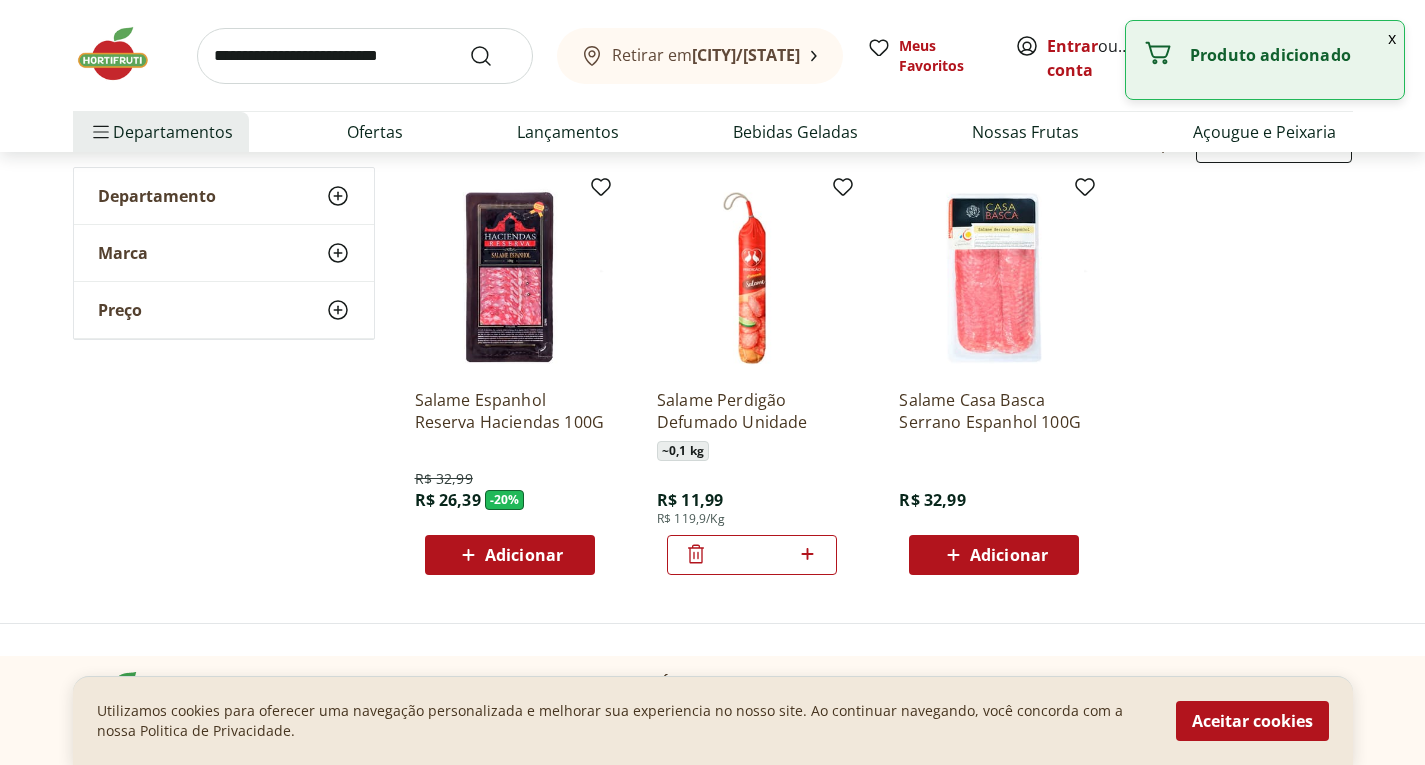 click at bounding box center [365, 56] 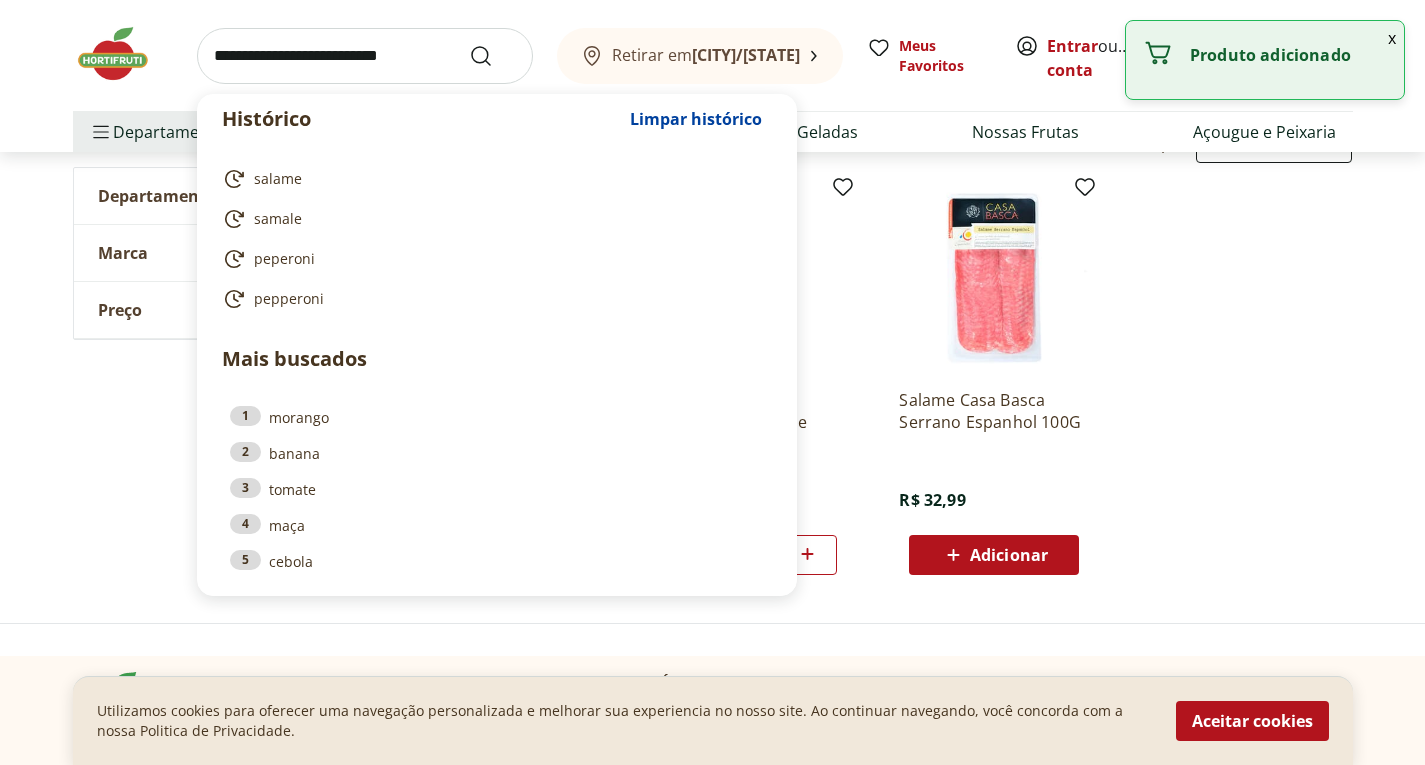 click at bounding box center (123, 54) 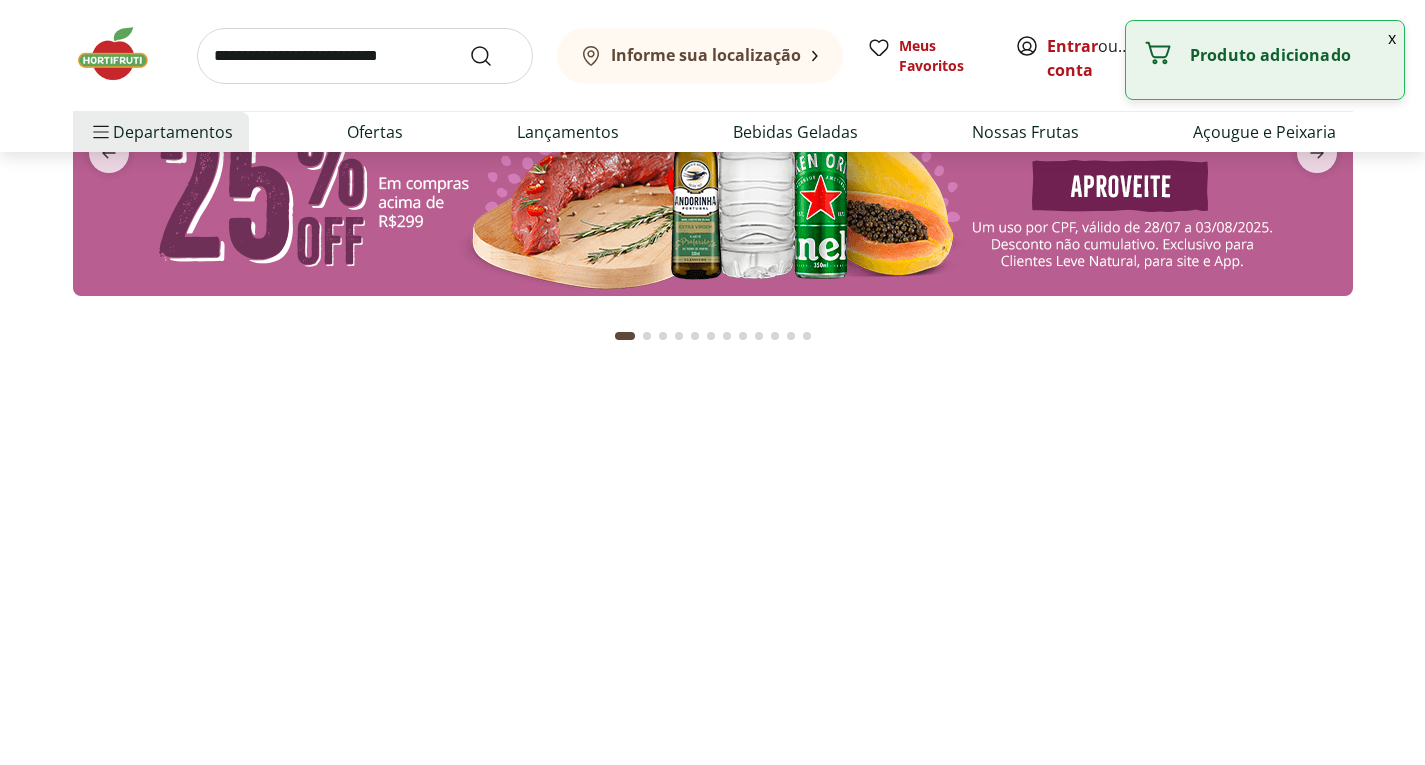 scroll, scrollTop: 0, scrollLeft: 0, axis: both 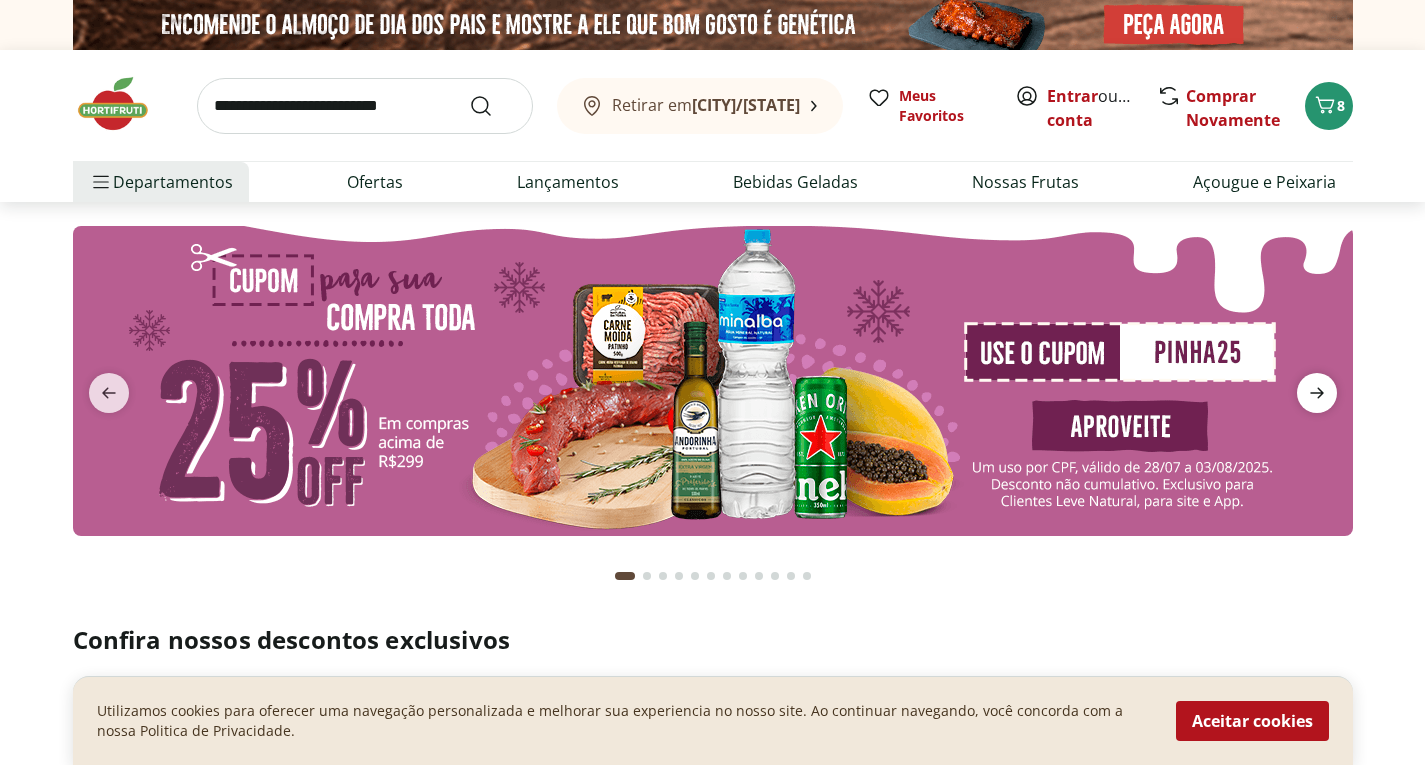 click 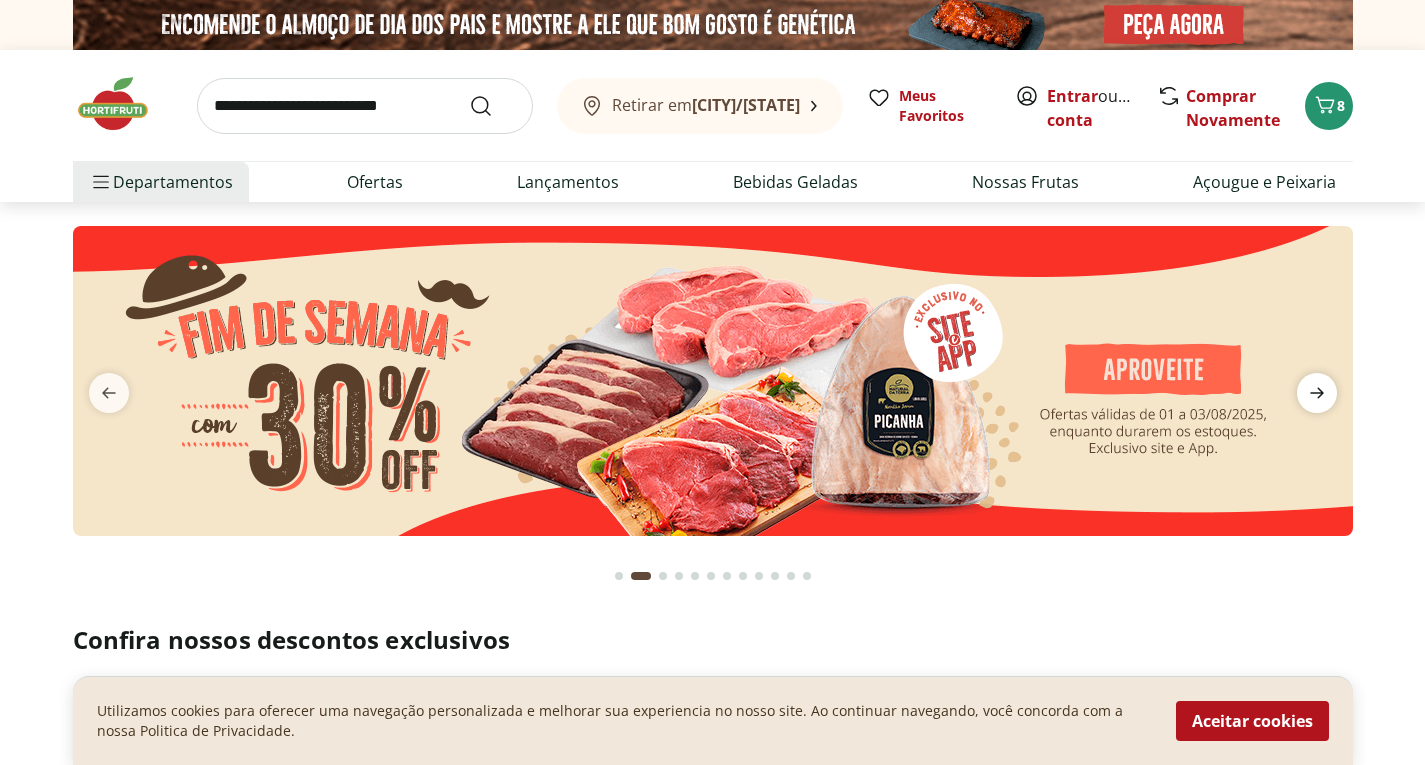 click 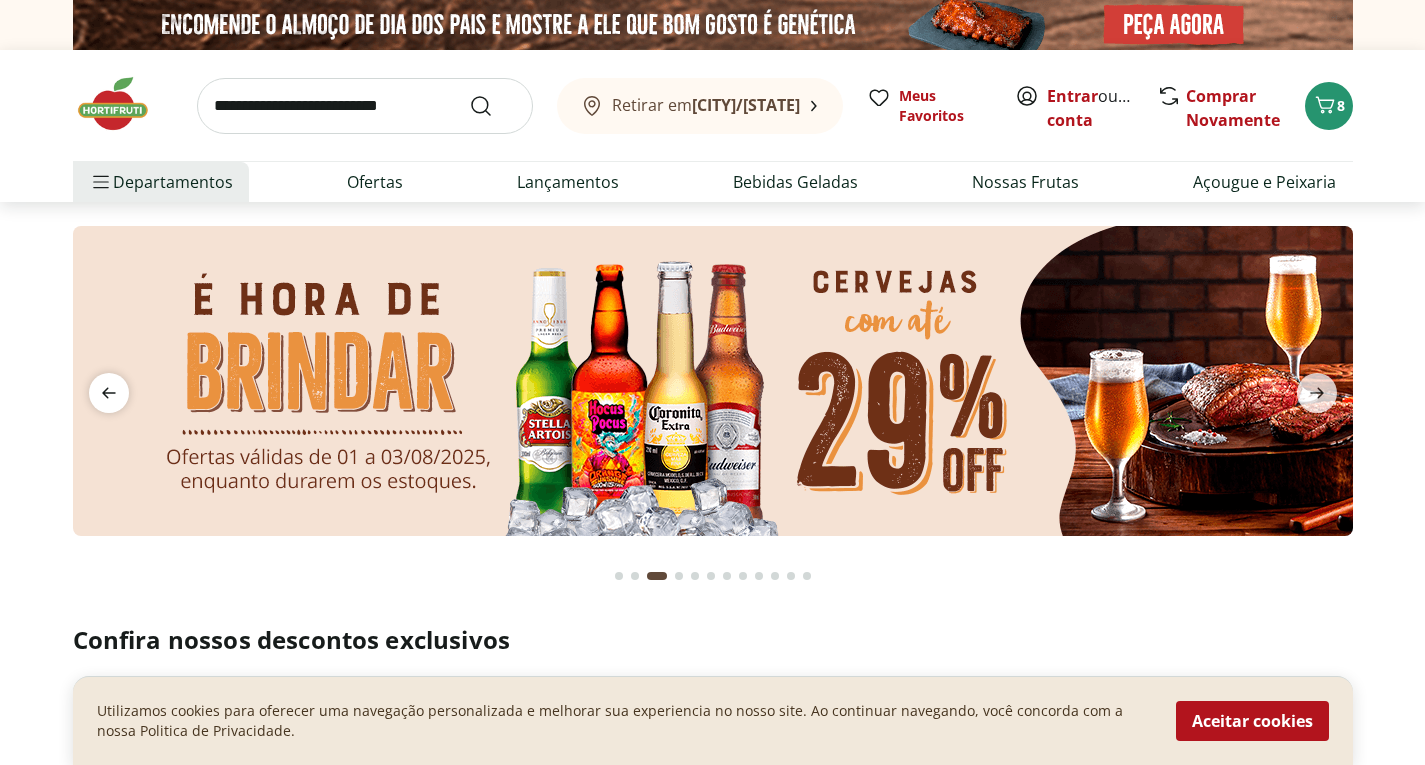 click at bounding box center (109, 393) 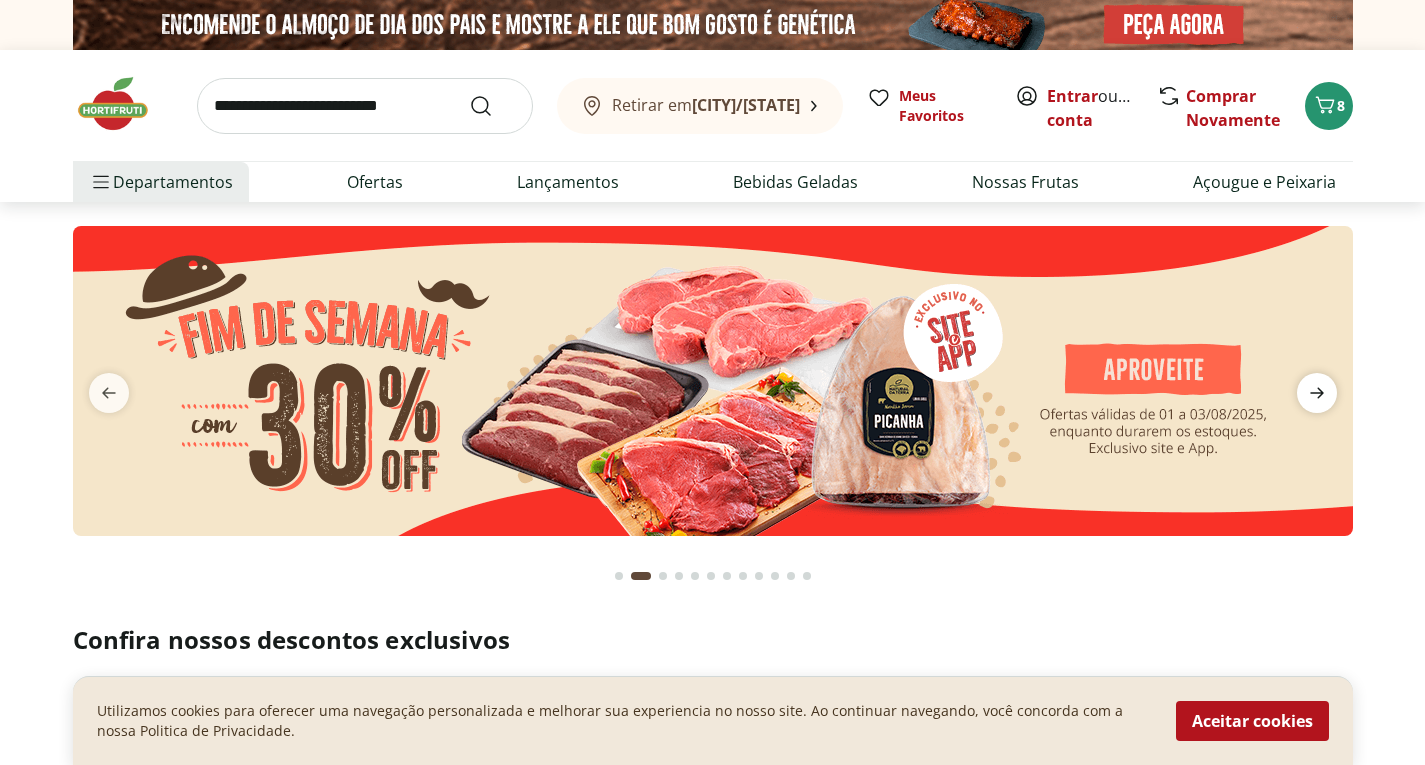 click 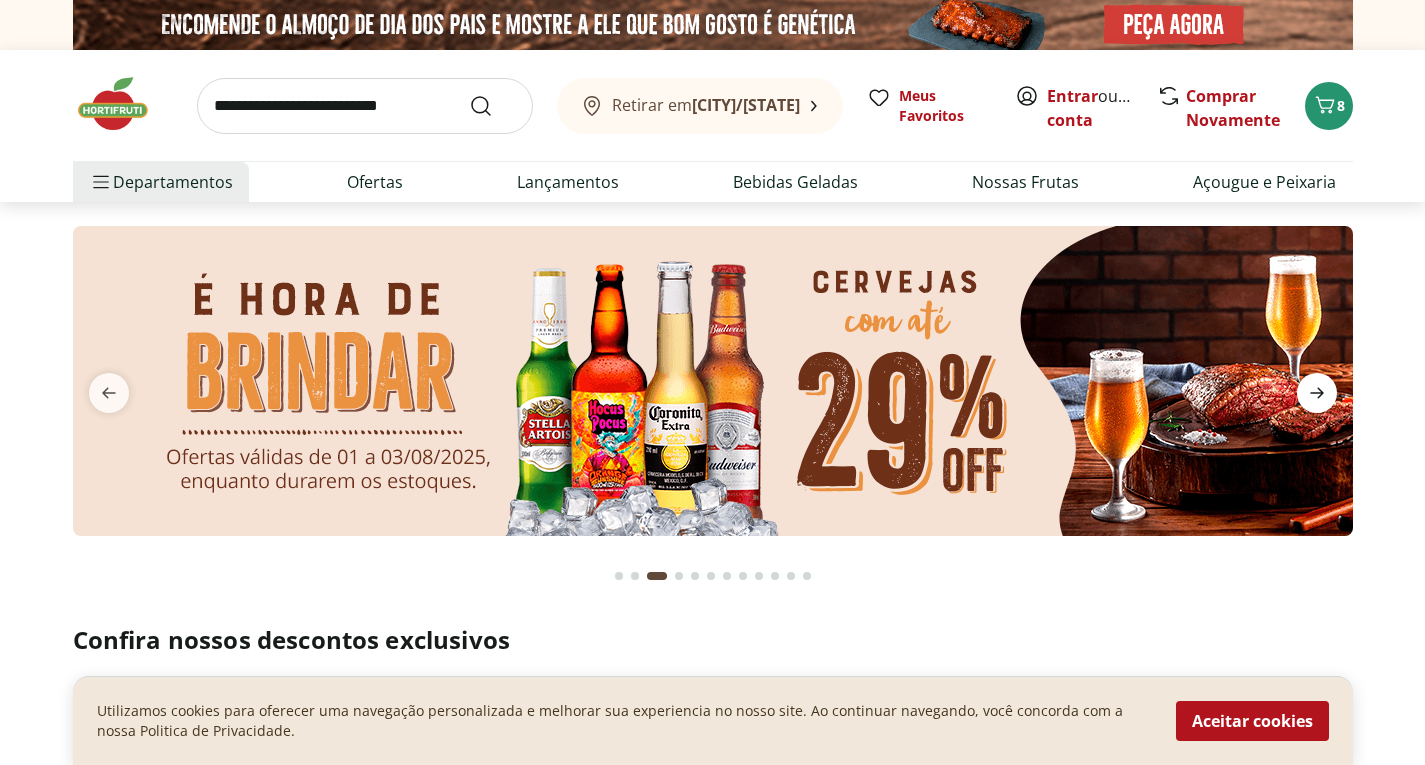 click 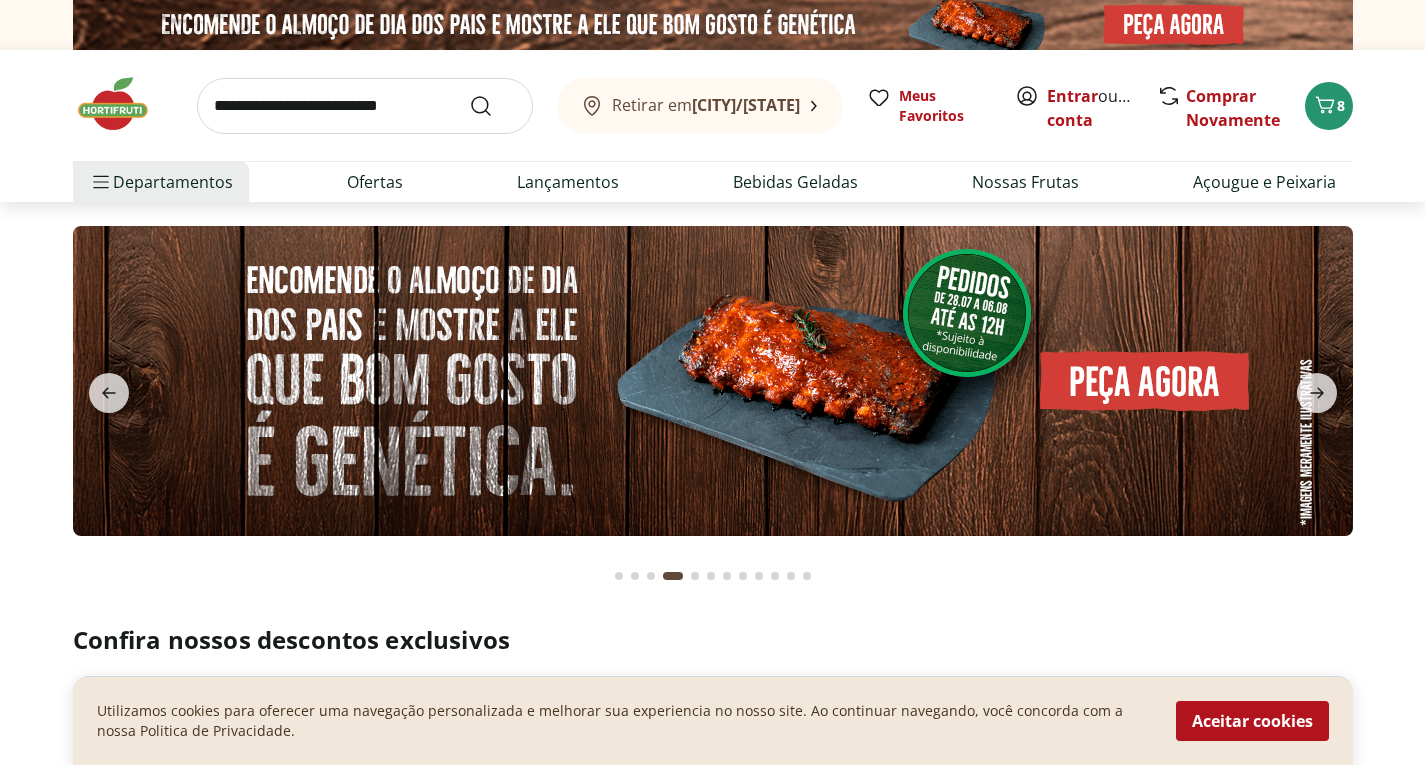 click at bounding box center (713, 381) 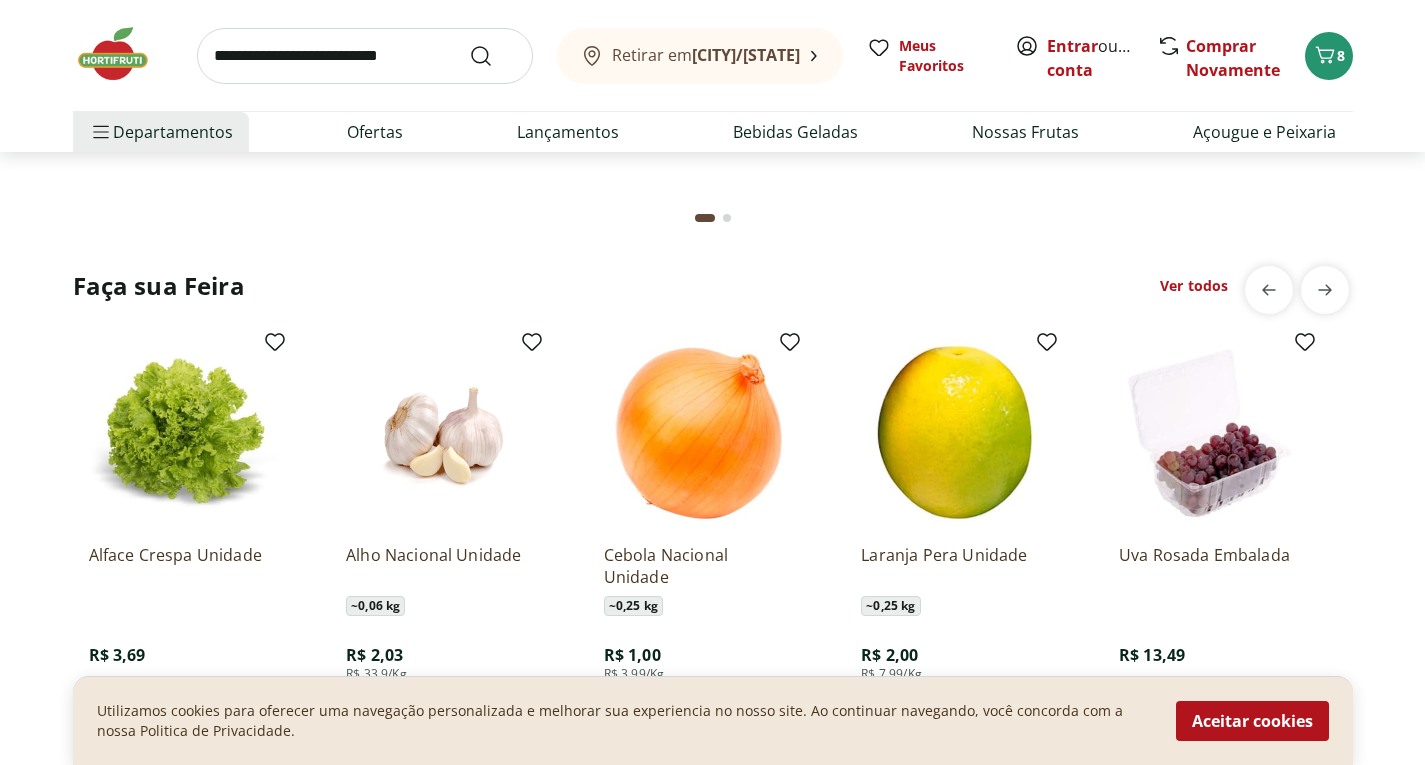 scroll, scrollTop: 2040, scrollLeft: 0, axis: vertical 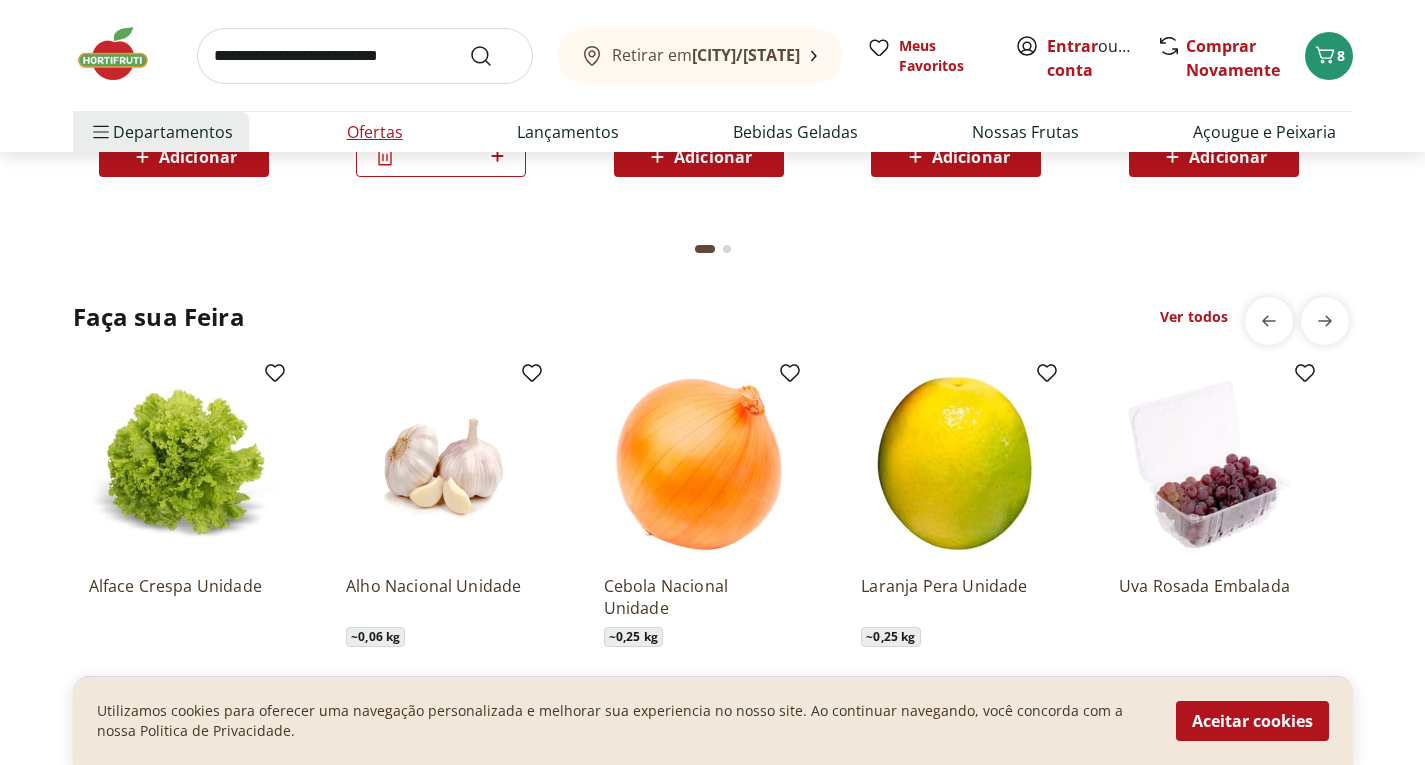 click on "Ofertas" at bounding box center [375, 132] 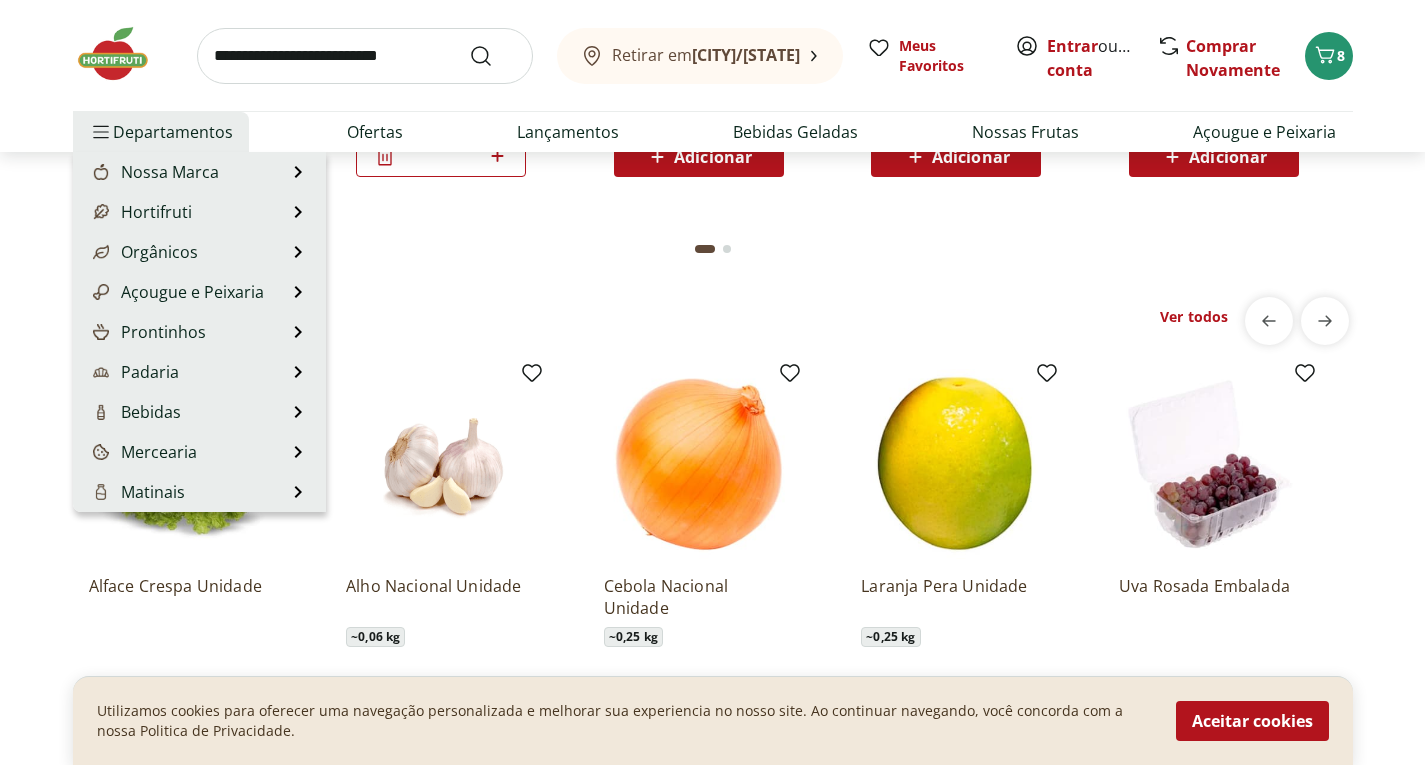 click on "Departamentos" at bounding box center (161, 132) 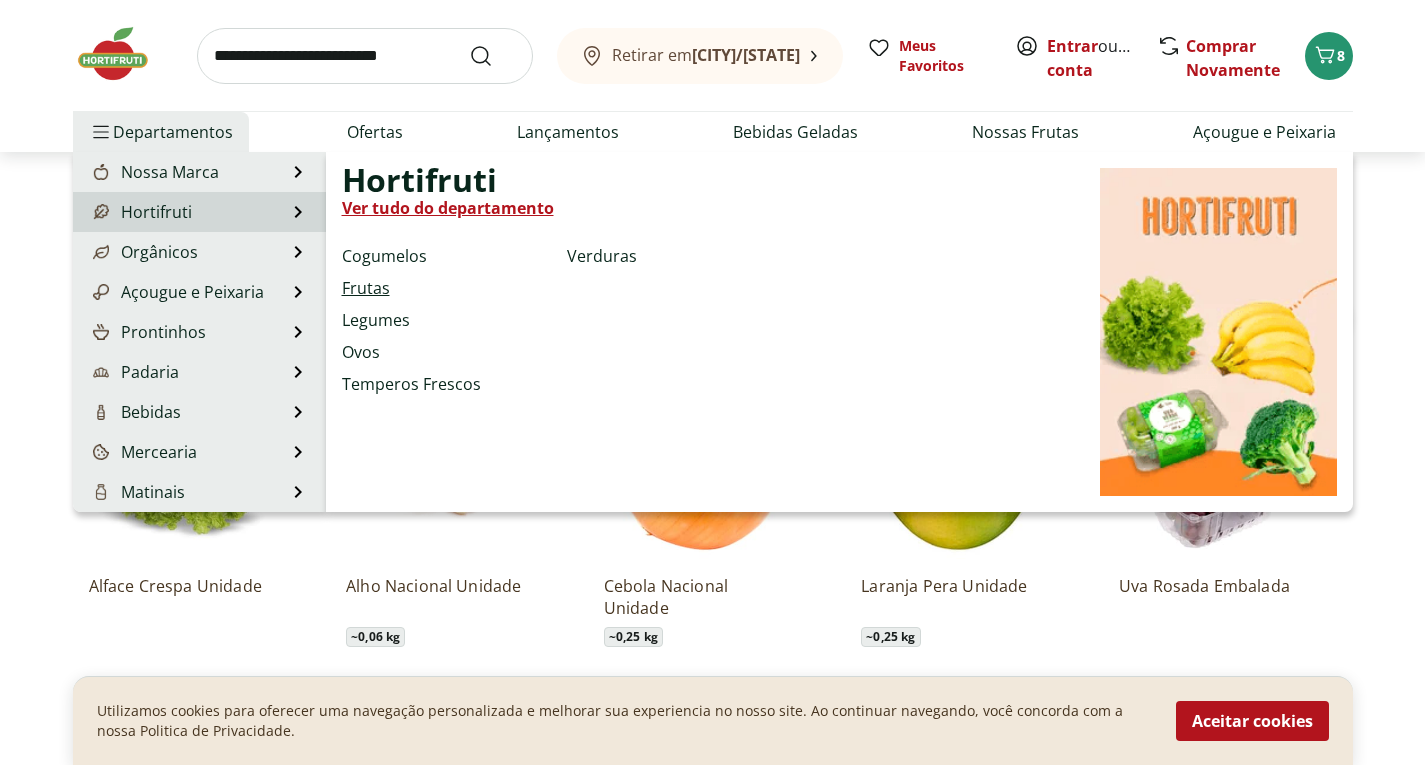 click on "Frutas" at bounding box center (366, 288) 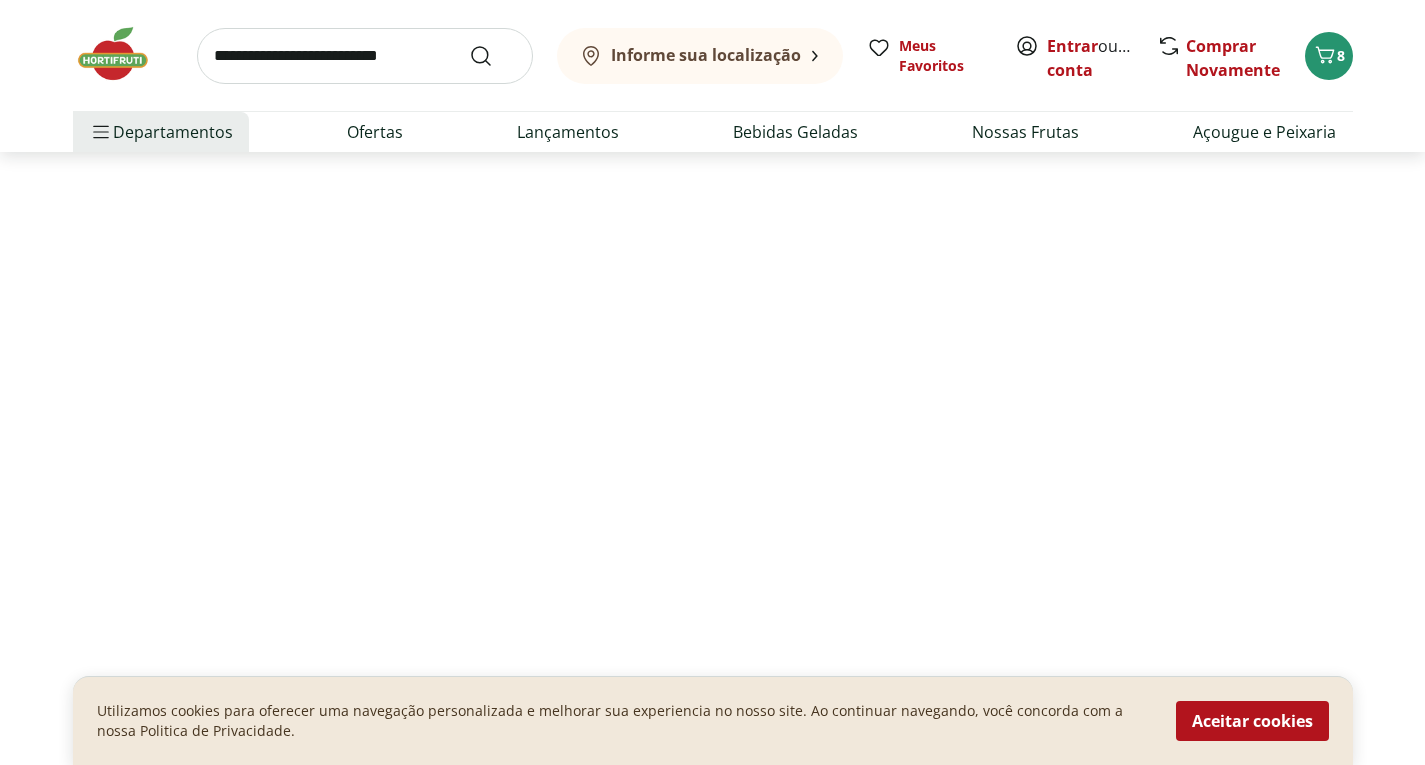 scroll, scrollTop: 0, scrollLeft: 0, axis: both 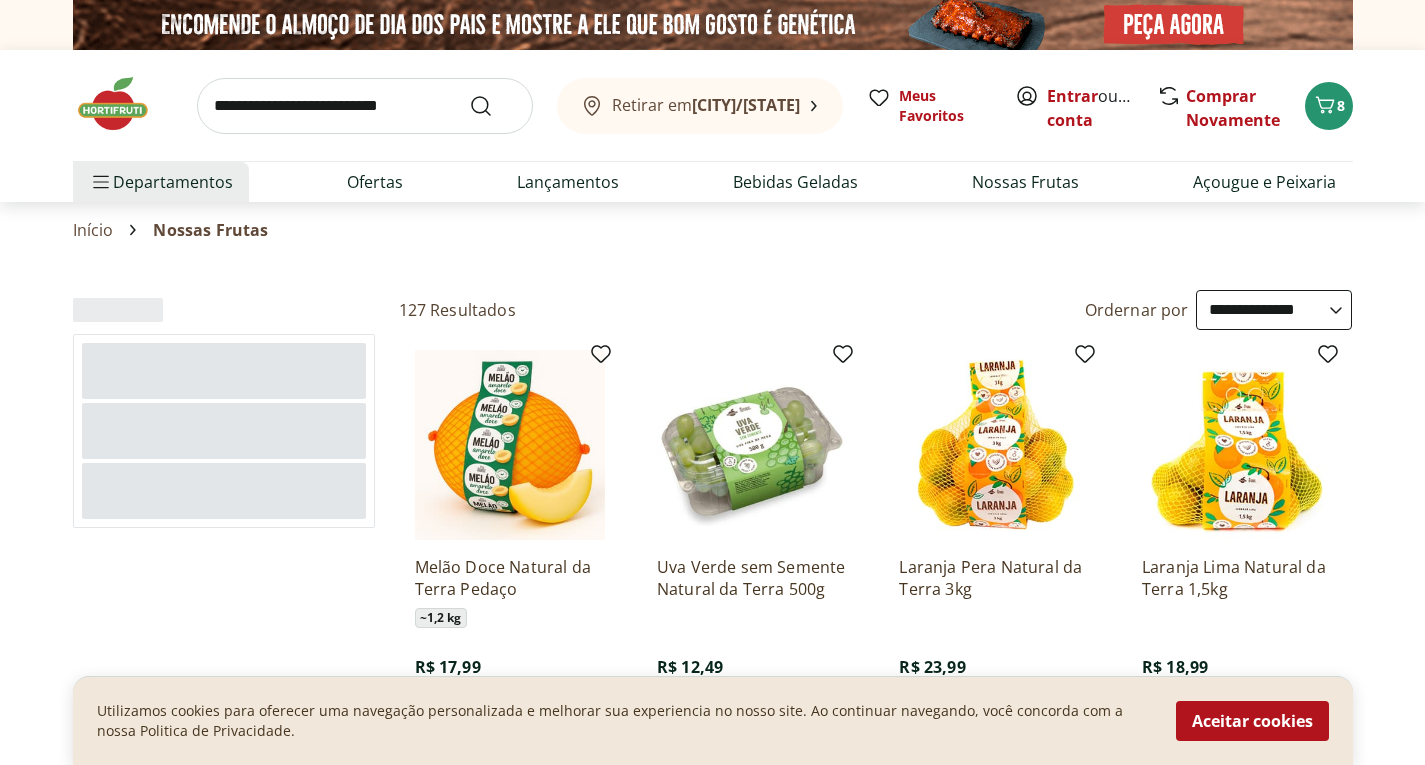 select on "**********" 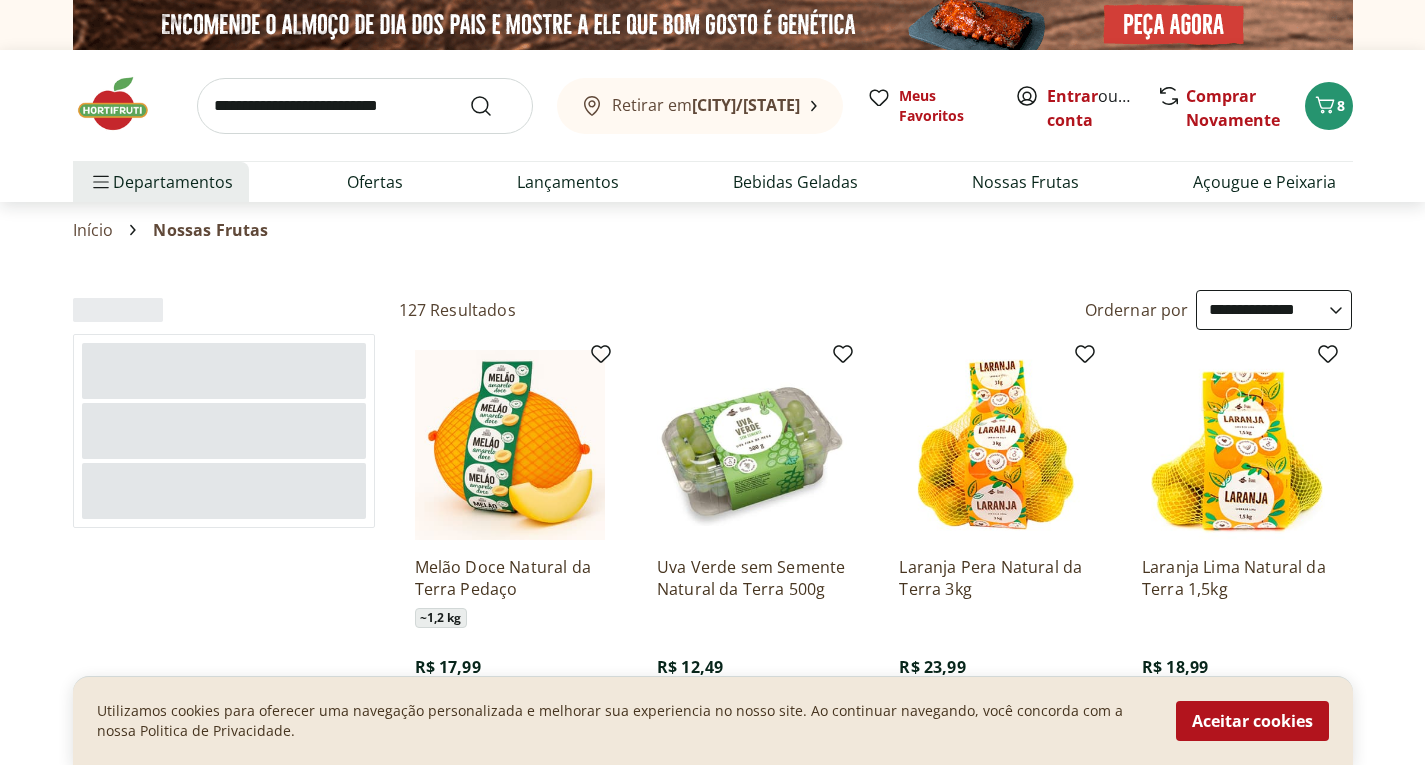 scroll, scrollTop: 0, scrollLeft: 0, axis: both 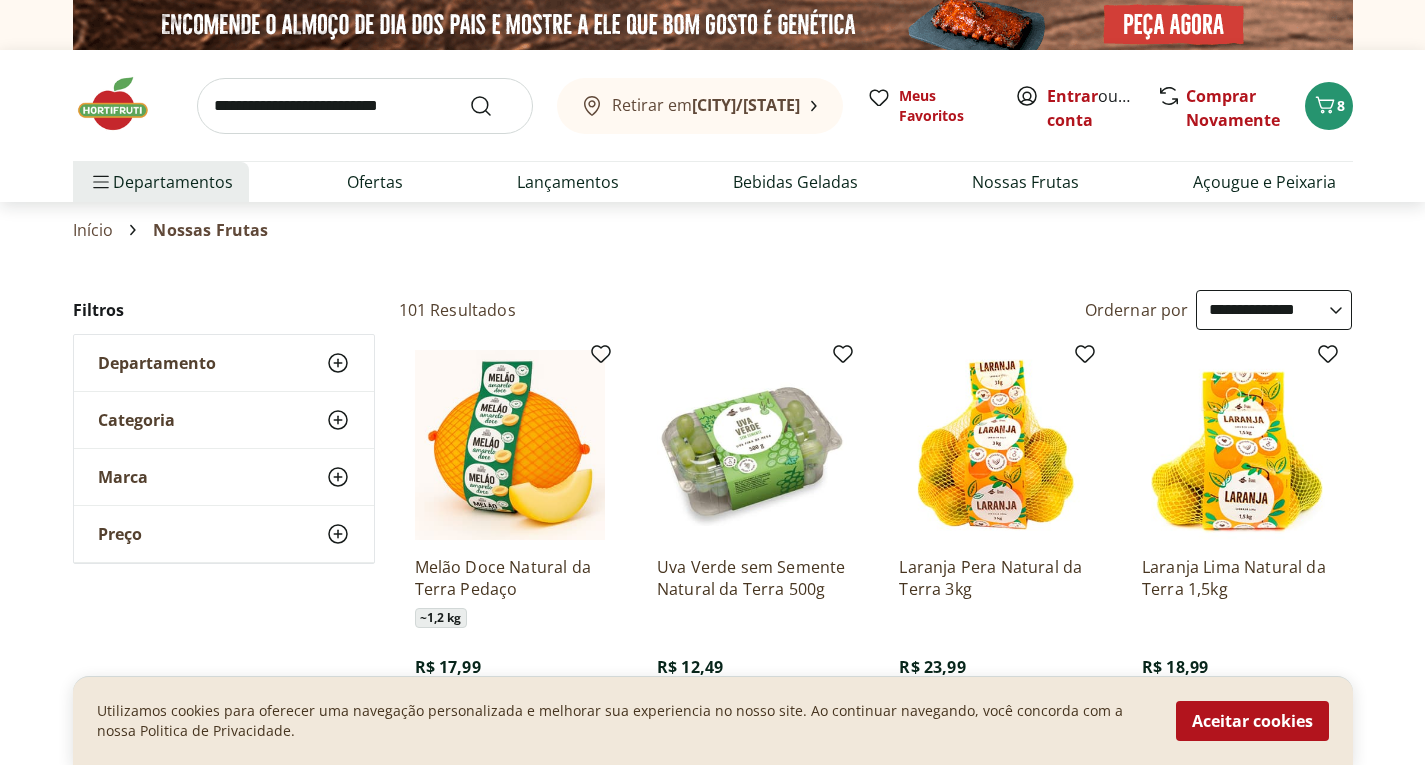 click on "Início Nossas Frutas" at bounding box center (713, 230) 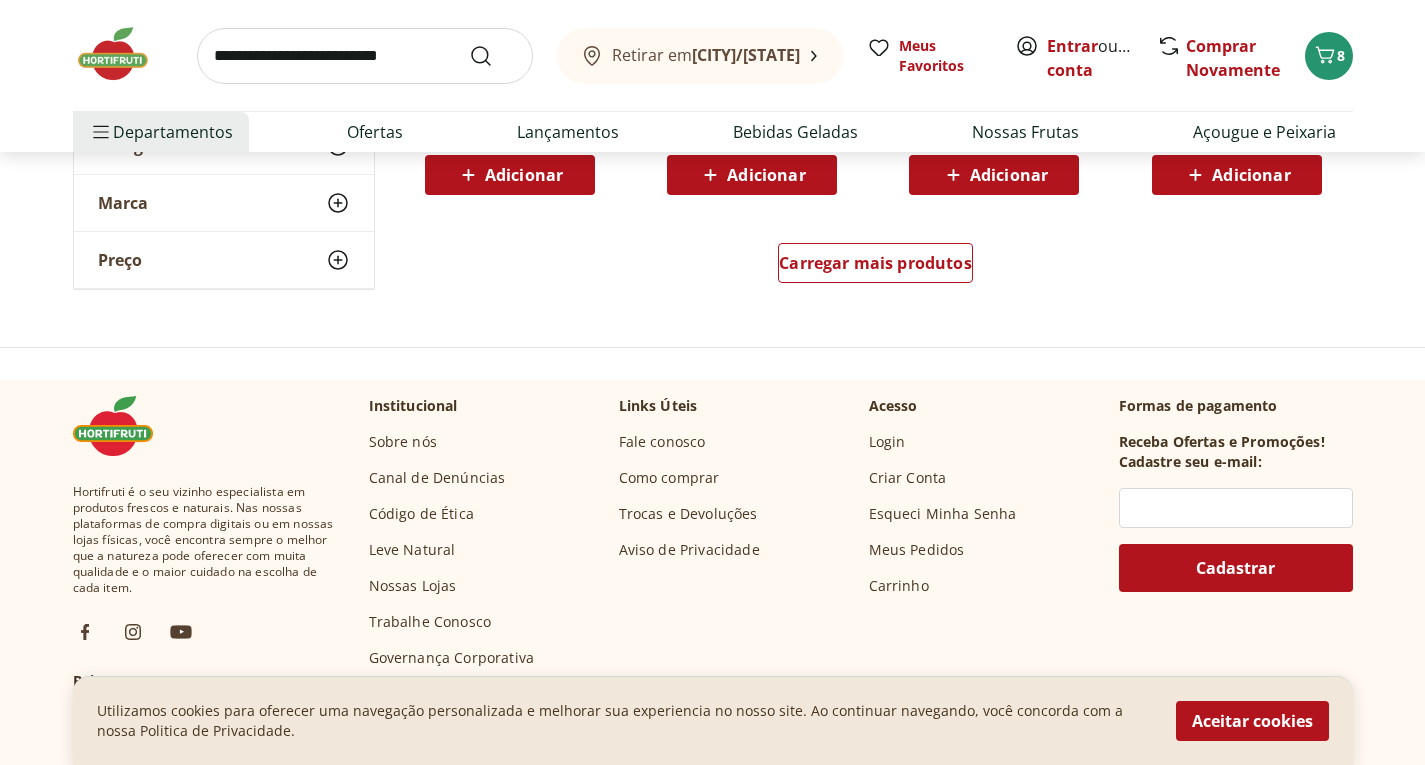 scroll, scrollTop: 1440, scrollLeft: 0, axis: vertical 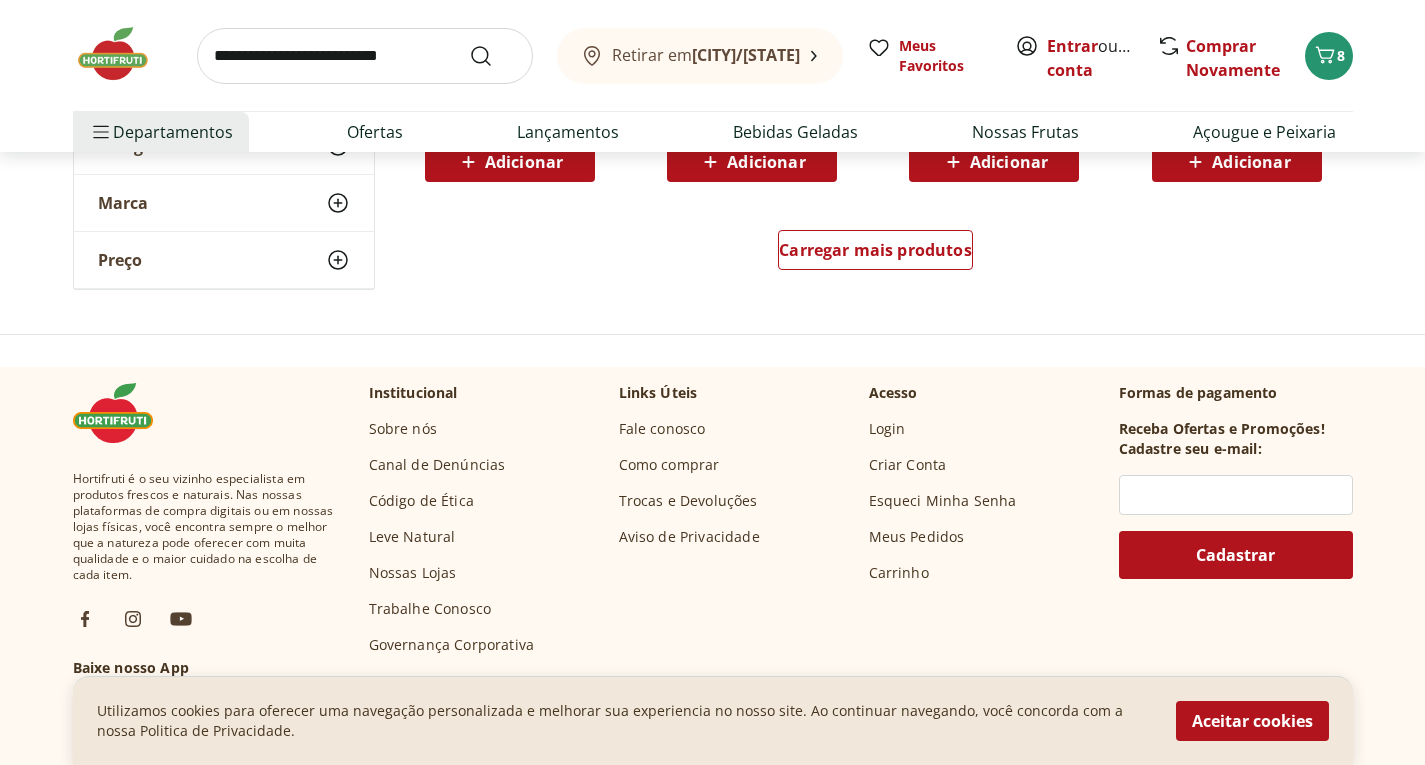 click on "Carregar mais produtos" at bounding box center [876, 254] 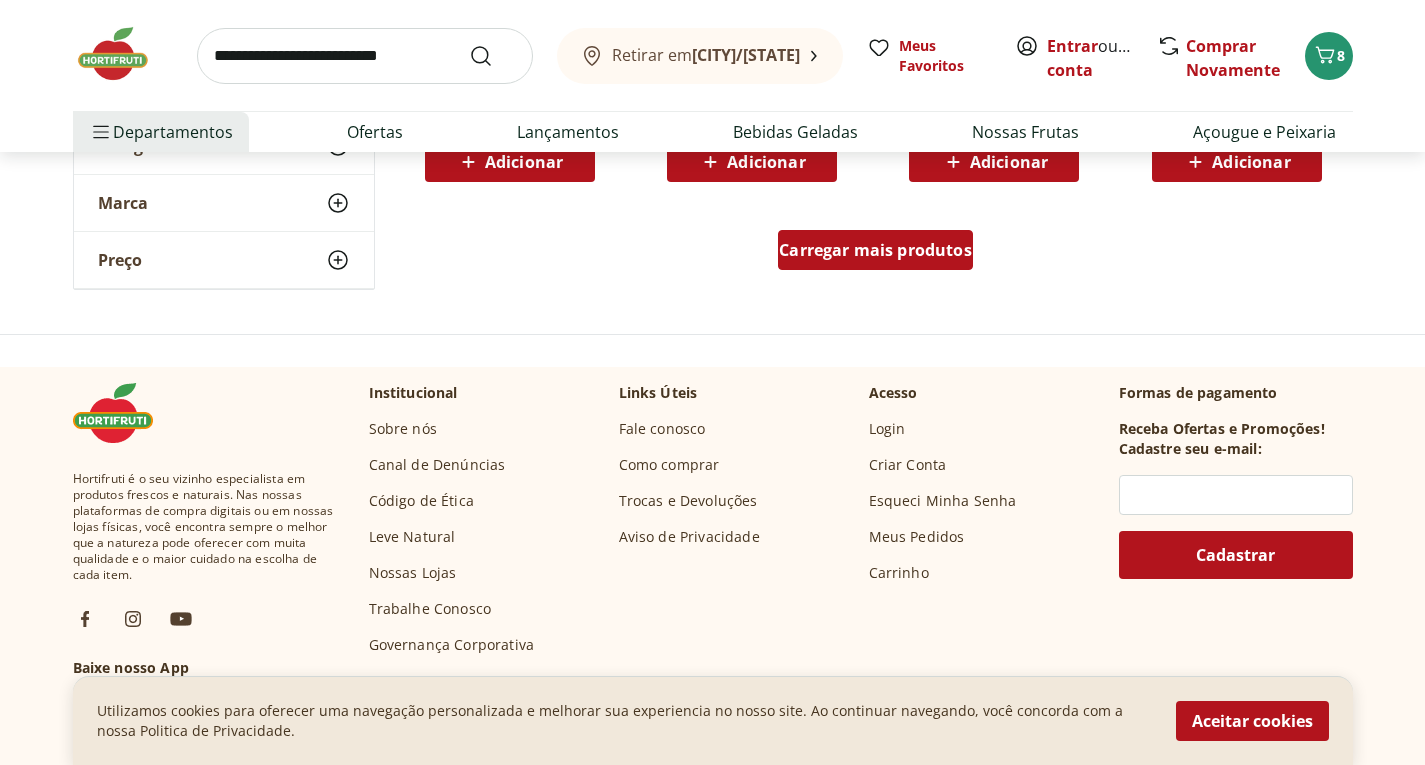 click on "Carregar mais produtos" at bounding box center [875, 250] 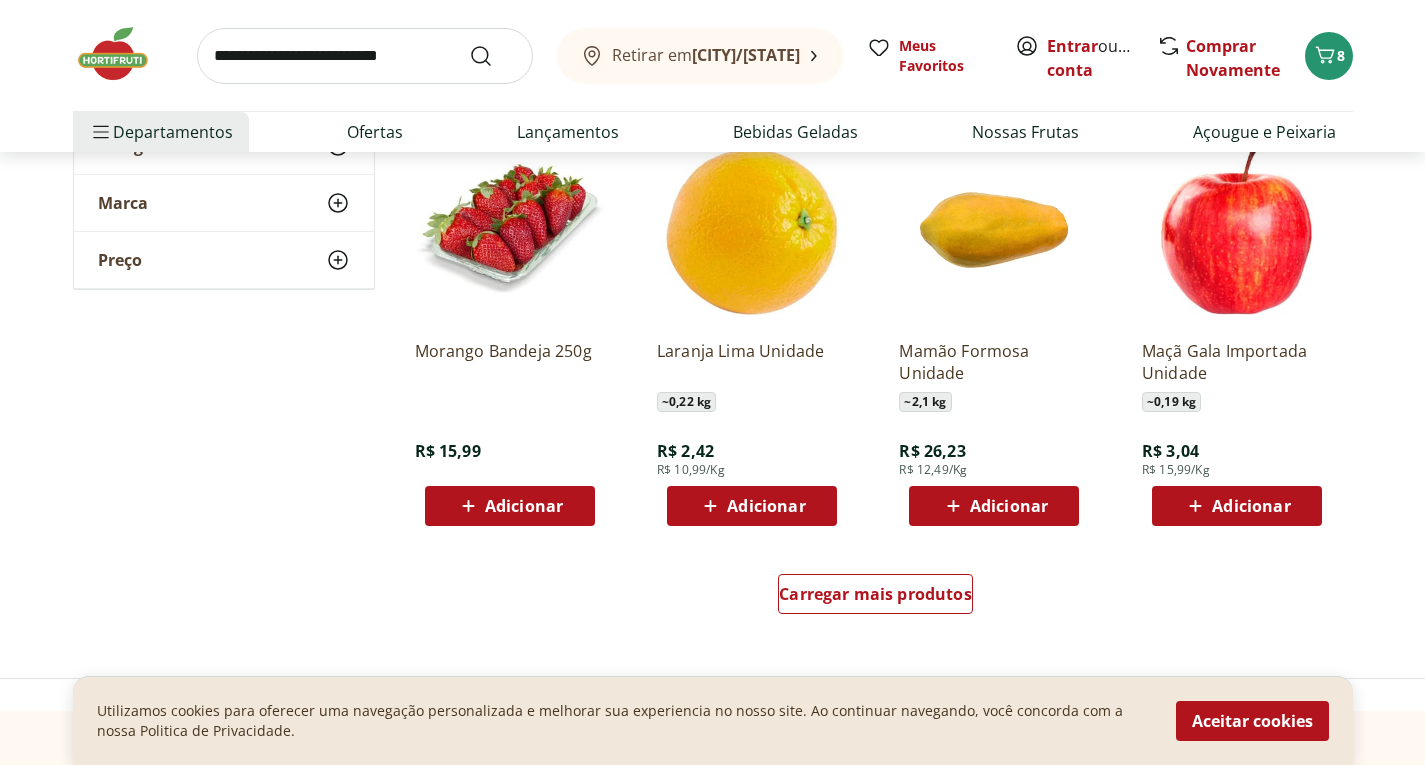 scroll, scrollTop: 2440, scrollLeft: 0, axis: vertical 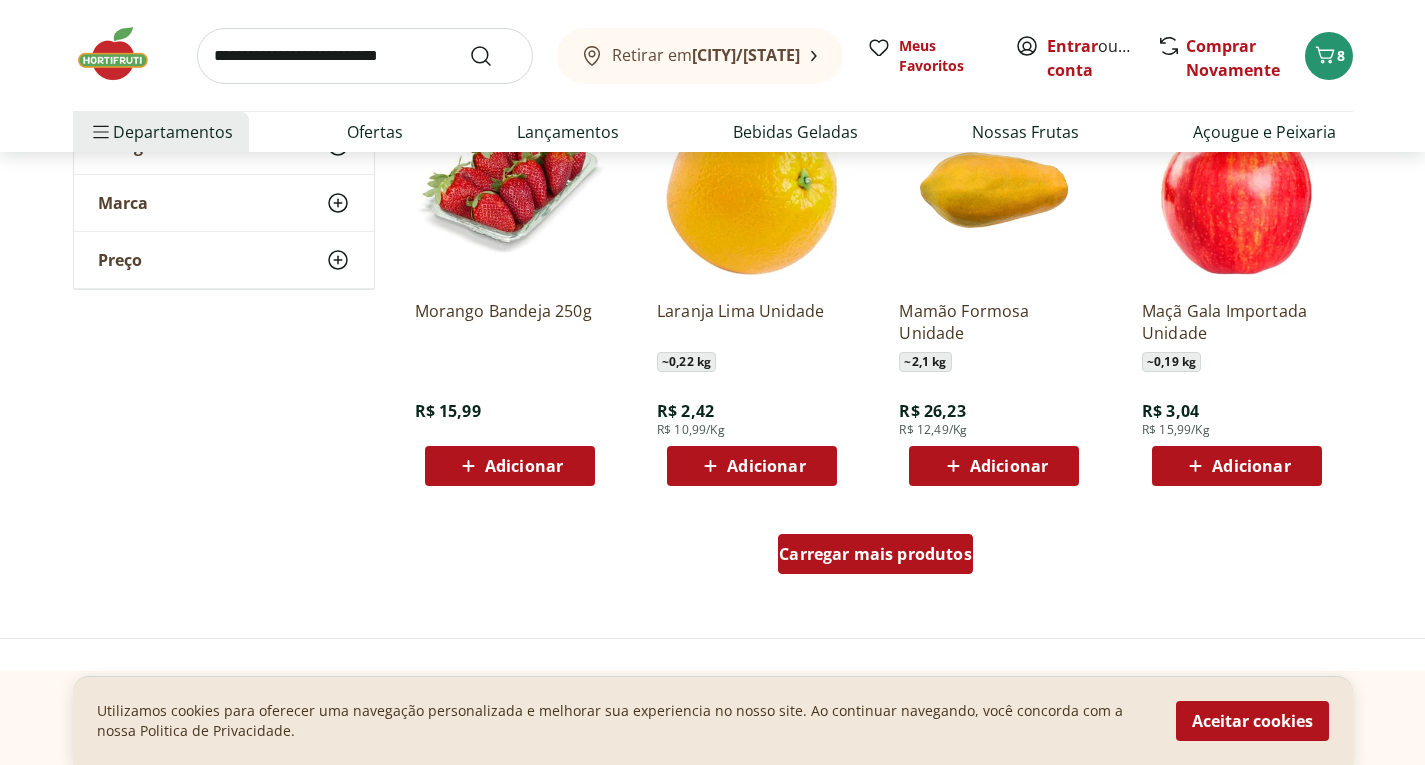 click on "Carregar mais produtos" at bounding box center [875, 554] 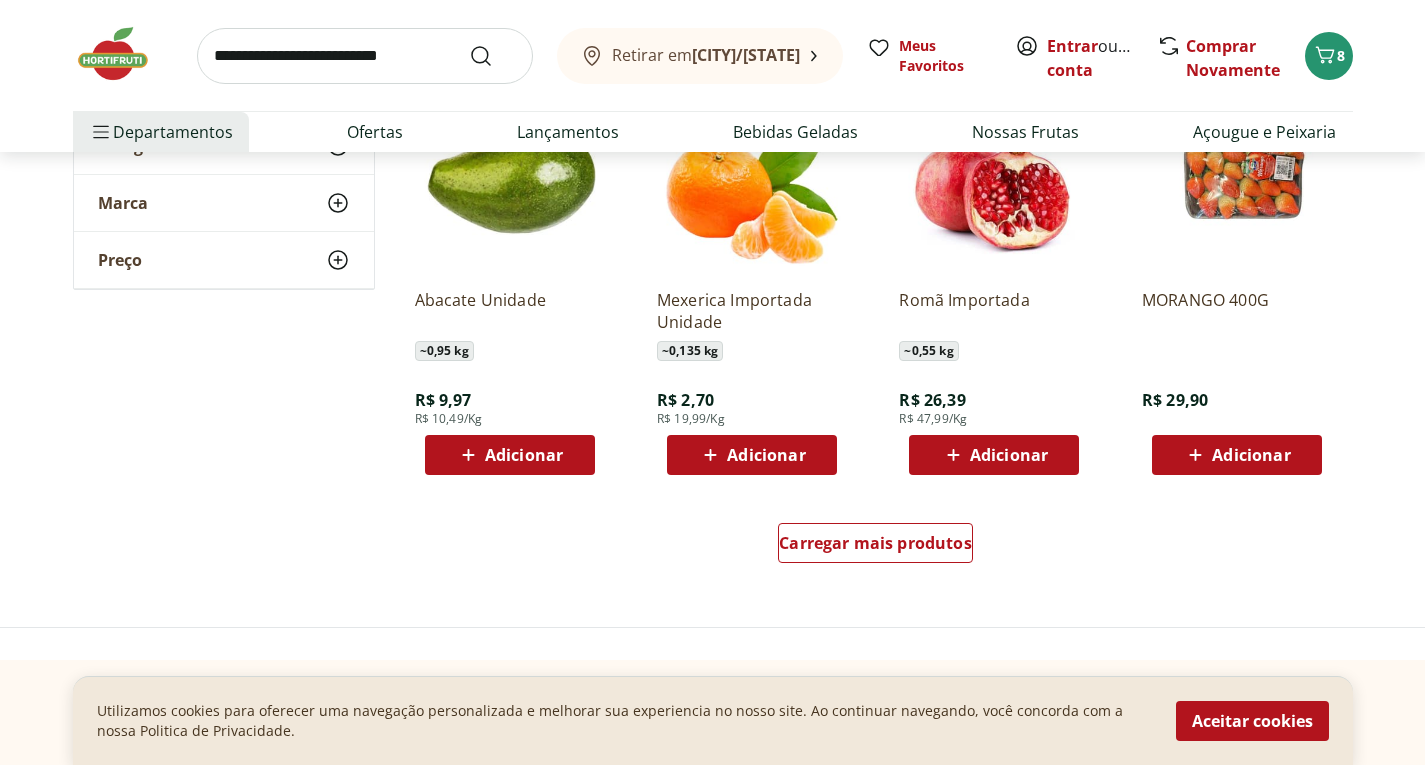 scroll, scrollTop: 3760, scrollLeft: 0, axis: vertical 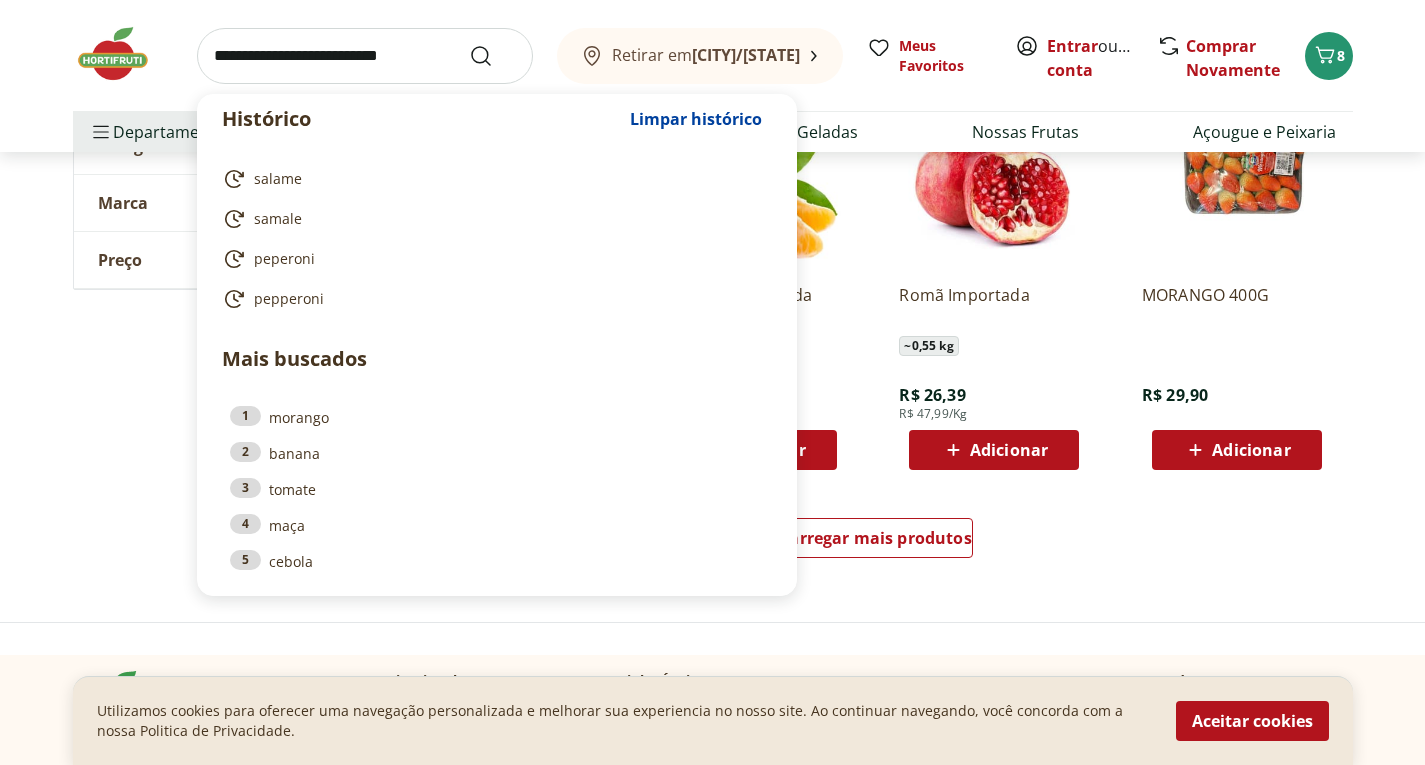 click at bounding box center [365, 56] 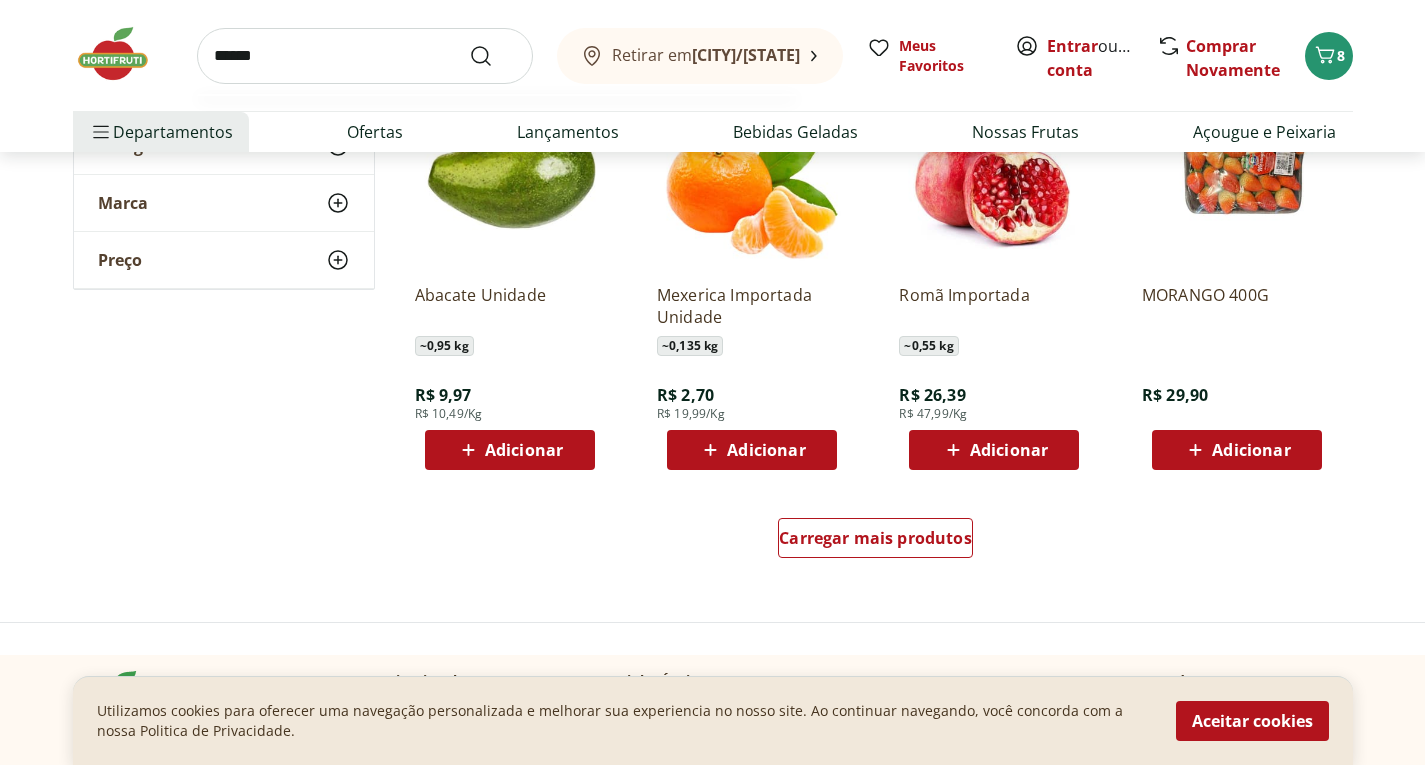 type on "*******" 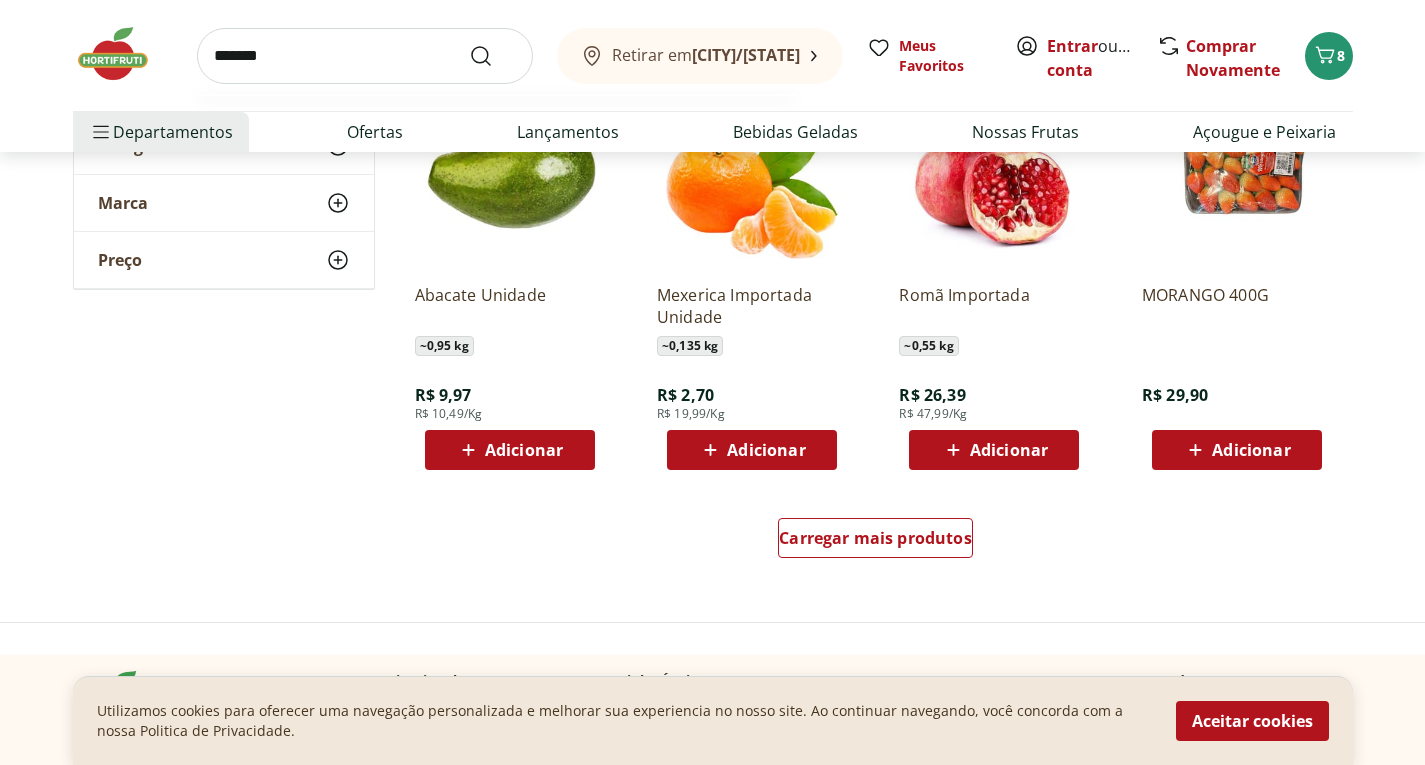 click at bounding box center (493, 56) 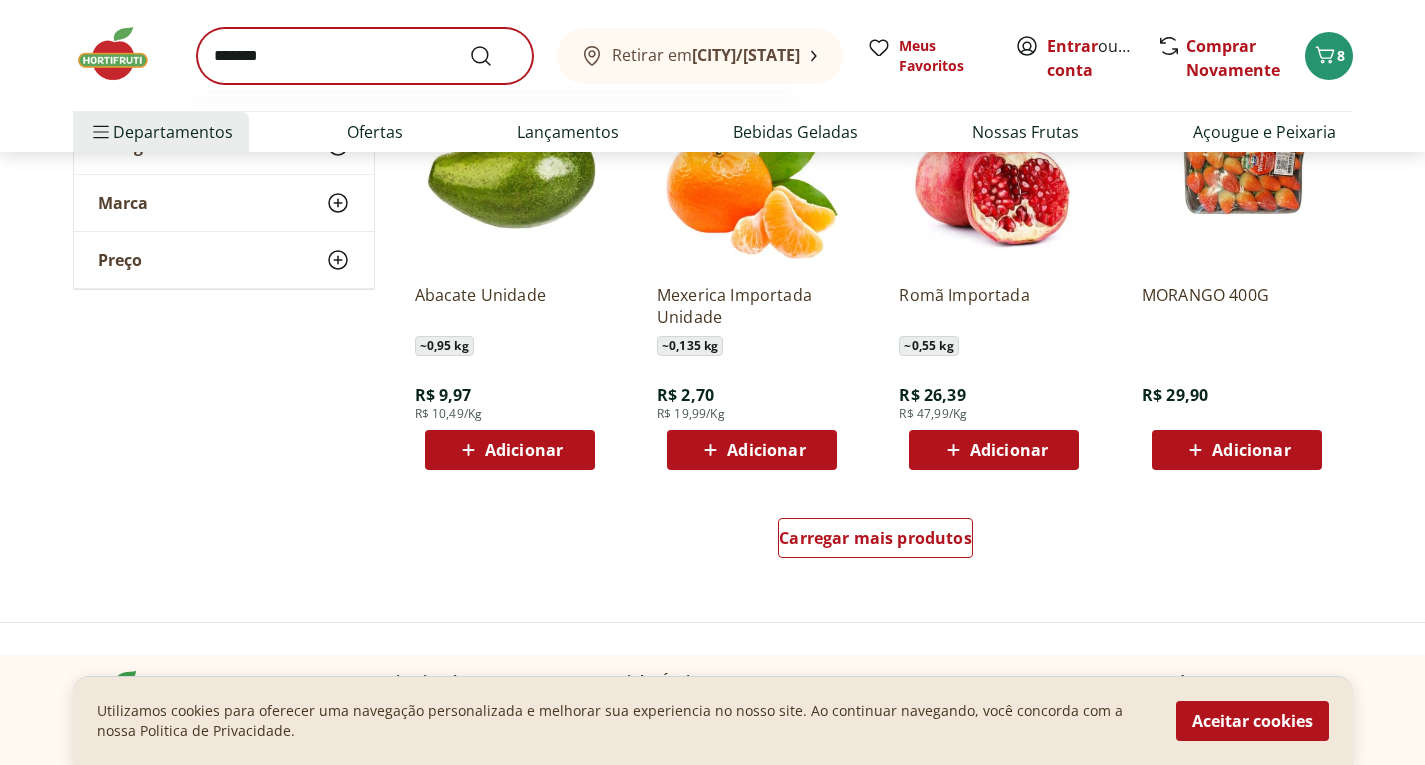 scroll, scrollTop: 0, scrollLeft: 0, axis: both 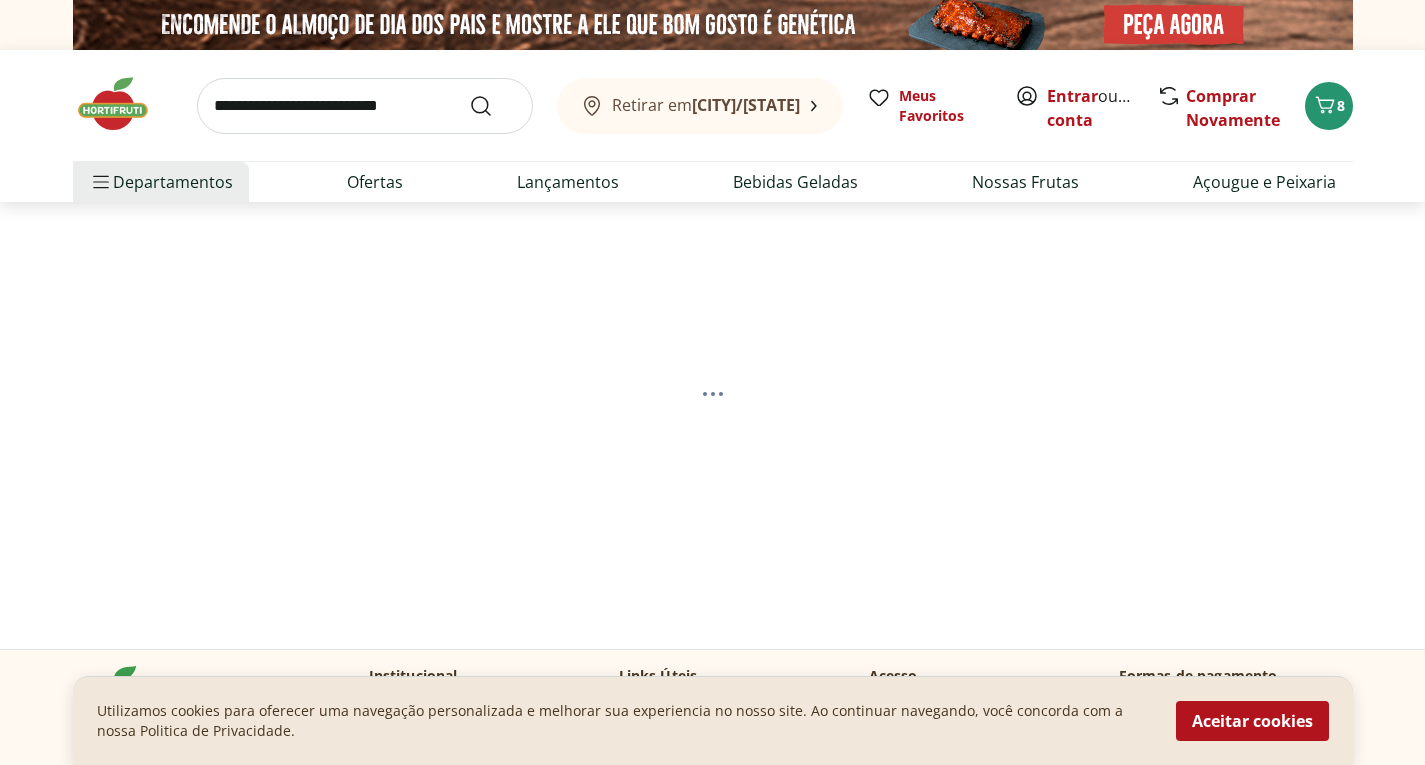 select on "**********" 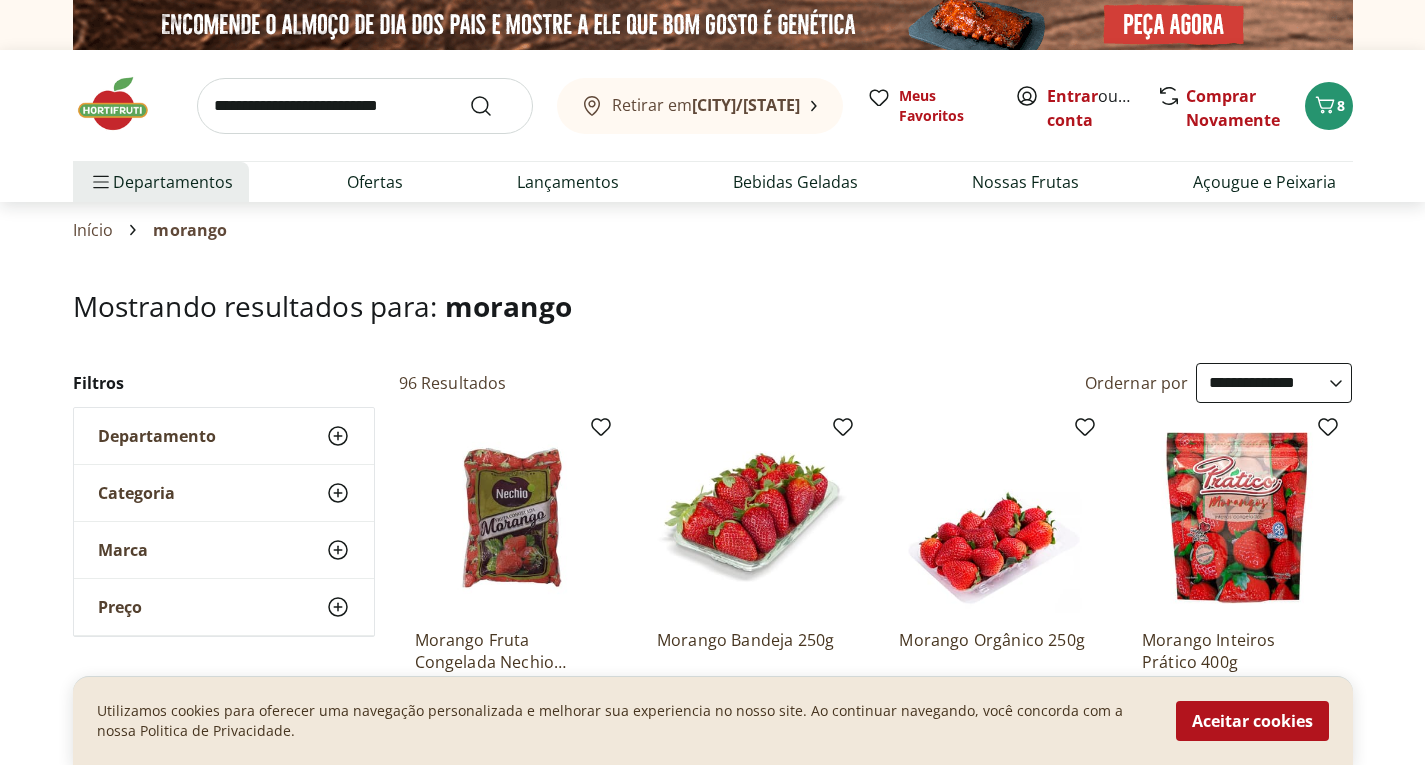 click on "Mostrando resultados para:   morango" at bounding box center (713, 306) 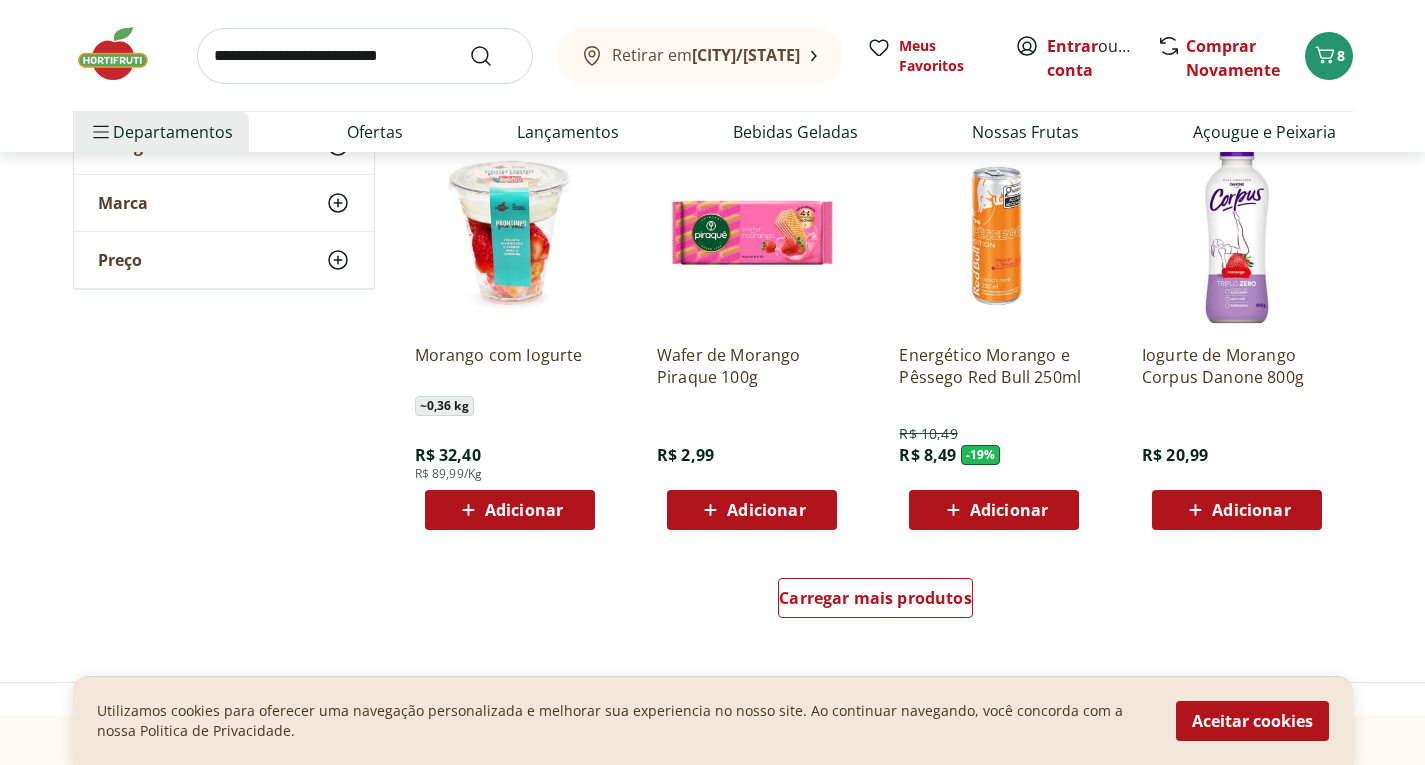 scroll, scrollTop: 1360, scrollLeft: 0, axis: vertical 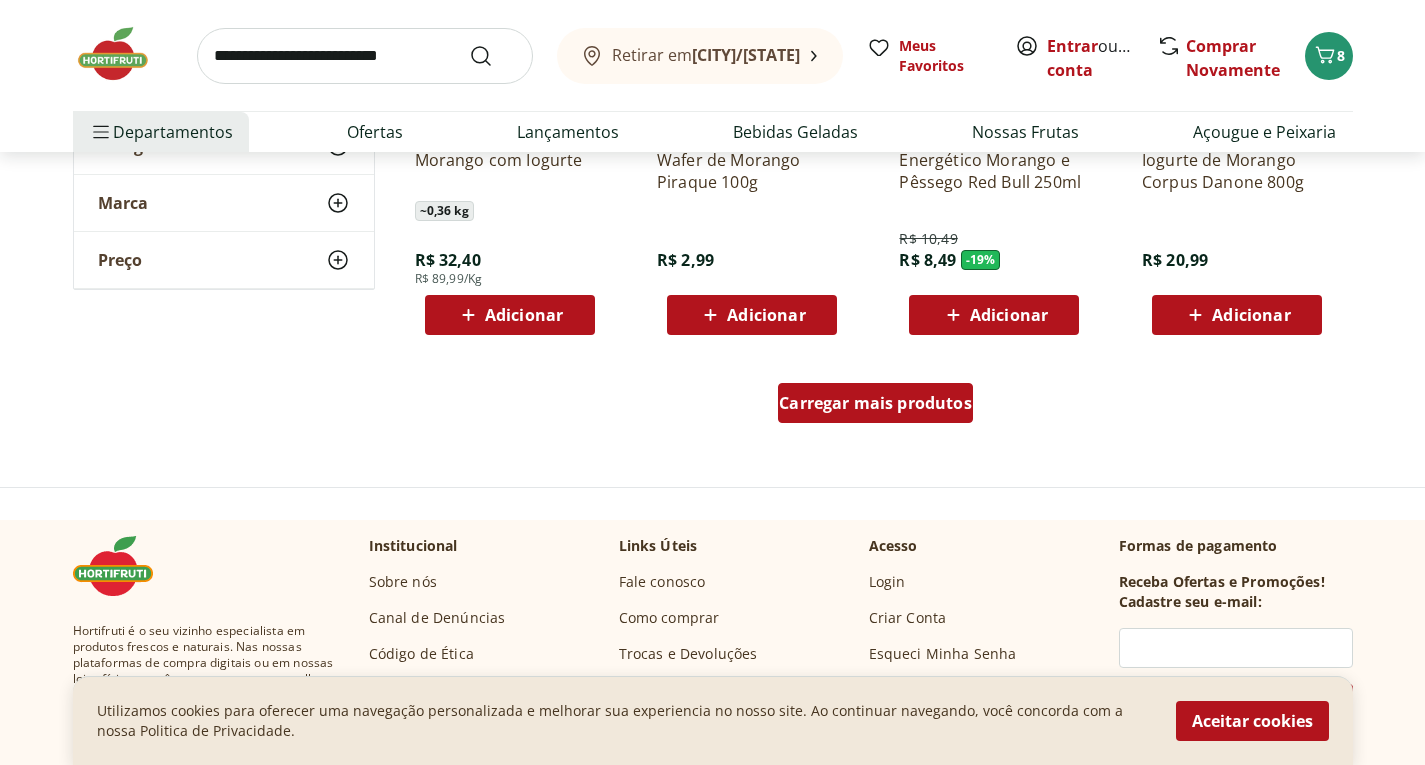 click on "Carregar mais produtos" at bounding box center (875, 403) 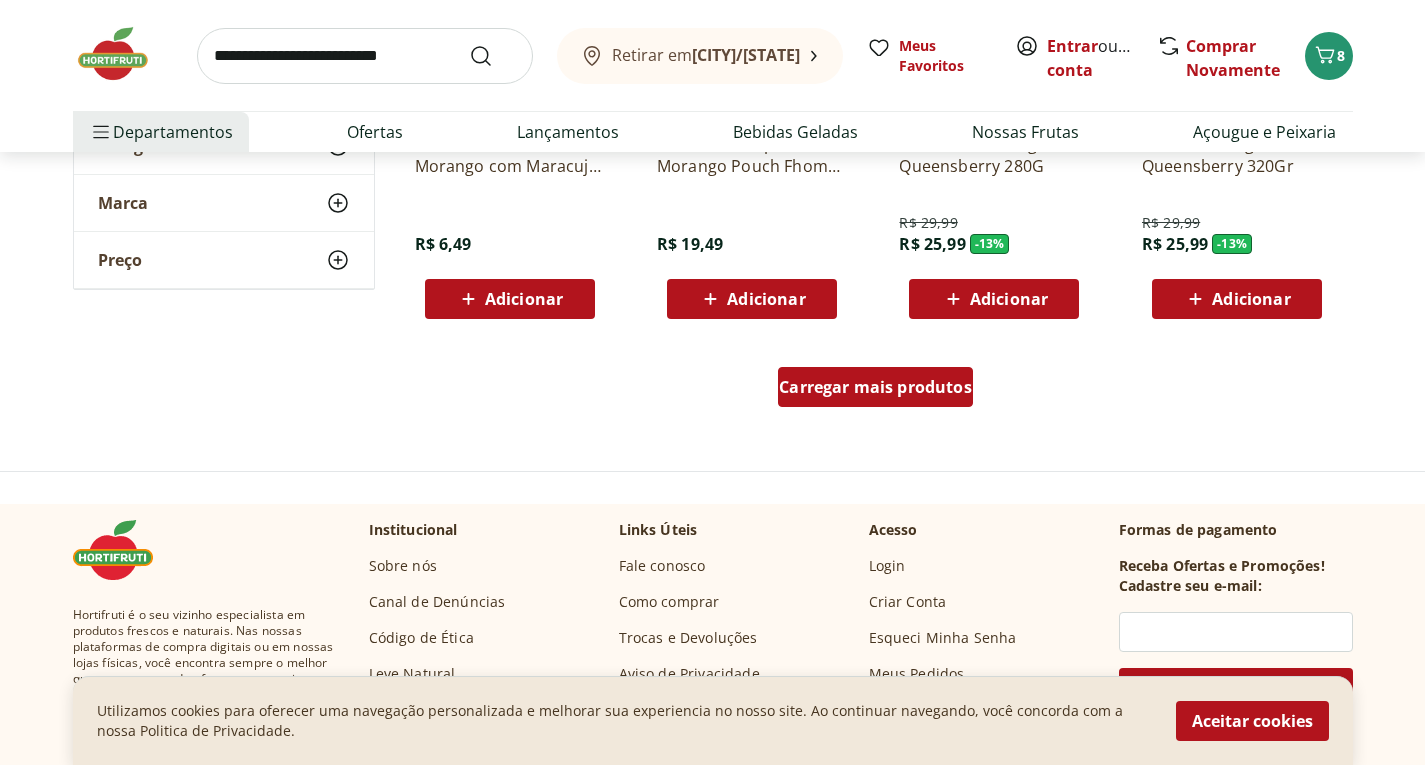 click on "Carregar mais produtos" at bounding box center [875, 387] 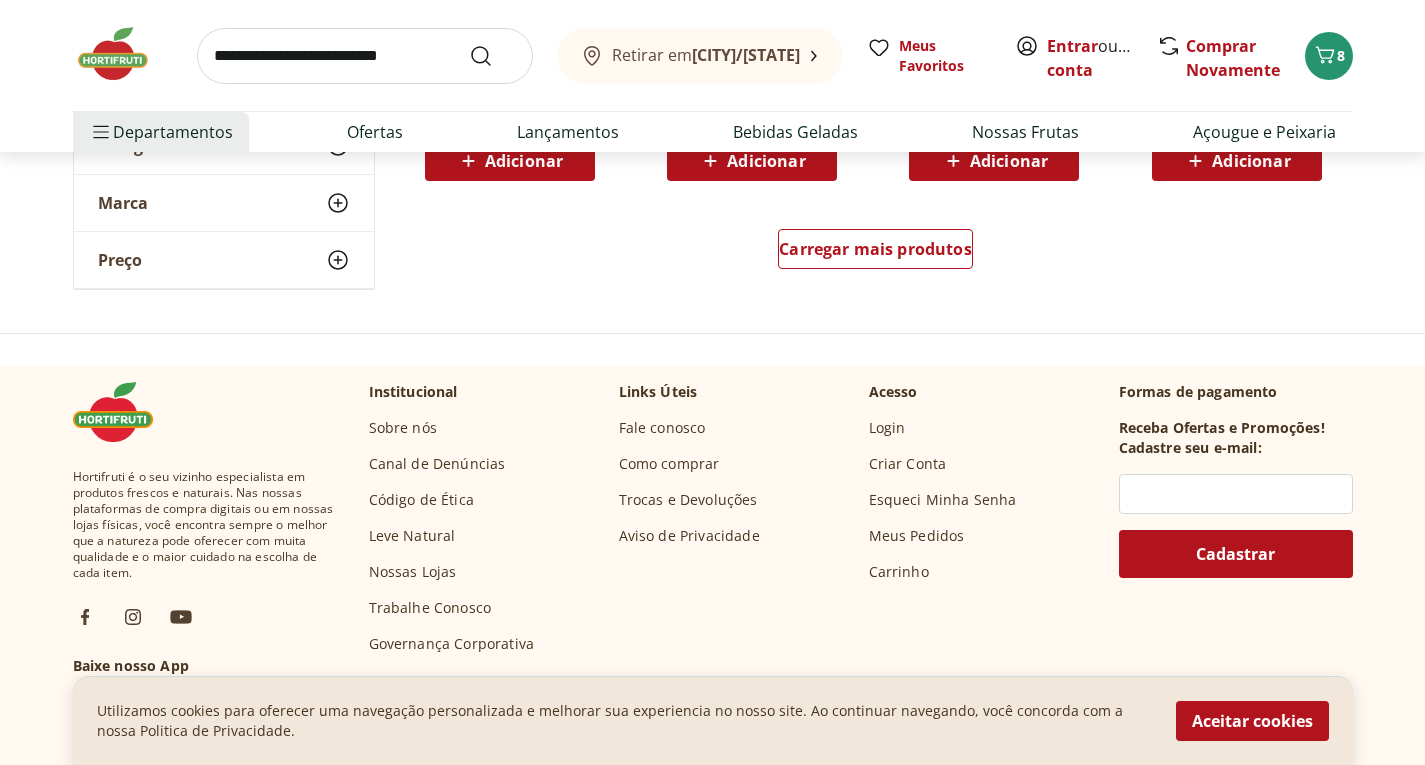 scroll, scrollTop: 4120, scrollLeft: 0, axis: vertical 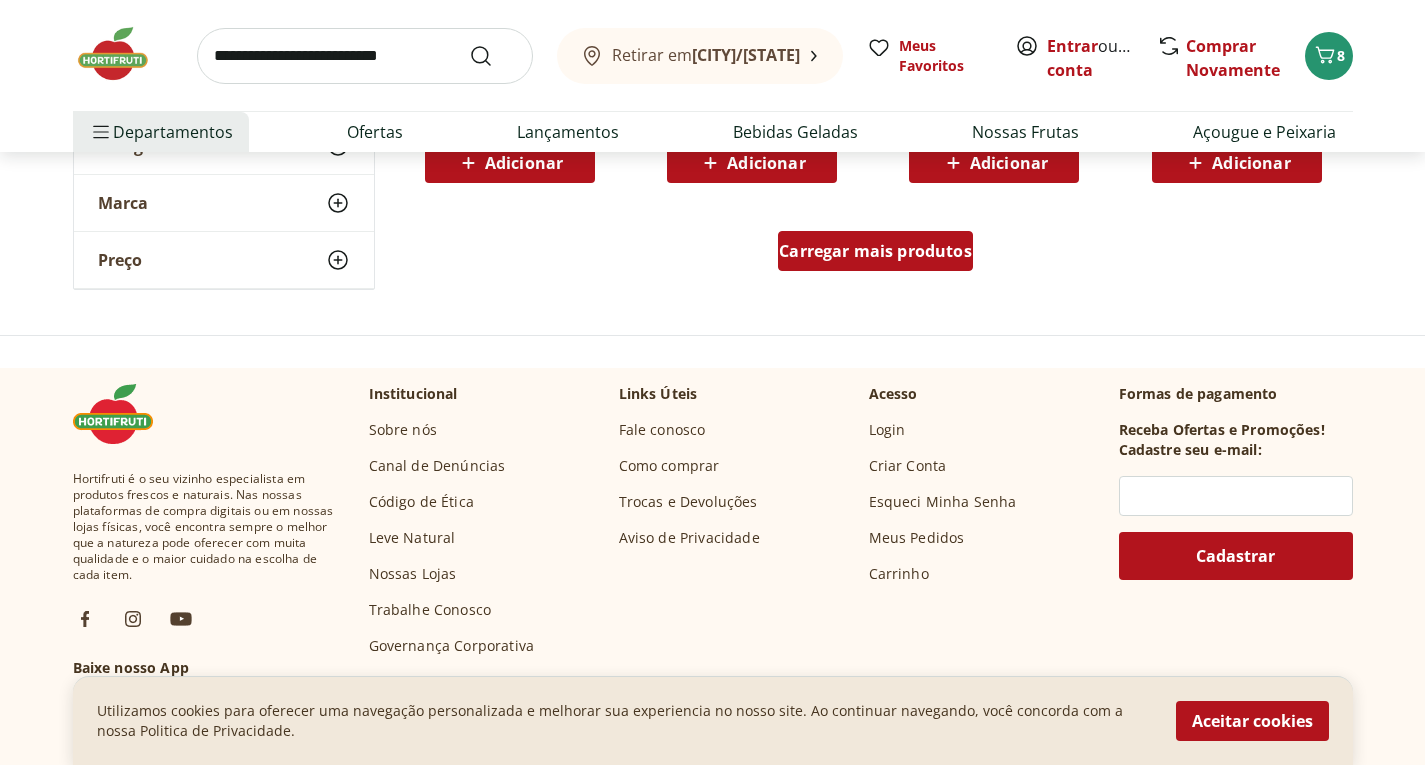 click on "Carregar mais produtos" at bounding box center [875, 251] 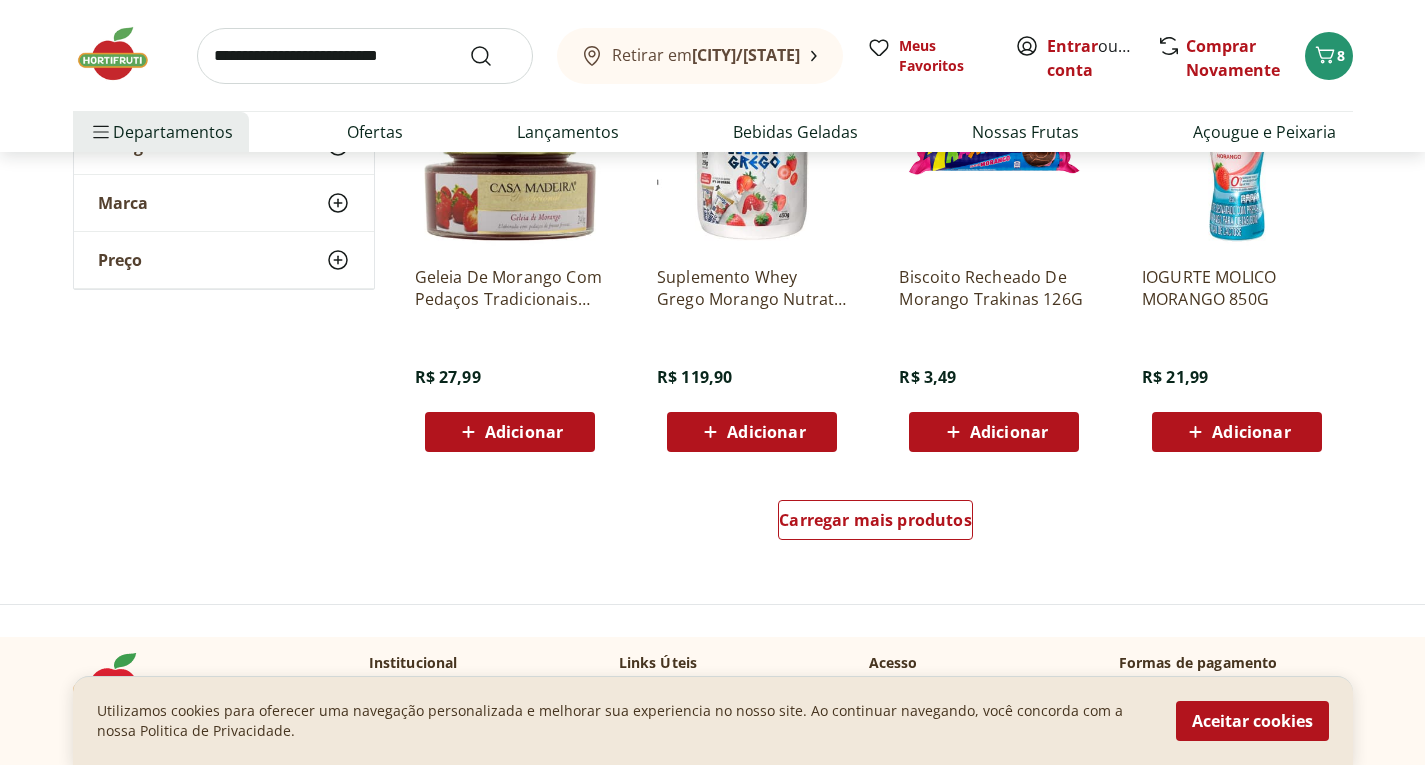 scroll, scrollTop: 5160, scrollLeft: 0, axis: vertical 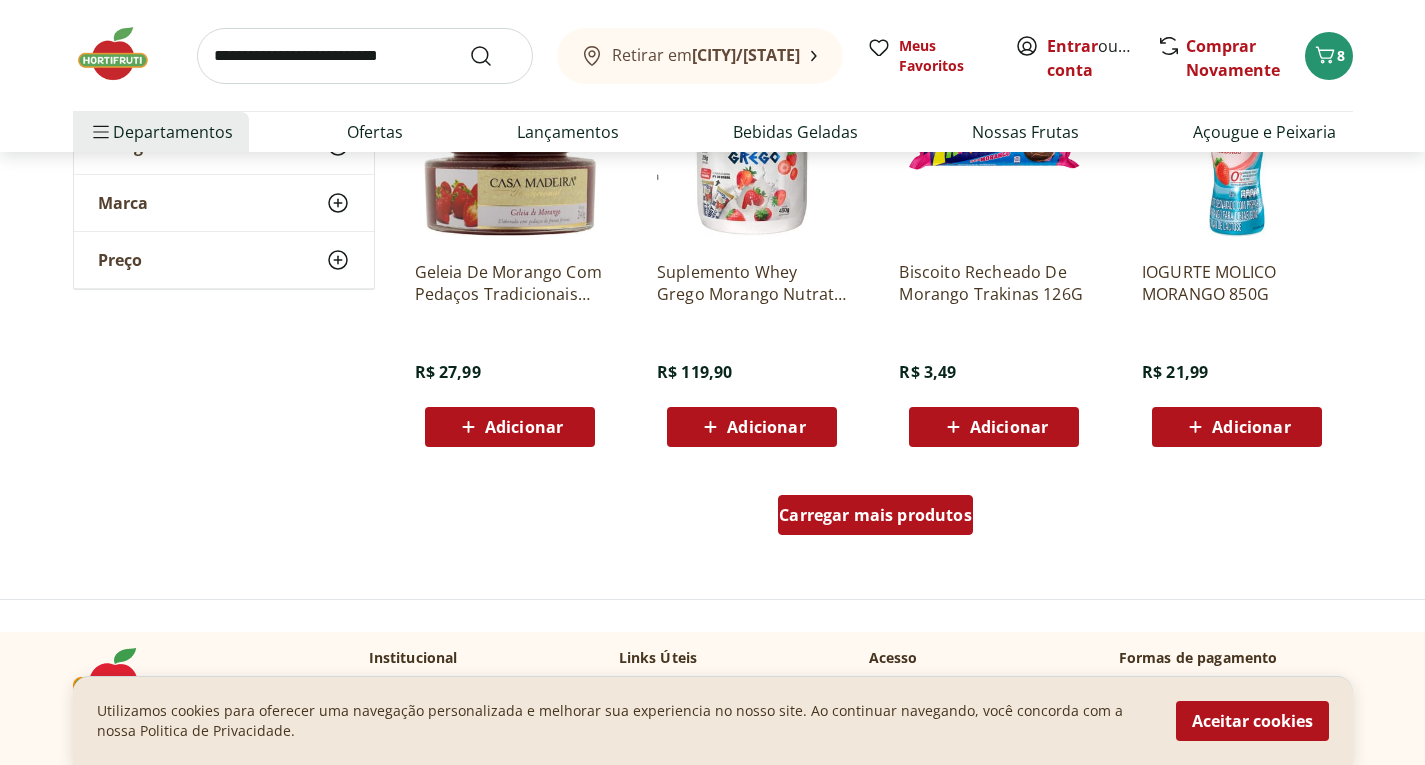 click on "Carregar mais produtos" at bounding box center (875, 515) 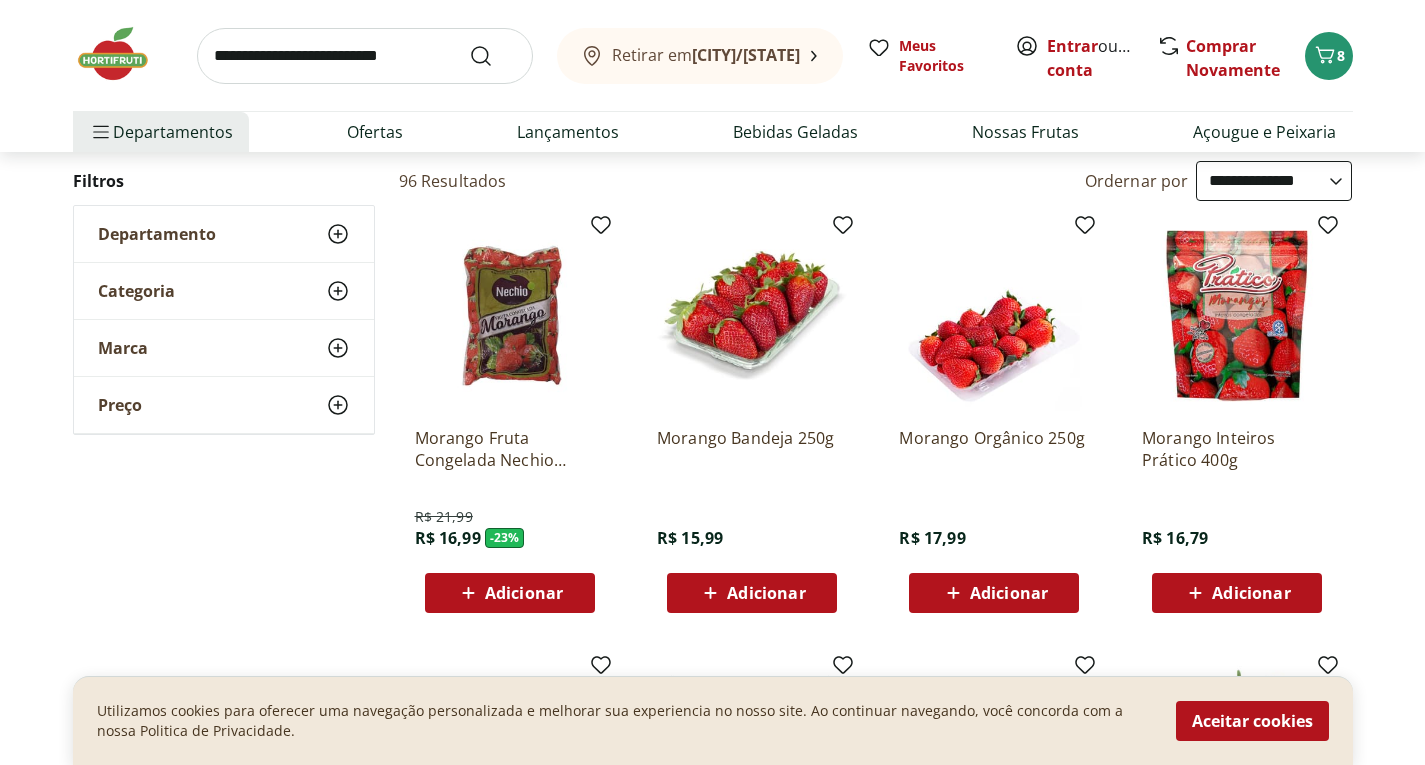 scroll, scrollTop: 200, scrollLeft: 0, axis: vertical 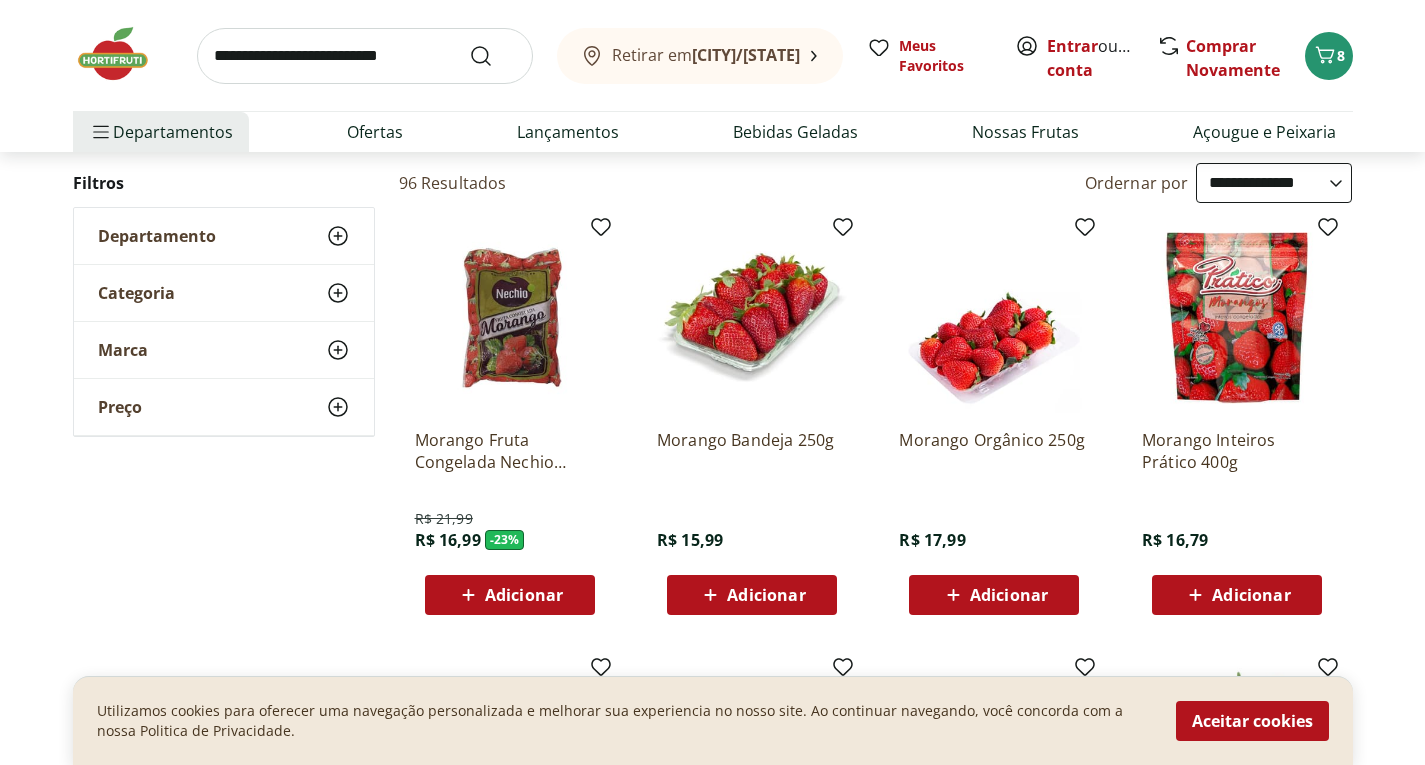 click on "Adicionar" at bounding box center [1009, 595] 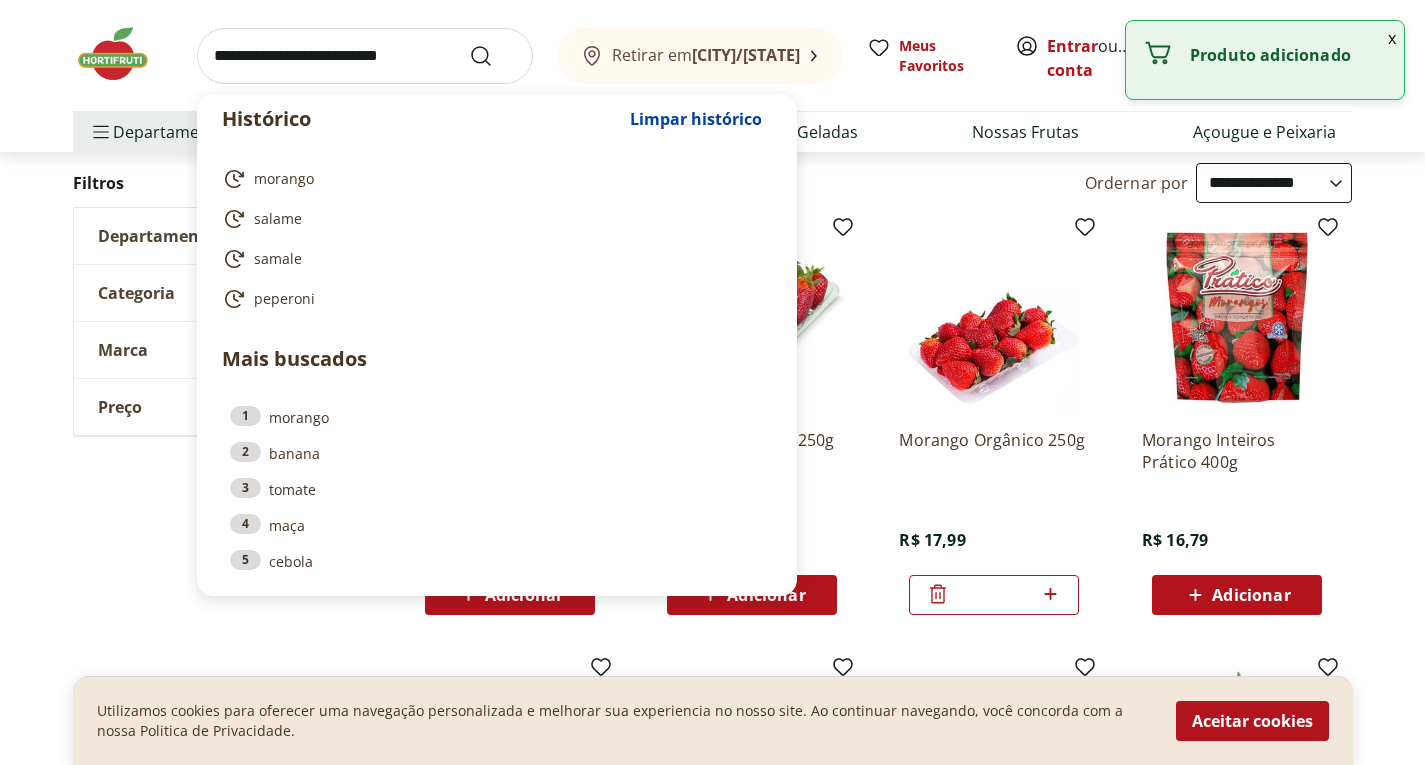 click at bounding box center [365, 56] 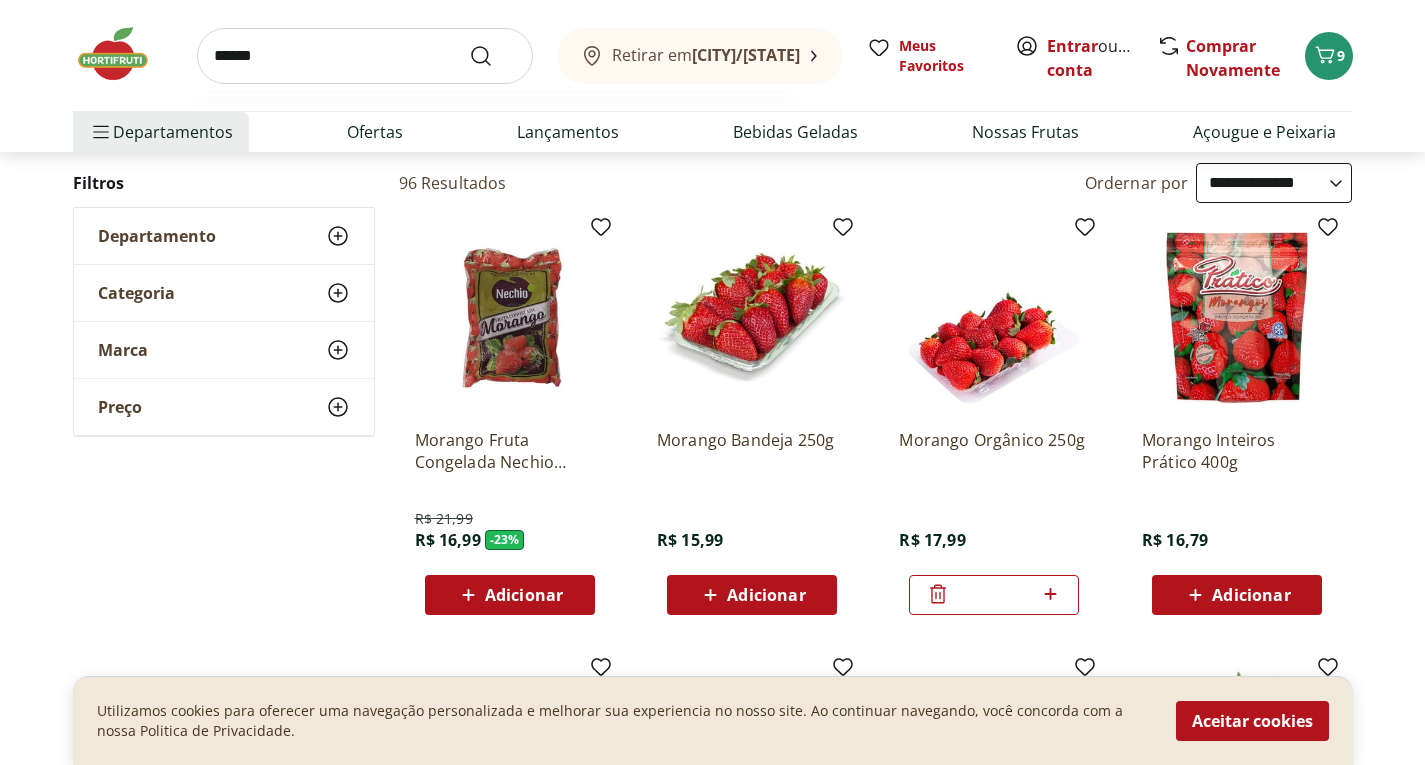 type on "******" 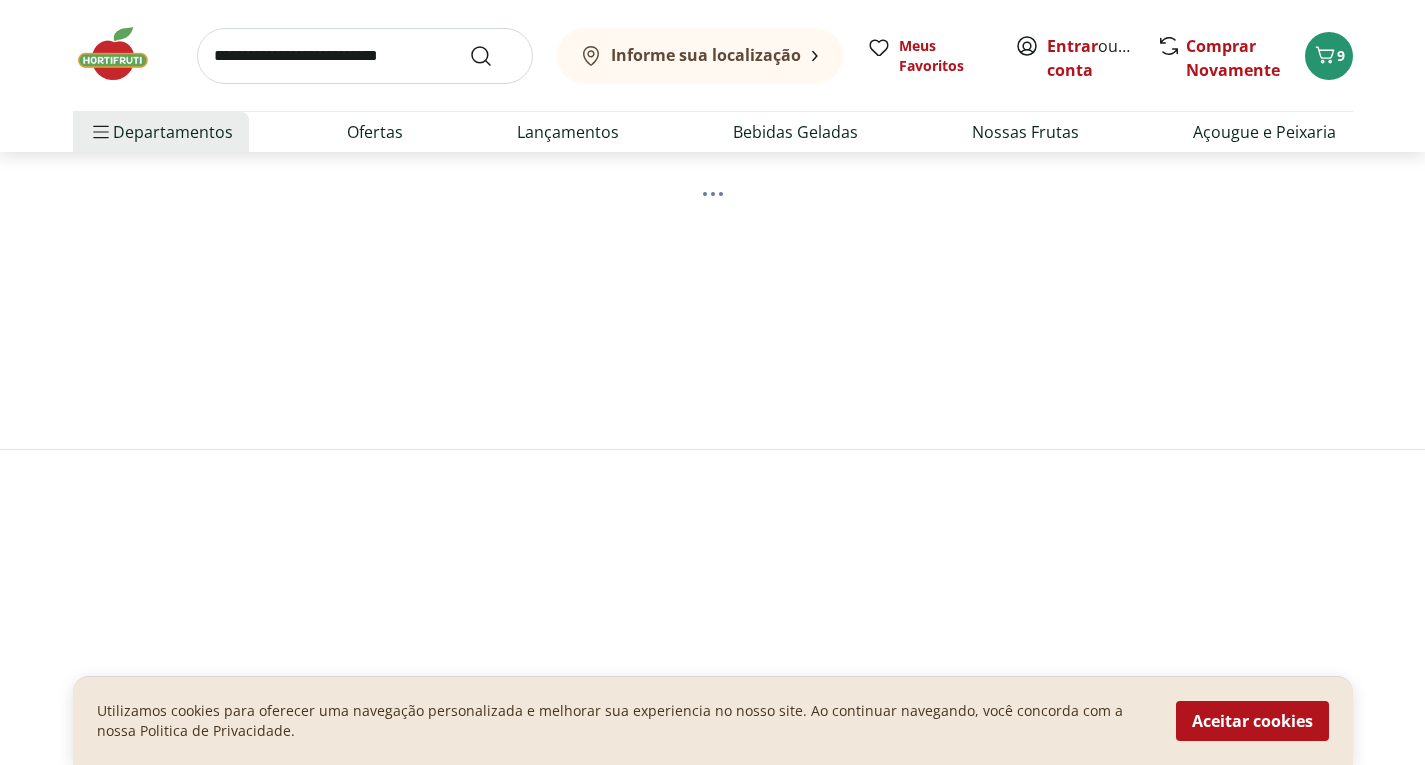 scroll, scrollTop: 0, scrollLeft: 0, axis: both 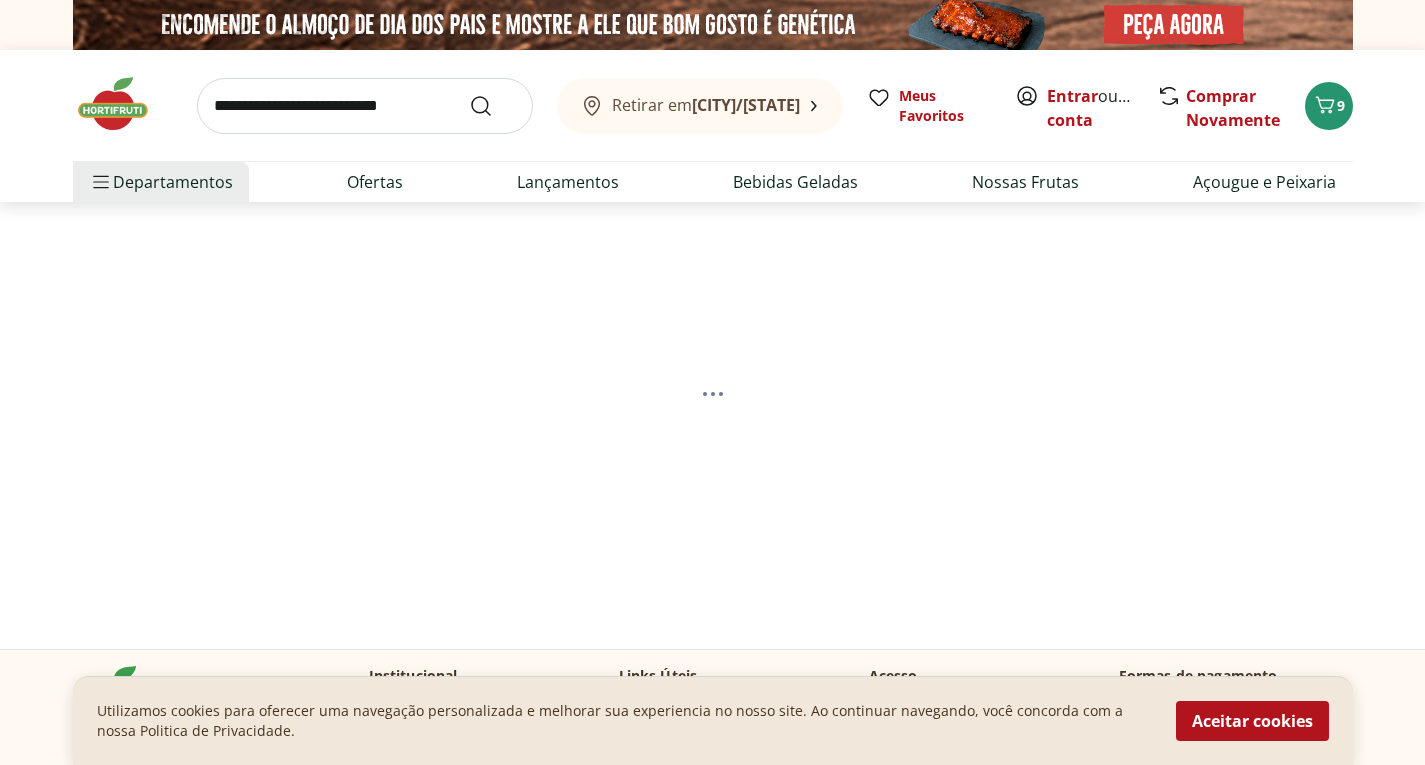 select on "**********" 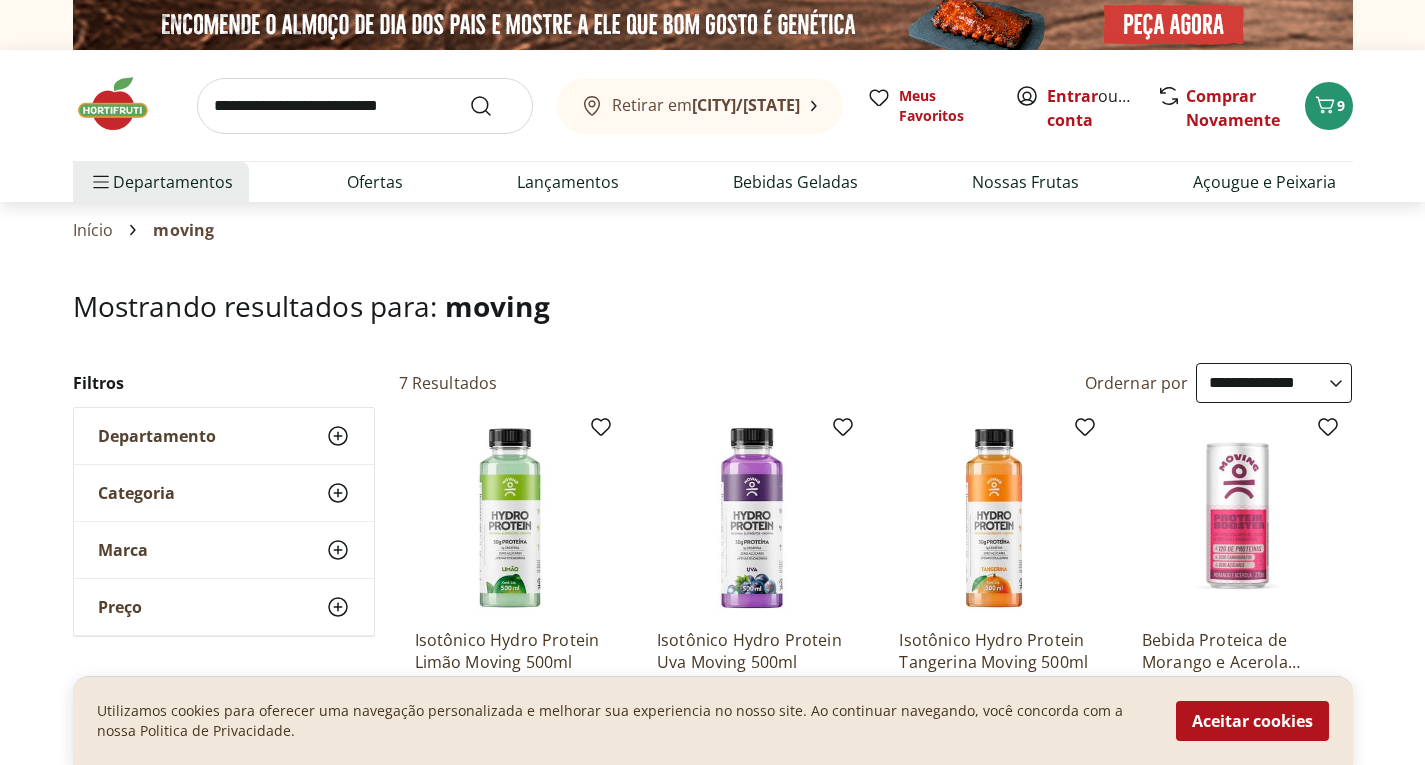 click on "Mostrando resultados para:   moving" at bounding box center [713, 306] 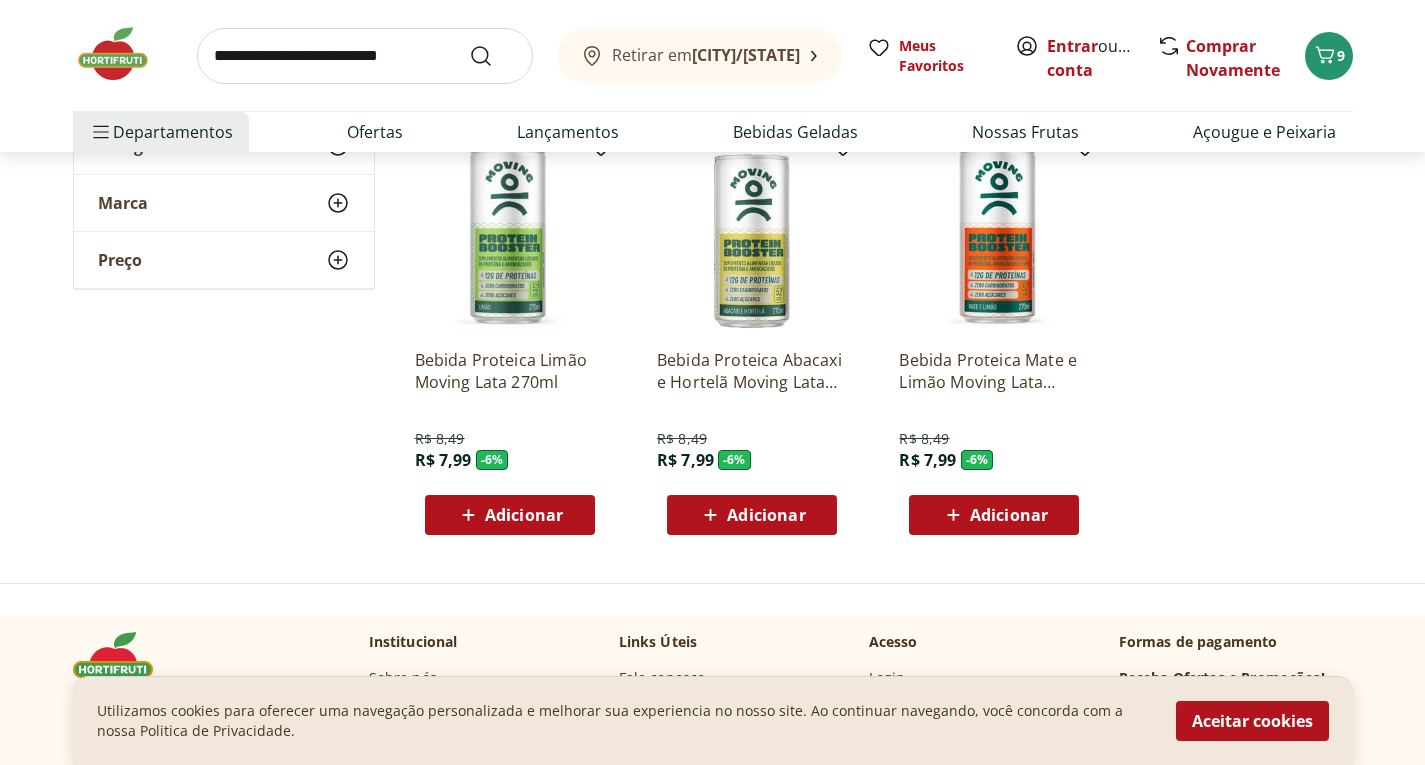 scroll, scrollTop: 680, scrollLeft: 0, axis: vertical 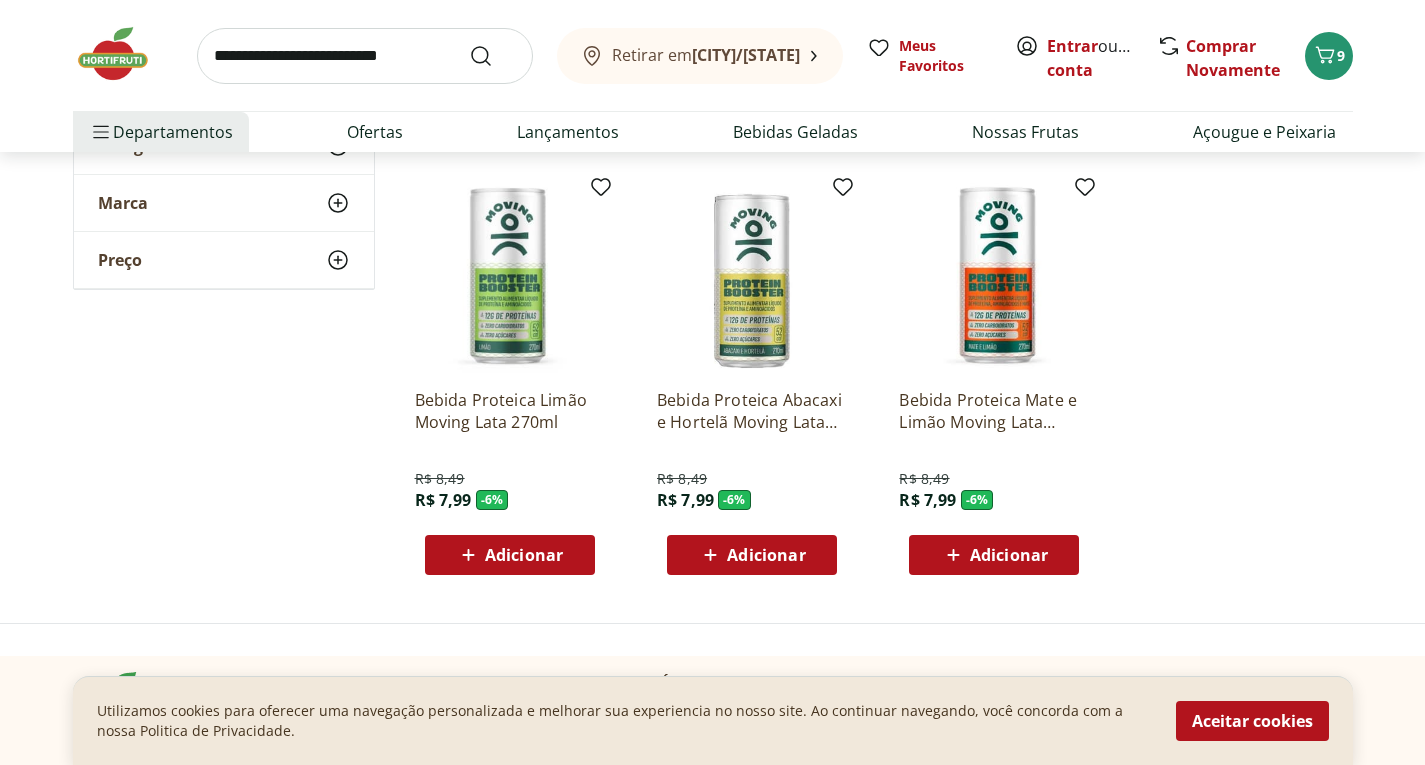 click 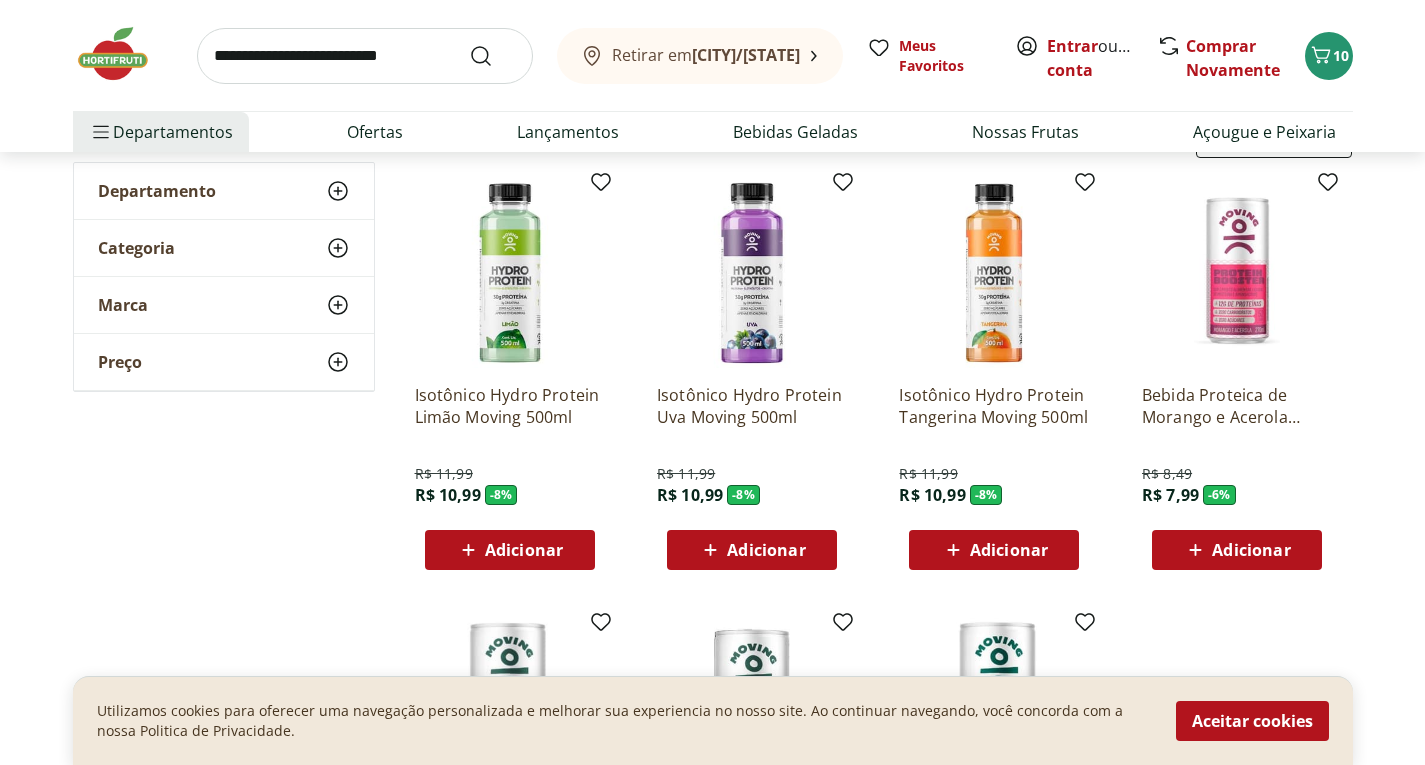 scroll, scrollTop: 240, scrollLeft: 0, axis: vertical 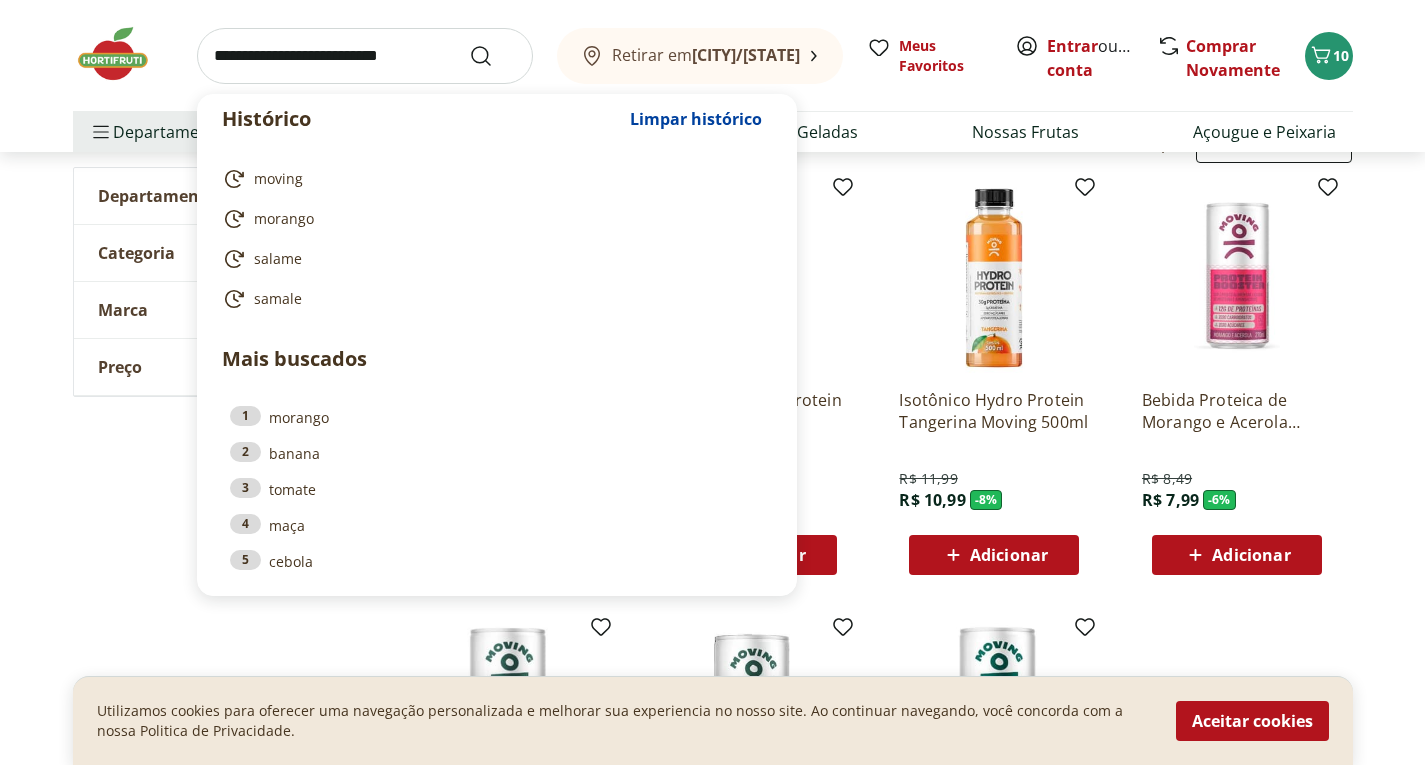 click at bounding box center [365, 56] 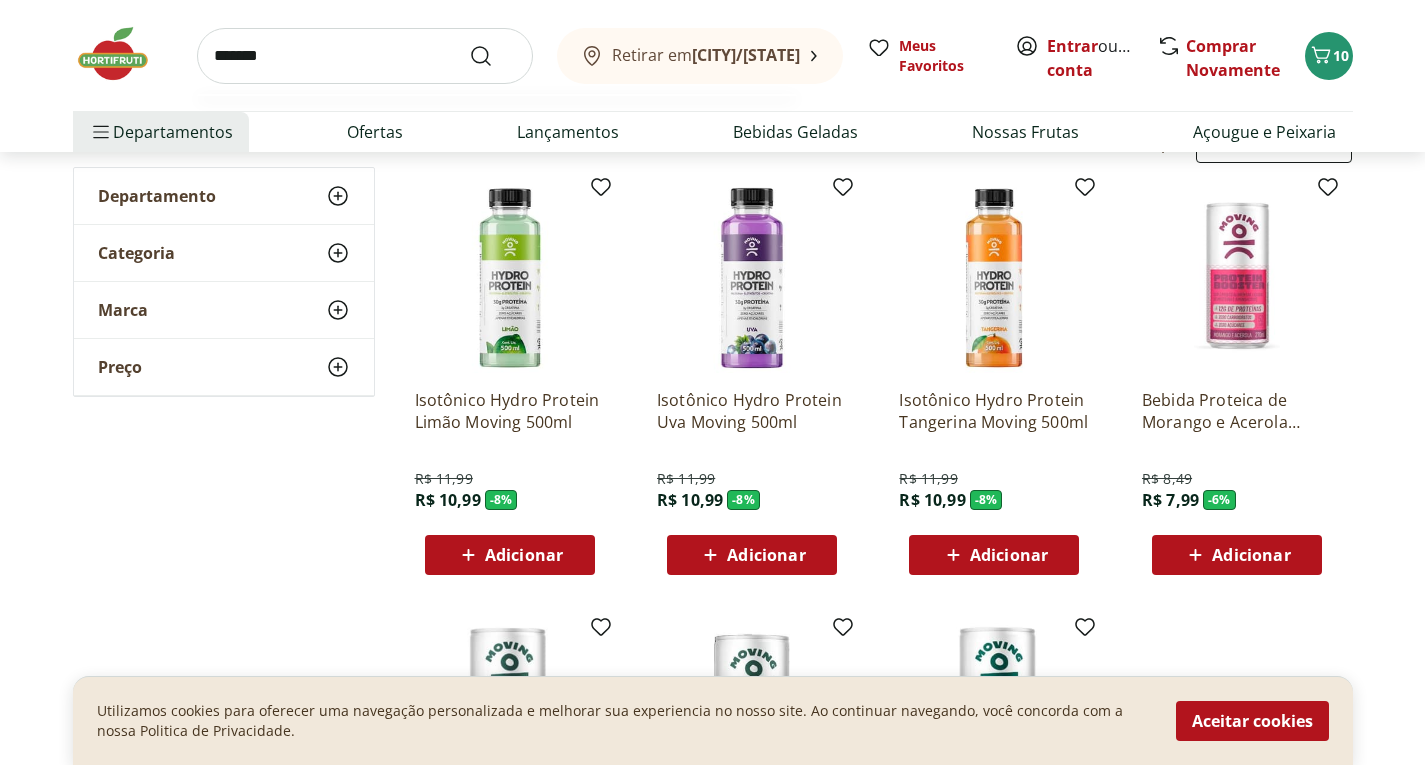 type on "*******" 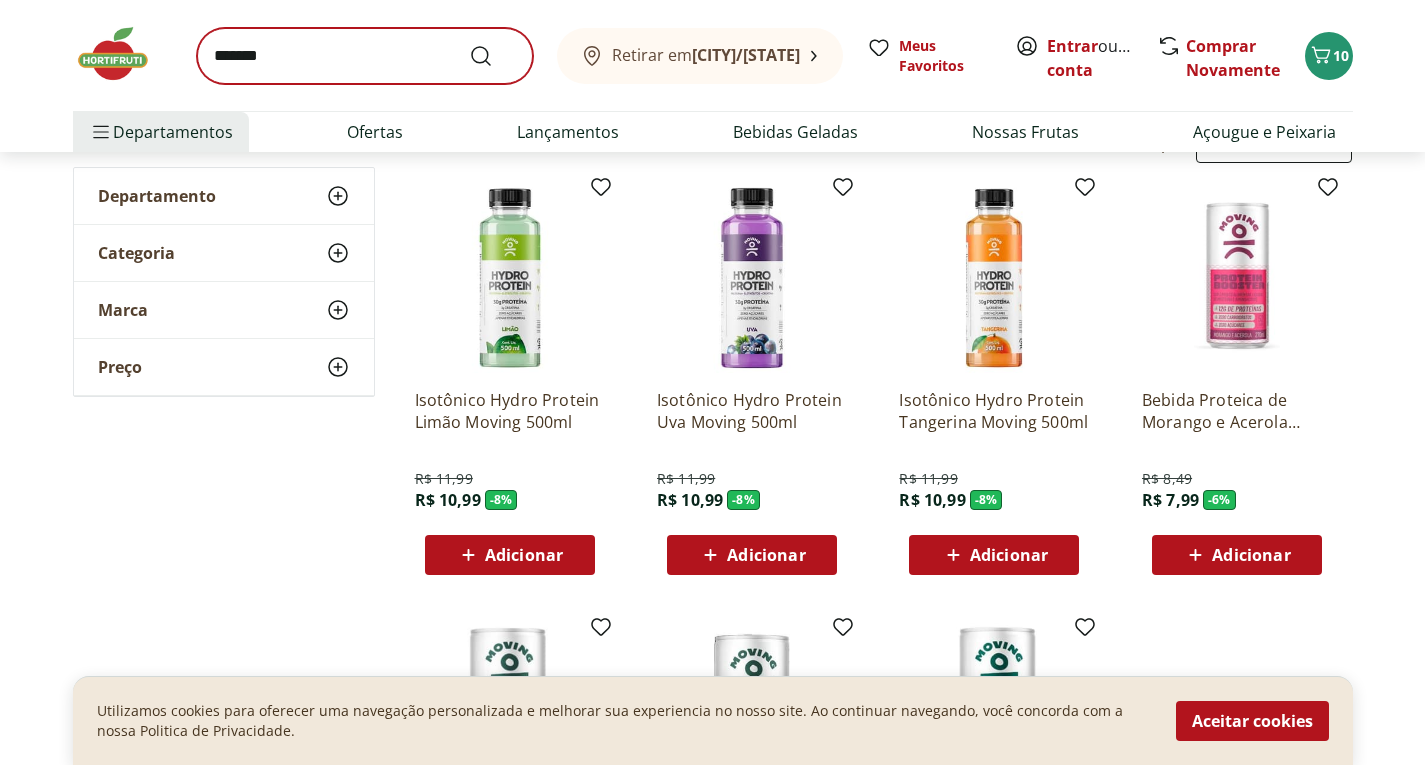 scroll, scrollTop: 0, scrollLeft: 0, axis: both 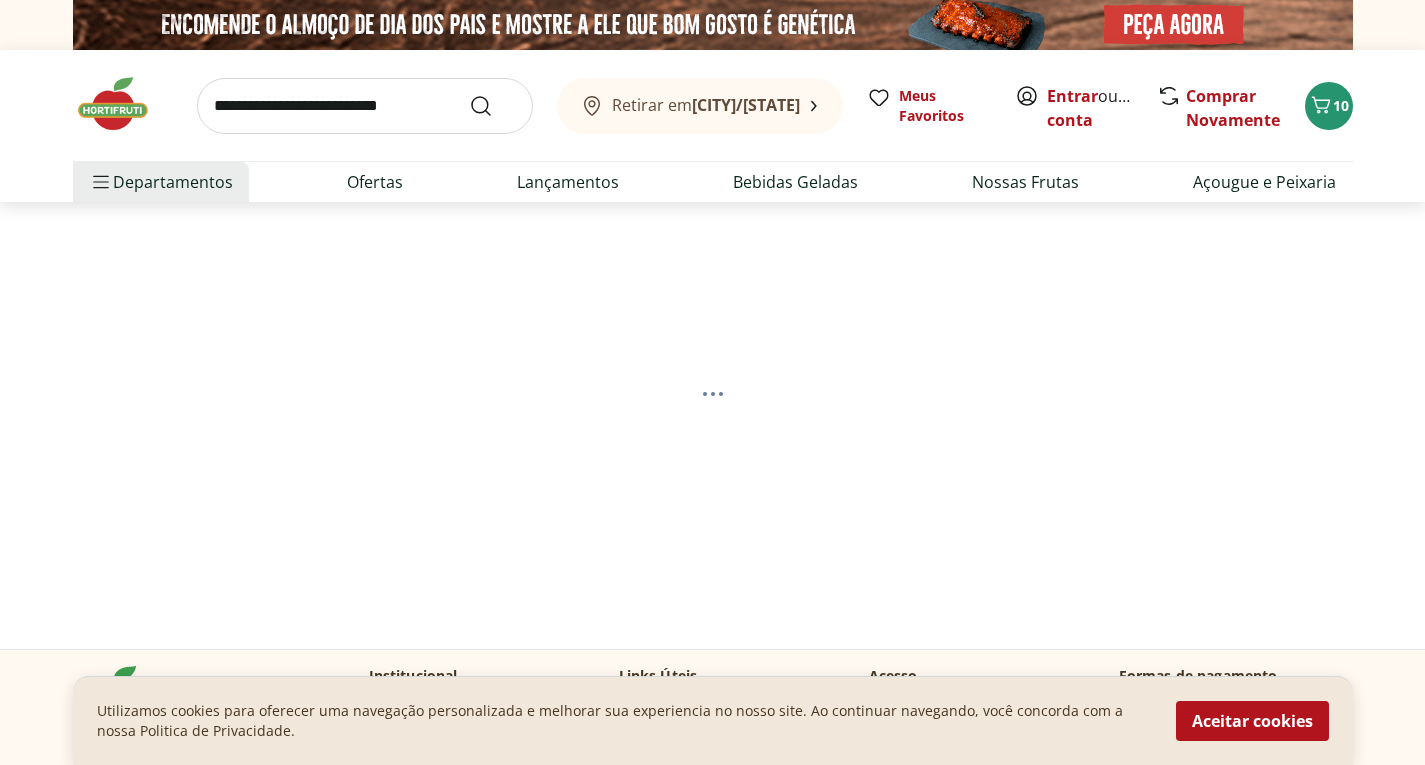 select on "**********" 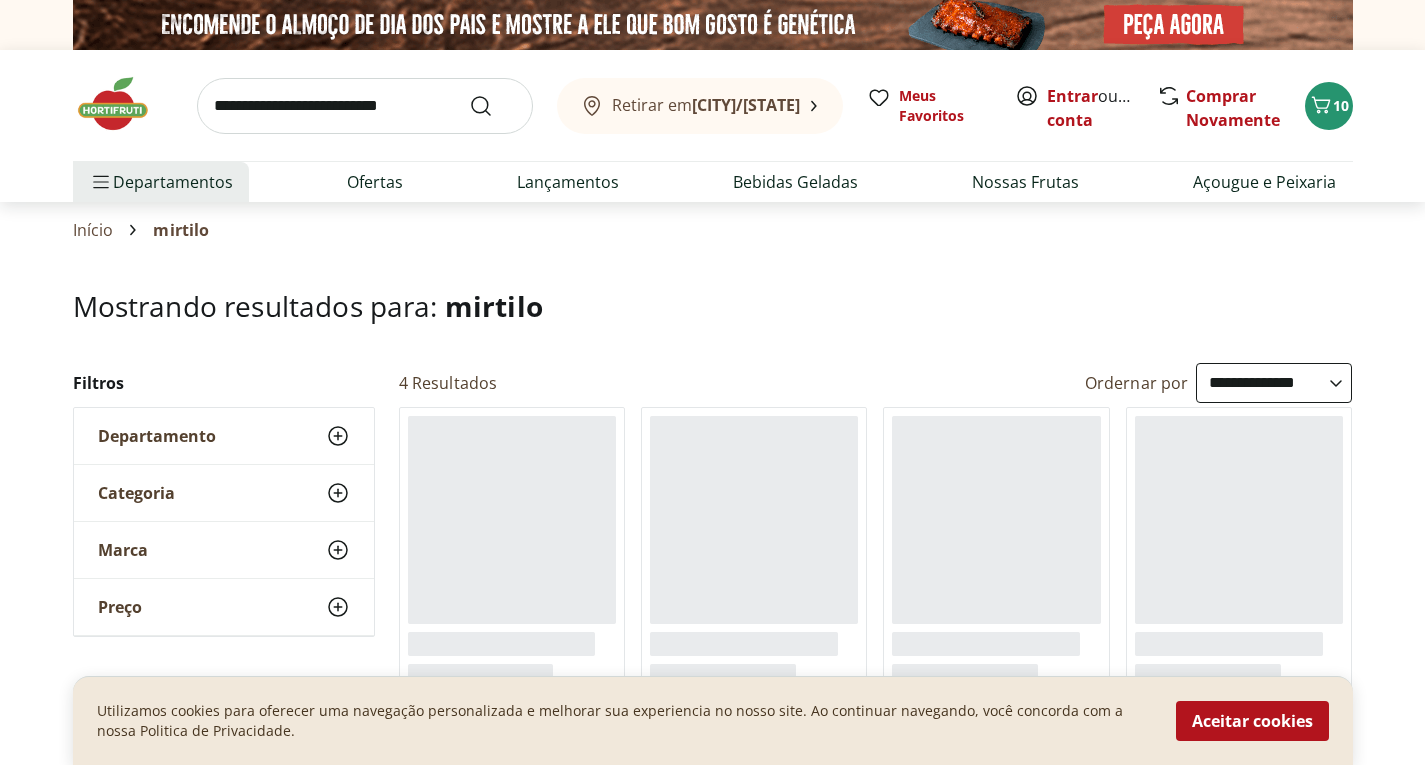 click on "Hortifruti Retirar em  Cabo Frio/RJ Entrar  ou  Criar conta 10 Retirar em  Cabo Frio/RJ Meus Favoritos Entrar  ou  Criar conta Comprar Novamente 10  Departamentos Nossa Marca Nossa Marca Ver tudo do departamento Açougue & Peixaria Congelados e Refrigerados Frutas, Legumes e Verduras Orgânicos Mercearia Sorvetes Hortifruti Hortifruti Ver tudo do departamento Cogumelos Frutas Legumes Ovos Temperos Frescos Verduras Orgânicos Orgânicos Ver tudo do departamento Bebidas Orgânicas Frutas Orgânicas Legumes Orgânicos Ovos Orgânicos Perecíveis Orgânicos Verduras Orgânicas Temperos Frescos Açougue e Peixaria Açougue e Peixaria Ver tudo do departamento Aves Bovinos Exóticos Frutos do Mar Linguiça e Salsicha Peixes Salgados e Defumados Suínos Prontinhos Prontinhos Ver tudo do departamento Frutas Cortadinhas Pré Preparados Prontos para Consumo Saladas Sucos e Água de Coco Padaria Padaria Ver tudo do departamento Bolos e Mini Bolos Doces Pão Padaria Própria Salgados Torradas Bebidas Bebidas Água Cerveja" at bounding box center (712, 2417) 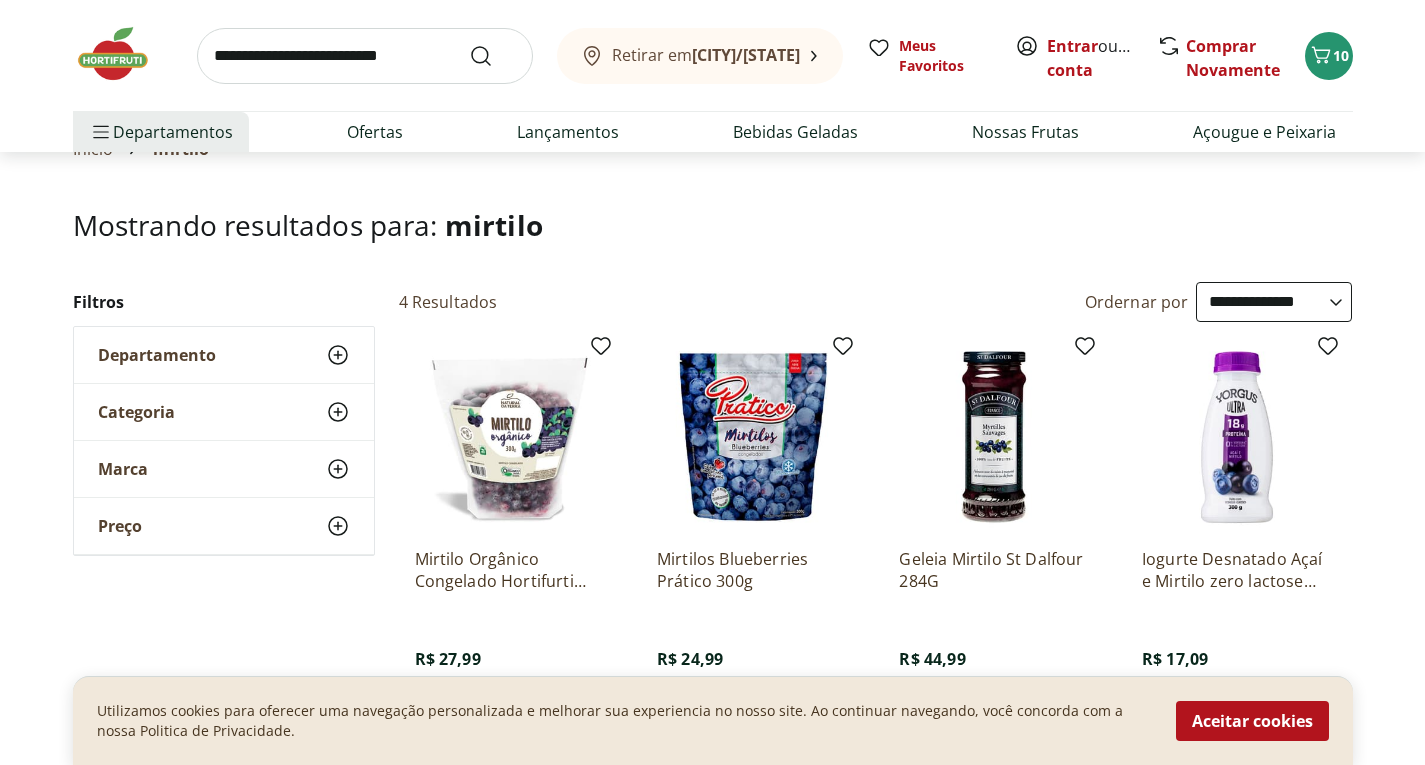 scroll, scrollTop: 80, scrollLeft: 0, axis: vertical 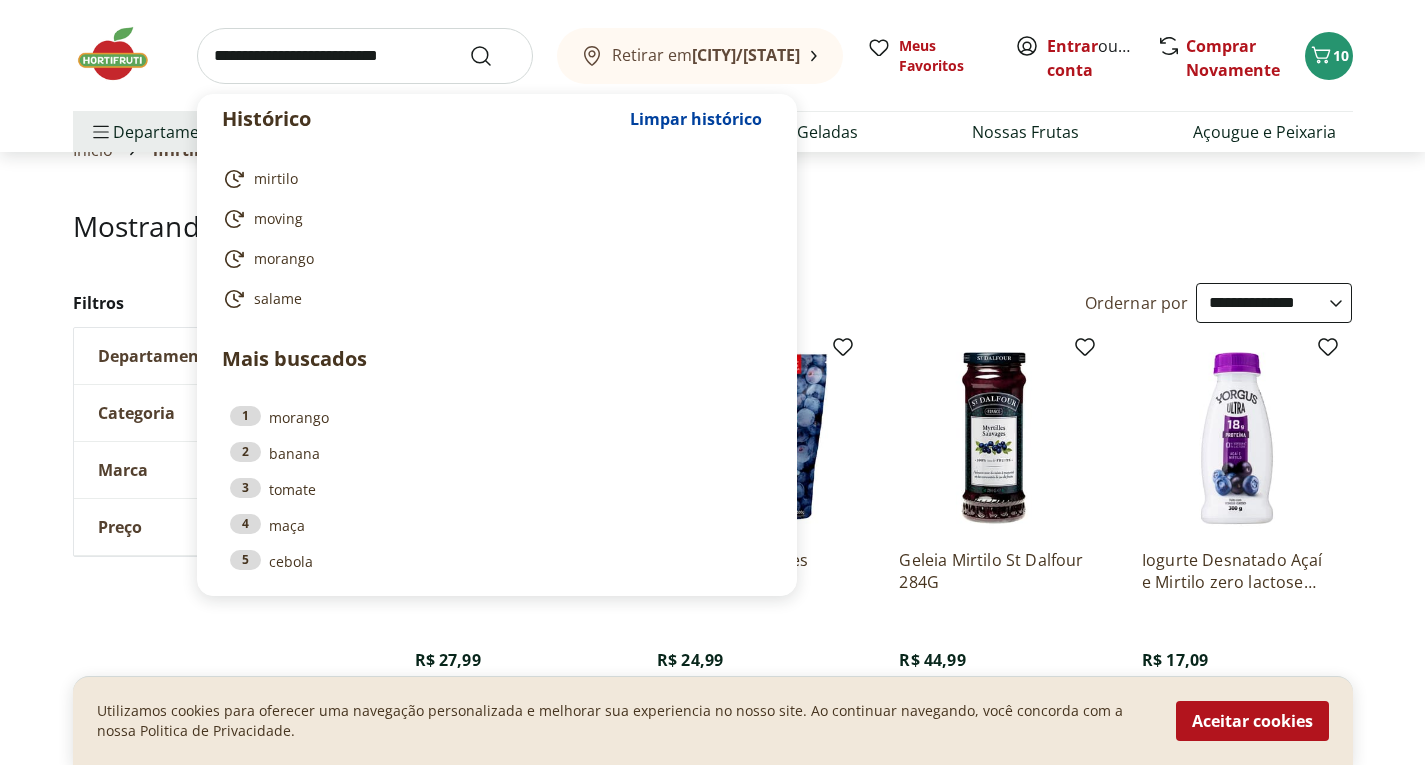 click at bounding box center [365, 56] 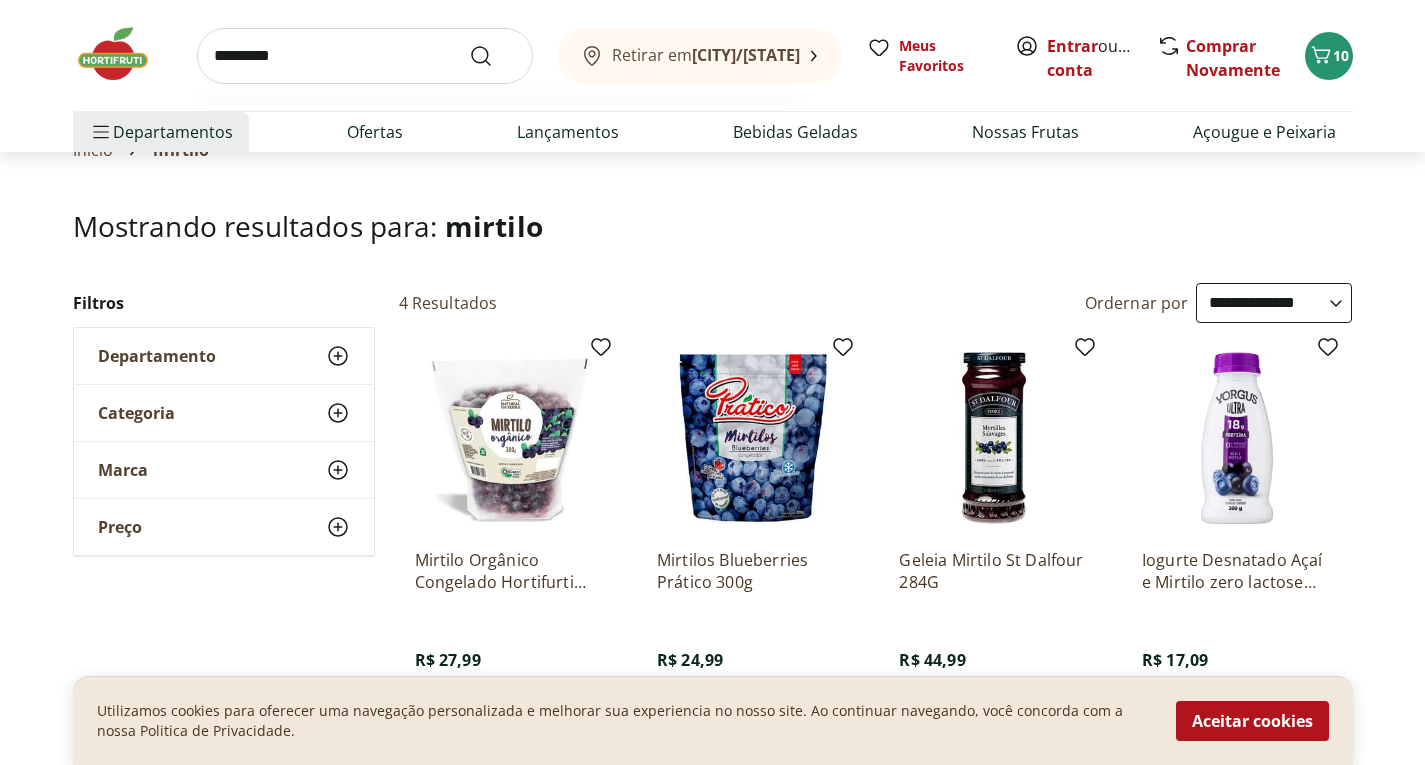 type on "*********" 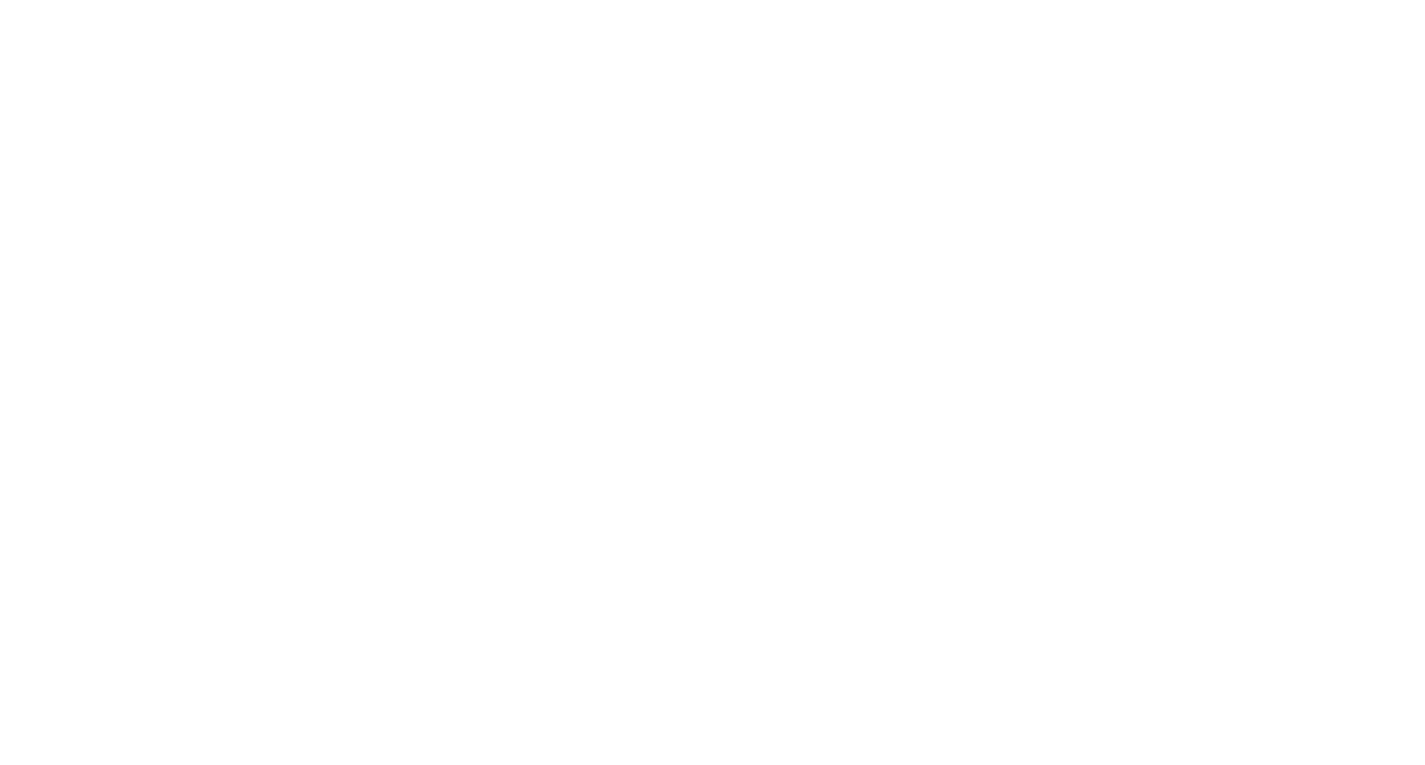 scroll, scrollTop: 0, scrollLeft: 0, axis: both 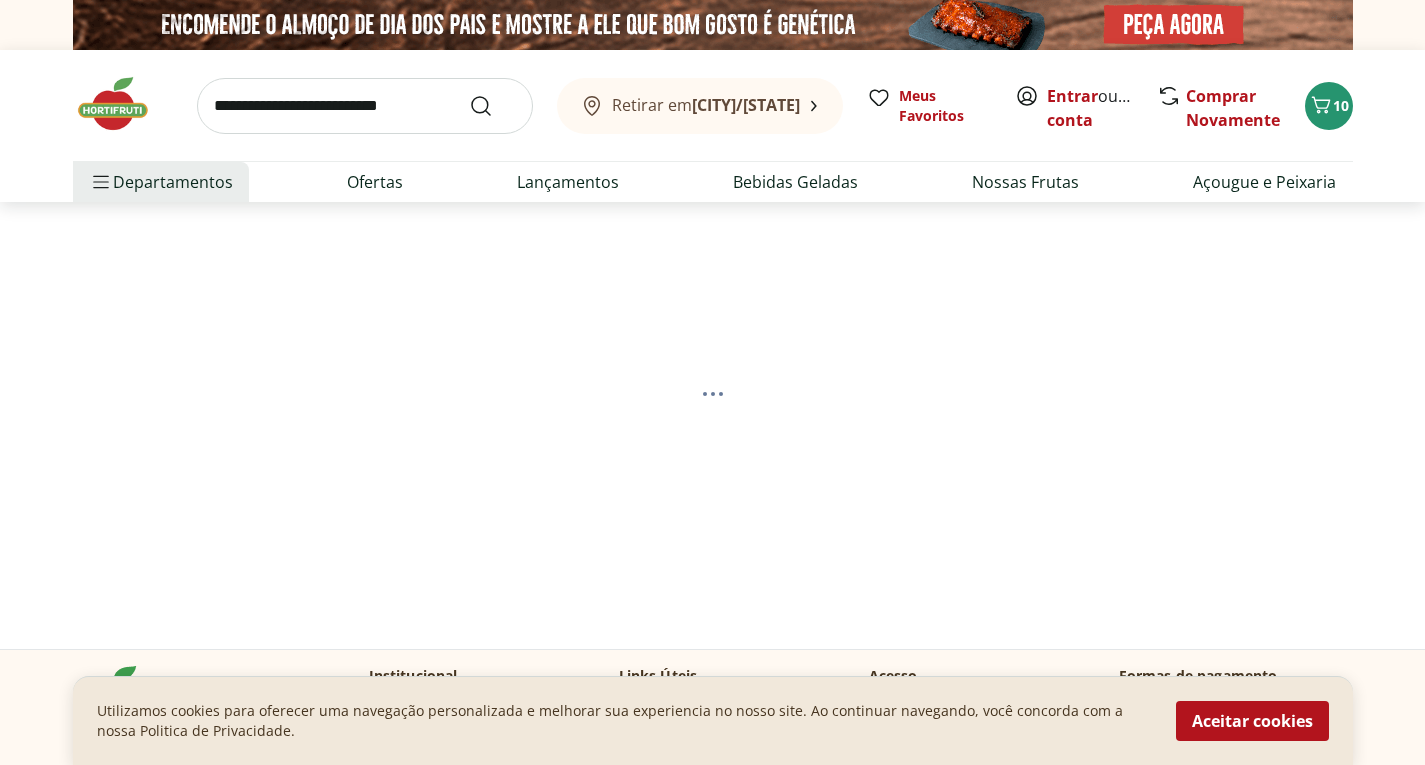 select on "**********" 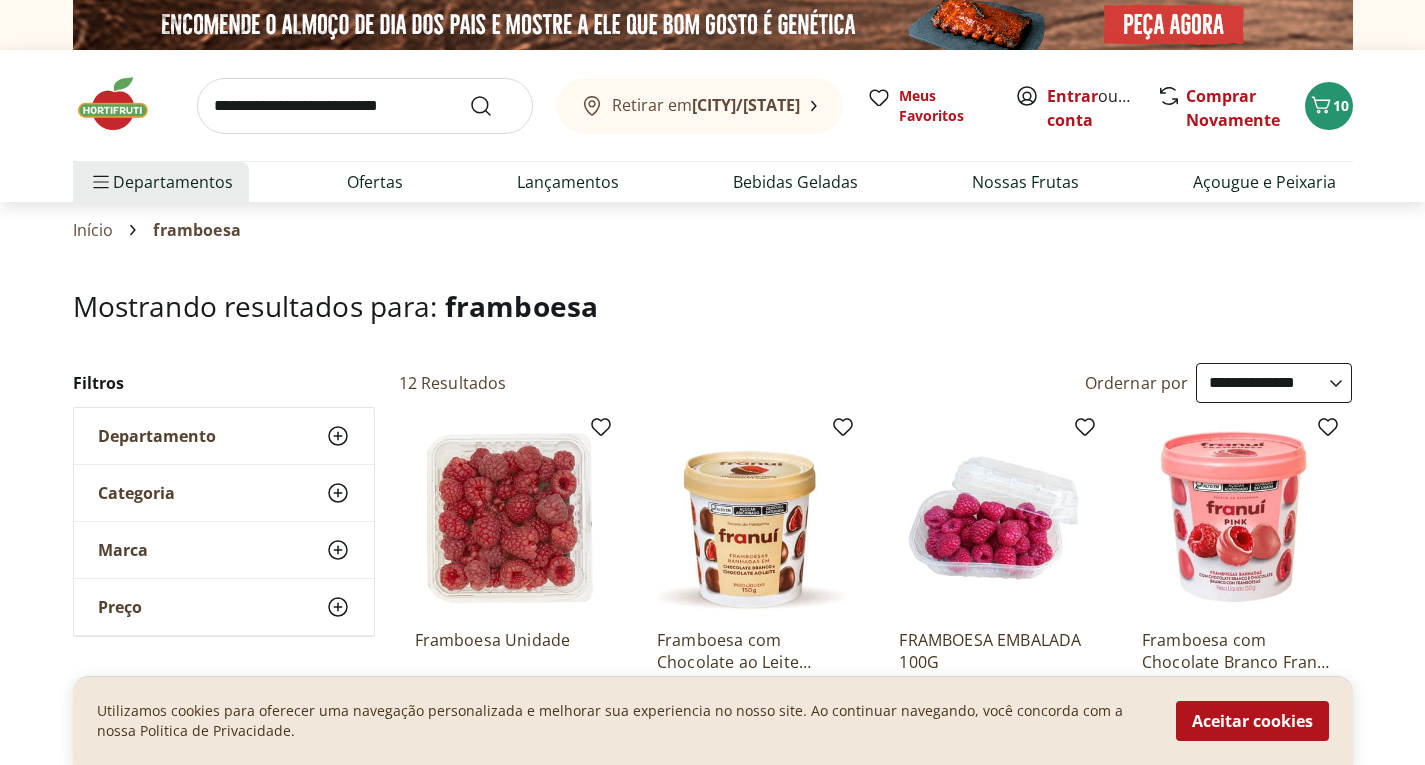 click on "Mostrando resultados para:   framboesa" at bounding box center (713, 306) 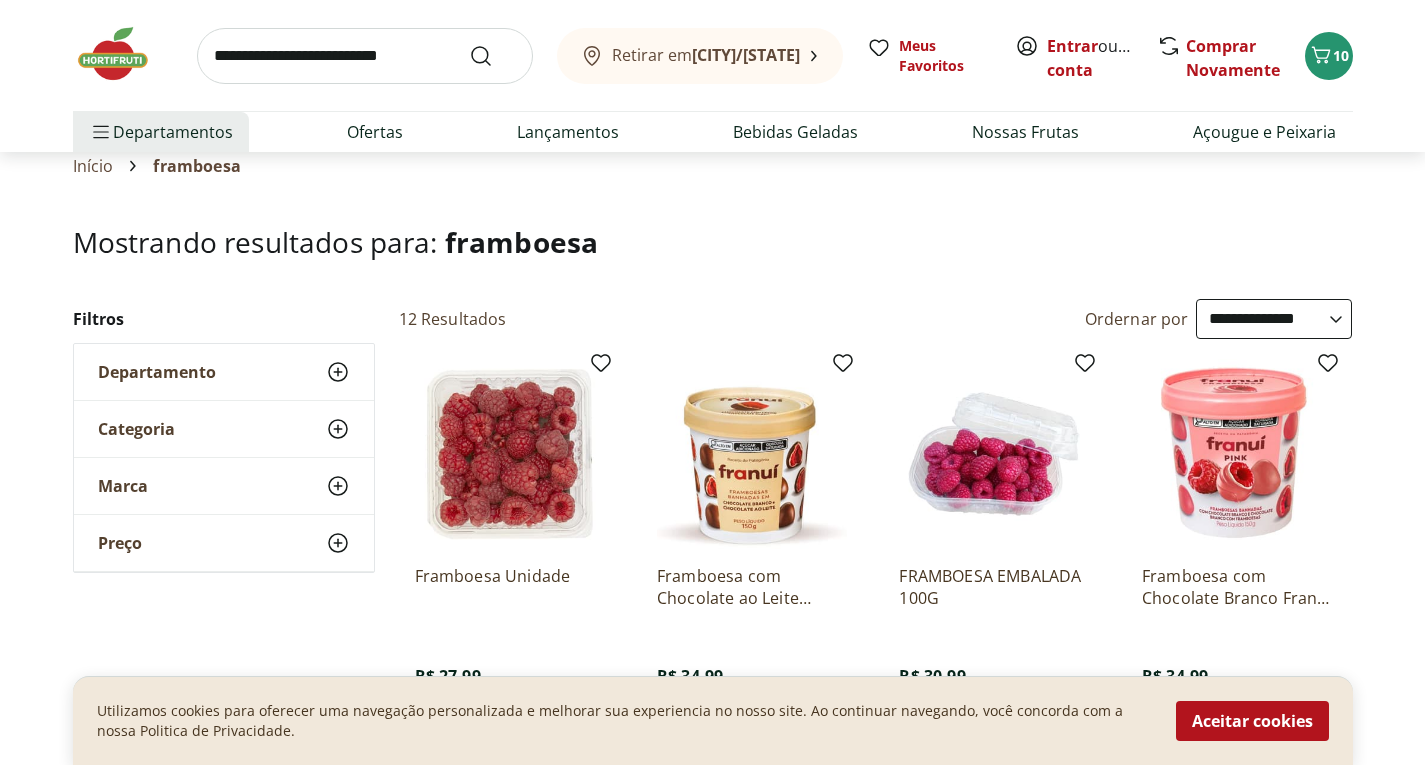 scroll, scrollTop: 0, scrollLeft: 0, axis: both 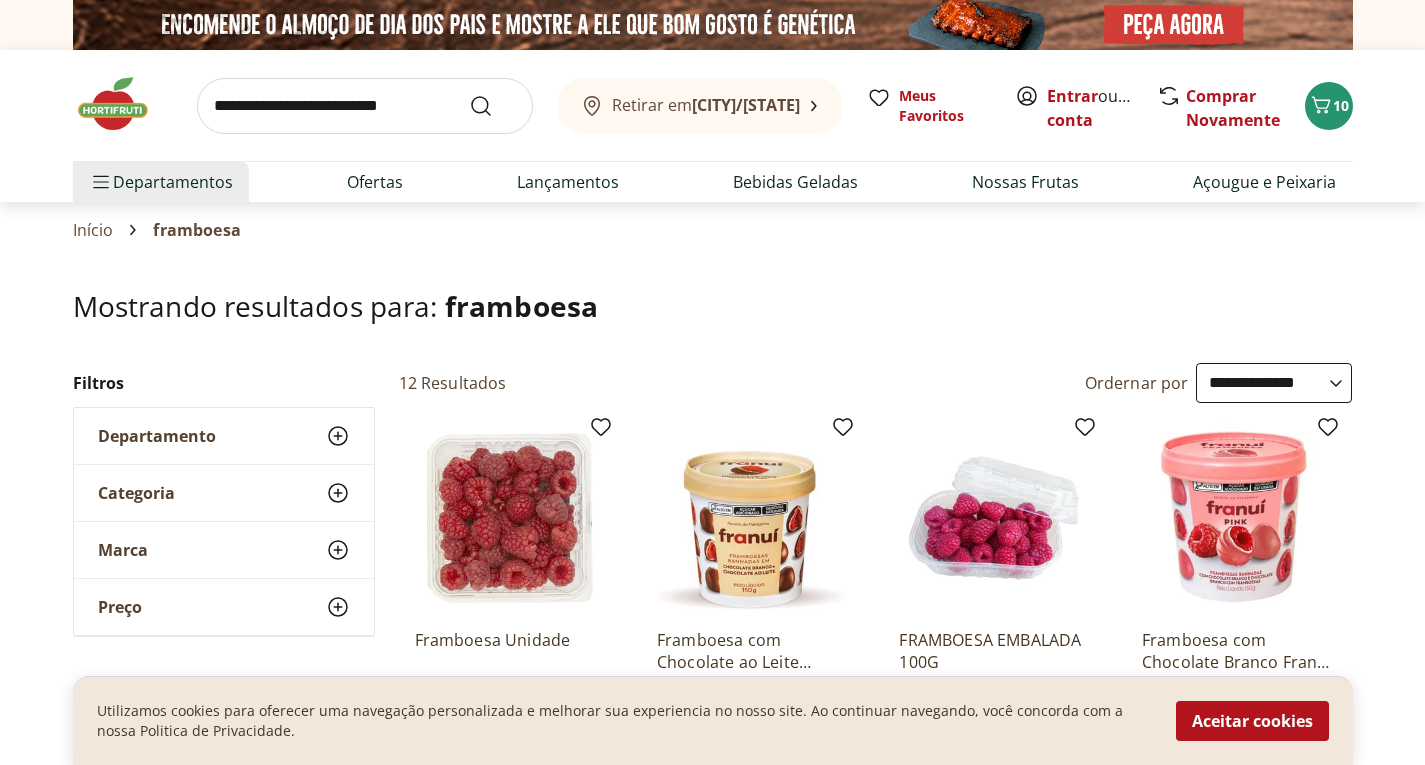 click at bounding box center (365, 106) 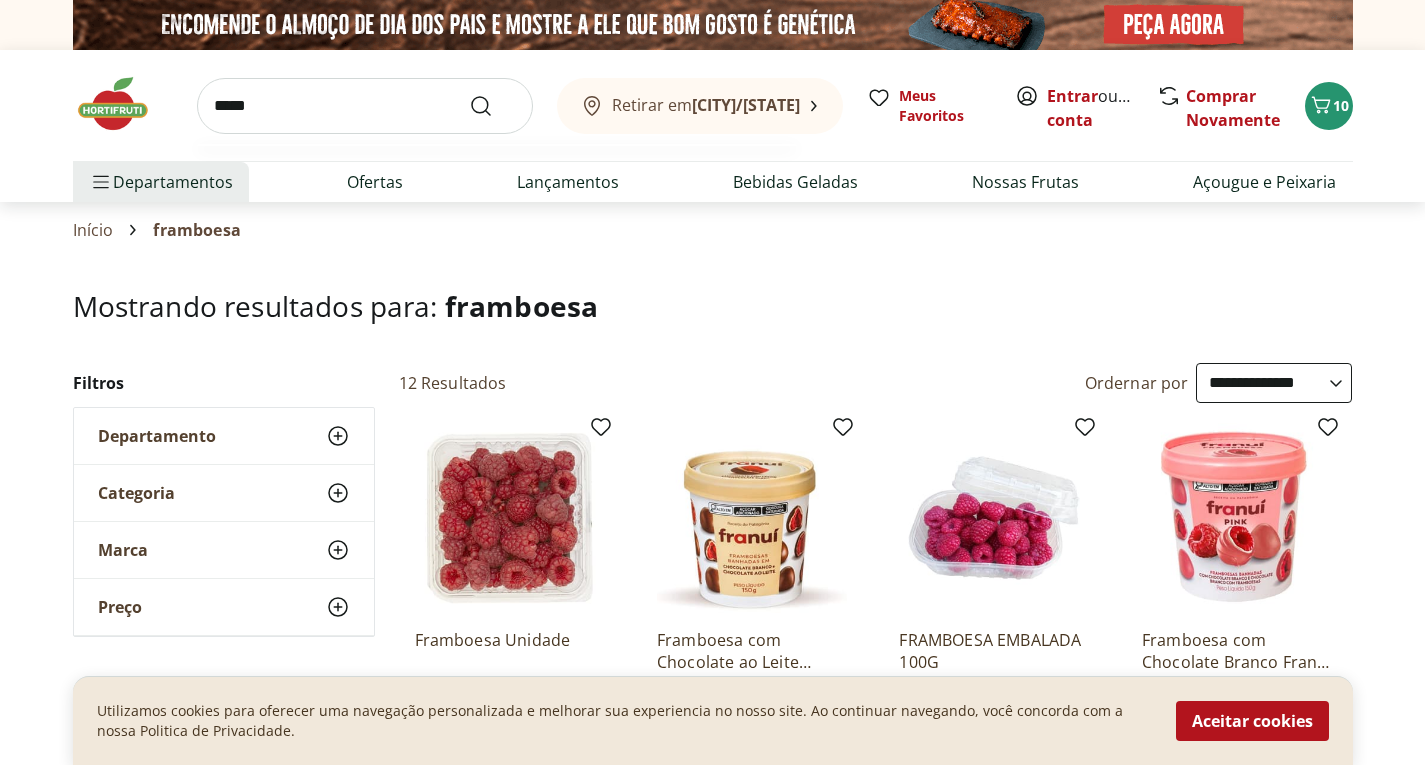 type on "*****" 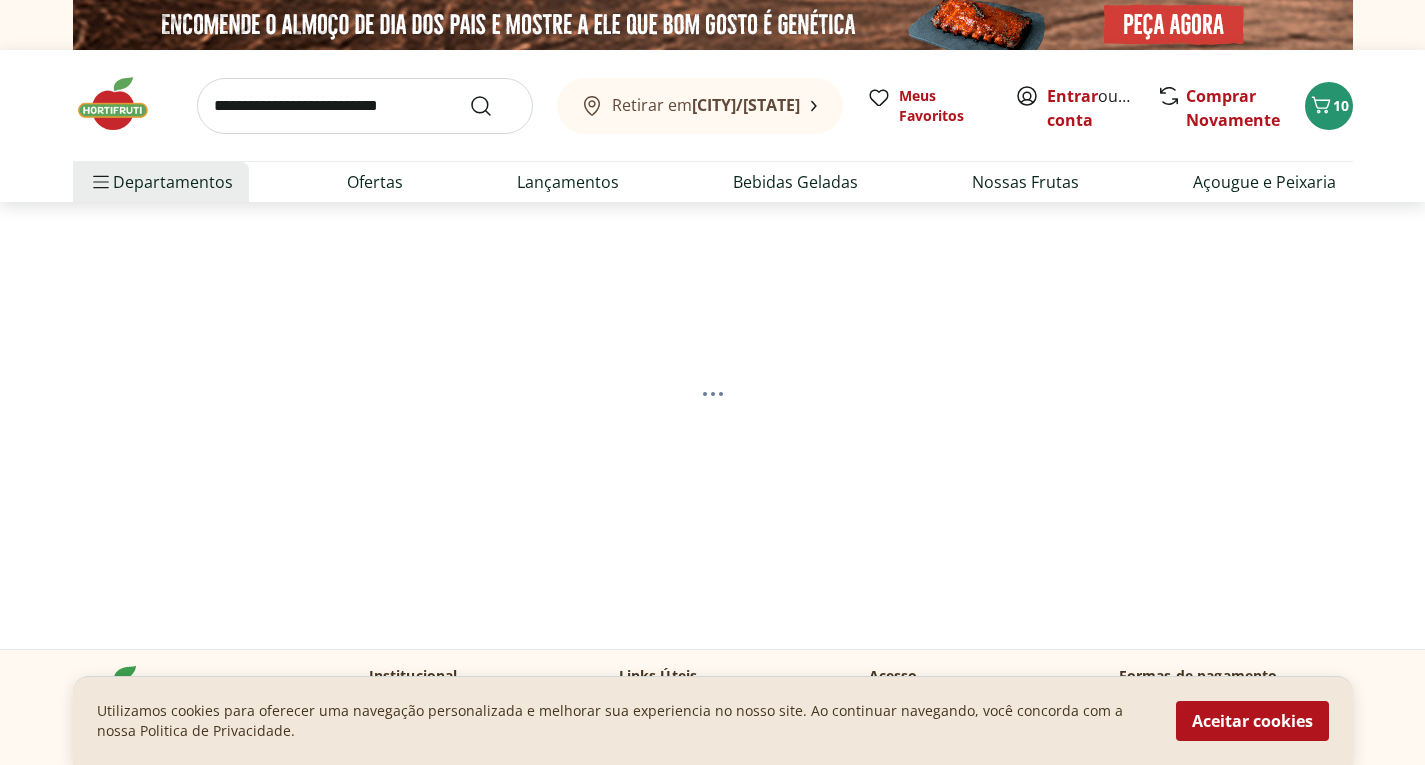 select on "**********" 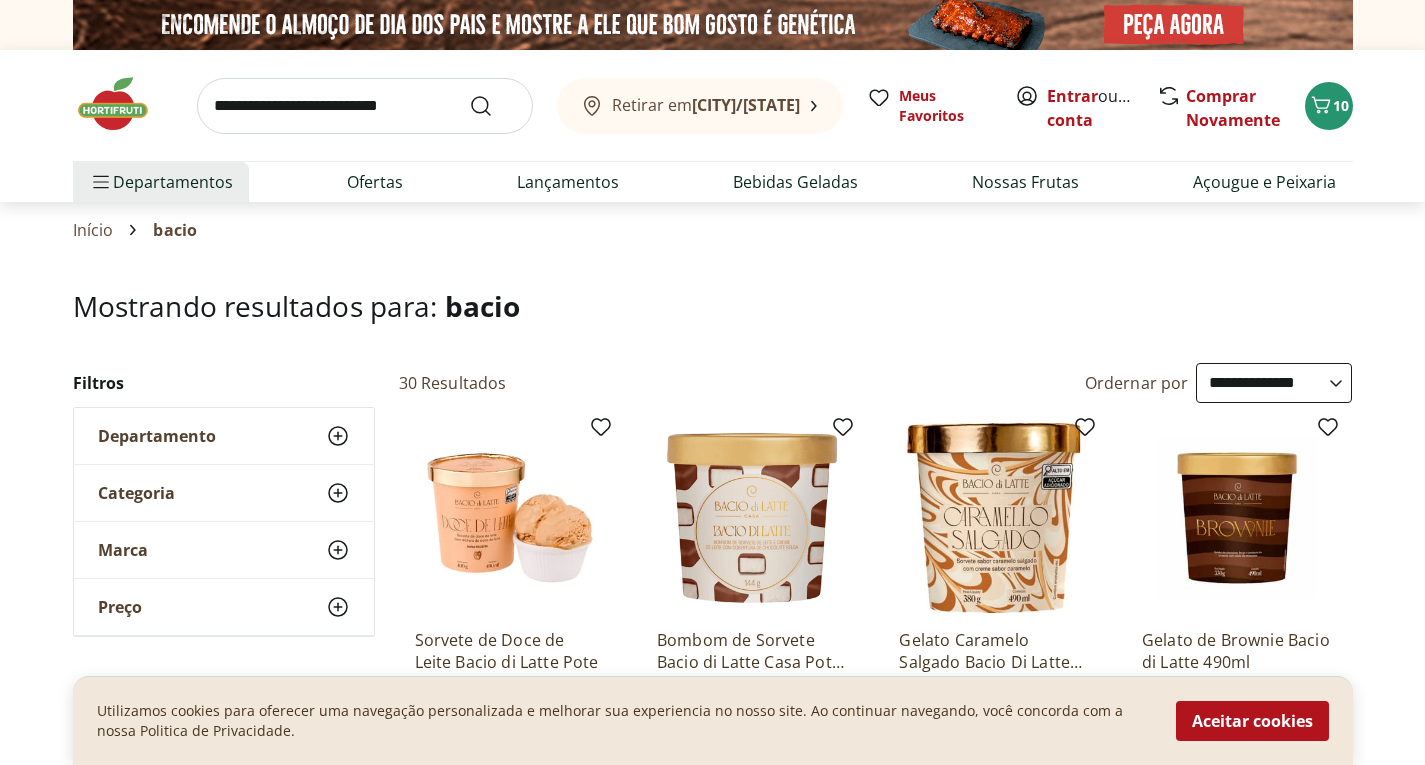 click on "Hortifruti Retirar em  Cabo Frio/RJ Entrar  ou  Criar conta 10 Retirar em  Cabo Frio/RJ Meus Favoritos Entrar  ou  Criar conta Comprar Novamente 10  Departamentos Nossa Marca Nossa Marca Ver tudo do departamento Açougue & Peixaria Congelados e Refrigerados Frutas, Legumes e Verduras Orgânicos Mercearia Sorvetes Hortifruti Hortifruti Ver tudo do departamento Cogumelos Frutas Legumes Ovos Temperos Frescos Verduras Orgânicos Orgânicos Ver tudo do departamento Bebidas Orgânicas Frutas Orgânicas Legumes Orgânicos Ovos Orgânicos Perecíveis Orgânicos Verduras Orgânicas Temperos Frescos Açougue e Peixaria Açougue e Peixaria Ver tudo do departamento Aves Bovinos Exóticos Frutos do Mar Linguiça e Salsicha Peixes Salgados e Defumados Suínos Prontinhos Prontinhos Ver tudo do departamento Frutas Cortadinhas Pré Preparados Prontos para Consumo Saladas Sucos e Água de Coco Padaria Padaria Ver tudo do departamento Bolos e Mini Bolos Doces Pão Padaria Própria Salgados Torradas Bebidas Bebidas Água Cerveja" at bounding box center [712, 2604] 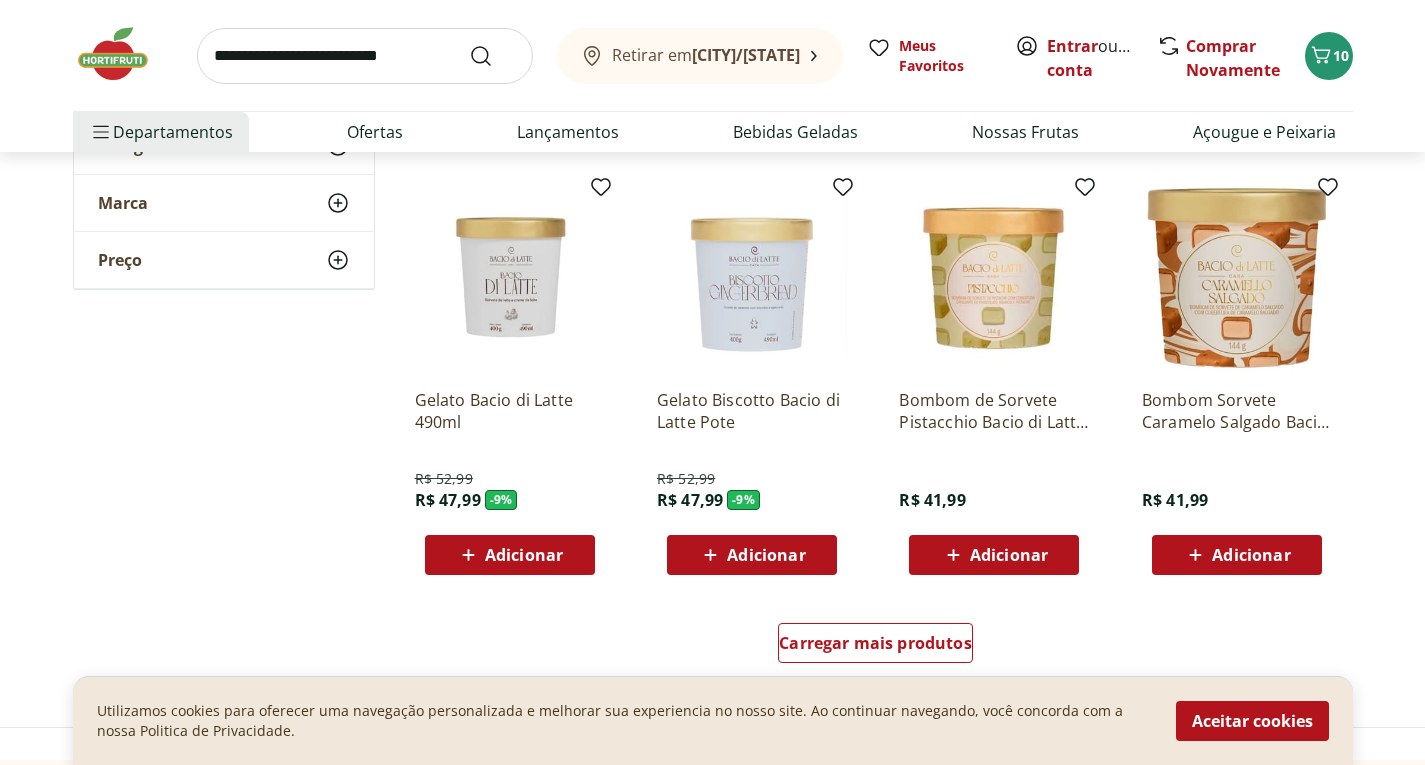 scroll, scrollTop: 1160, scrollLeft: 0, axis: vertical 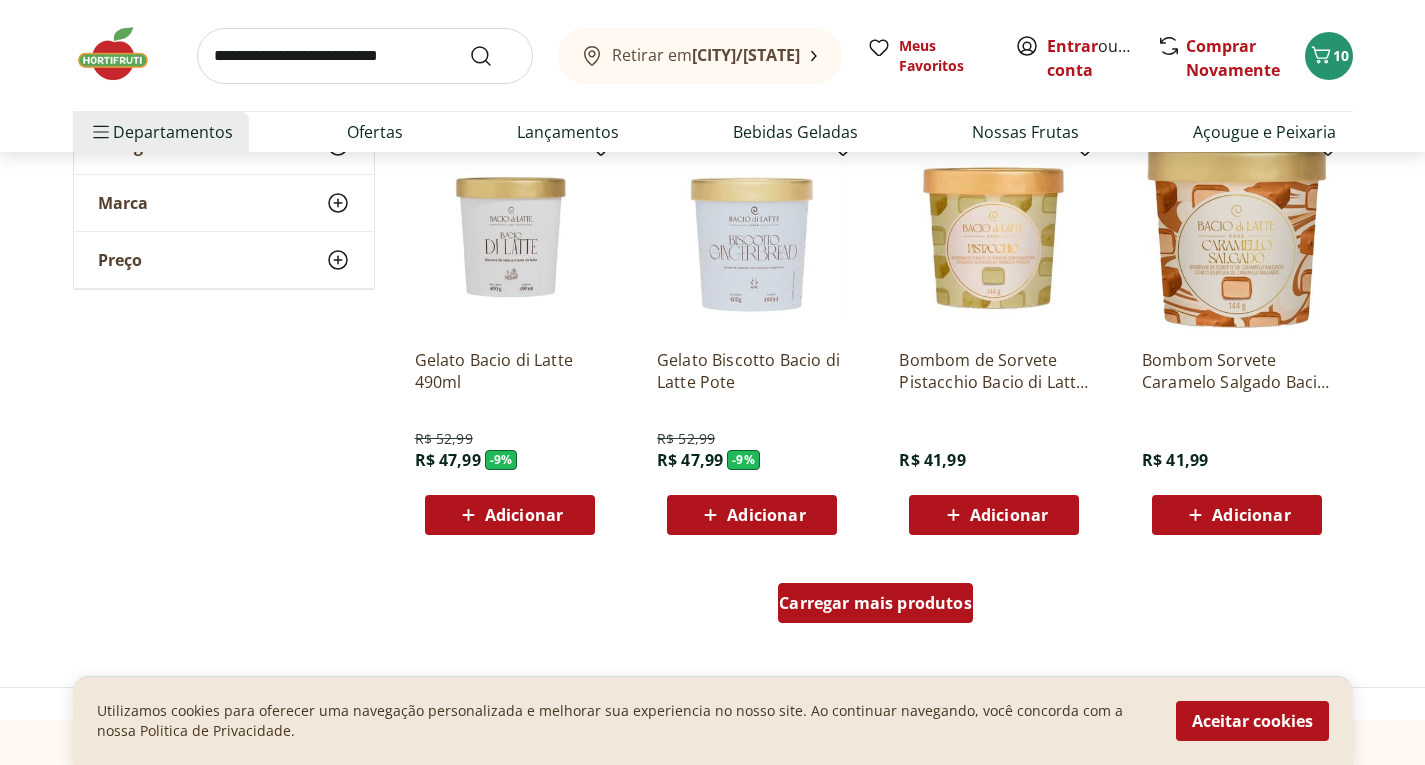 click on "Carregar mais produtos" at bounding box center [875, 603] 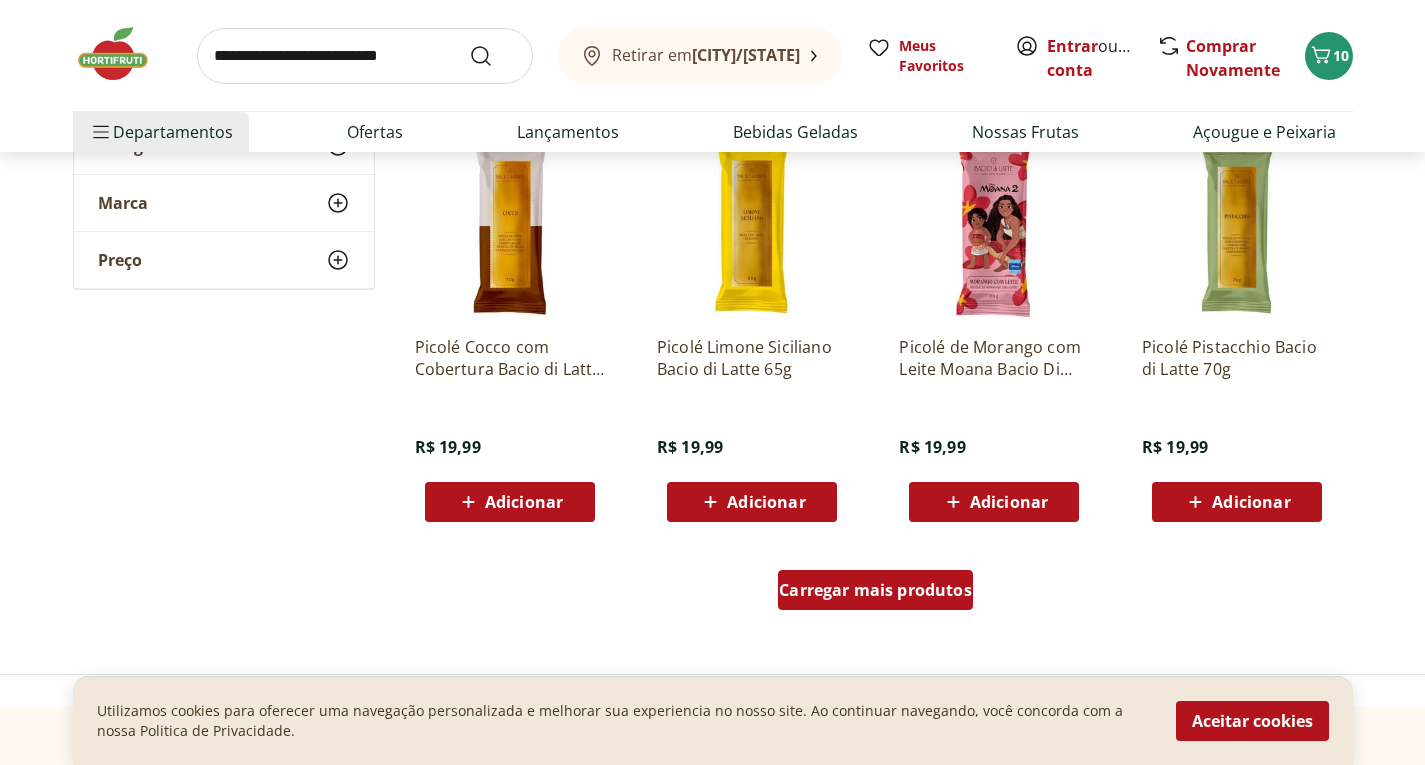 scroll, scrollTop: 2480, scrollLeft: 0, axis: vertical 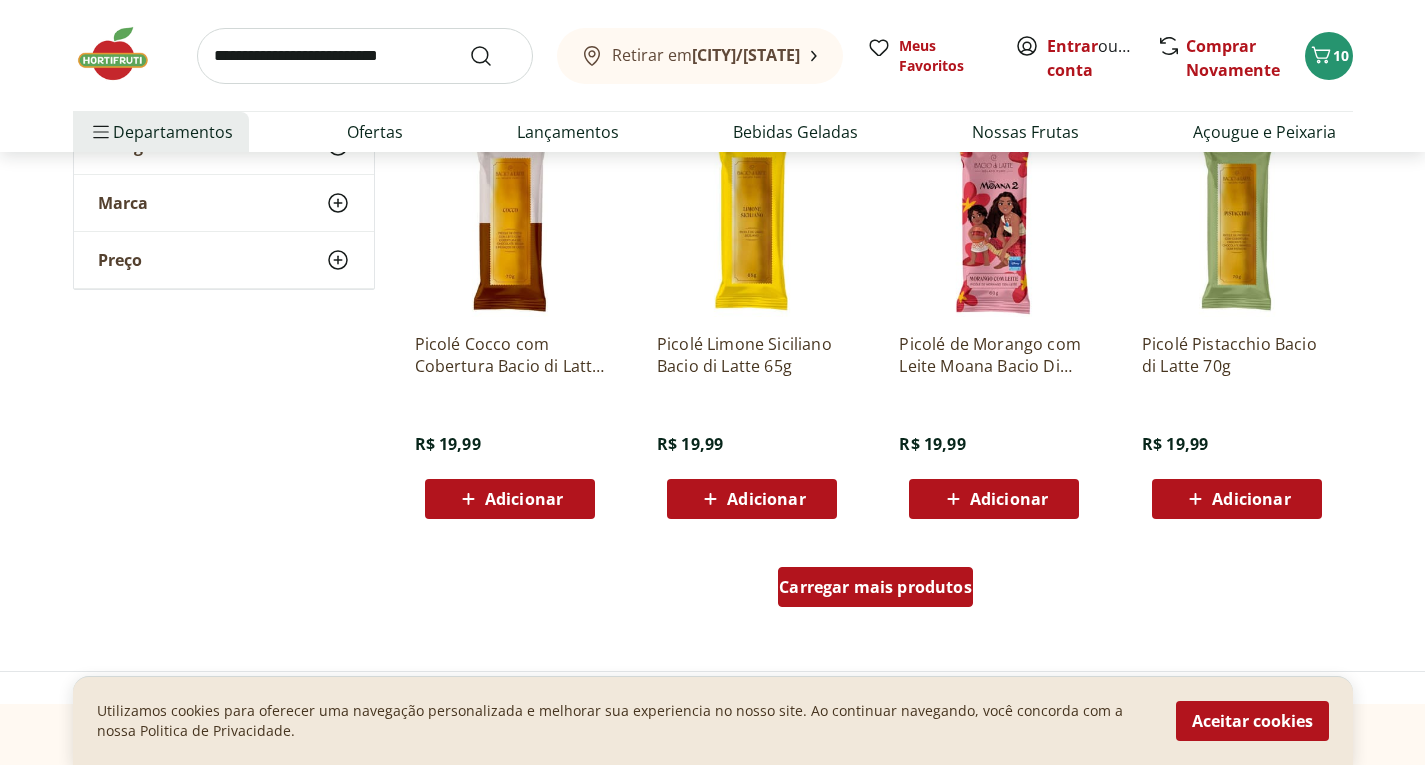 click on "Carregar mais produtos" at bounding box center [875, 587] 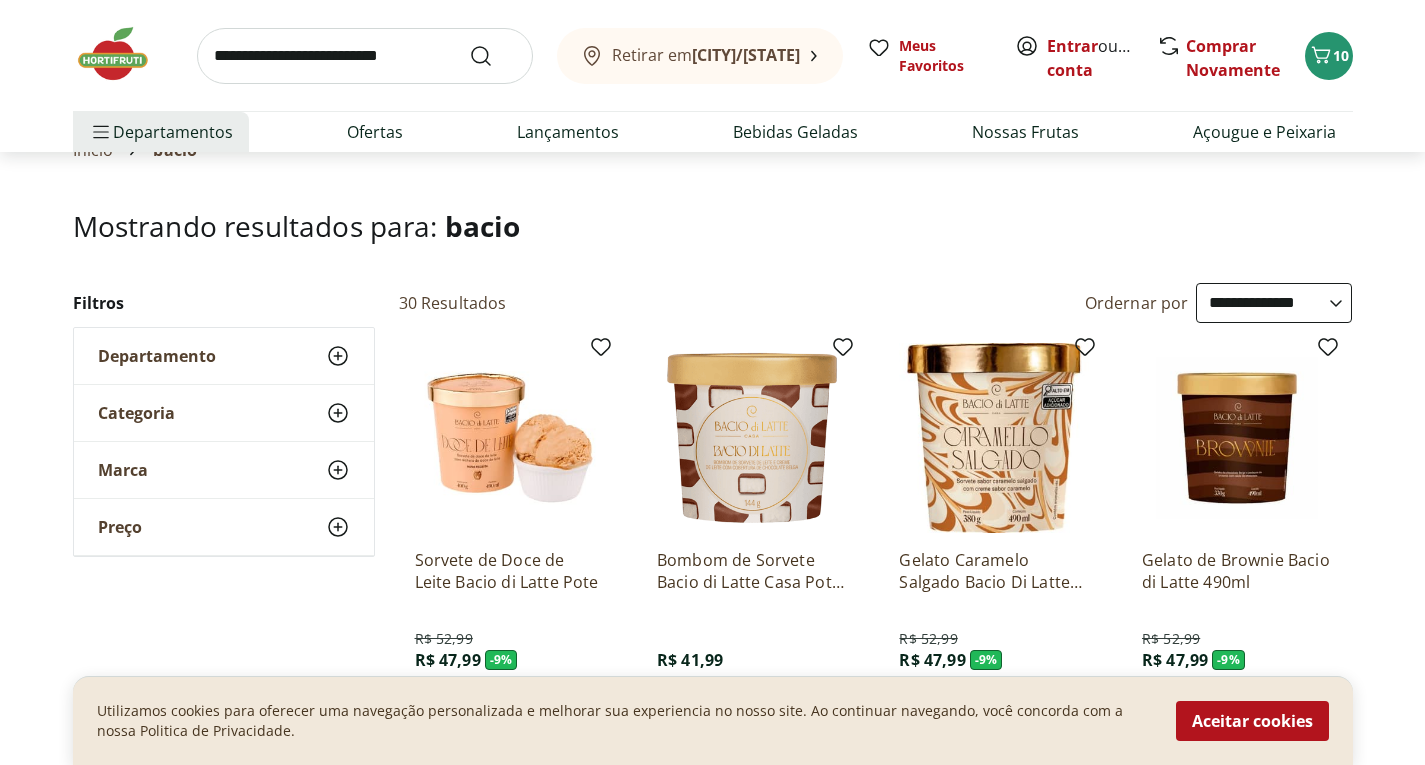 scroll, scrollTop: 160, scrollLeft: 0, axis: vertical 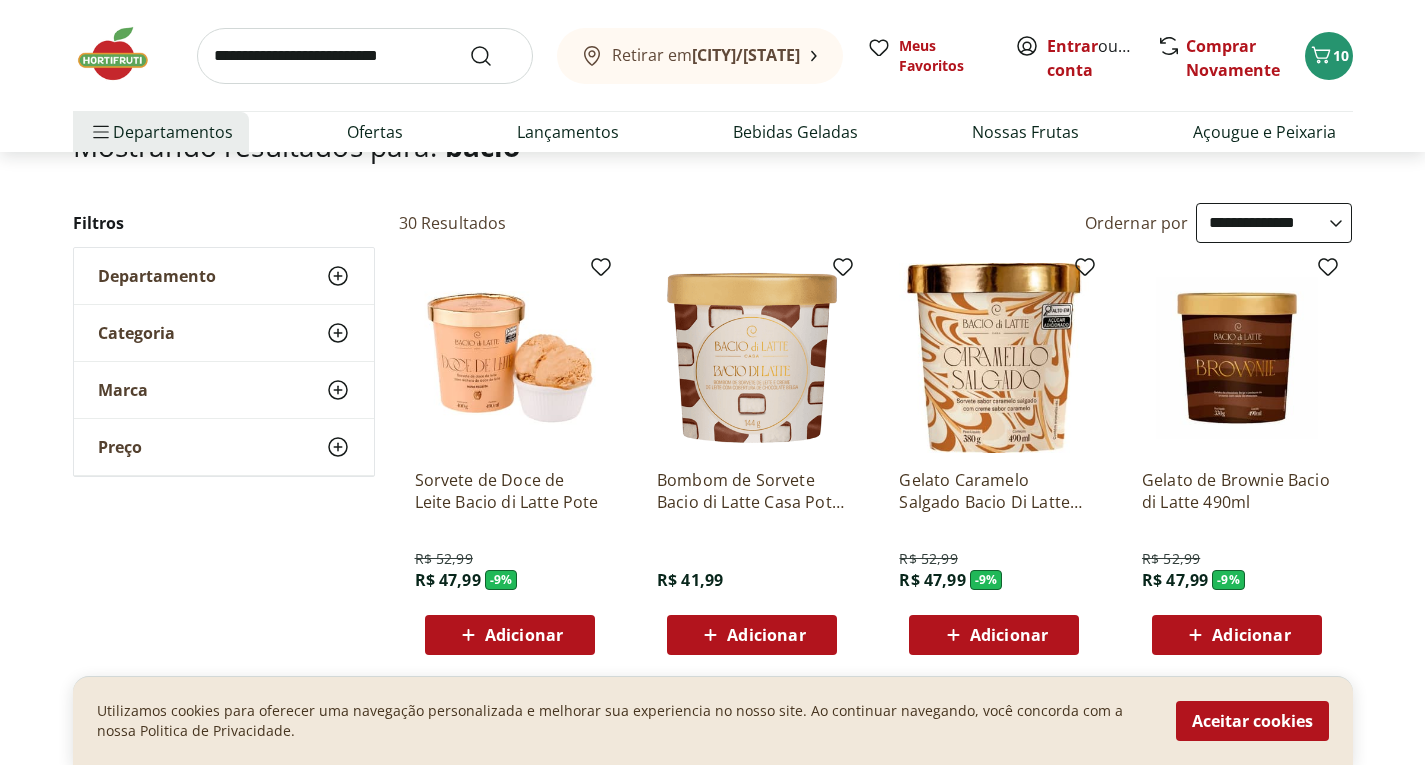 click at bounding box center (1237, 358) 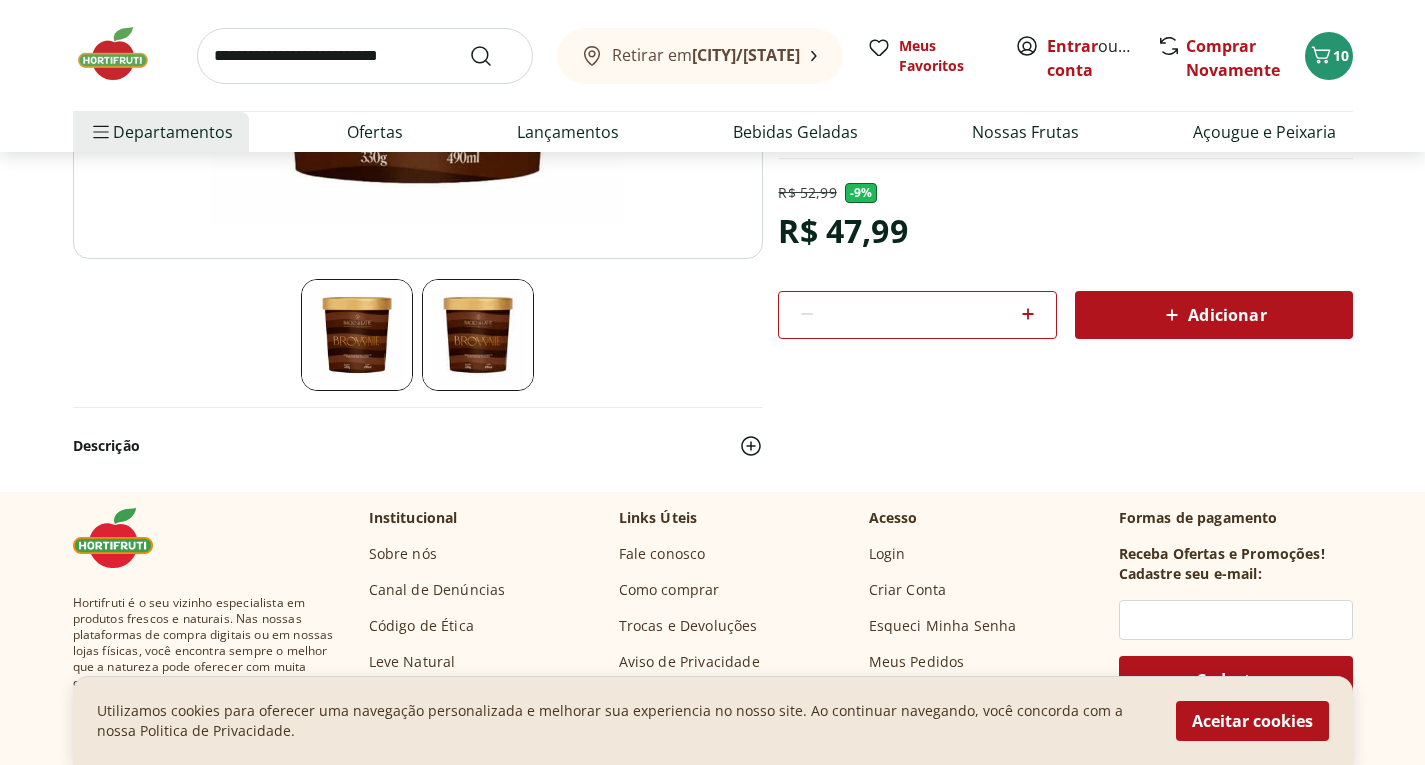 scroll, scrollTop: 480, scrollLeft: 0, axis: vertical 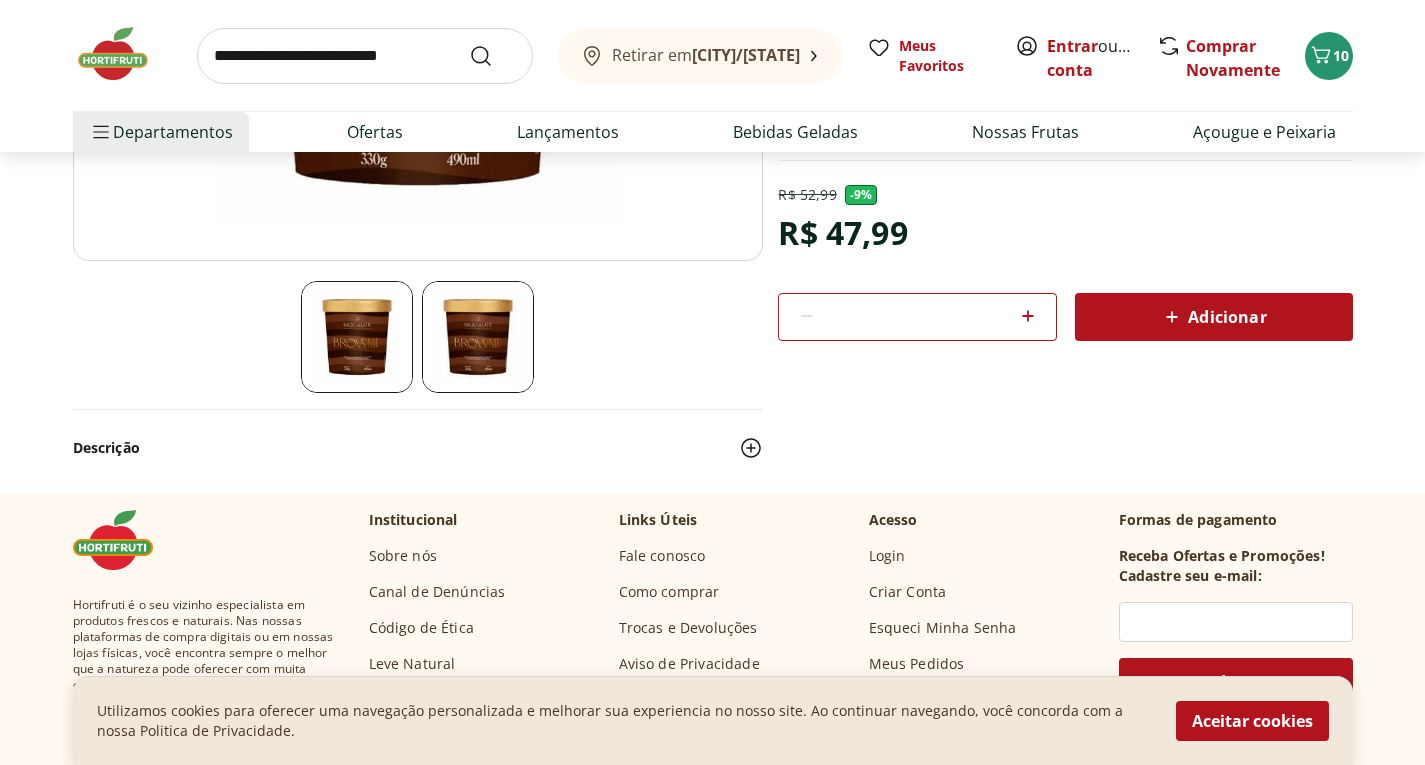 click on "Adicionar" at bounding box center [1213, 317] 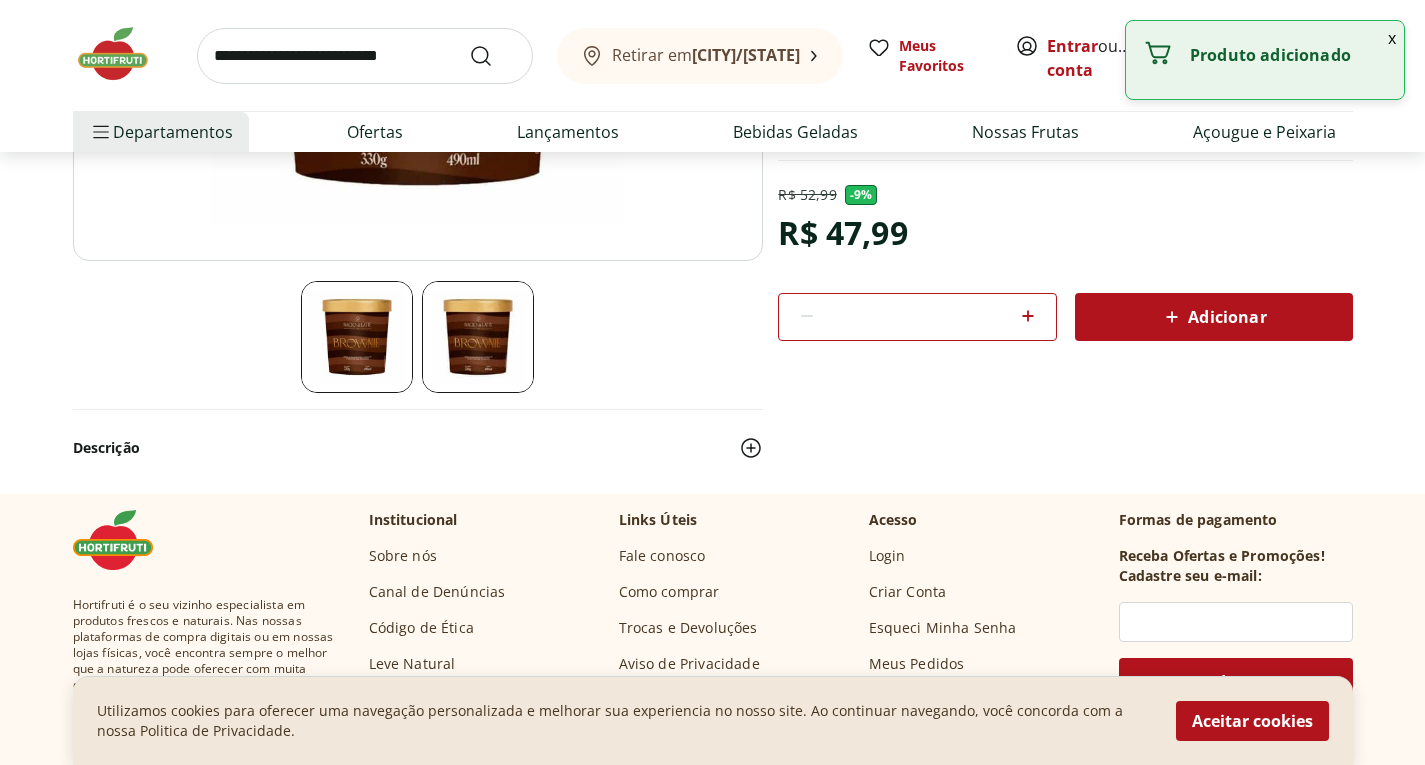 click at bounding box center [365, 56] 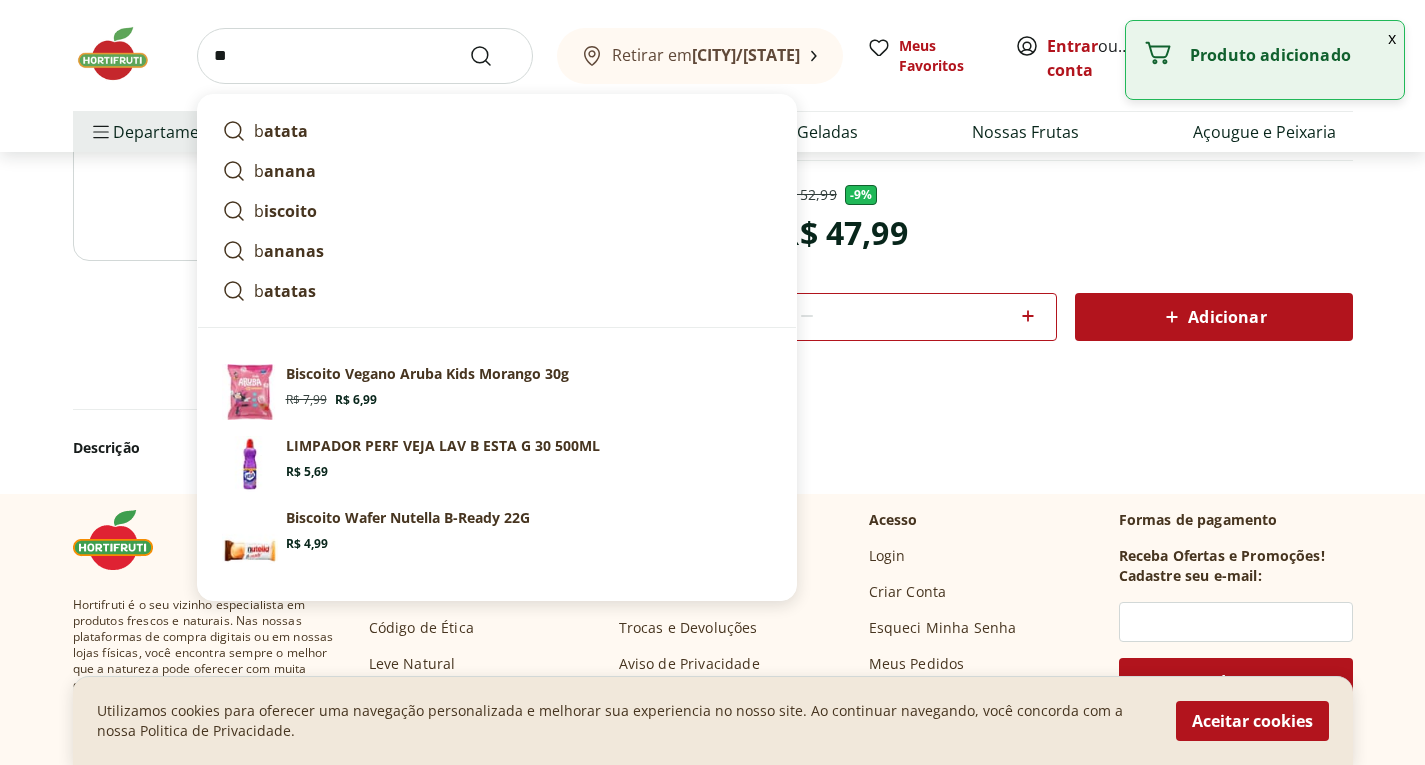 type on "***" 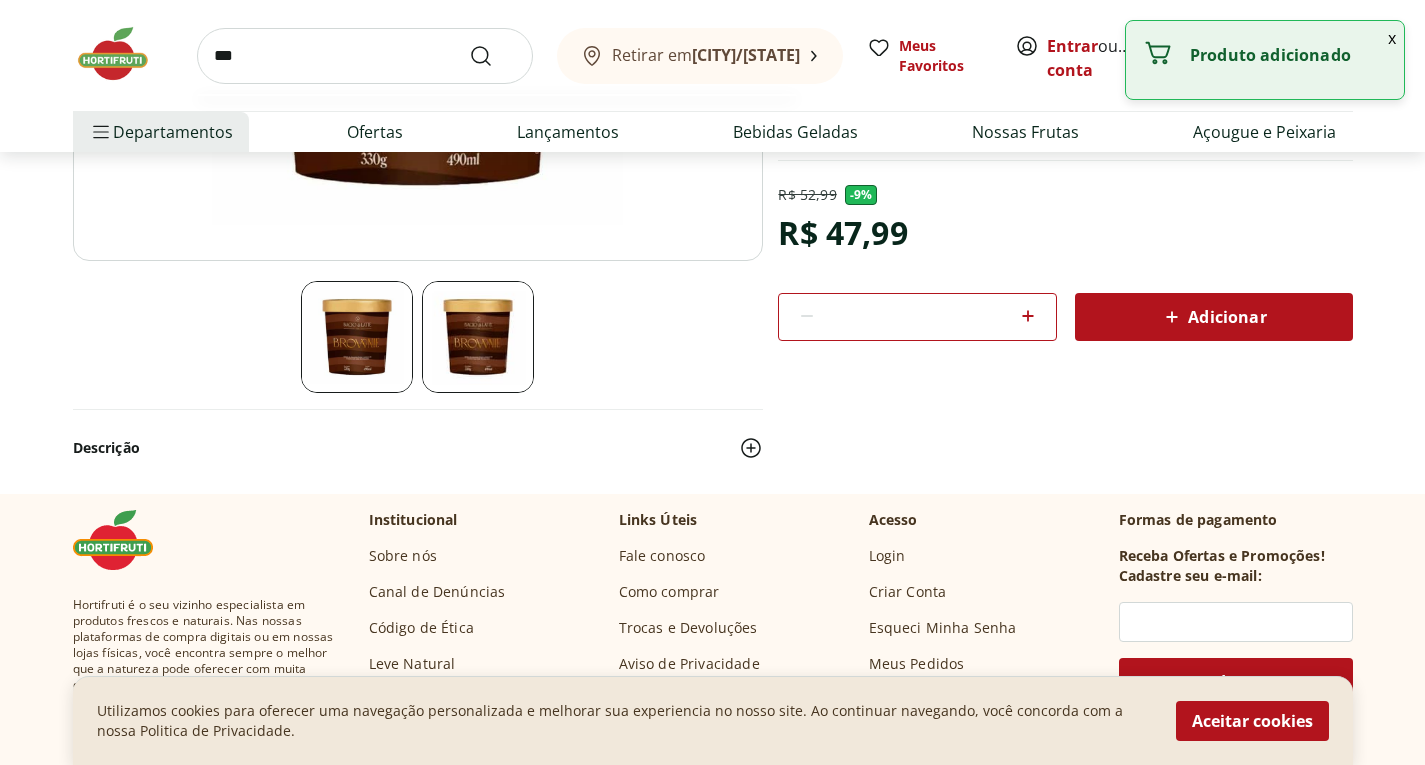 click at bounding box center [493, 56] 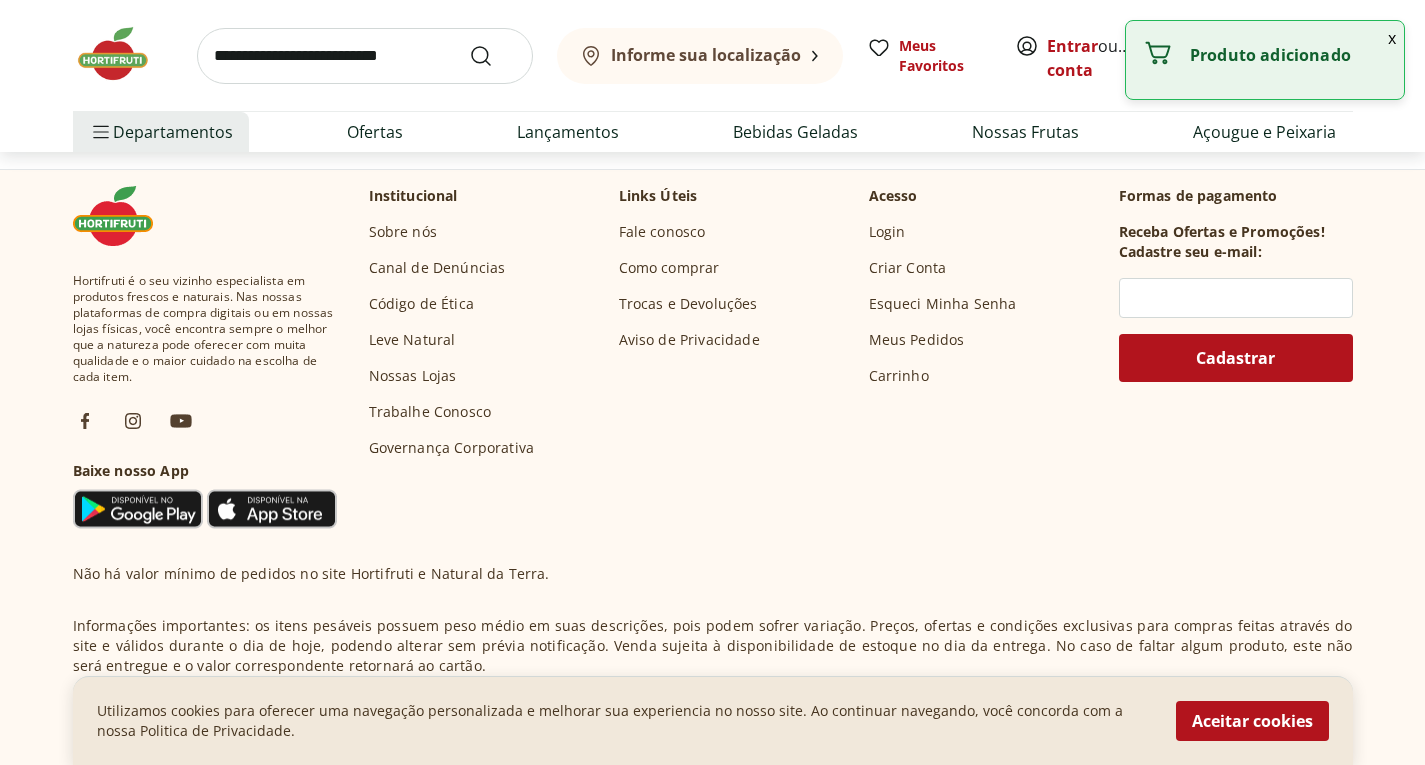 scroll, scrollTop: 0, scrollLeft: 0, axis: both 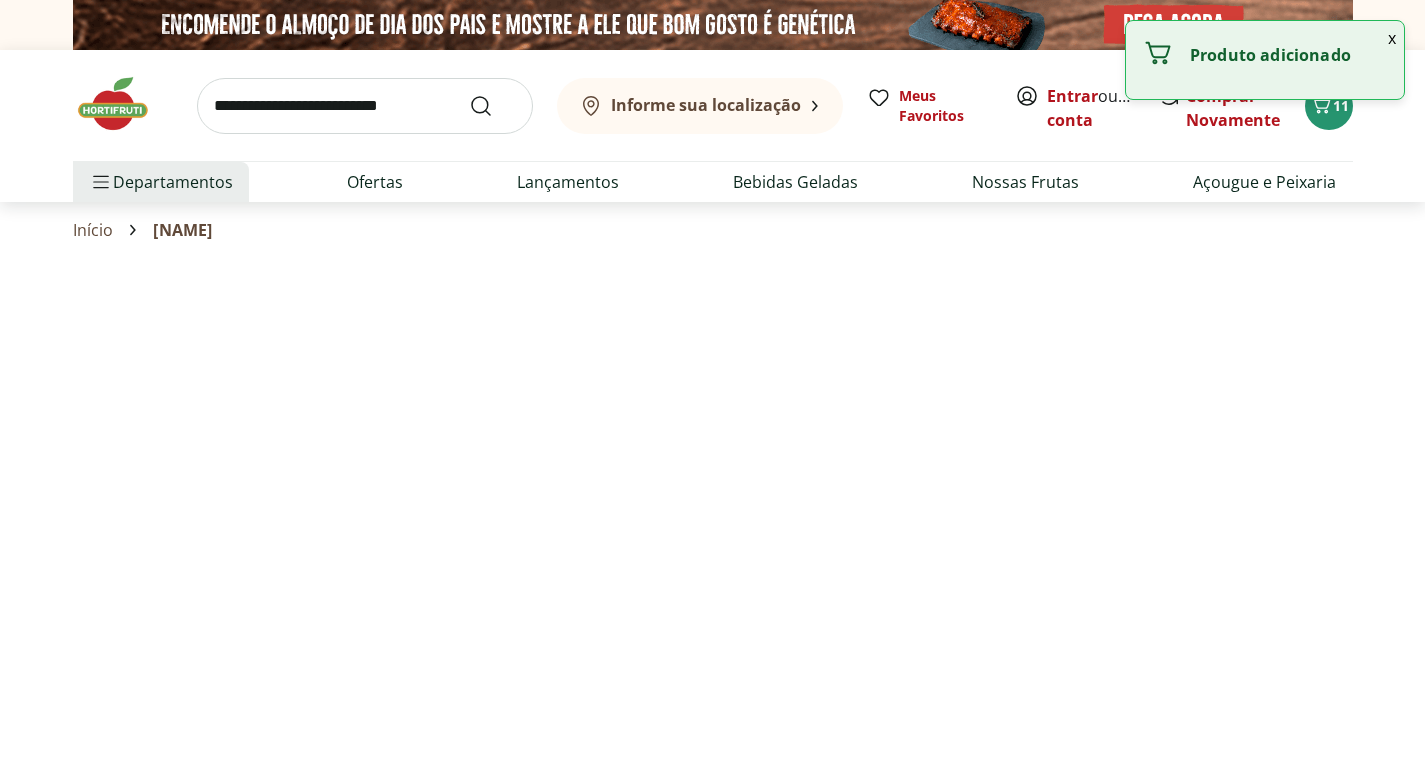 select on "**********" 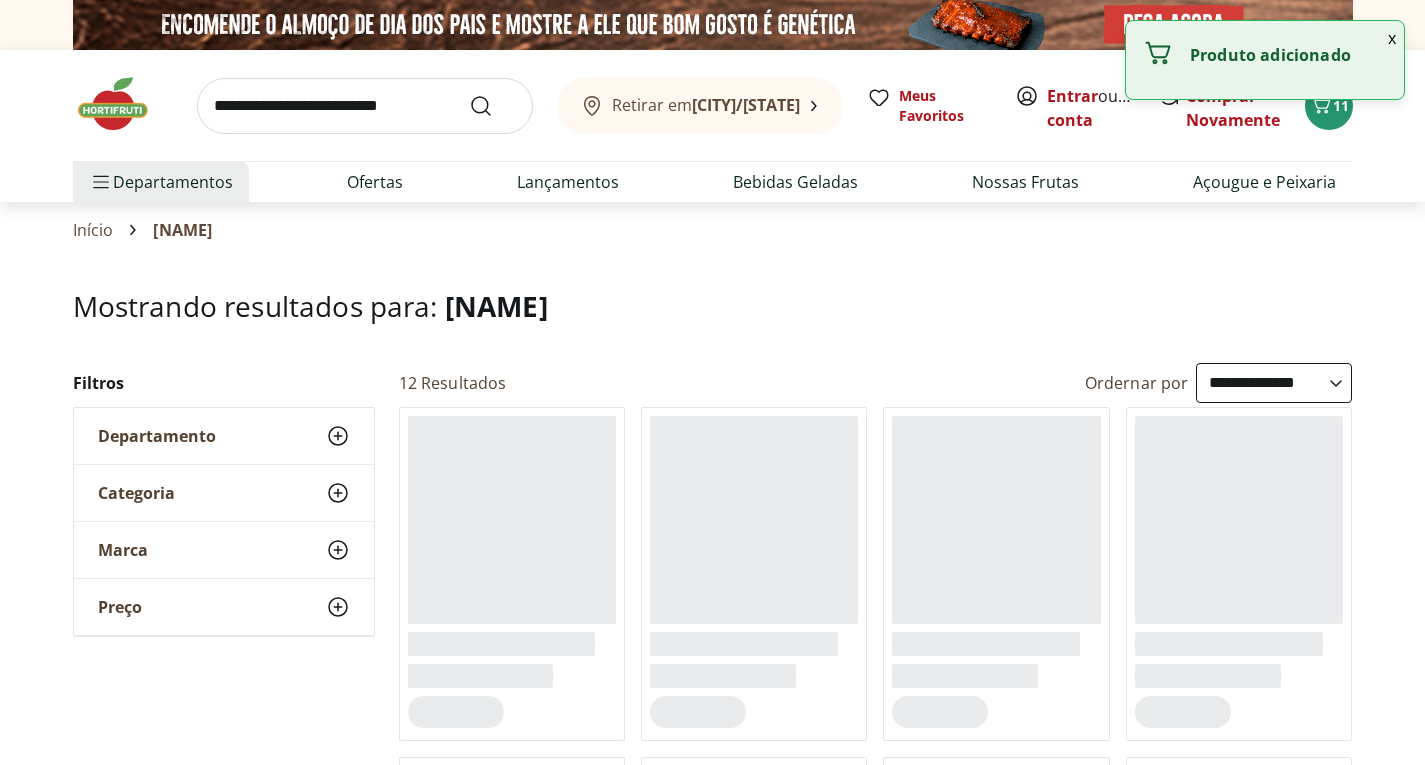 click on "Mostrando resultados para:   ben" at bounding box center [713, 306] 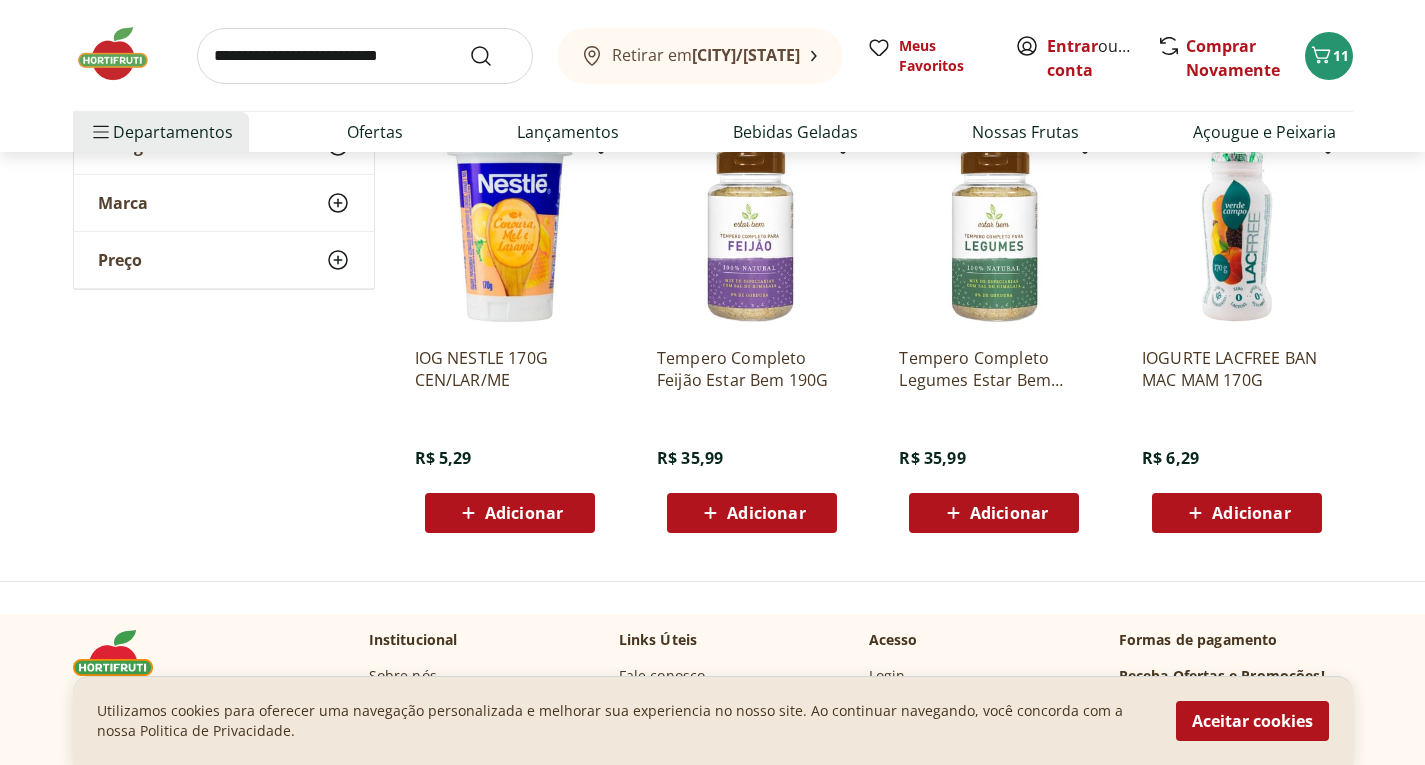 scroll, scrollTop: 1160, scrollLeft: 0, axis: vertical 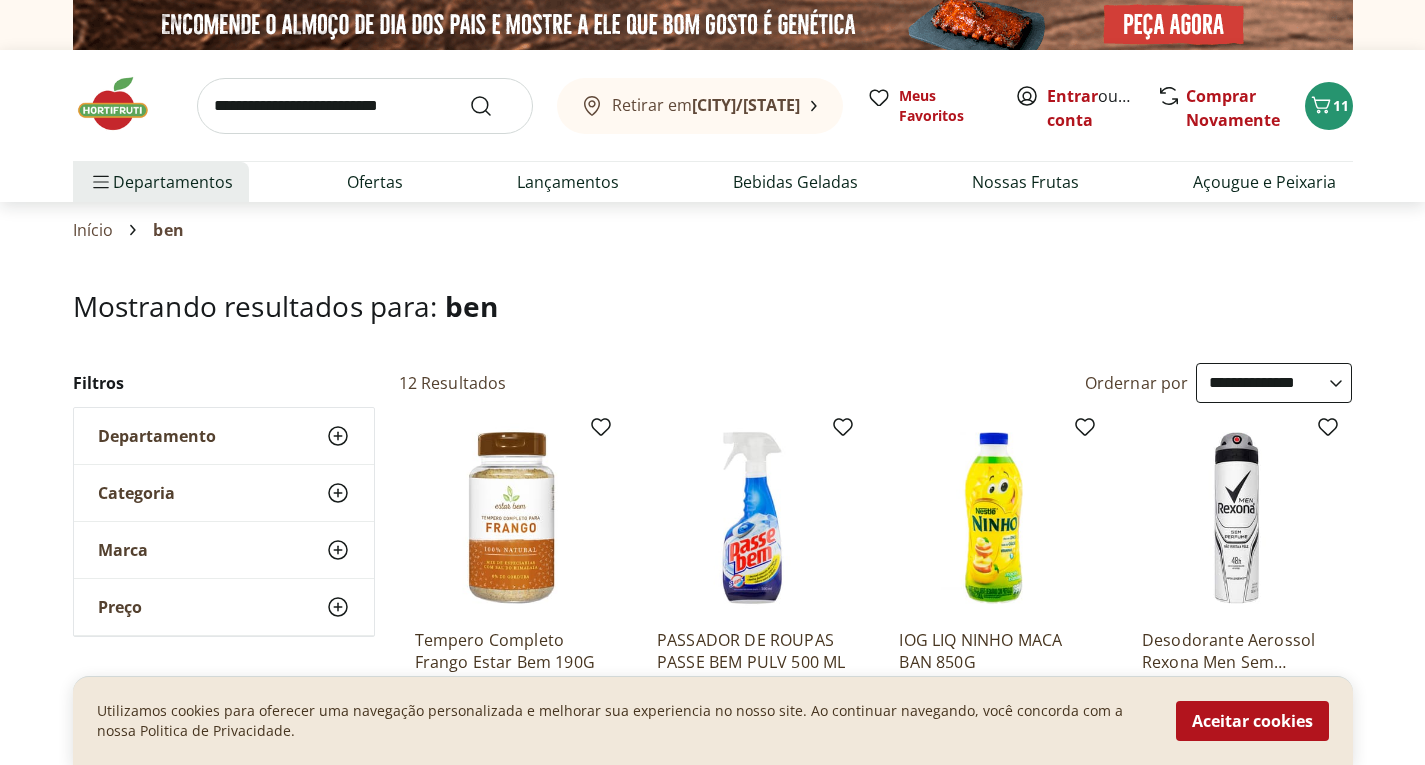 select on "**********" 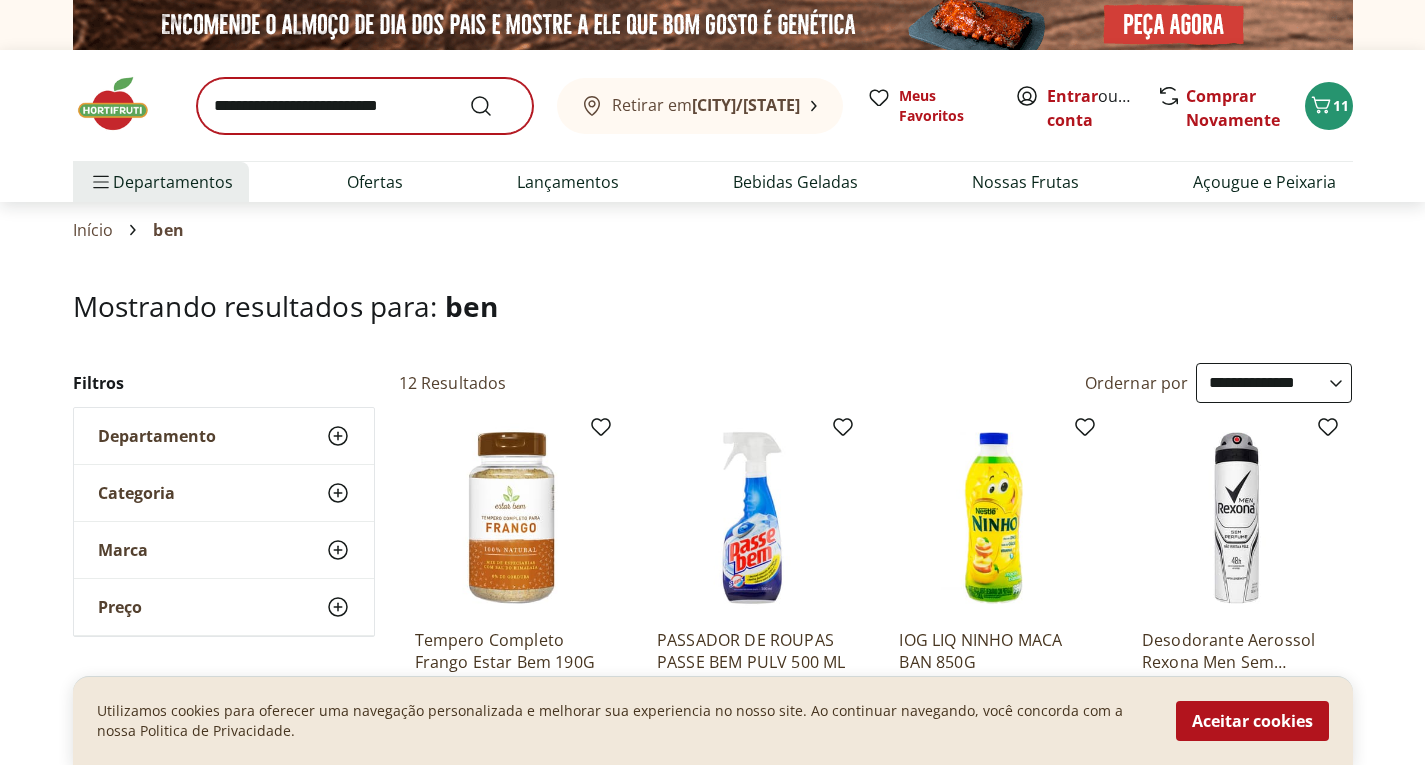 scroll, scrollTop: 1160, scrollLeft: 0, axis: vertical 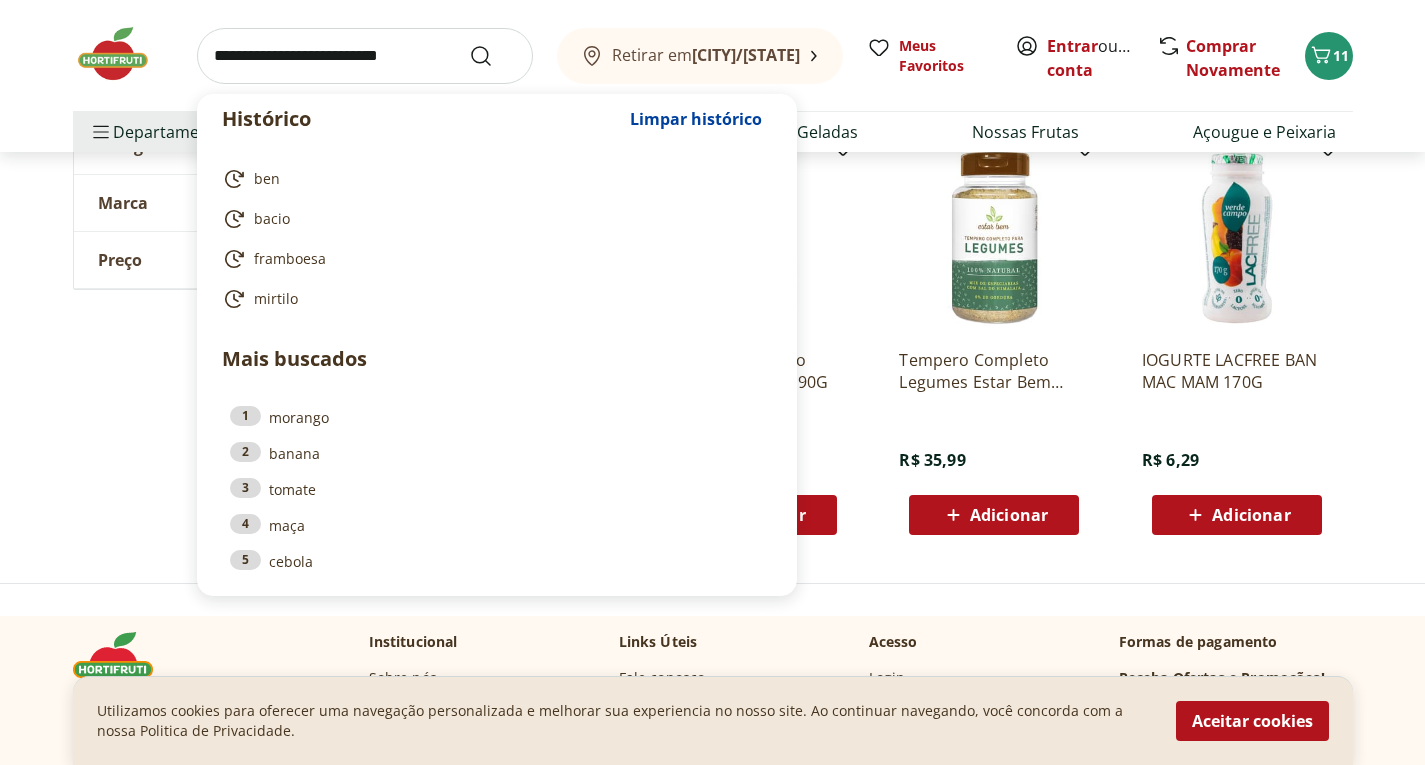 click at bounding box center [365, 56] 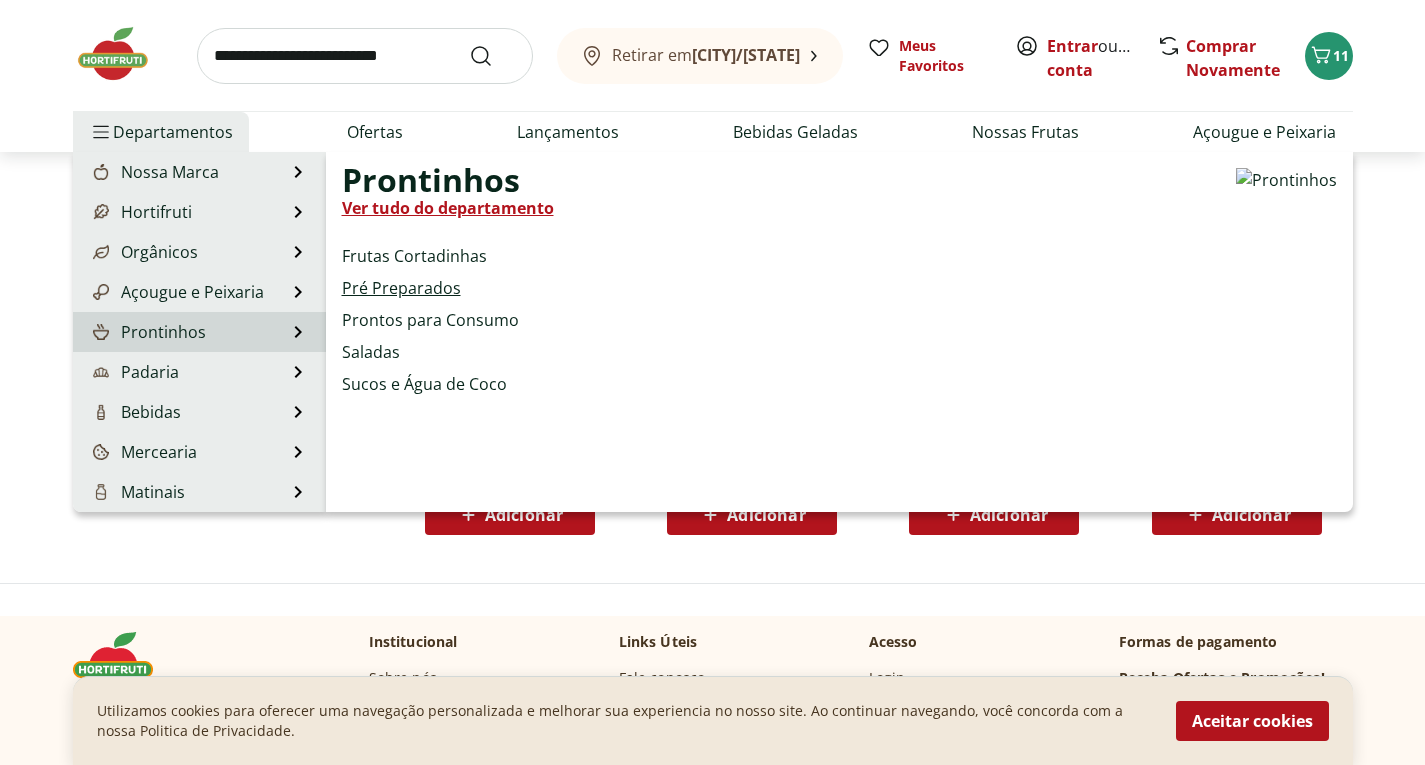 click on "Pré Preparados" at bounding box center [401, 288] 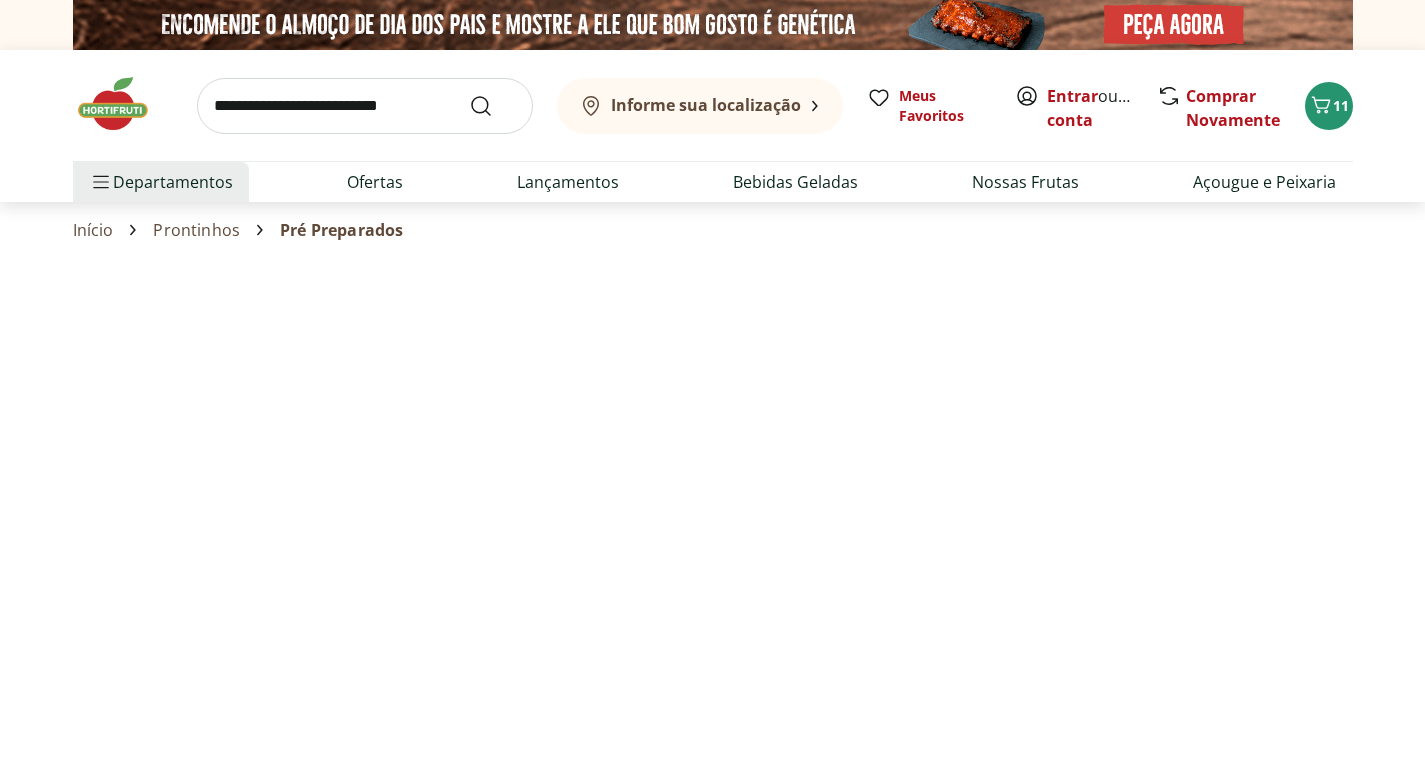 select on "**********" 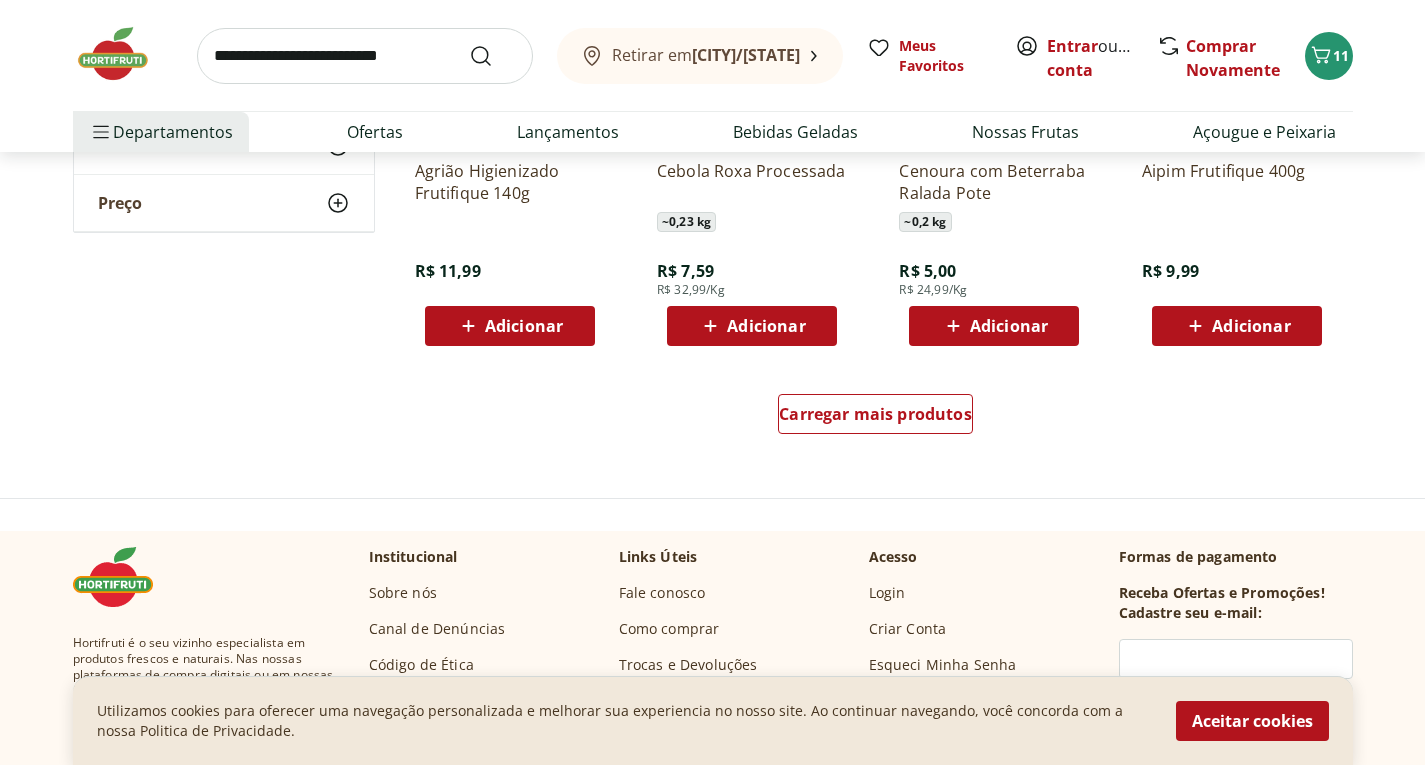 scroll, scrollTop: 1280, scrollLeft: 0, axis: vertical 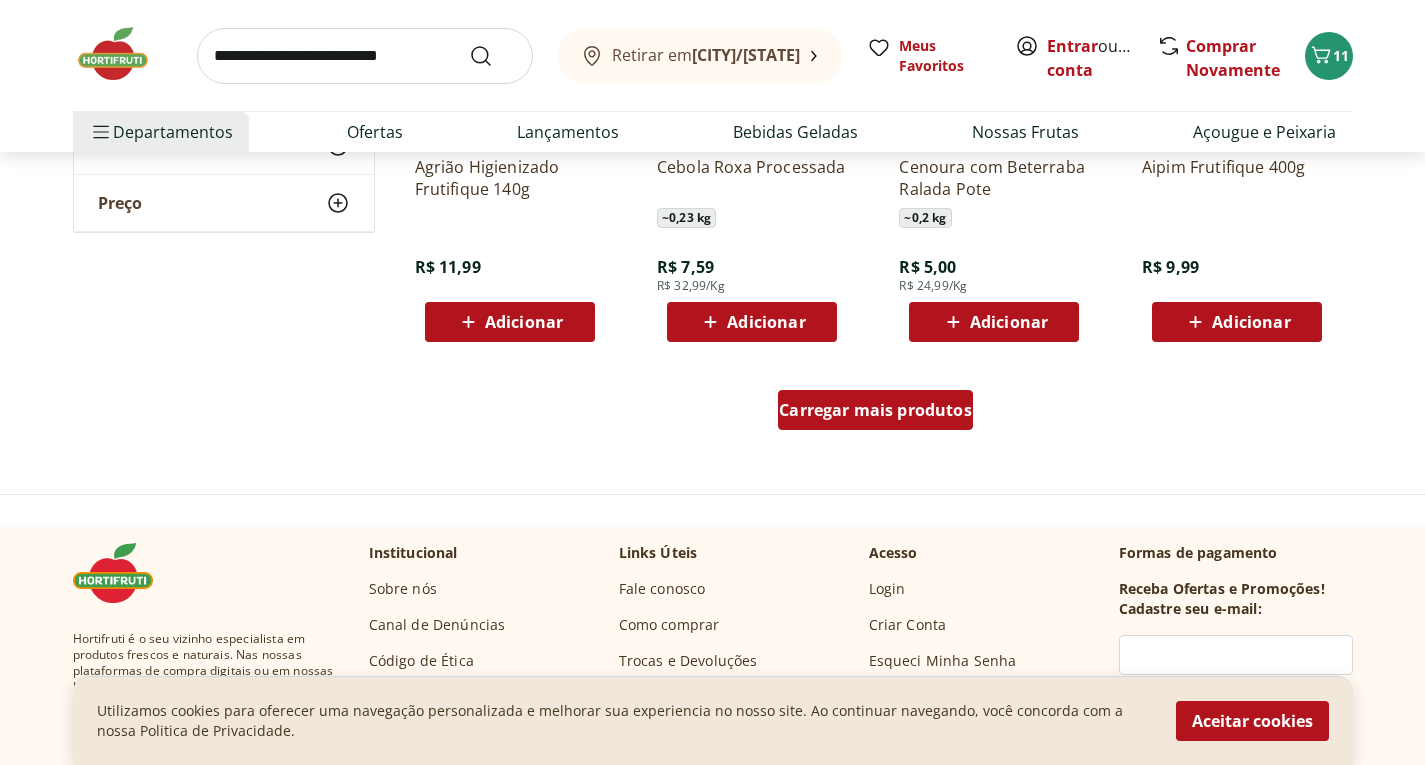 click on "Carregar mais produtos" at bounding box center [875, 410] 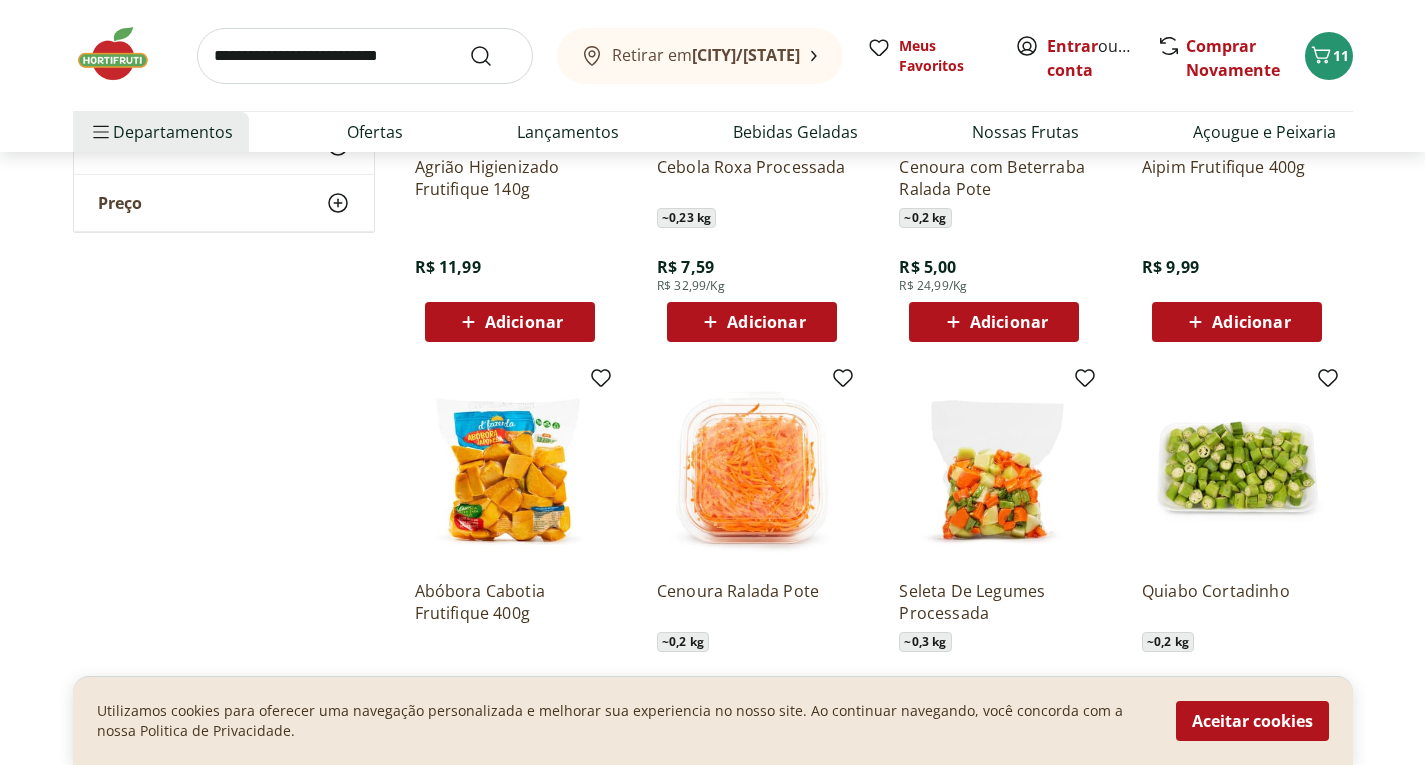 click on "**********" at bounding box center [713, 388] 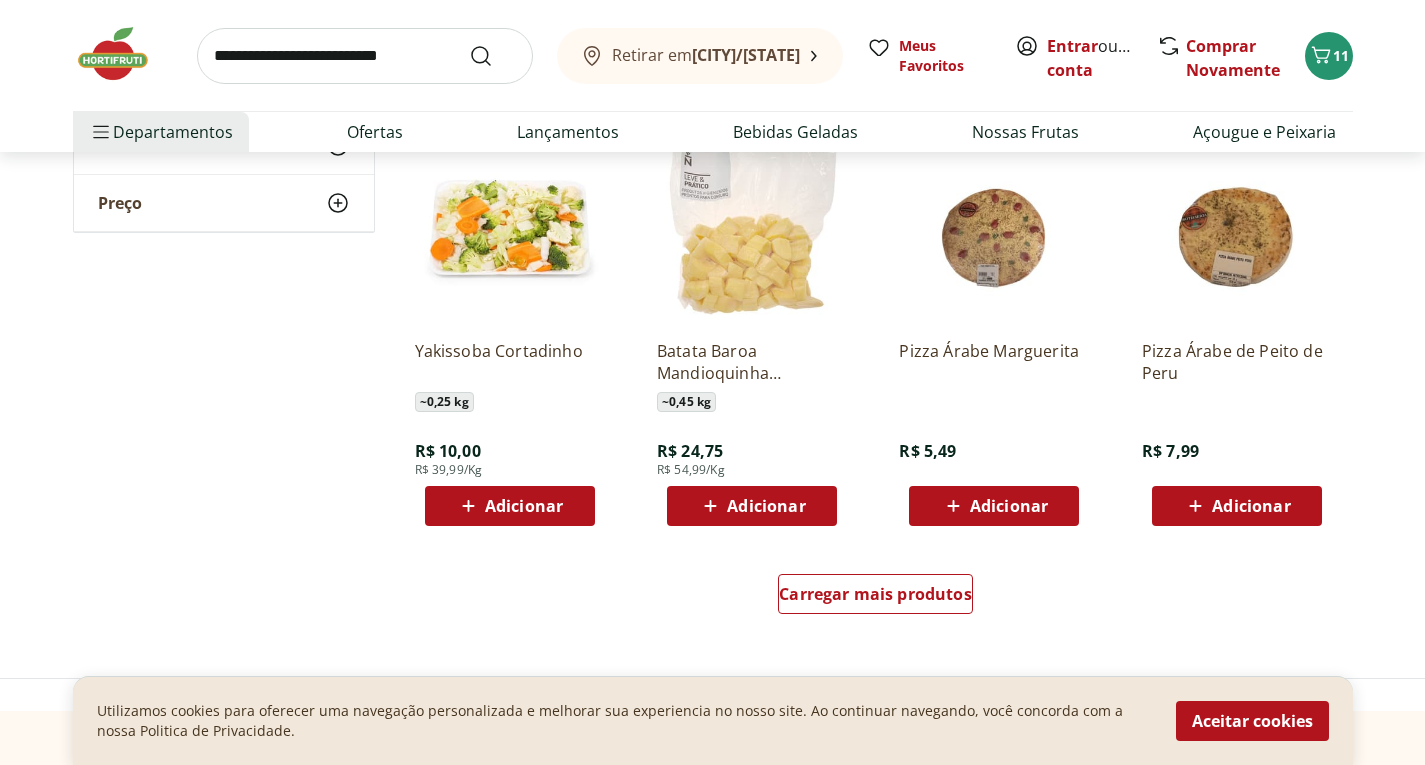 scroll, scrollTop: 2440, scrollLeft: 0, axis: vertical 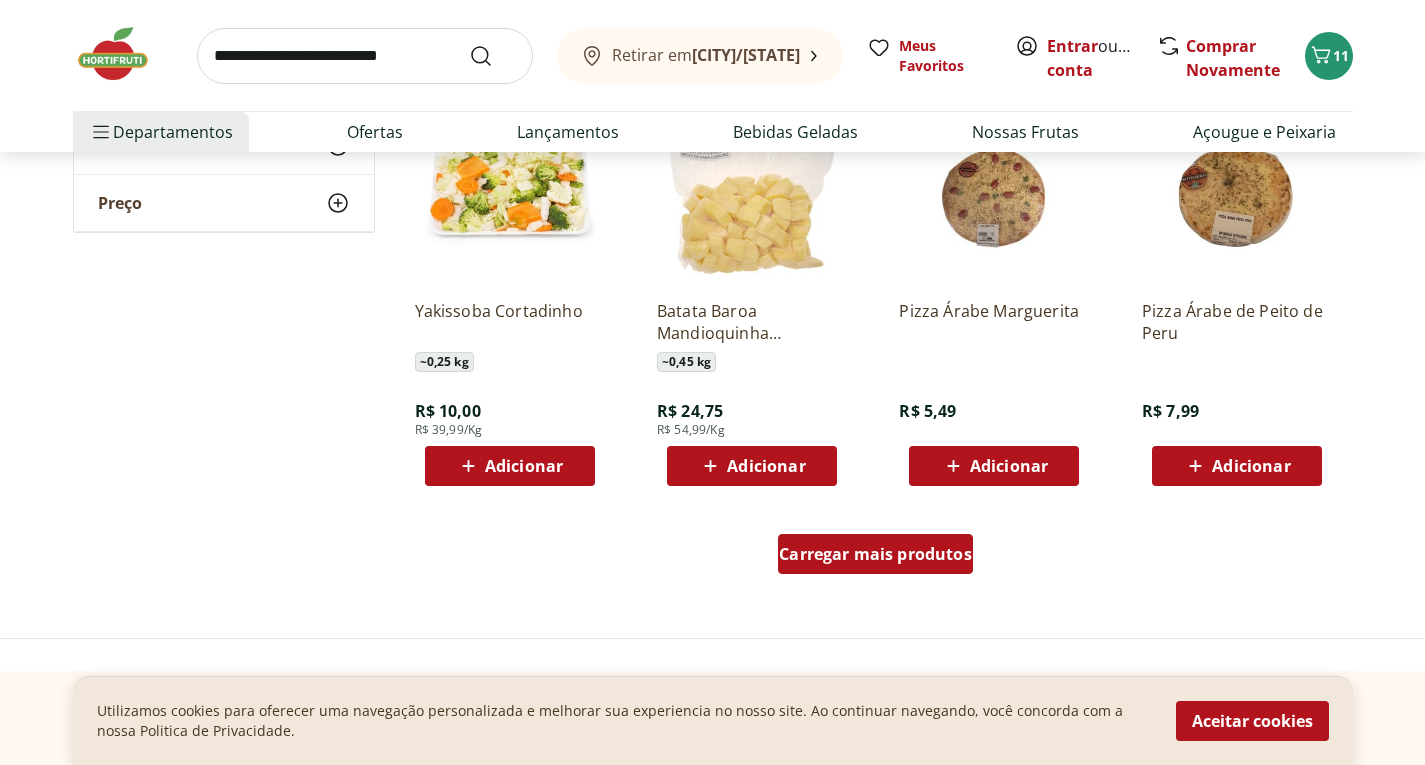 click on "Carregar mais produtos" at bounding box center [875, 554] 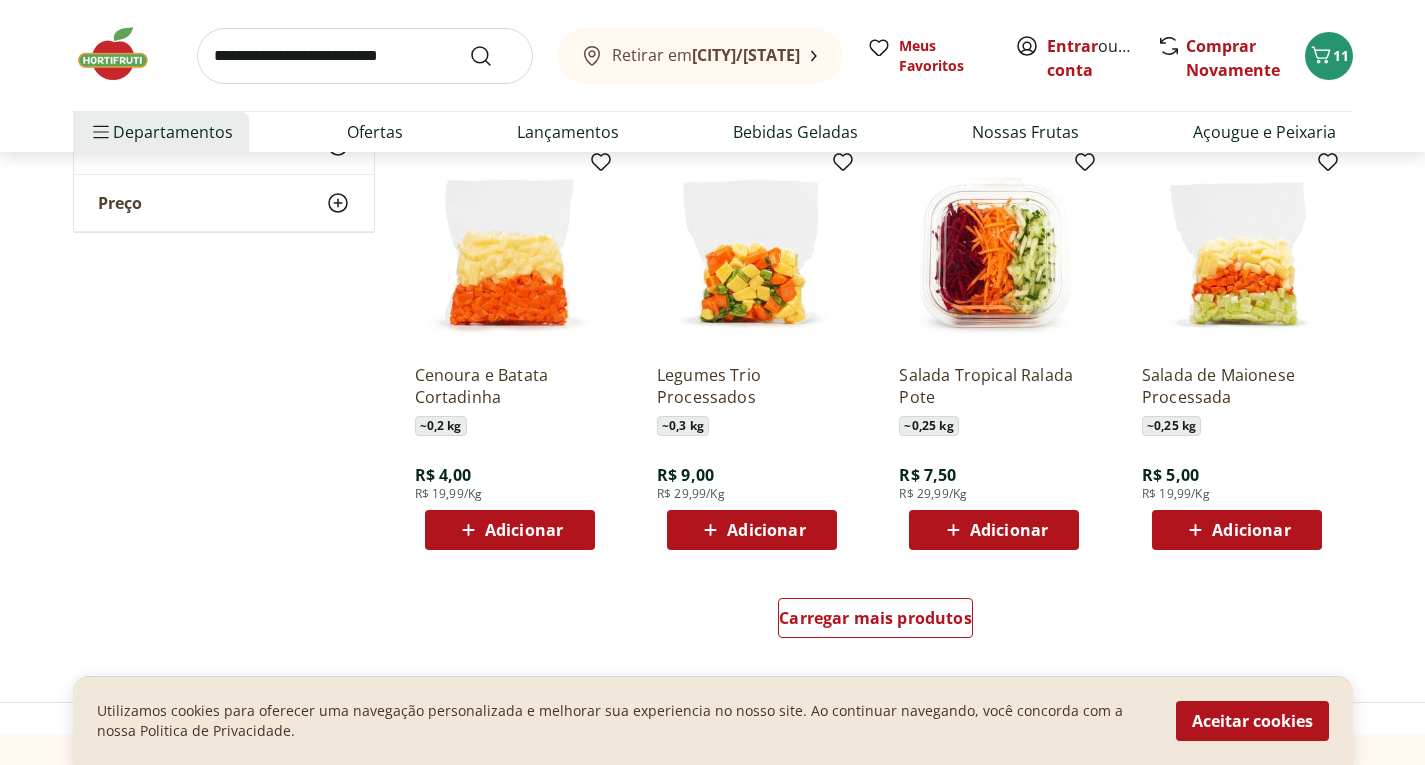 scroll, scrollTop: 3720, scrollLeft: 0, axis: vertical 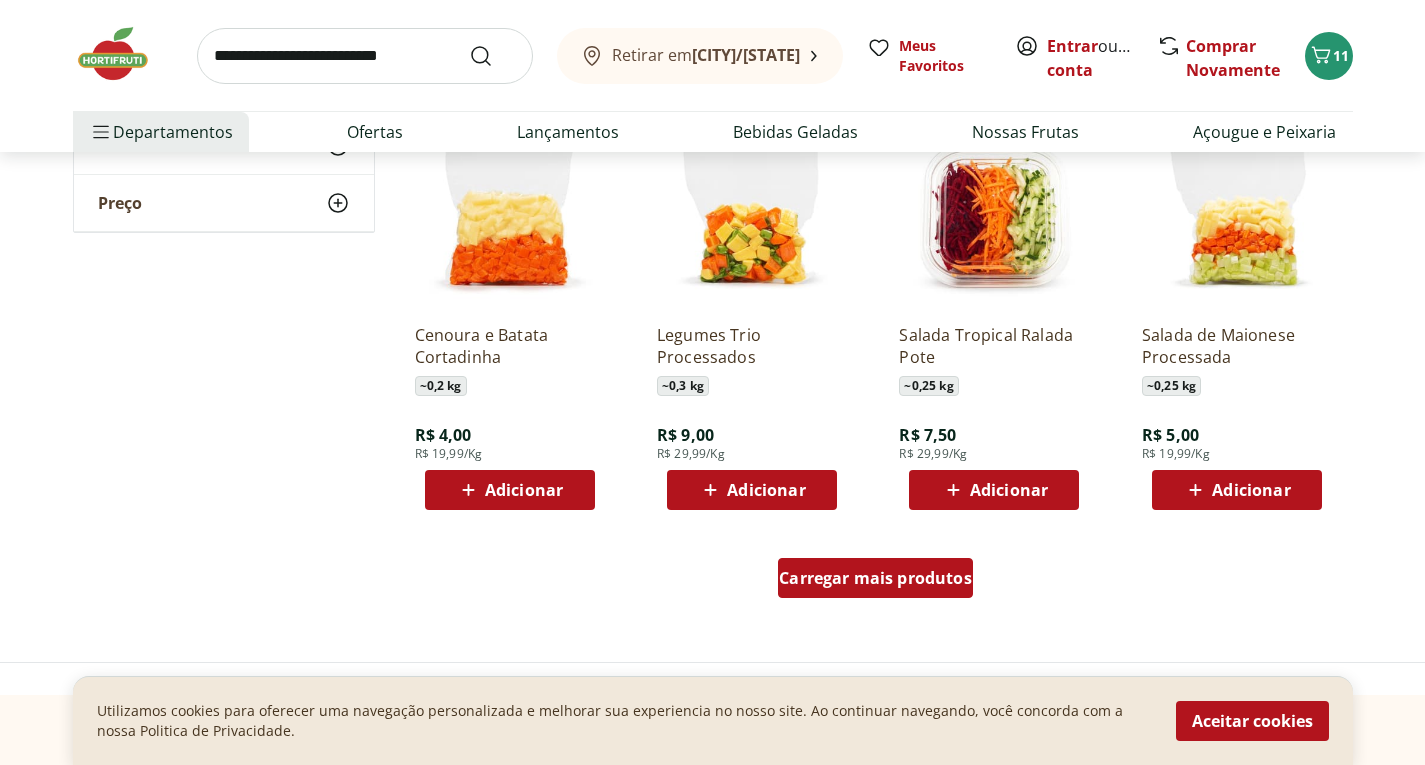 click on "Carregar mais produtos" at bounding box center [875, 578] 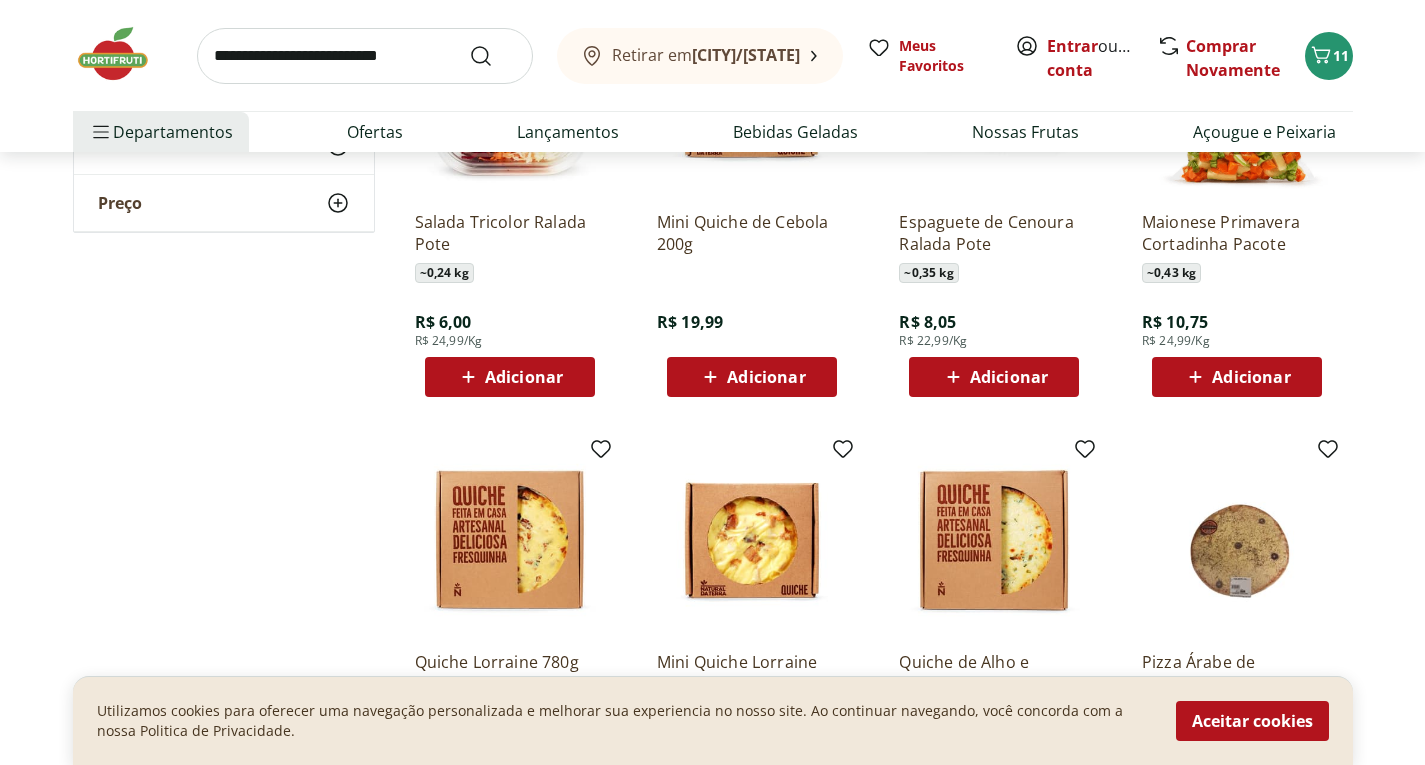 scroll, scrollTop: 4640, scrollLeft: 0, axis: vertical 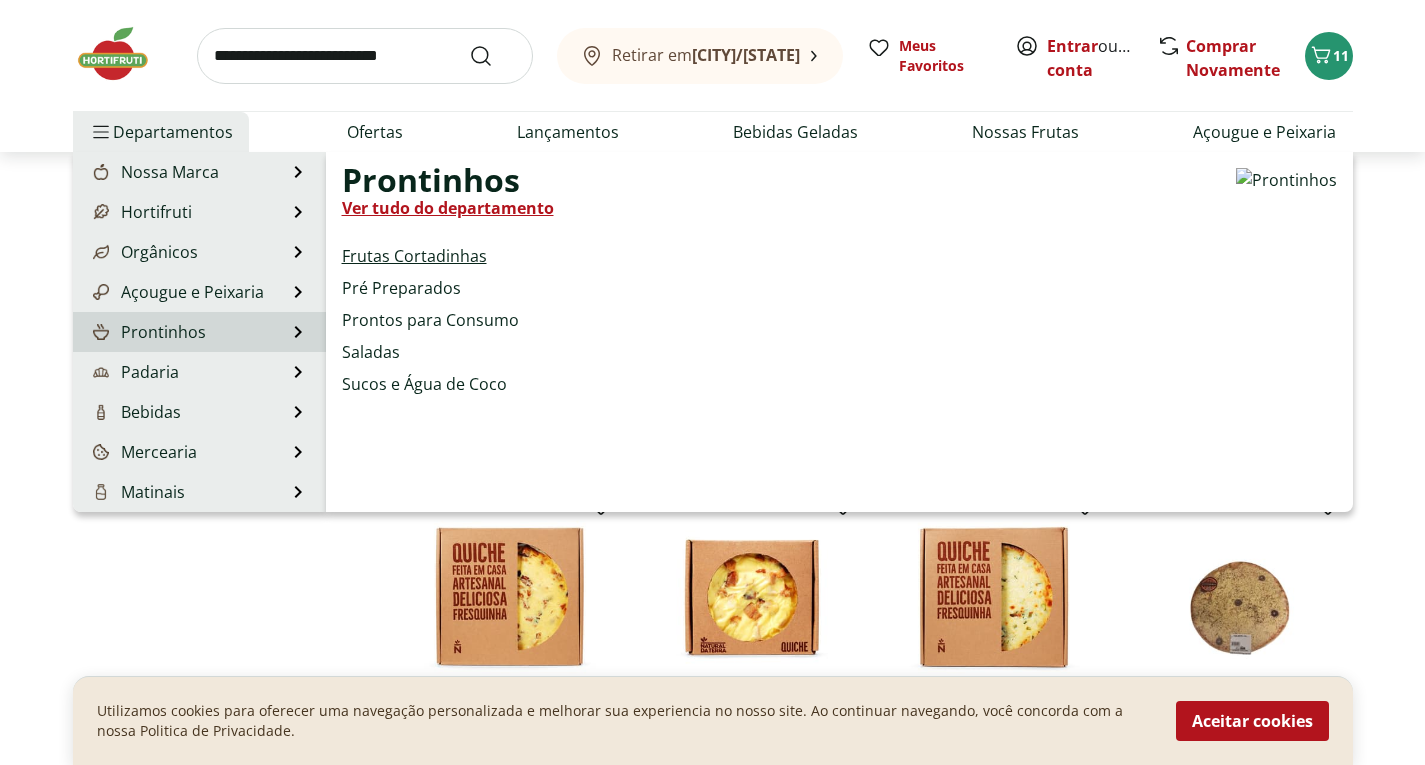 click on "Frutas Cortadinhas" at bounding box center [414, 256] 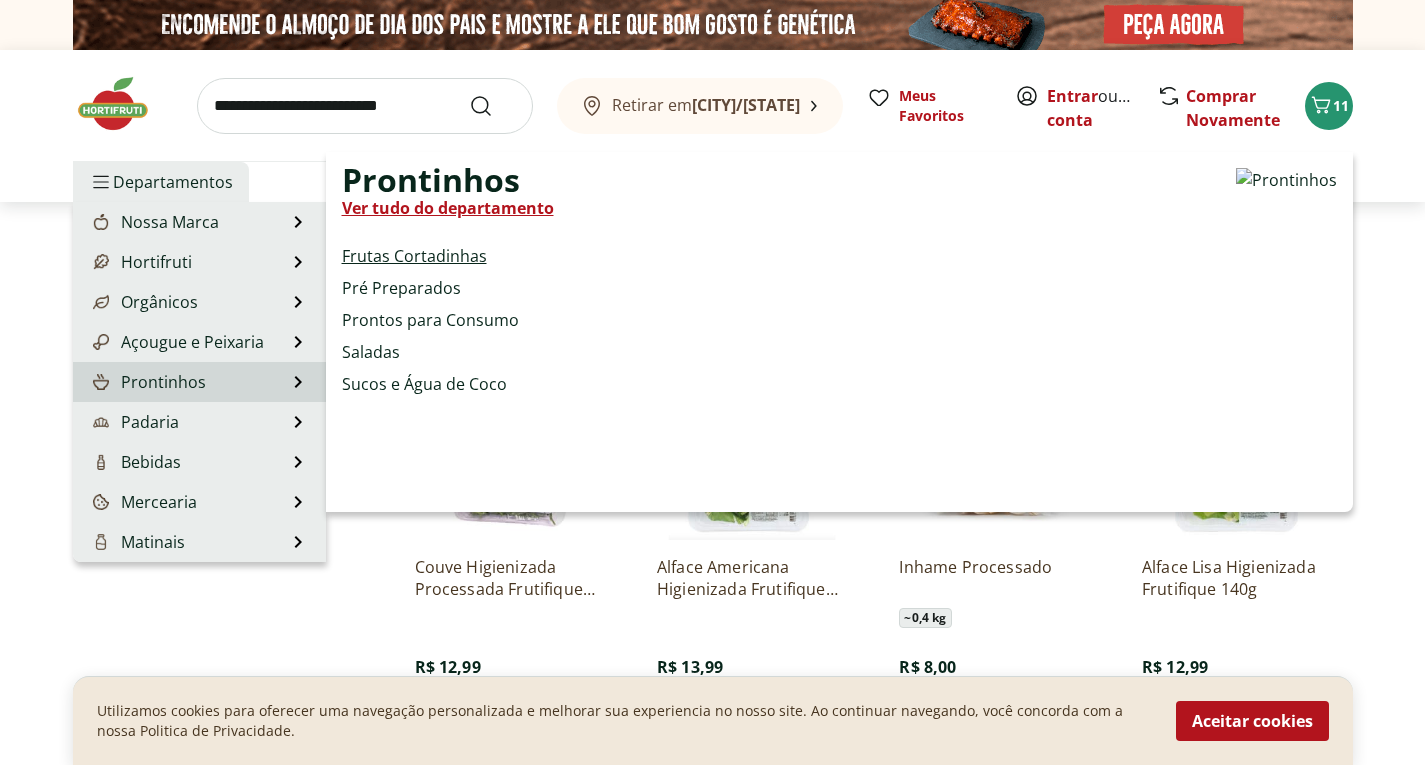 select on "**********" 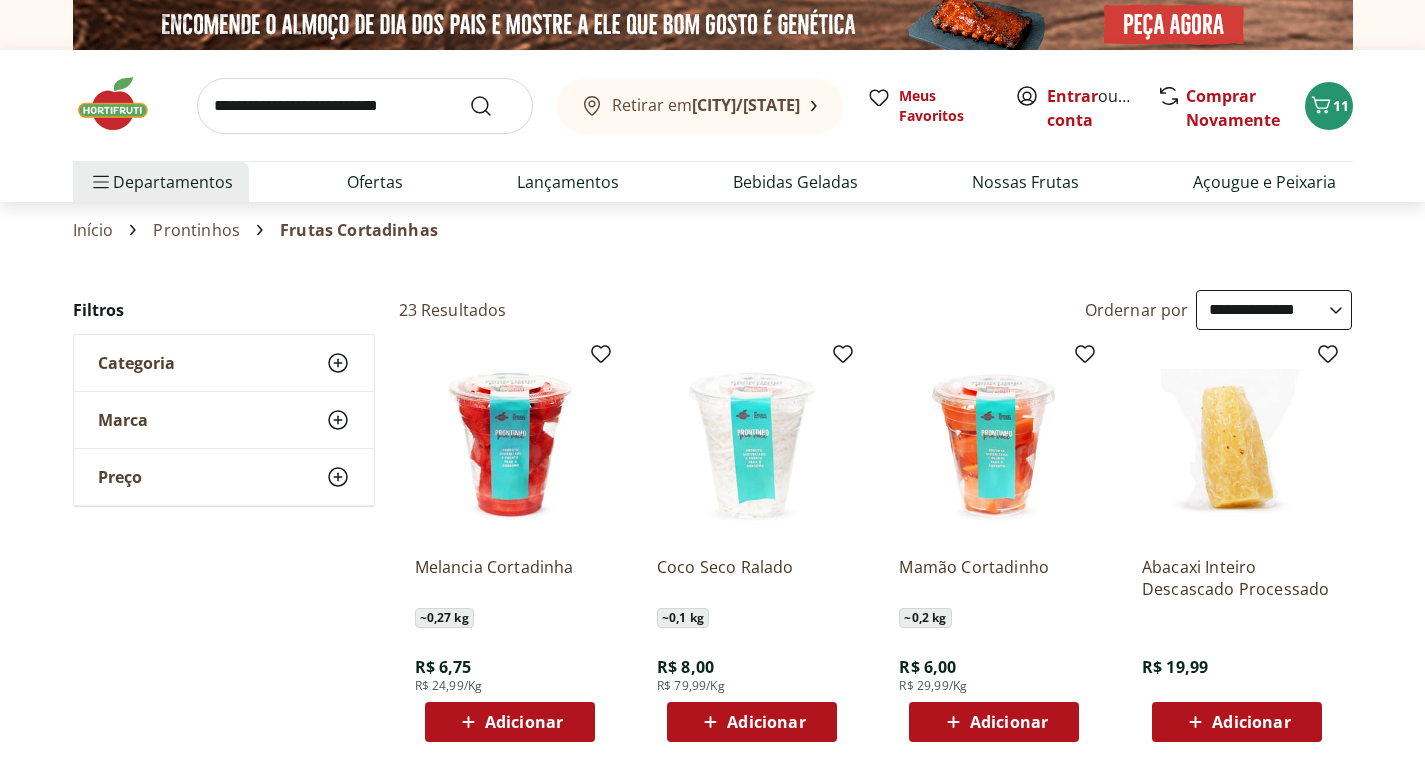 click on "**********" at bounding box center [712, 1016] 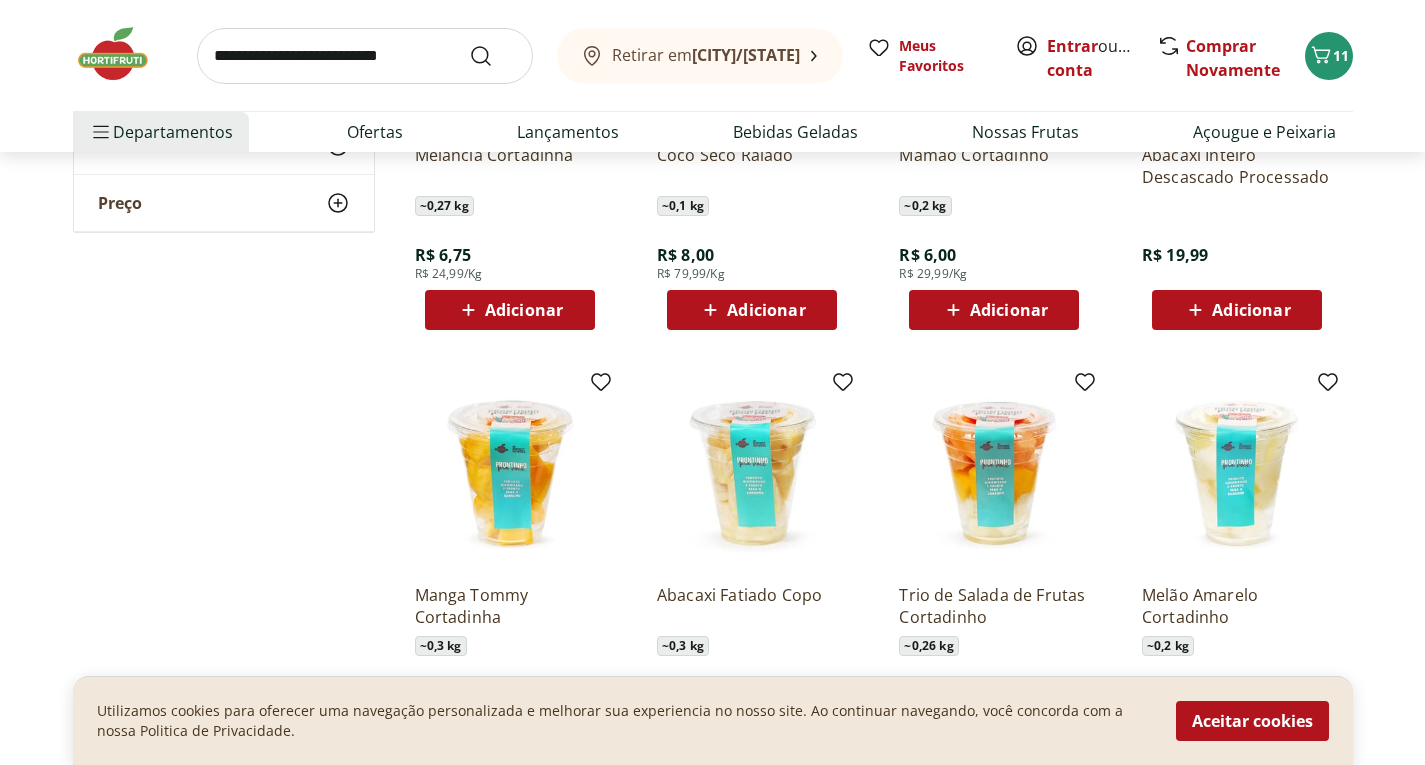 scroll, scrollTop: 440, scrollLeft: 0, axis: vertical 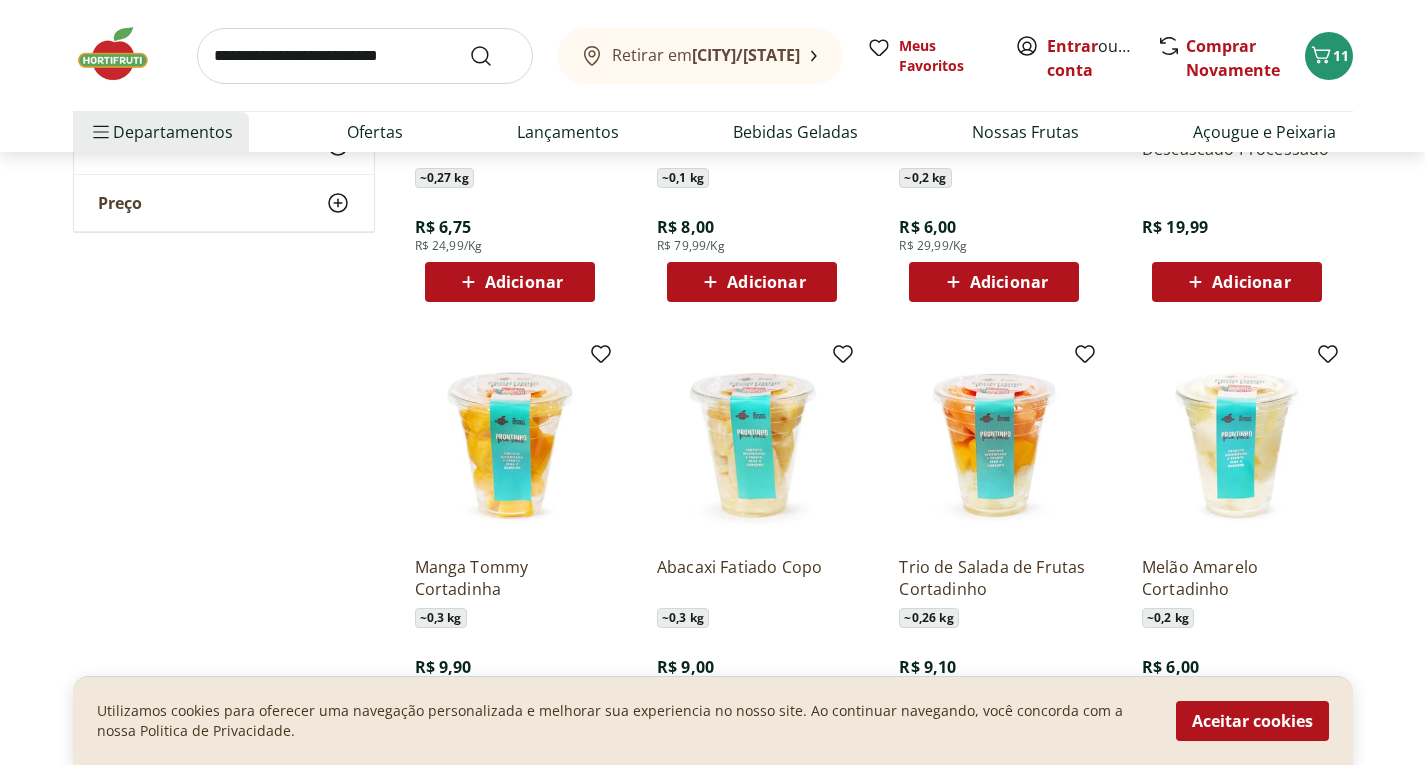 click 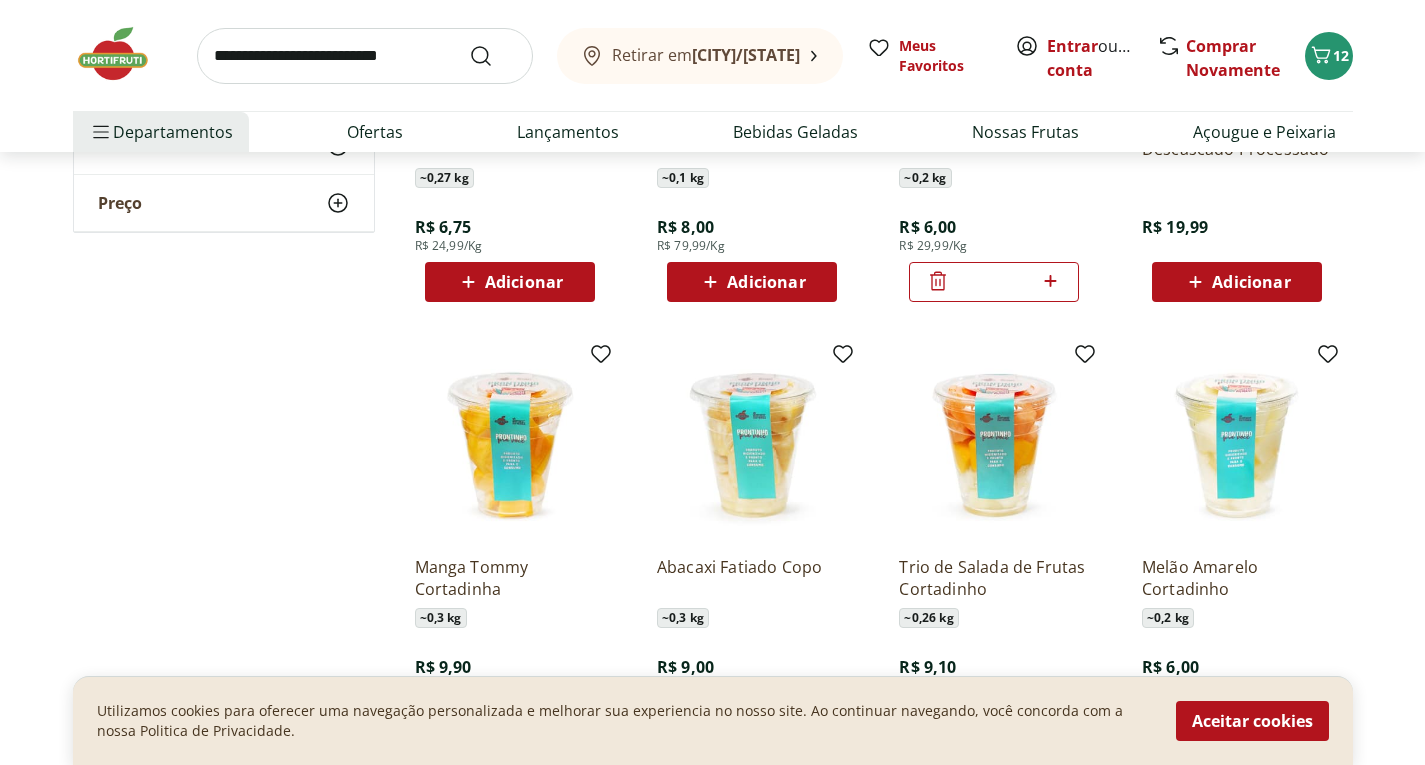 click on "**********" at bounding box center (712, 576) 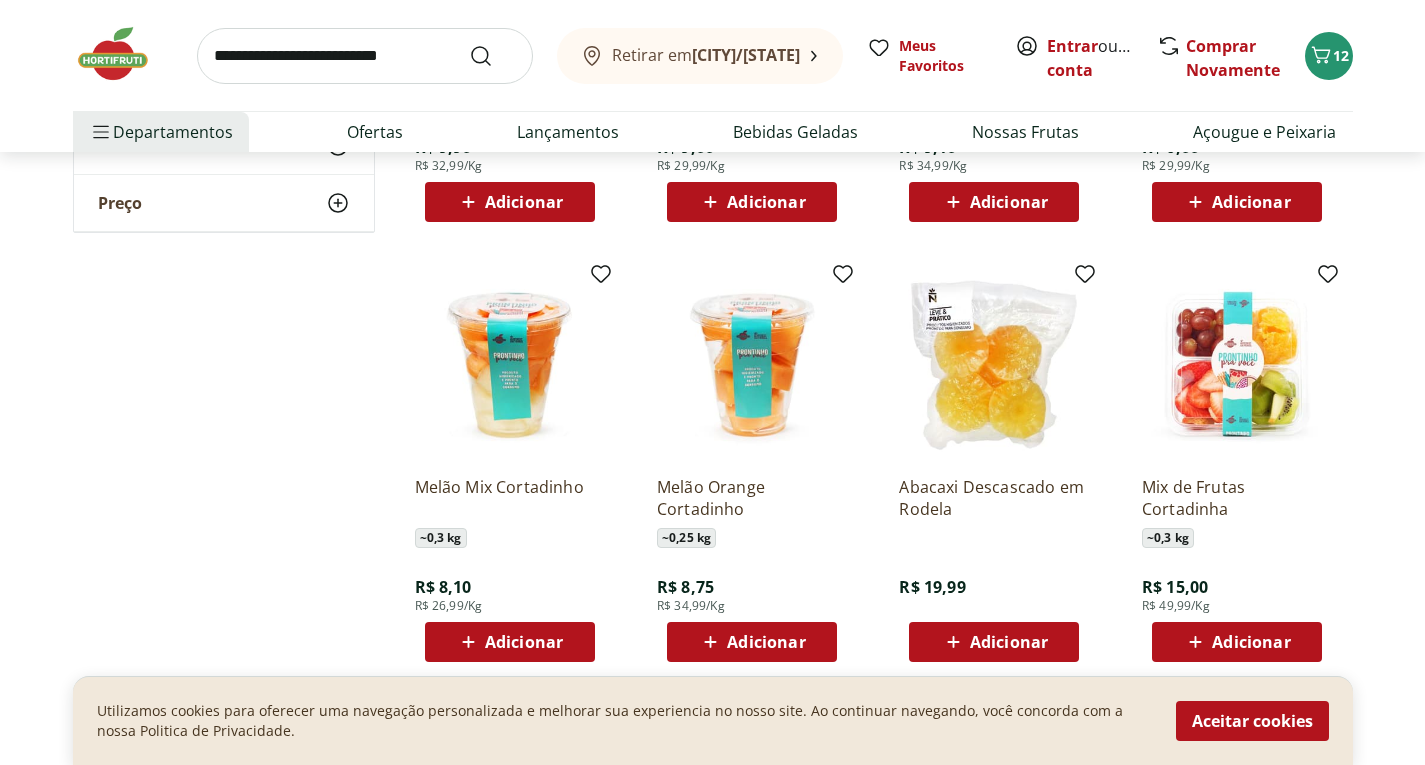 scroll, scrollTop: 1040, scrollLeft: 0, axis: vertical 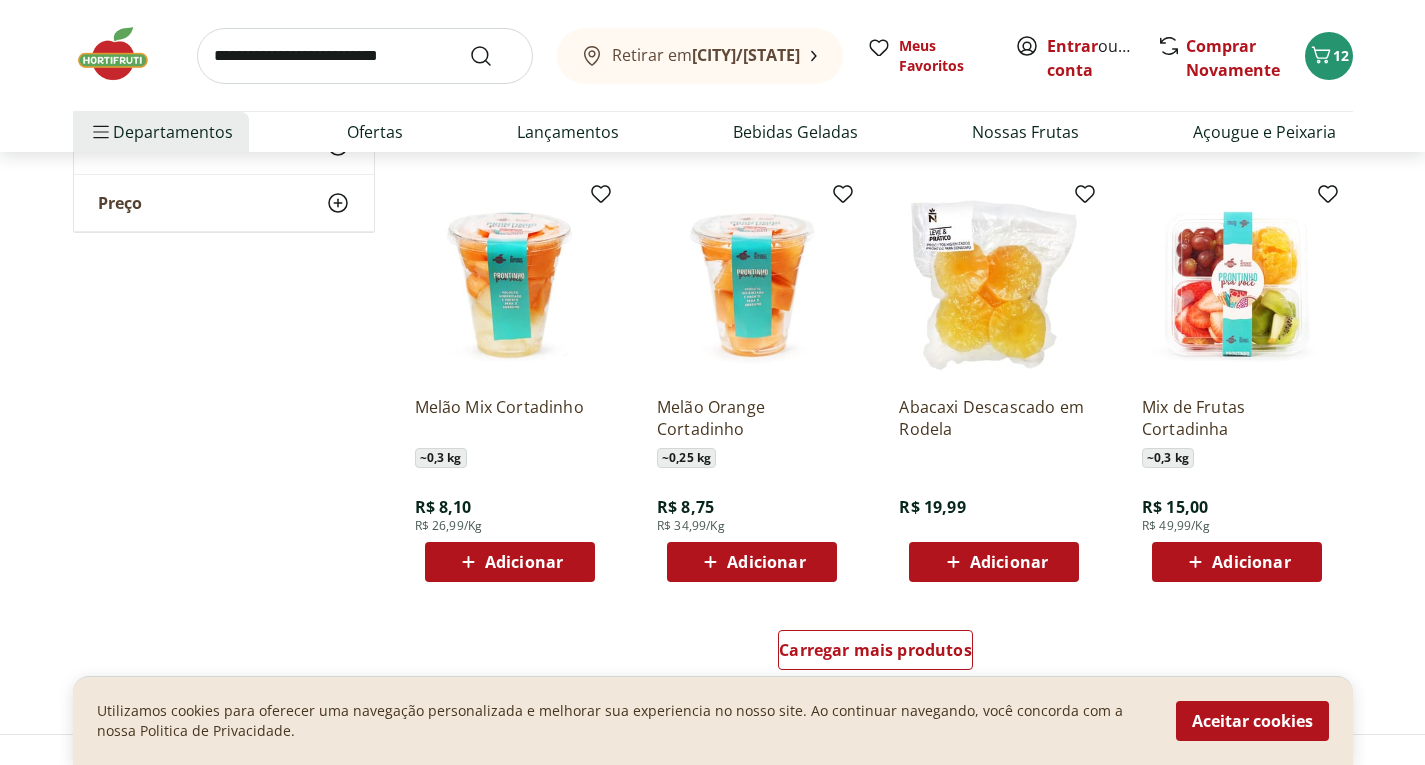 click on "Adicionar" at bounding box center (1009, 562) 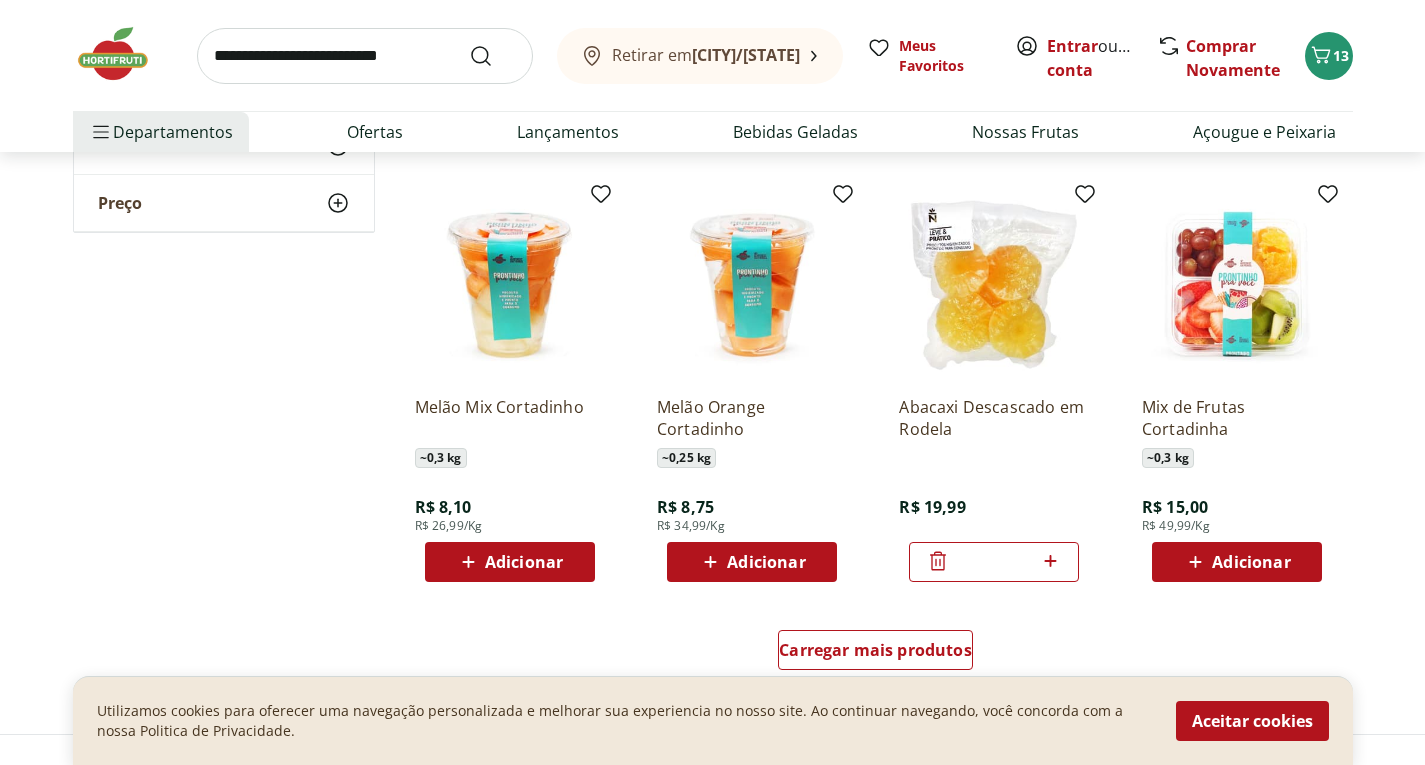 click on "**********" at bounding box center [712, -24] 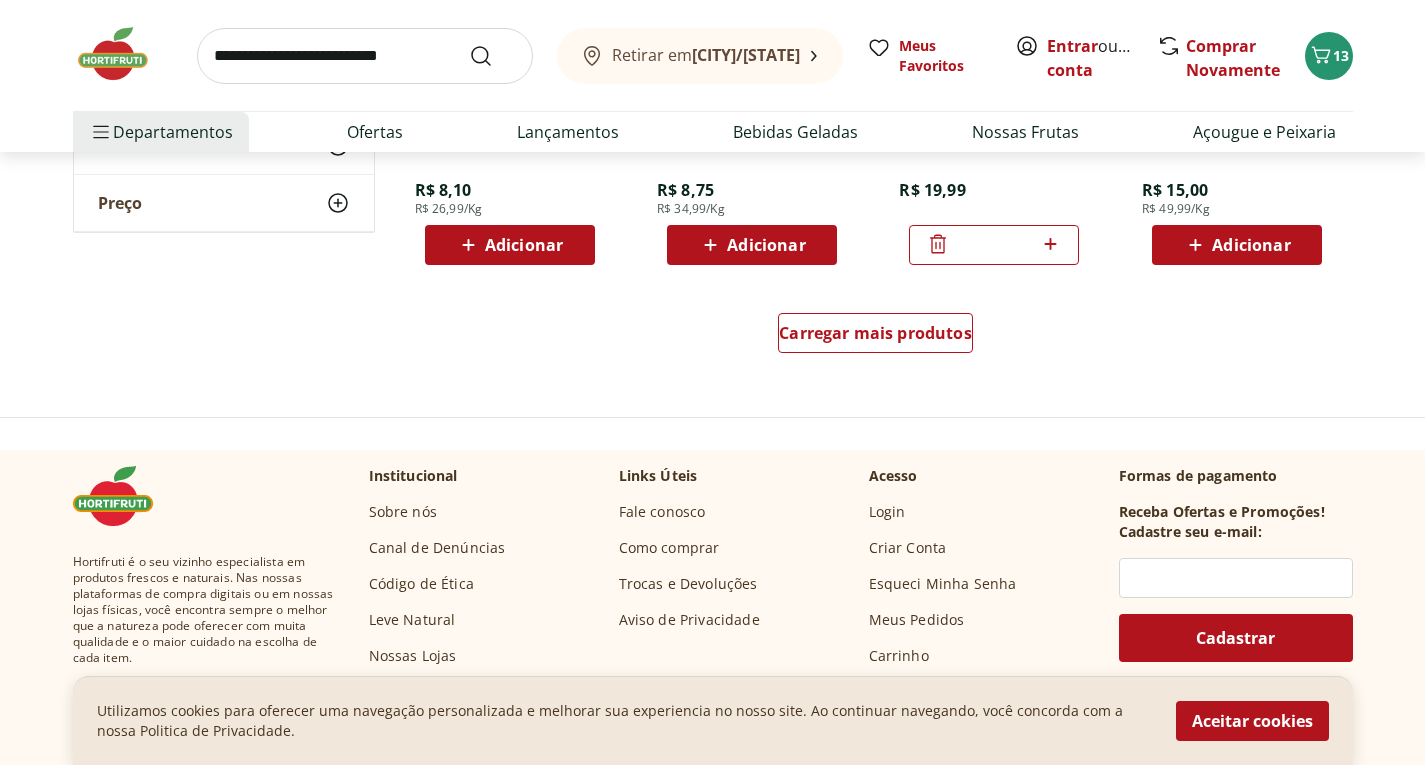 scroll, scrollTop: 1360, scrollLeft: 0, axis: vertical 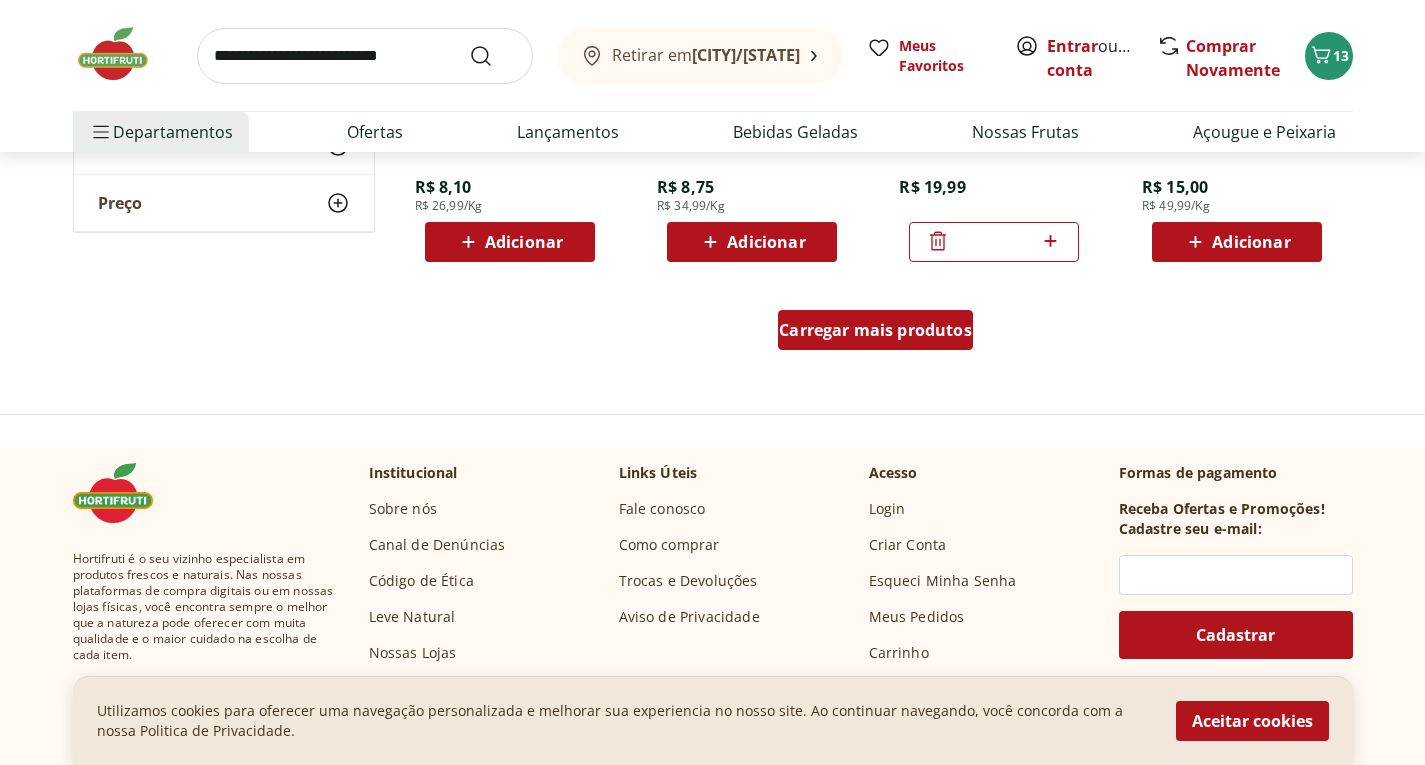 click on "Carregar mais produtos" at bounding box center (875, 330) 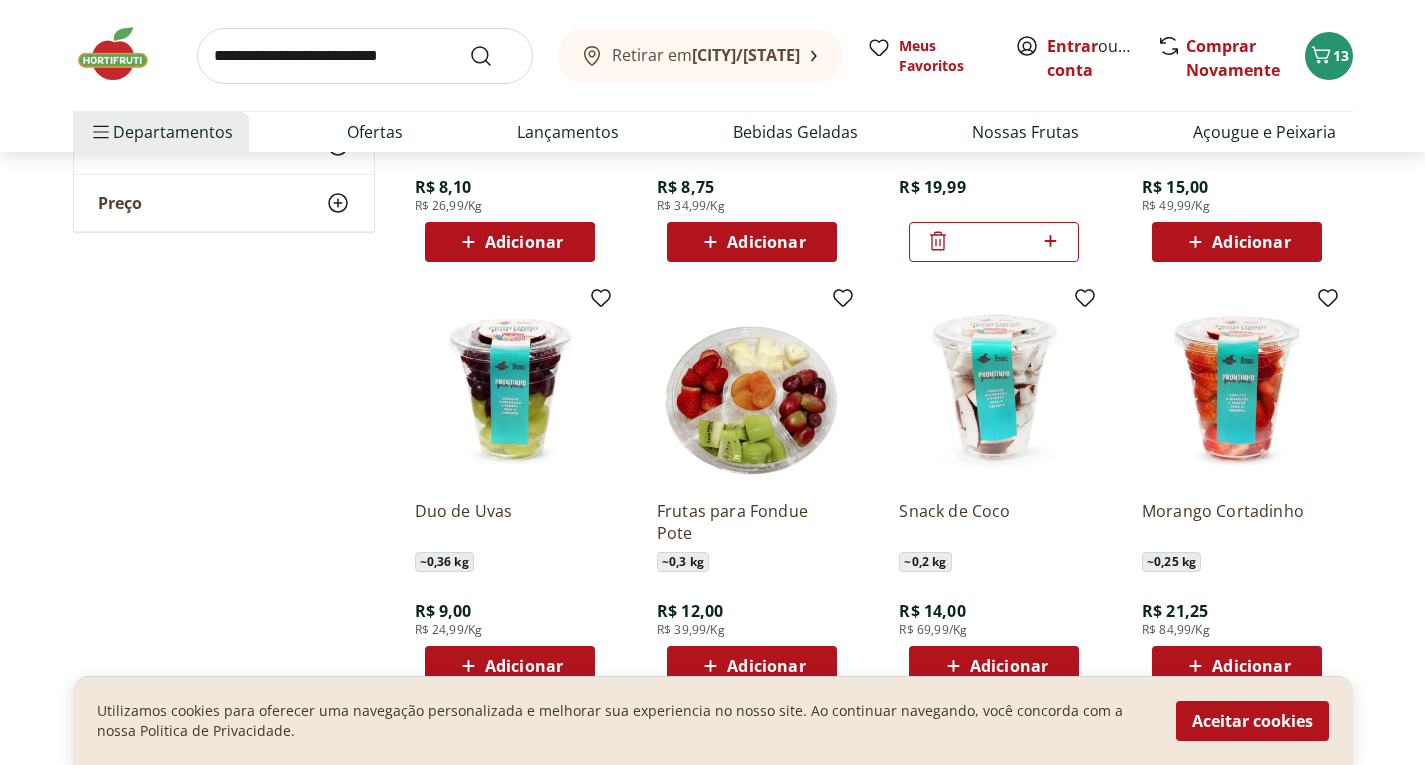 click on "**********" at bounding box center (712, 256) 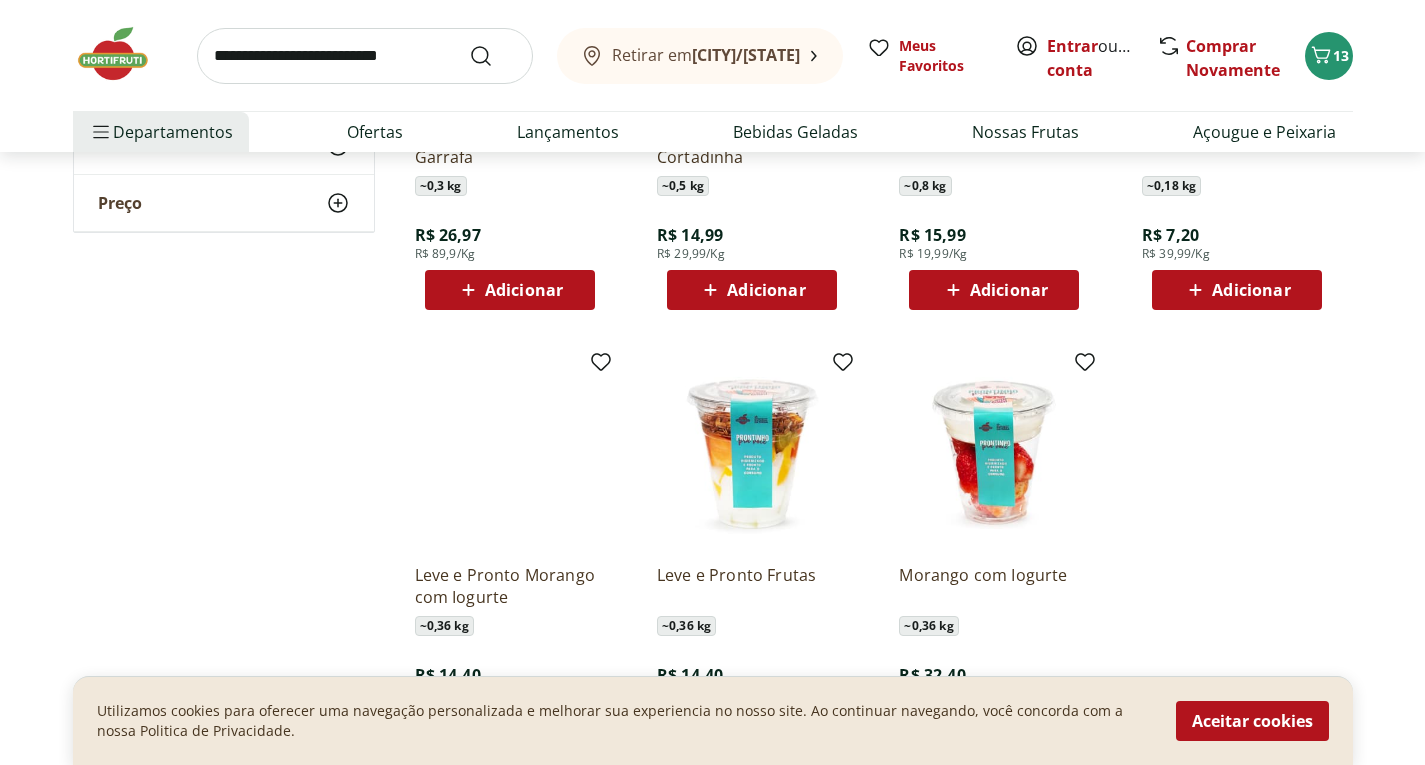 scroll, scrollTop: 2280, scrollLeft: 0, axis: vertical 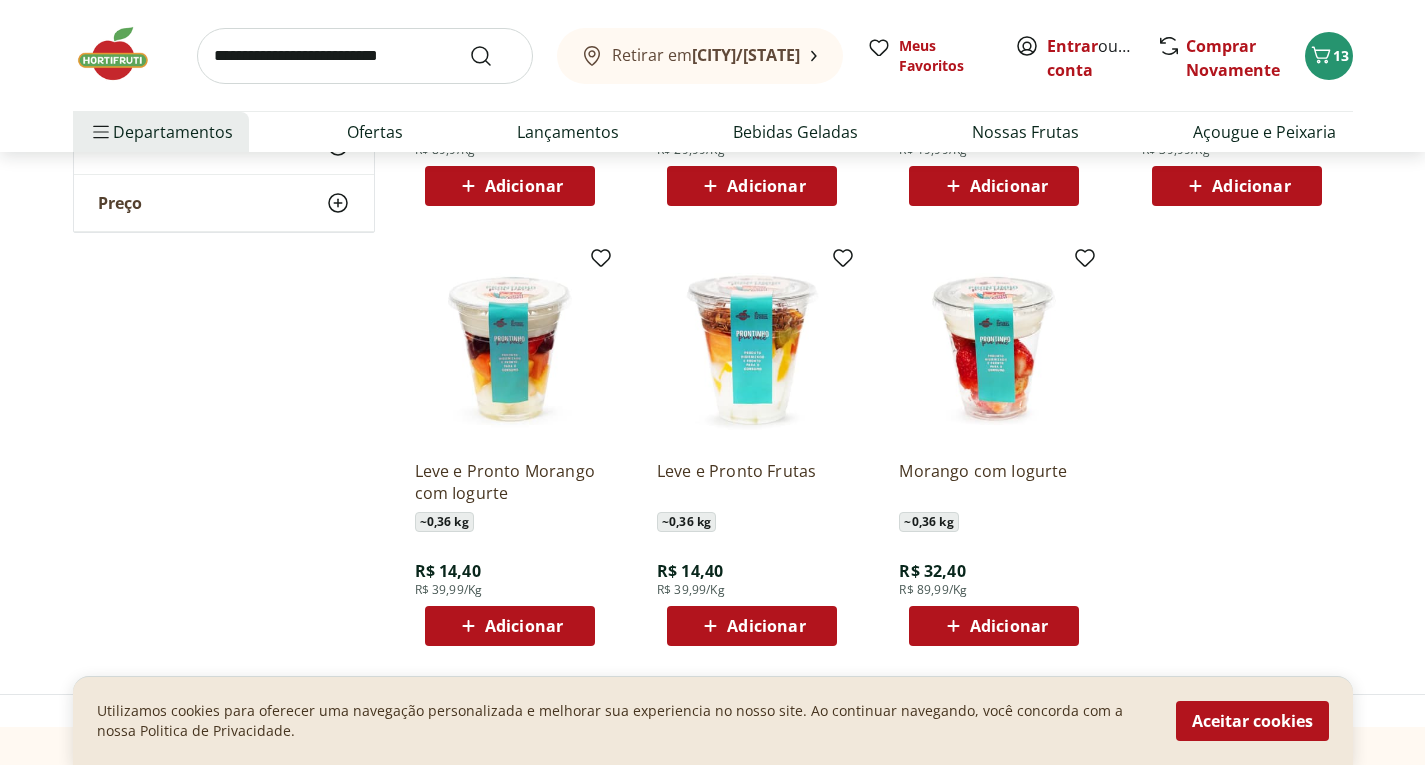 click at bounding box center (365, 56) 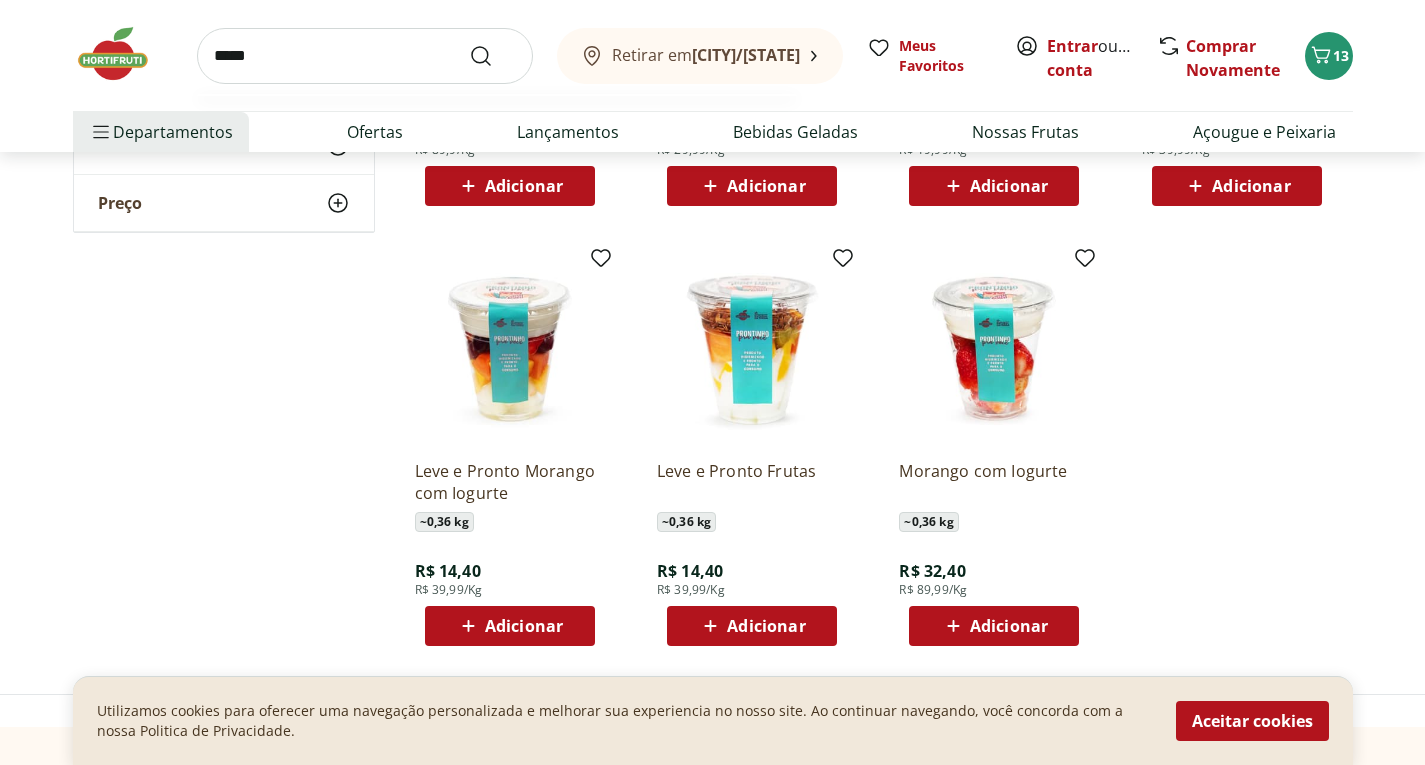 type on "******" 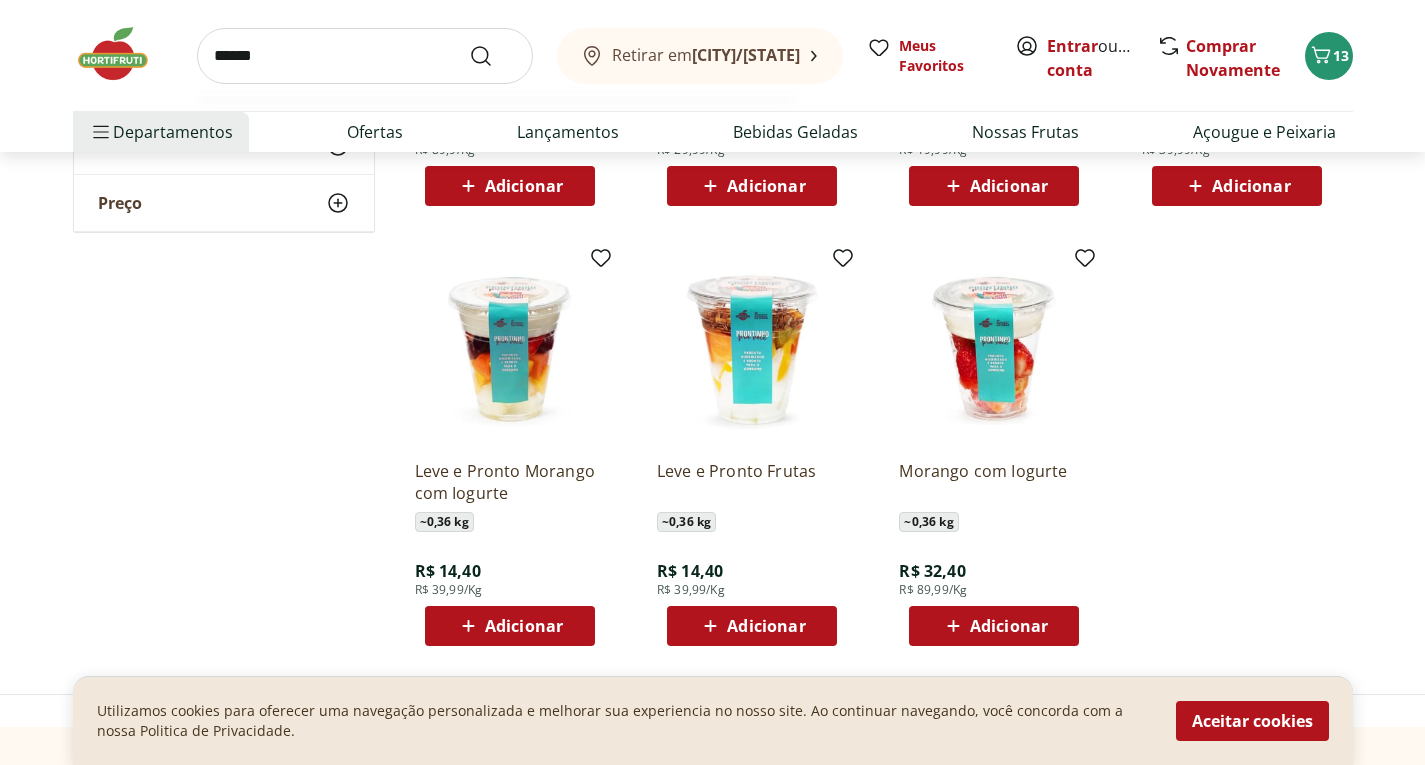 click at bounding box center (493, 56) 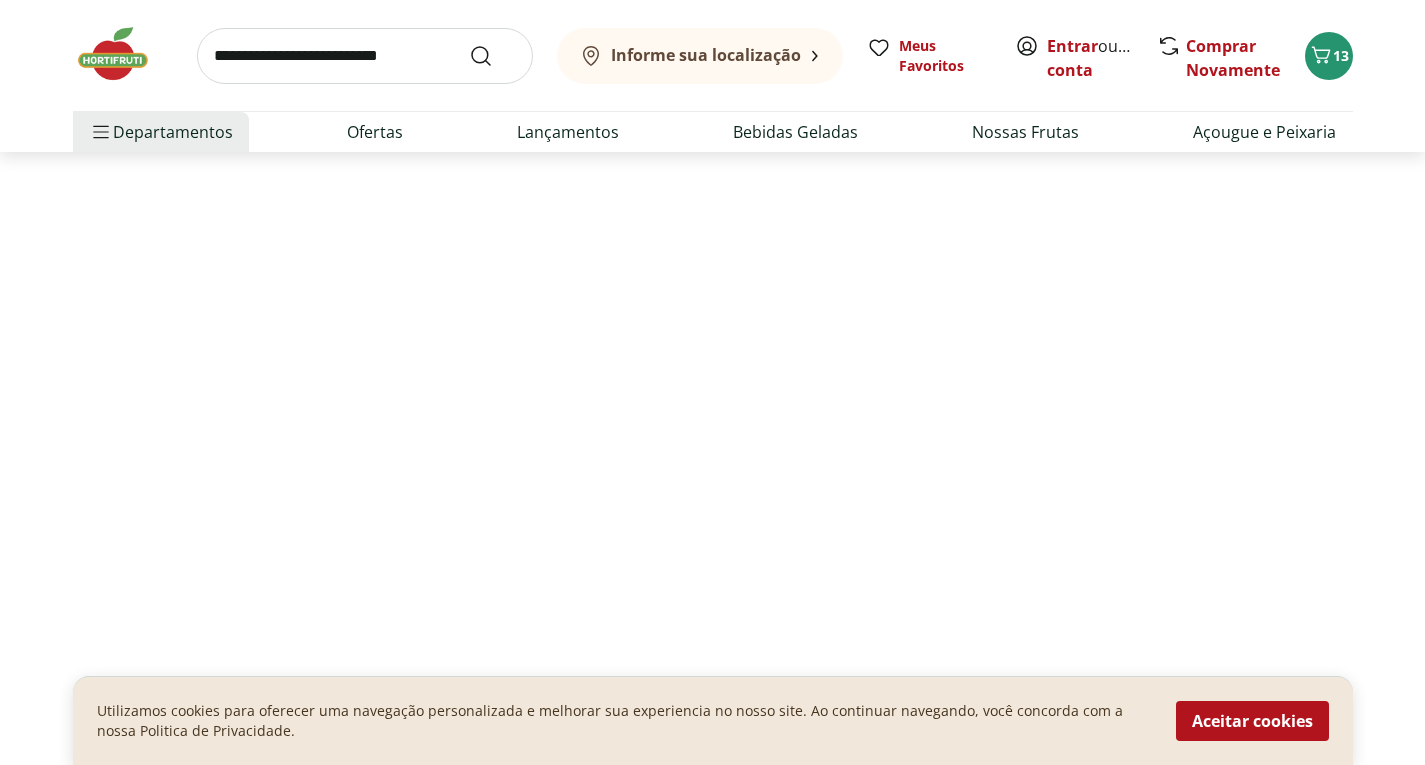 scroll, scrollTop: 0, scrollLeft: 0, axis: both 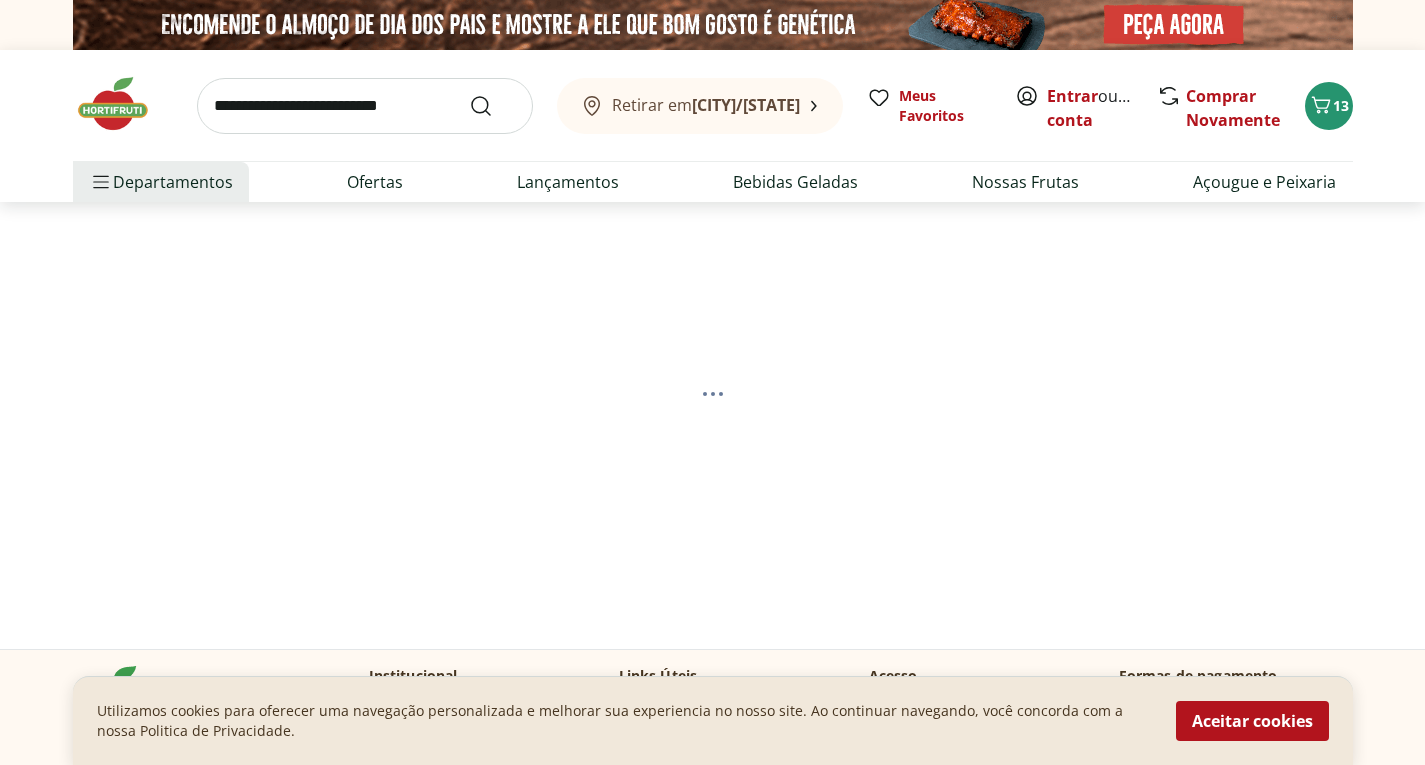 select on "**********" 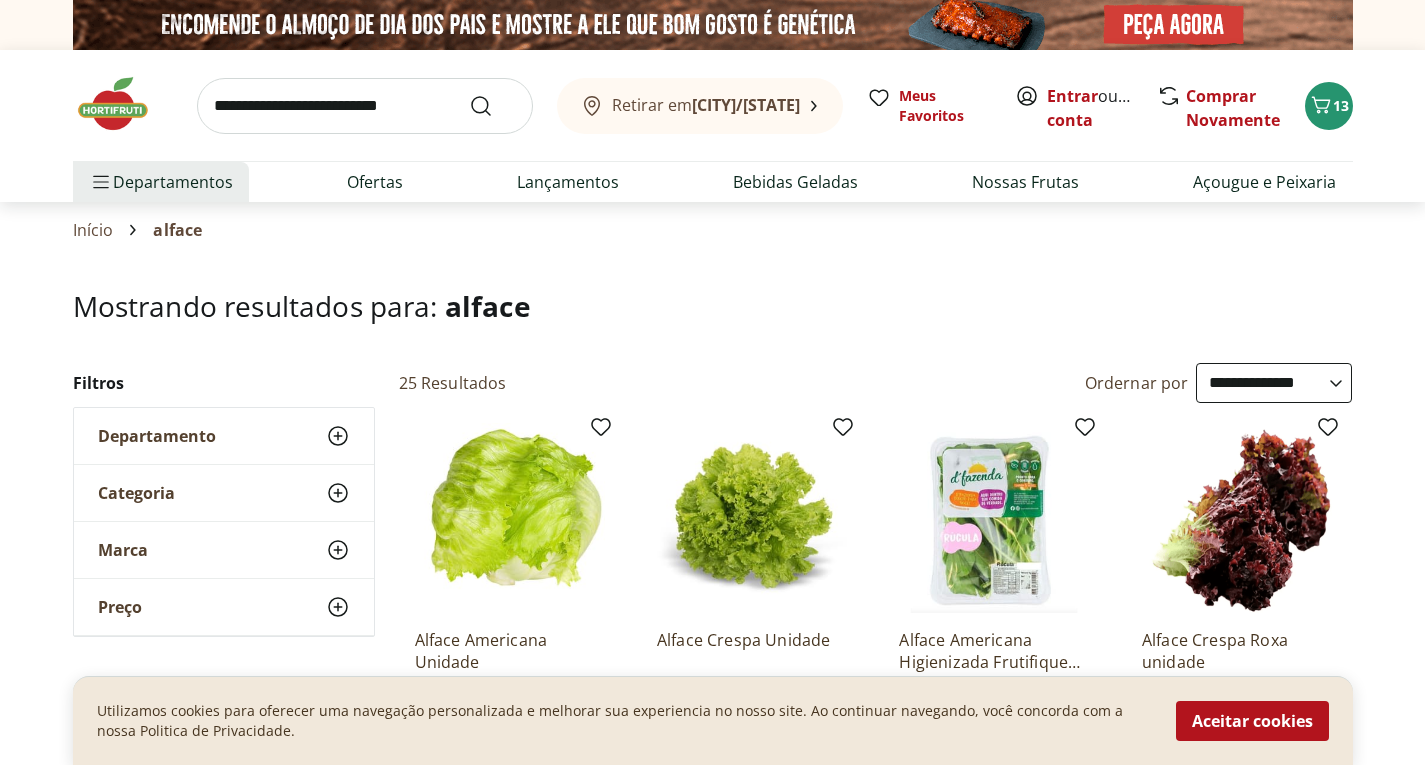 click on "Retirar em  [CITY]/[STATE] Entrar  ou  Criar conta 13 Retirar em  [CITY]/[STATE] Meus Favoritos Entrar  ou  Criar conta Comprar Novamente 13  Departamentos Nossa Marca Nossa Marca Ver tudo do departamento Açougue & Peixaria Congelados e Refrigerados Frutas, Legumes e Verduras Orgânicos Mercearia Sorvetes Hortifruti Hortifruti Ver tudo do departamento Cogumelos Frutas Legumes Ovos Temperos Frescos Verduras Orgânicos Orgânicos Ver tudo do departamento Bebidas Orgânicas Frutas Orgânicas Legumes Orgânicos Ovos Orgânicos Perecíveis Orgânicos Verduras Orgânicas Temperos Frescos Açougue e Peixaria Açougue e Peixaria Ver tudo do departamento Aves Bovinos Exóticos Frutos do Mar Linguiça e Salsicha Peixes Salgados e Defumados Suínos Prontinhos Prontinhos Ver tudo do departamento Frutas Cortadinhas Pré Preparados Prontos para Consumo Saladas Sucos e Água de Coco Padaria Padaria Ver tudo do departamento Bolos e Mini Bolos Doces Pão Padaria Própria Salgados Torradas Bebidas Bebidas" at bounding box center (712, 2604) 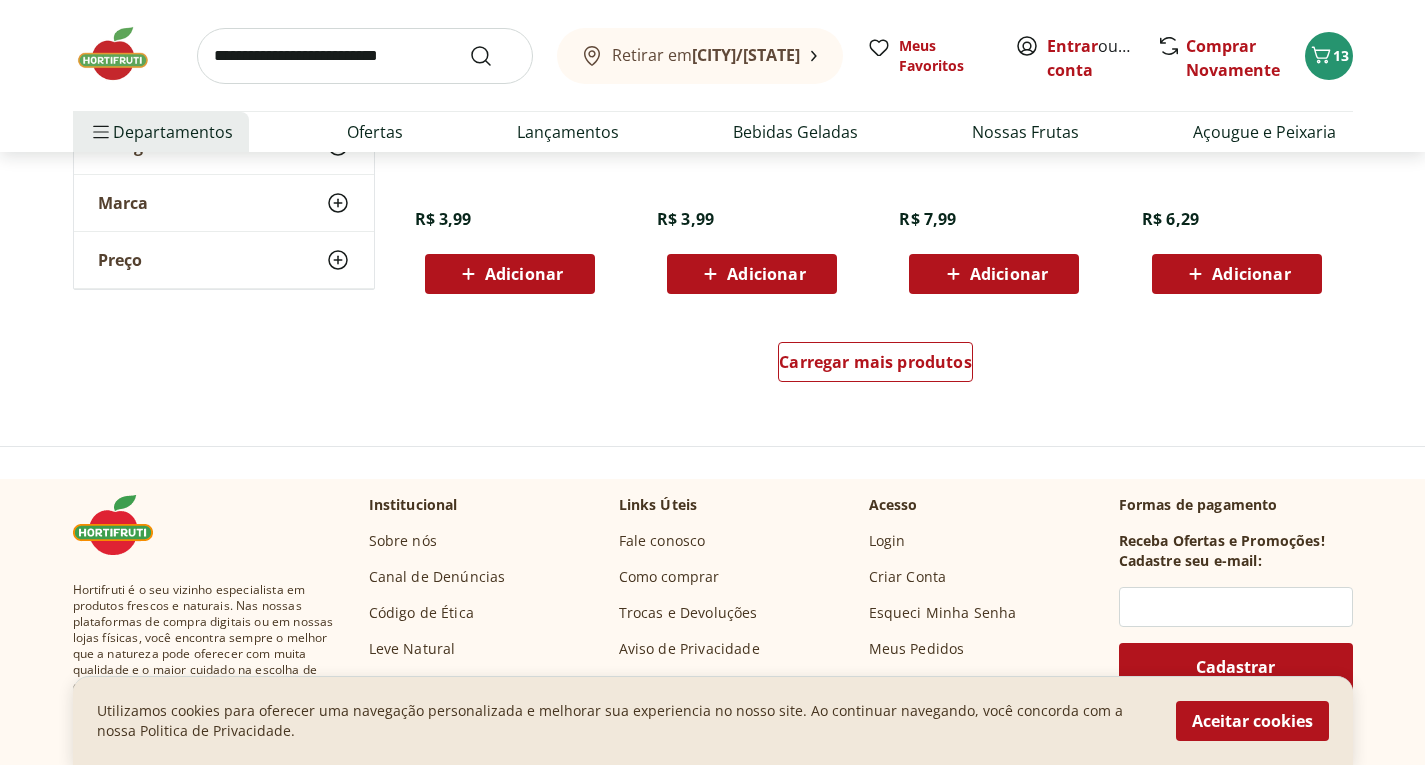 scroll, scrollTop: 1440, scrollLeft: 0, axis: vertical 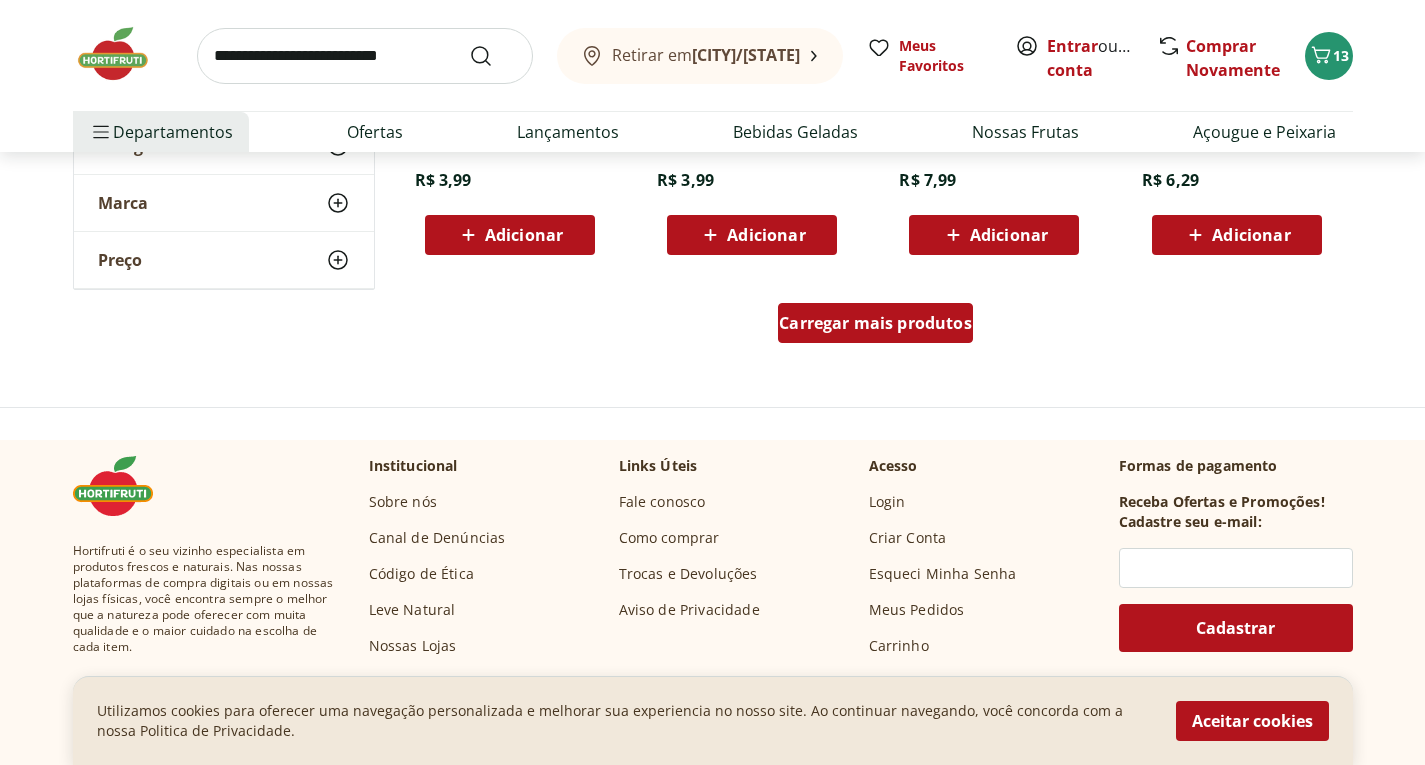 click on "Carregar mais produtos" at bounding box center [875, 323] 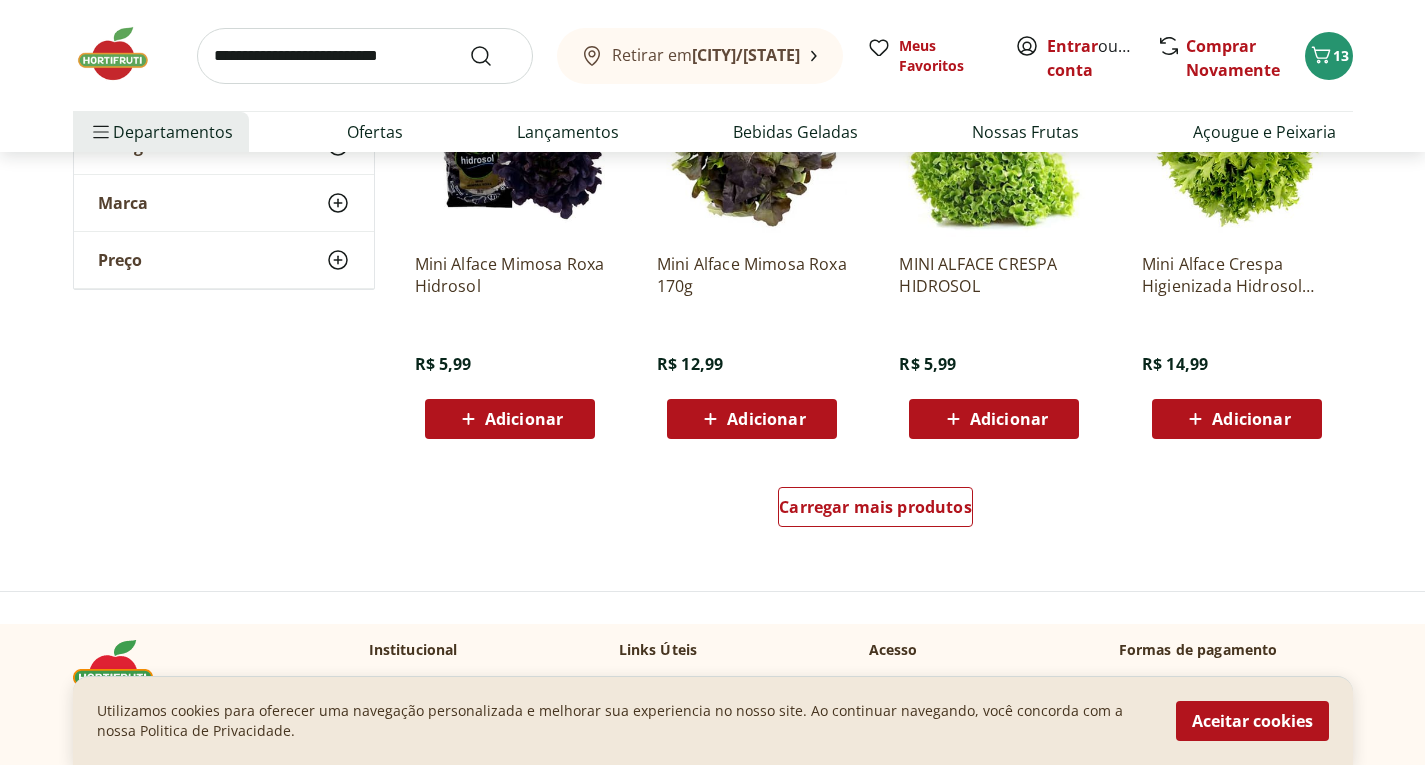 scroll, scrollTop: 2520, scrollLeft: 0, axis: vertical 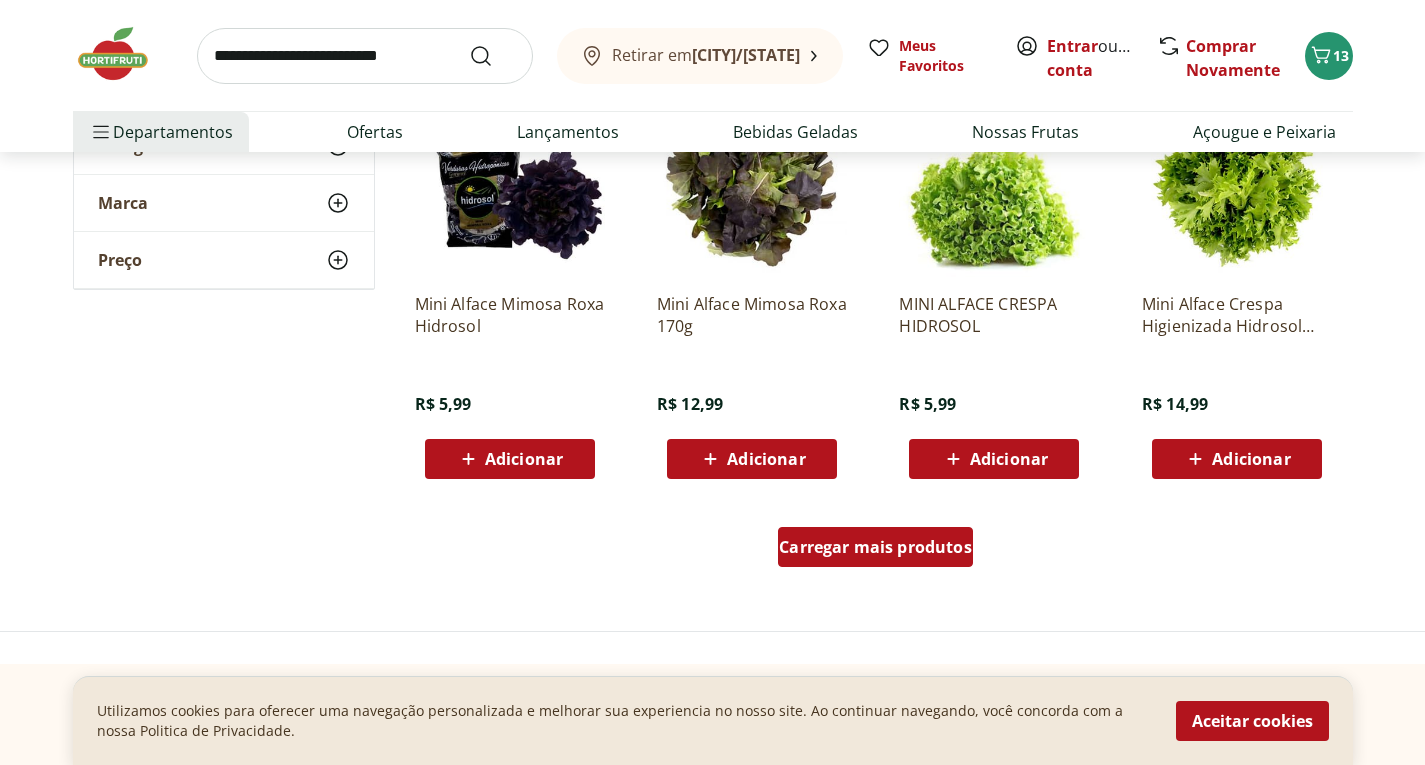 click on "Carregar mais produtos" at bounding box center (875, 547) 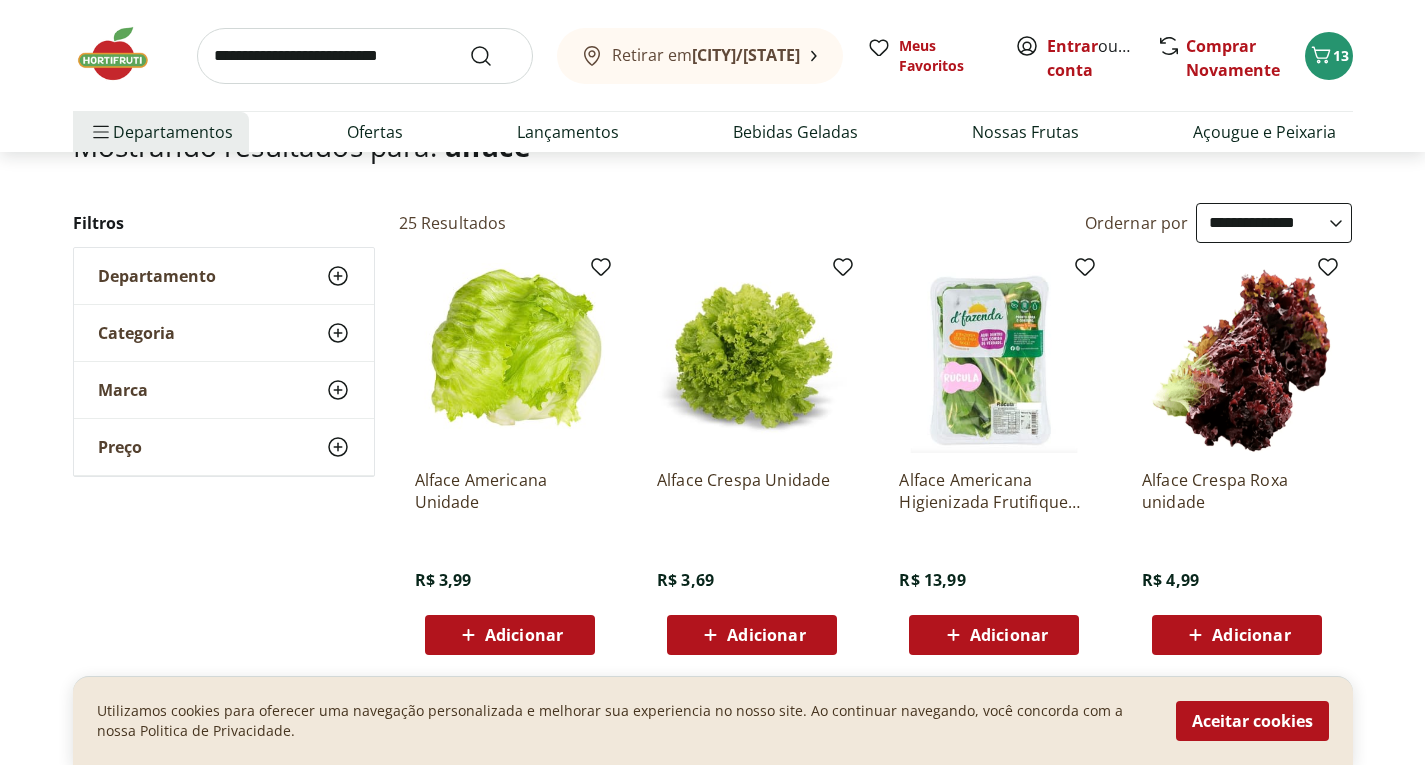 scroll, scrollTop: 200, scrollLeft: 0, axis: vertical 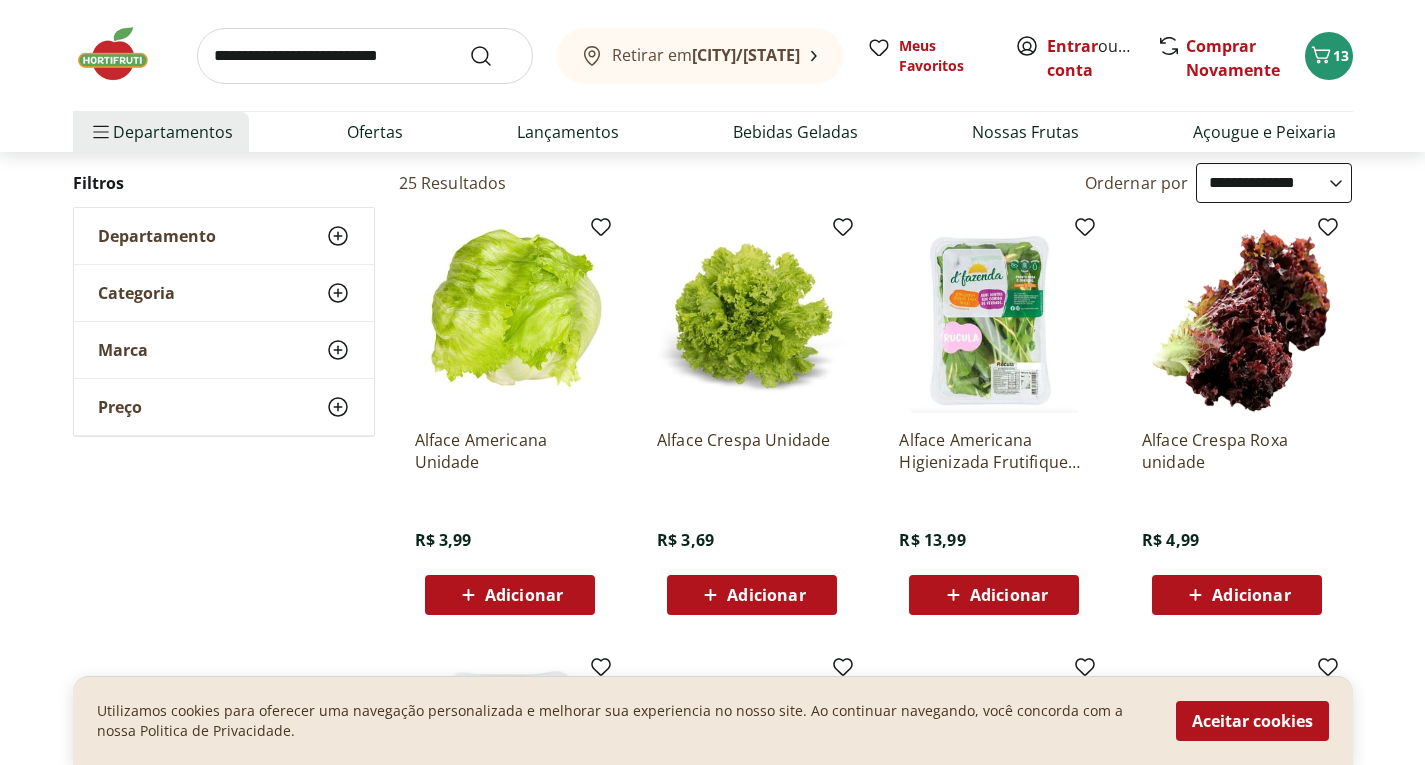 click on "Adicionar" at bounding box center (524, 595) 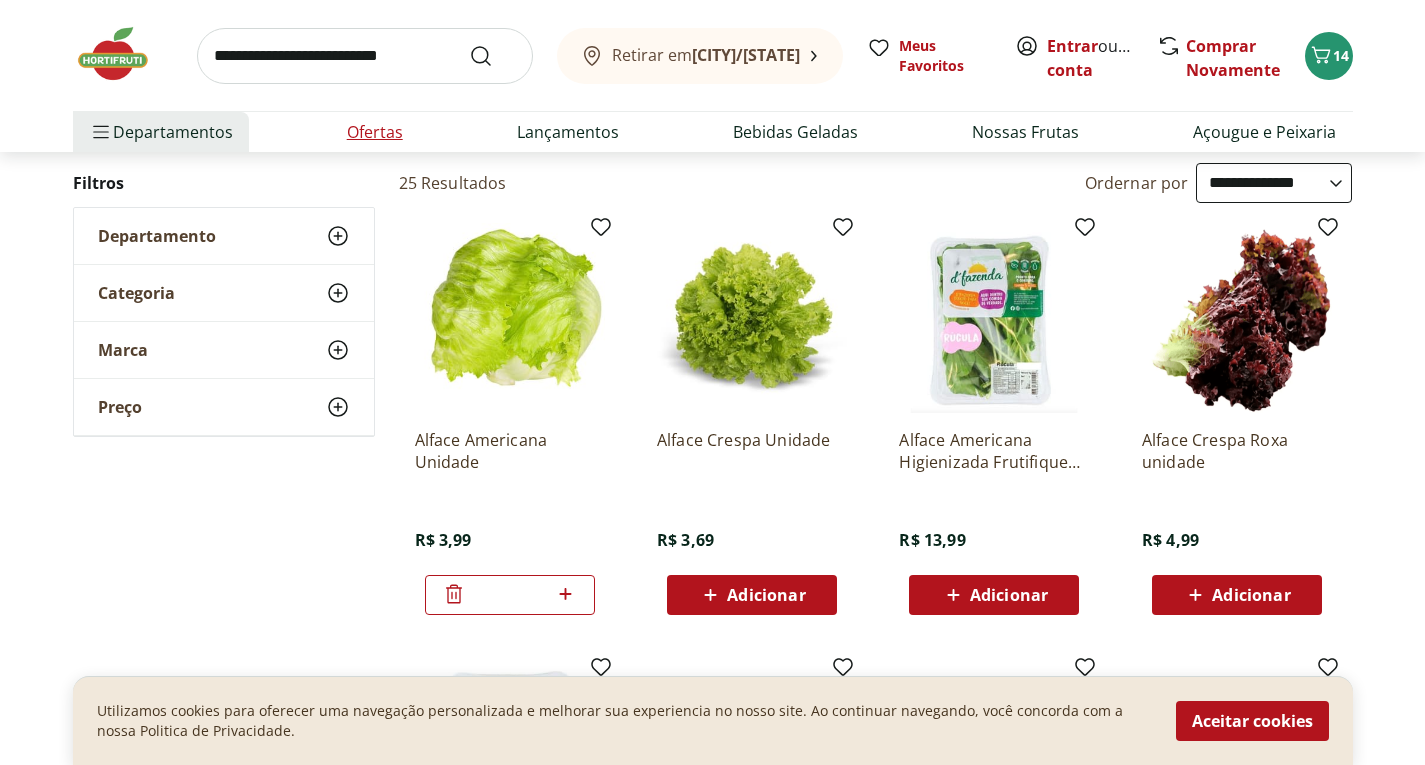 click on "Ofertas" at bounding box center [375, 132] 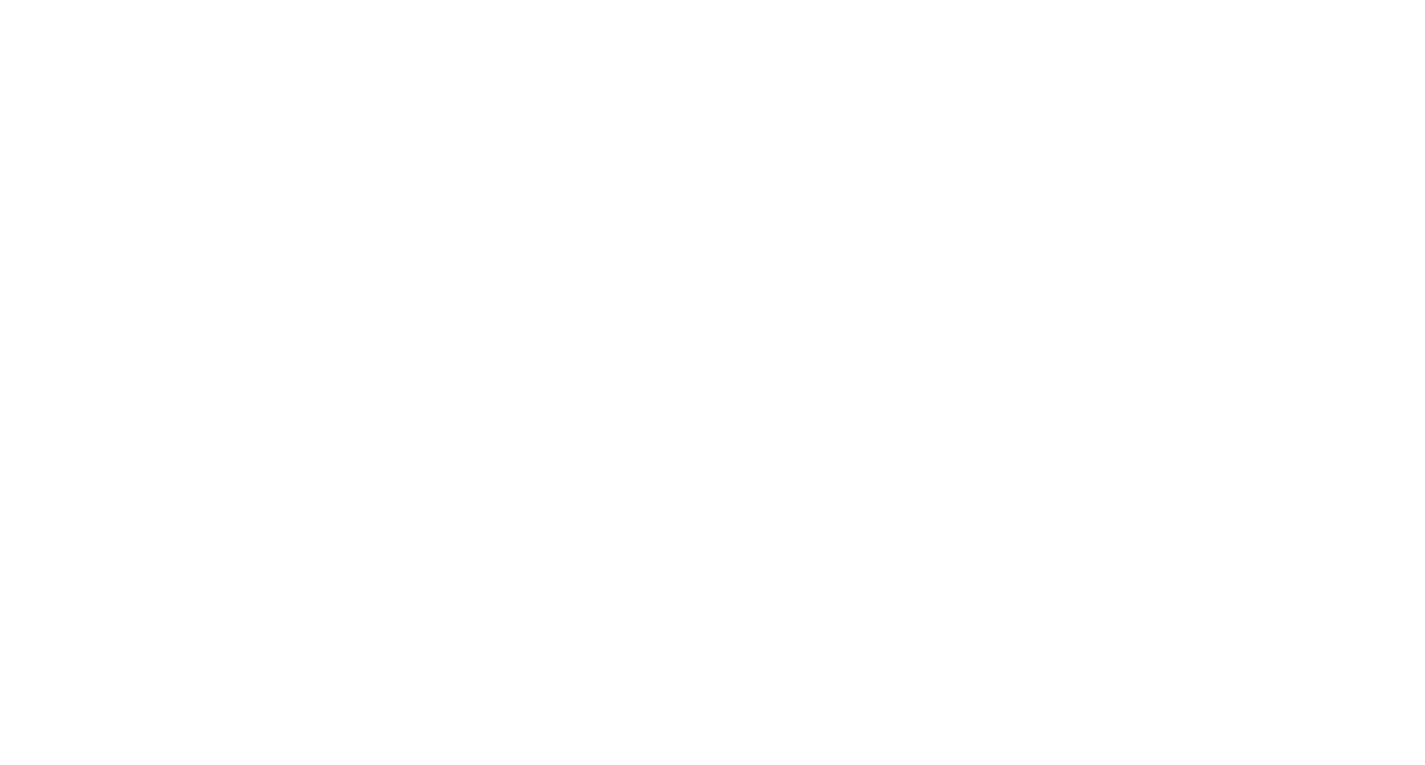scroll, scrollTop: 0, scrollLeft: 0, axis: both 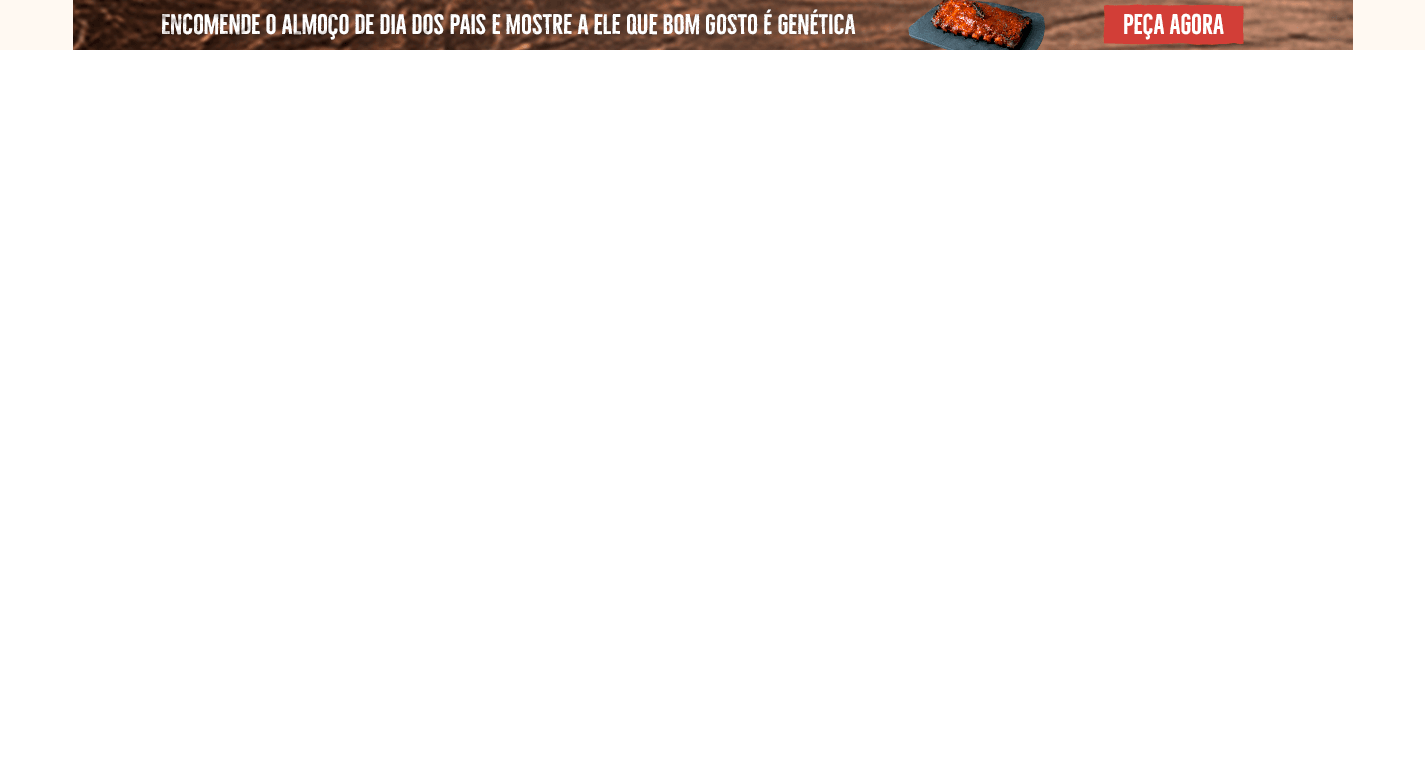 select on "**********" 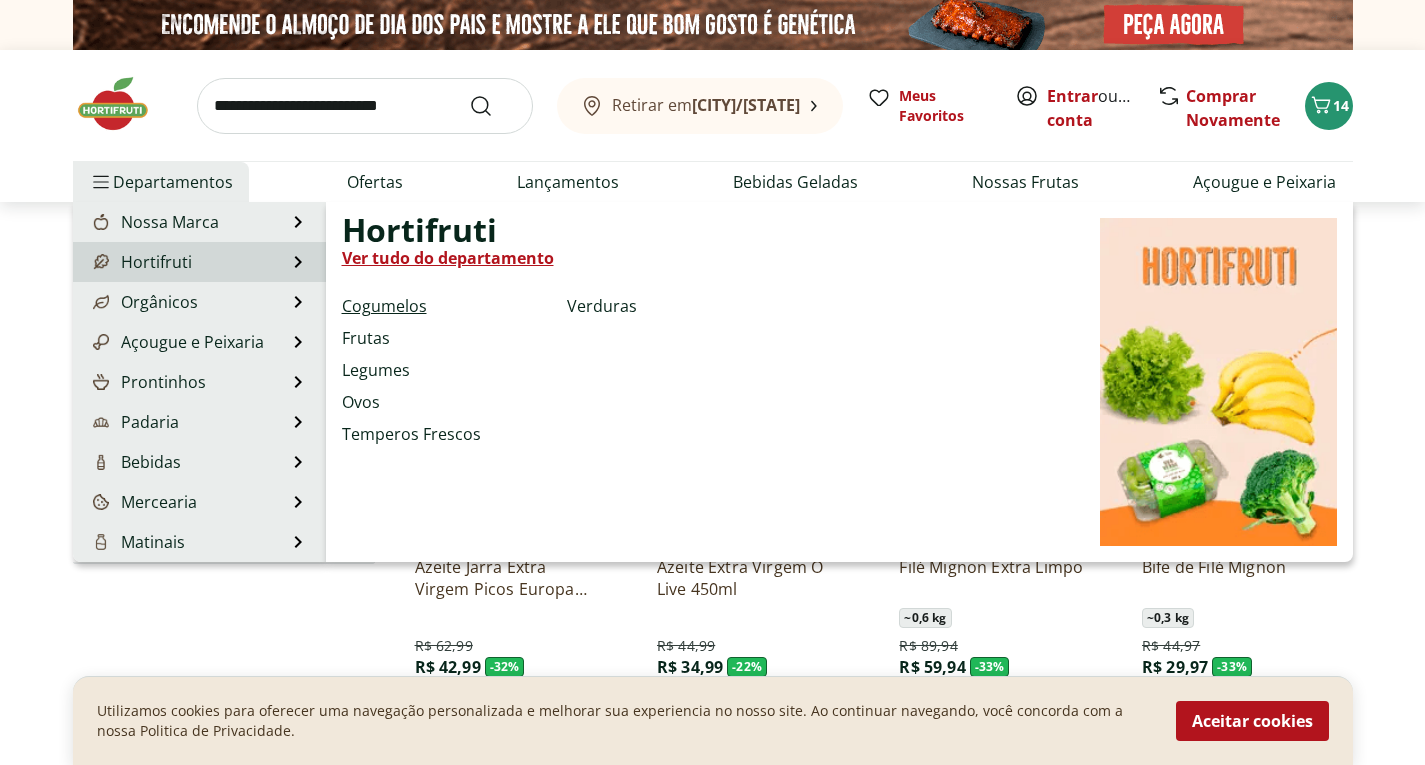 click on "Cogumelos" at bounding box center [384, 306] 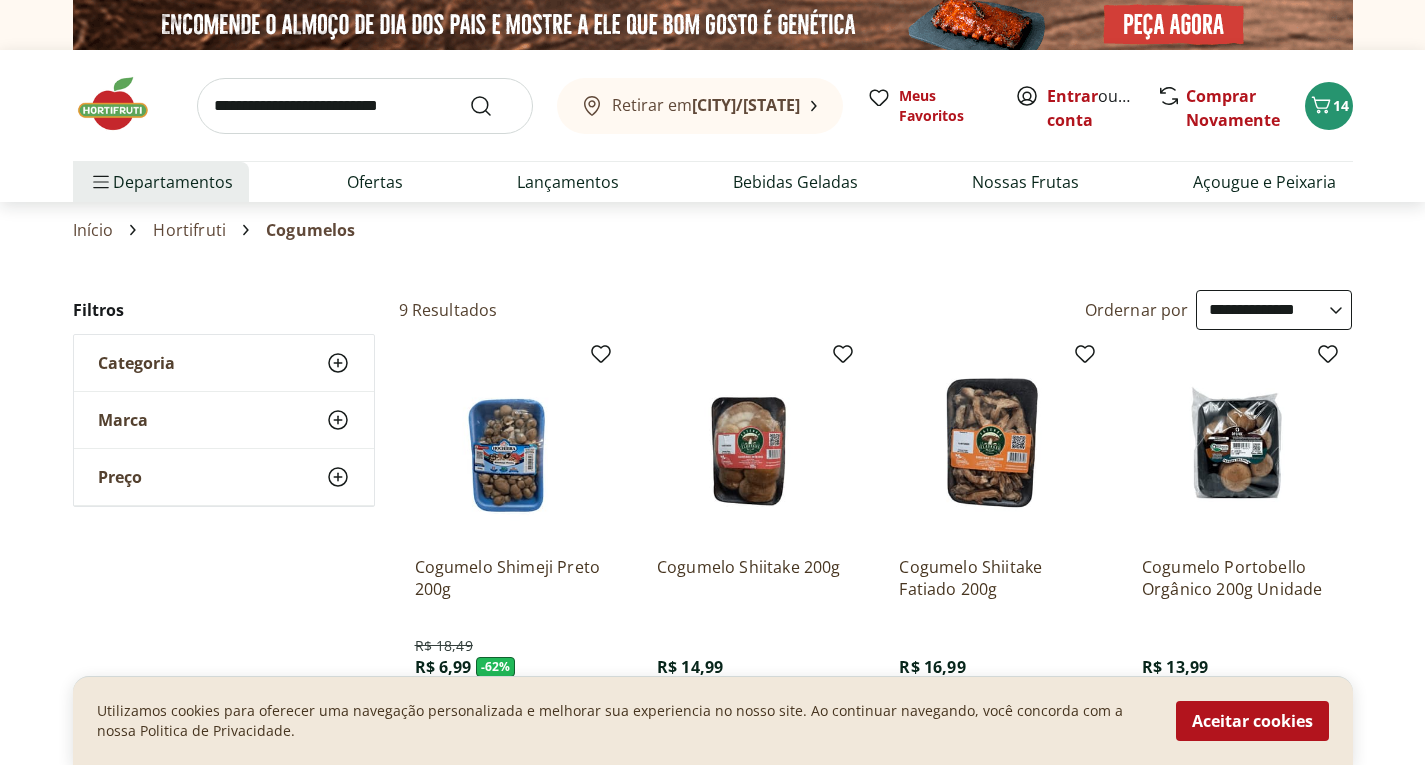 click on "Retirar em  [CITY]/[STATE] Entrar  ou  Criar conta 14 Retirar em  [CITY]/[STATE] Meus Favoritos Entrar  ou  Criar conta Comprar Novamente 14  Departamentos Nossa Marca Nossa Marca Ver tudo do departamento Açougue & Peixaria Congelados e Refrigerados Frutas, Legumes e Verduras Orgânicos Mercearia Sorvetes Hortifruti Hortifruti Ver tudo do departamento Cogumelos Frutas Legumes Ovos Temperos Frescos Verduras Orgânicos Orgânicos Ver tudo do departamento Bebidas Orgânicas Frutas Orgânicas Legumes Orgânicos Ovos Orgânicos Perecíveis Orgânicos Verduras Orgânicas Temperos Frescos Açougue e Peixaria Açougue e Peixaria Ver tudo do departamento Aves Bovinos Exóticos Frutos do Mar Linguiça e Salsicha Peixes Salgados e Defumados Suínos Prontinhos Prontinhos Ver tudo do departamento Frutas Cortadinhas Pré Preparados Prontos para Consumo Saladas Sucos e Água de Coco Padaria Padaria Ver tudo do departamento Bolos e Mini Bolos Doces Pão Padaria Própria Salgados Torradas Bebidas Bebidas Ver tudo do departamento" at bounding box center [712, 3339] 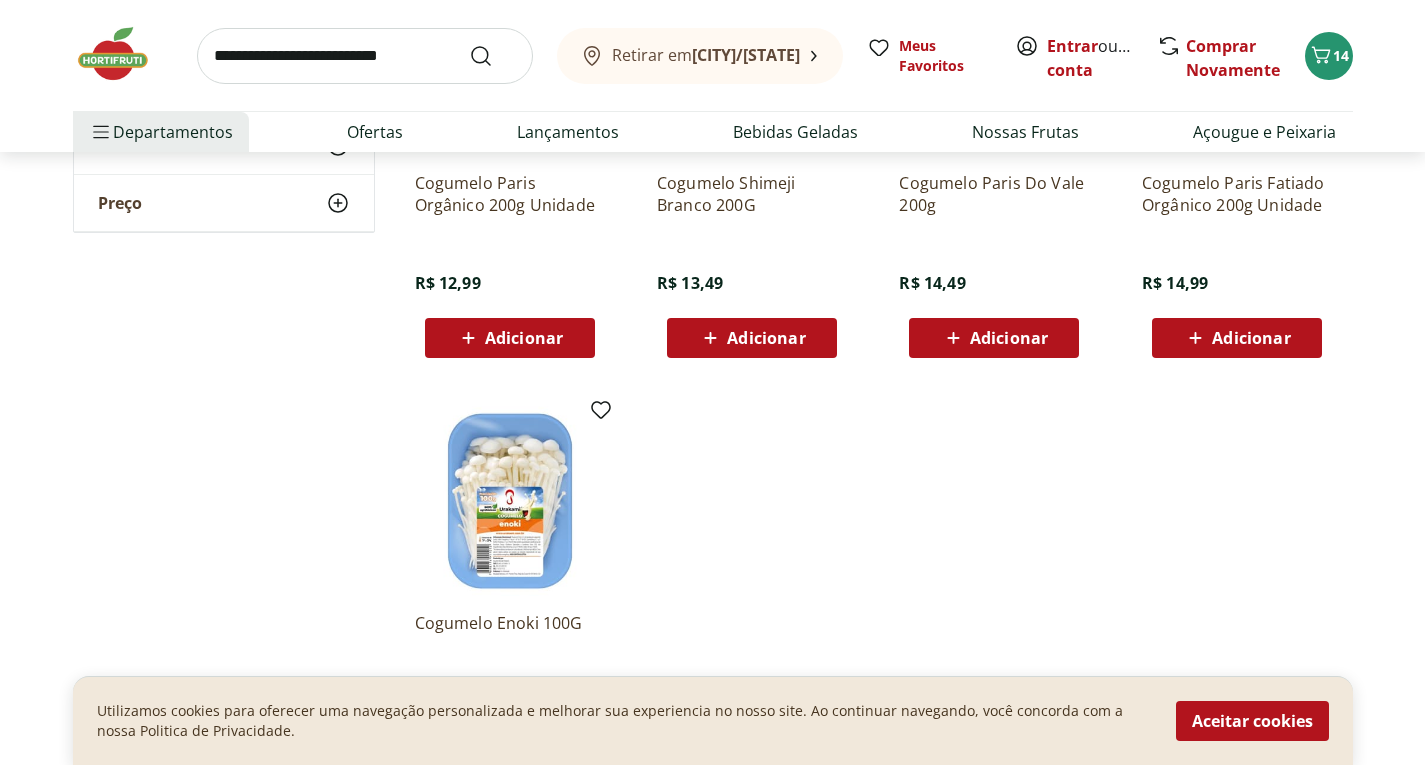 scroll, scrollTop: 840, scrollLeft: 0, axis: vertical 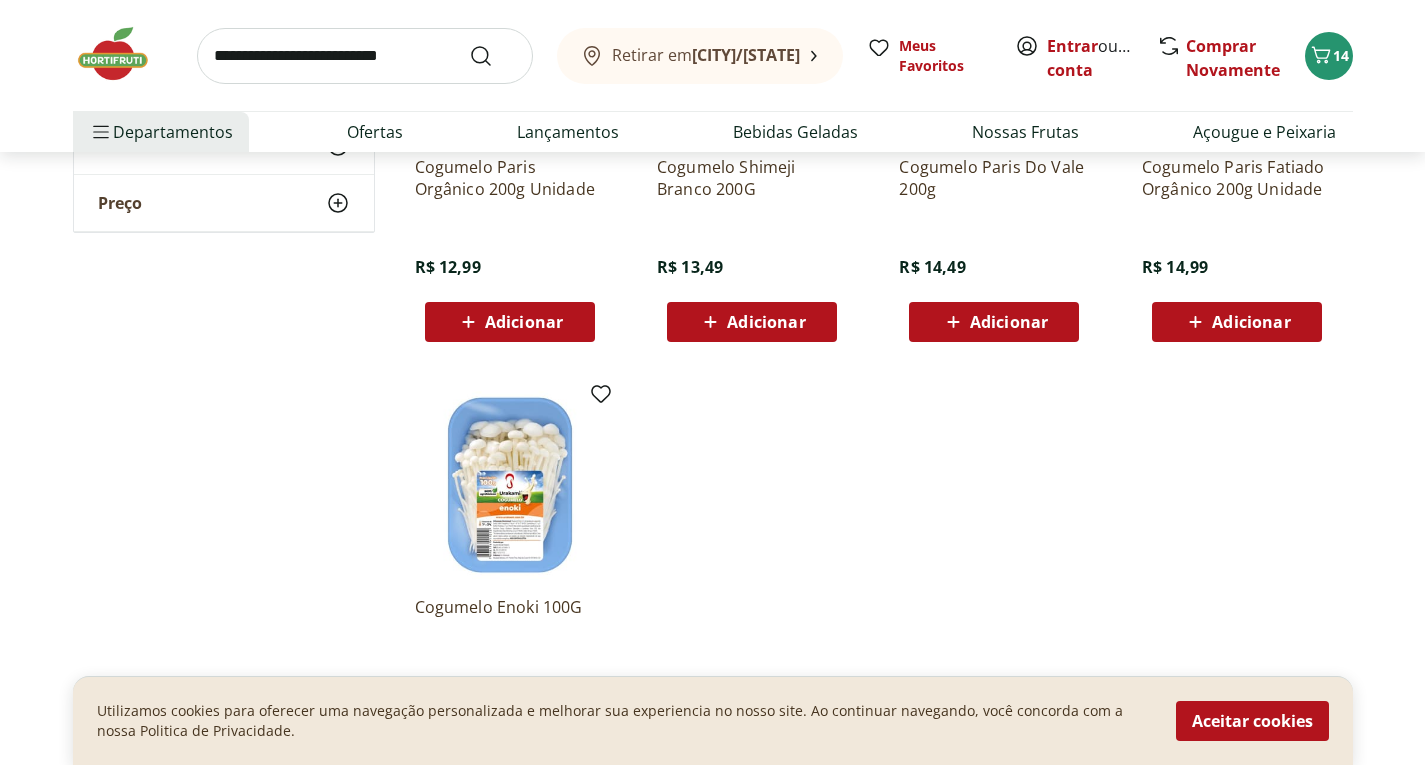 click on "Adicionar" at bounding box center [1009, 322] 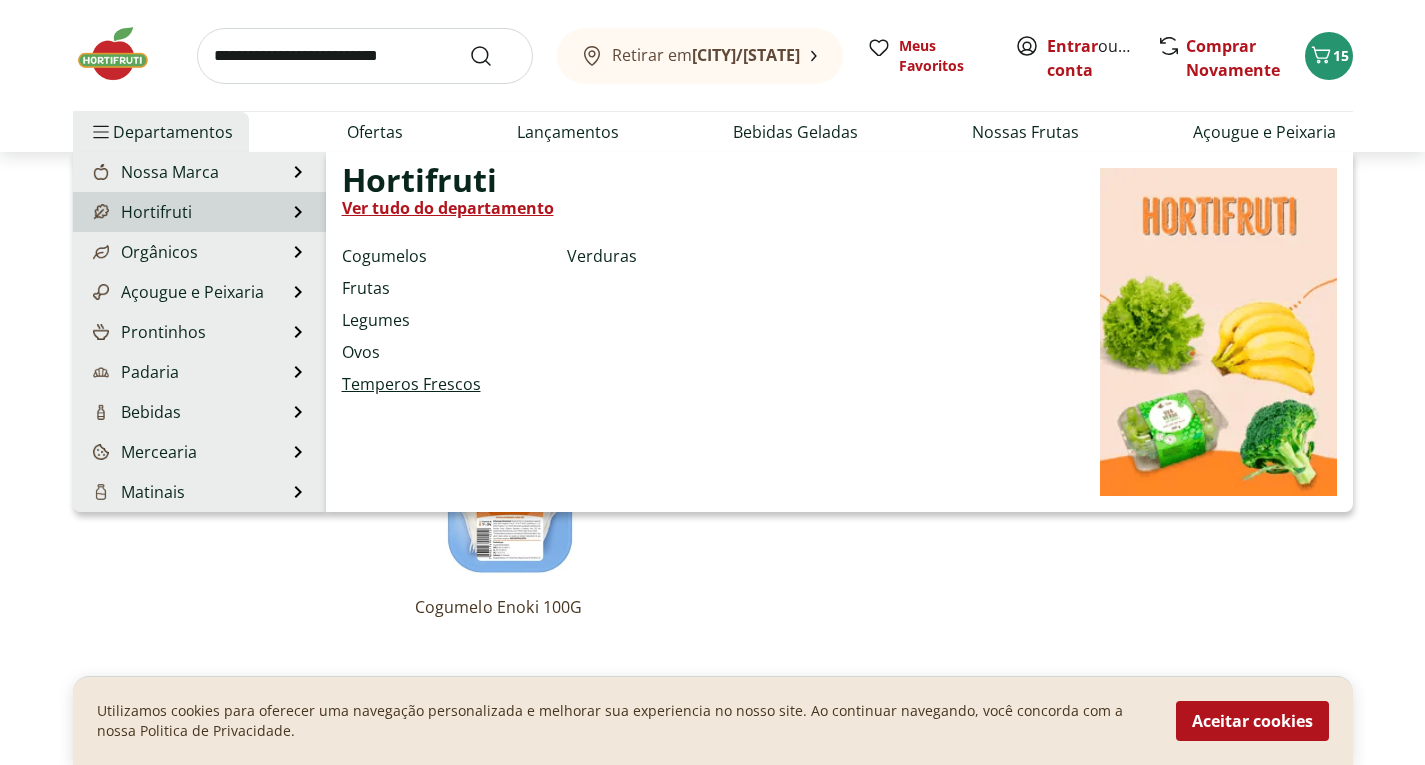 click on "Temperos Frescos" at bounding box center [411, 384] 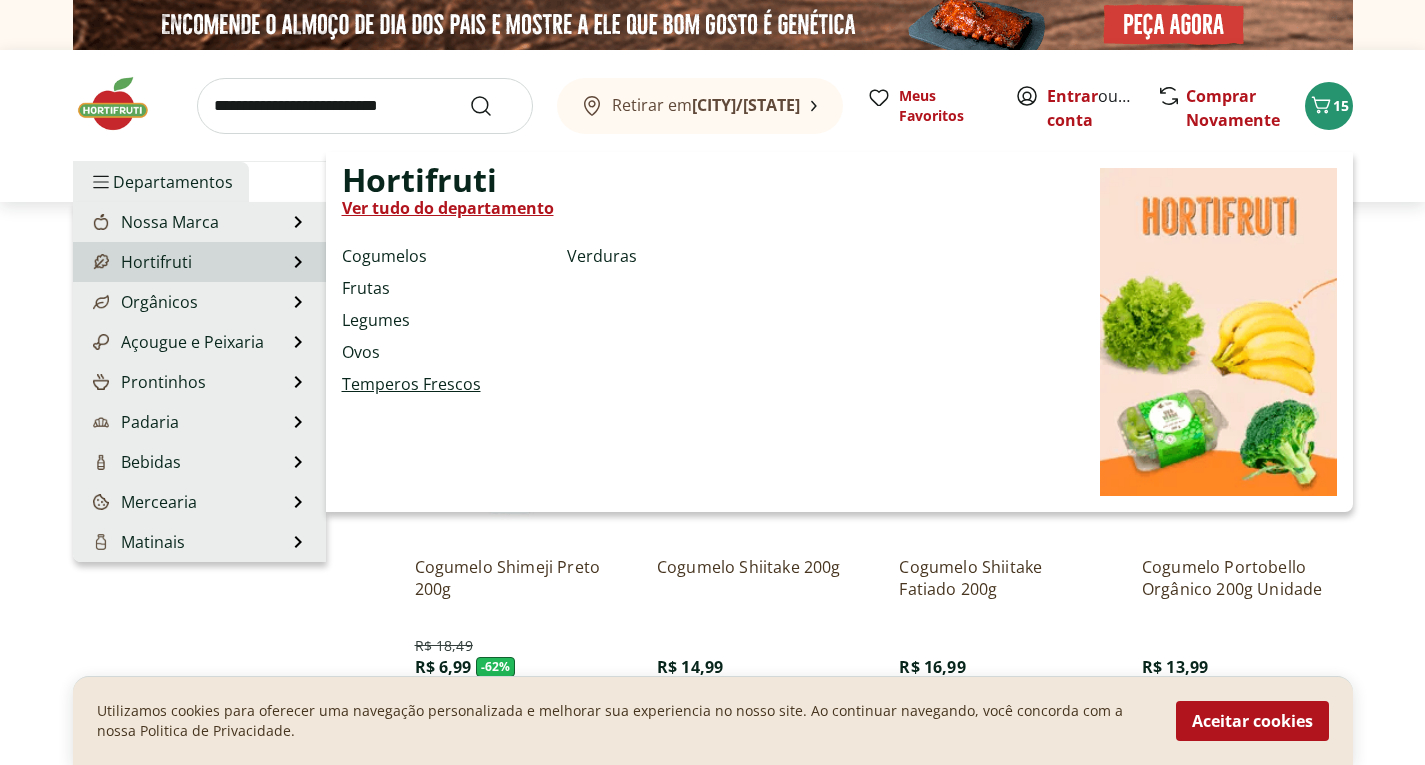 select on "**********" 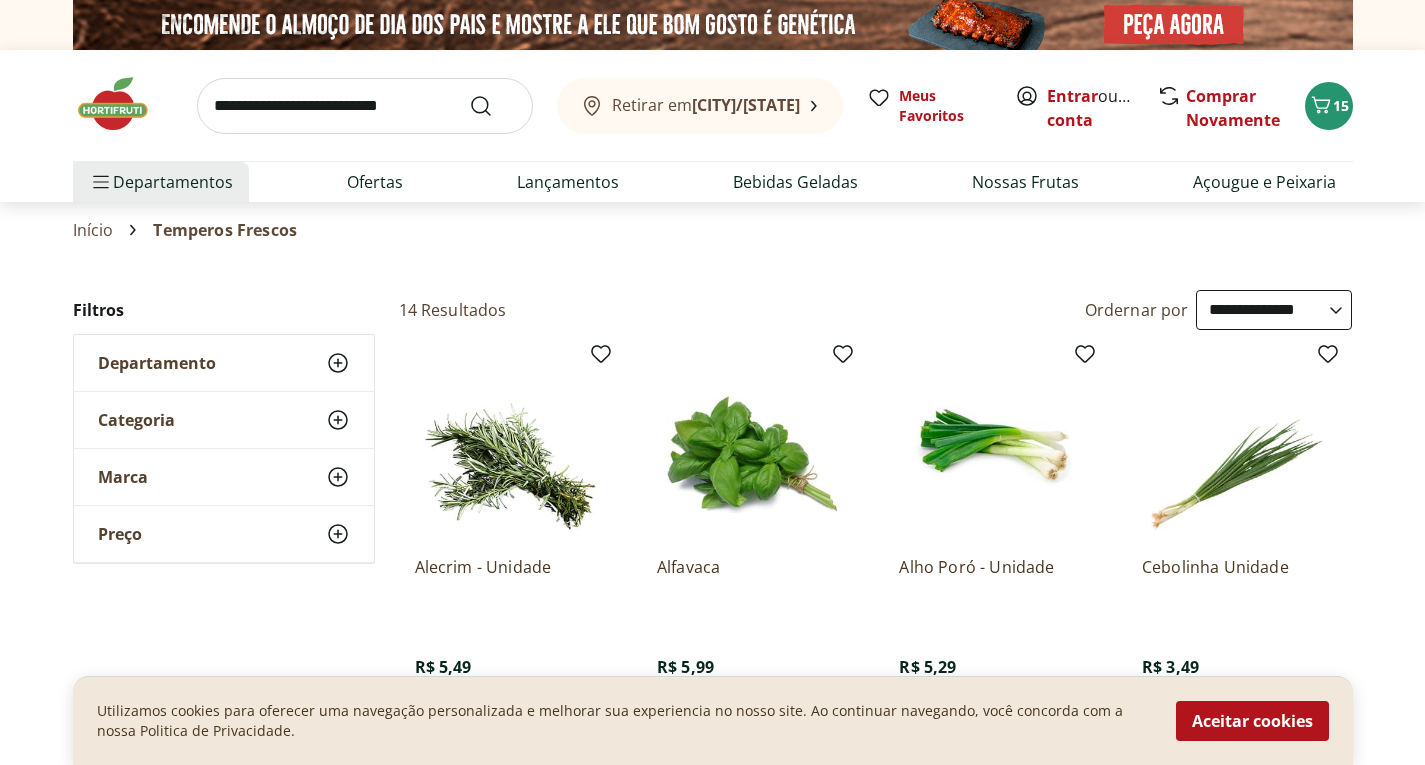 click on "Retirar em  [CITY]/[STATE] Entrar  ou  Criar conta 15 Retirar em  [CITY]/[STATE] Meus Favoritos Entrar  ou  Criar conta Comprar Novamente 15  Departamentos Nossa Marca Nossa Marca Ver tudo do departamento Açougue & Peixaria Congelados e Refrigerados Frutas, Legumes e Verduras Orgânicos Mercearia Sorvetes Hortifruti Hortifruti Ver tudo do departamento Cogumelos Frutas Legumes Ovos Temperos Frescos Verduras Orgânicos Orgânicos Ver tudo do departamento Bebidas Orgânicas Frutas Orgânicas Legumes Orgânicos Ovos Orgânicos Perecíveis Orgânicos Verduras Orgânicas Temperos Frescos Açougue e Peixaria Açougue e Peixaria Ver tudo do departamento Aves Bovinos Exóticos Frutos do Mar Linguiça e Salsicha Peixes Salgados e Defumados Suínos Prontinhos Prontinhos Ver tudo do departamento Frutas Cortadinhas Pré Preparados Prontos para Consumo Saladas Sucos e Água de Coco Padaria Padaria Ver tudo do departamento Bolos e Mini Bolos Doces Pão Padaria Própria Salgados Torradas Bebidas Bebidas Ver tudo do departamento" at bounding box center [712, 3391] 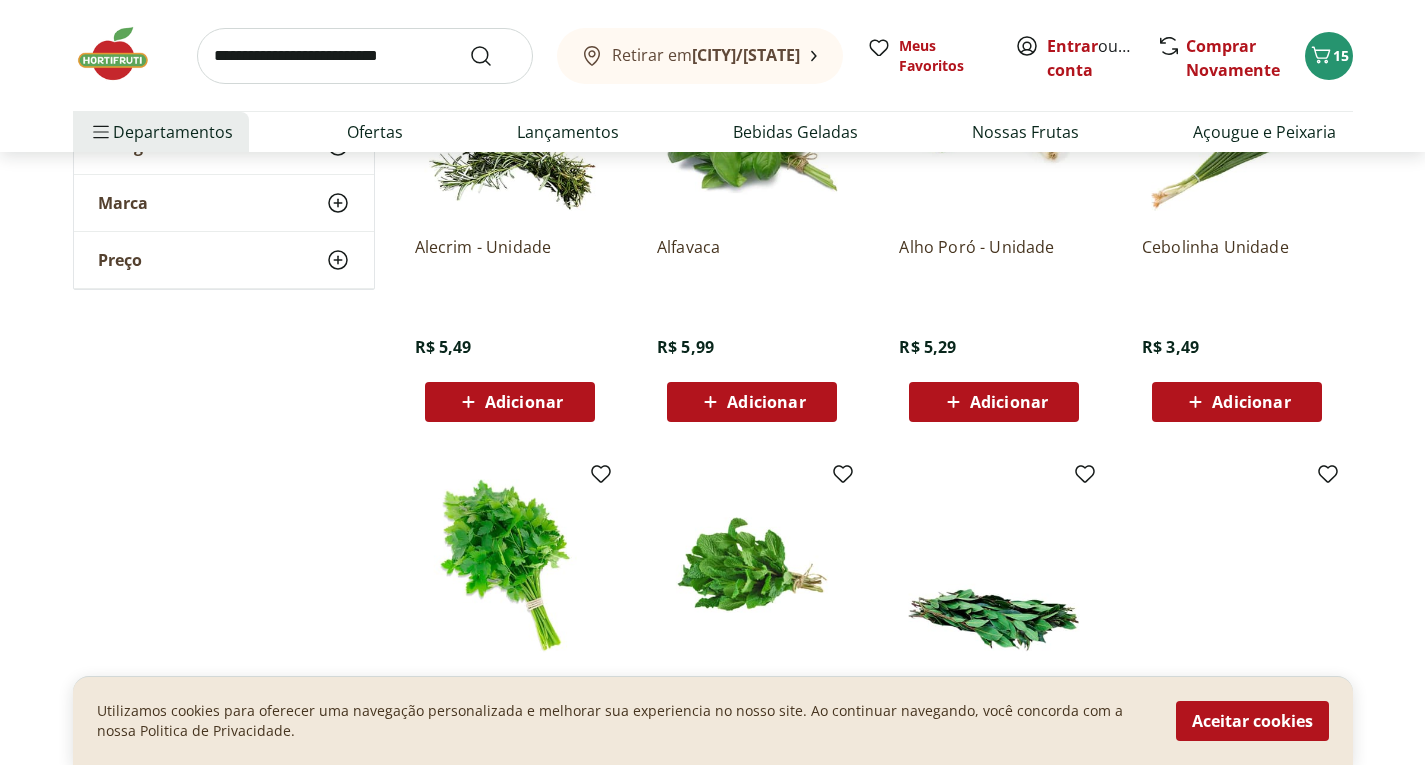 scroll, scrollTop: 360, scrollLeft: 0, axis: vertical 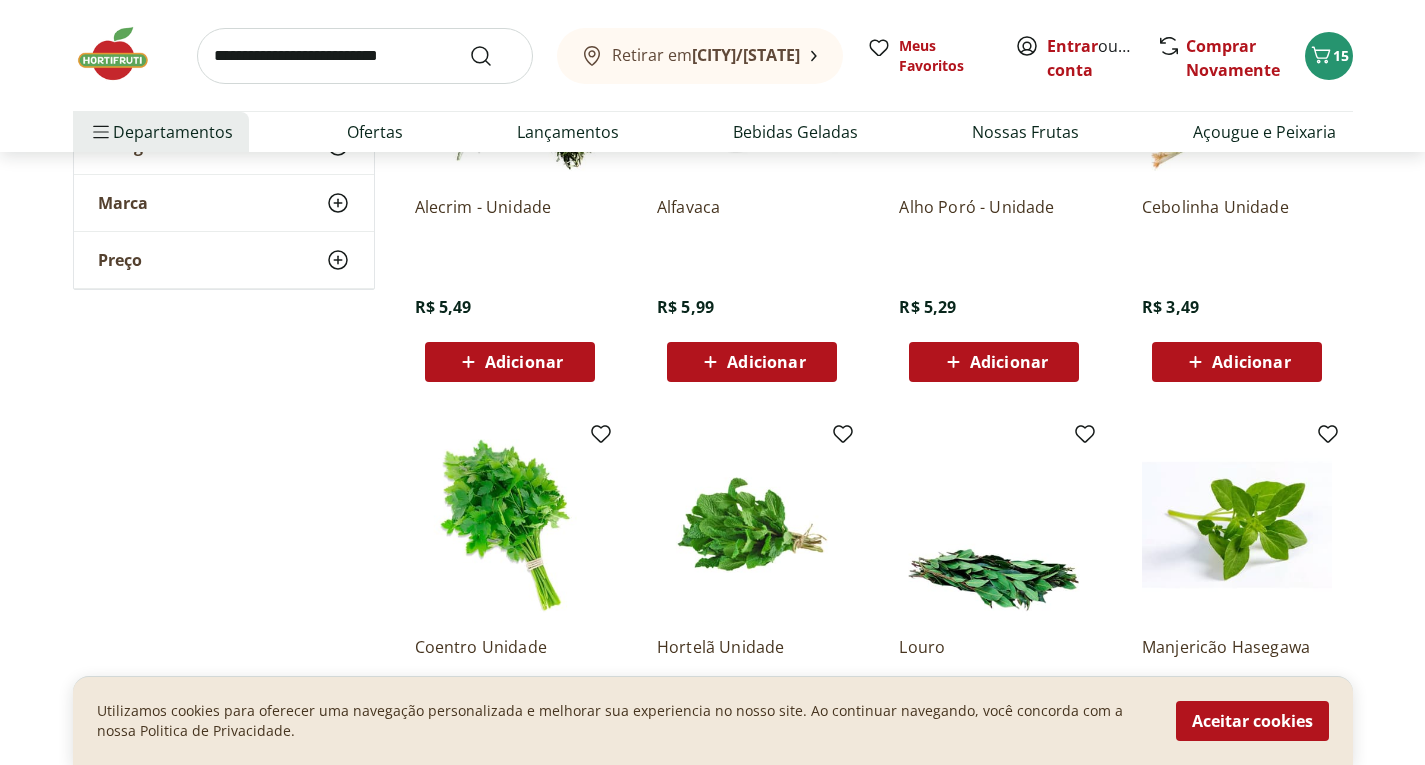 click 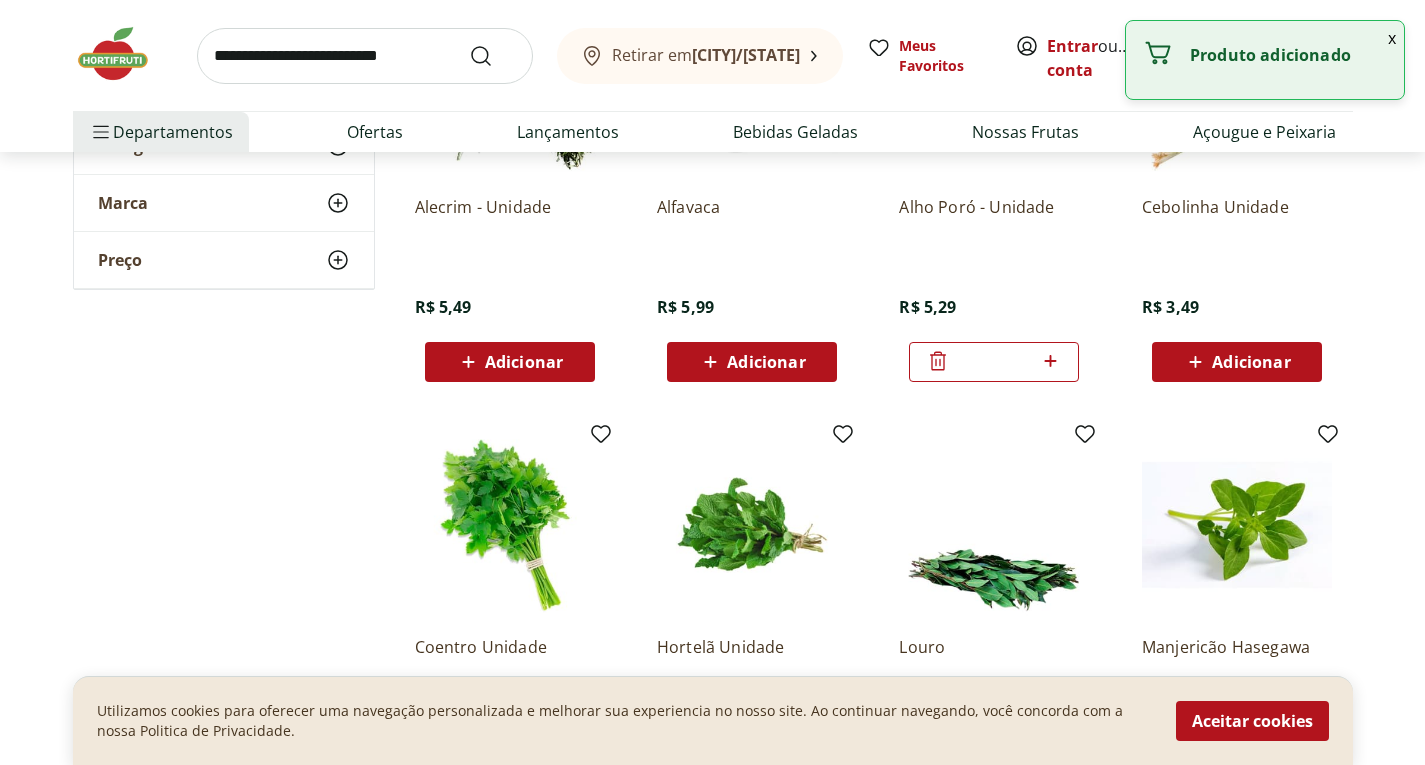 click on "**********" at bounding box center [713, 656] 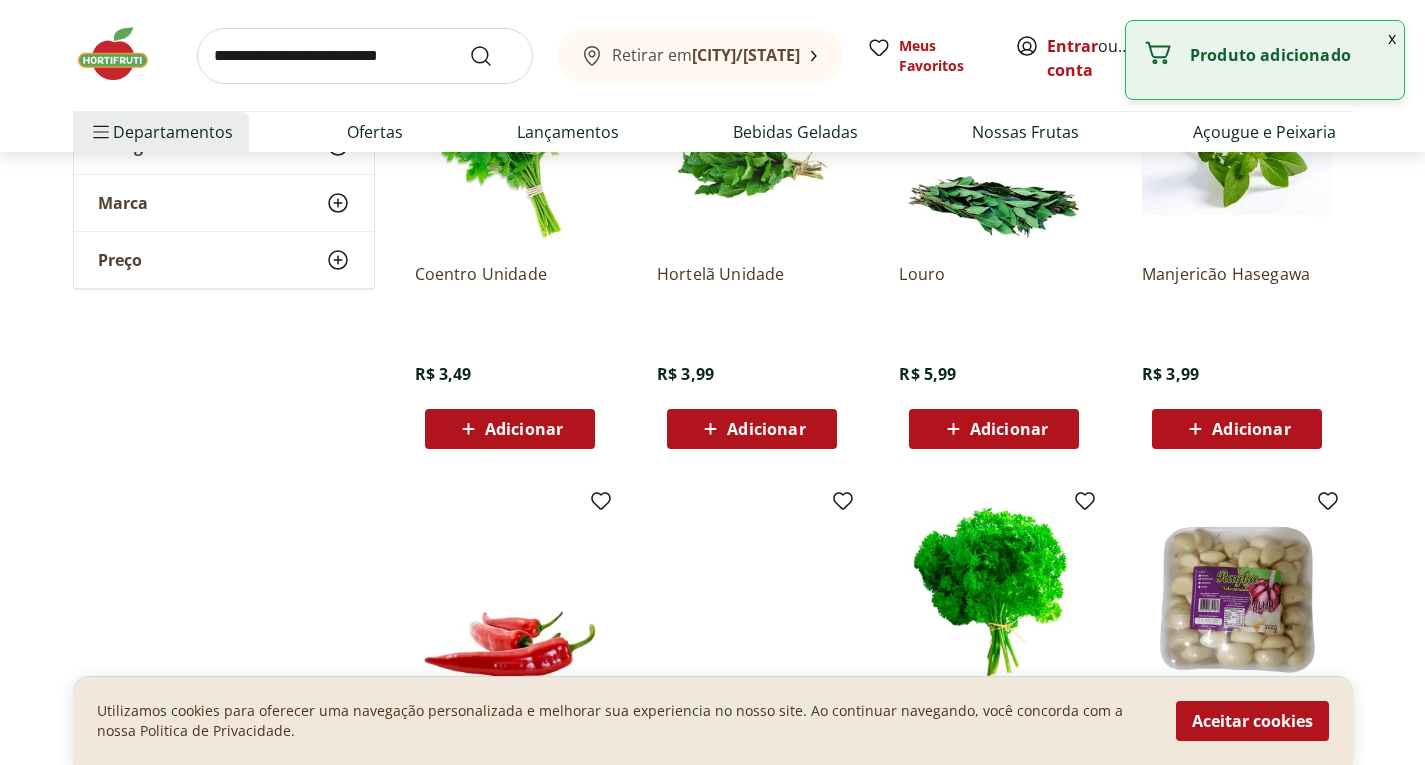 scroll, scrollTop: 760, scrollLeft: 0, axis: vertical 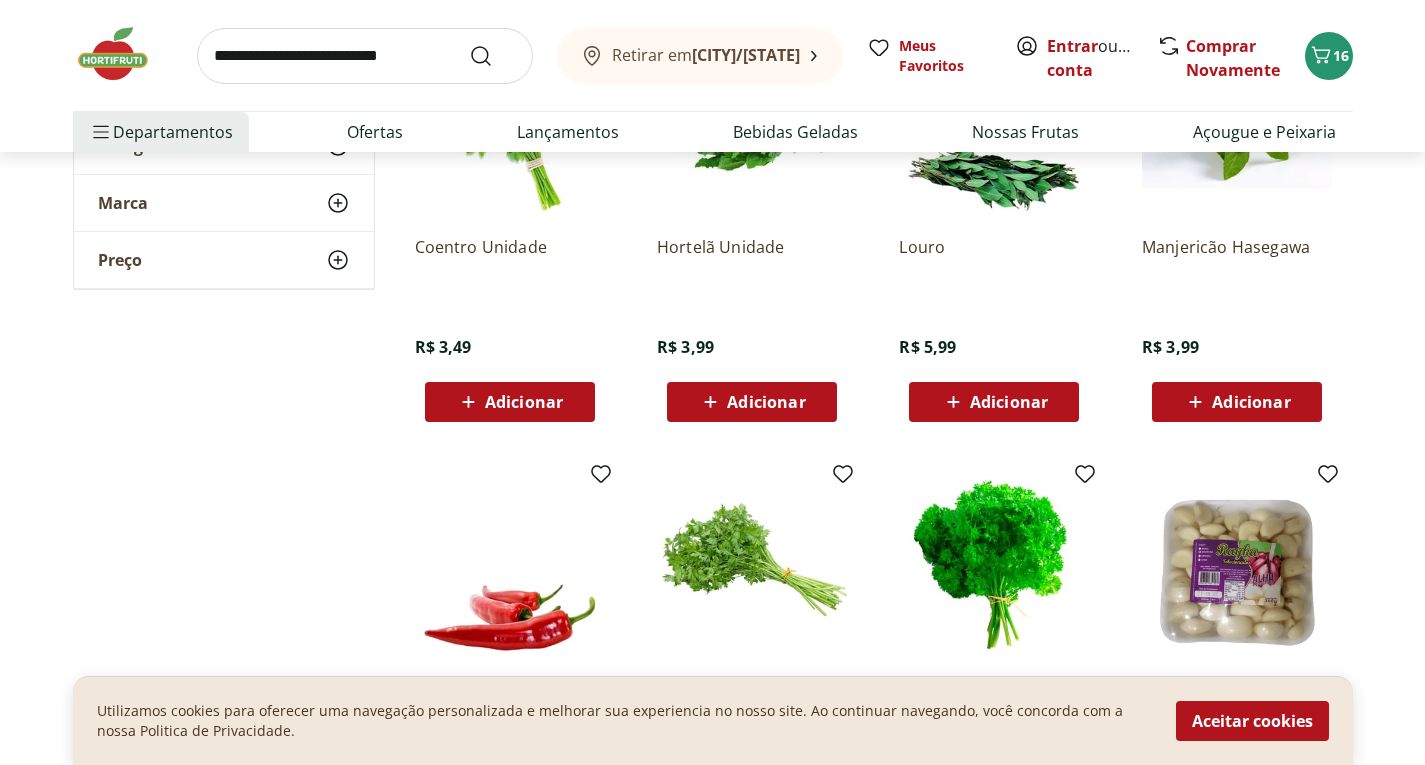 click on "Adicionar" at bounding box center [766, 402] 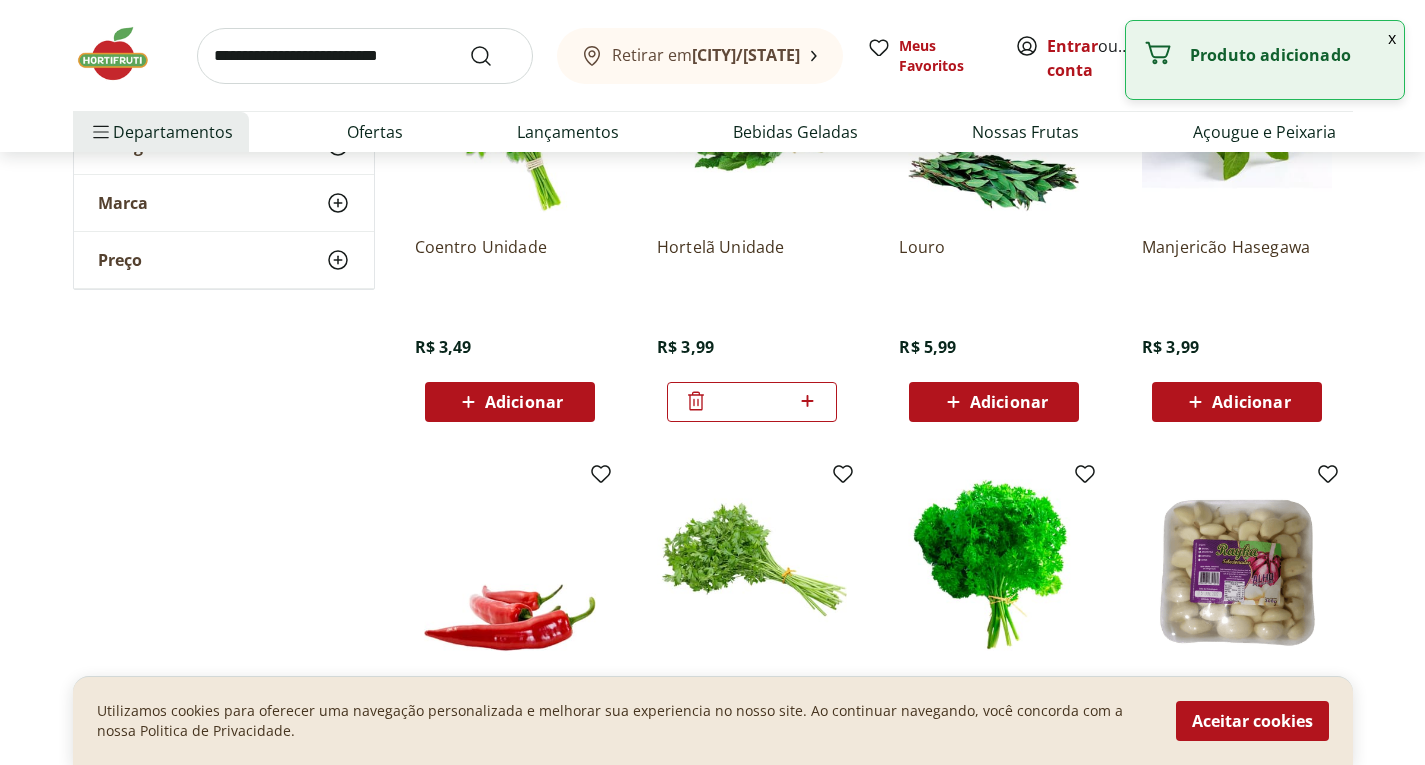 click on "**********" at bounding box center (713, 256) 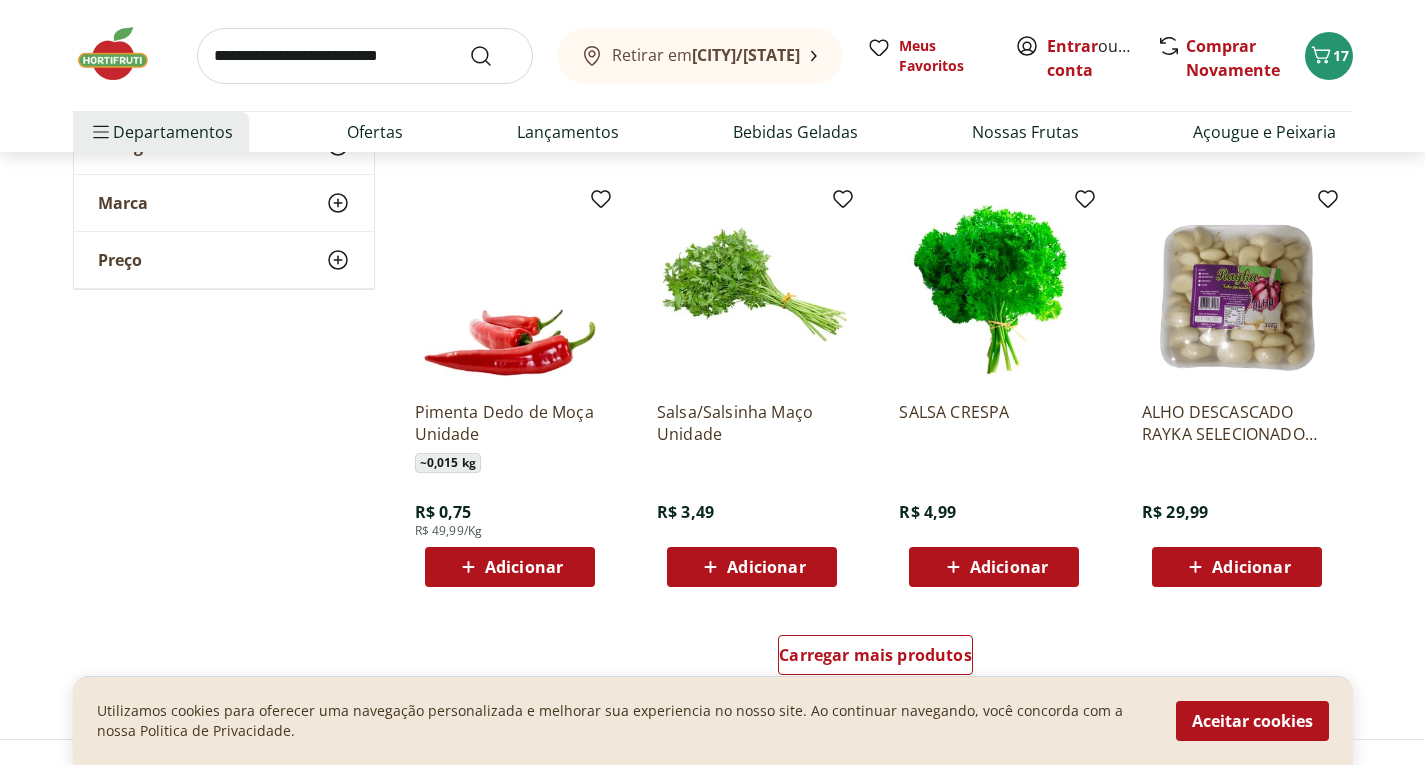 scroll, scrollTop: 1040, scrollLeft: 0, axis: vertical 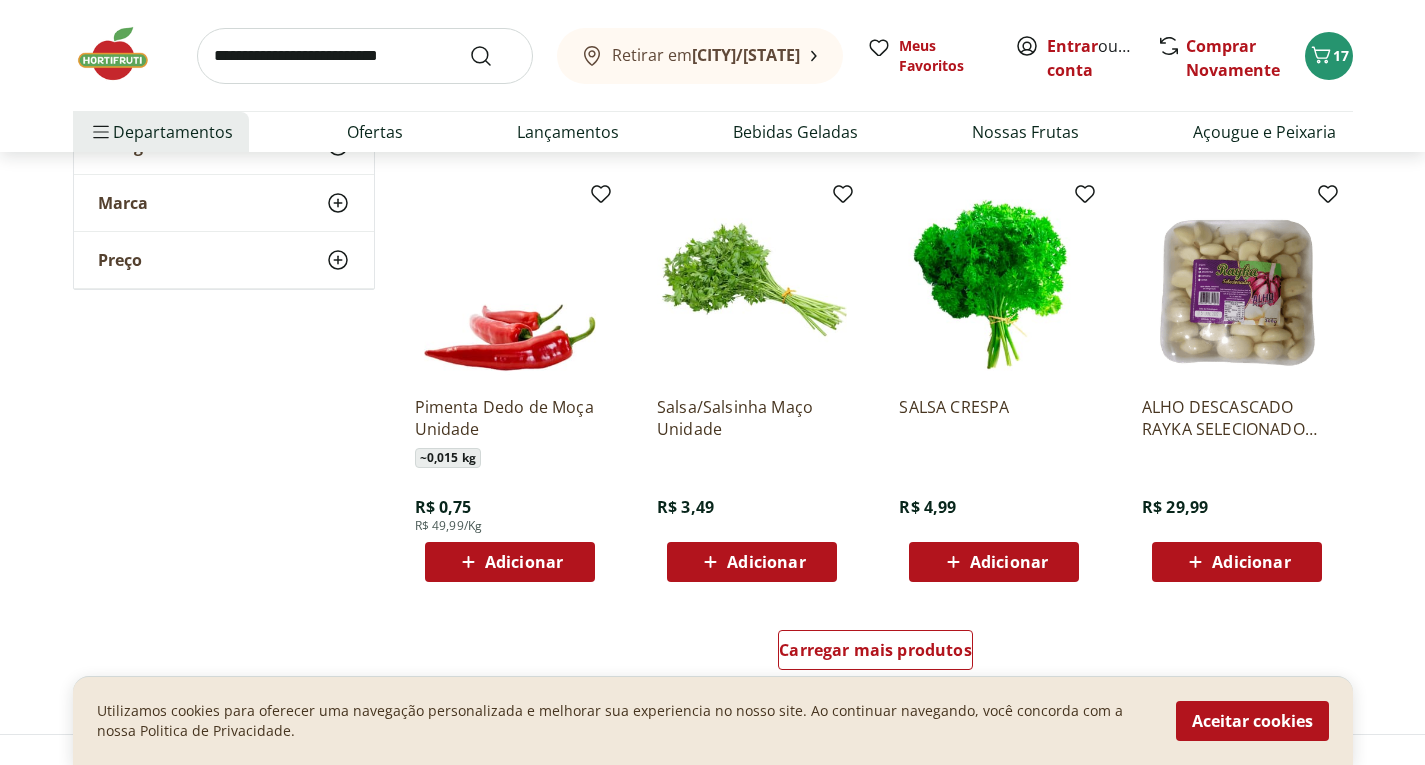 click on "Adicionar" at bounding box center [510, 562] 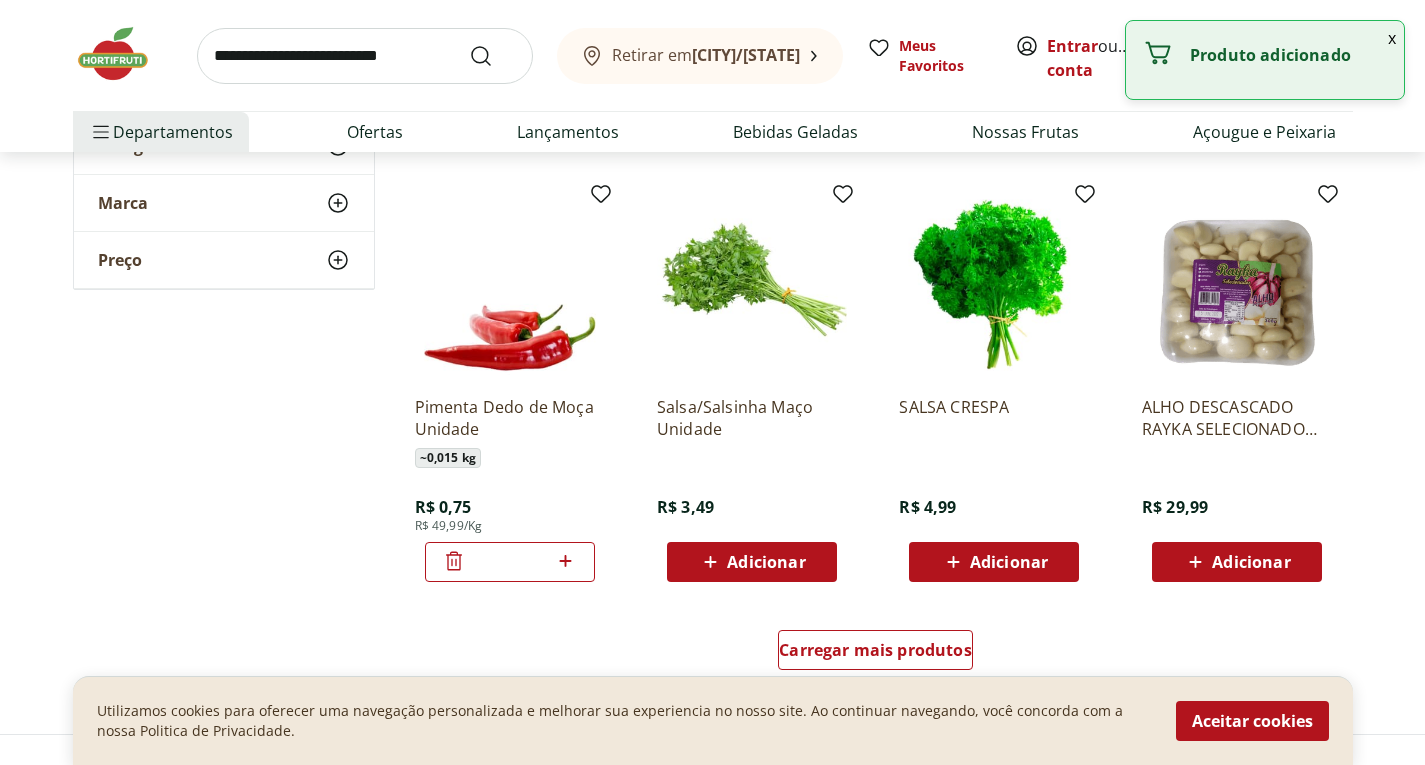 click 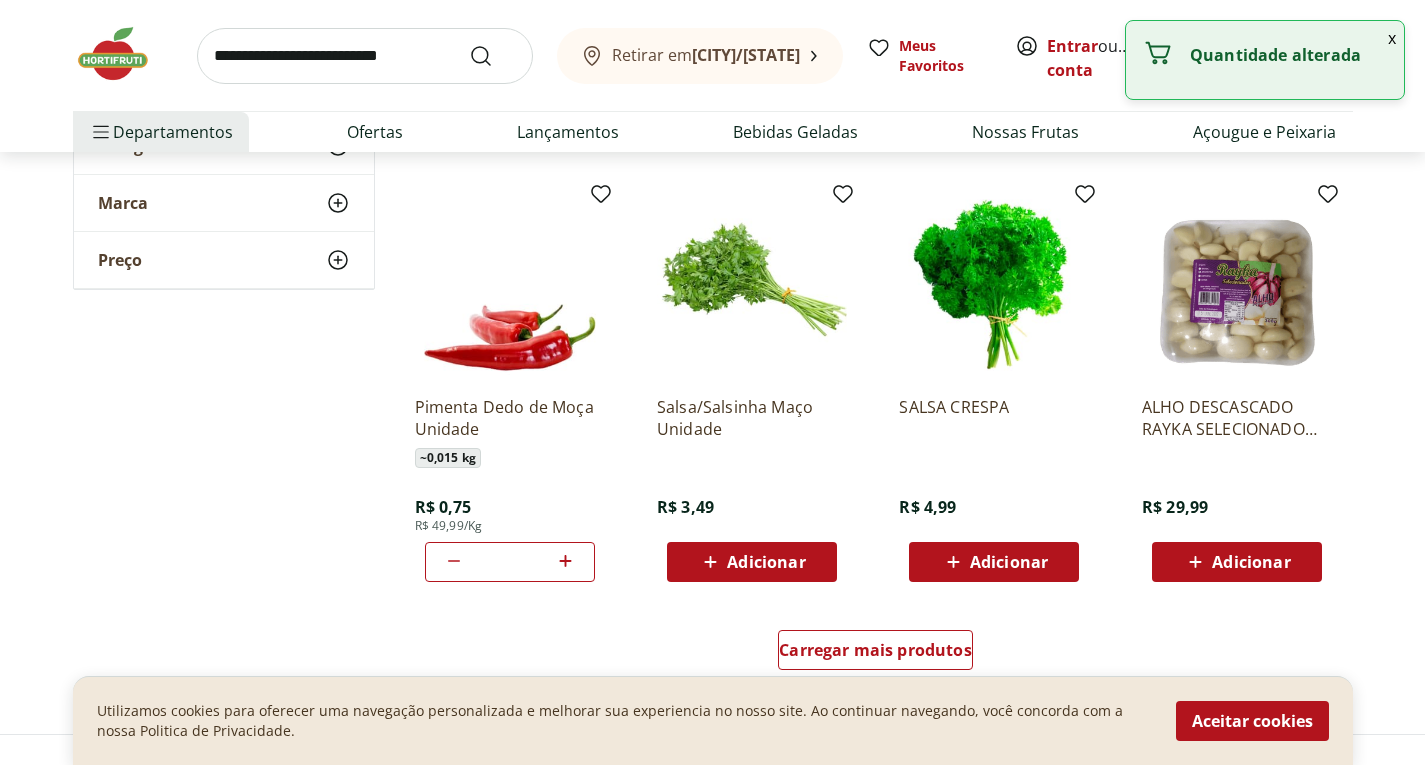 click on "**********" at bounding box center (713, -24) 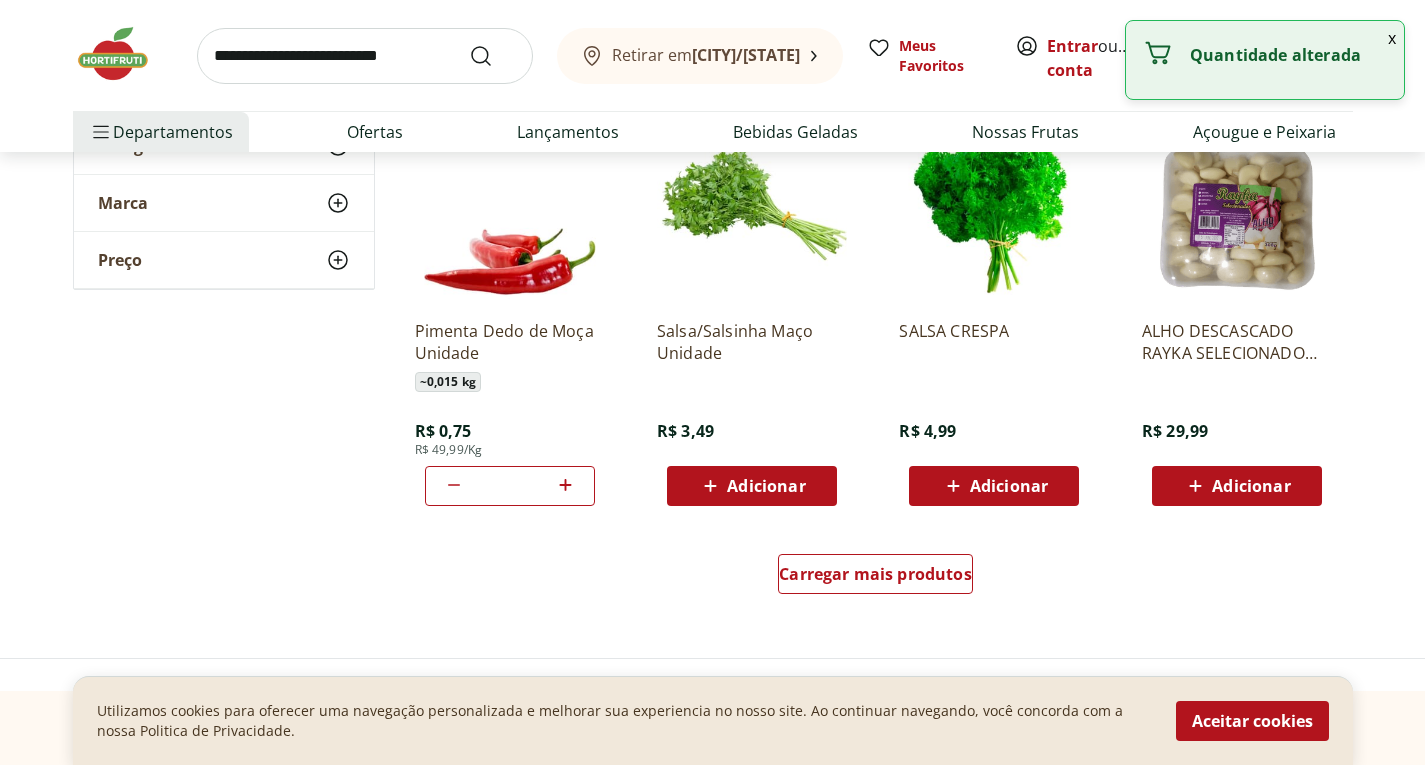 scroll, scrollTop: 1120, scrollLeft: 0, axis: vertical 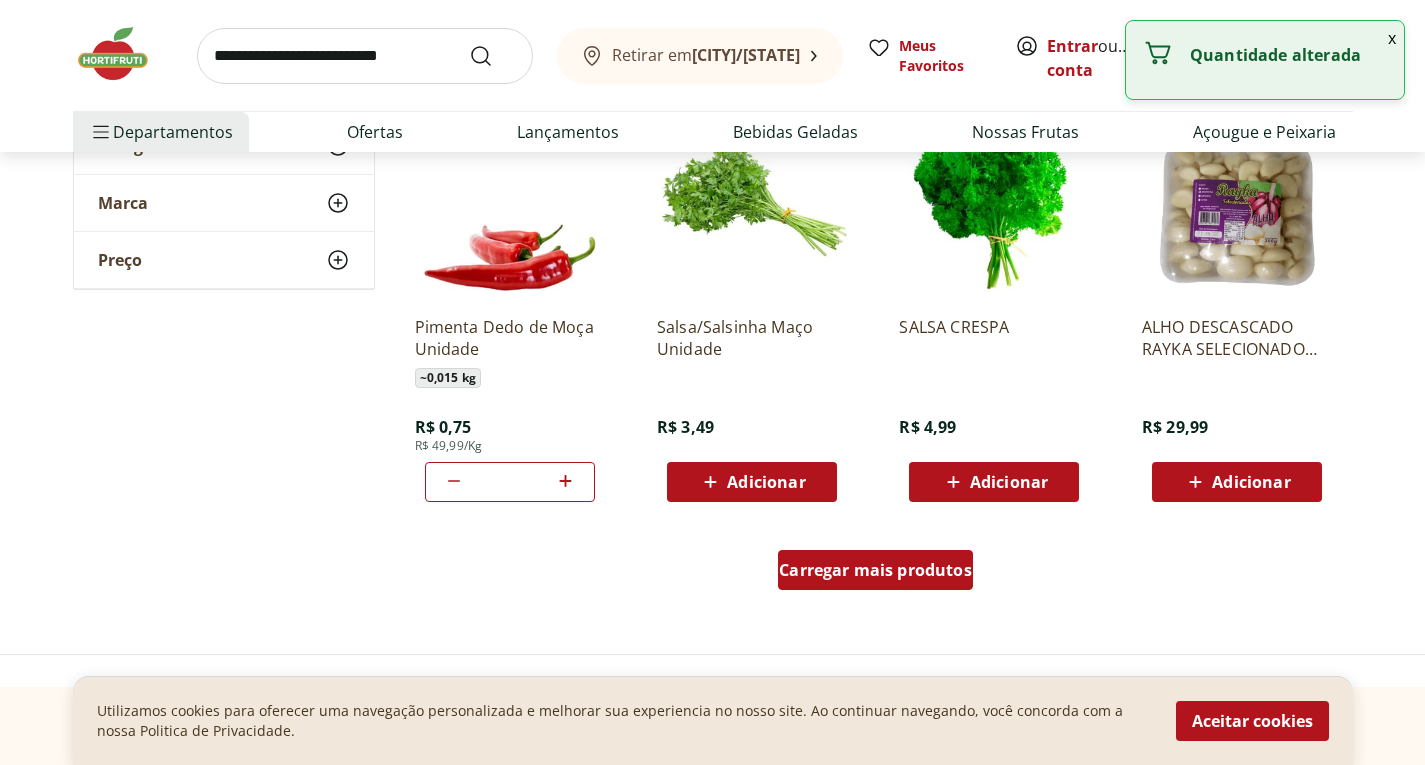 click on "Carregar mais produtos" at bounding box center [875, 570] 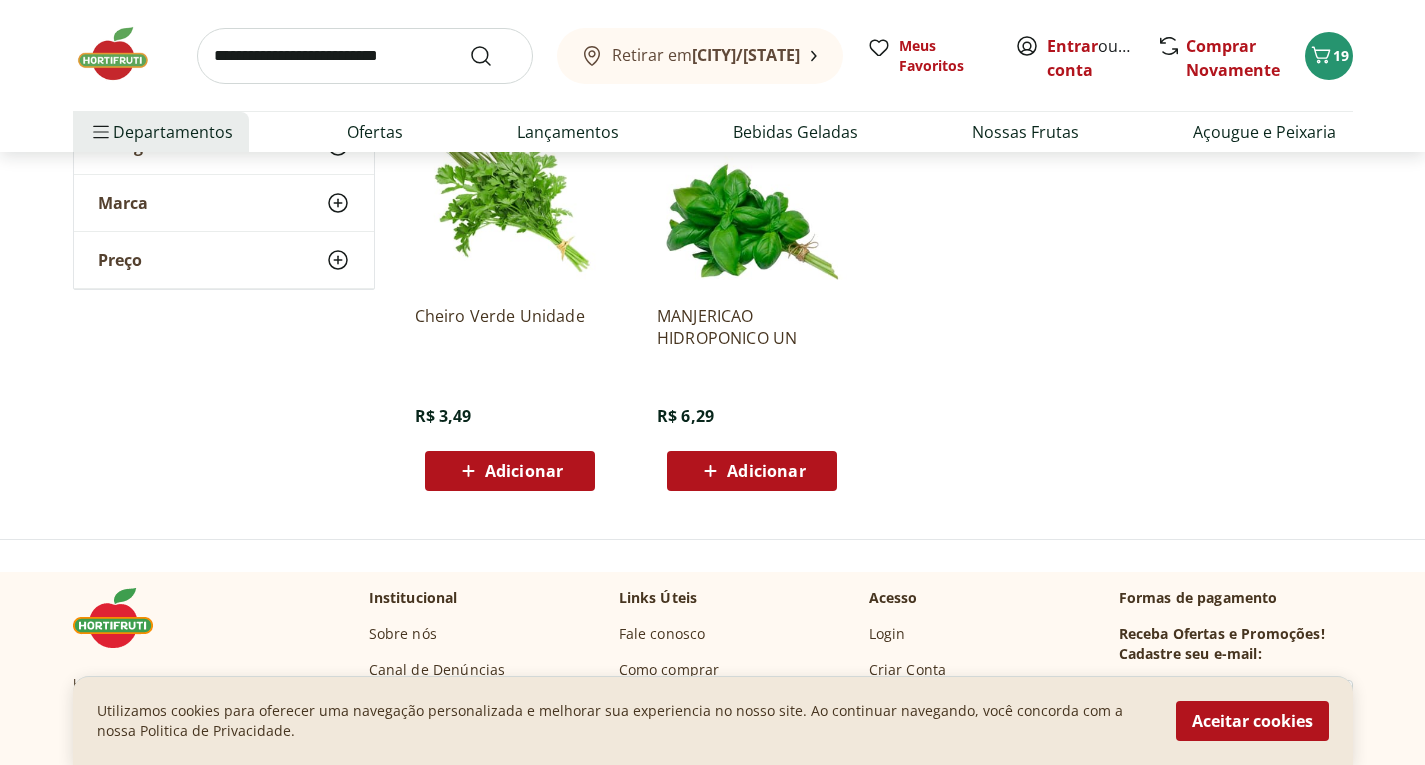 scroll, scrollTop: 1560, scrollLeft: 0, axis: vertical 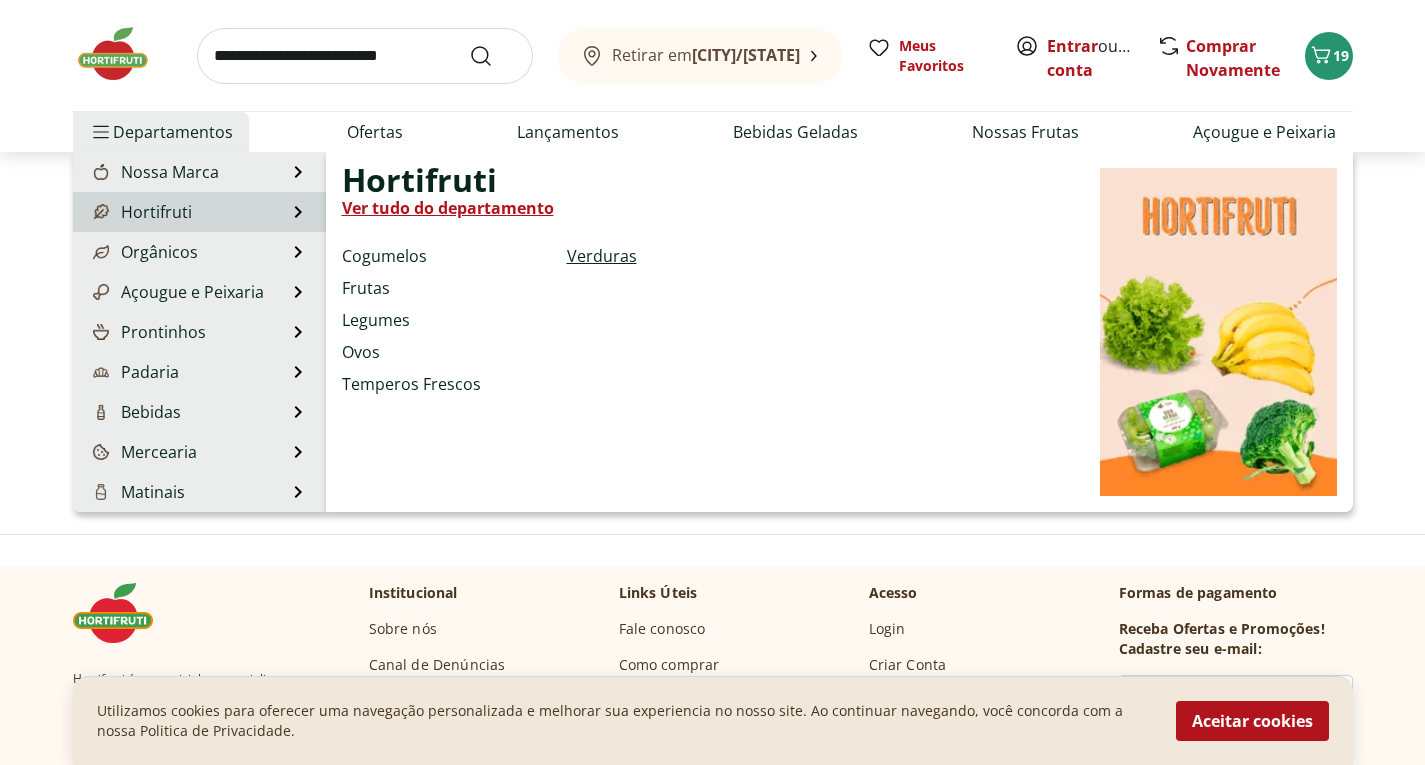 click on "Verduras" at bounding box center (602, 256) 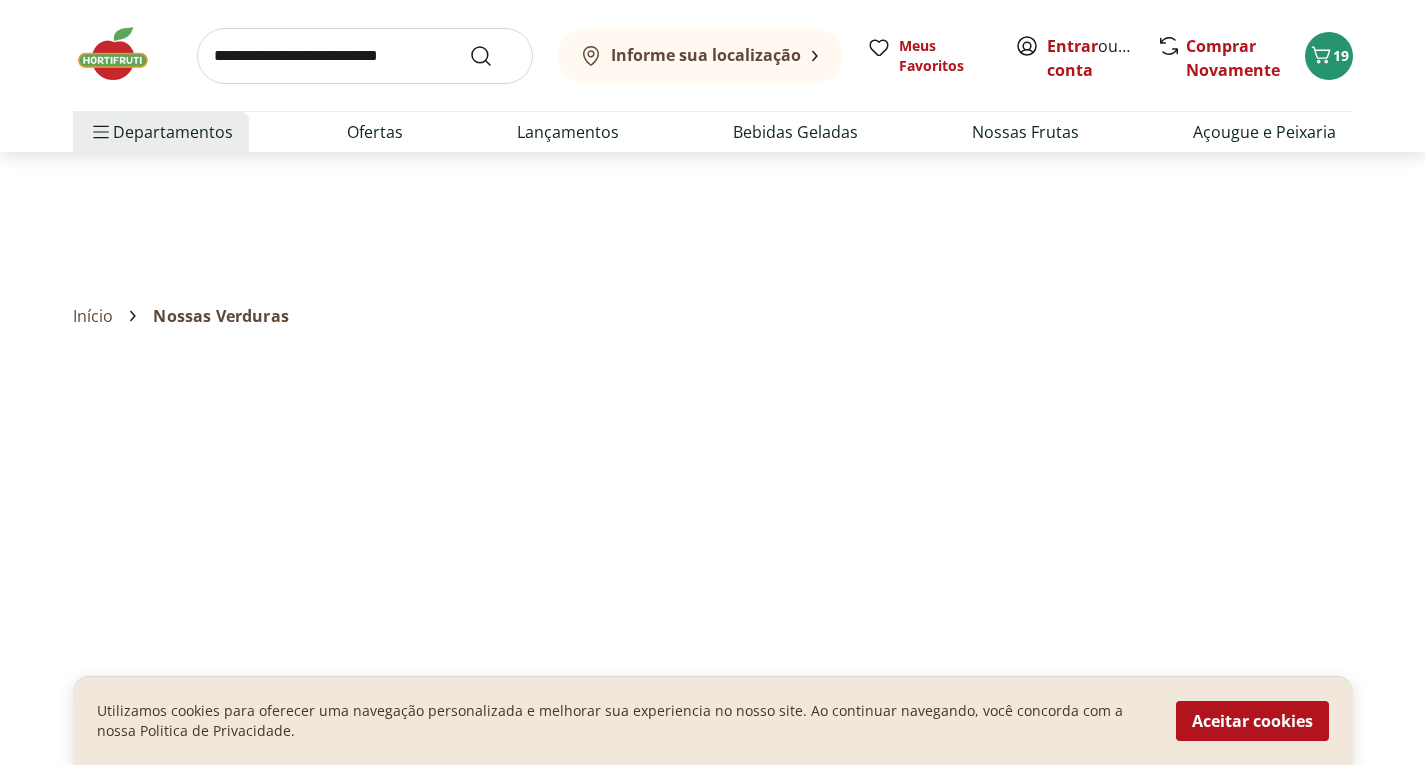 scroll, scrollTop: 0, scrollLeft: 0, axis: both 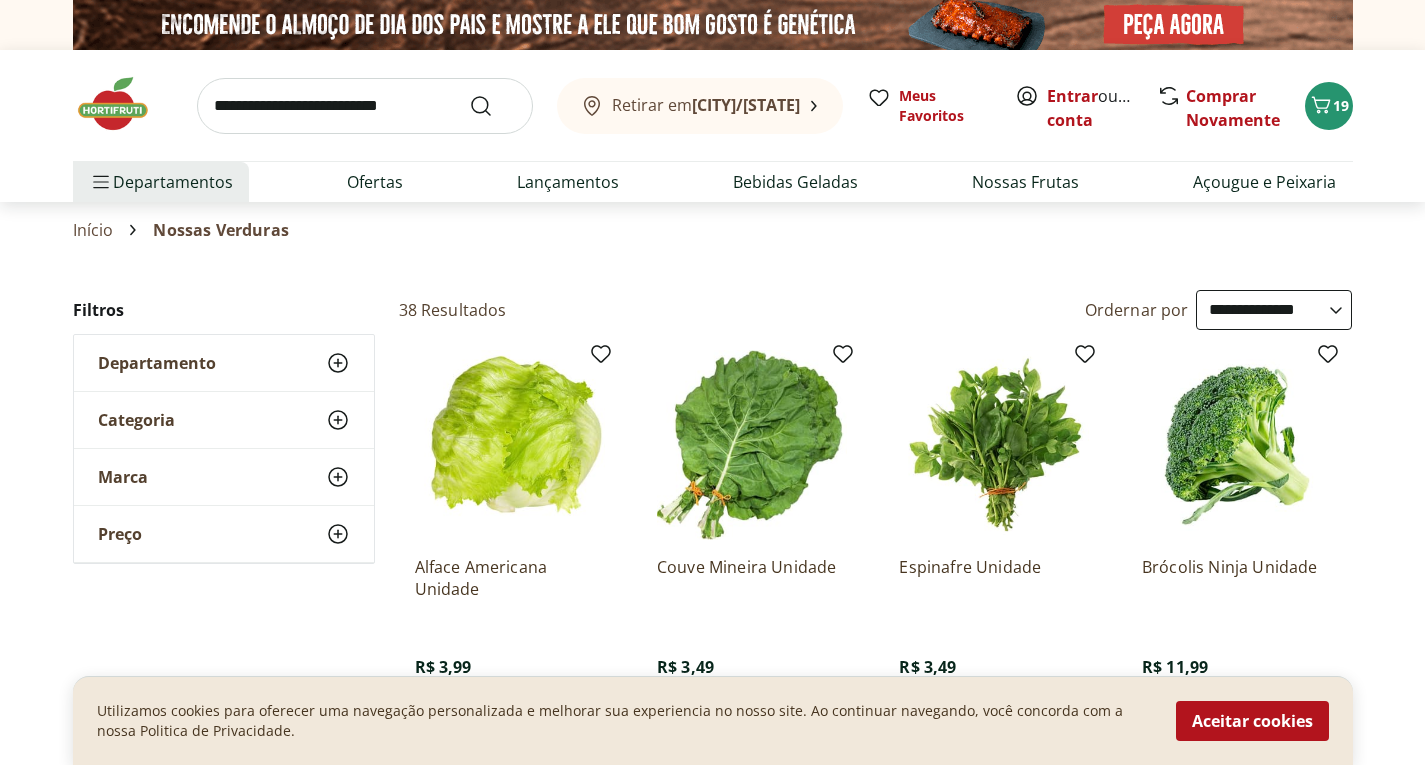 click on "Início Nossas Verduras" at bounding box center (713, 230) 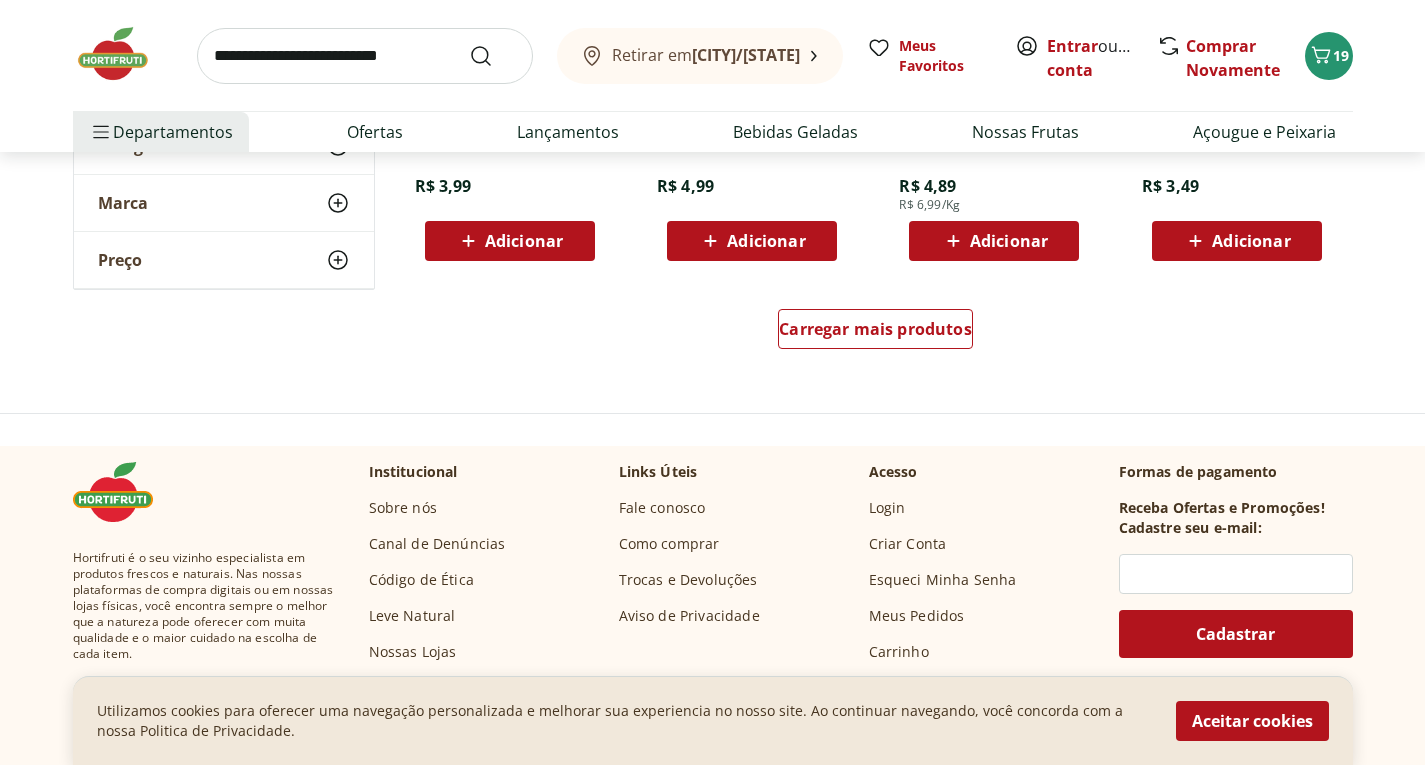 scroll, scrollTop: 1520, scrollLeft: 0, axis: vertical 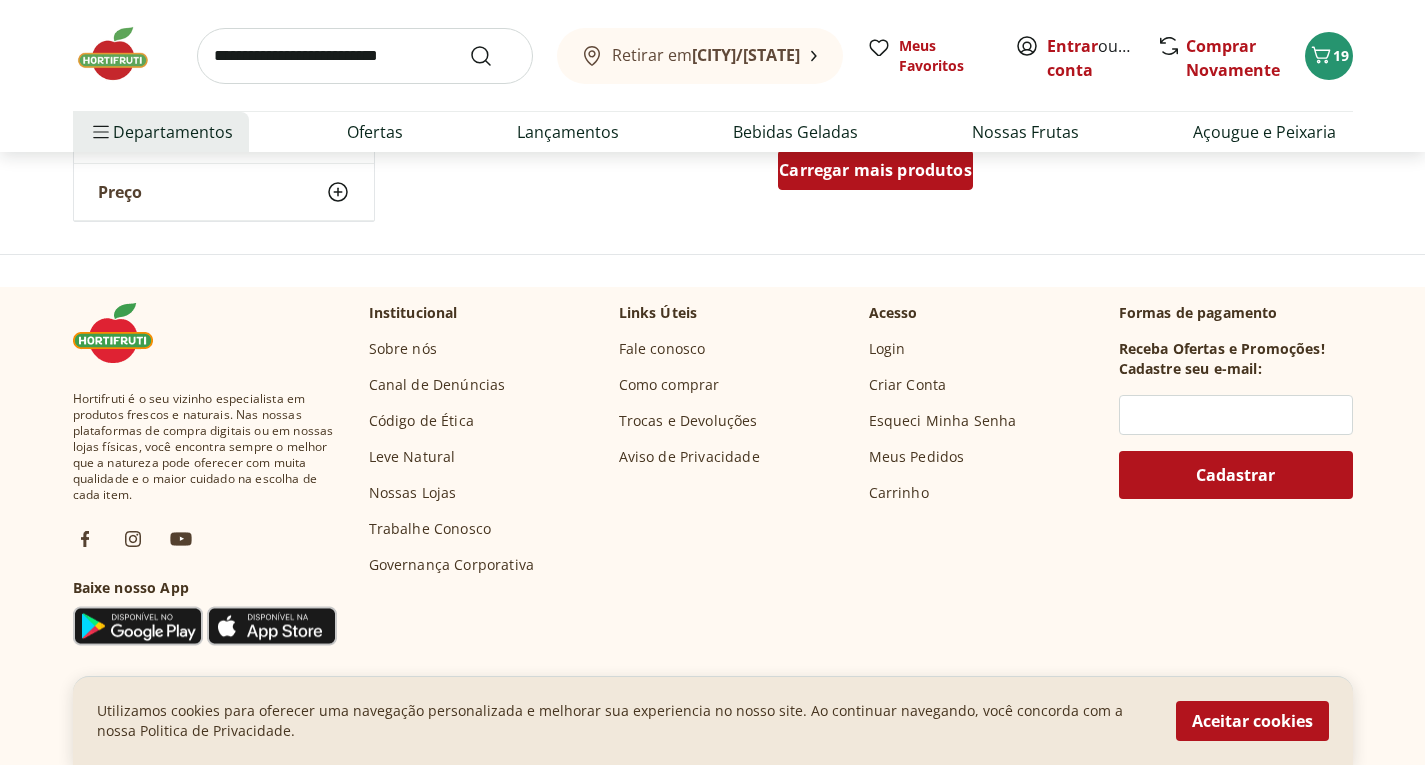 click on "Carregar mais produtos" at bounding box center (875, 174) 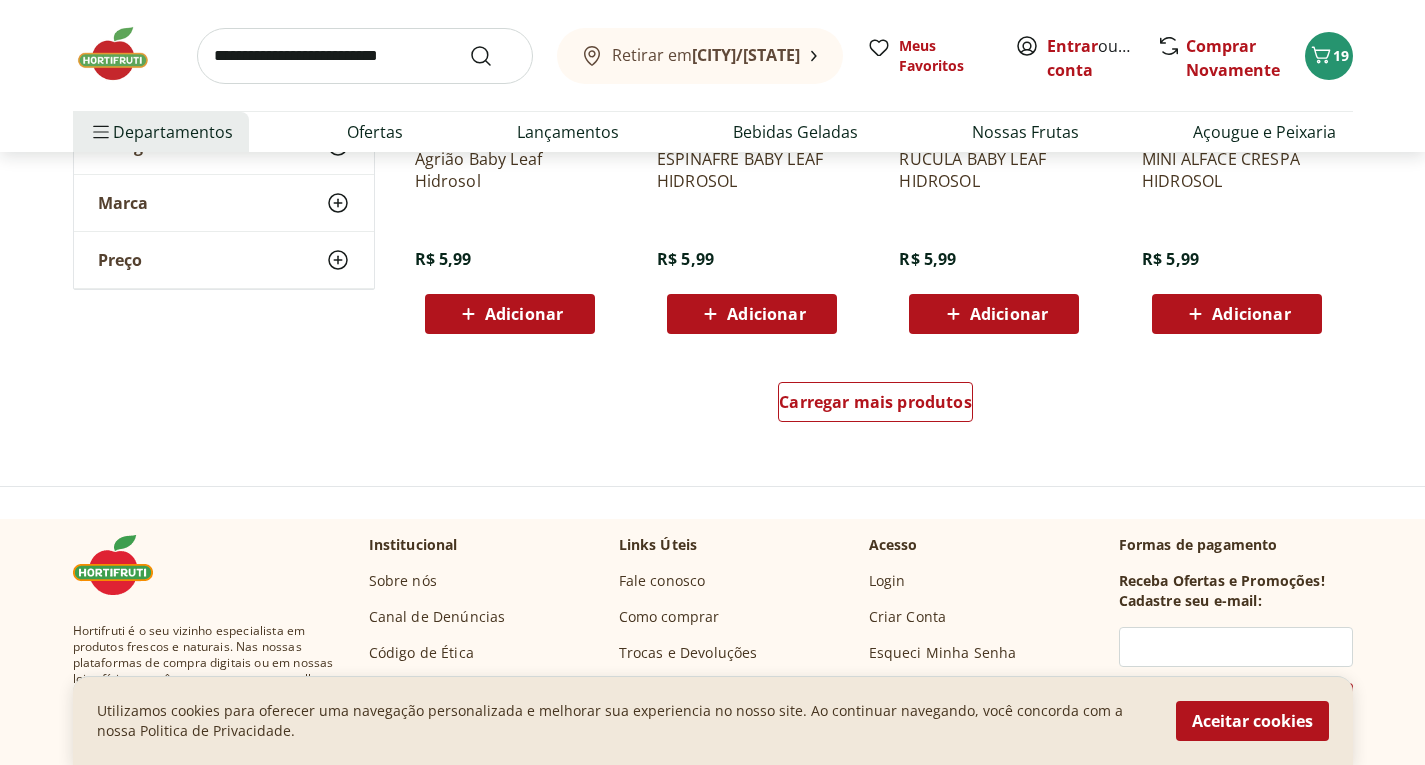 scroll, scrollTop: 2600, scrollLeft: 0, axis: vertical 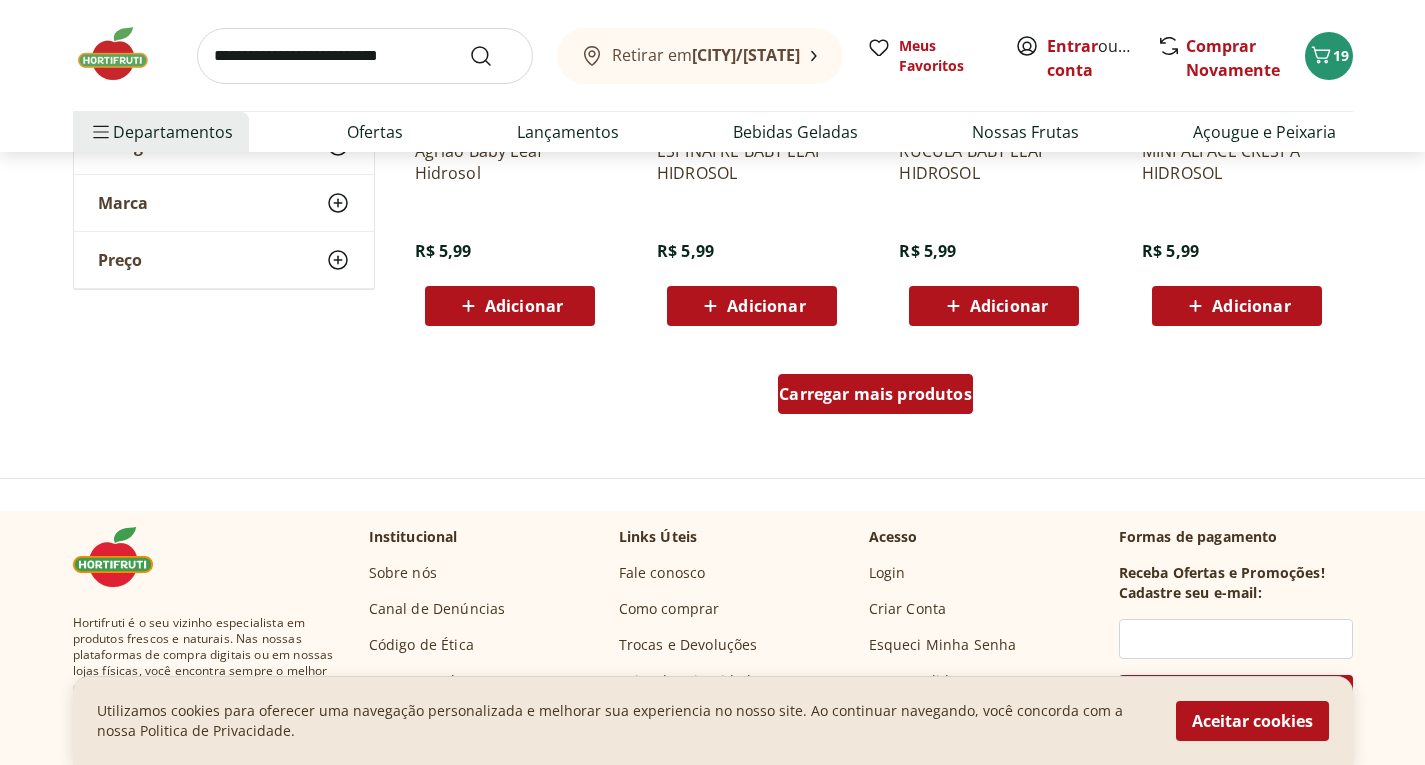 click on "Carregar mais produtos" at bounding box center [875, 394] 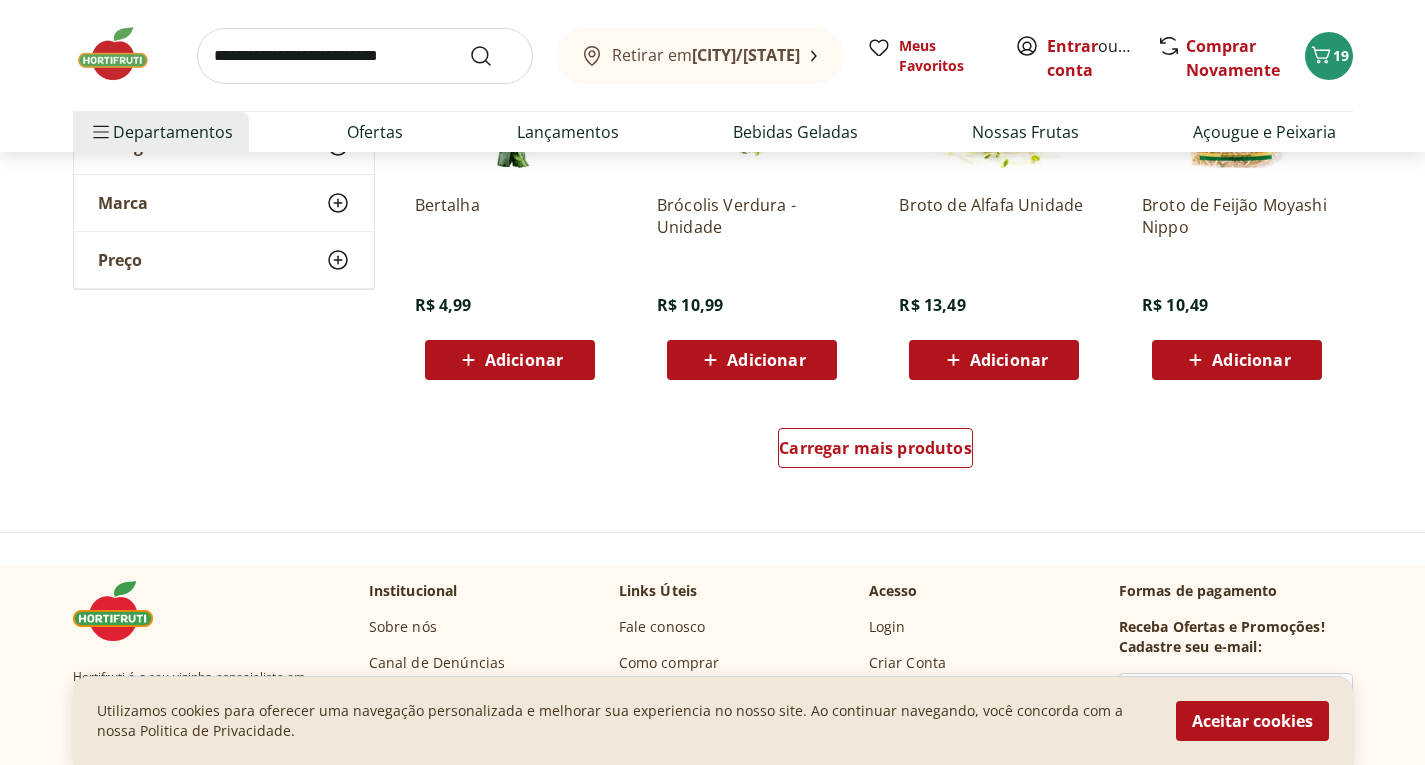 scroll, scrollTop: 3880, scrollLeft: 0, axis: vertical 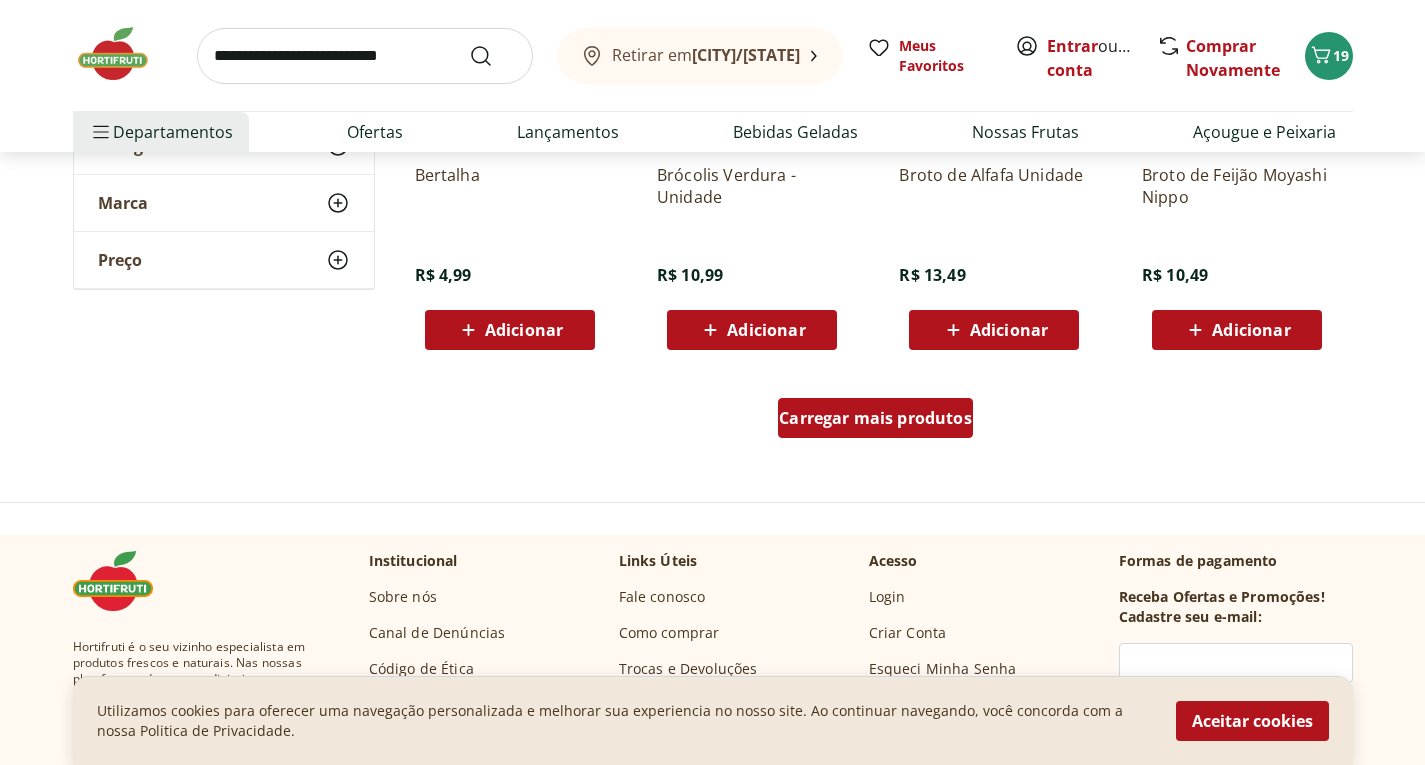 click on "Carregar mais produtos" at bounding box center [875, 418] 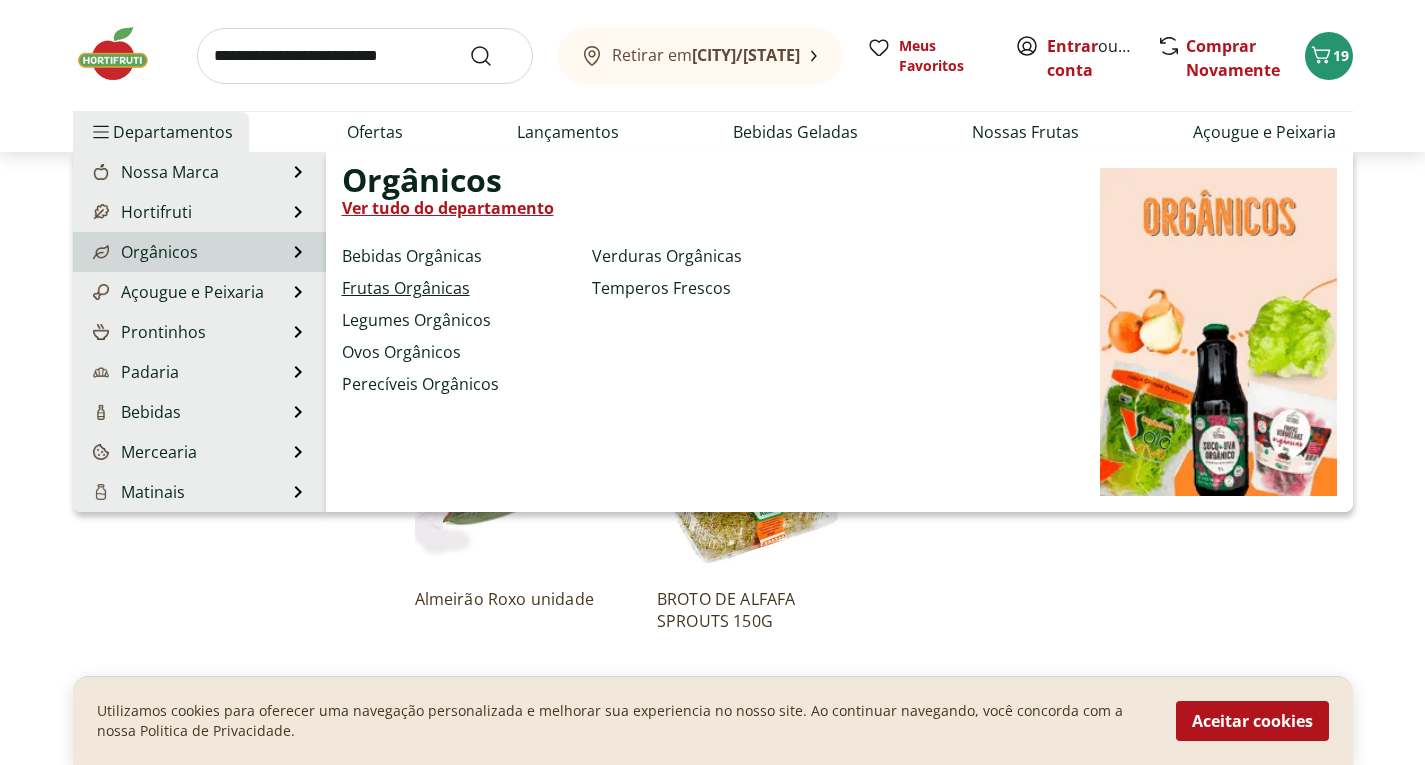 click on "Frutas Orgânicas" at bounding box center (406, 288) 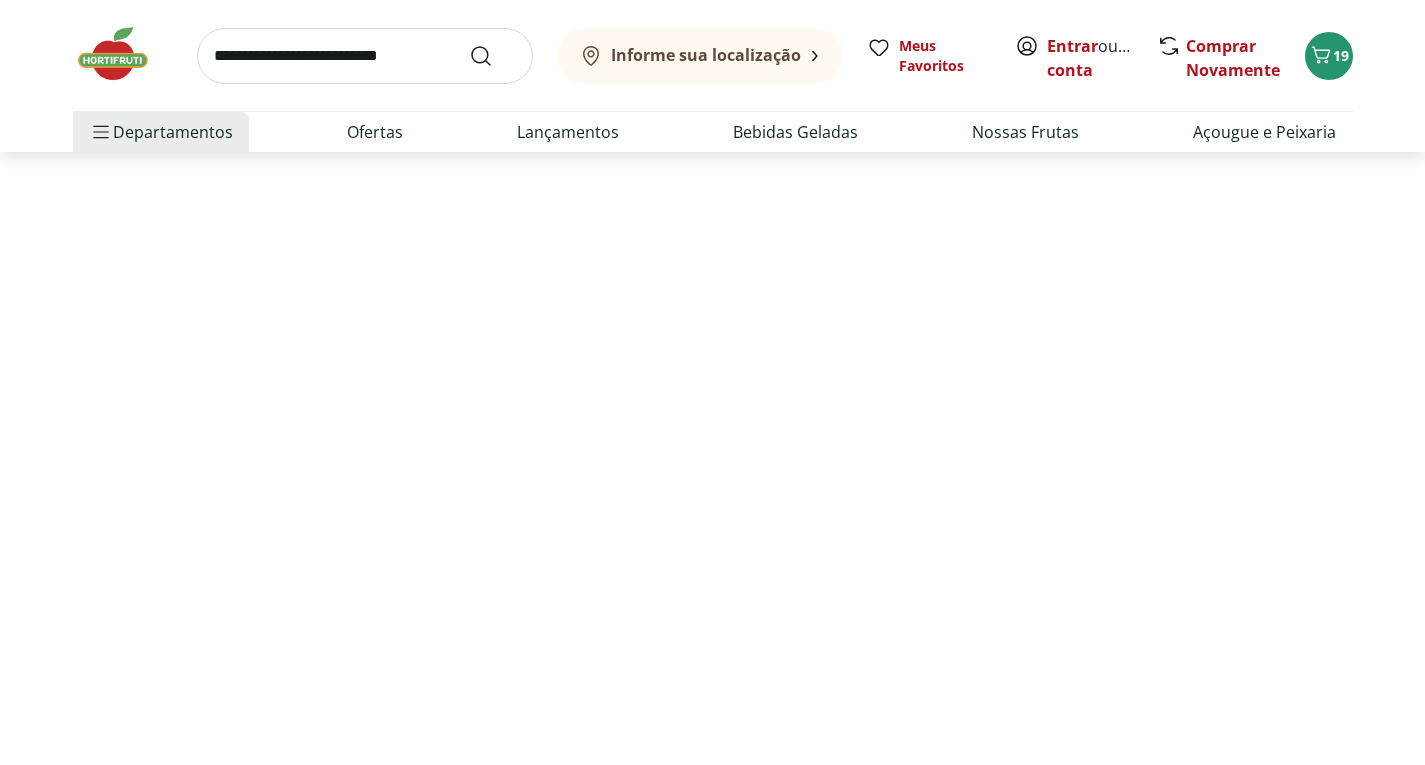 scroll, scrollTop: 0, scrollLeft: 0, axis: both 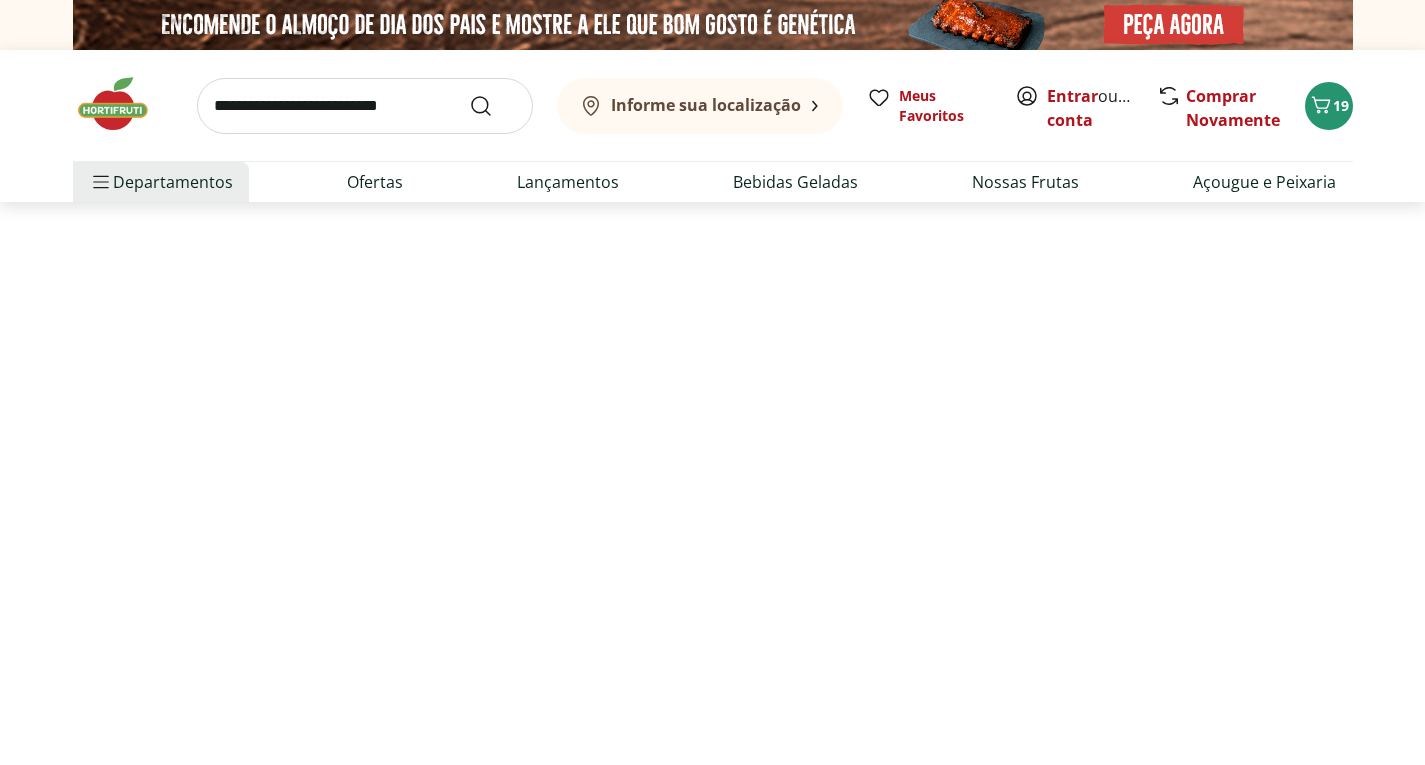 select on "**********" 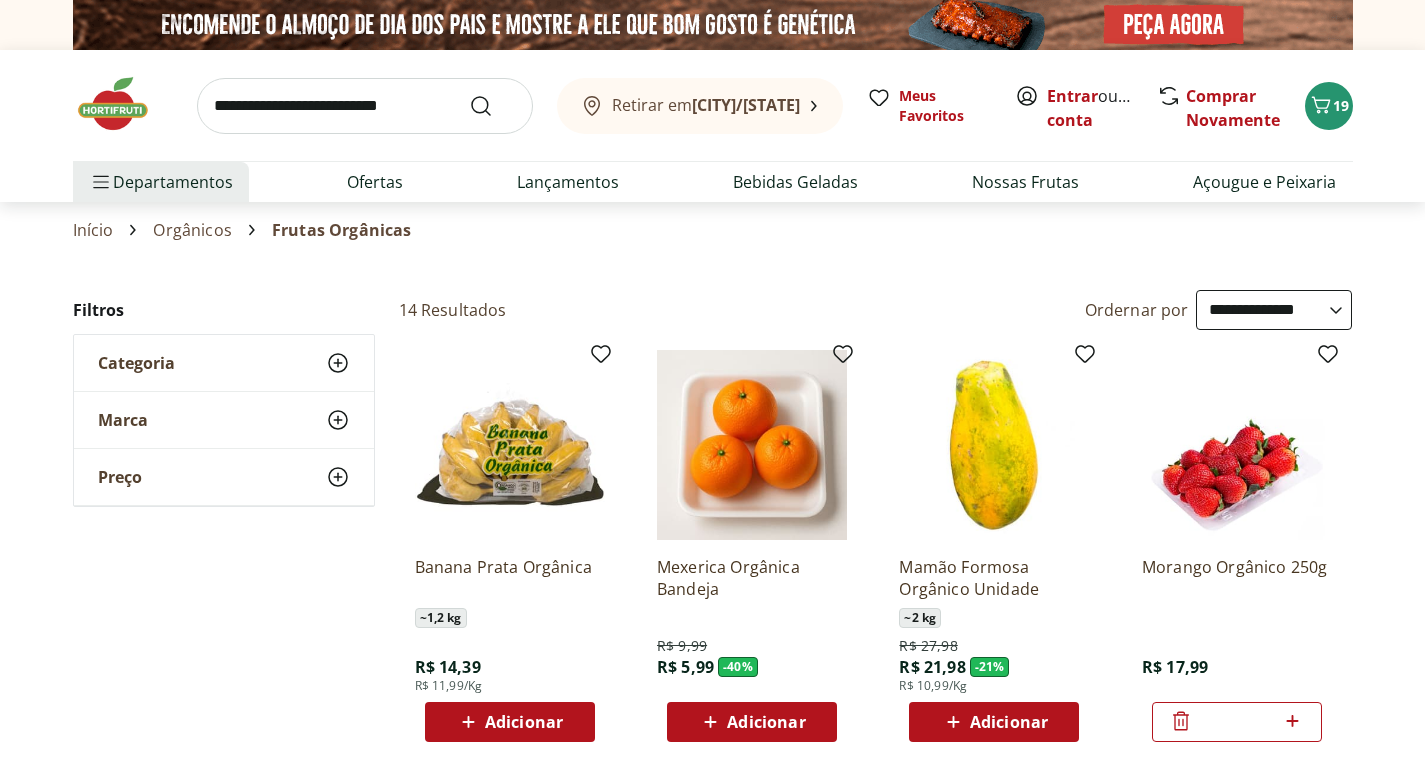 click on "Retirar em  [CITY]/[STATE] Entrar  ou  Criar conta 19 Retirar em  [CITY]/[STATE] Meus Favoritos Entrar  ou  Criar conta Comprar Novamente 19  Departamentos Nossa Marca Nossa Marca Ver tudo do departamento Açougue & Peixaria Congelados e Refrigerados Frutas, Legumes e Verduras Orgânicos Mercearia Sorvetes Hortifruti Hortifruti Ver tudo do departamento Cogumelos Frutas Legumes Ovos Temperos Frescos Verduras Orgânicos Orgânicos Ver tudo do departamento Bebidas Orgânicas Frutas Orgânicas Legumes Orgânicos Ovos Orgânicos Perecíveis Orgânicos Verduras Orgânicas Temperos Frescos Açougue e Peixaria Açougue e Peixaria Ver tudo do departamento Aves Bovinos Exóticos Frutos do Mar Linguiça e Salsicha Peixes Salgados e Defumados Suínos Prontinhos Prontinhos Ver tudo do departamento Frutas Cortadinhas Pré Preparados Prontos para Consumo Saladas Sucos e Água de Coco Padaria Padaria Ver tudo do departamento Bolos e Mini Bolos Doces Pão Padaria Própria Salgados Torradas Bebidas Bebidas Ver tudo do departamento" at bounding box center [712, 2961] 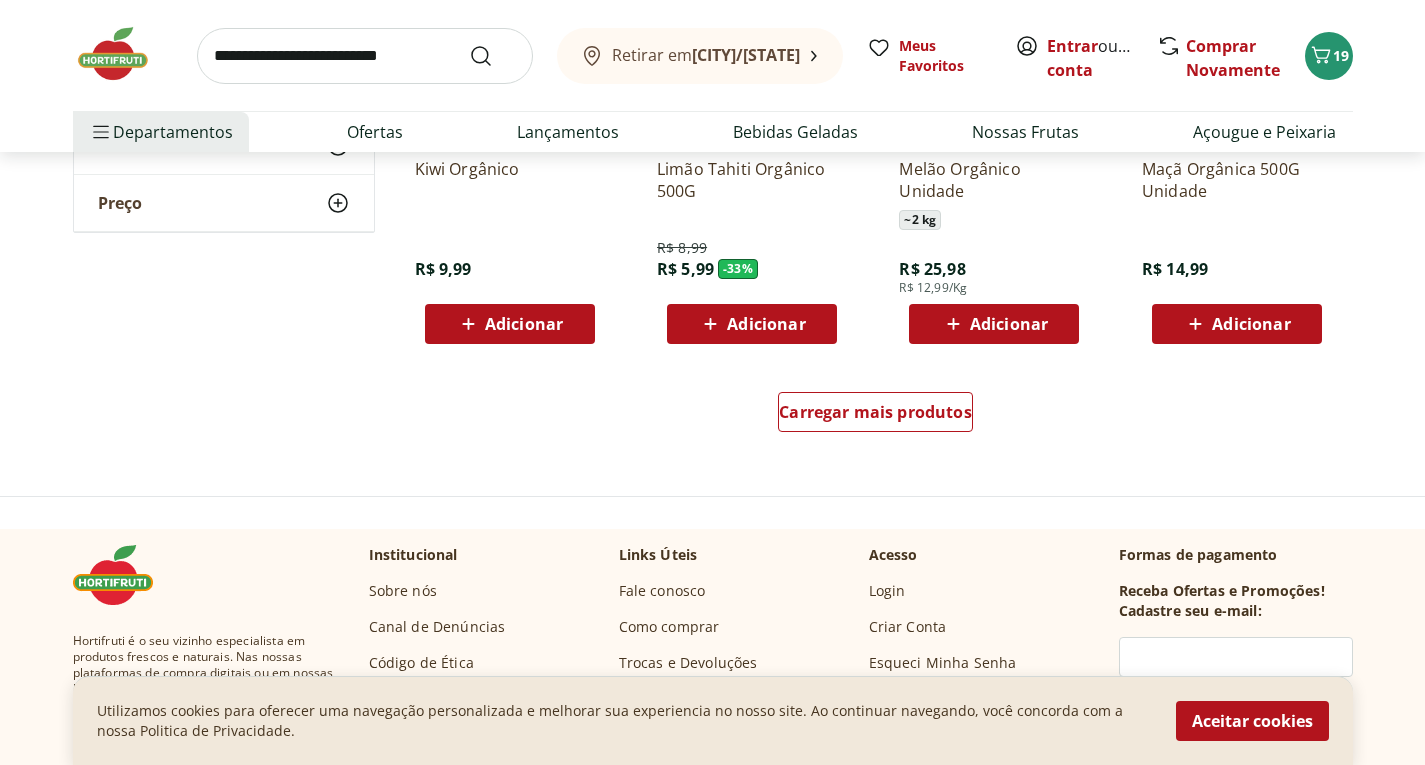 scroll, scrollTop: 1280, scrollLeft: 0, axis: vertical 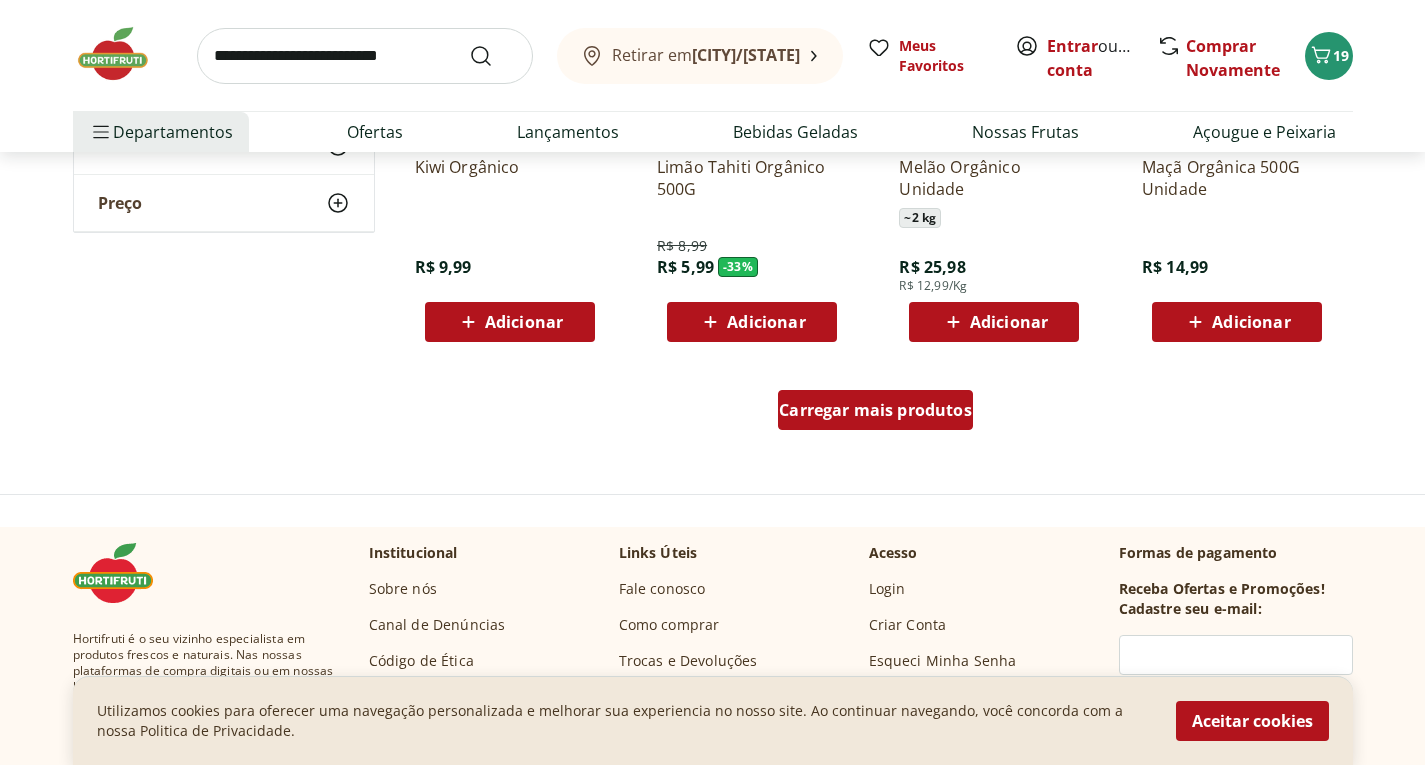click on "Carregar mais produtos" at bounding box center [875, 410] 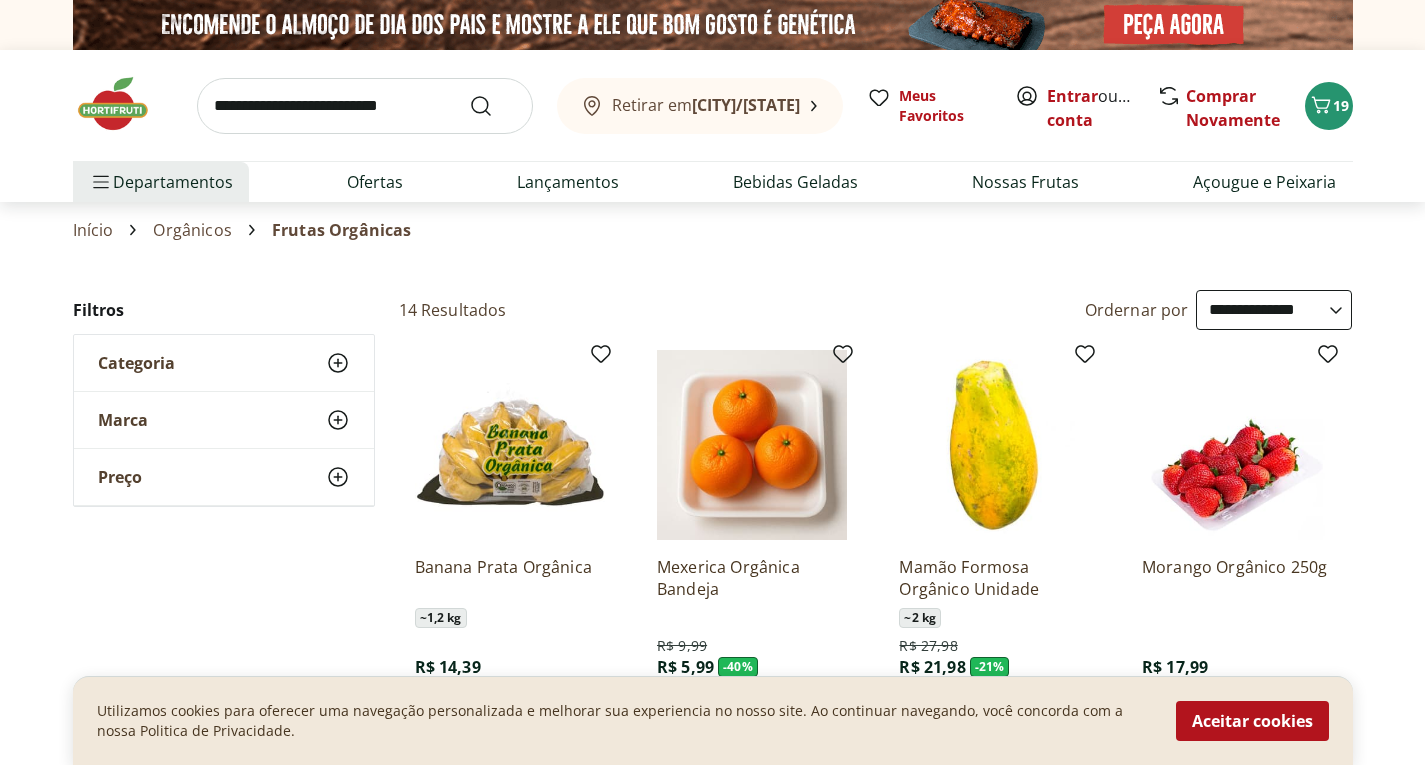select on "**********" 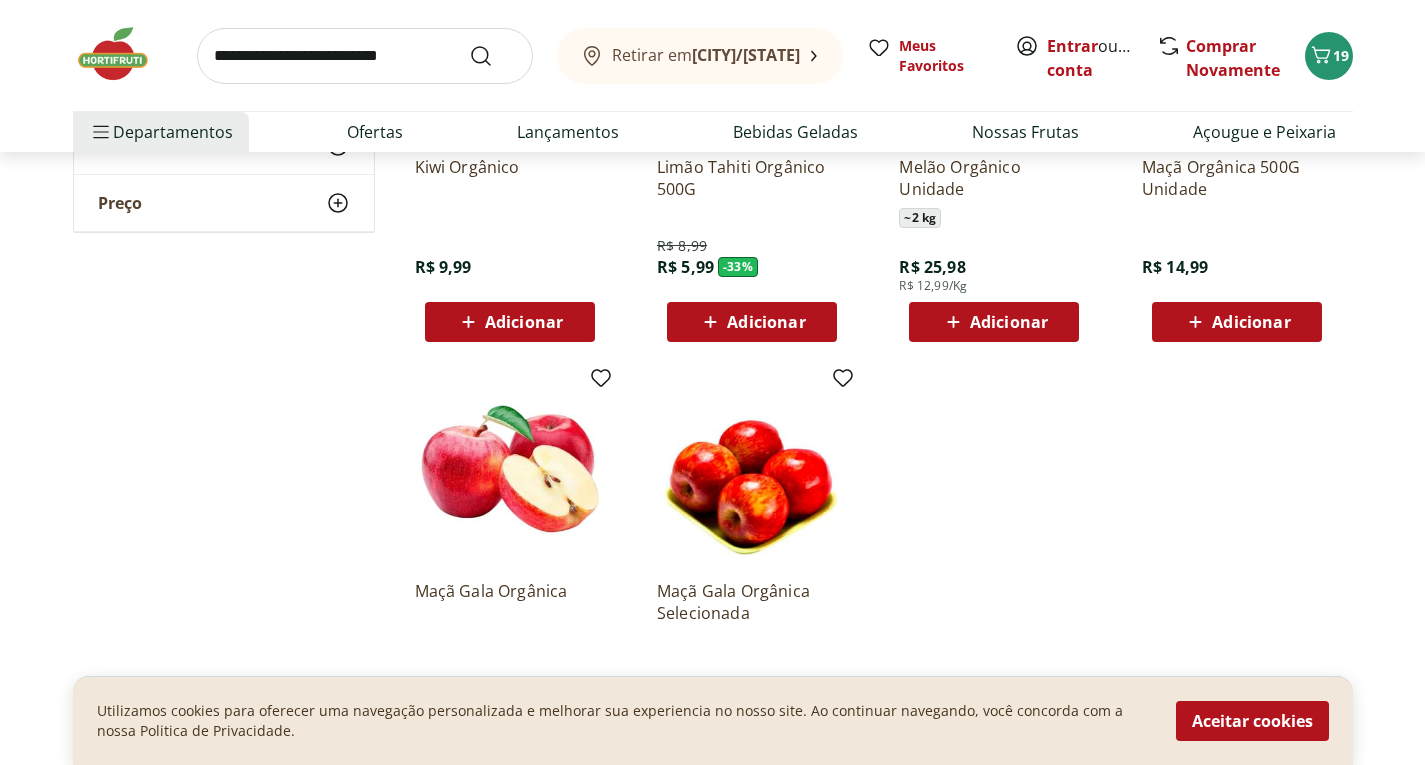 scroll, scrollTop: 0, scrollLeft: 0, axis: both 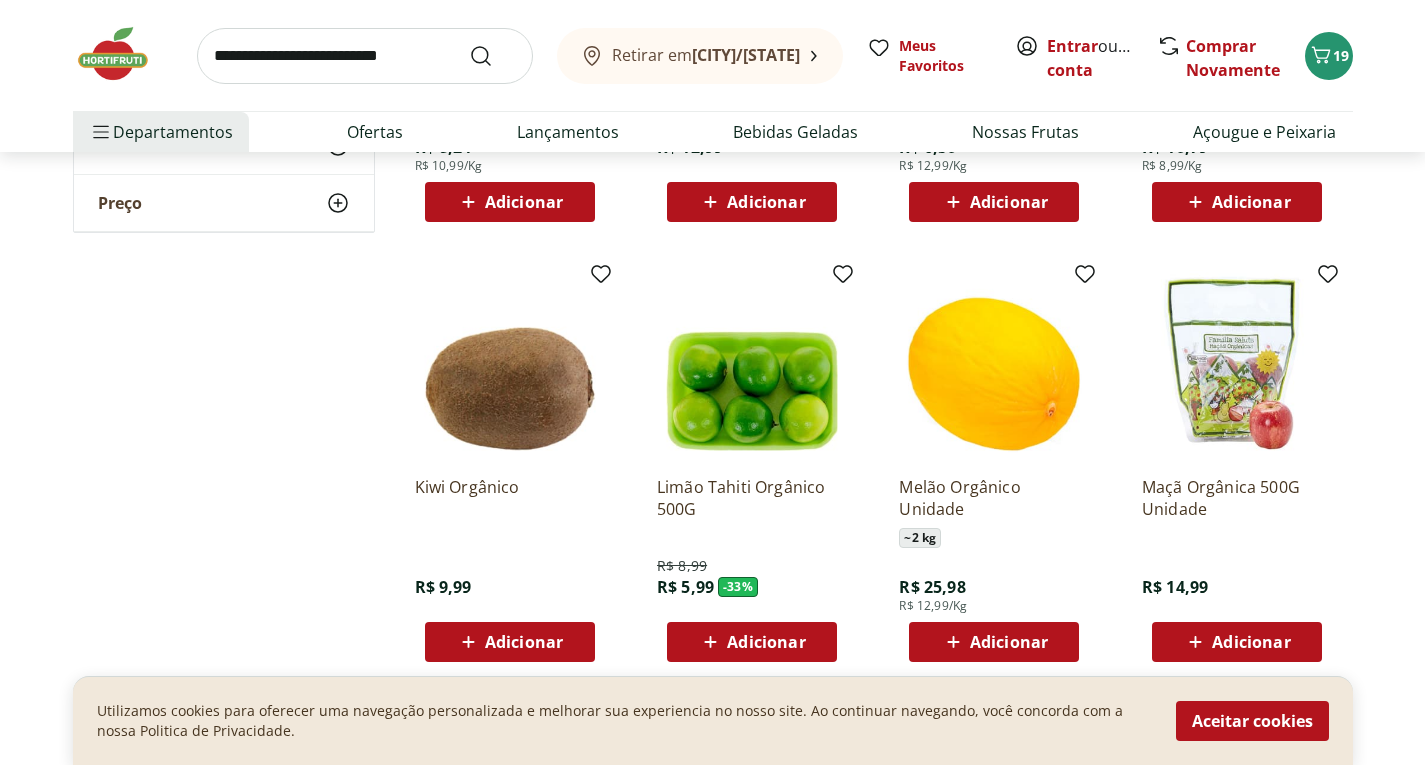 click on "Adicionar" at bounding box center [1251, 642] 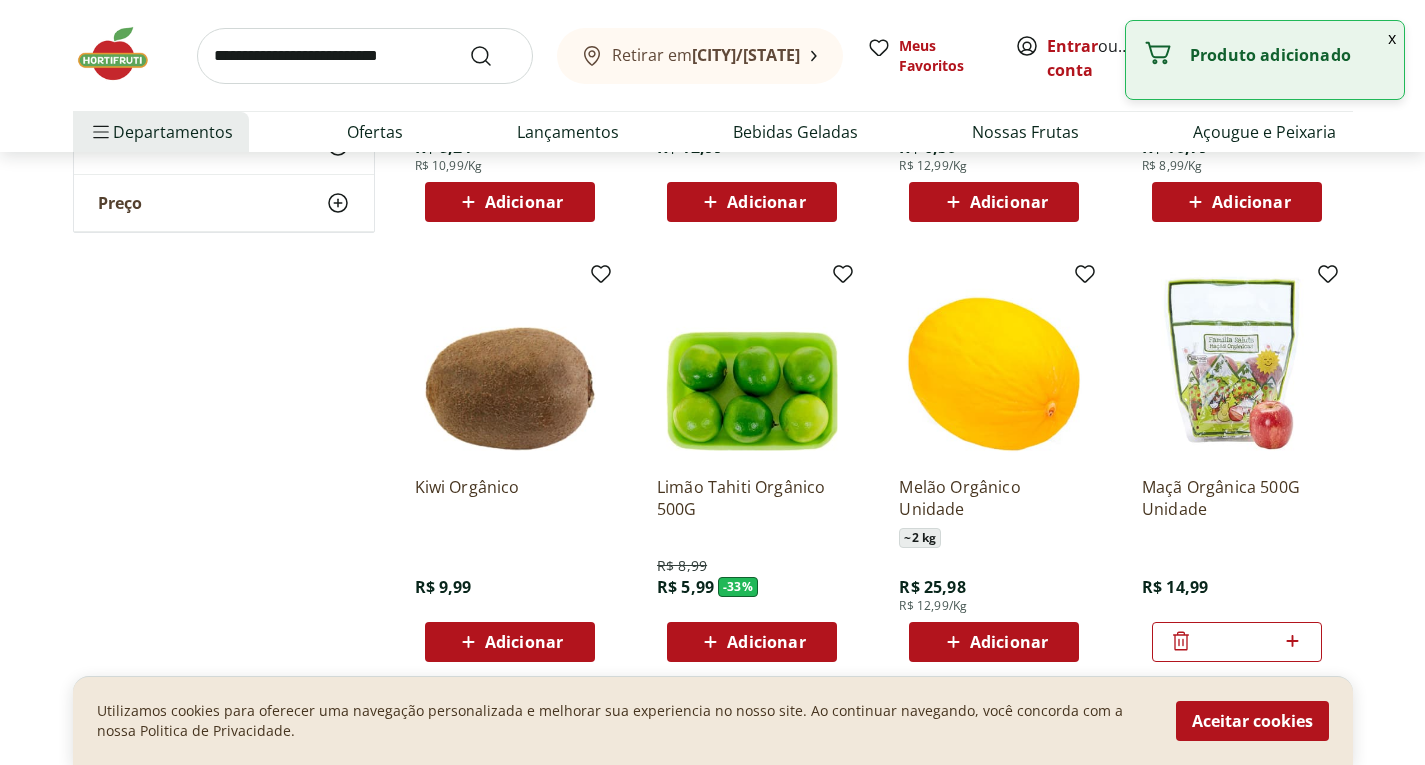 click on "**********" at bounding box center [713, 216] 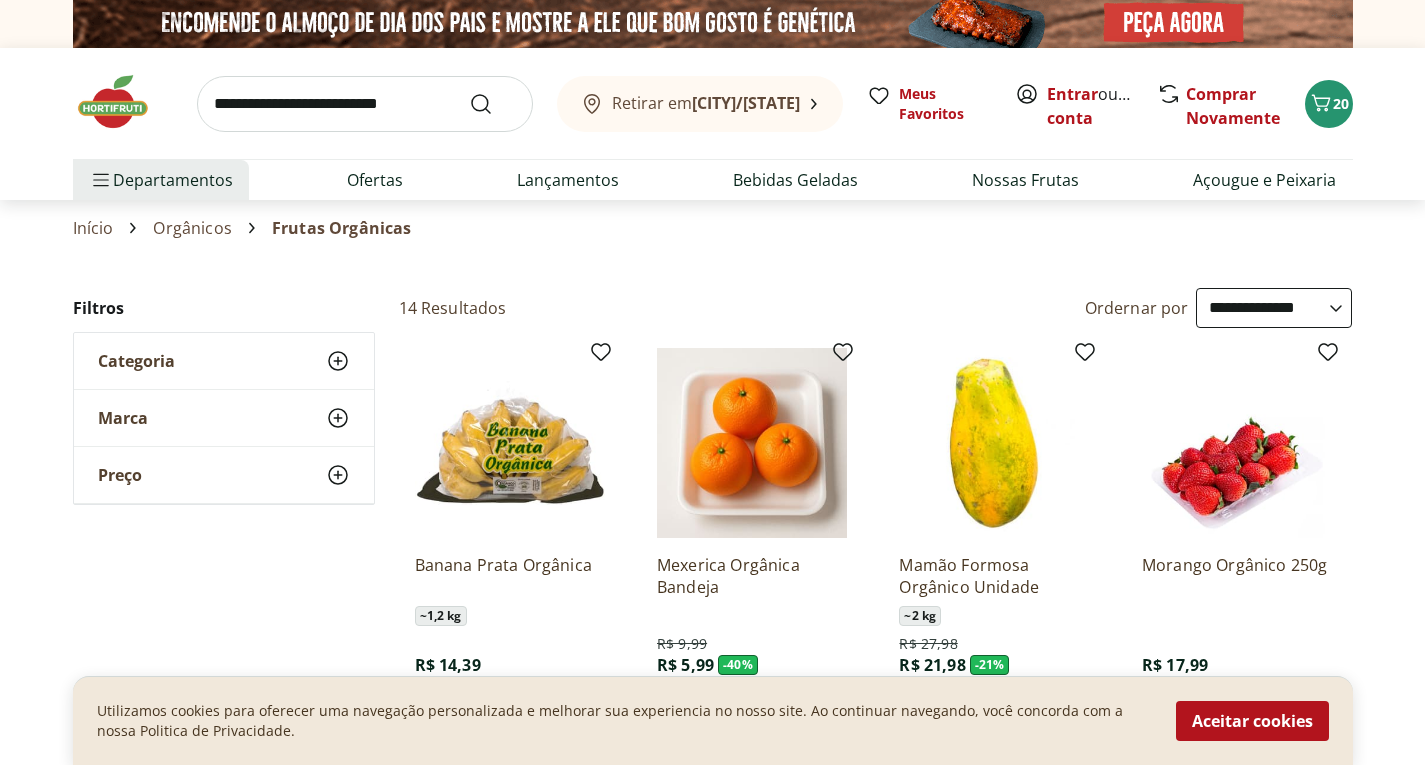 scroll, scrollTop: 0, scrollLeft: 0, axis: both 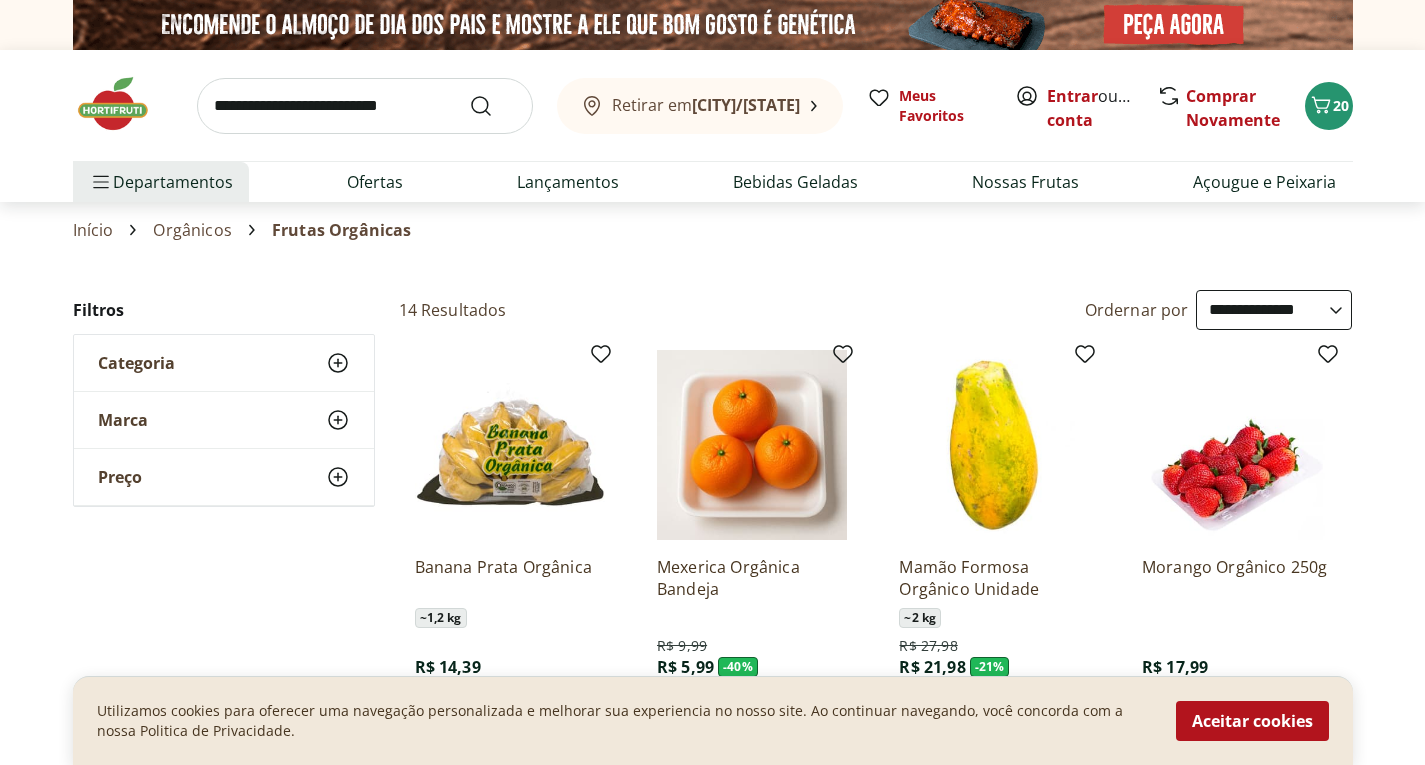click on "**********" at bounding box center (713, 1176) 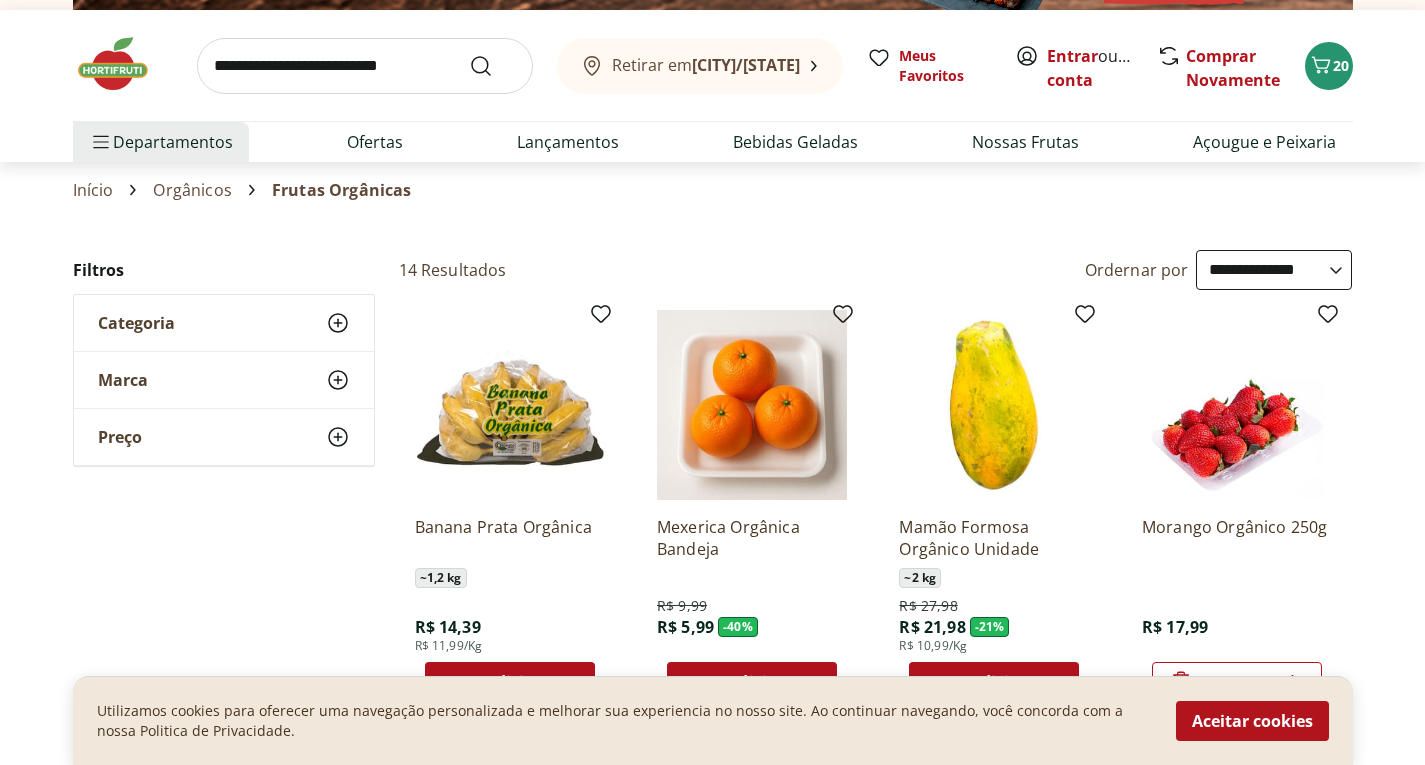 scroll, scrollTop: 80, scrollLeft: 0, axis: vertical 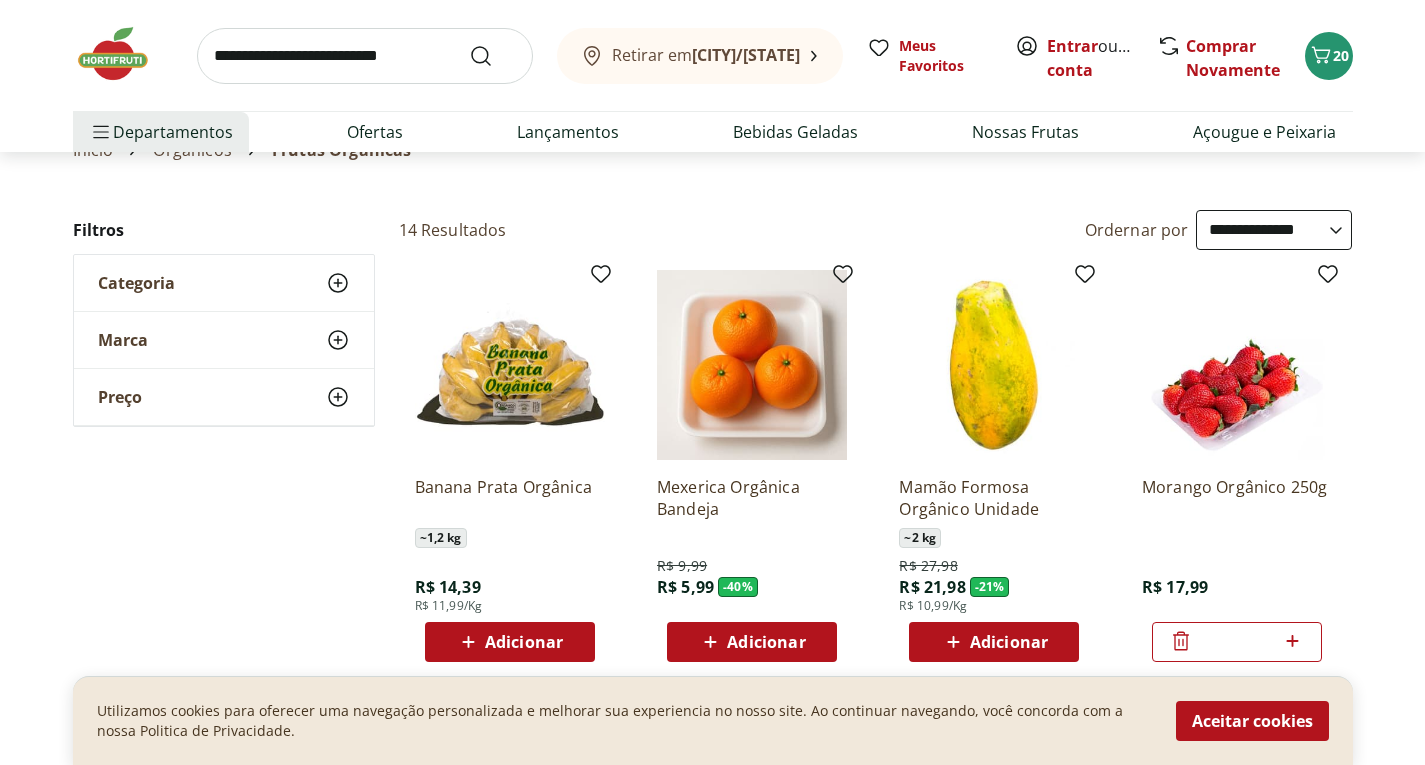 click on "Adicionar" at bounding box center (524, 642) 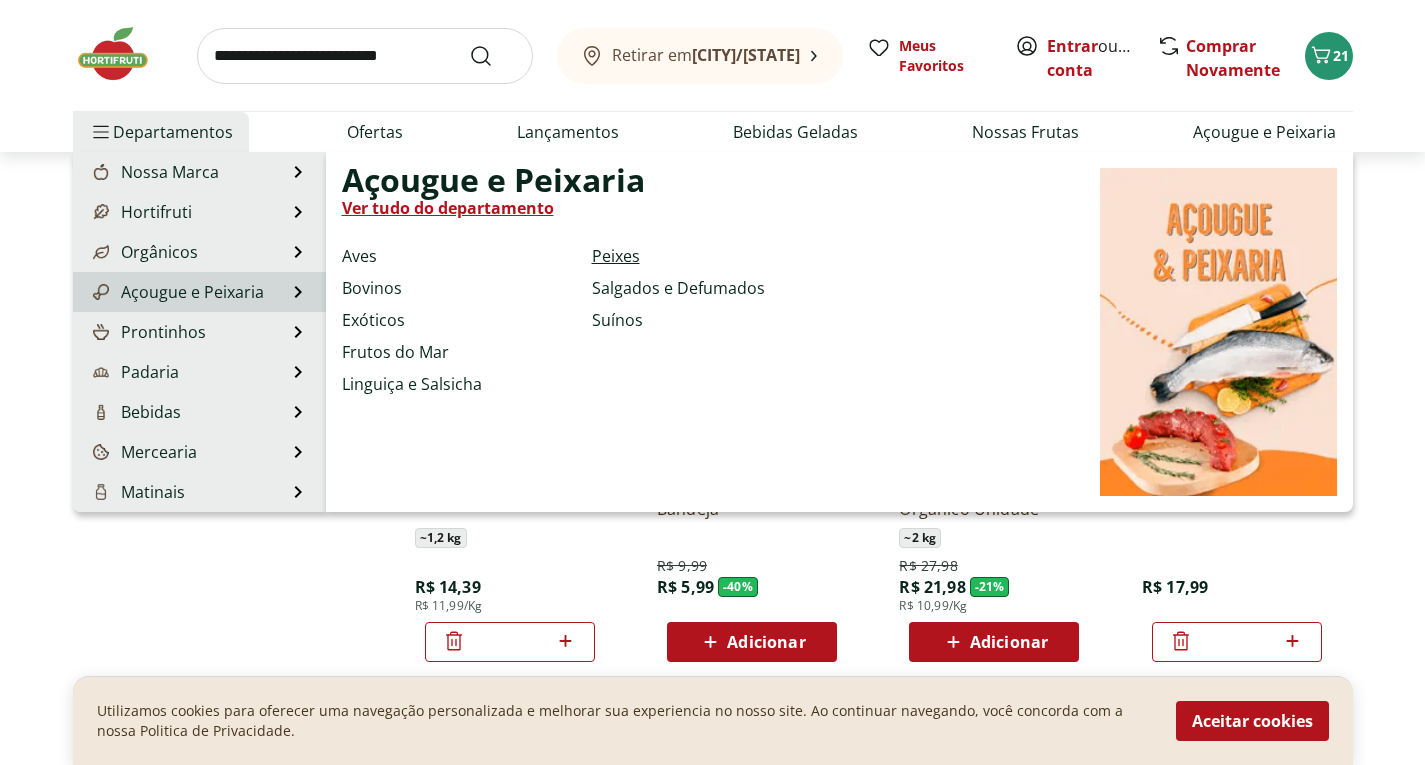 click on "Peixes" at bounding box center (616, 256) 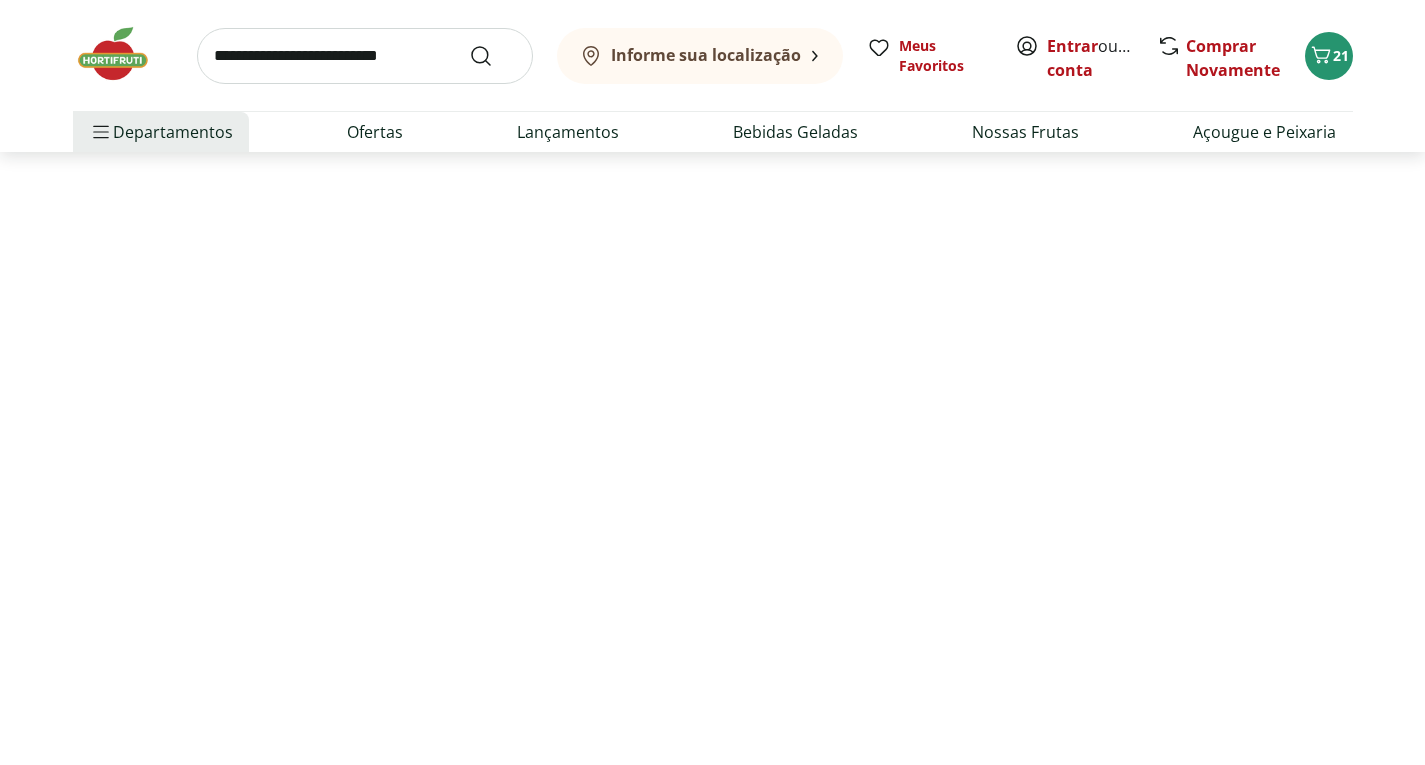 scroll, scrollTop: 0, scrollLeft: 0, axis: both 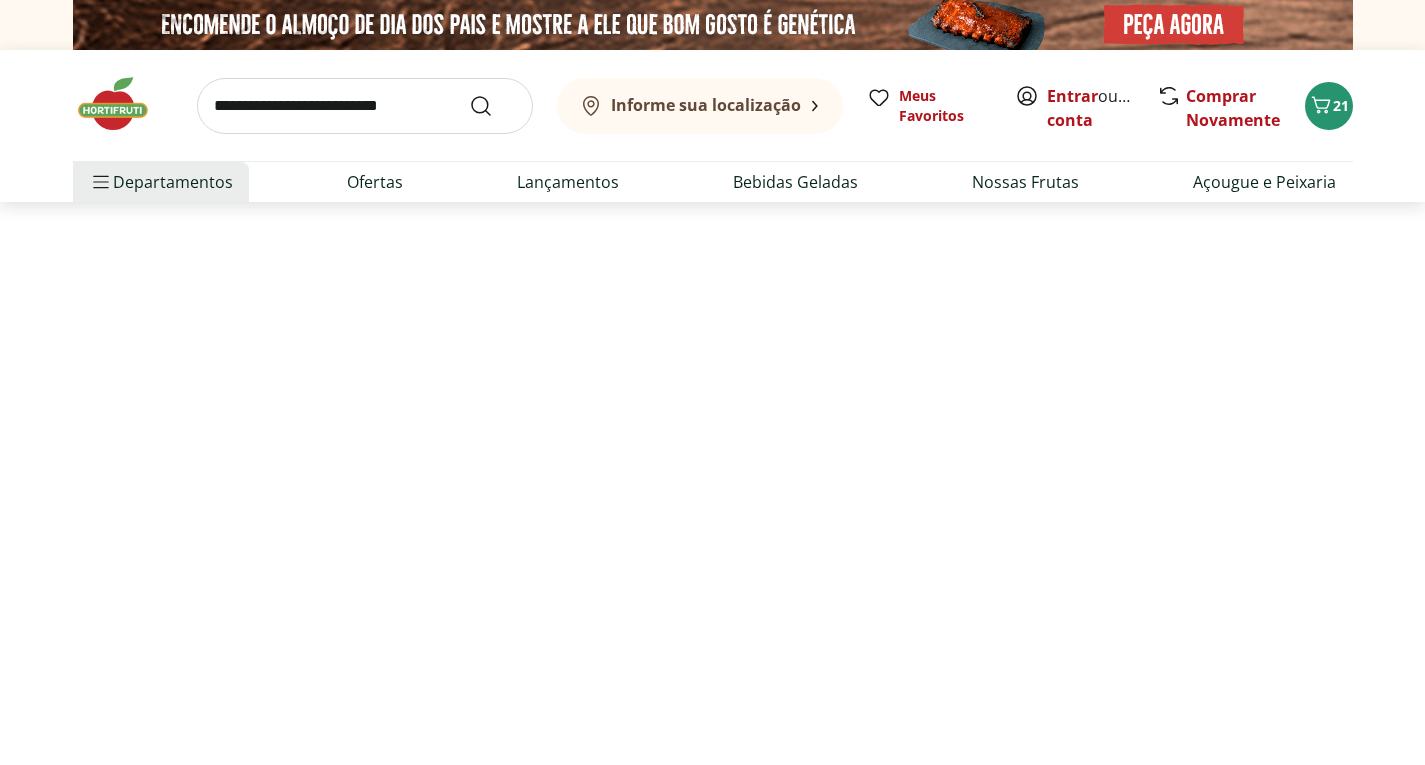 select on "**********" 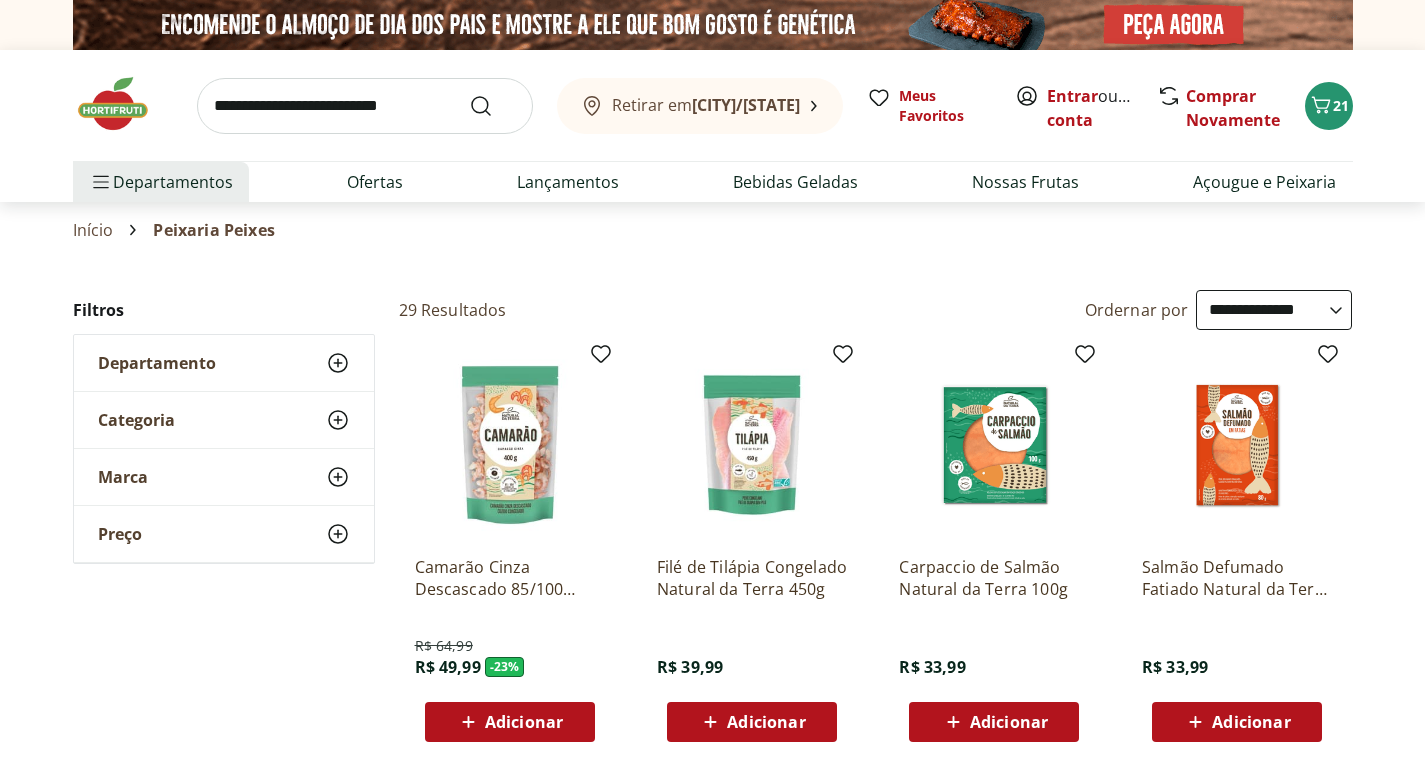 click on "Início Peixaria Peixes" at bounding box center [713, 230] 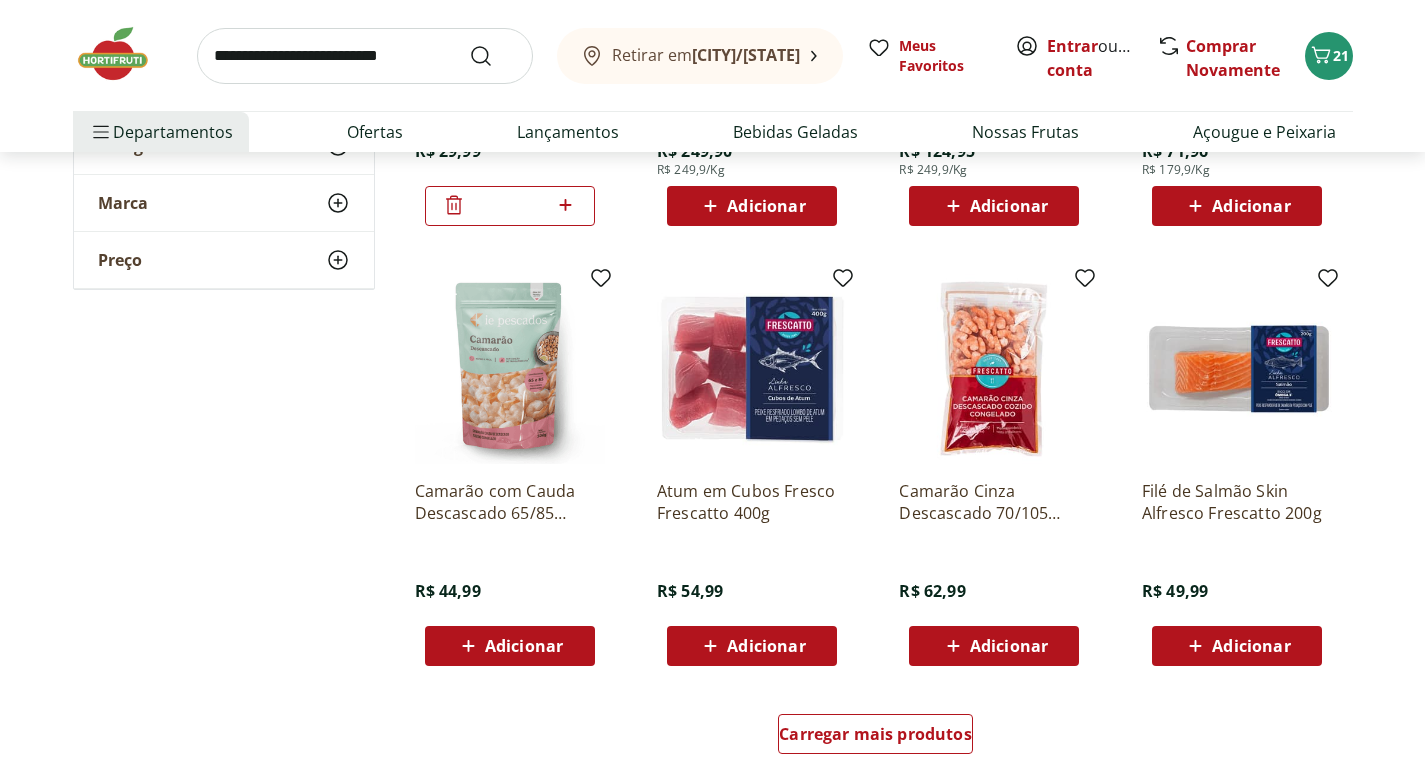 scroll, scrollTop: 960, scrollLeft: 0, axis: vertical 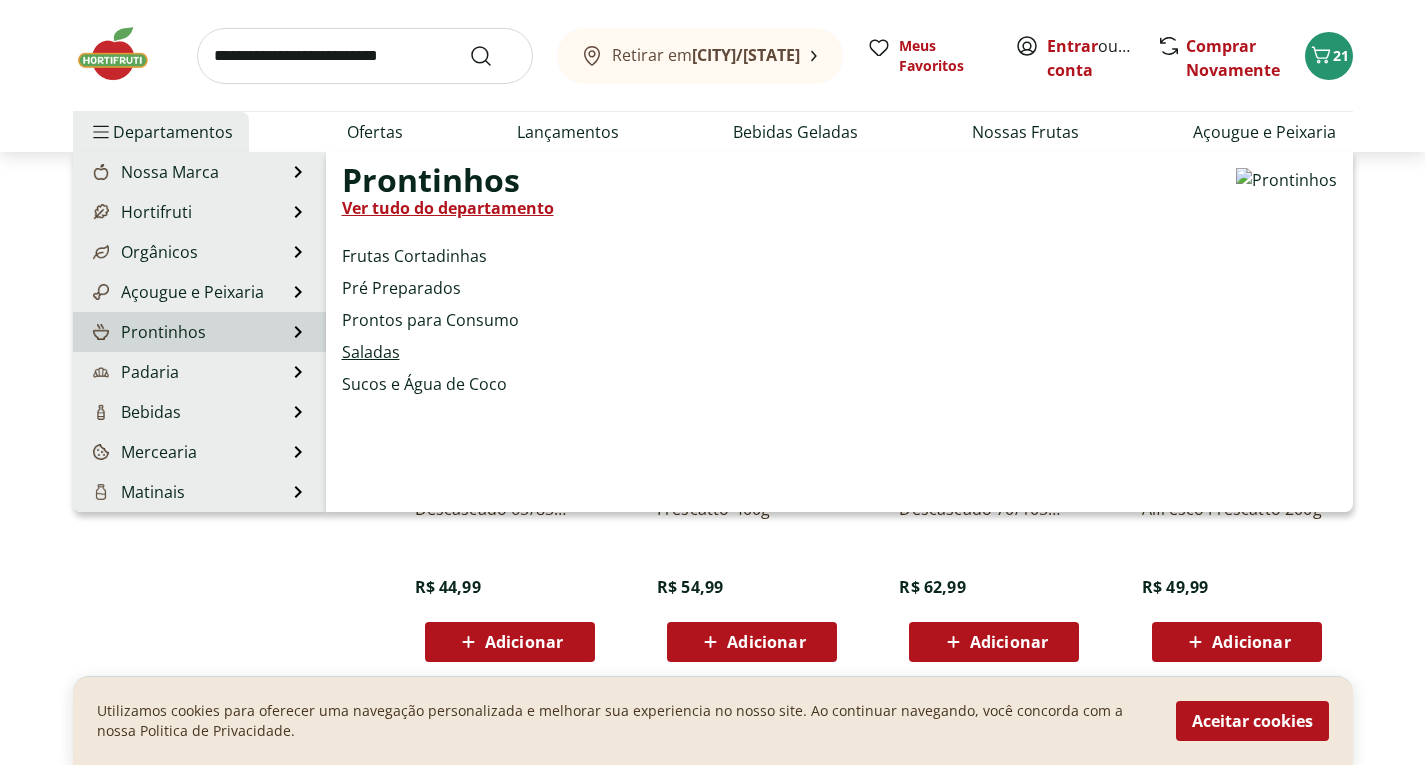 click on "Saladas" at bounding box center [371, 352] 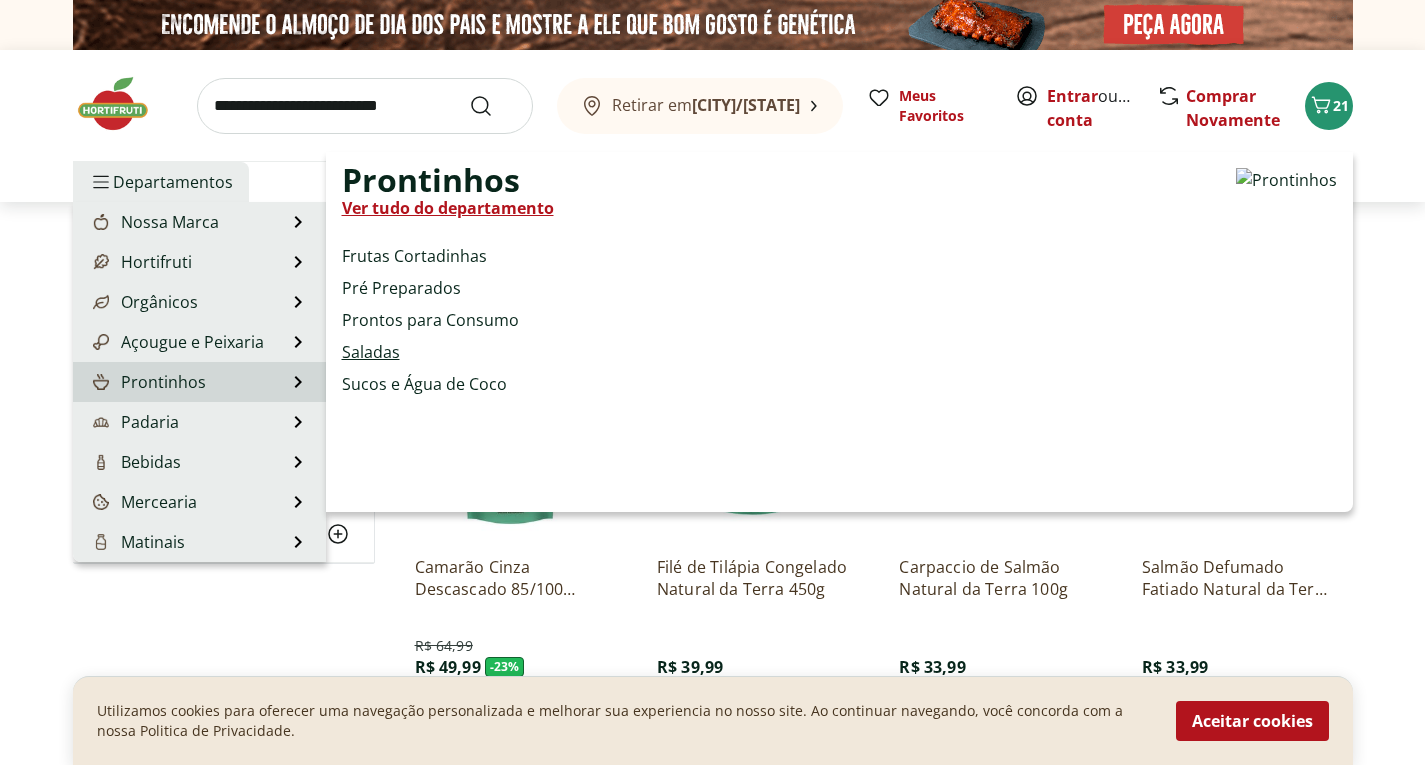 select on "**********" 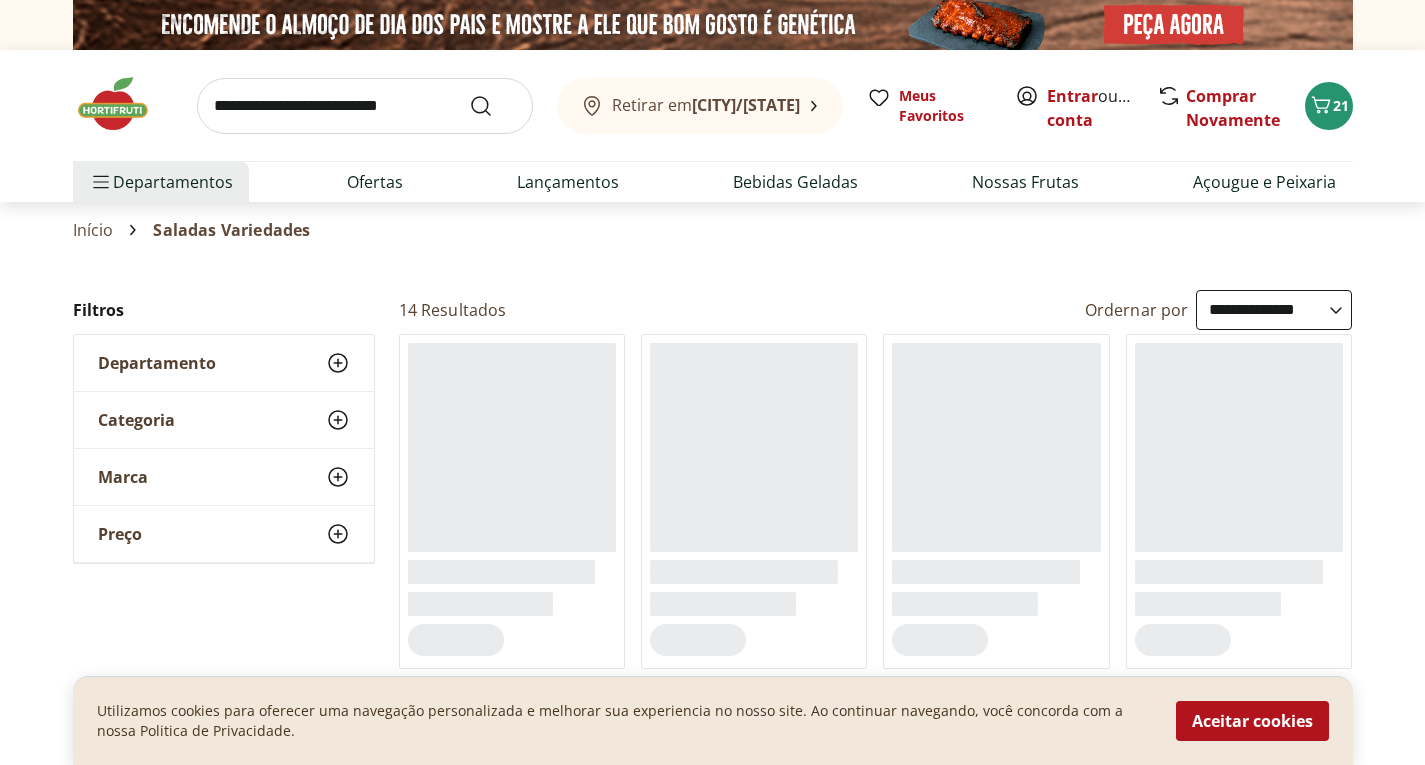 click on "**********" at bounding box center (712, 882) 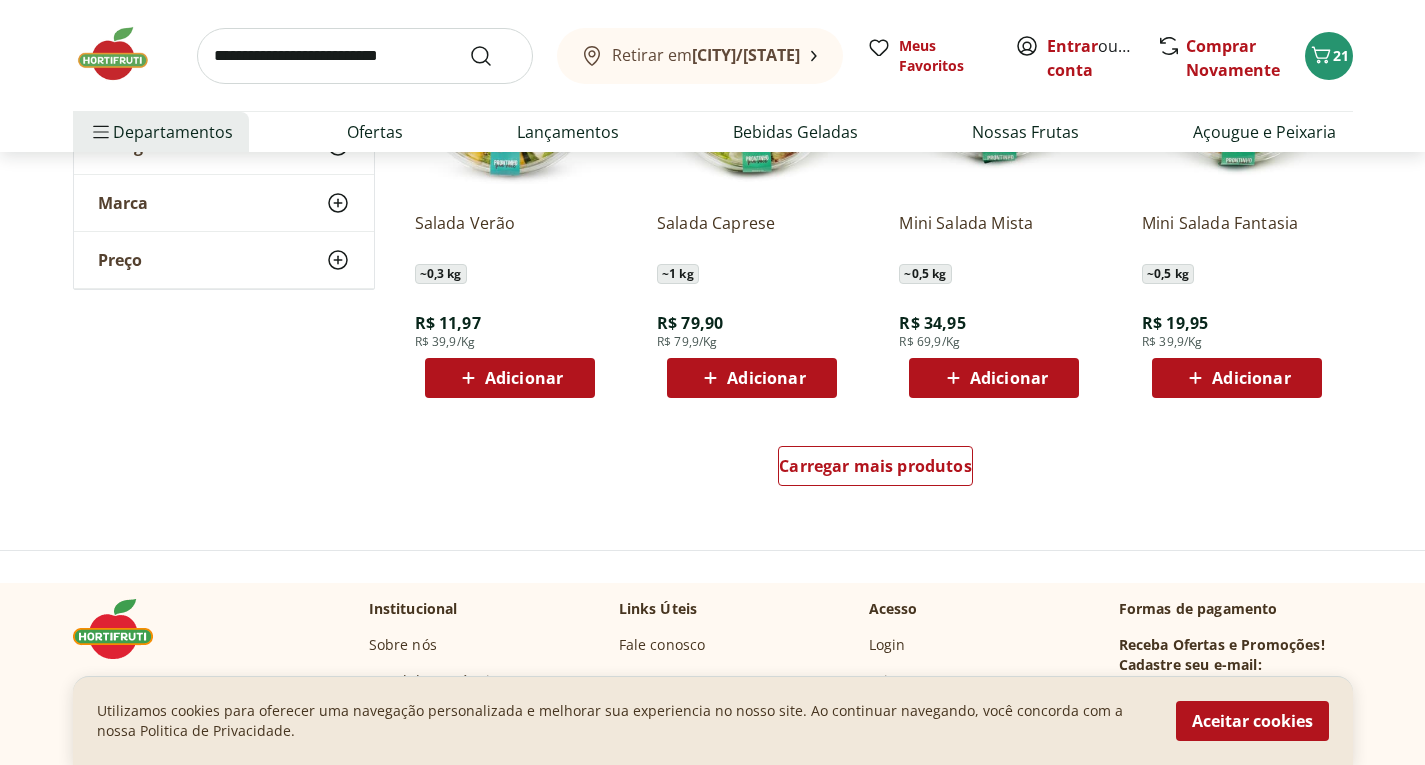 scroll, scrollTop: 1240, scrollLeft: 0, axis: vertical 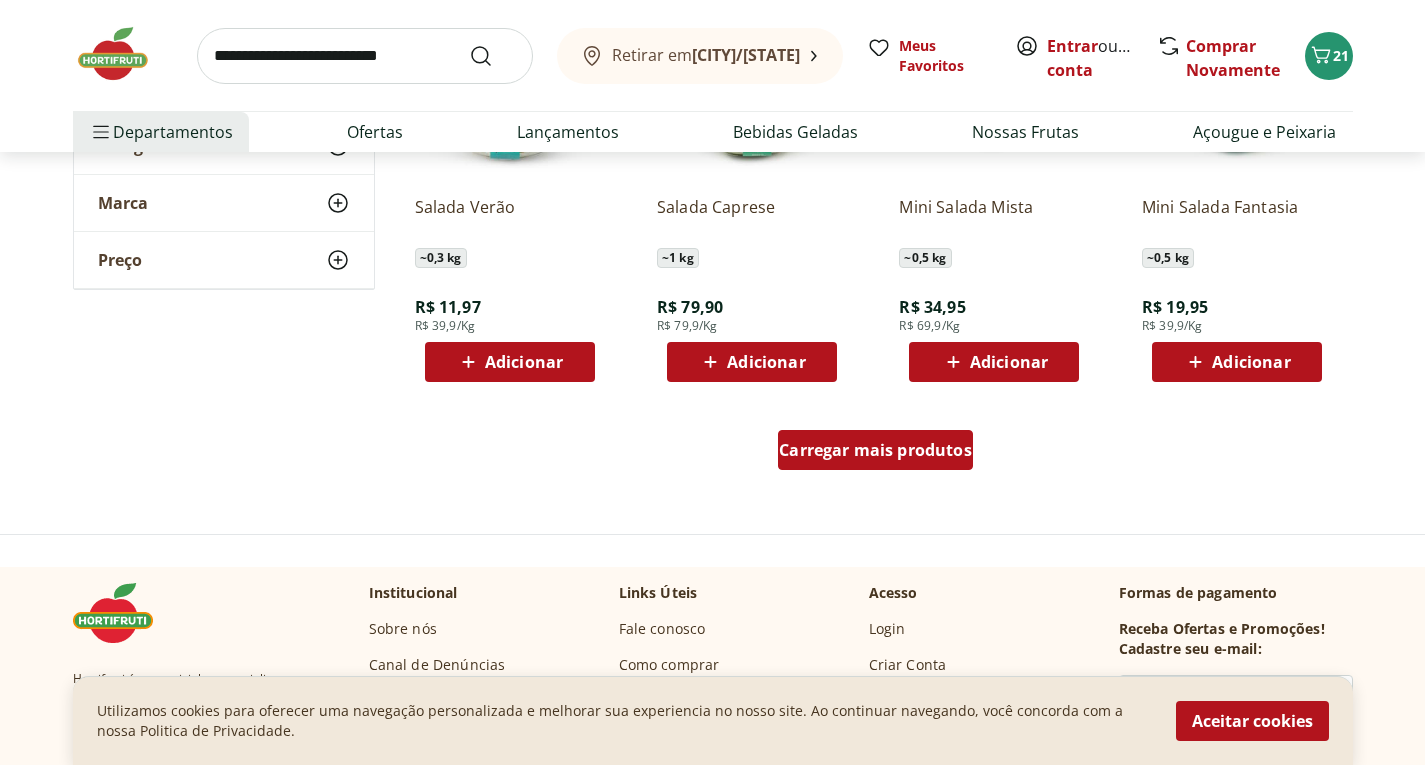 click on "Carregar mais produtos" at bounding box center (875, 450) 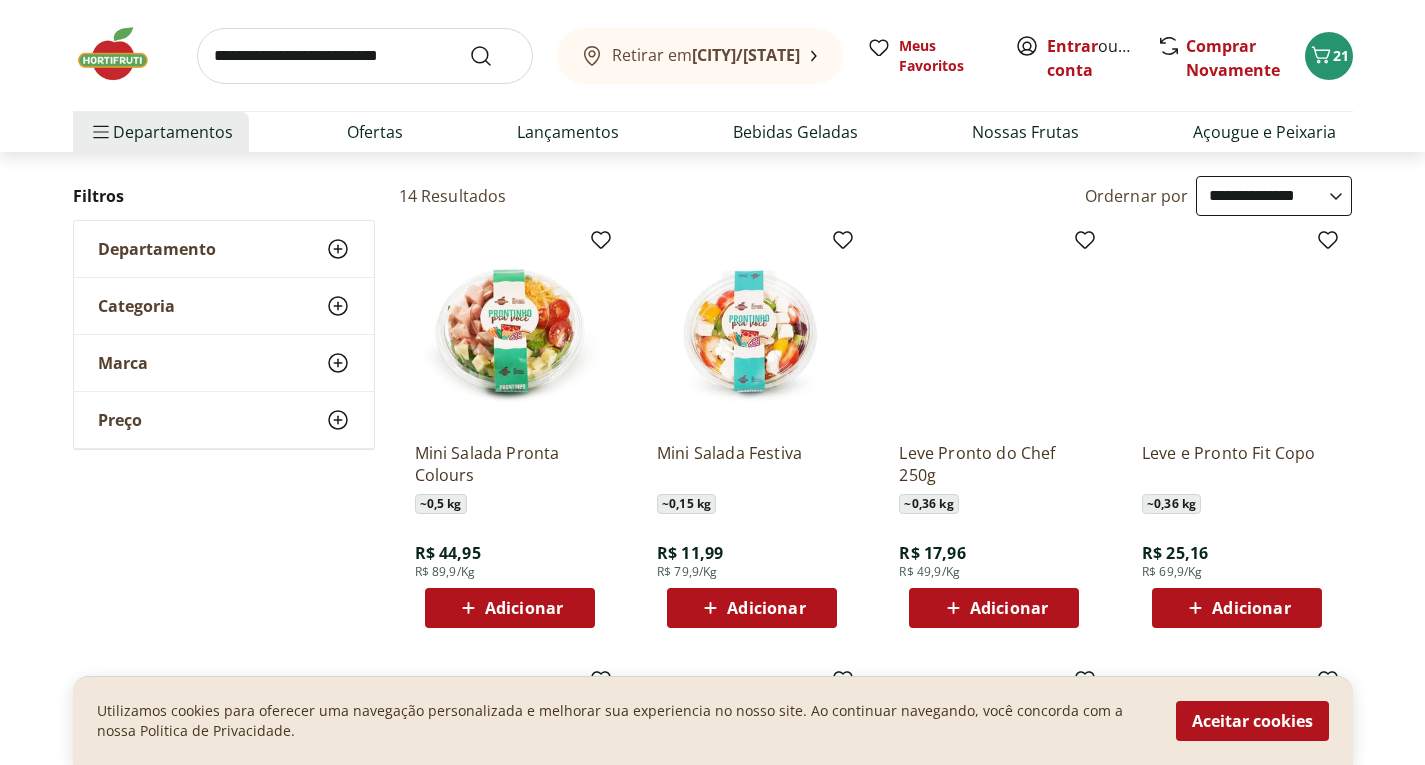 scroll, scrollTop: 0, scrollLeft: 0, axis: both 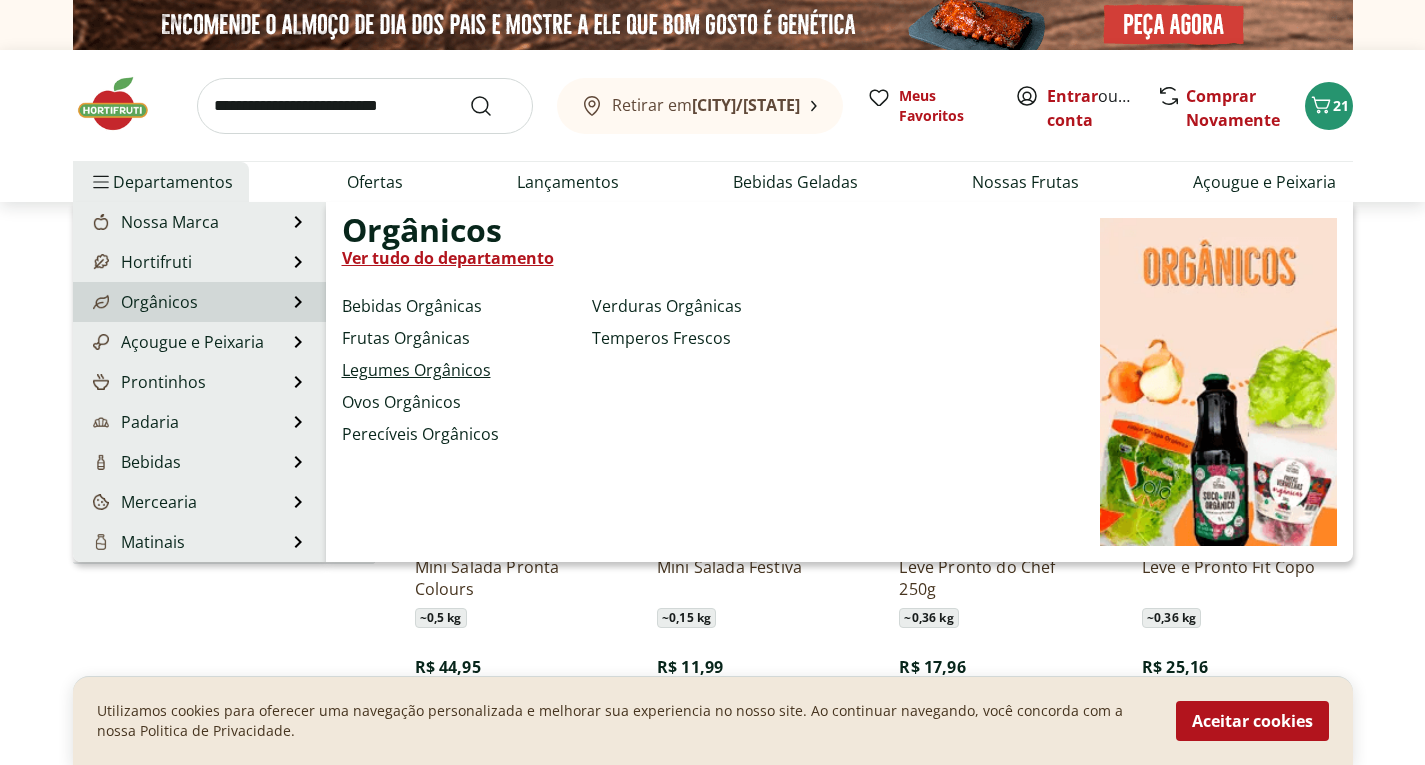 click on "Legumes Orgânicos" at bounding box center (416, 370) 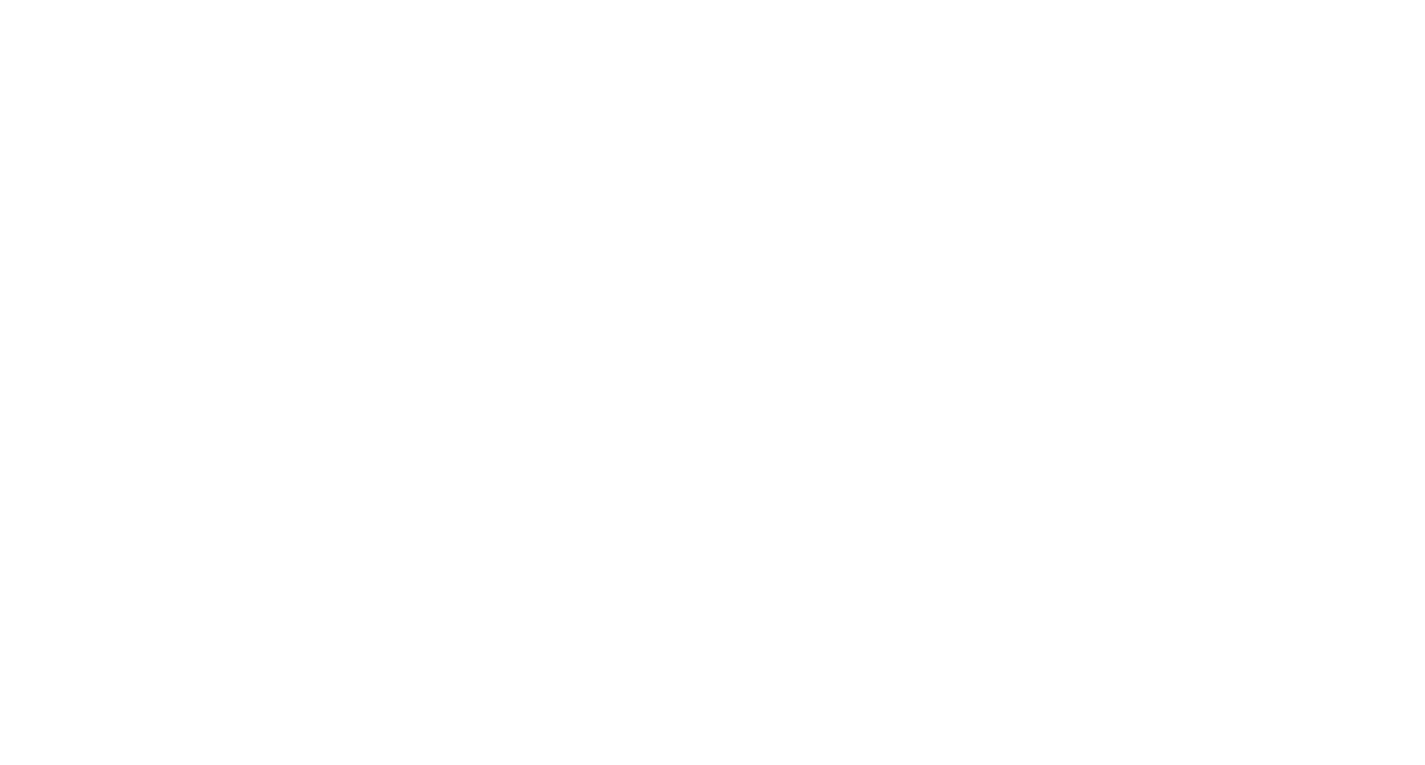 select on "**********" 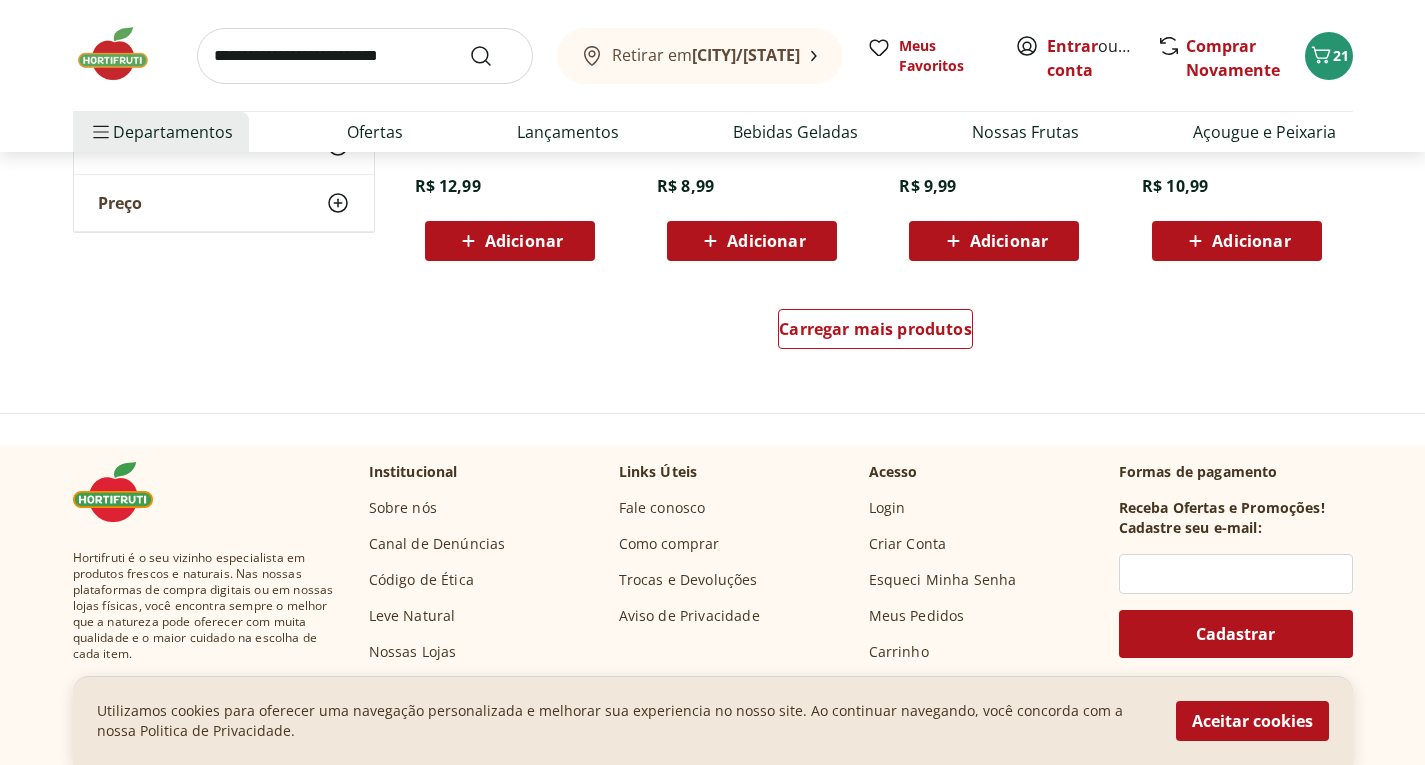 scroll, scrollTop: 1400, scrollLeft: 0, axis: vertical 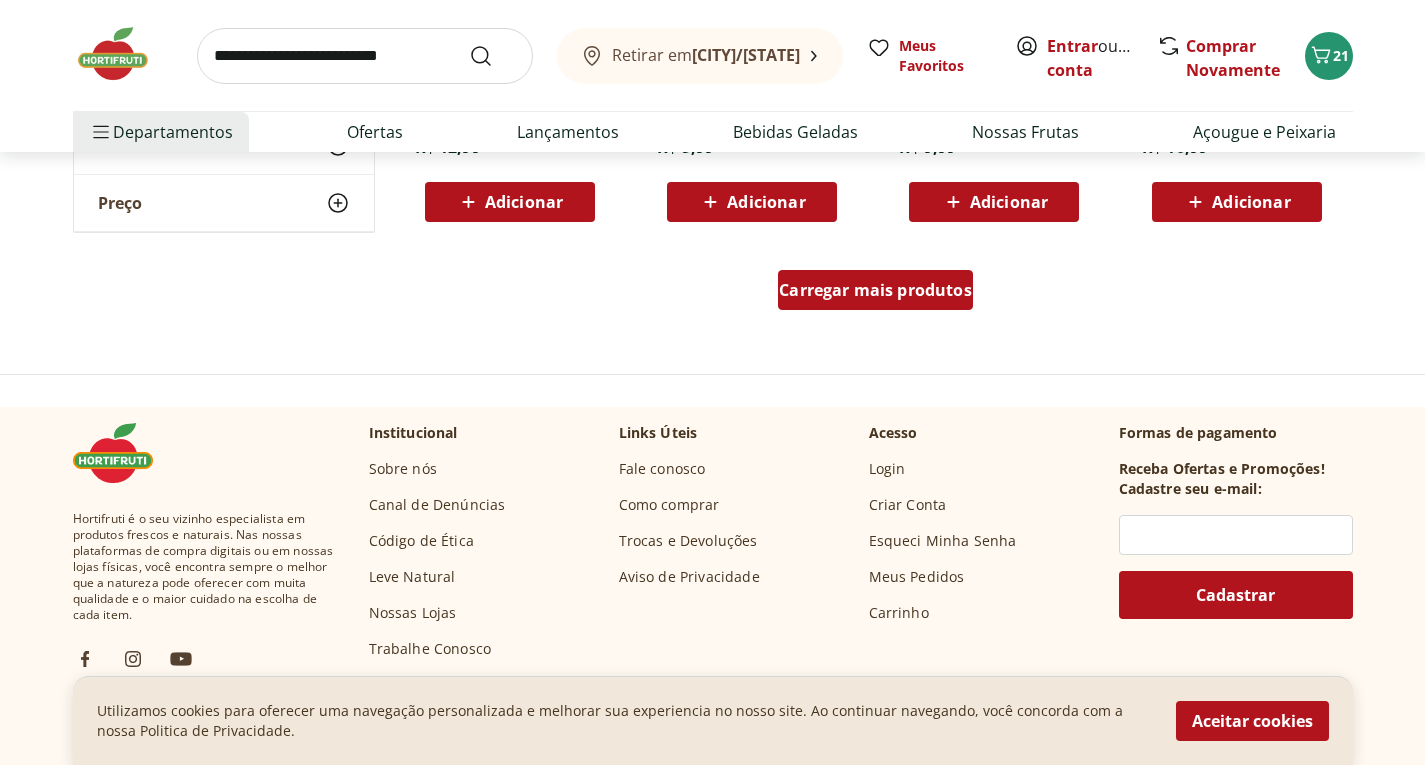 click on "Carregar mais produtos" at bounding box center (875, 290) 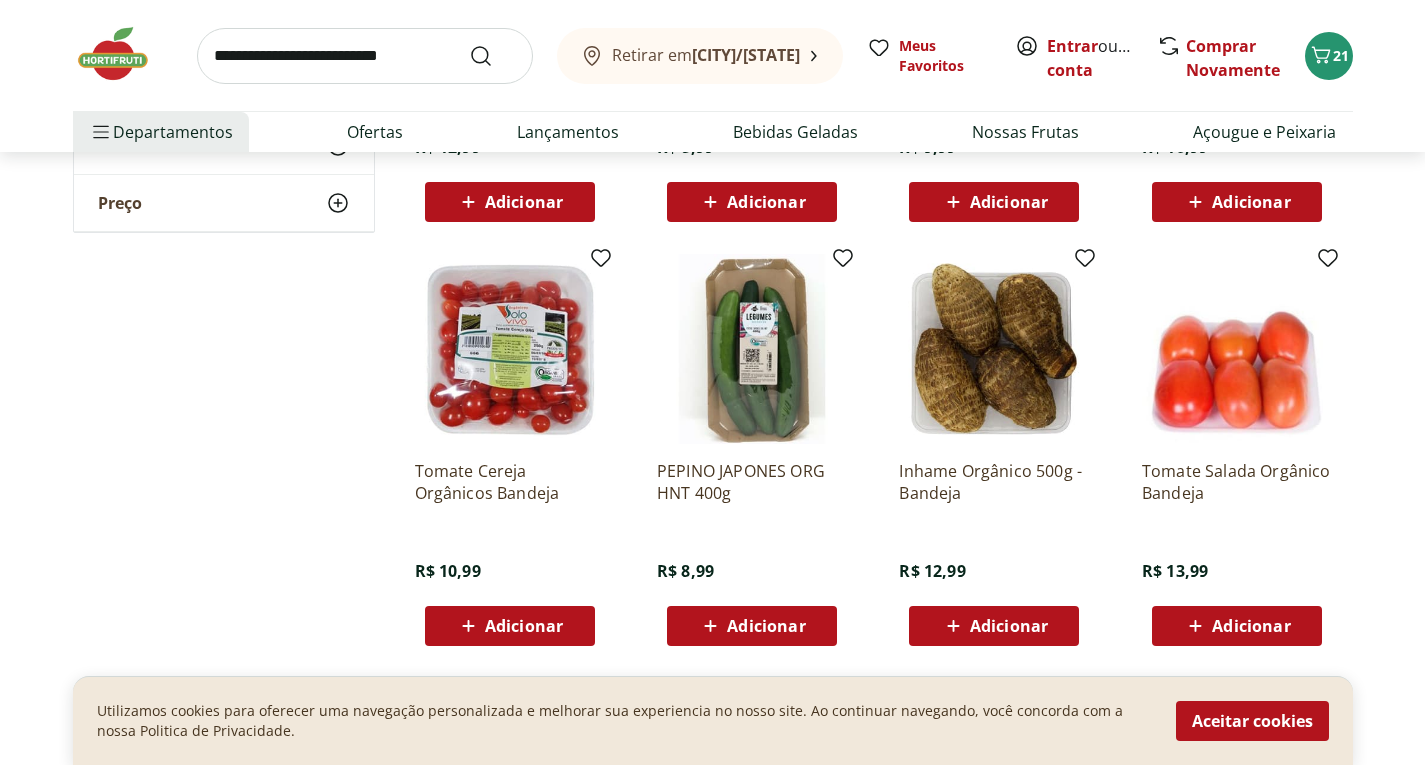 click on "**********" at bounding box center (713, 268) 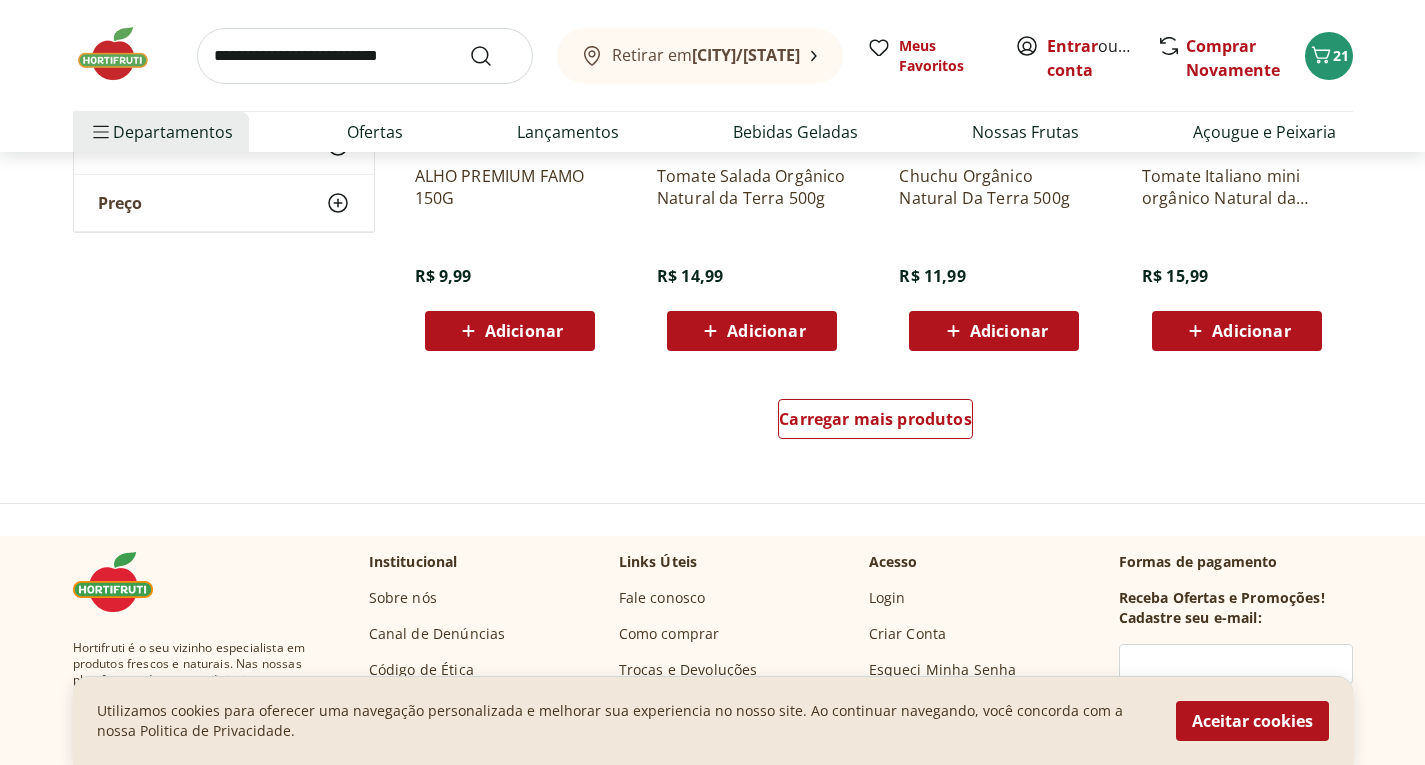 scroll, scrollTop: 2560, scrollLeft: 0, axis: vertical 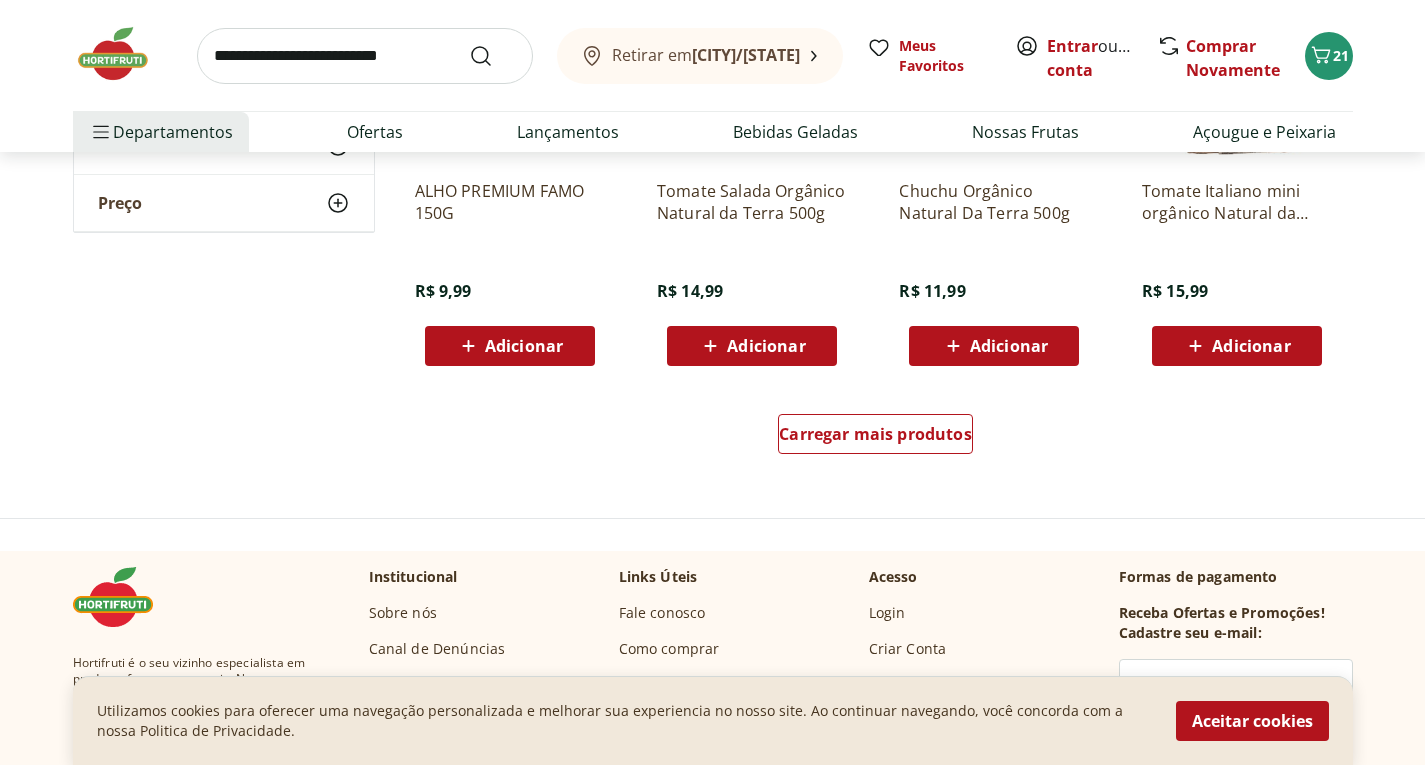 click on "Carregar mais produtos" at bounding box center (876, 438) 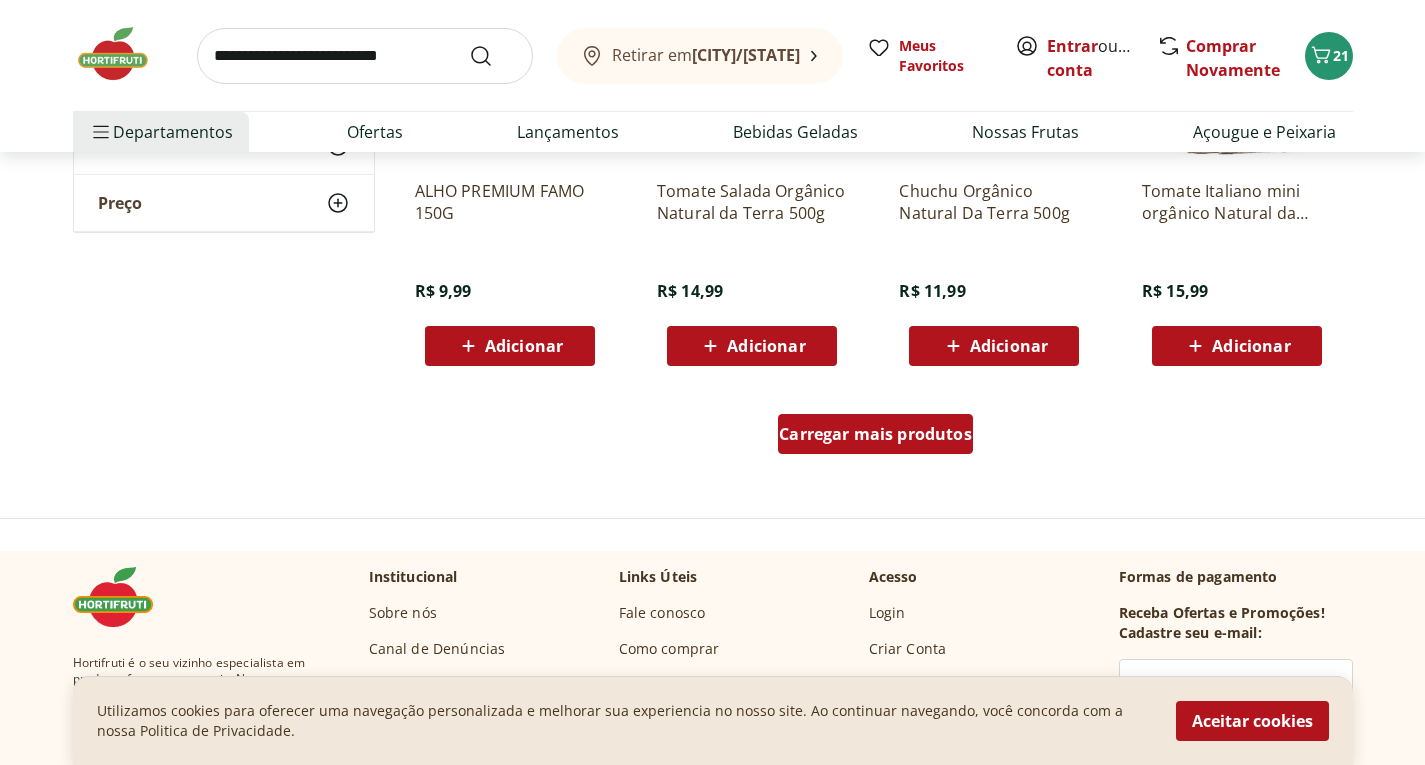 click on "Carregar mais produtos" at bounding box center [875, 434] 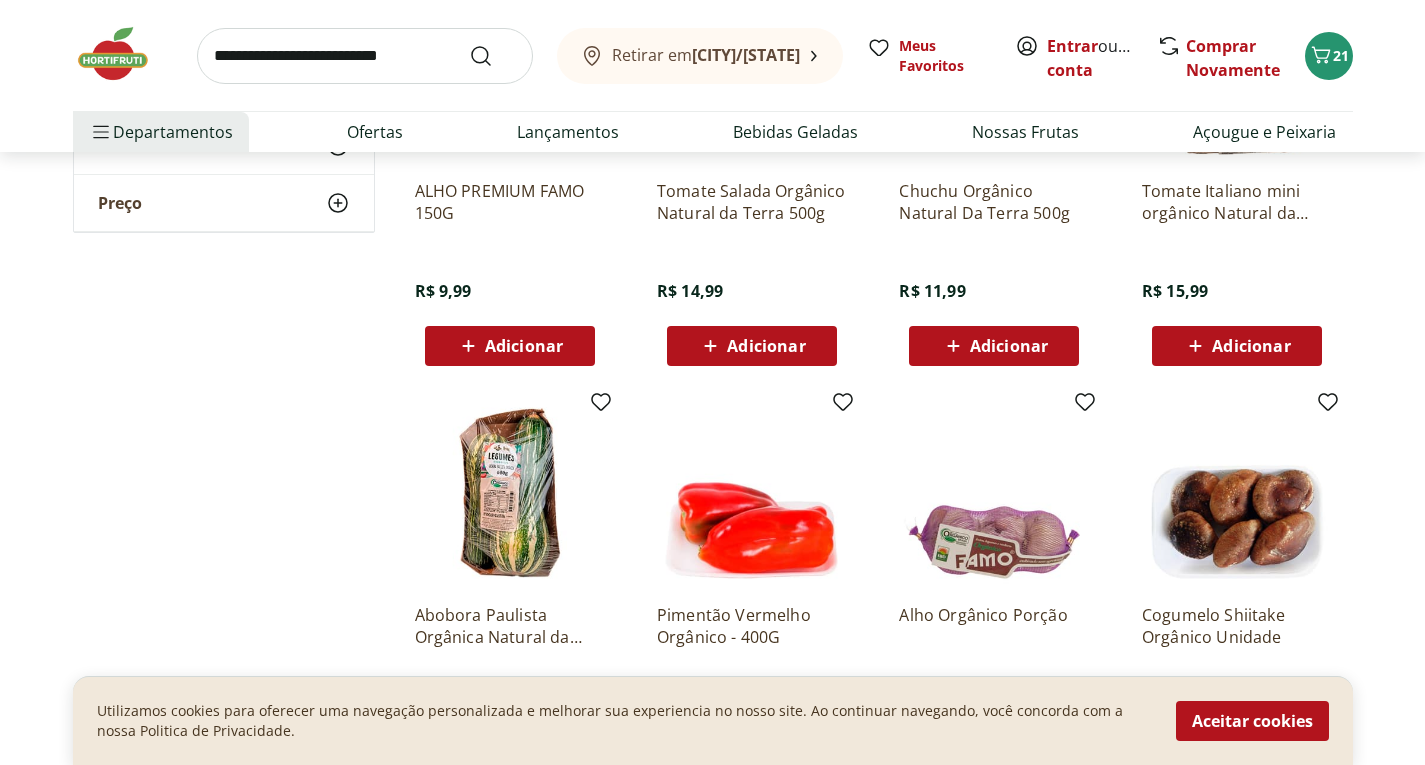 click on "**********" at bounding box center (713, -512) 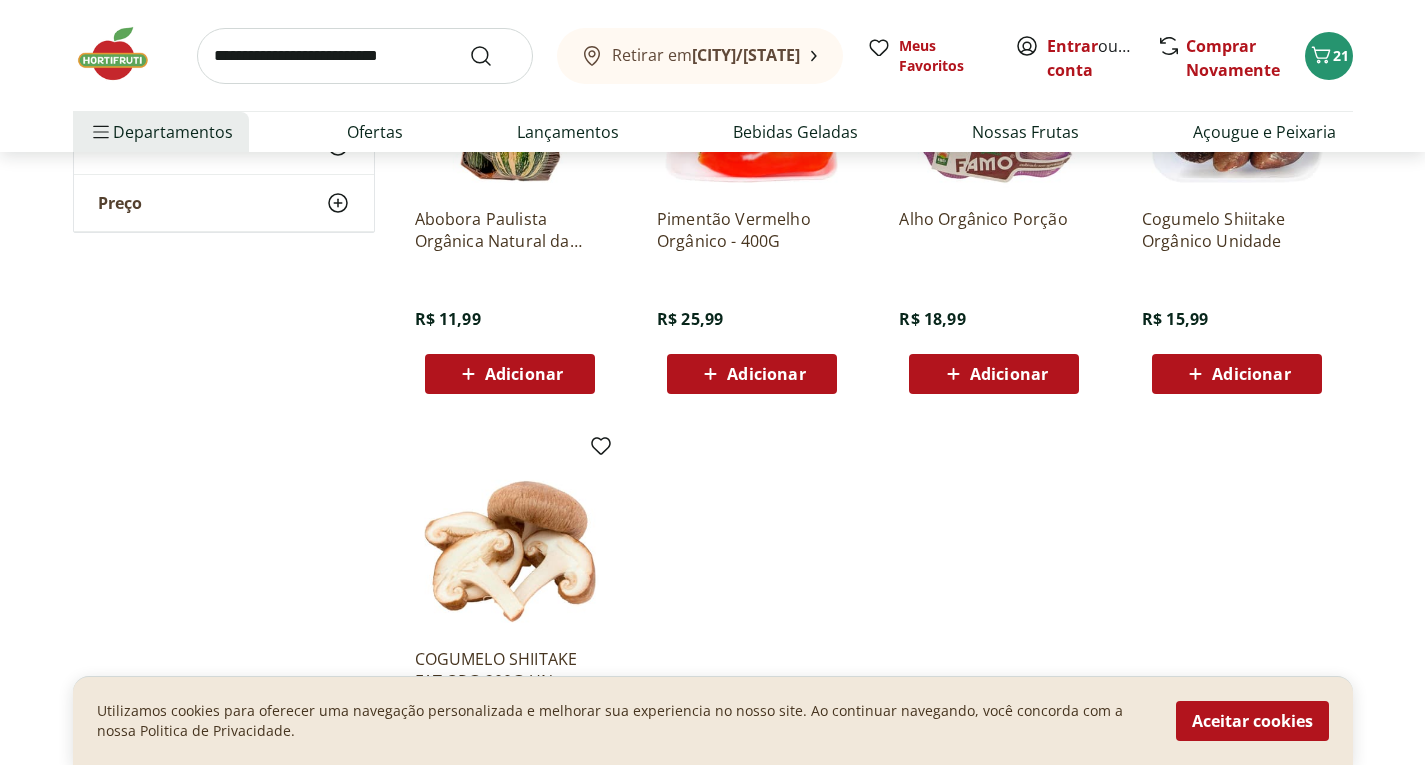 scroll, scrollTop: 3160, scrollLeft: 0, axis: vertical 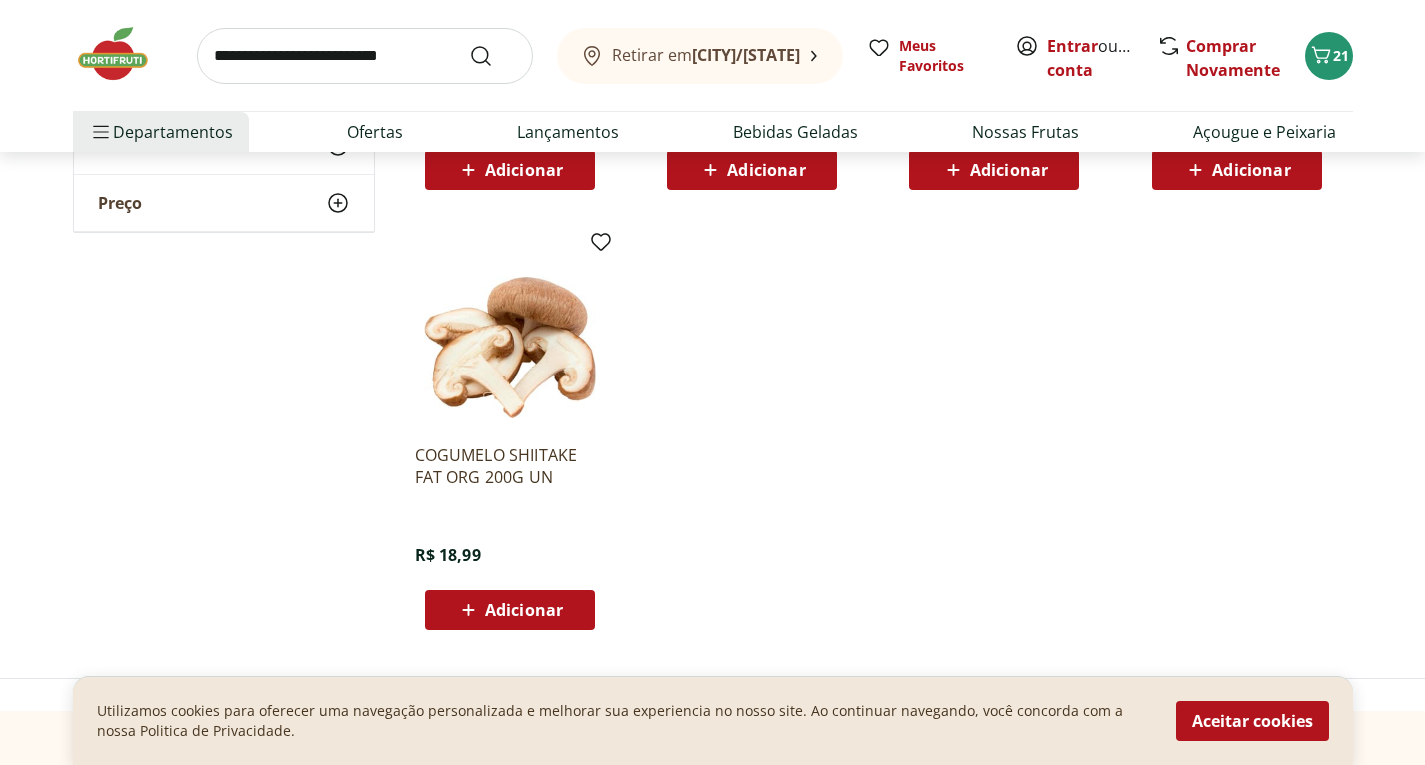 click at bounding box center [365, 56] 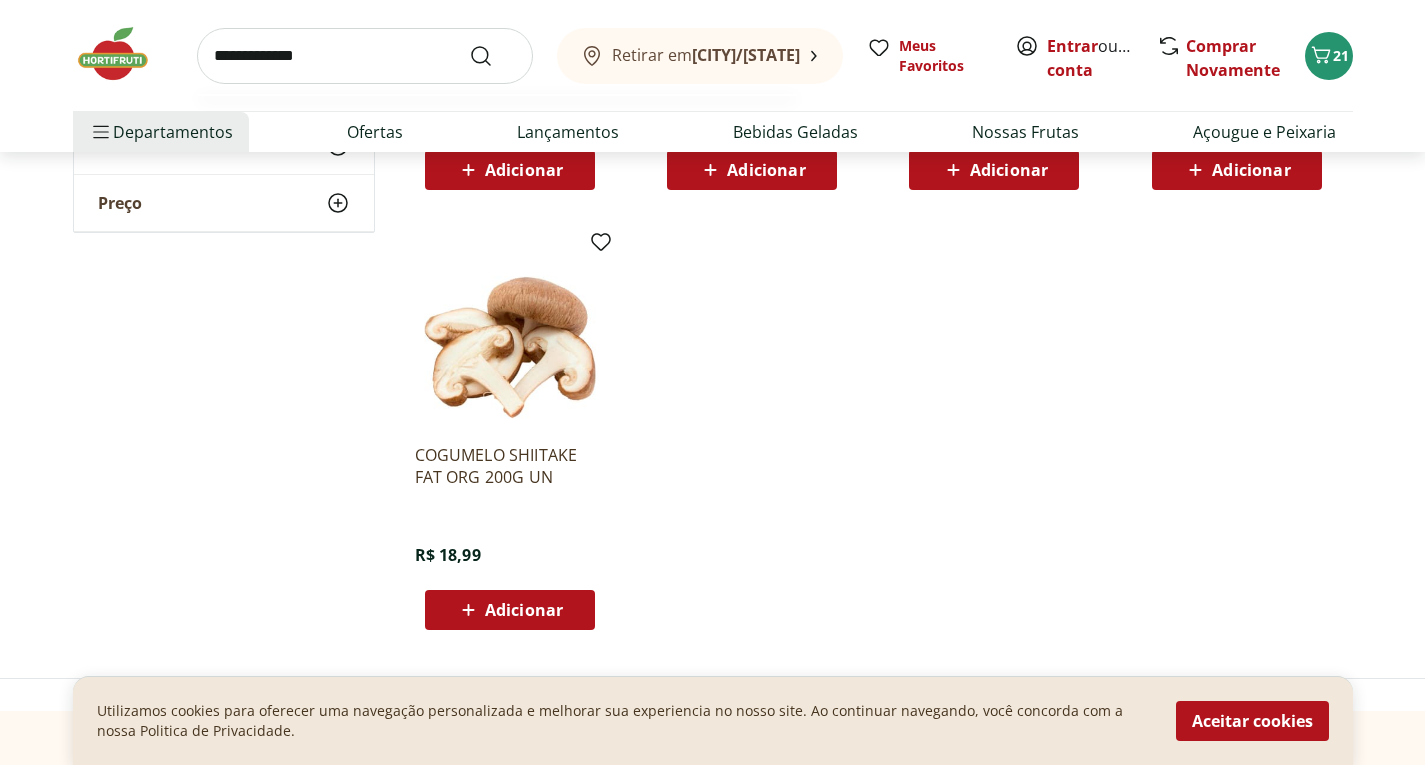 type on "**********" 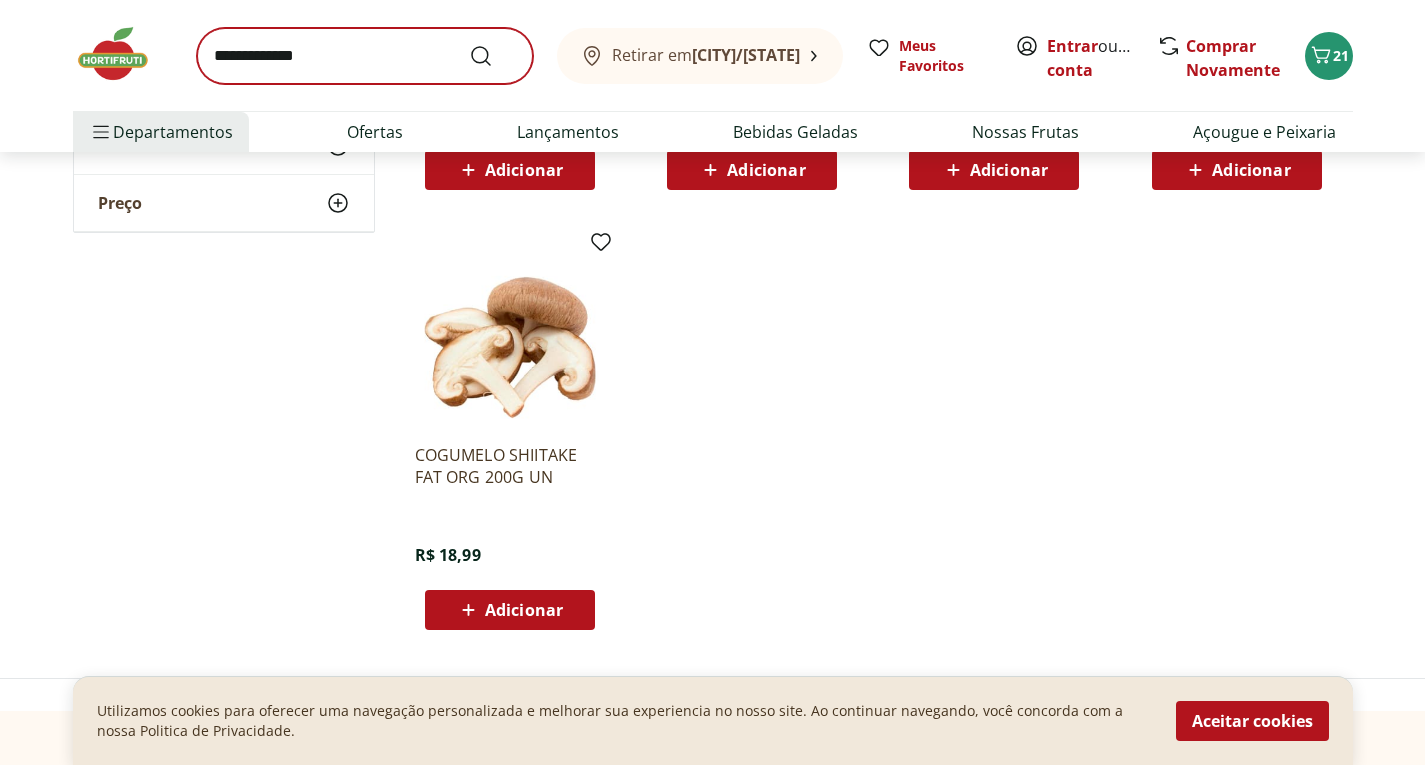 scroll, scrollTop: 0, scrollLeft: 0, axis: both 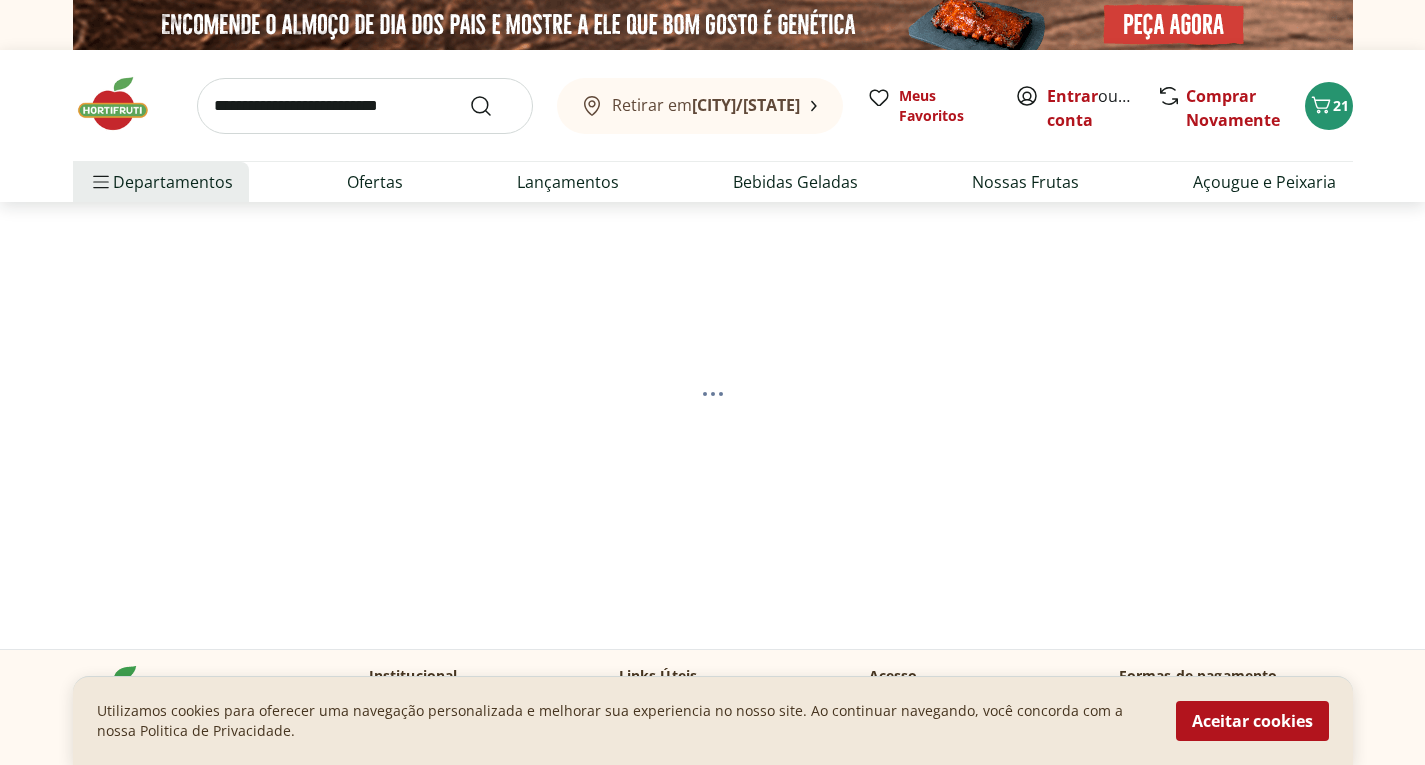 select on "**********" 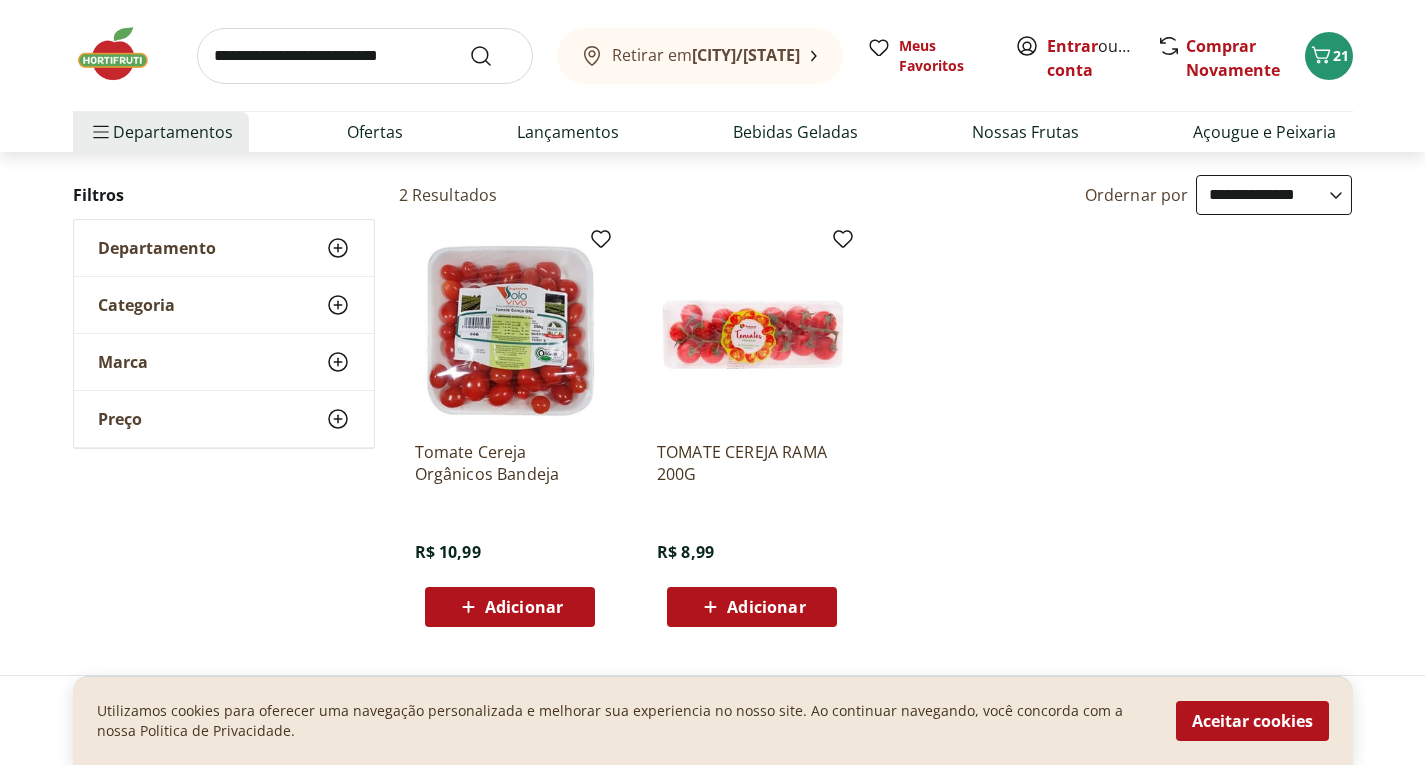 scroll, scrollTop: 280, scrollLeft: 0, axis: vertical 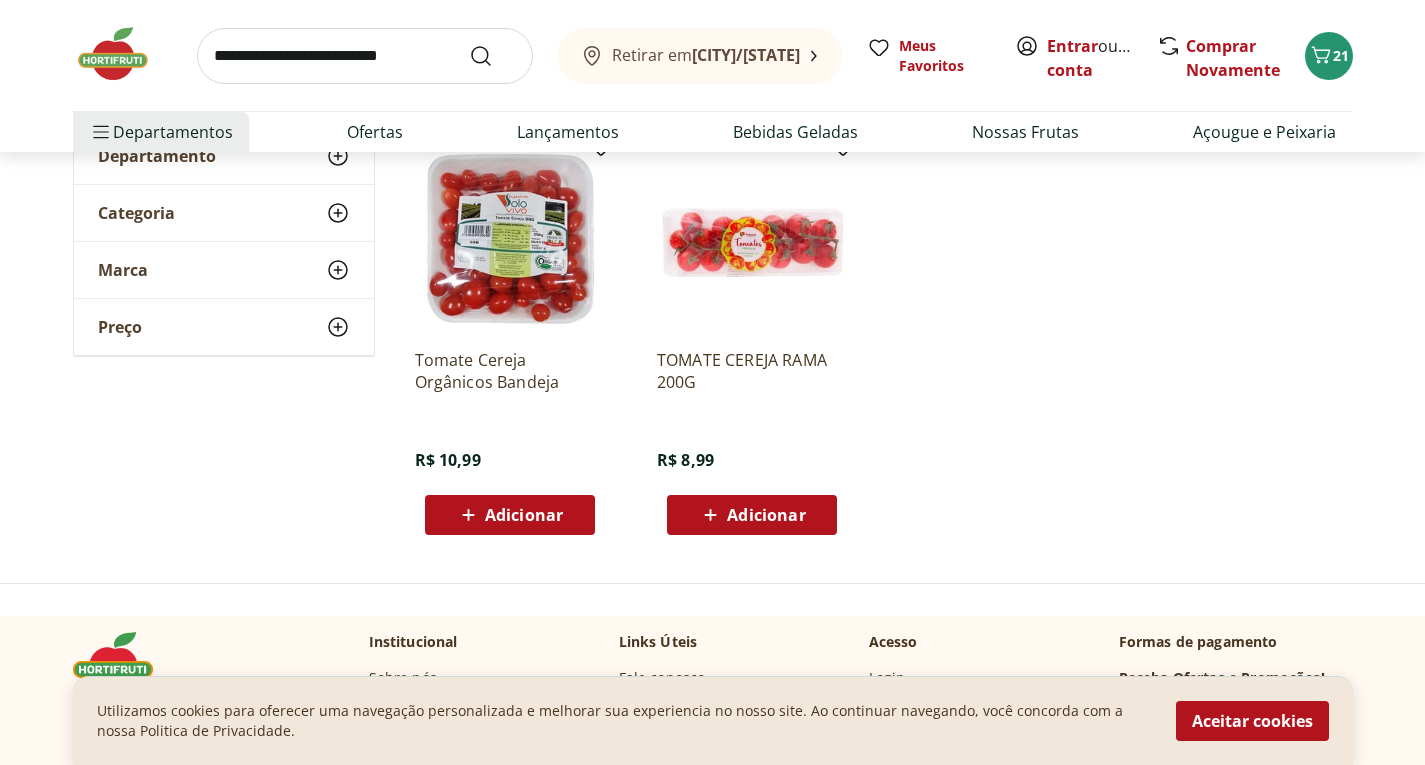 click at bounding box center [365, 56] 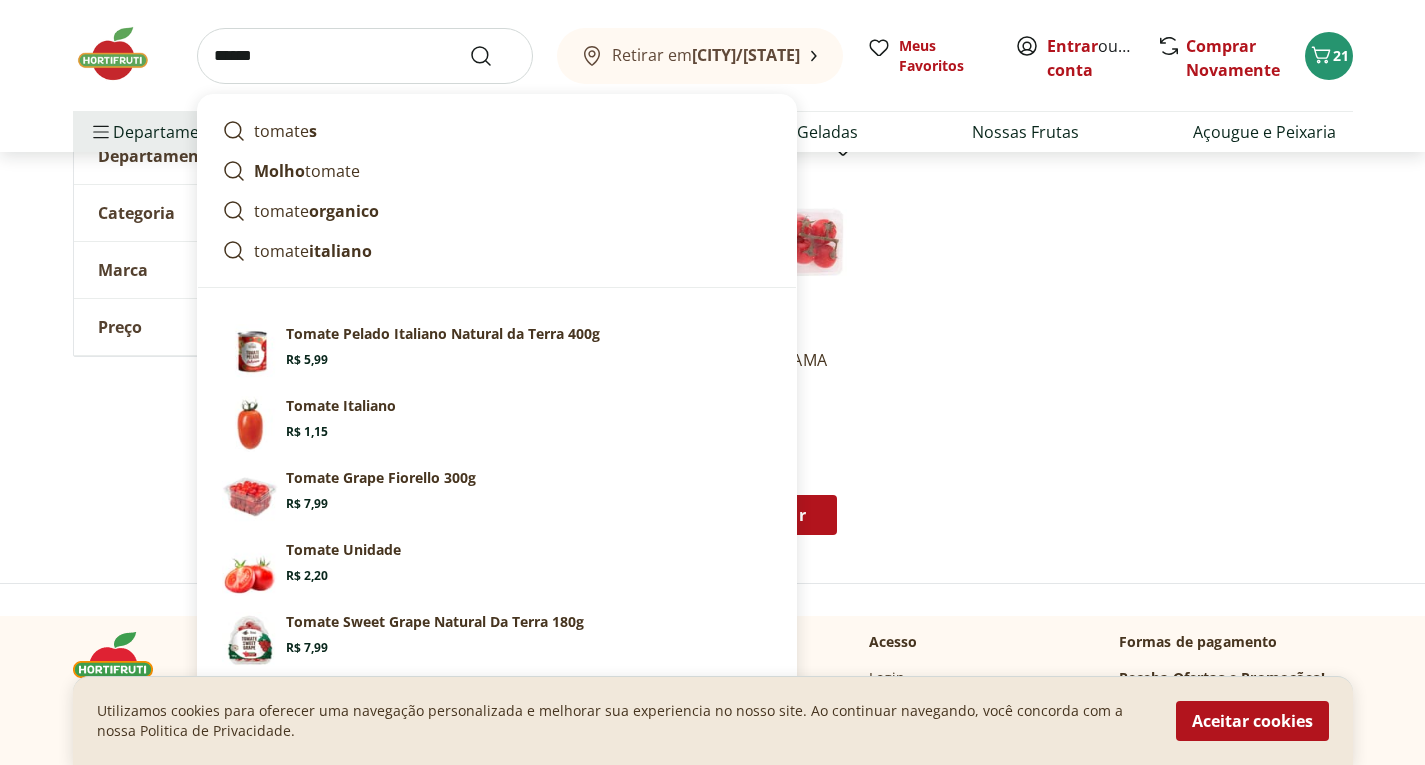 type on "******" 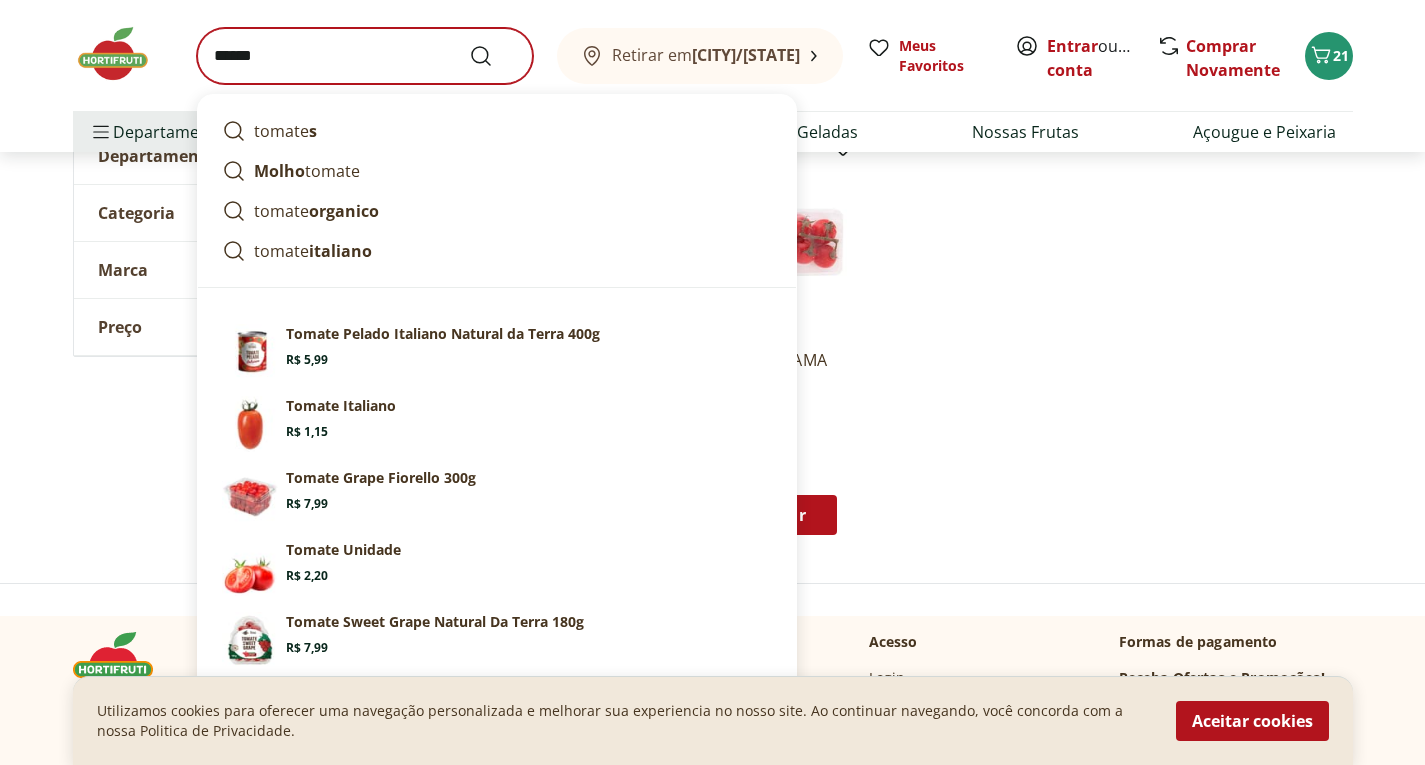 scroll, scrollTop: 0, scrollLeft: 0, axis: both 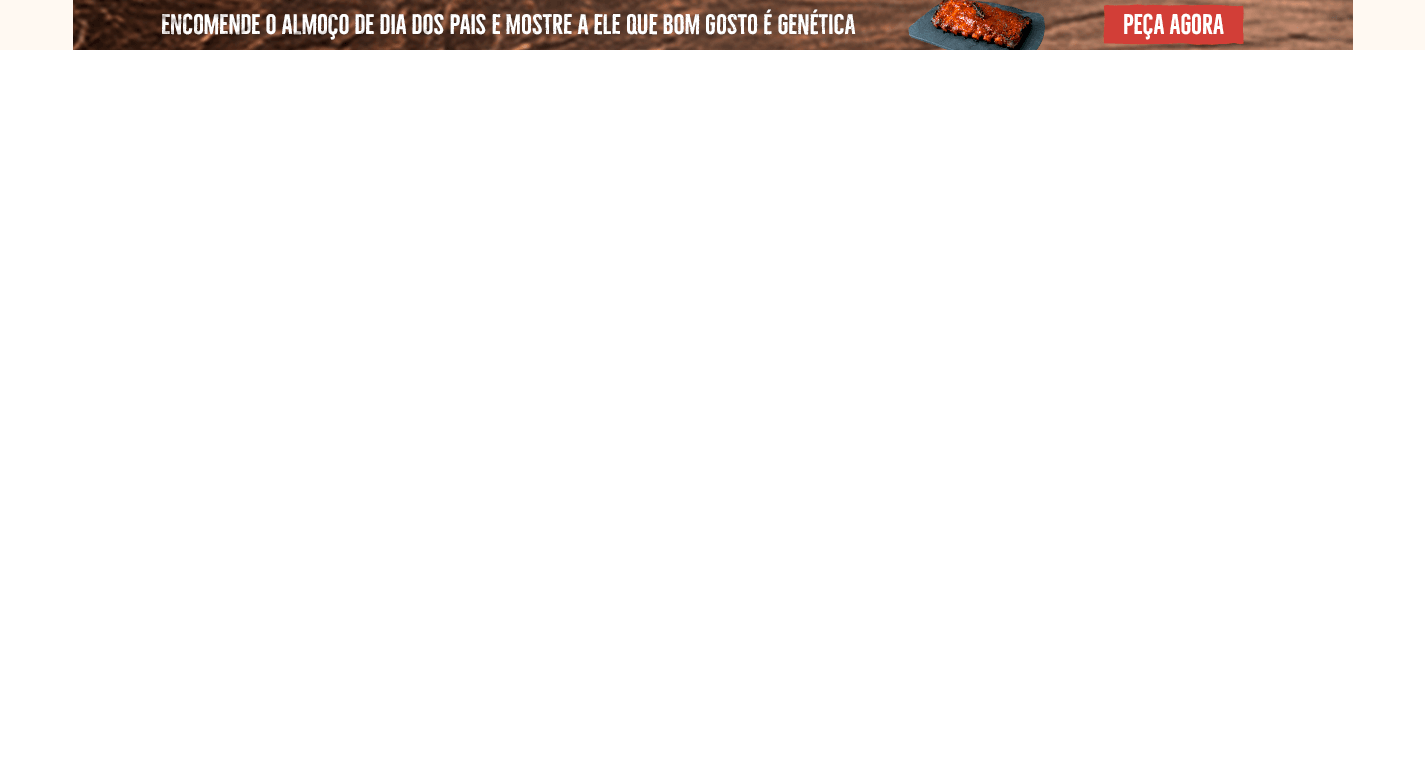 select on "**********" 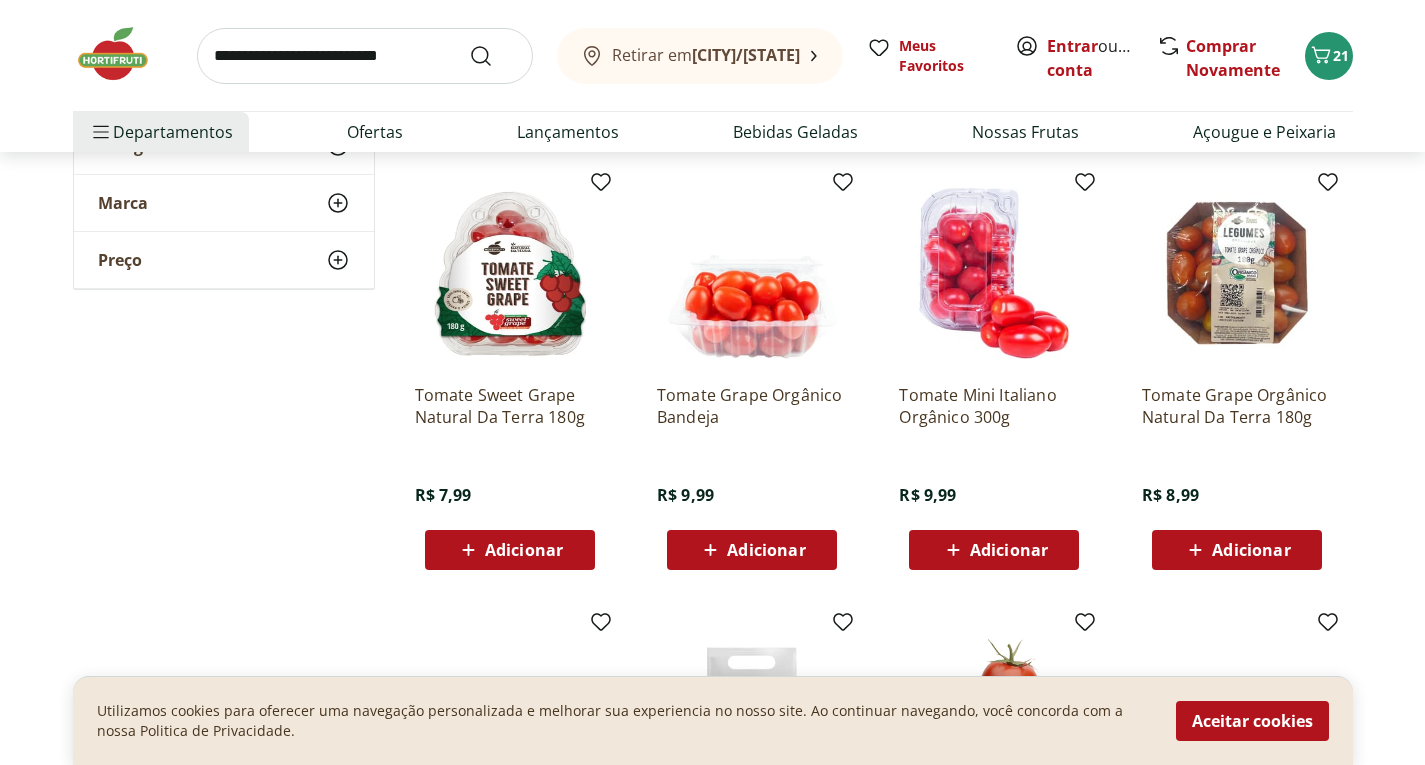 scroll, scrollTop: 693, scrollLeft: 0, axis: vertical 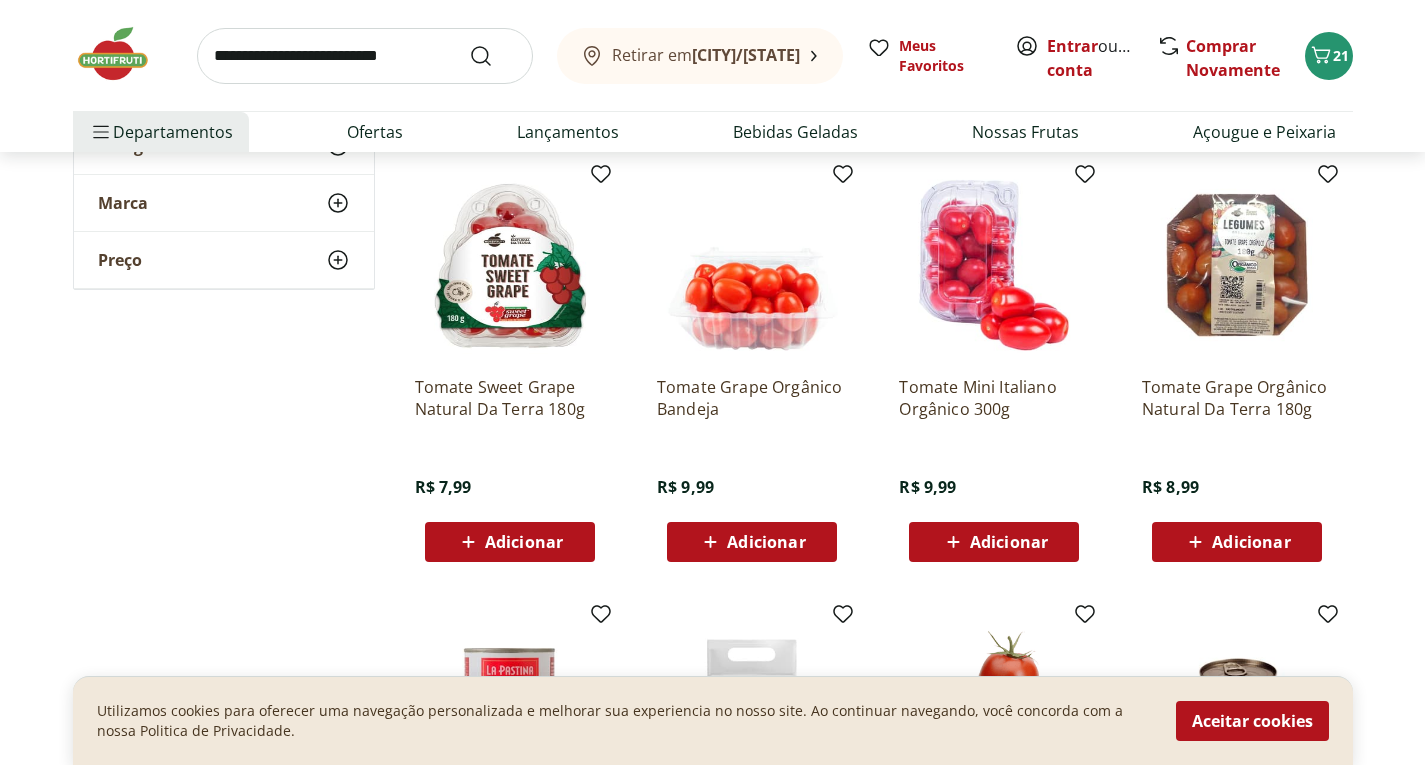 click on "Adicionar" at bounding box center [510, 542] 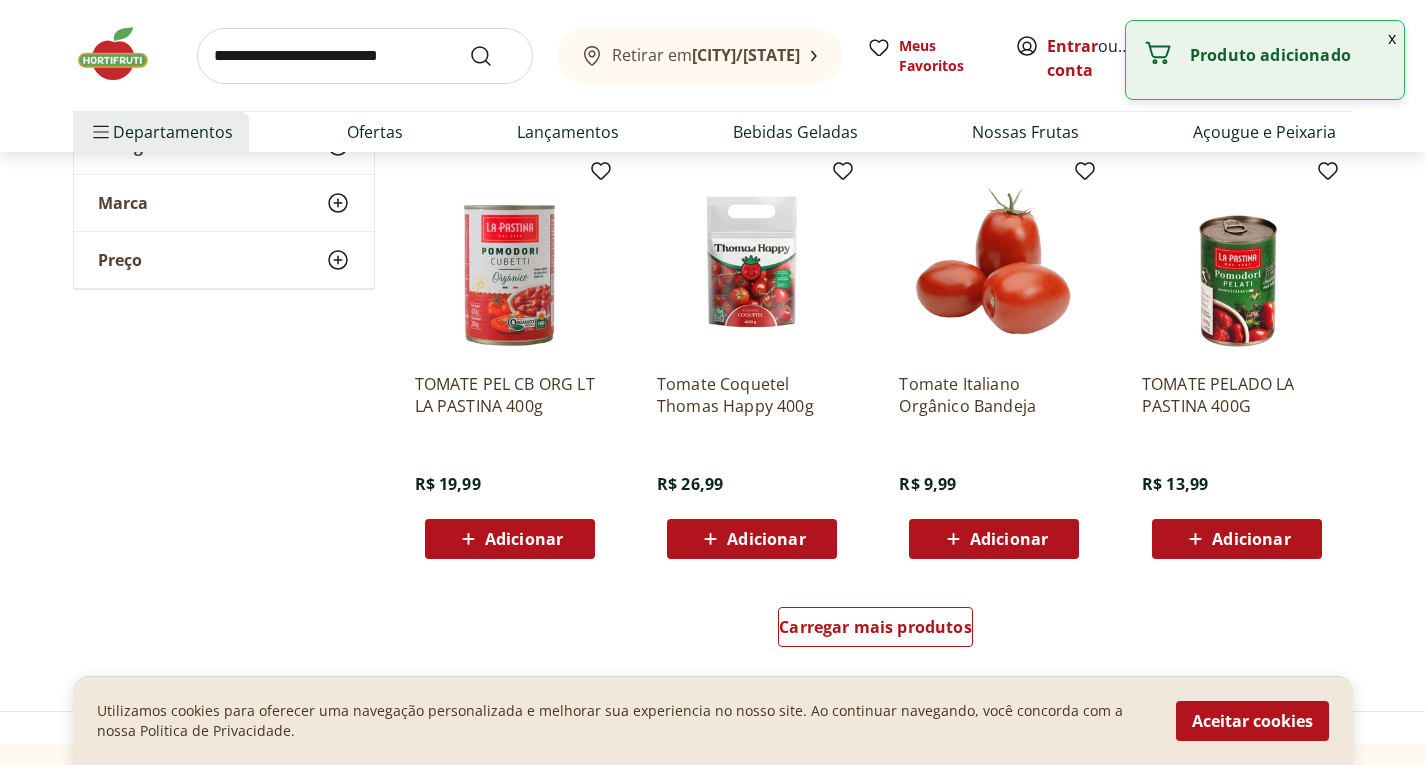 scroll, scrollTop: 1140, scrollLeft: 0, axis: vertical 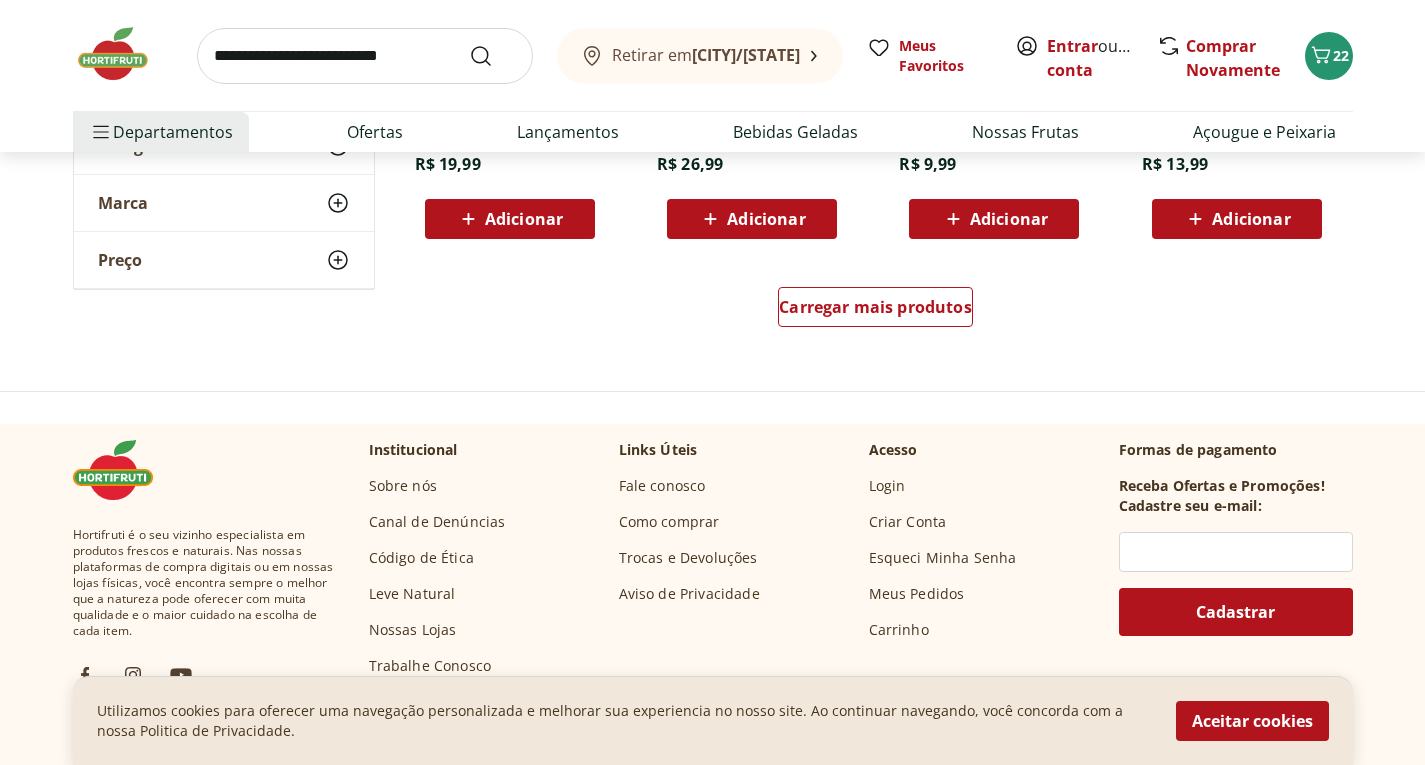 click on "Carregar mais produtos" at bounding box center (876, 311) 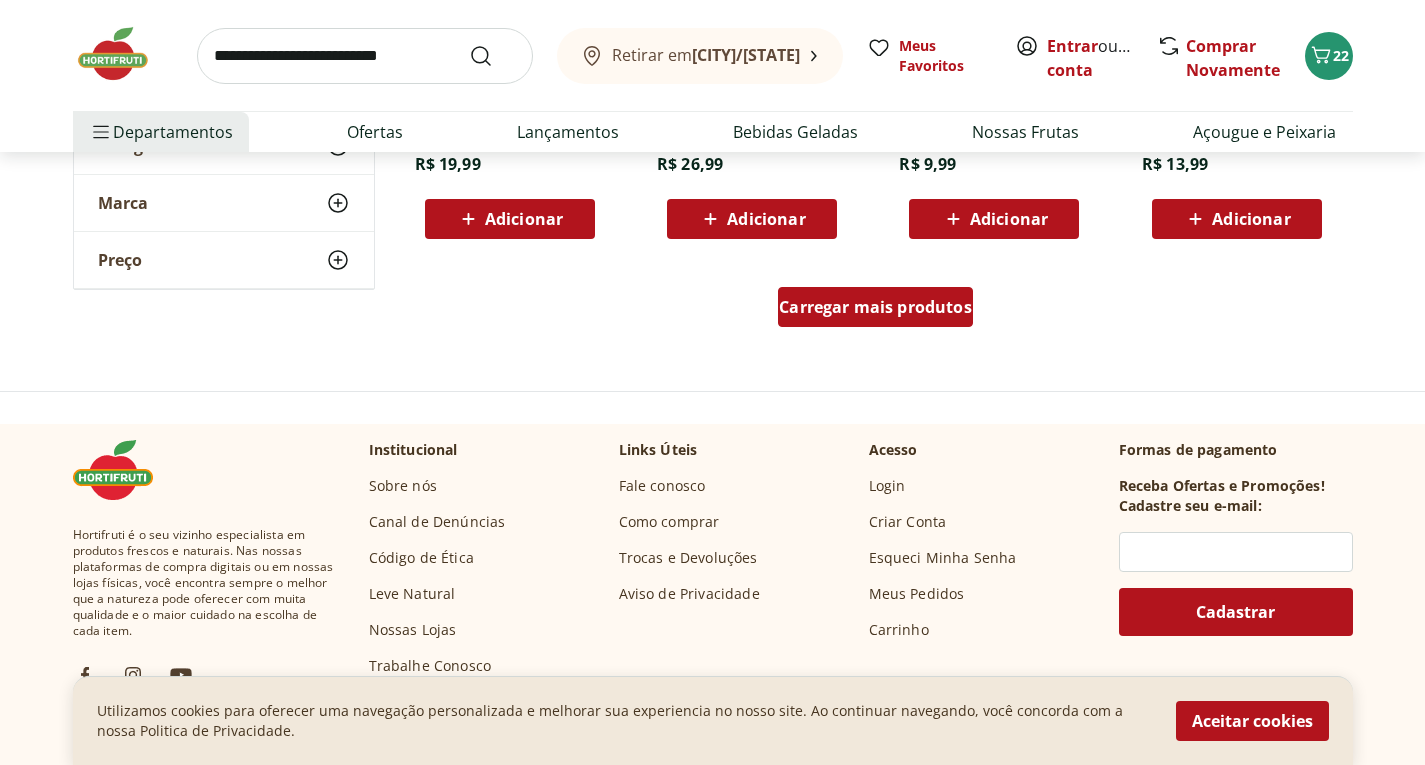 click on "Carregar mais produtos" at bounding box center (875, 307) 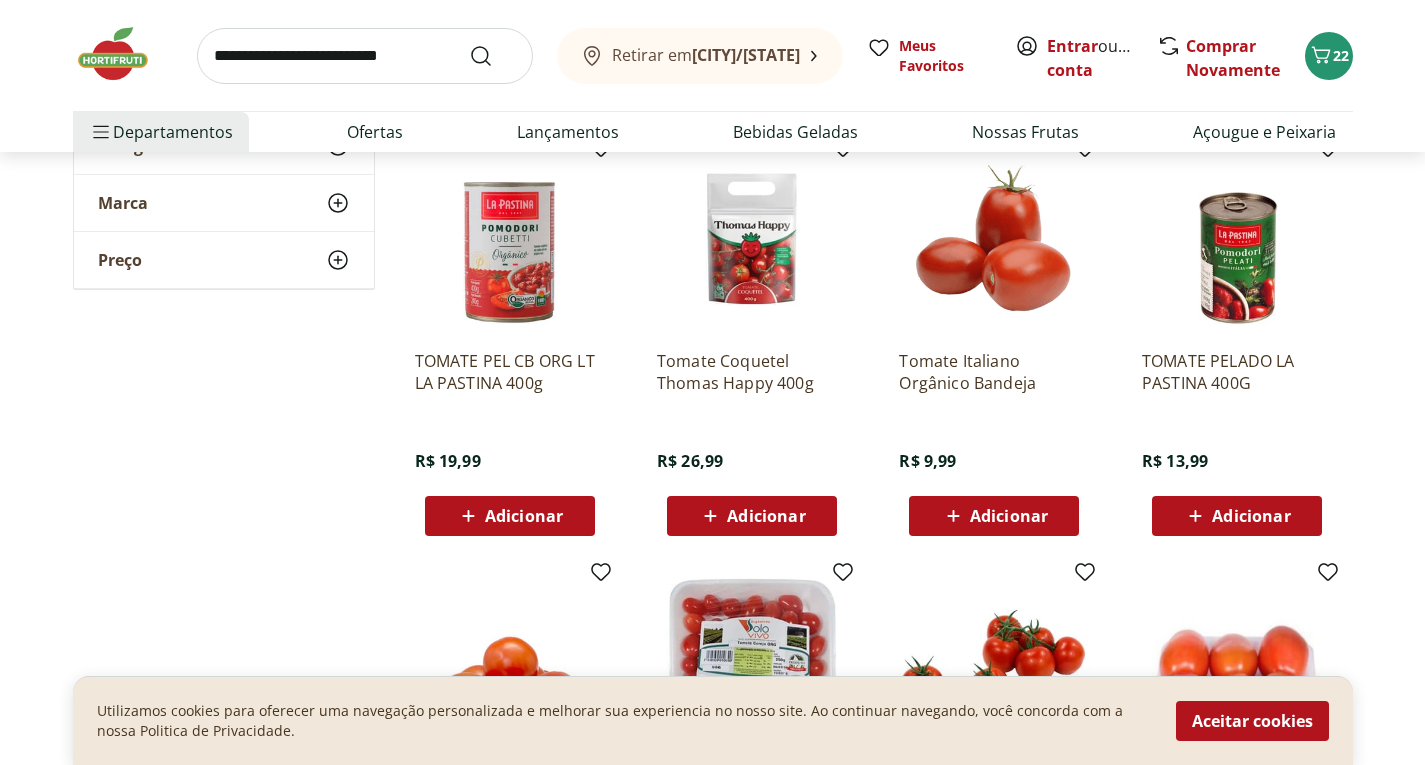scroll, scrollTop: 1162, scrollLeft: 0, axis: vertical 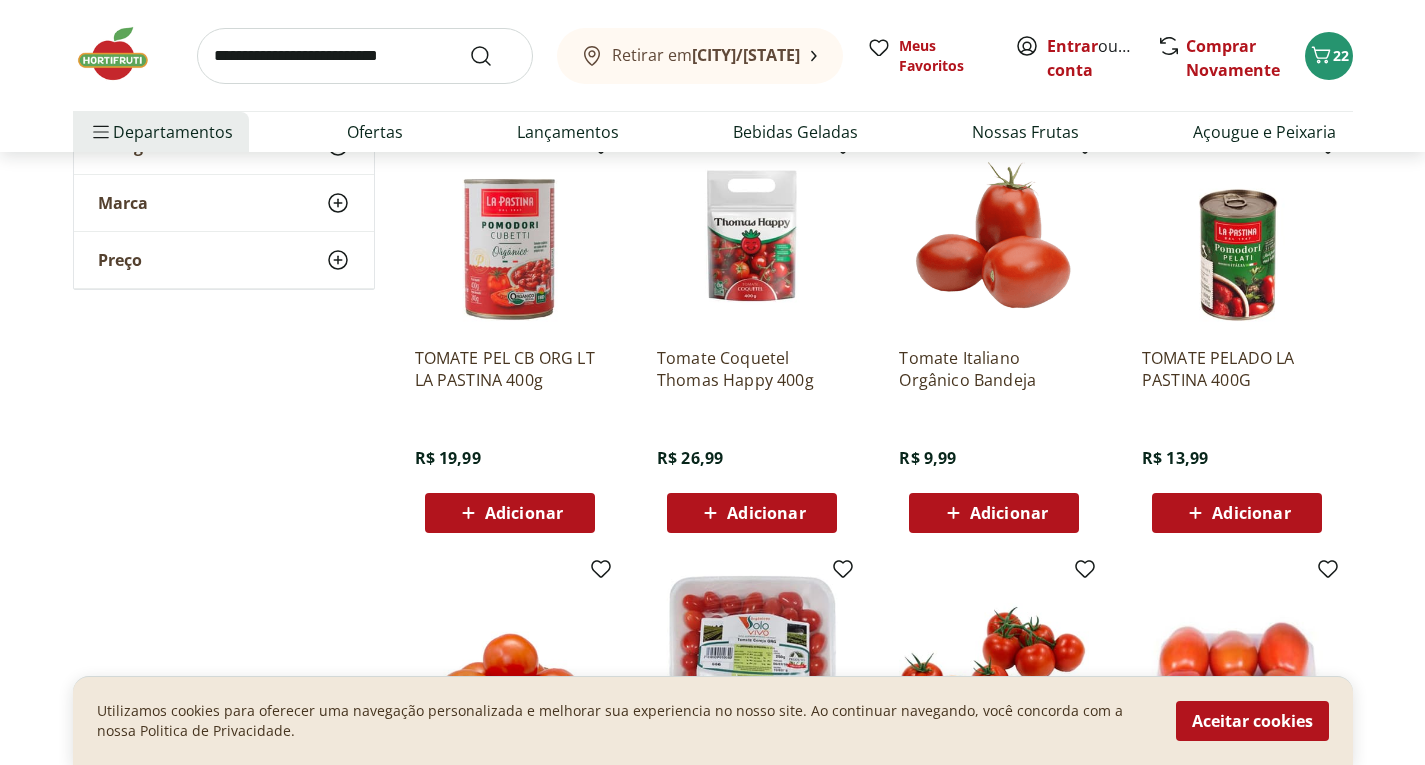 click on "Adicionar" at bounding box center (1251, 513) 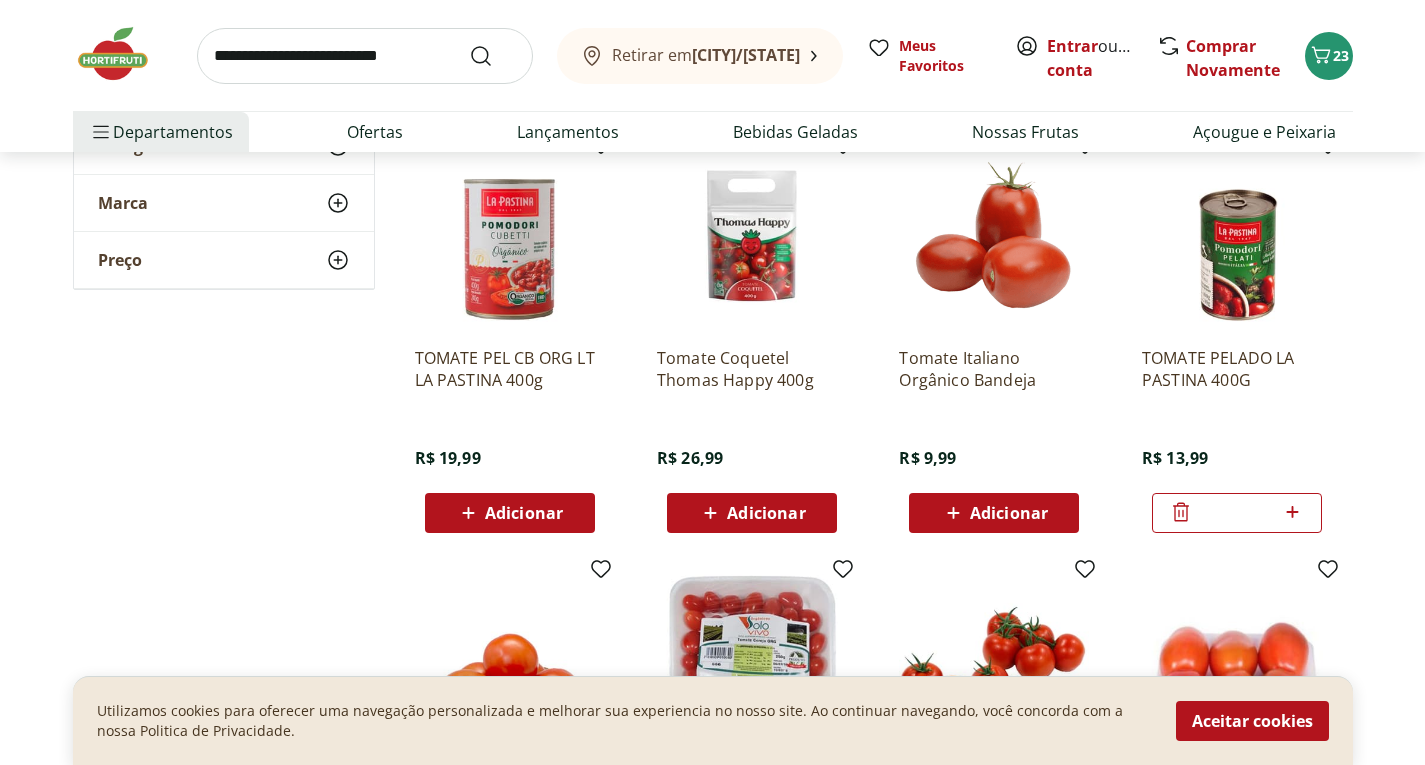 click at bounding box center [365, 56] 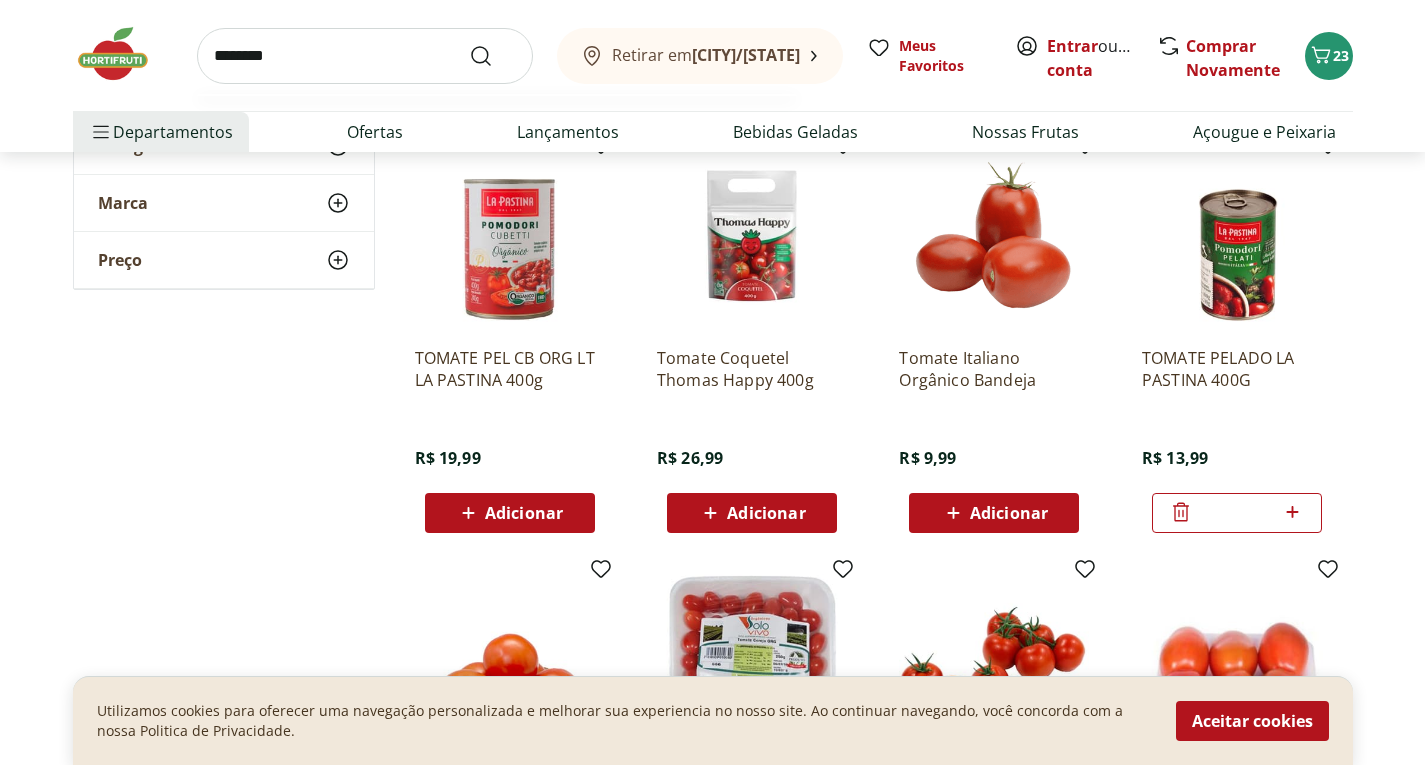 type on "********" 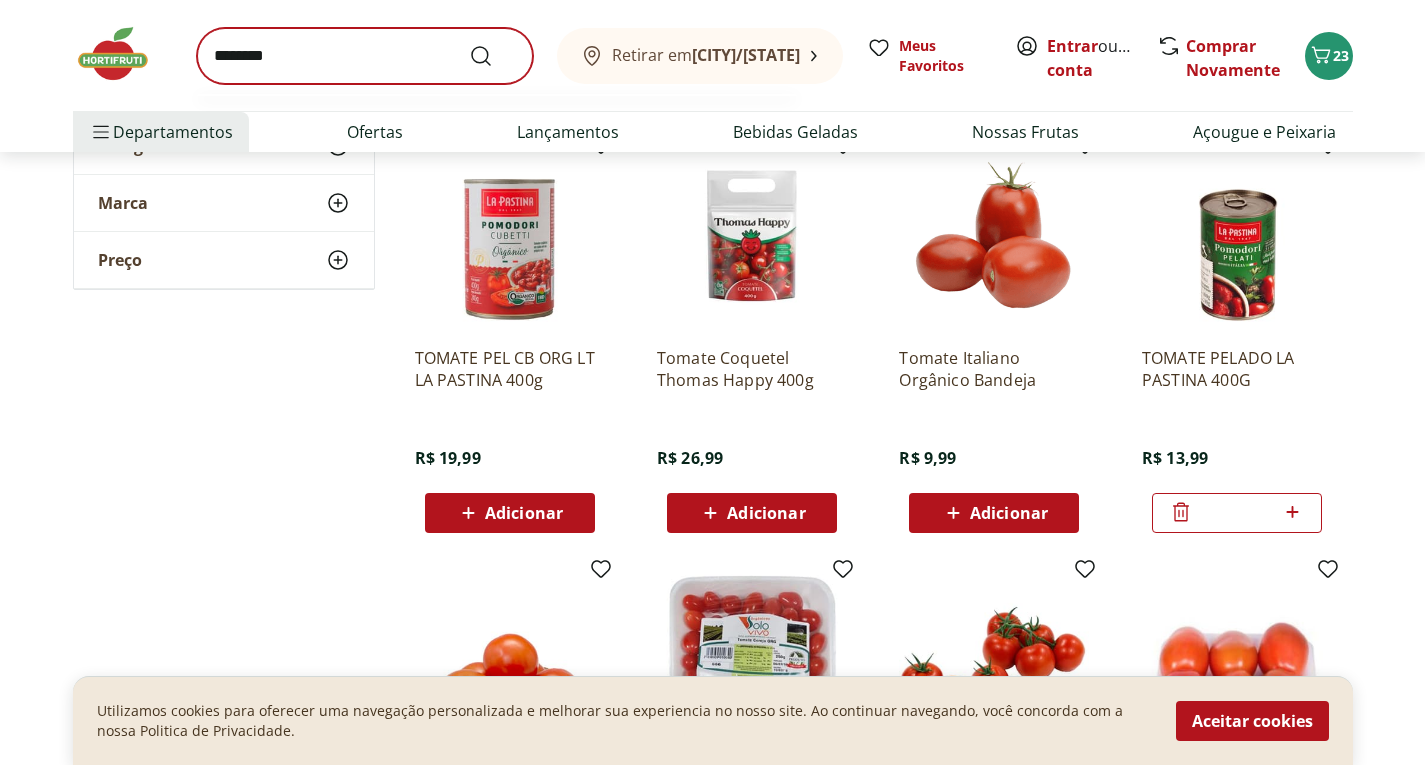 scroll, scrollTop: 0, scrollLeft: 0, axis: both 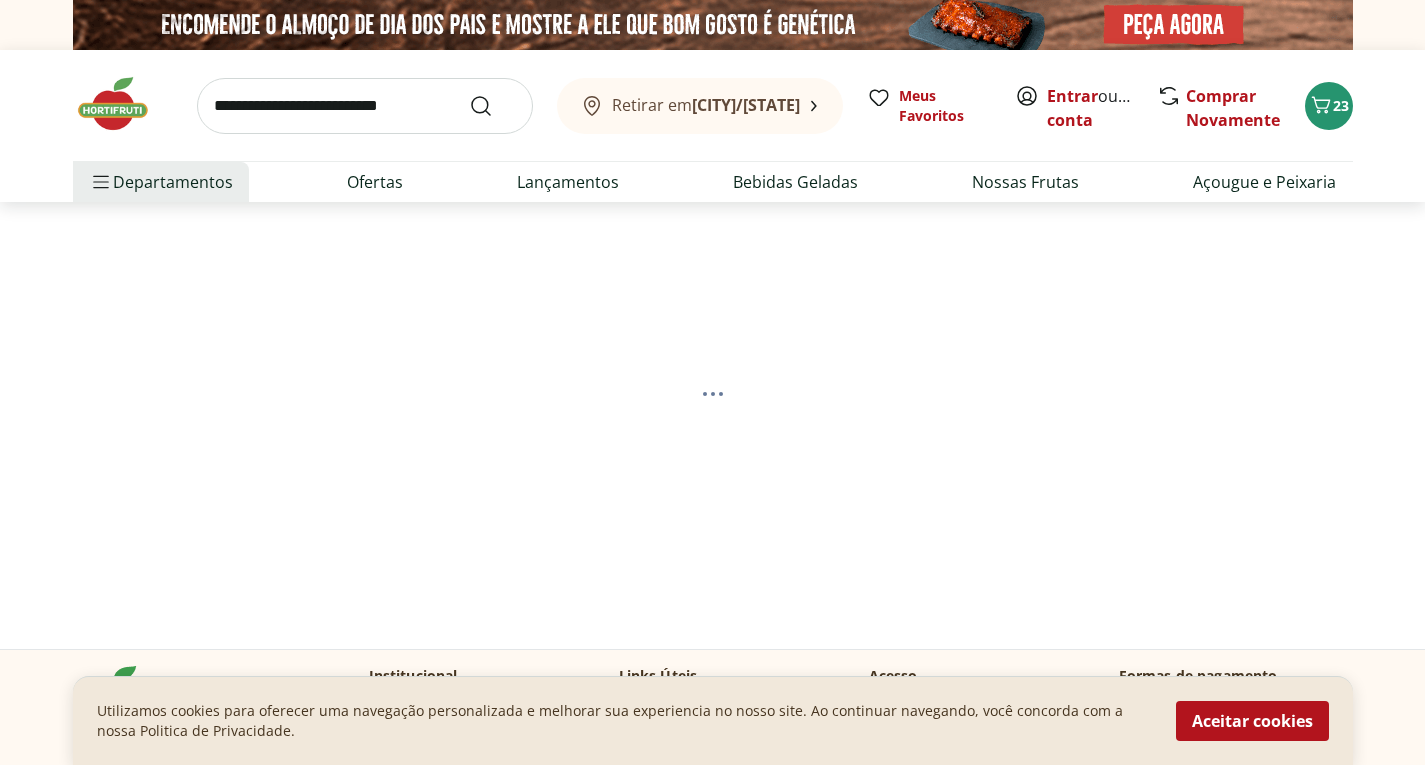 select on "**********" 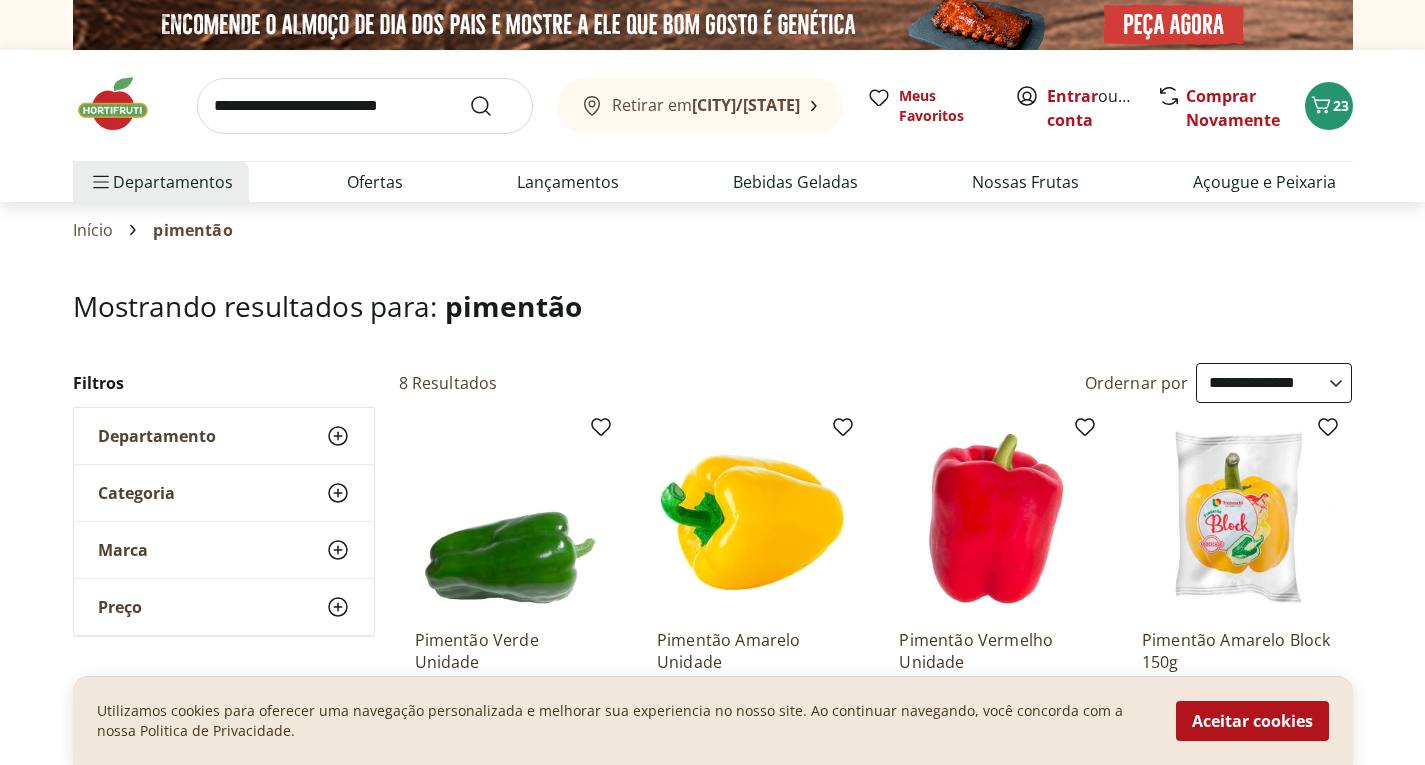 click on "Mostrando resultados para:   pimentão" at bounding box center [713, 326] 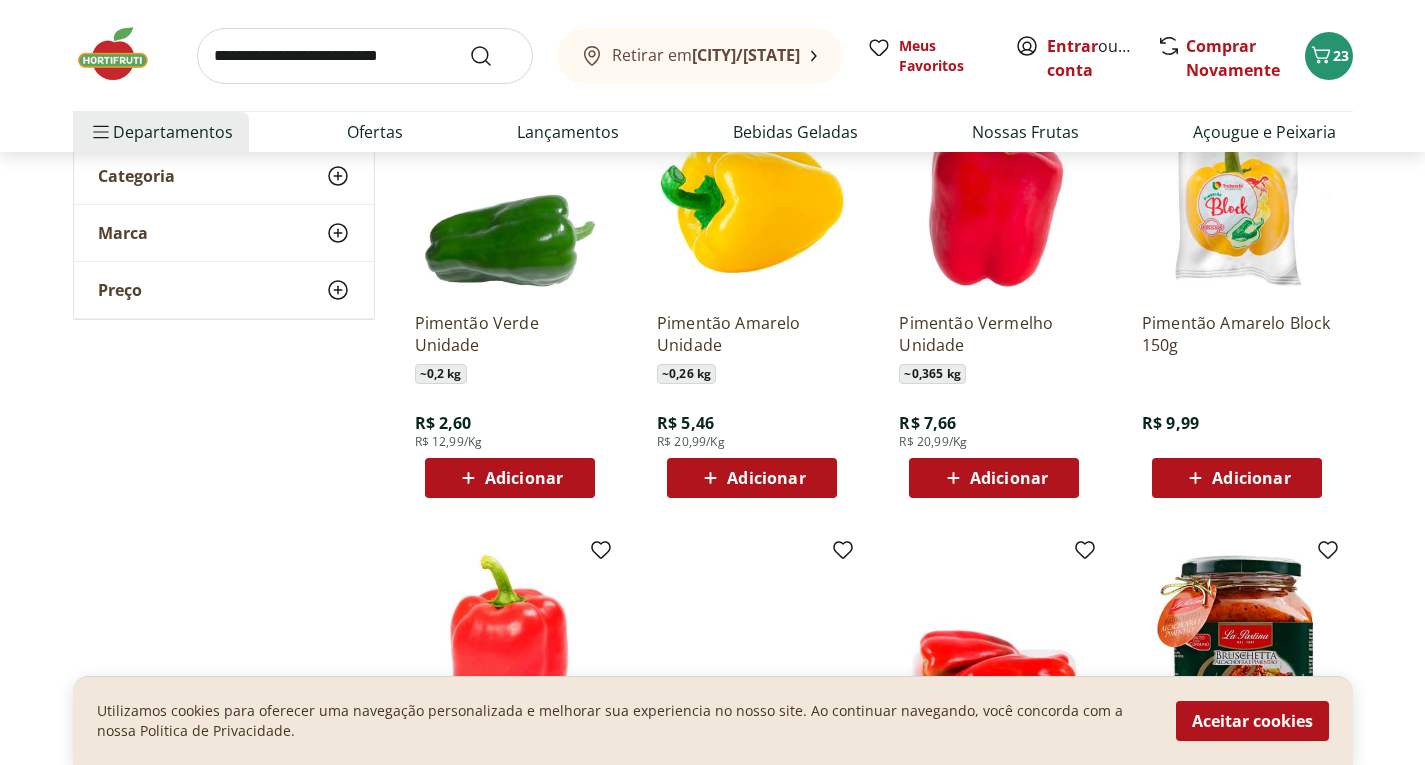 scroll, scrollTop: 320, scrollLeft: 0, axis: vertical 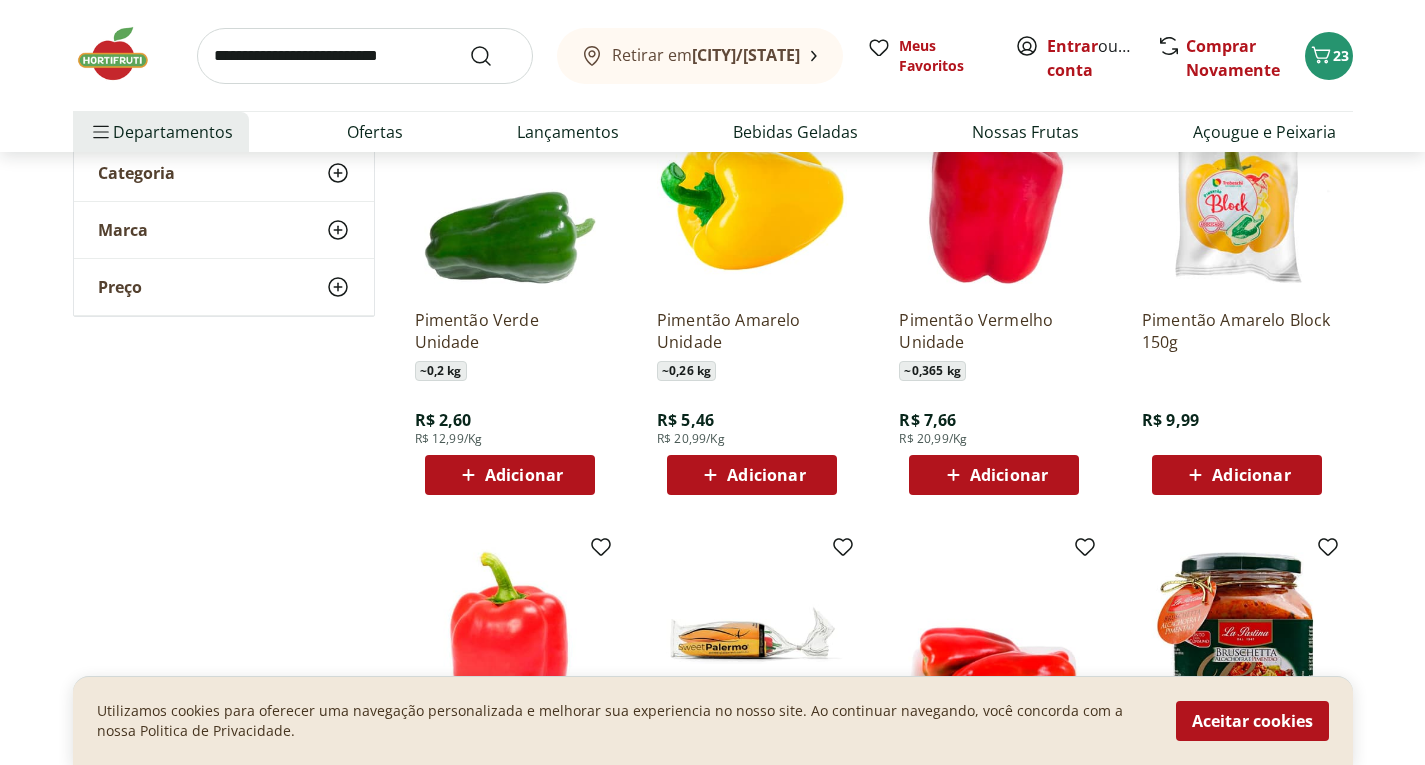 click on "Adicionar" at bounding box center [524, 475] 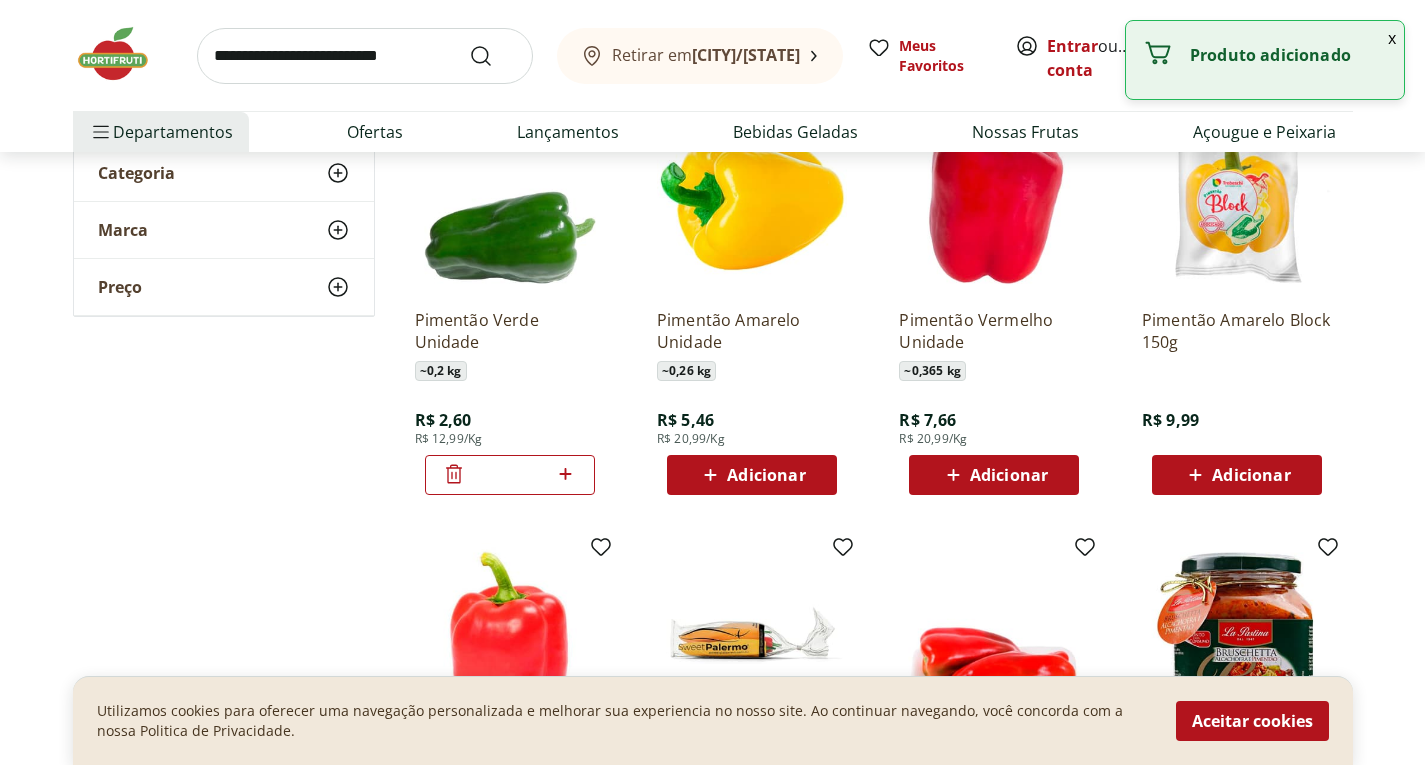 click on "Adicionar" at bounding box center [766, 475] 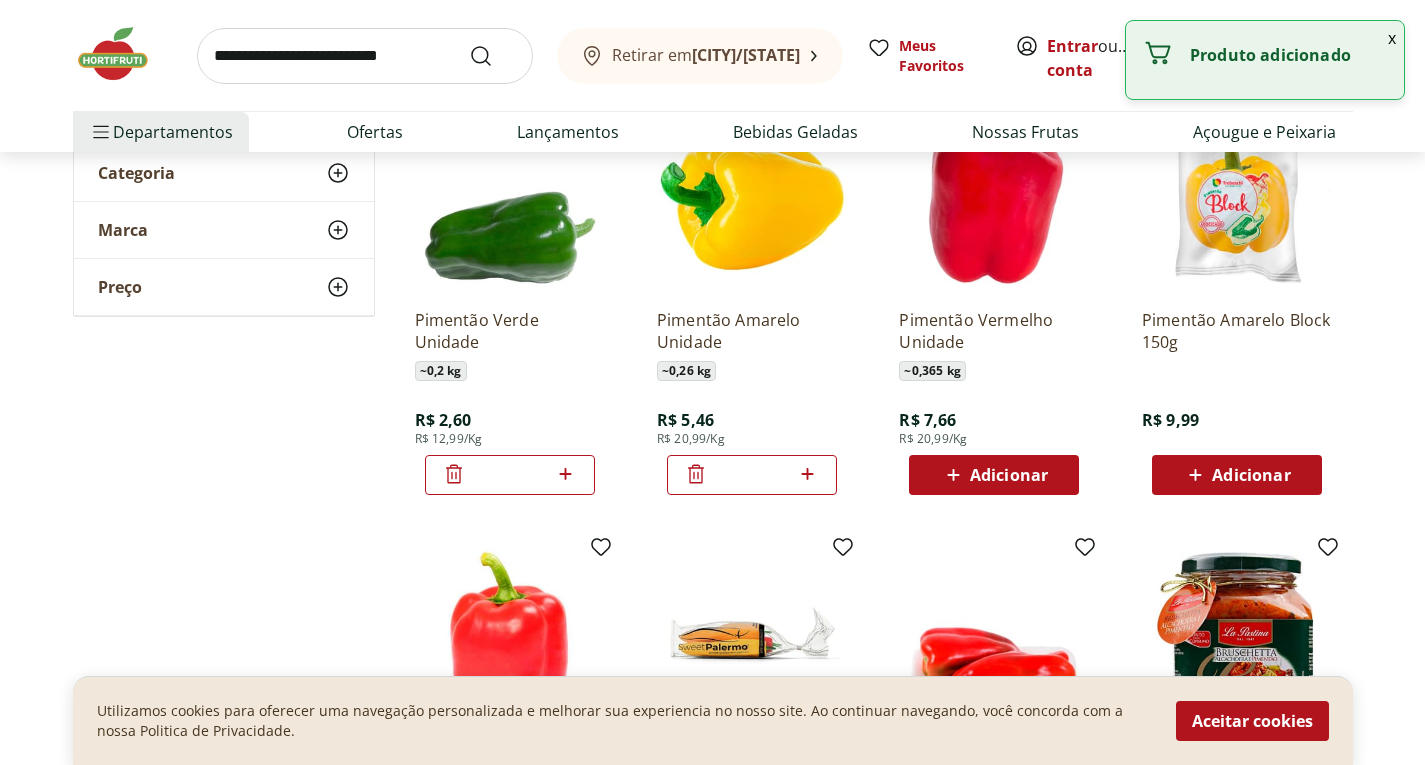 click 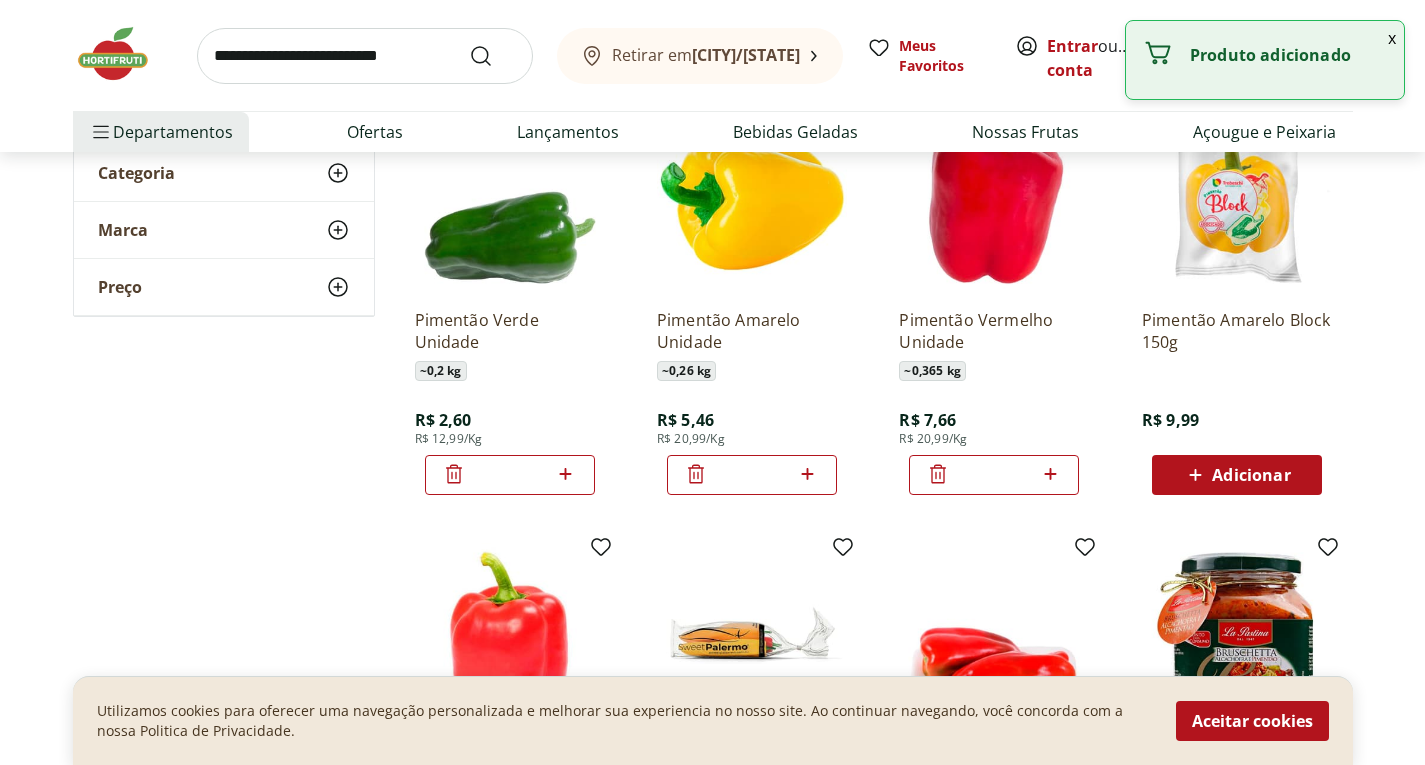 click on "**********" at bounding box center [713, 497] 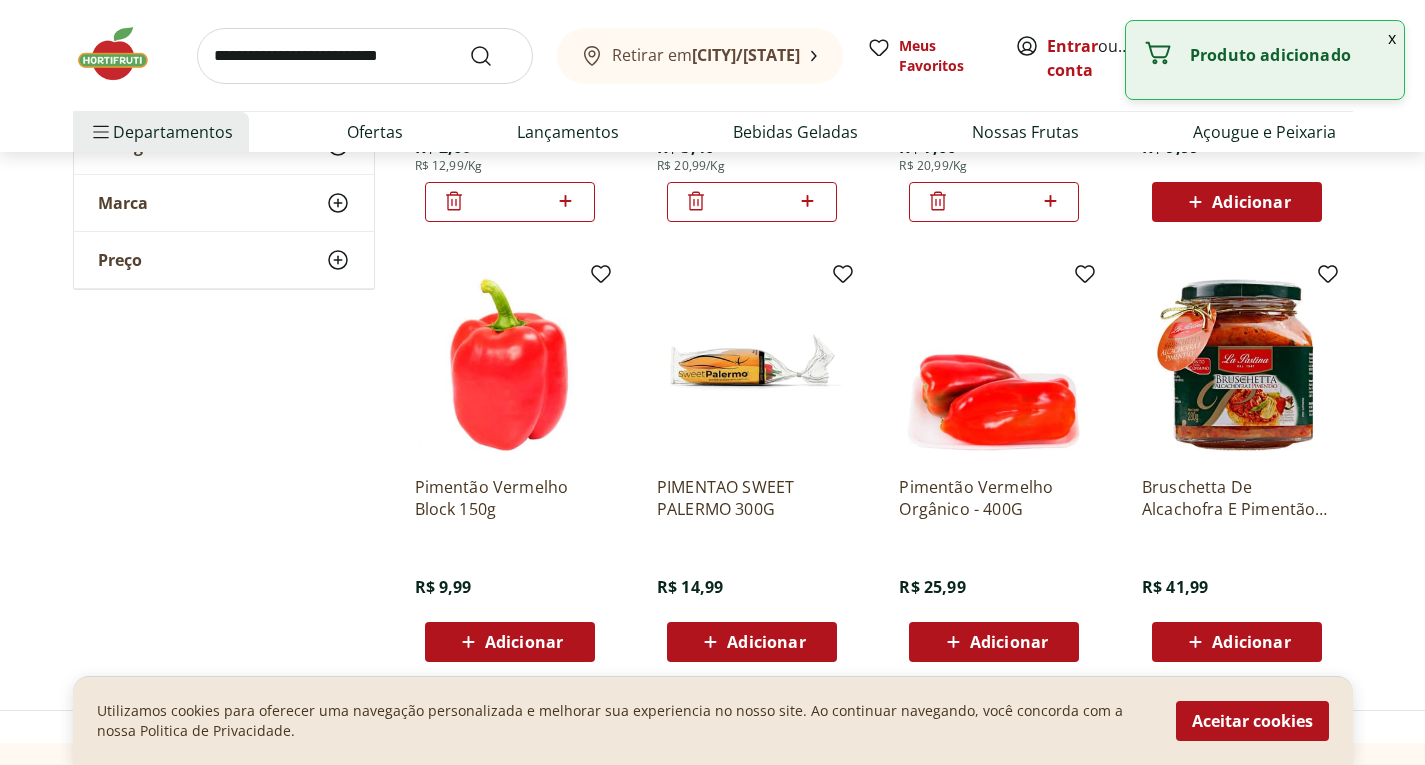 scroll, scrollTop: 760, scrollLeft: 0, axis: vertical 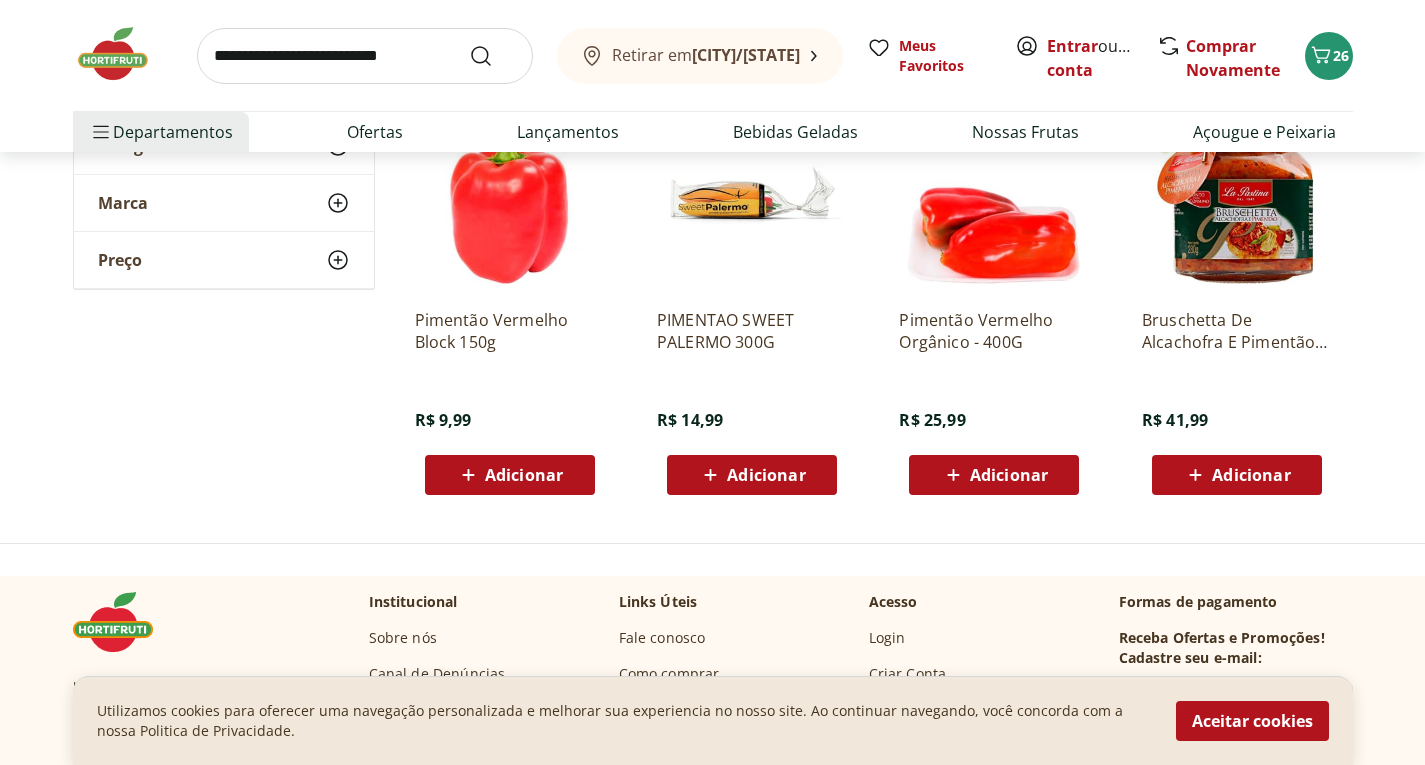 click on "Adicionar" at bounding box center [752, 475] 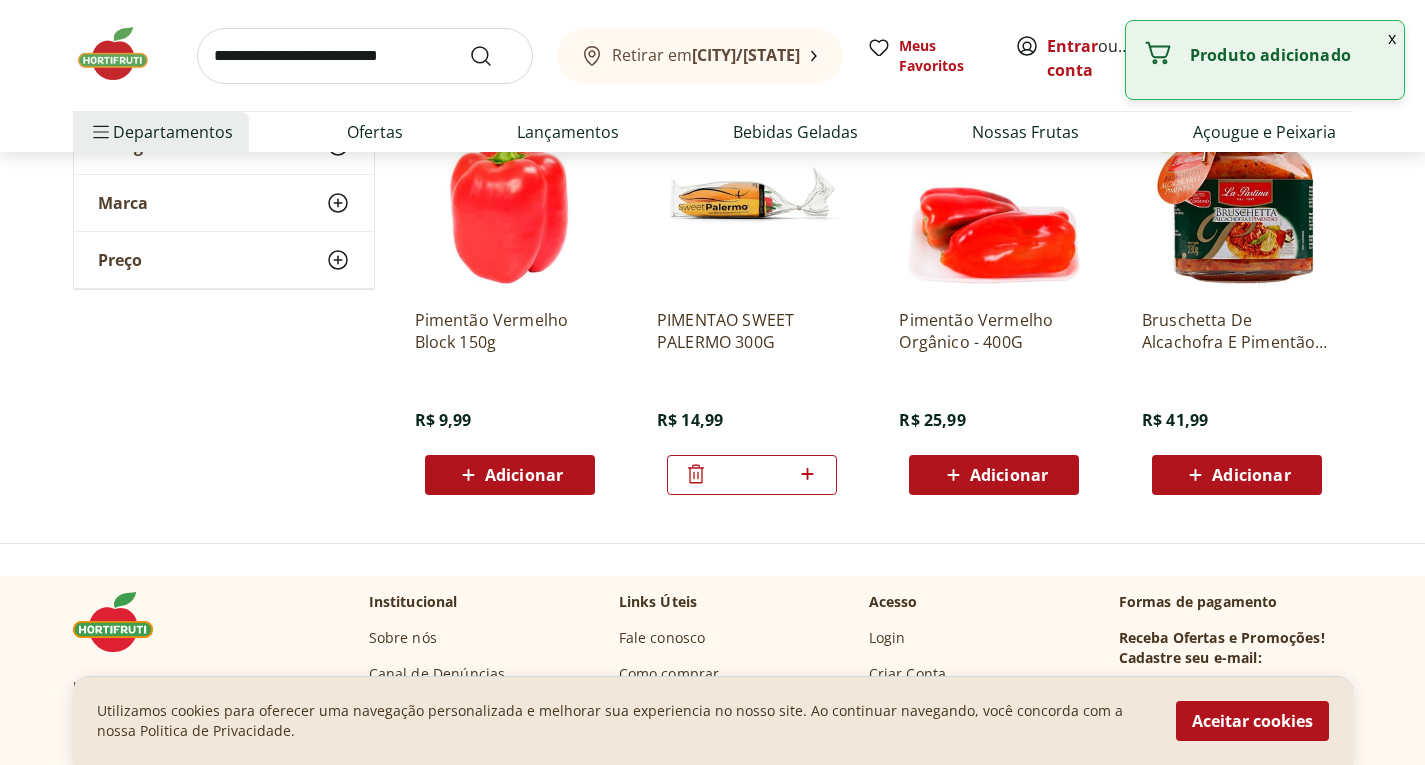 click at bounding box center [123, 54] 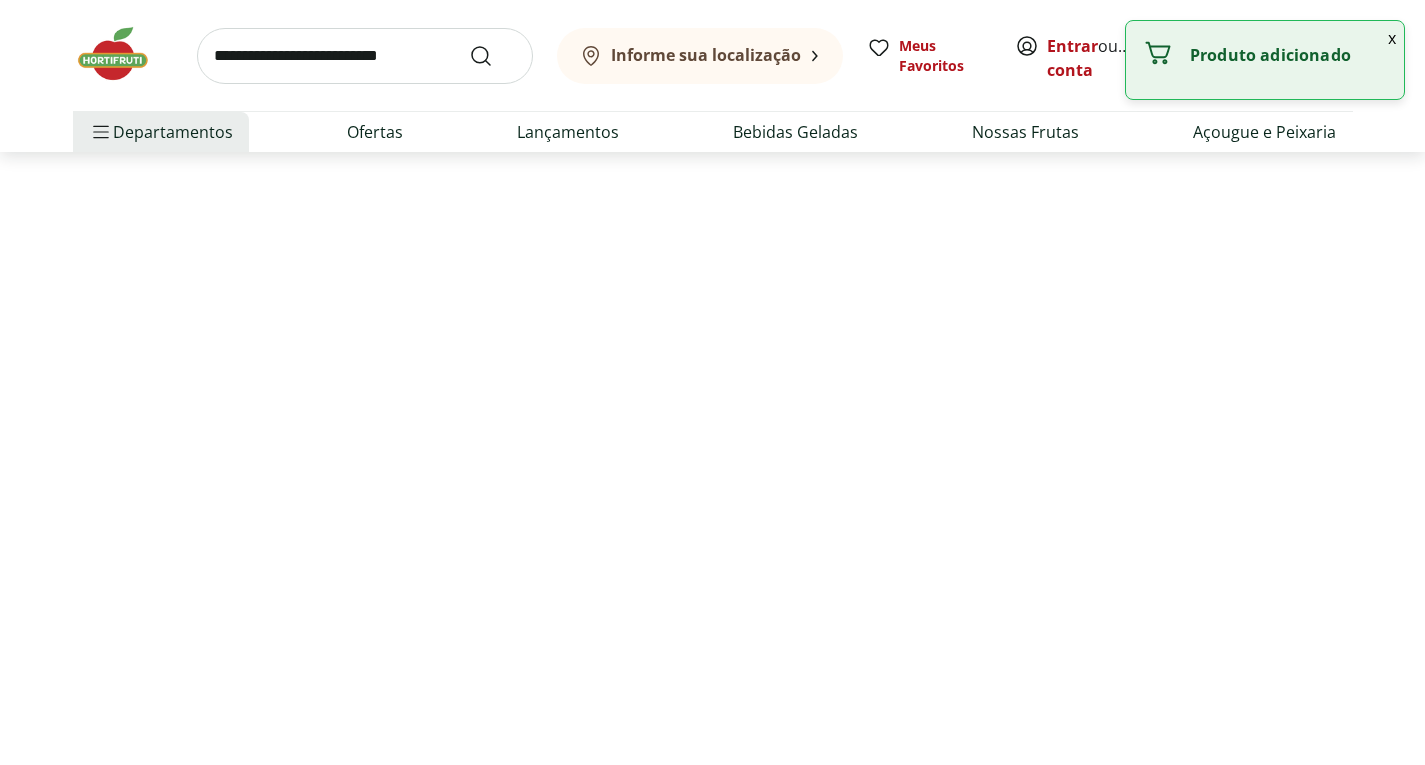 scroll, scrollTop: 0, scrollLeft: 0, axis: both 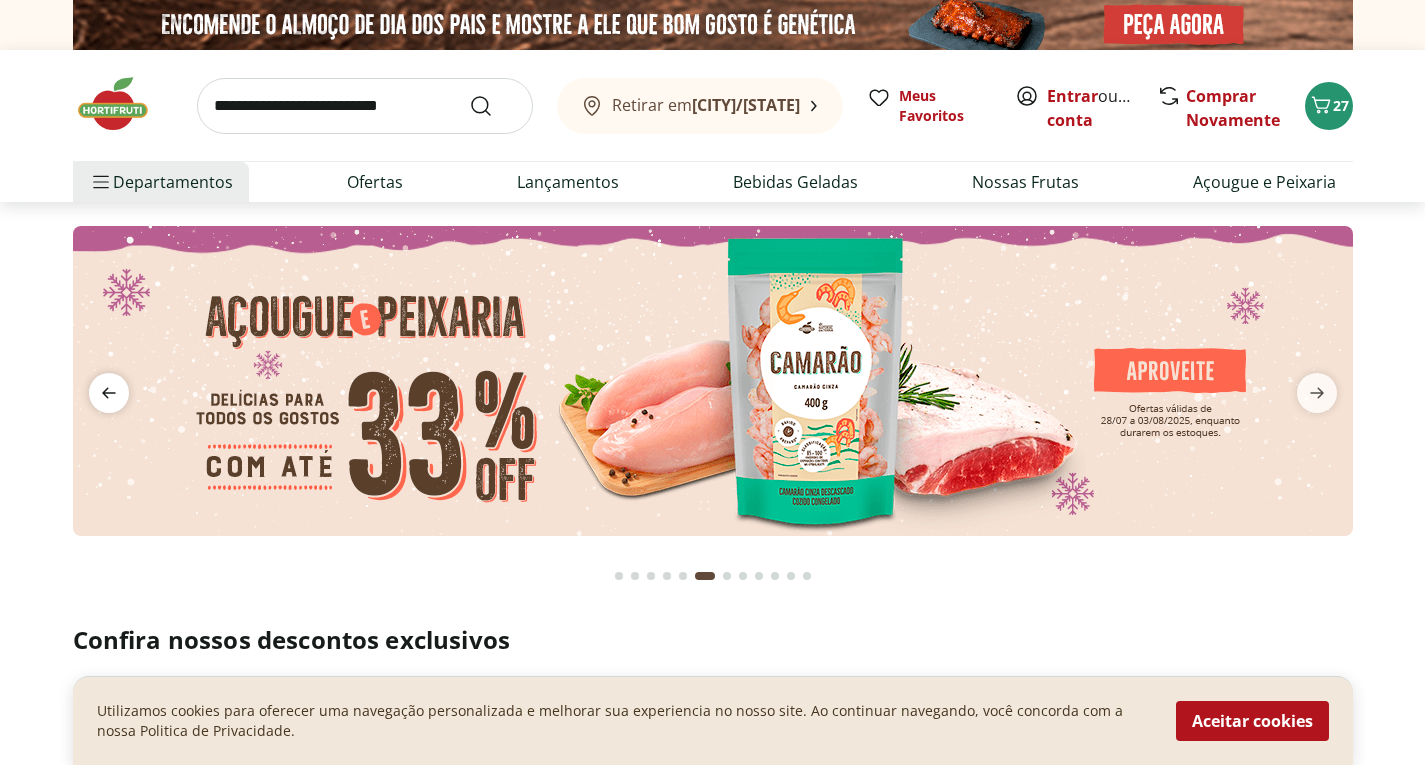 click 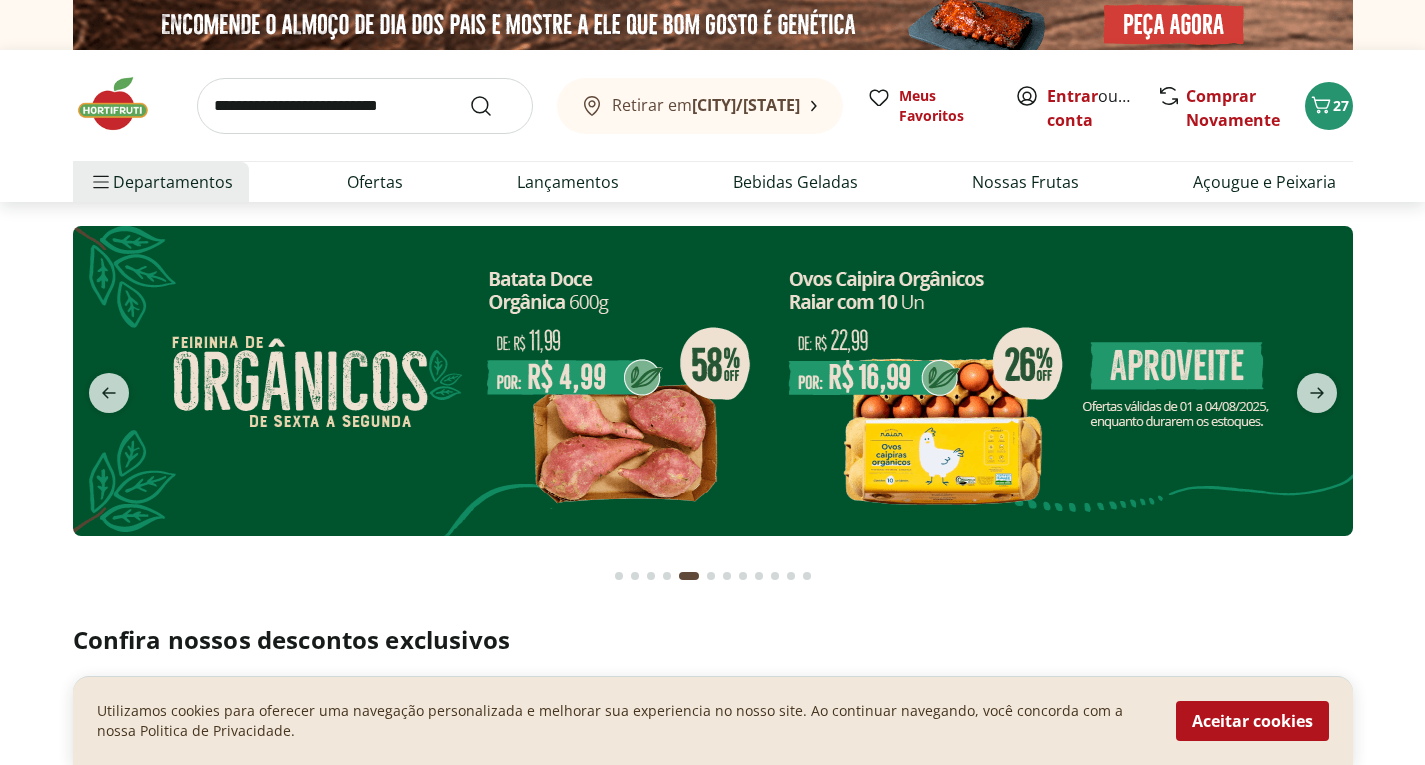 click at bounding box center (713, 381) 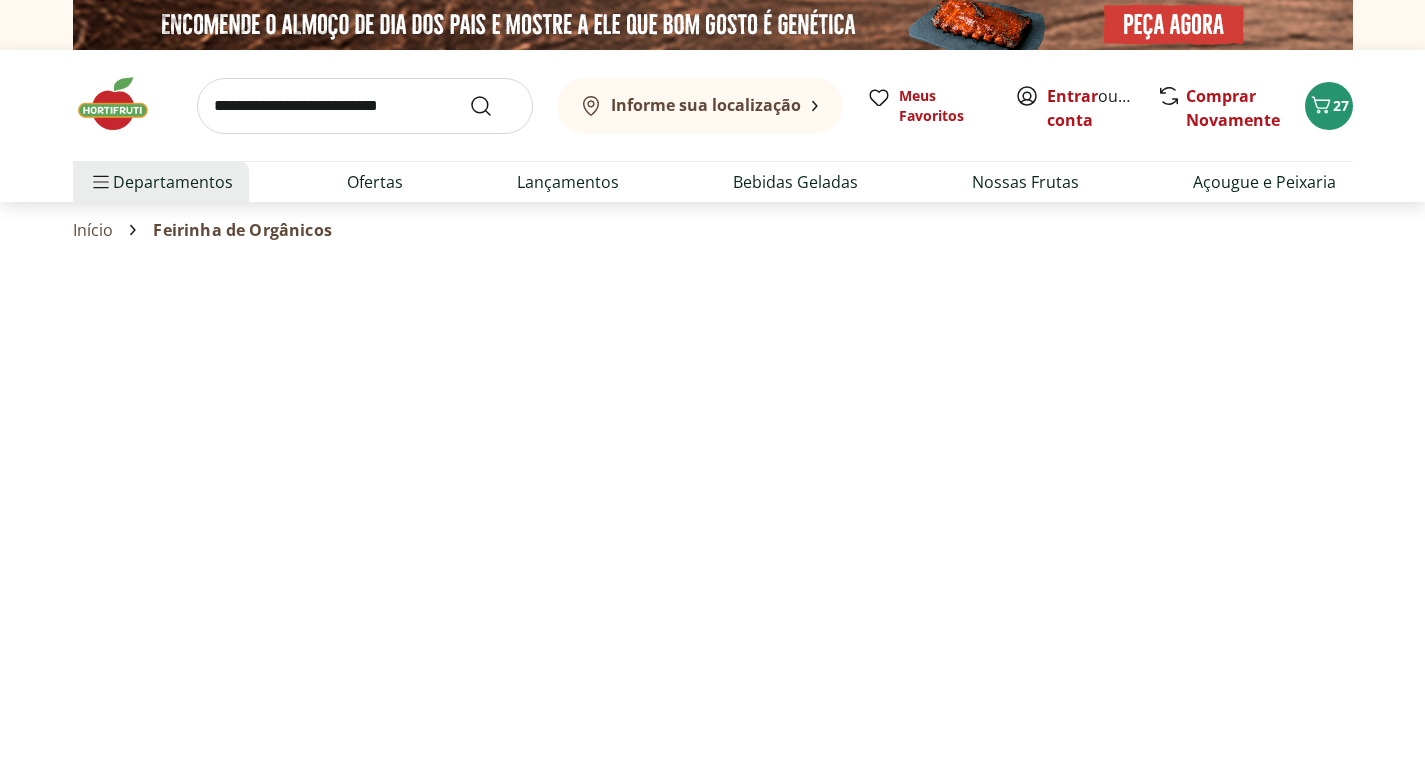 select on "**********" 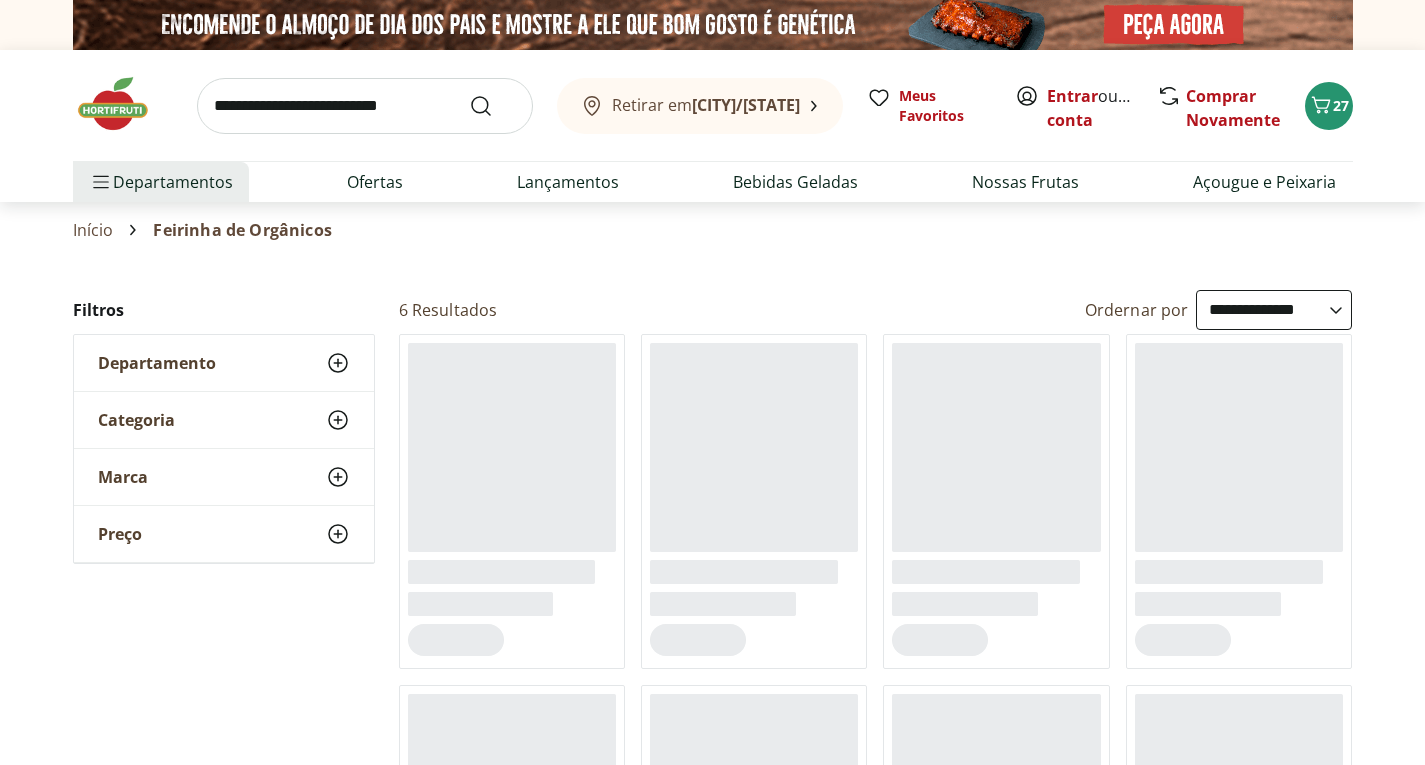 click on "**********" at bounding box center (712, 830) 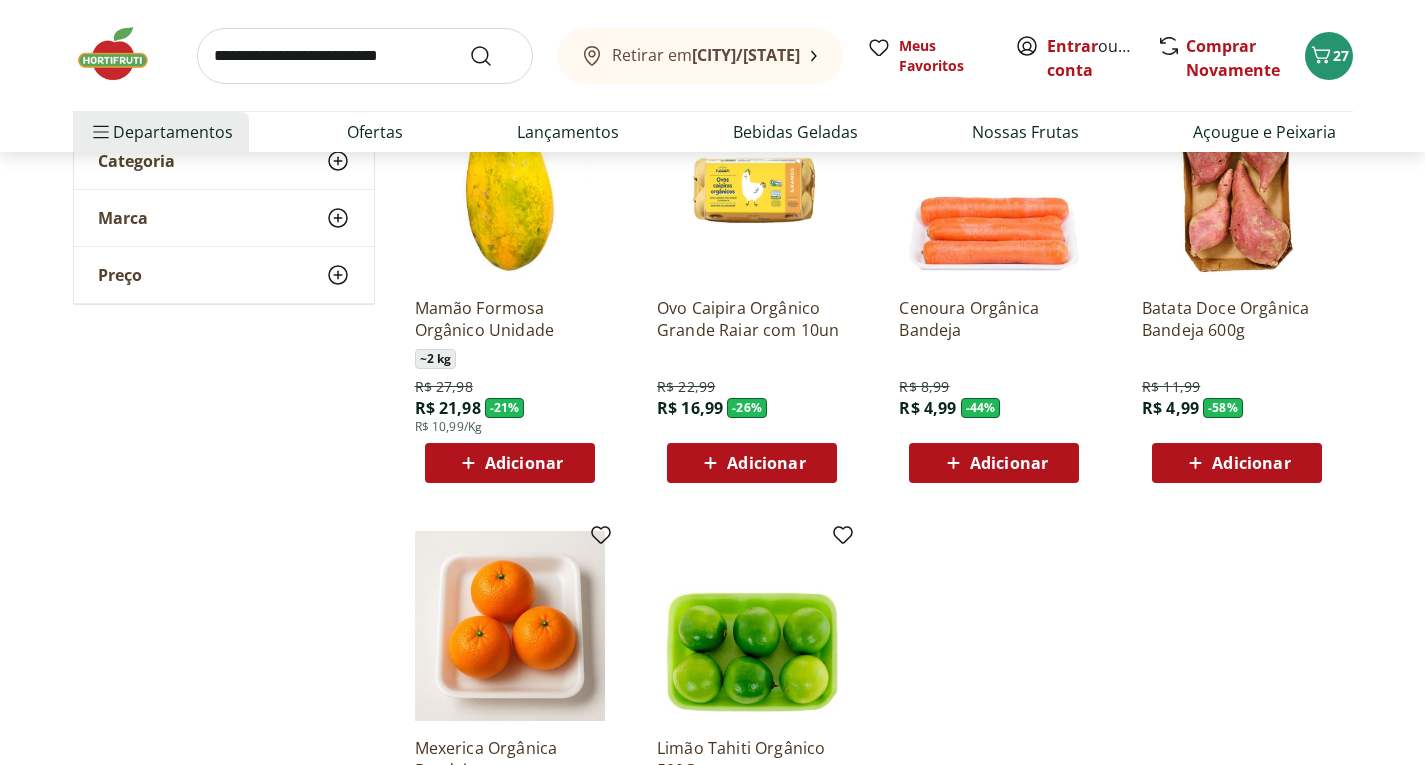 scroll, scrollTop: 280, scrollLeft: 0, axis: vertical 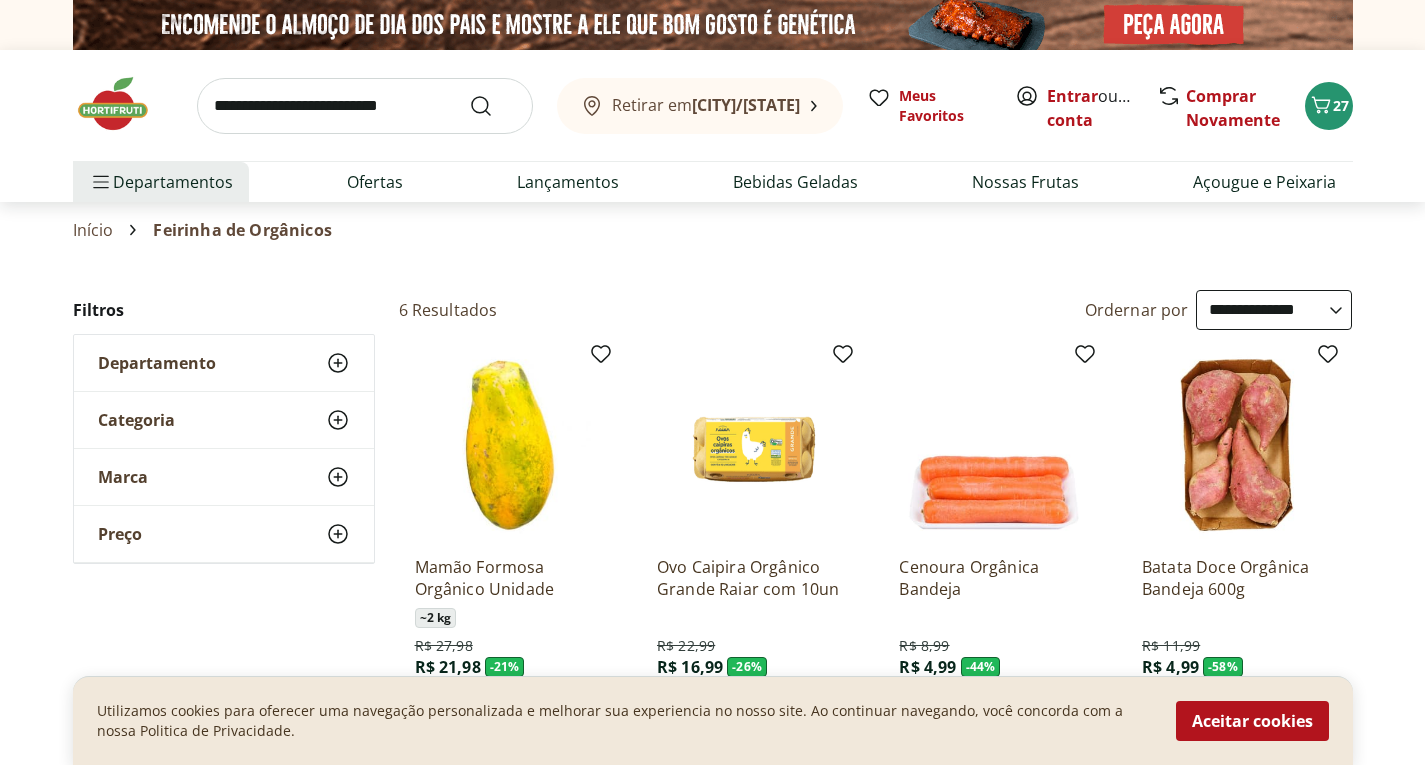select on "**********" 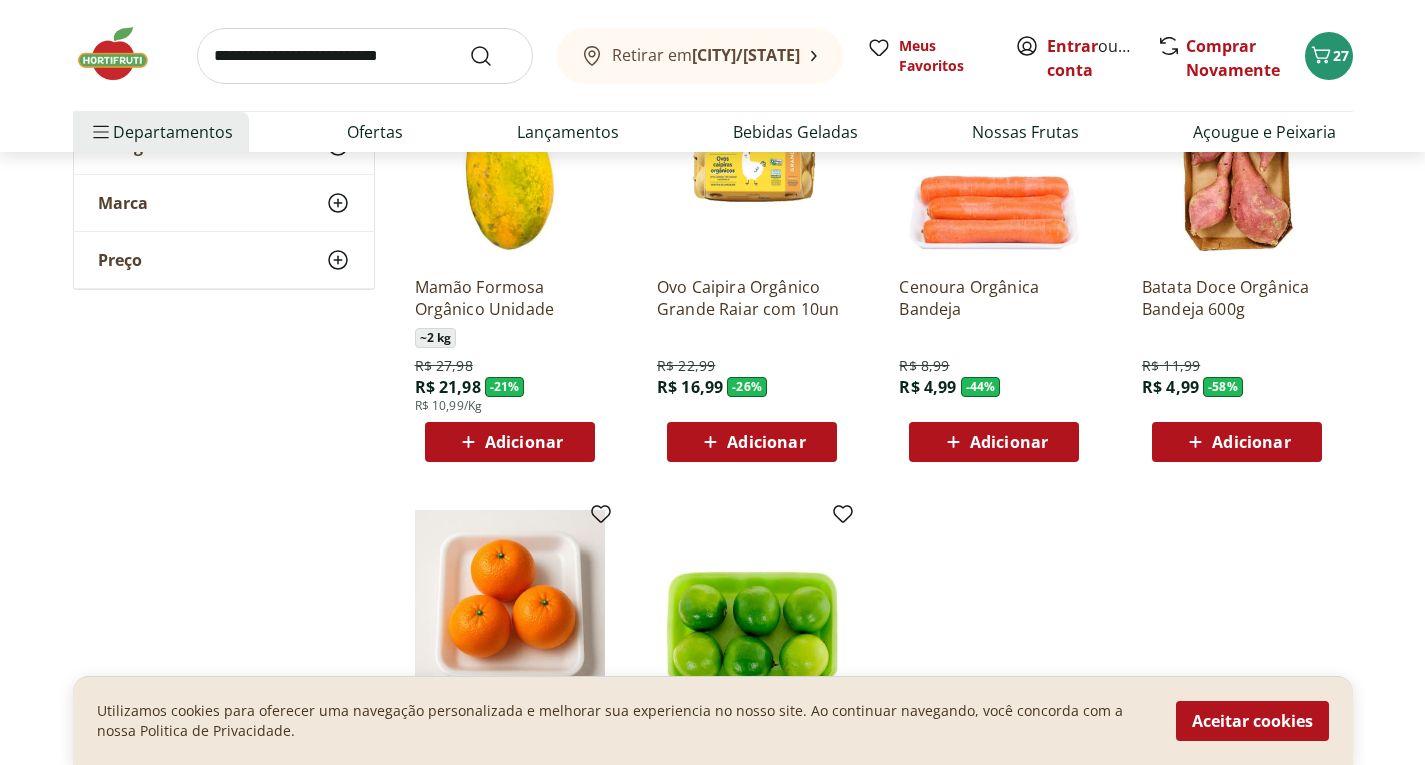 scroll, scrollTop: 0, scrollLeft: 0, axis: both 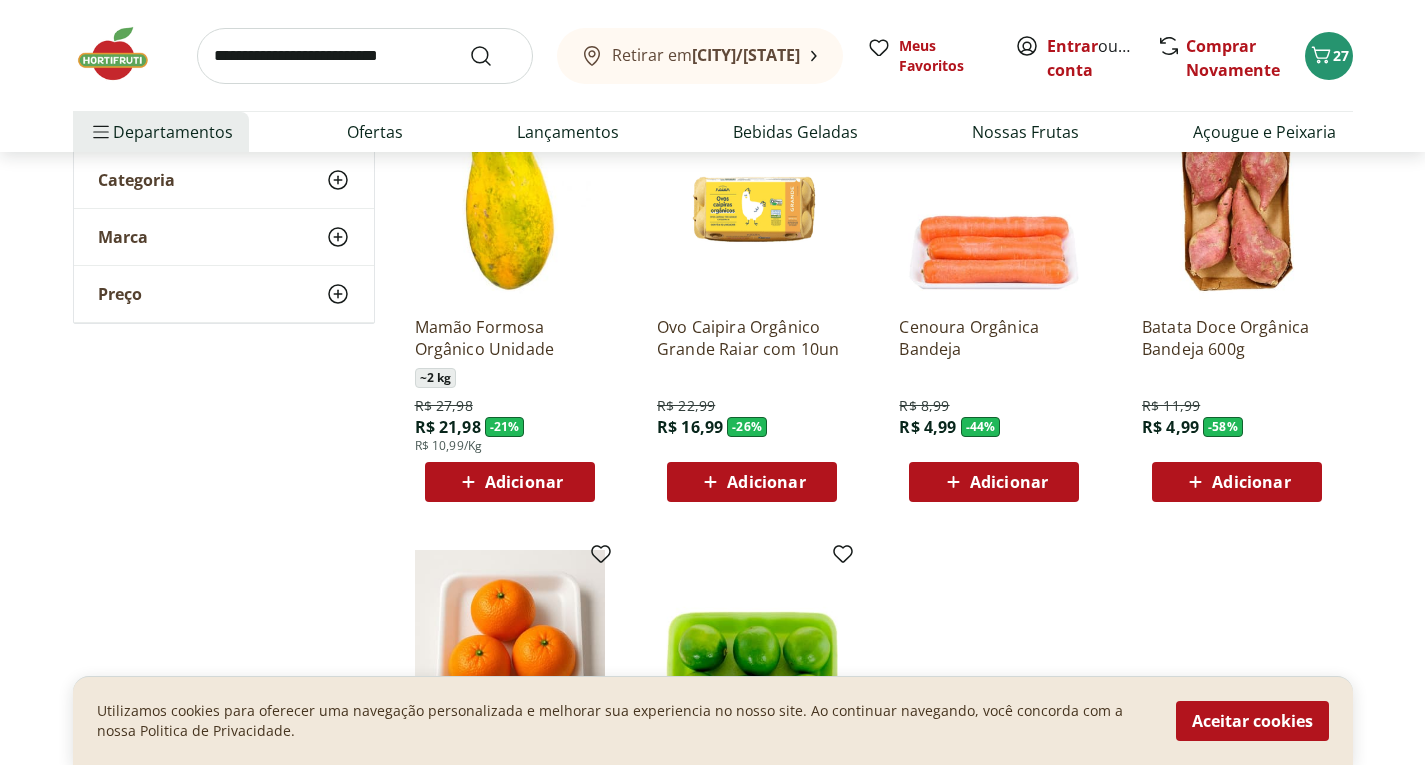 click on "Adicionar" at bounding box center (766, 482) 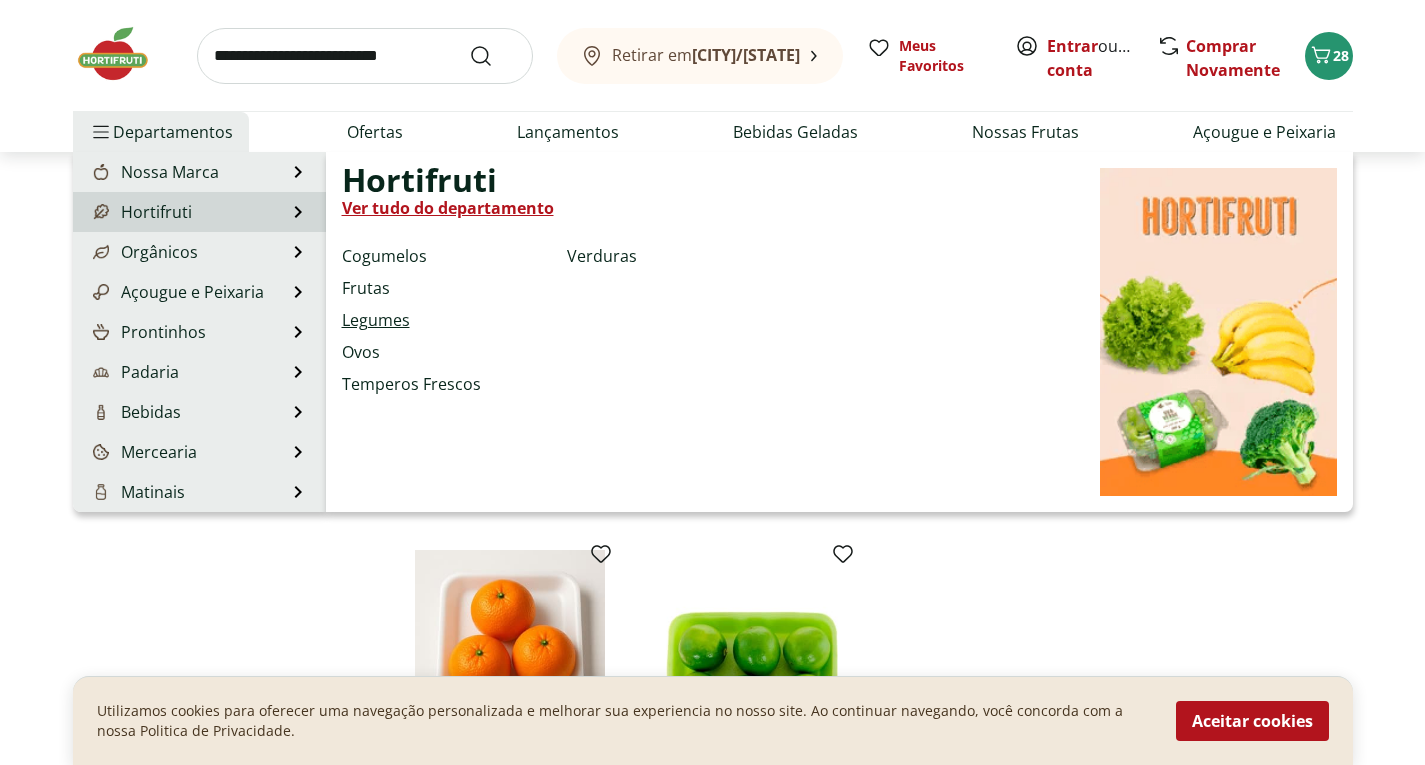 click on "Legumes" at bounding box center [376, 320] 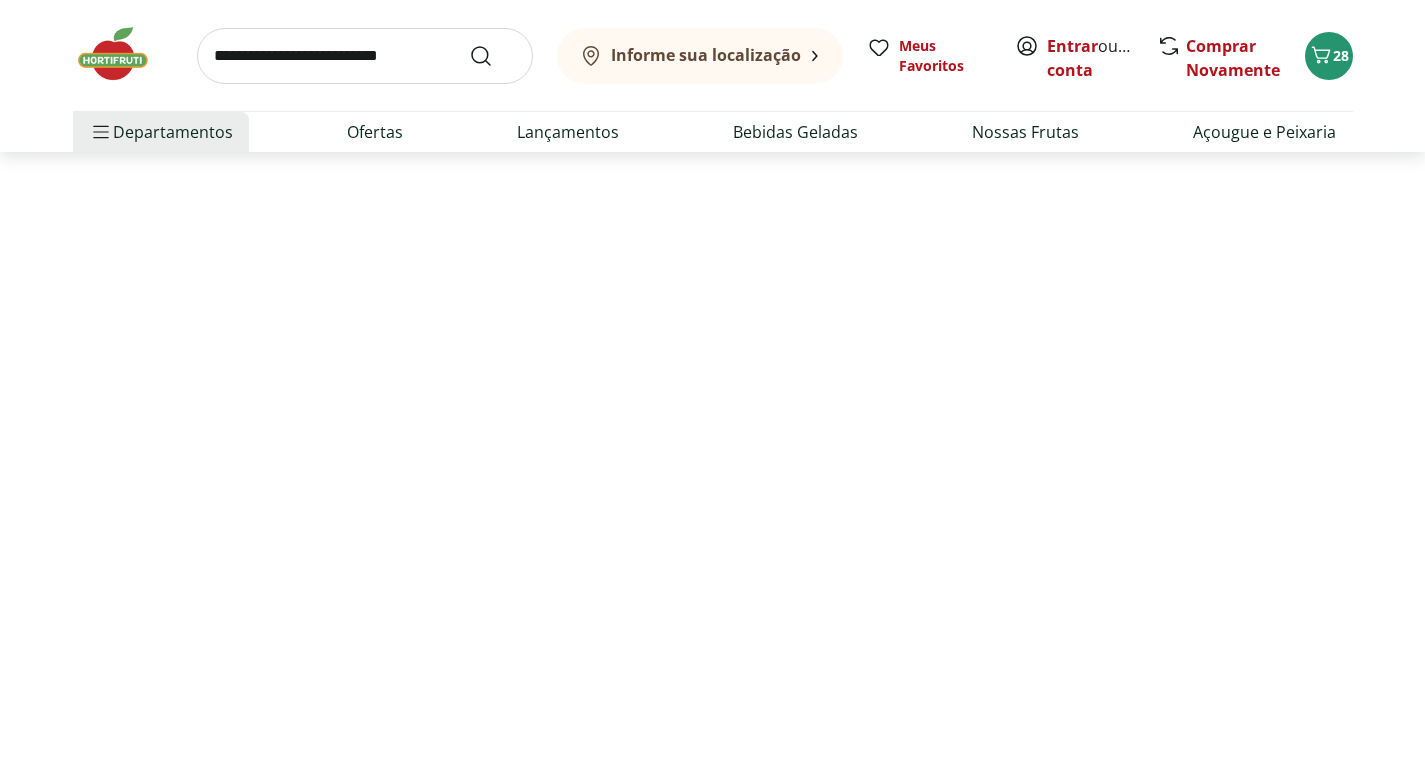 scroll, scrollTop: 0, scrollLeft: 0, axis: both 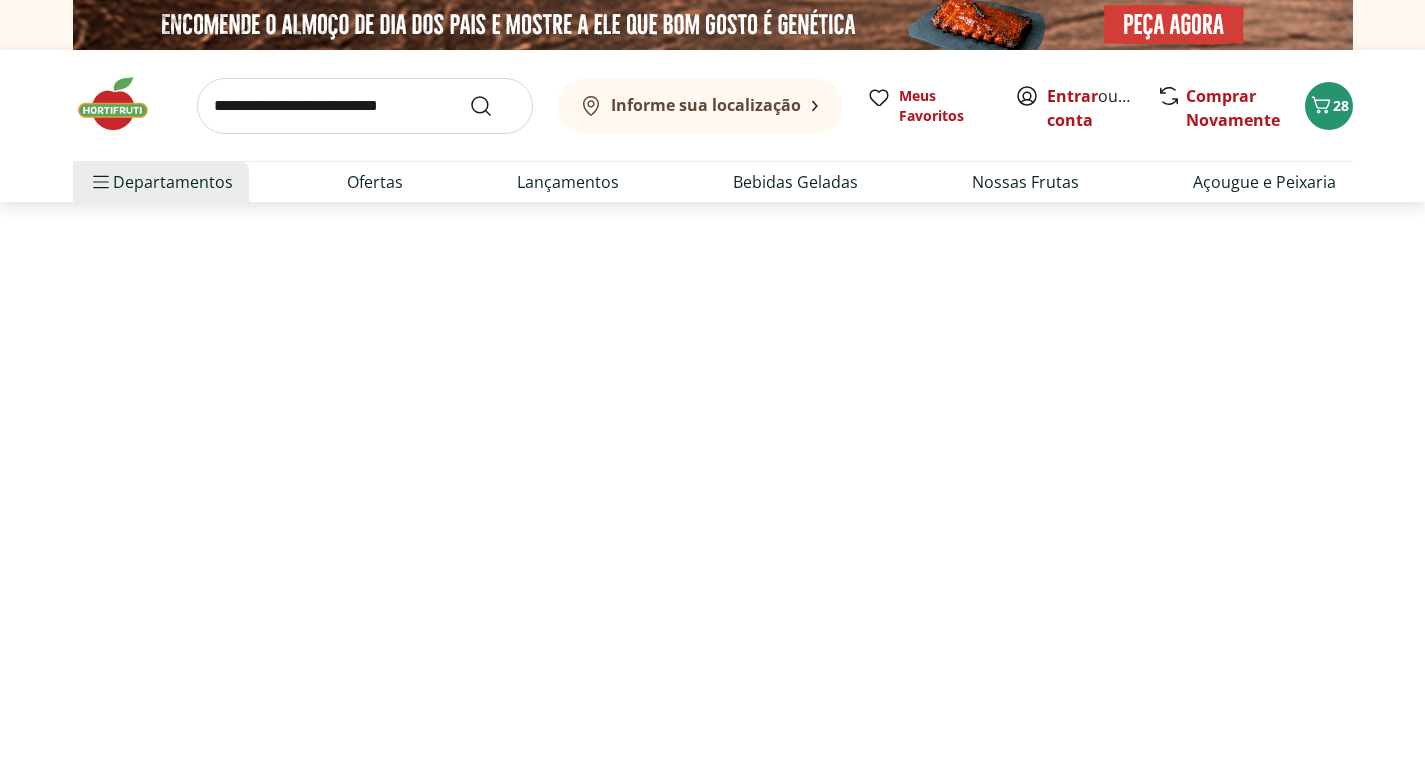 select on "**********" 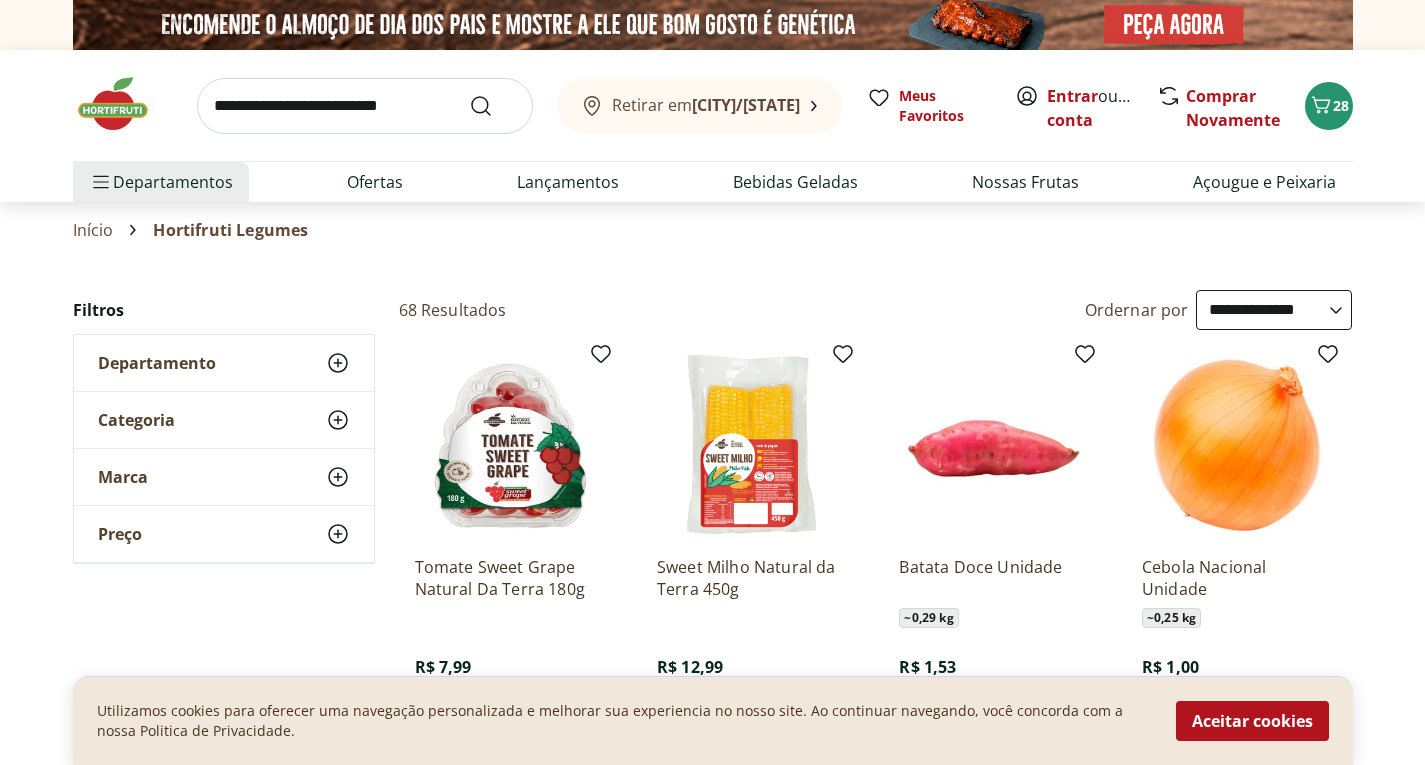 click on "**********" at bounding box center (712, 1016) 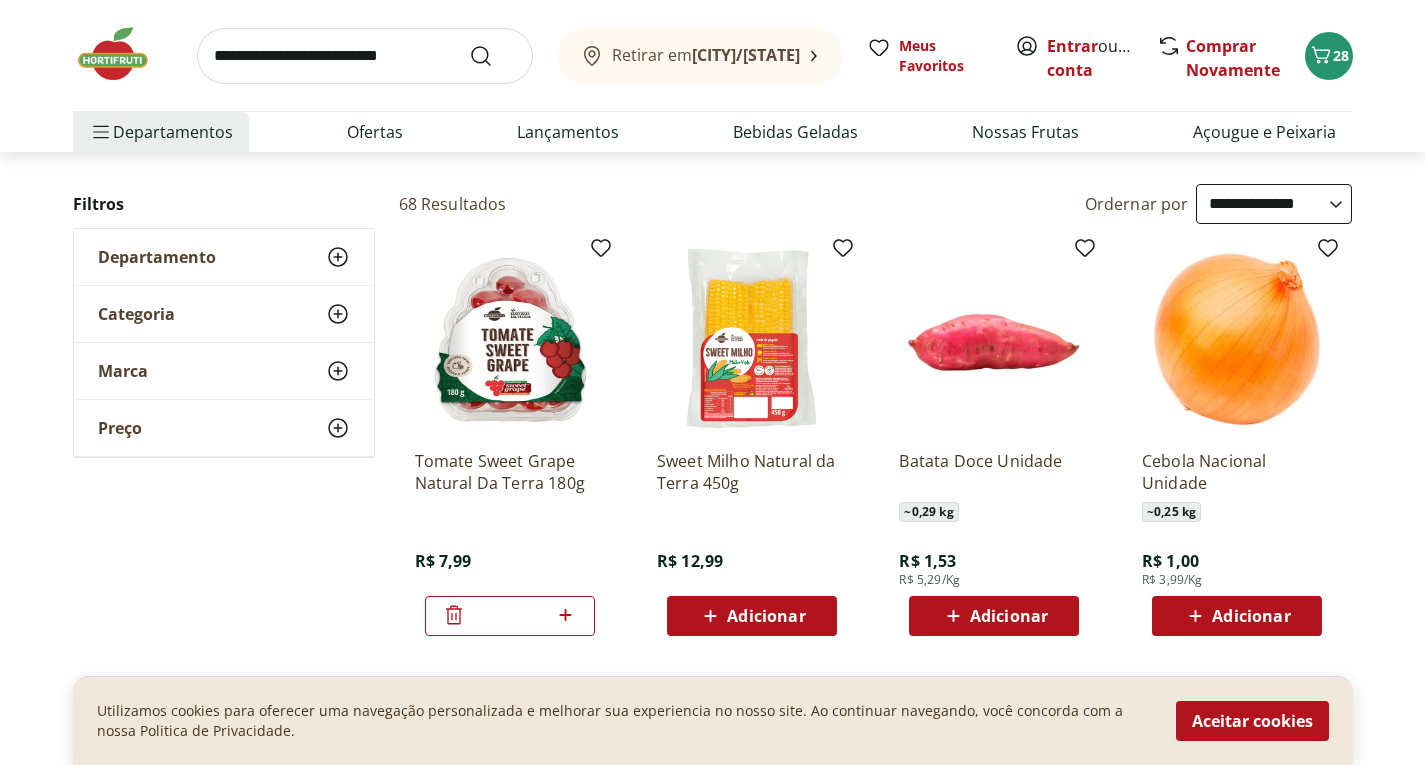 scroll, scrollTop: 280, scrollLeft: 0, axis: vertical 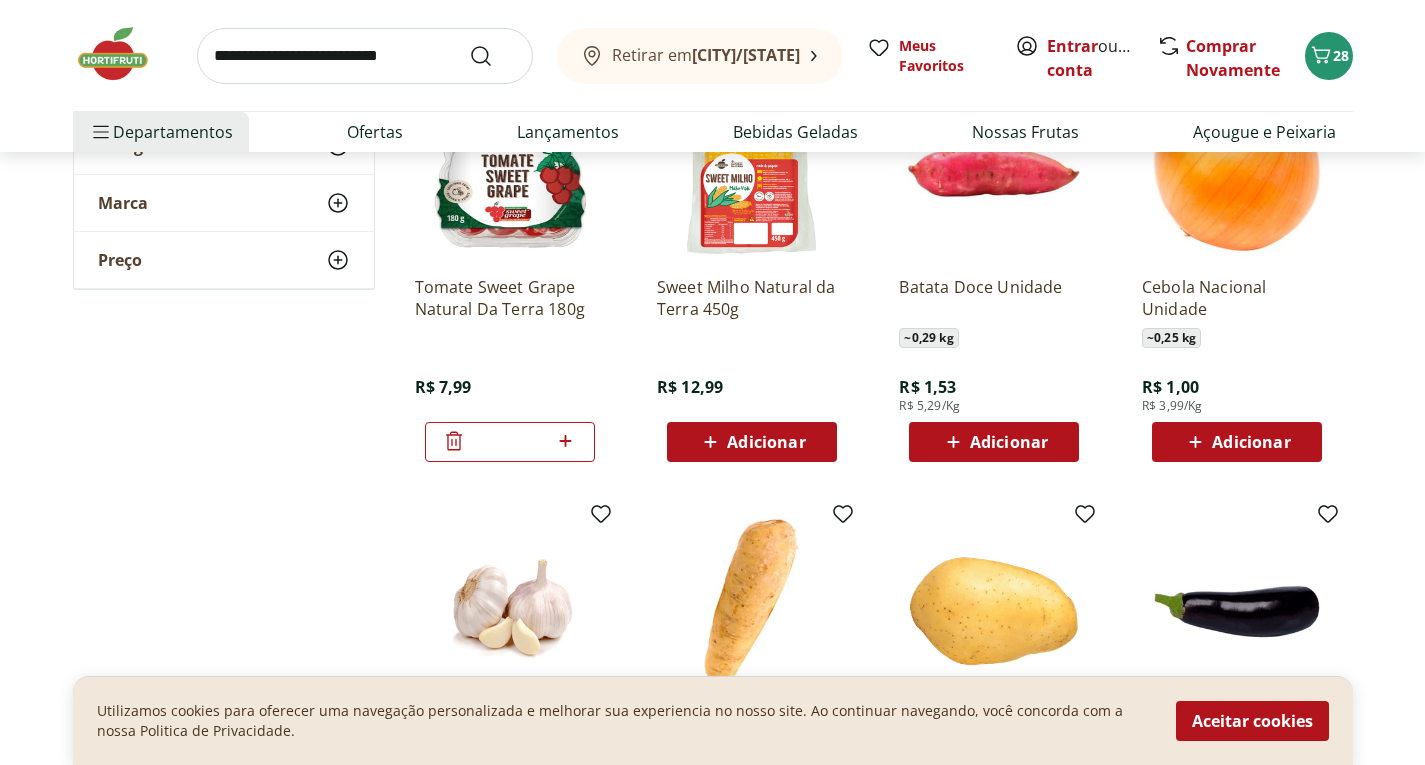 click on "Adicionar" at bounding box center [994, 442] 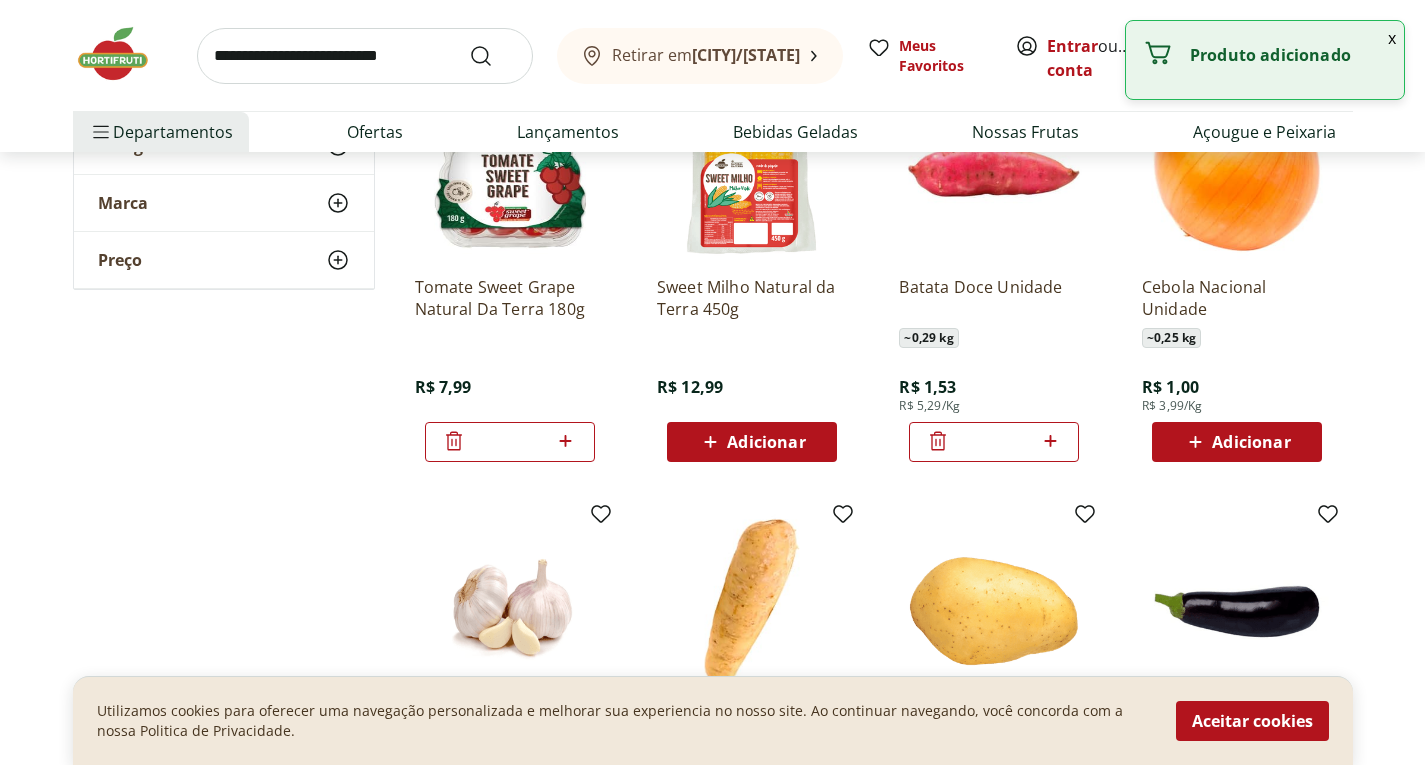 click 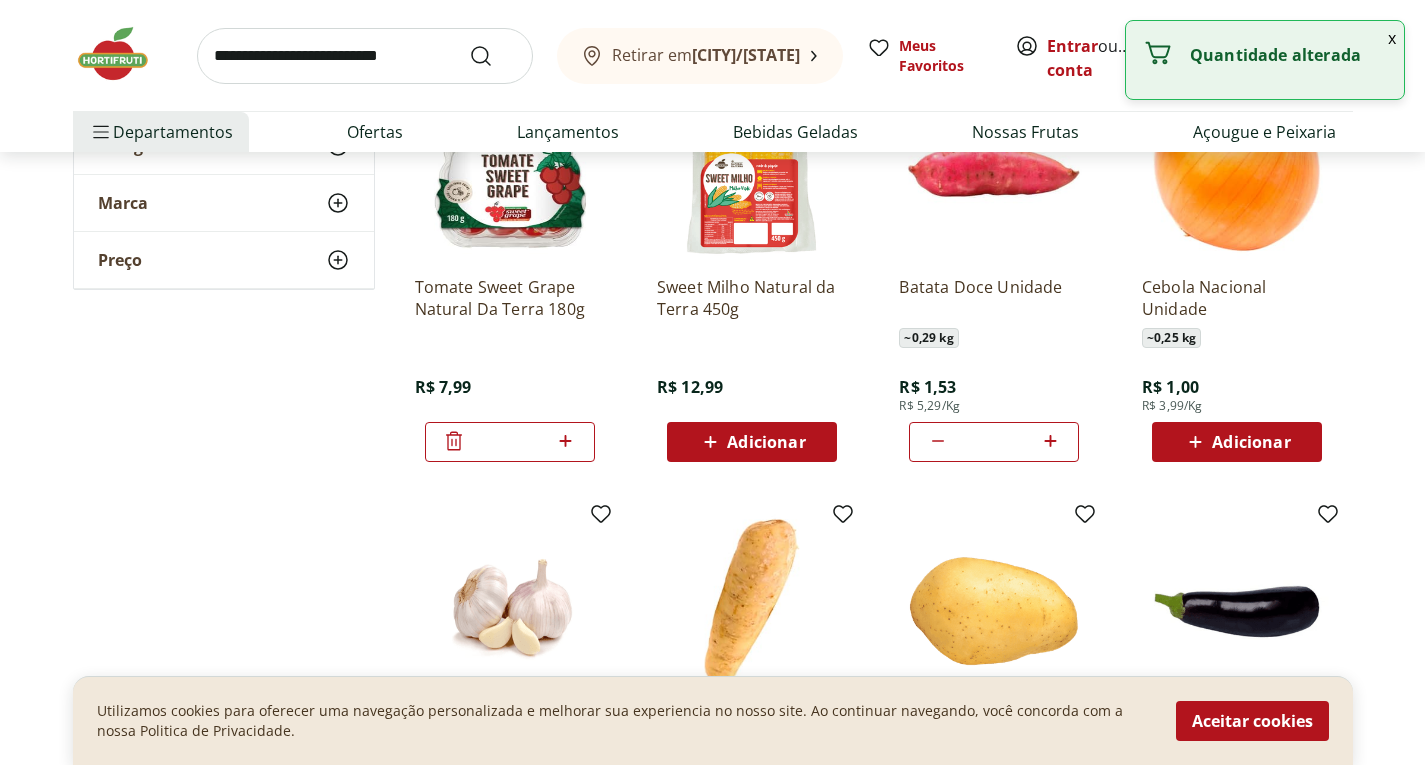 type 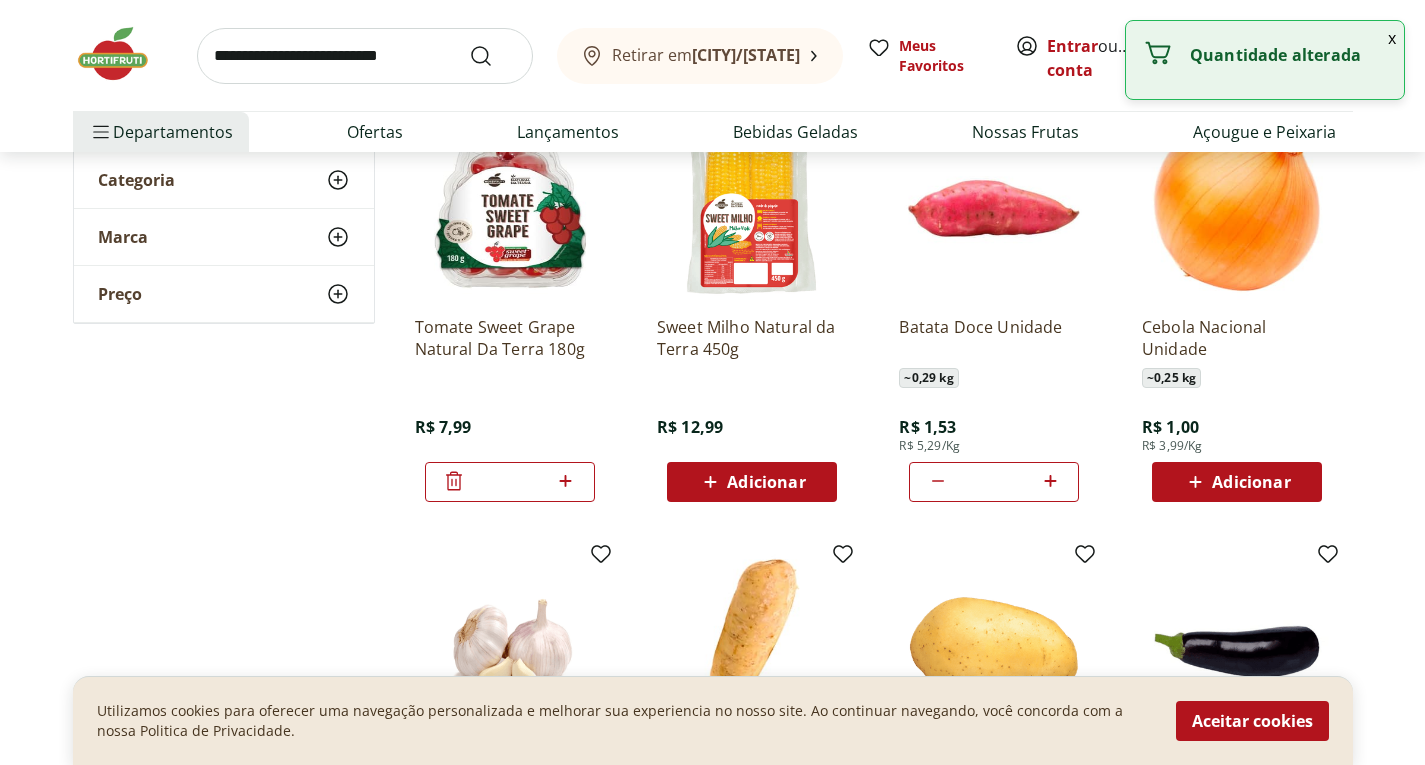 scroll, scrollTop: 200, scrollLeft: 0, axis: vertical 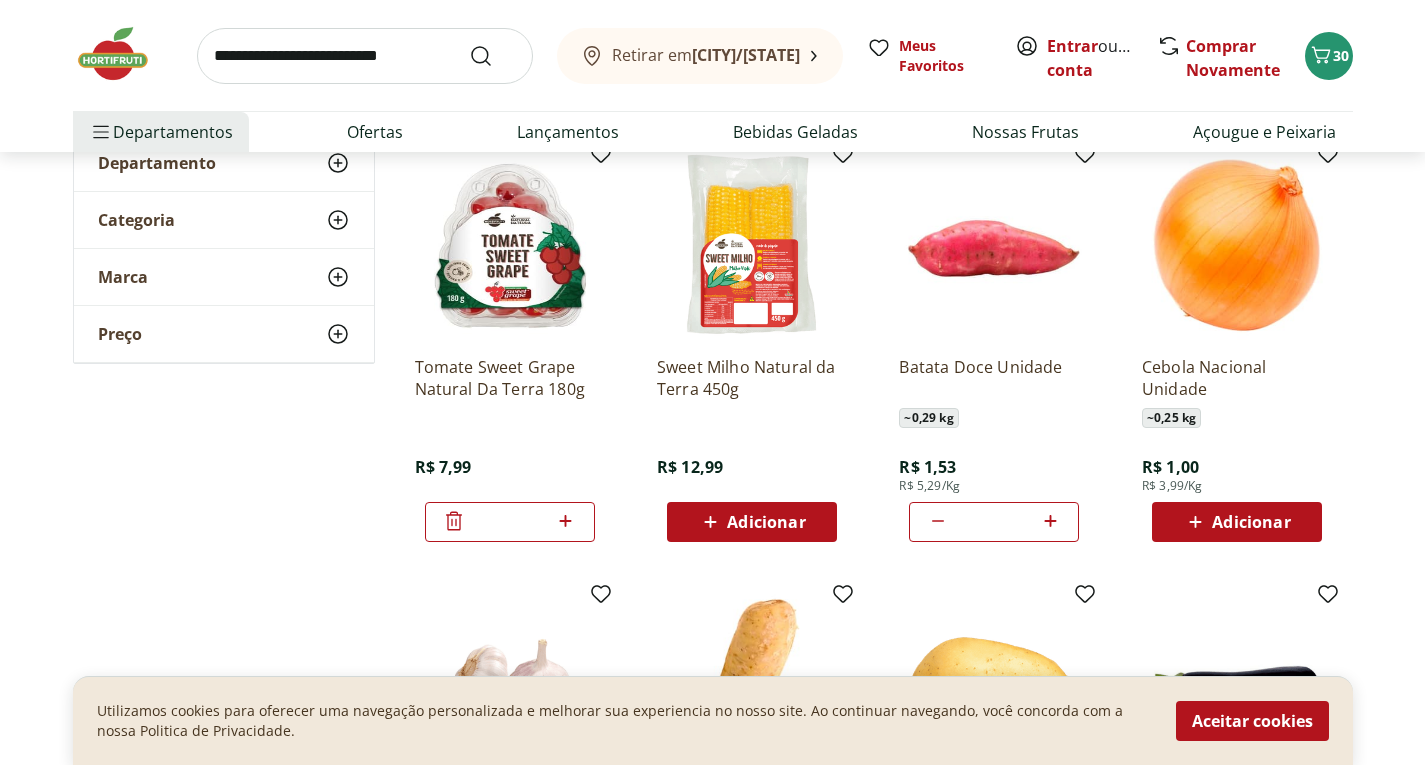 click on "Adicionar" at bounding box center [766, 522] 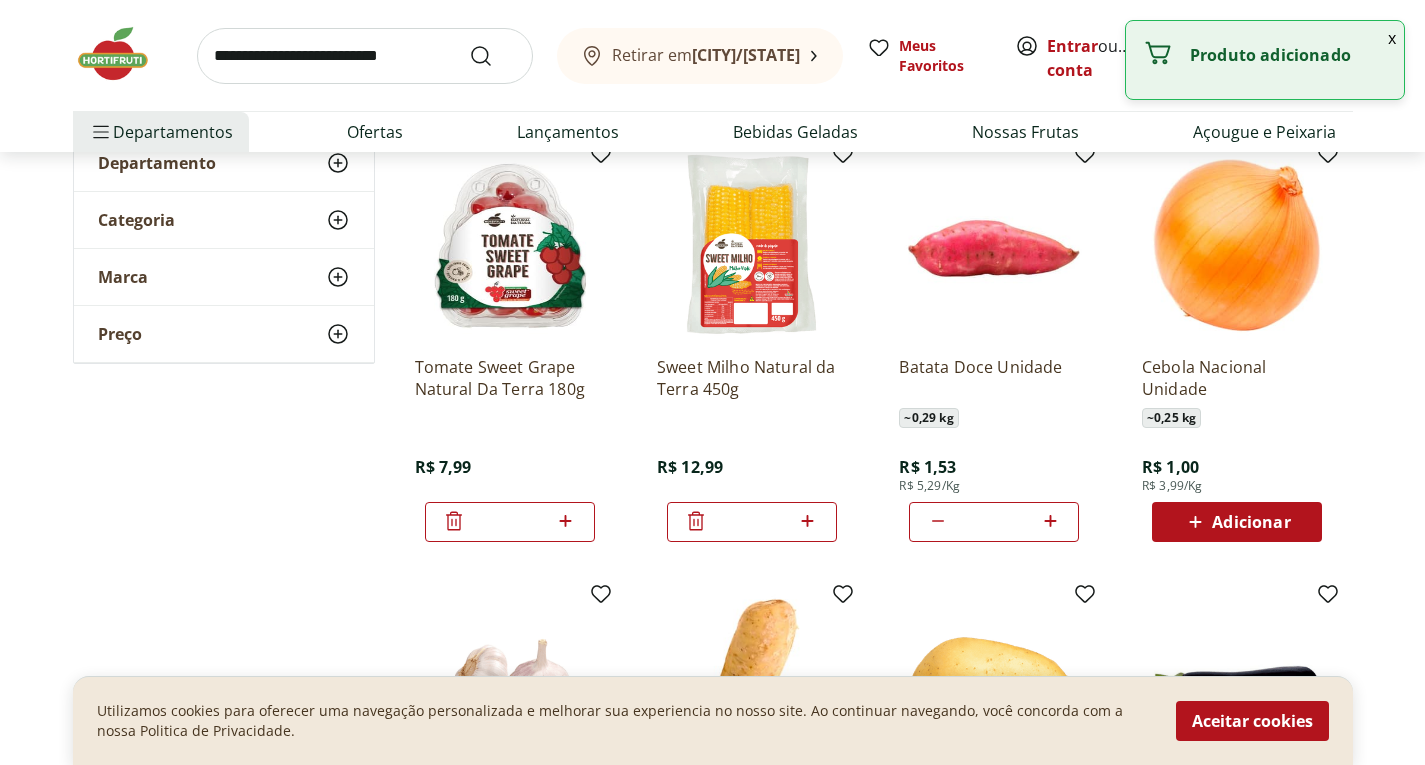 click on "**********" at bounding box center [713, 816] 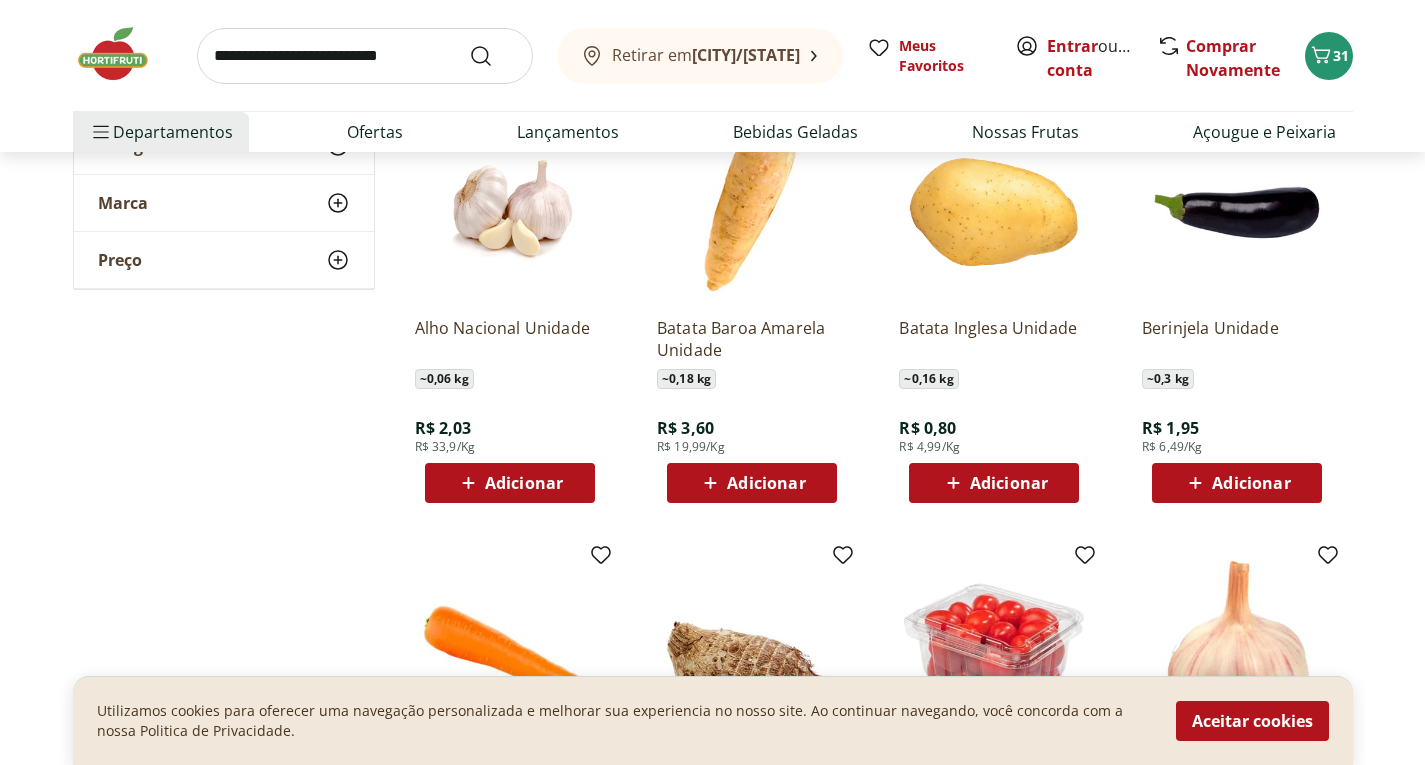 scroll, scrollTop: 680, scrollLeft: 0, axis: vertical 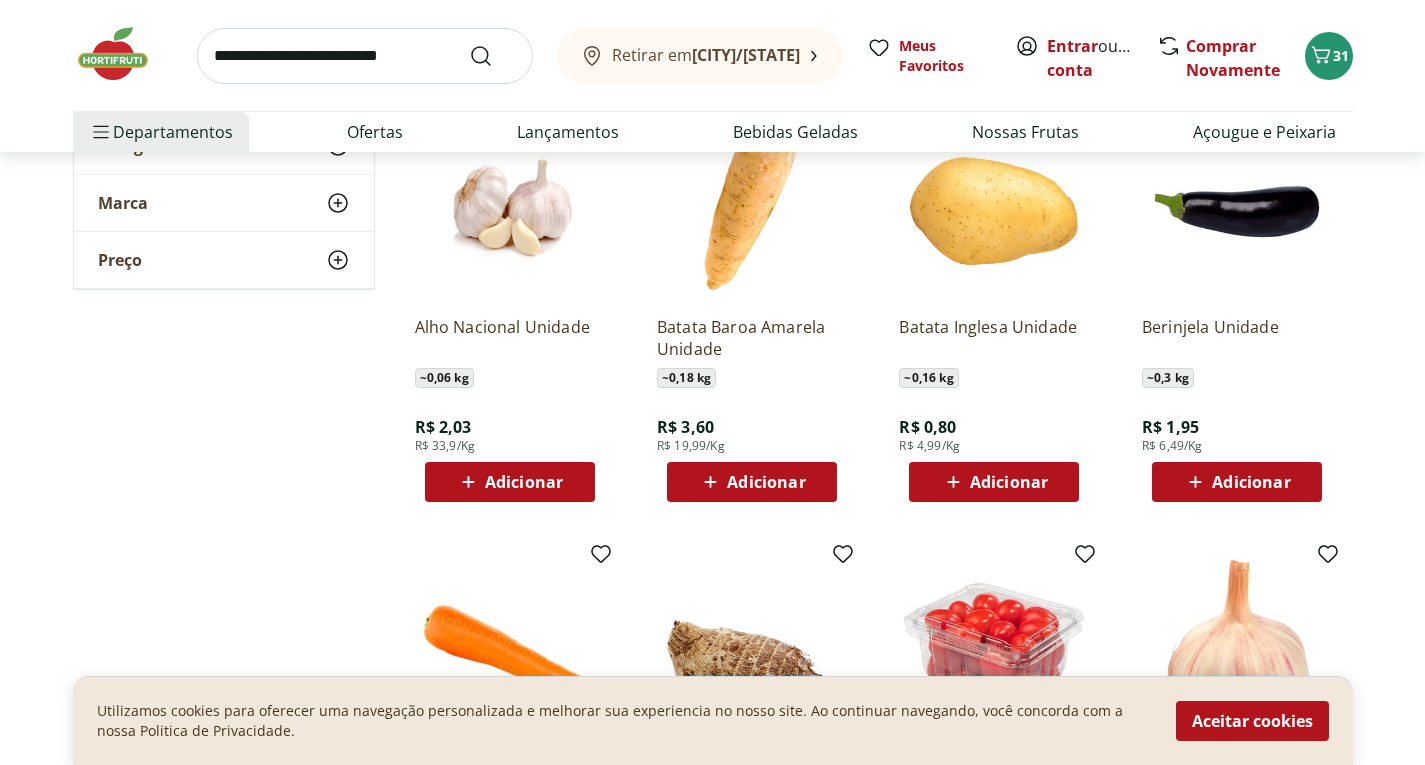 click on "Adicionar" at bounding box center [752, 482] 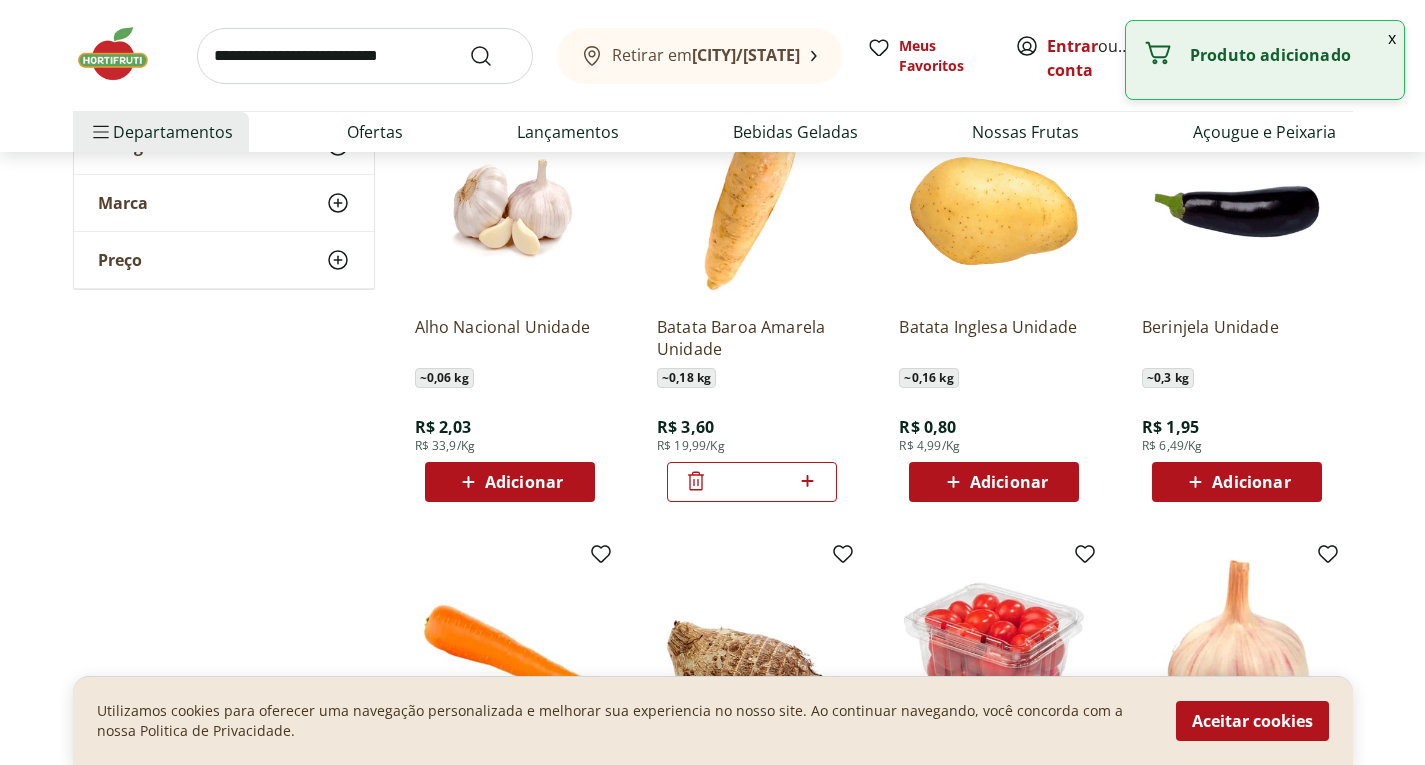 click 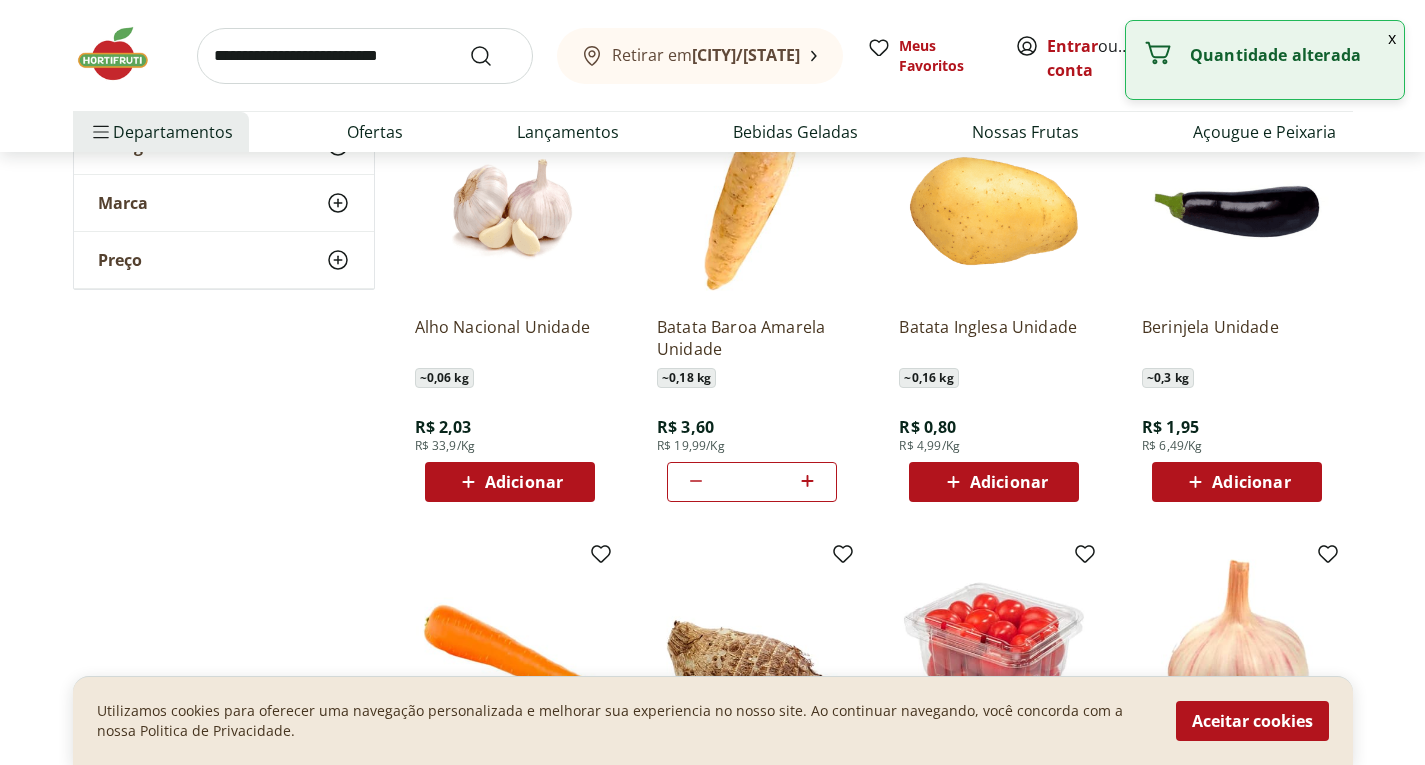 click on "**********" at bounding box center (713, 336) 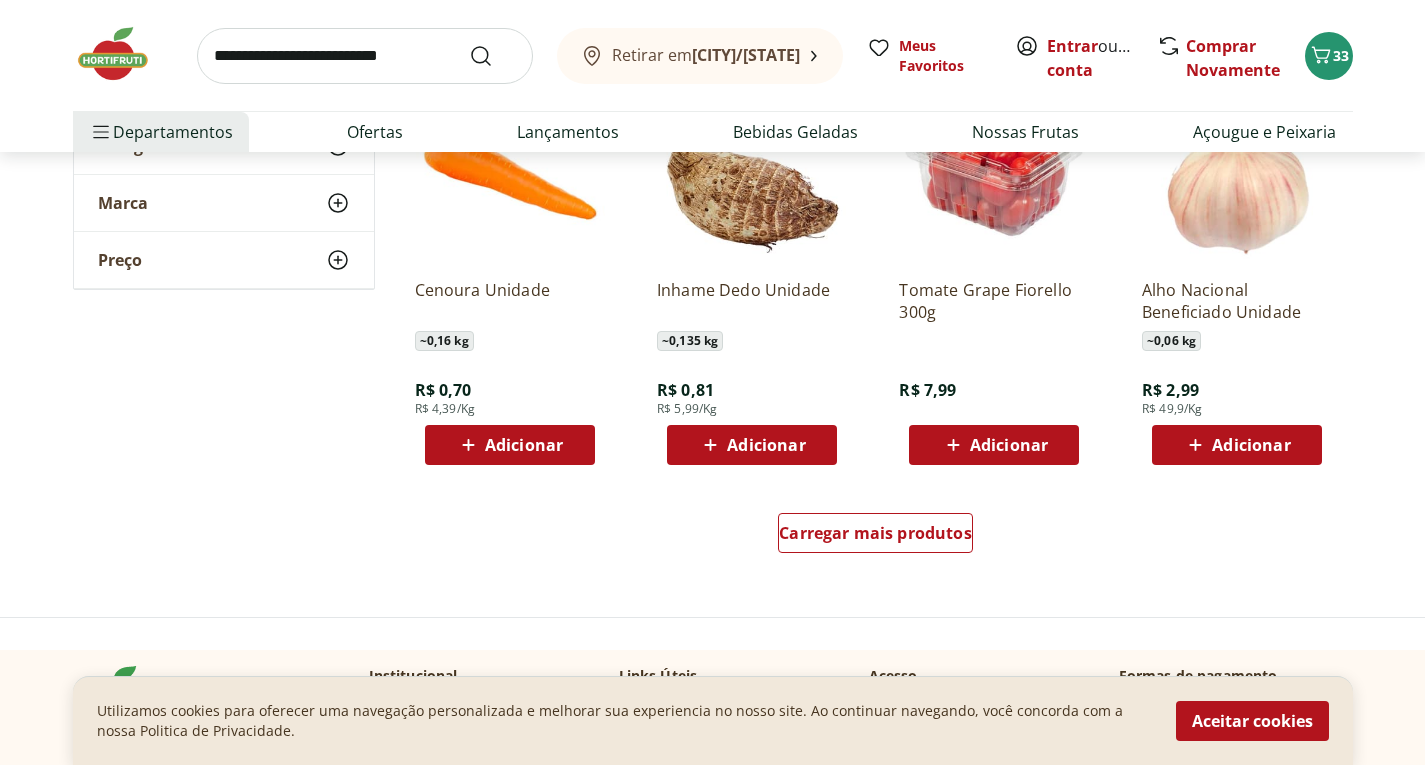 scroll, scrollTop: 1160, scrollLeft: 0, axis: vertical 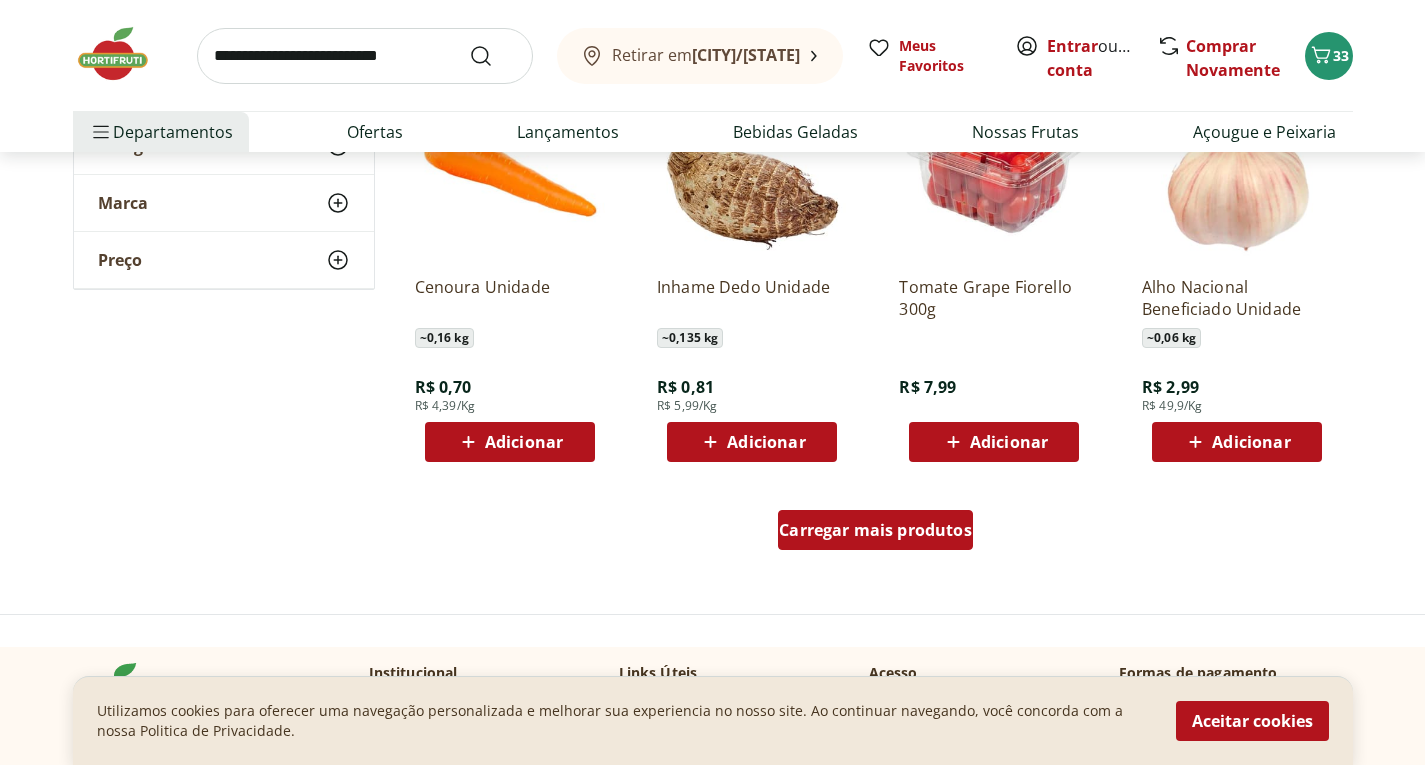 click on "Carregar mais produtos" at bounding box center (875, 530) 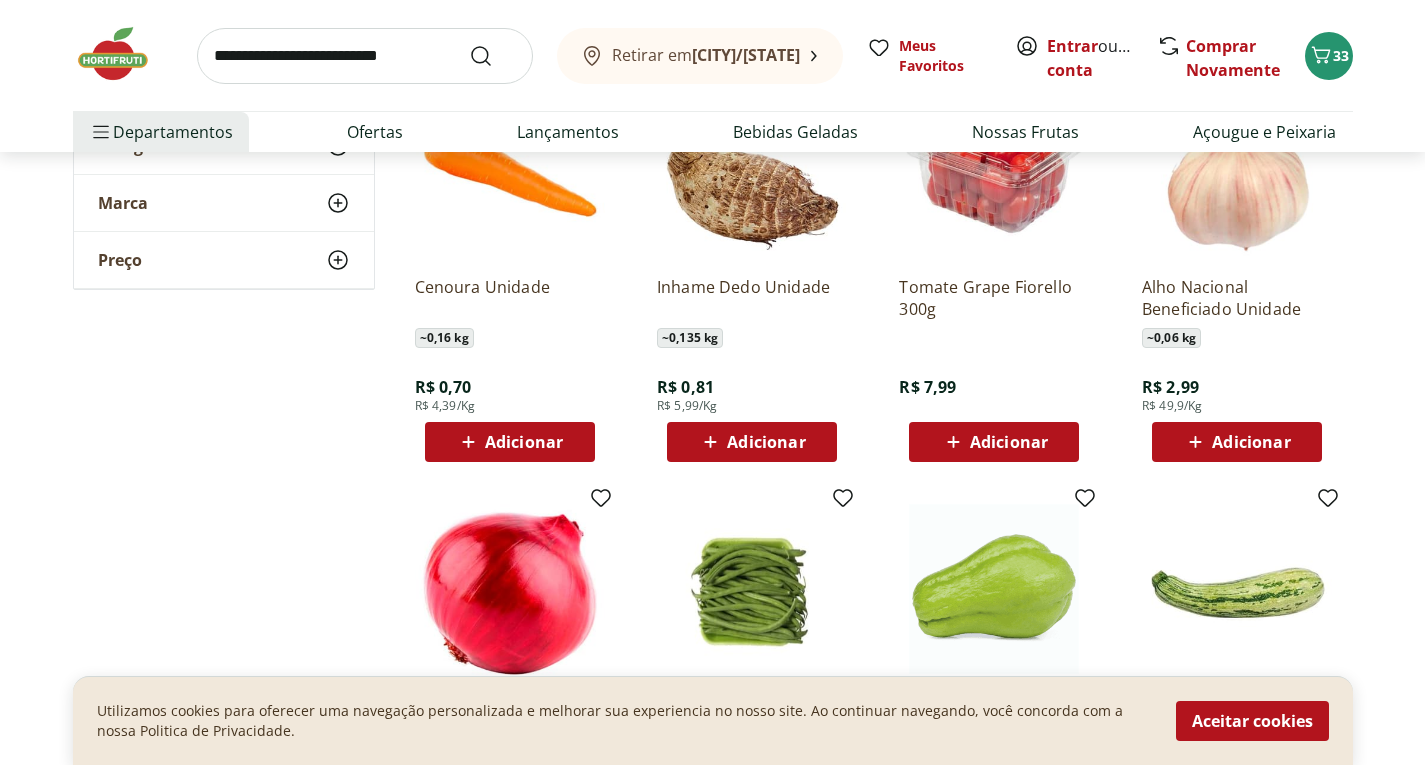click on "**********" at bounding box center [713, 508] 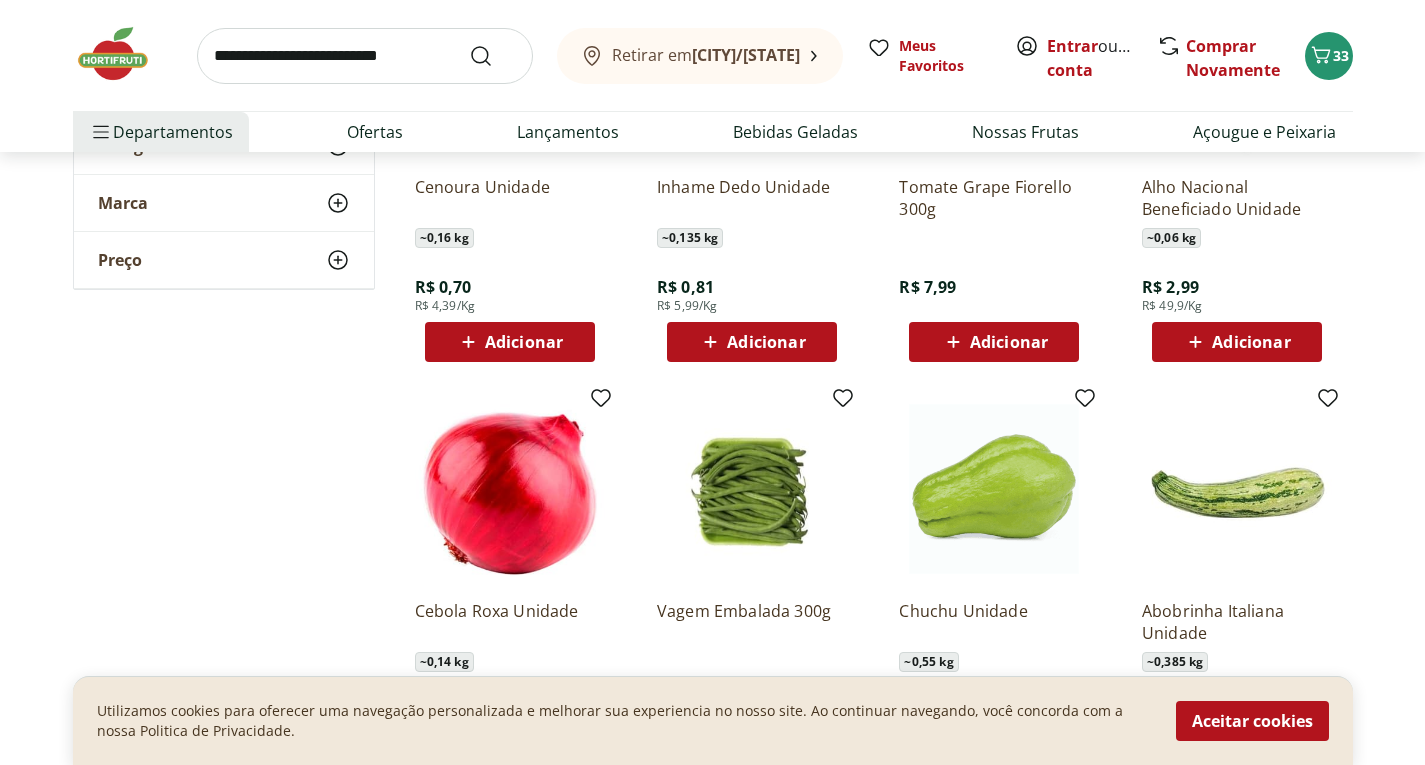 scroll, scrollTop: 1440, scrollLeft: 0, axis: vertical 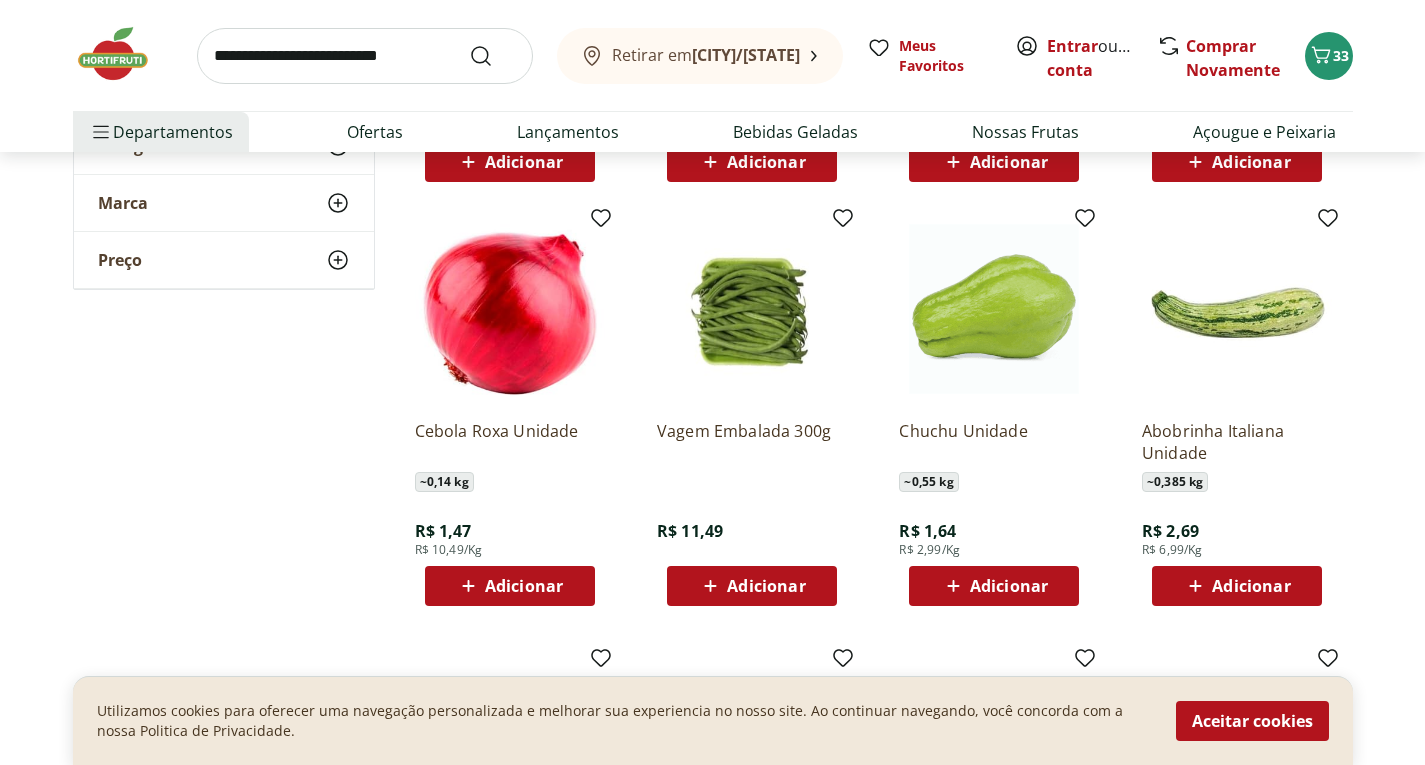 click on "Adicionar" at bounding box center [510, 586] 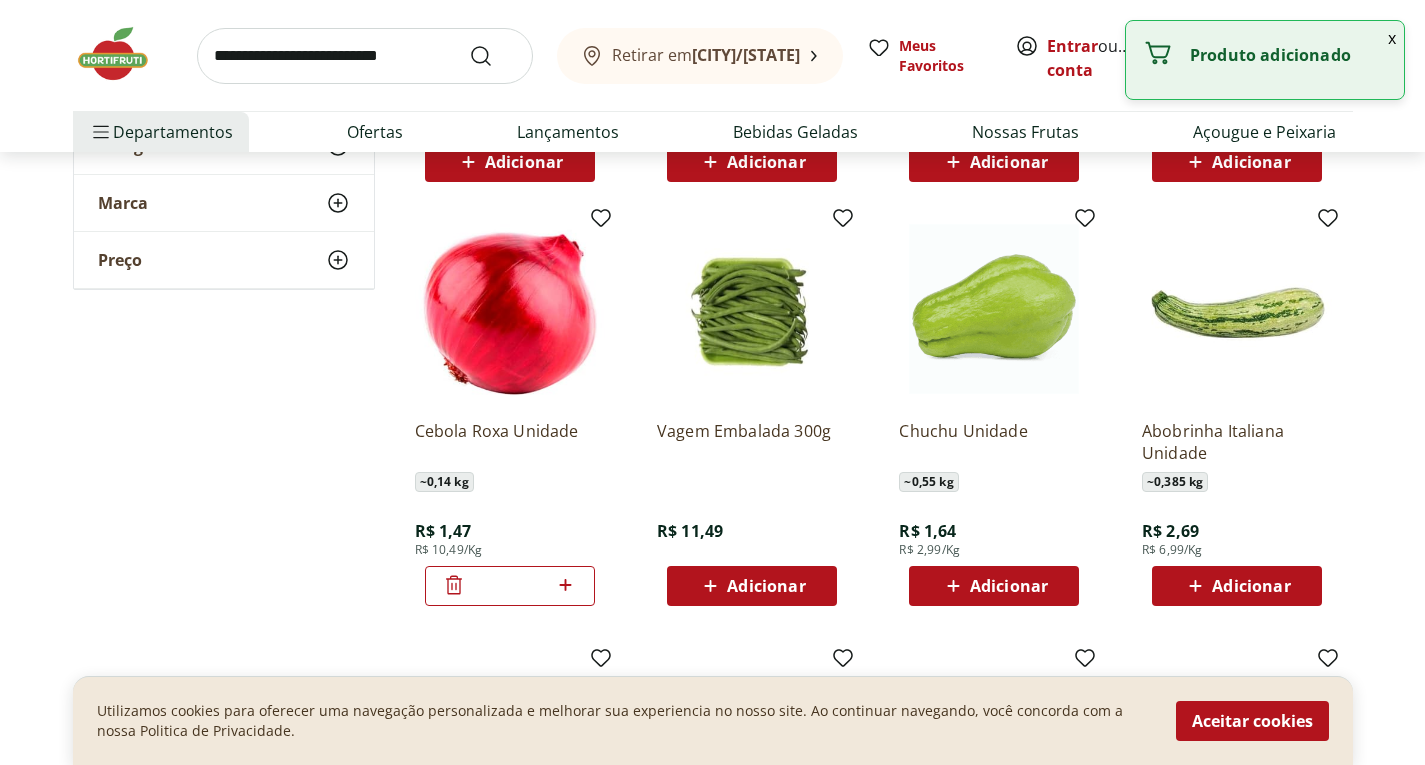 click on "**********" at bounding box center [713, 228] 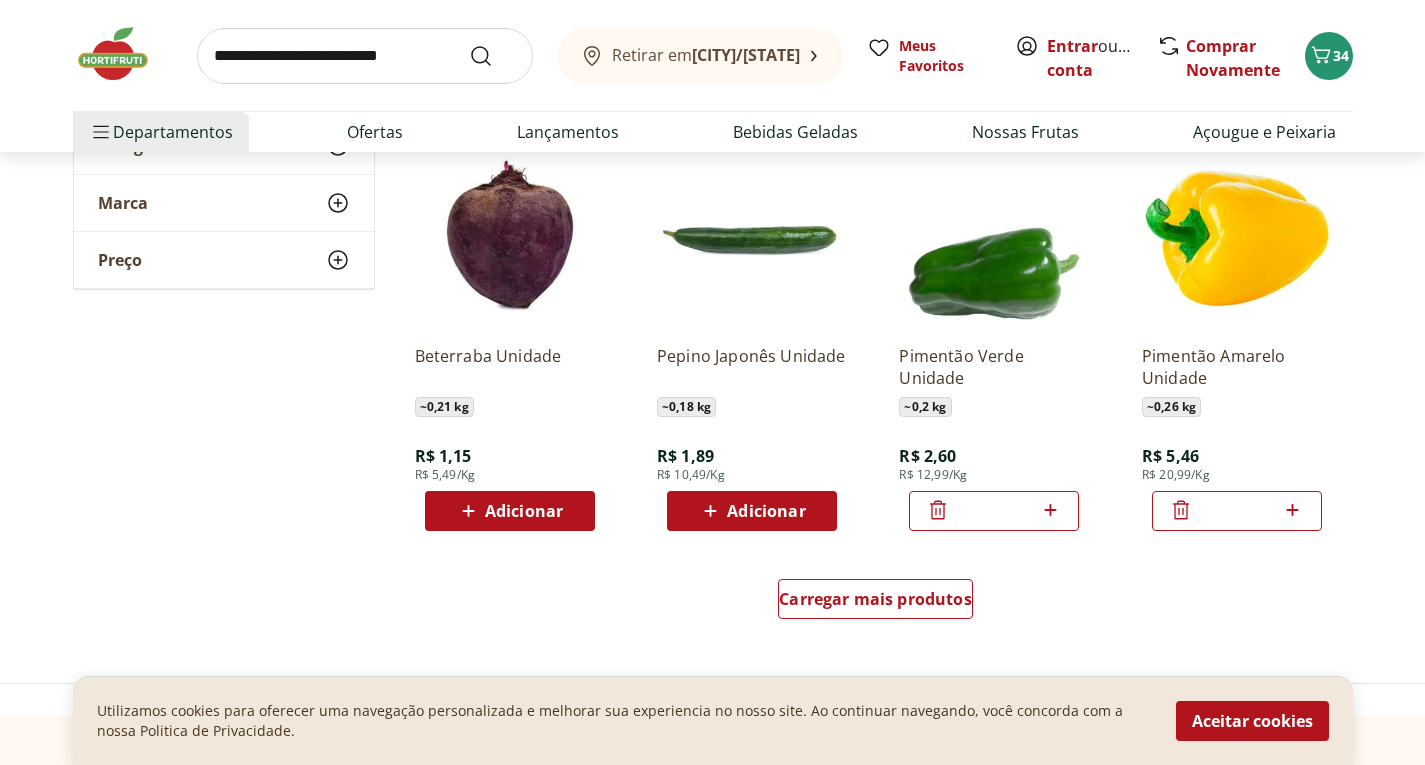 scroll, scrollTop: 2400, scrollLeft: 0, axis: vertical 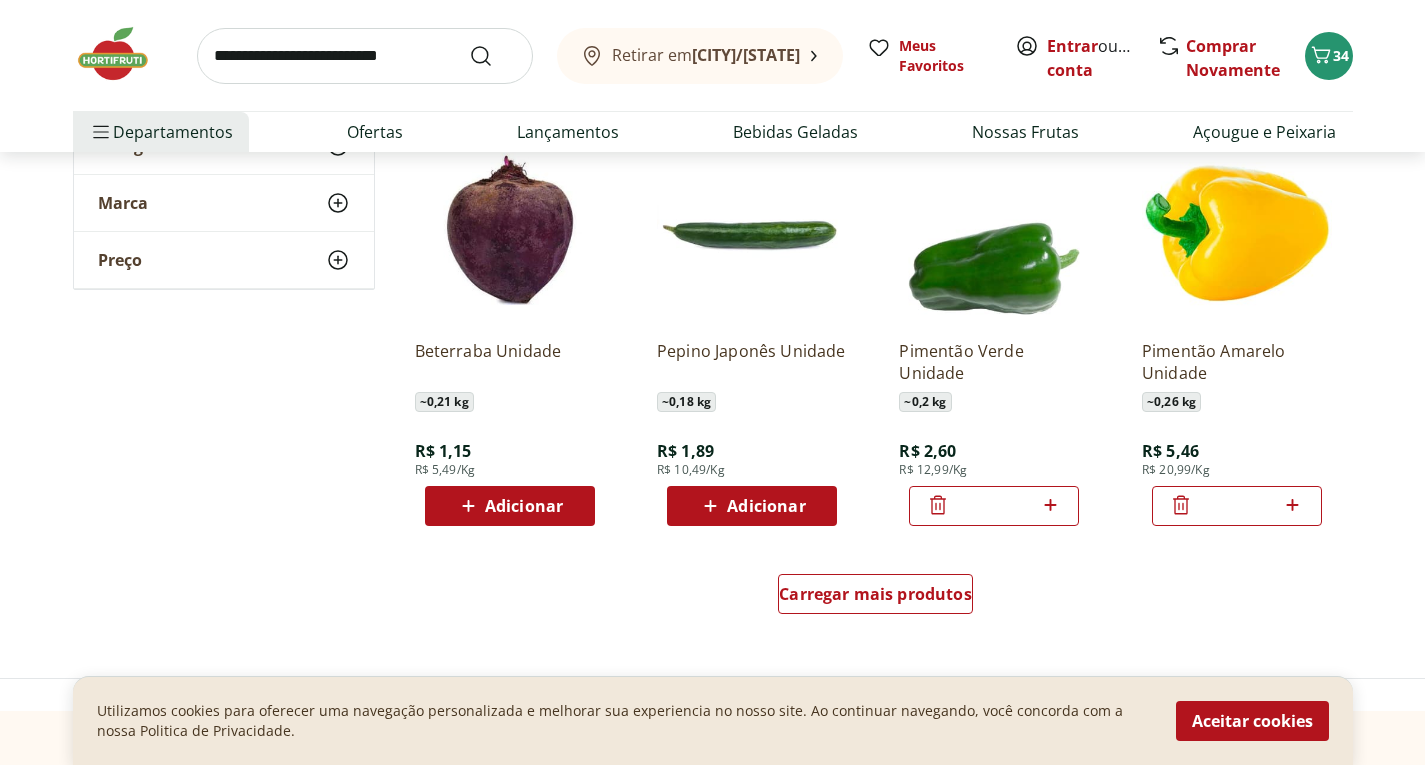 click on "**********" at bounding box center [713, -732] 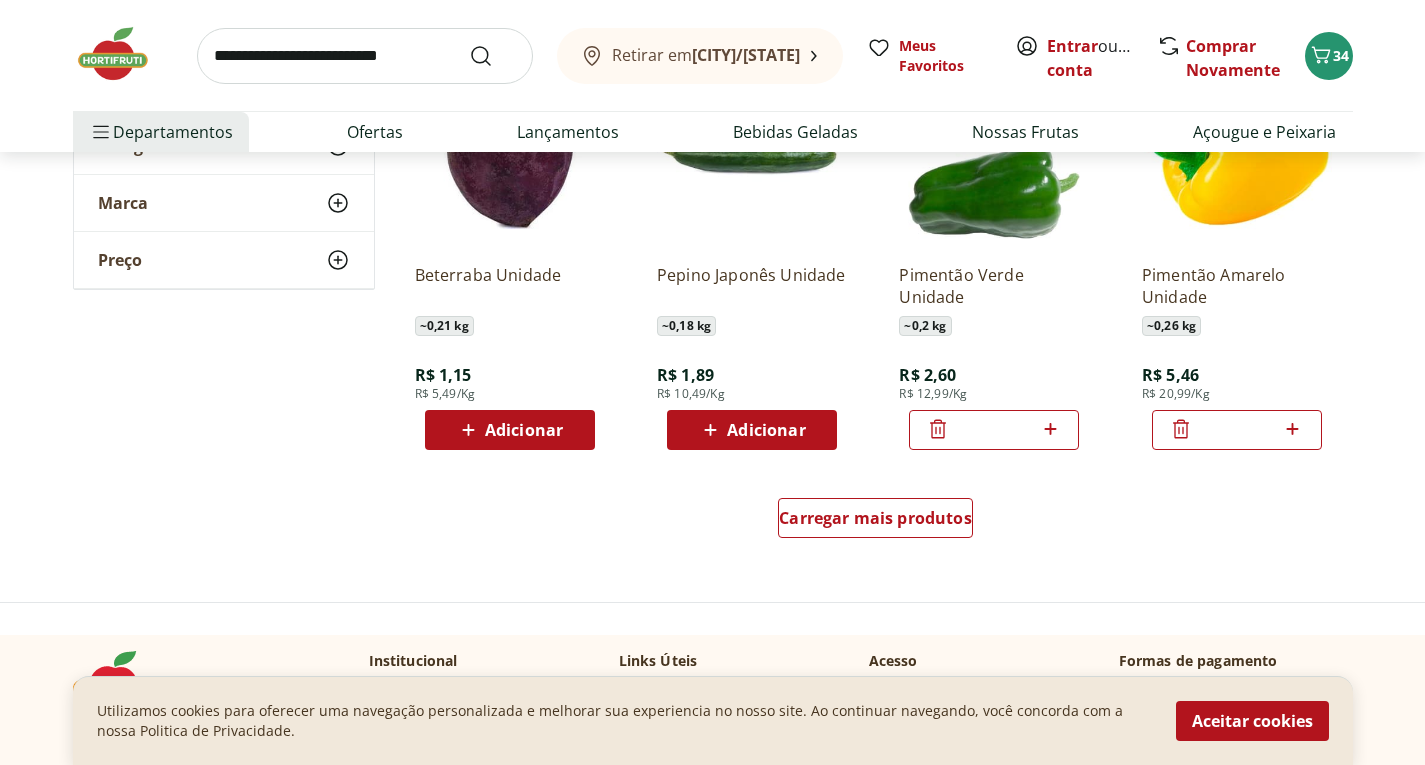scroll, scrollTop: 2480, scrollLeft: 0, axis: vertical 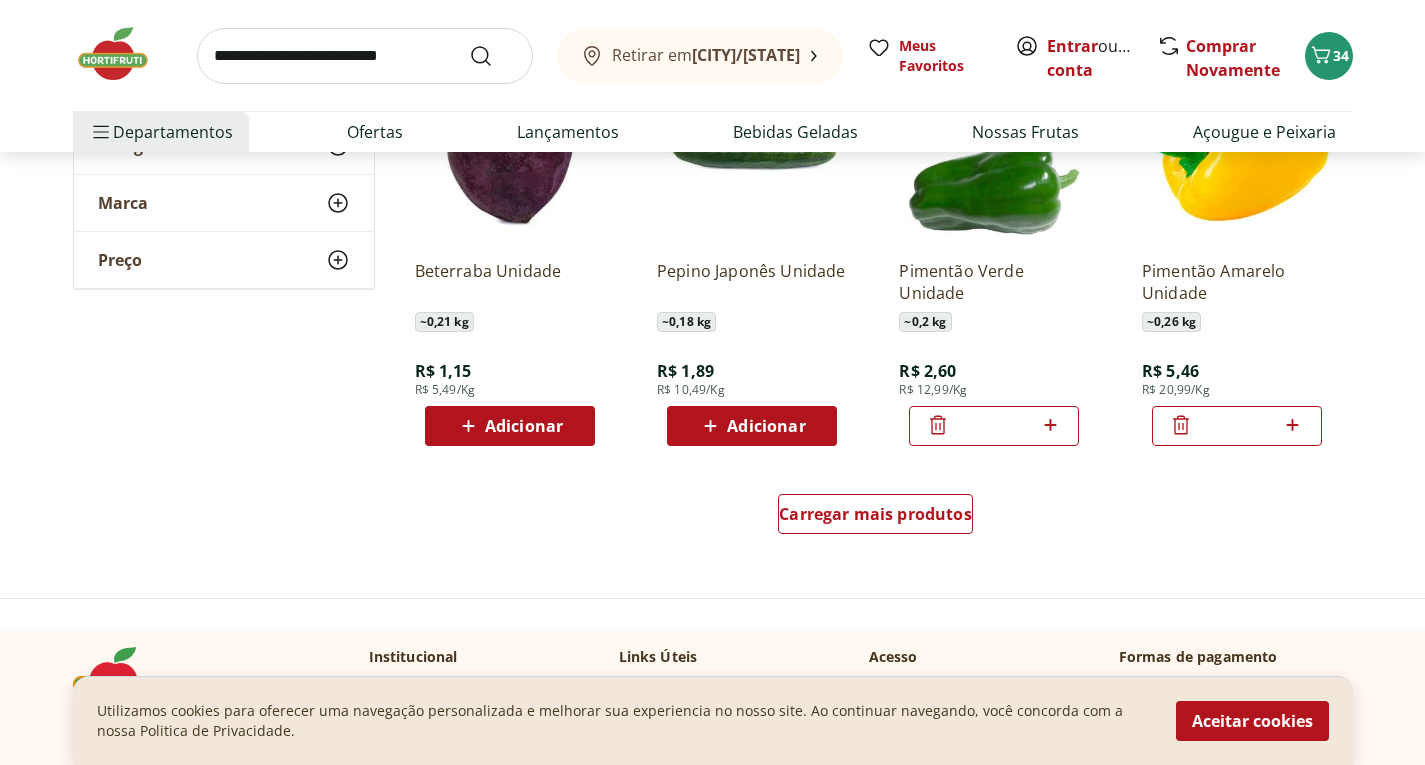 click on "Adicionar" at bounding box center (766, 426) 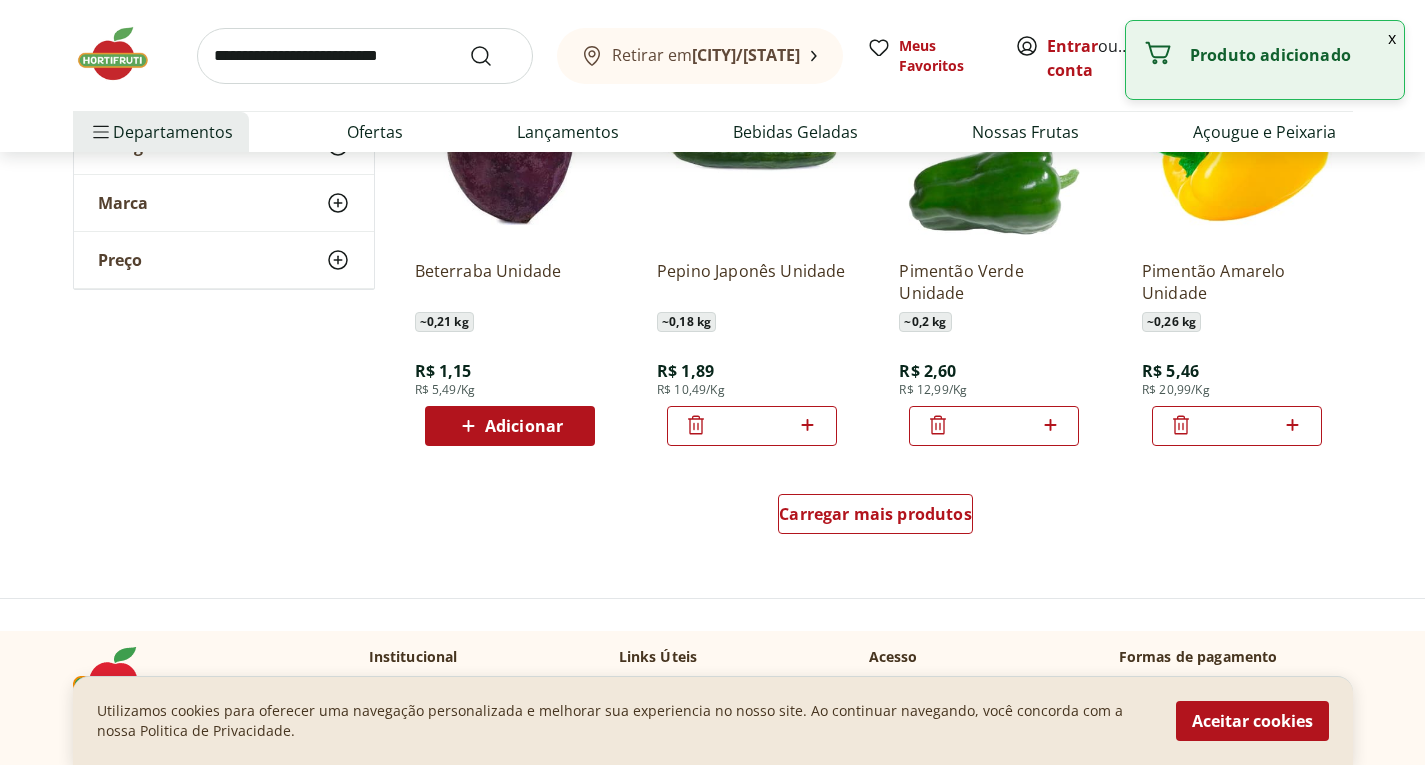 click 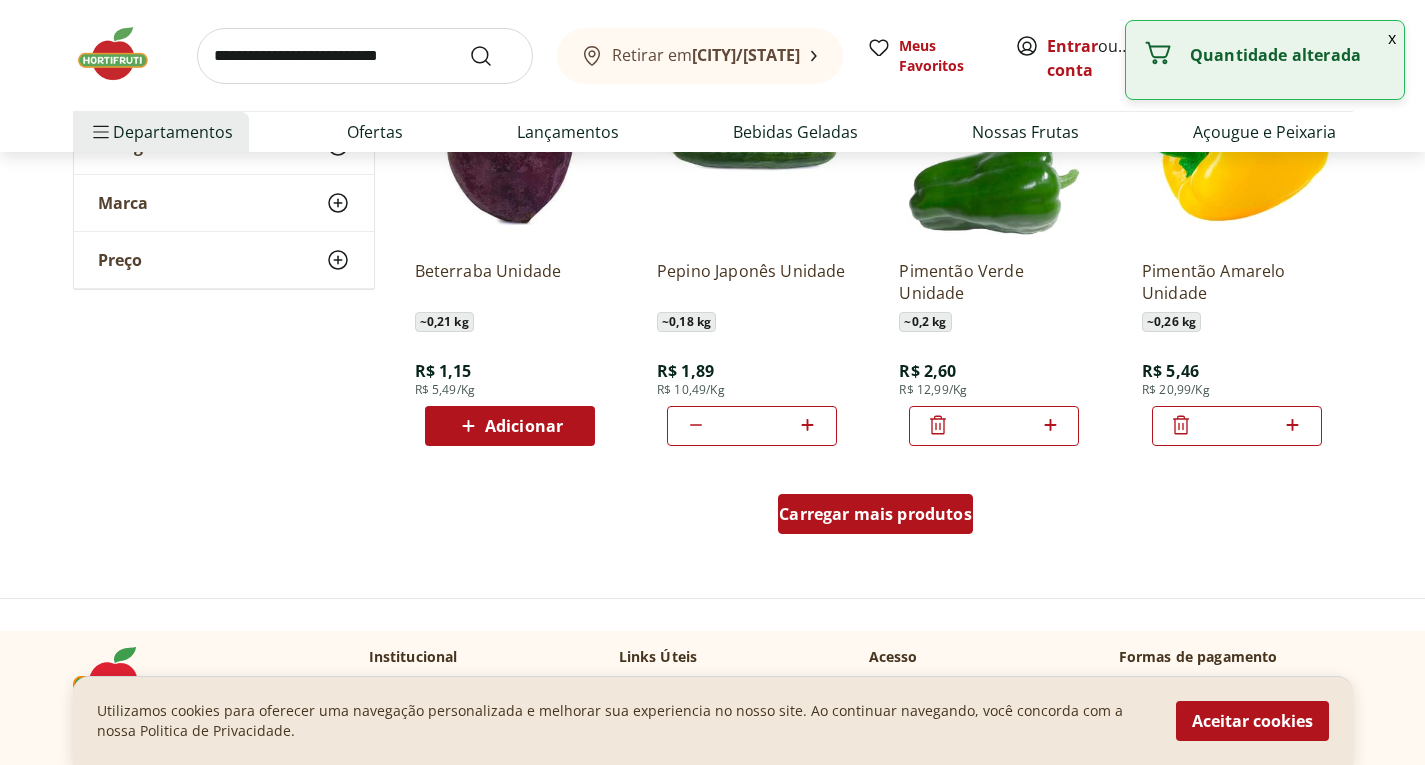 click on "Carregar mais produtos" at bounding box center (875, 514) 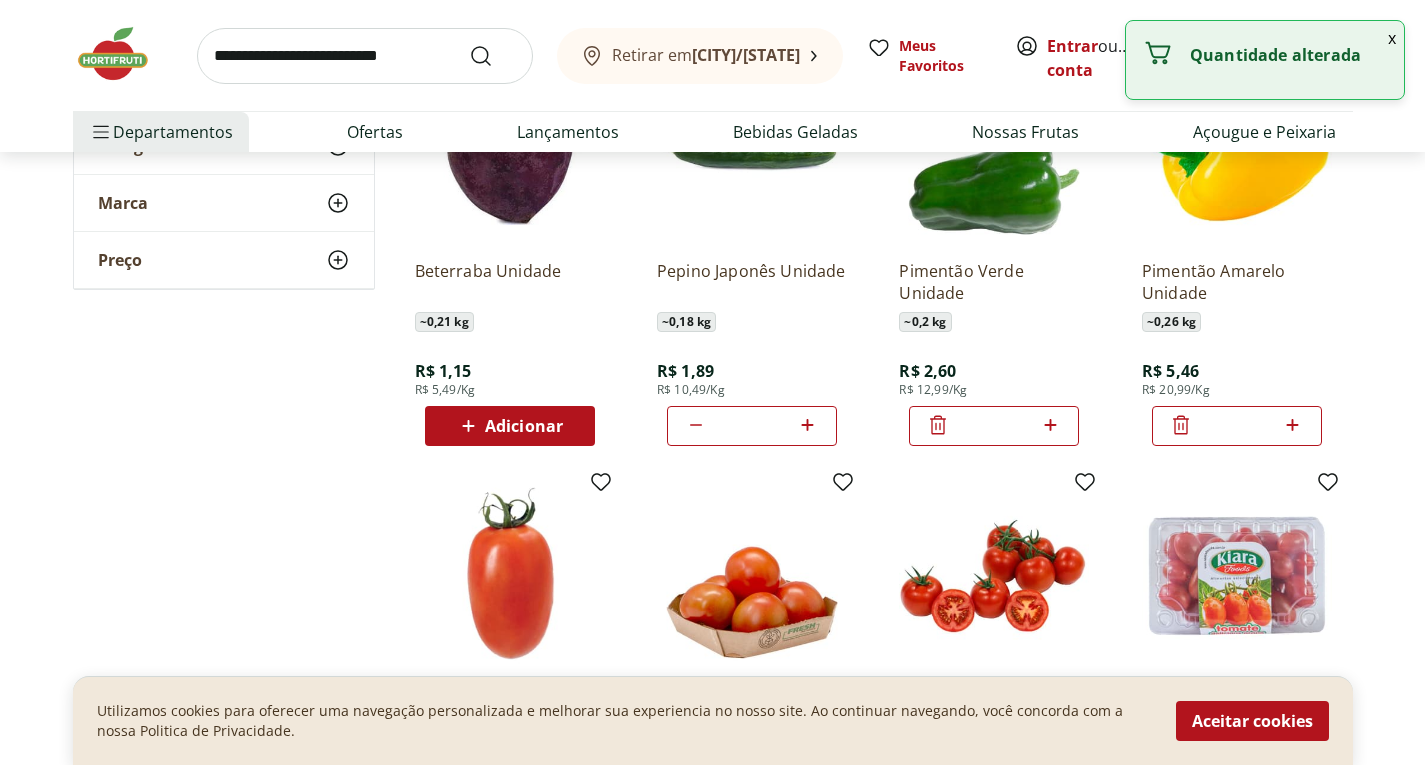 click on "**********" at bounding box center (713, -160) 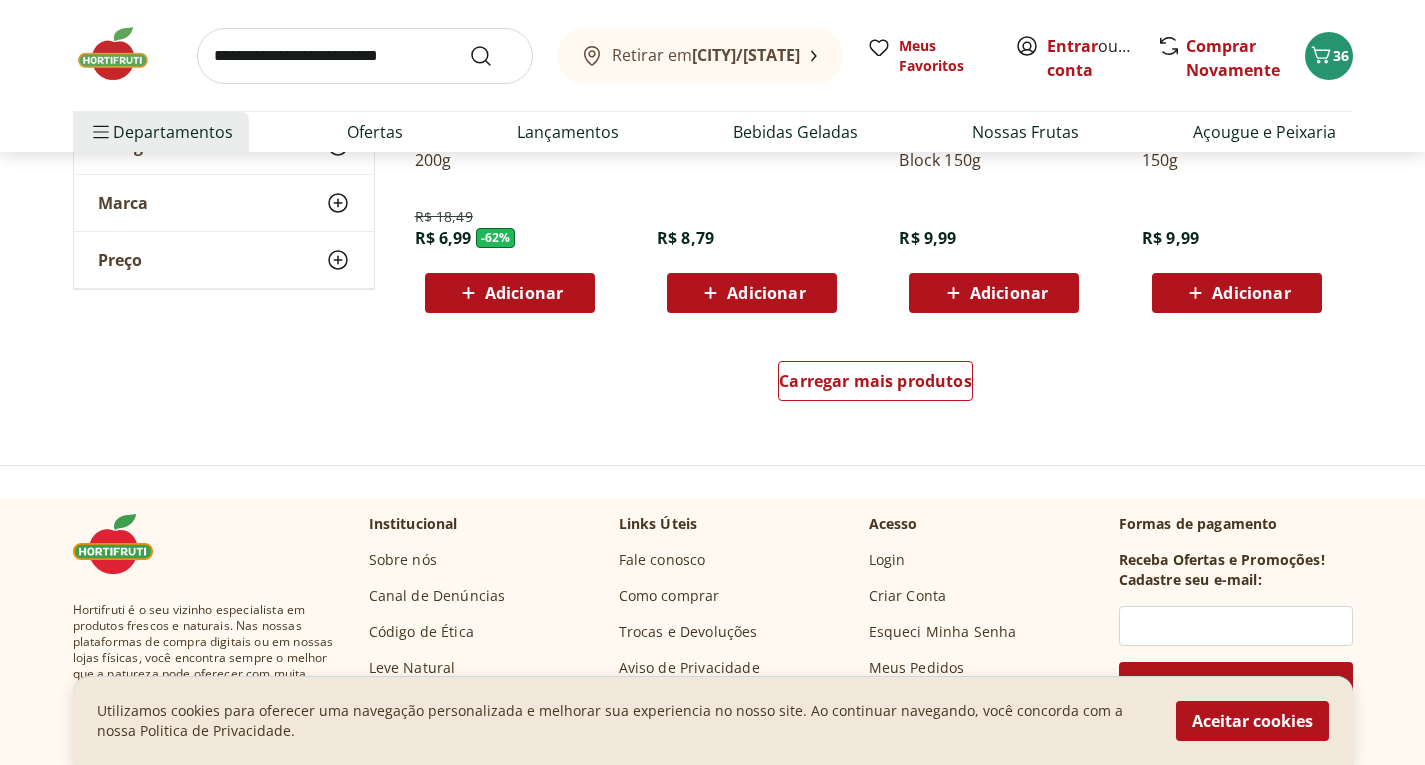scroll, scrollTop: 4000, scrollLeft: 0, axis: vertical 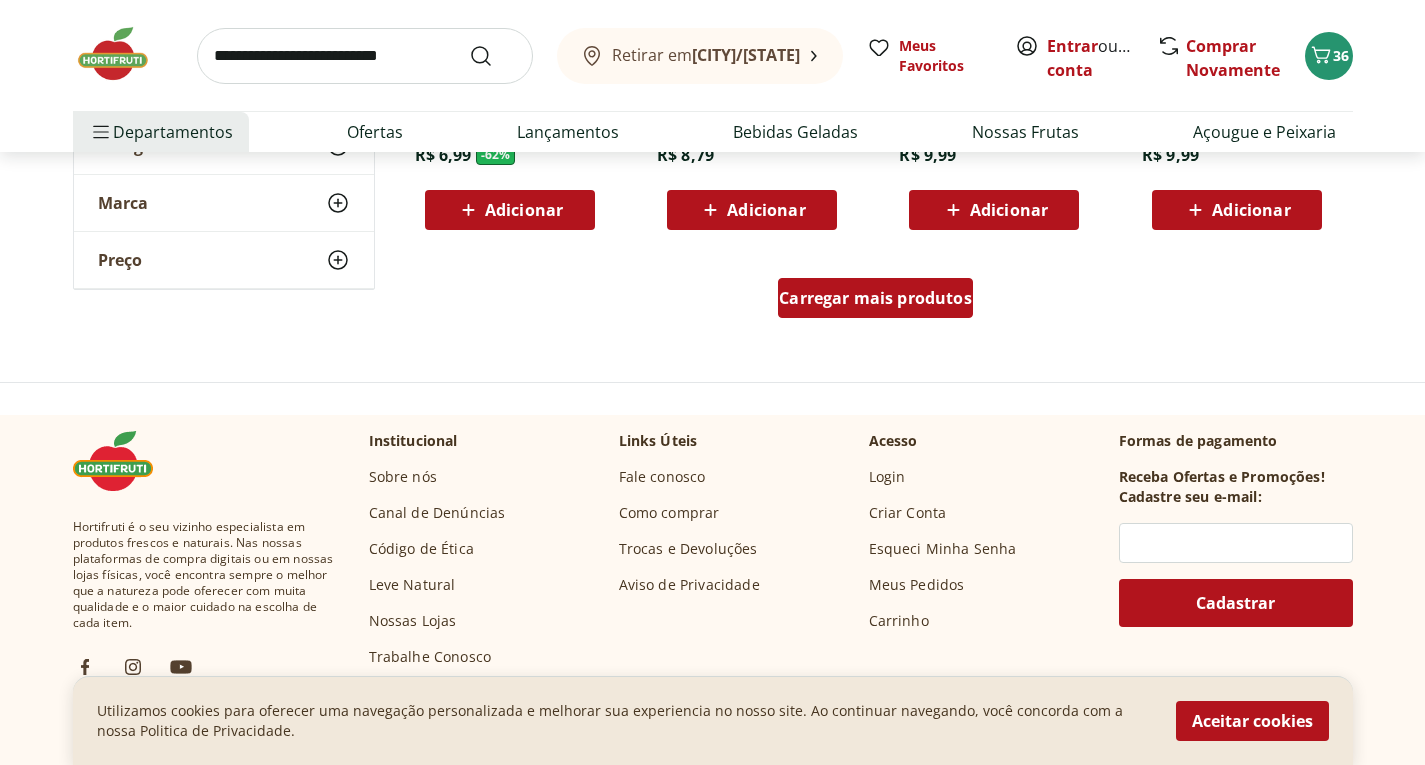 click on "Carregar mais produtos" at bounding box center [875, 298] 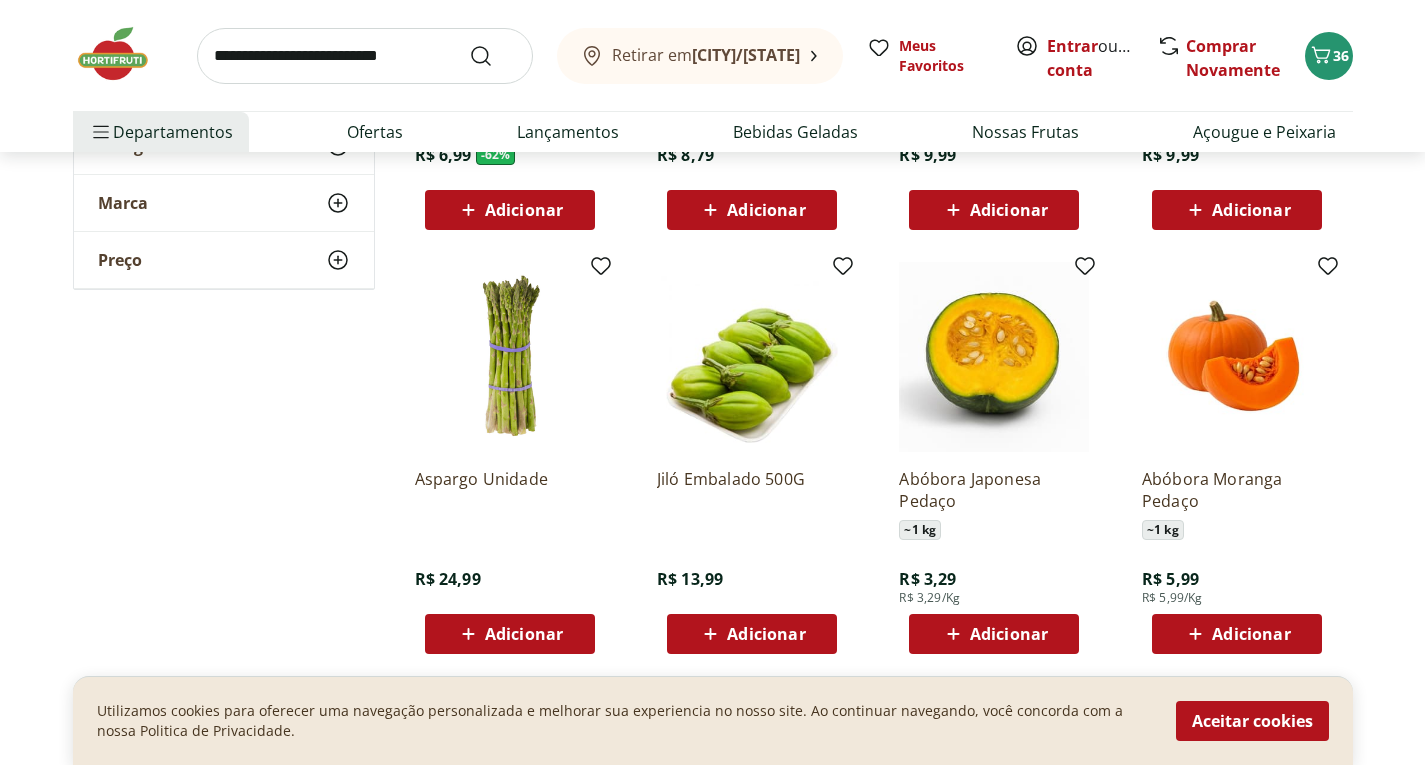 click on "**********" at bounding box center (713, -1028) 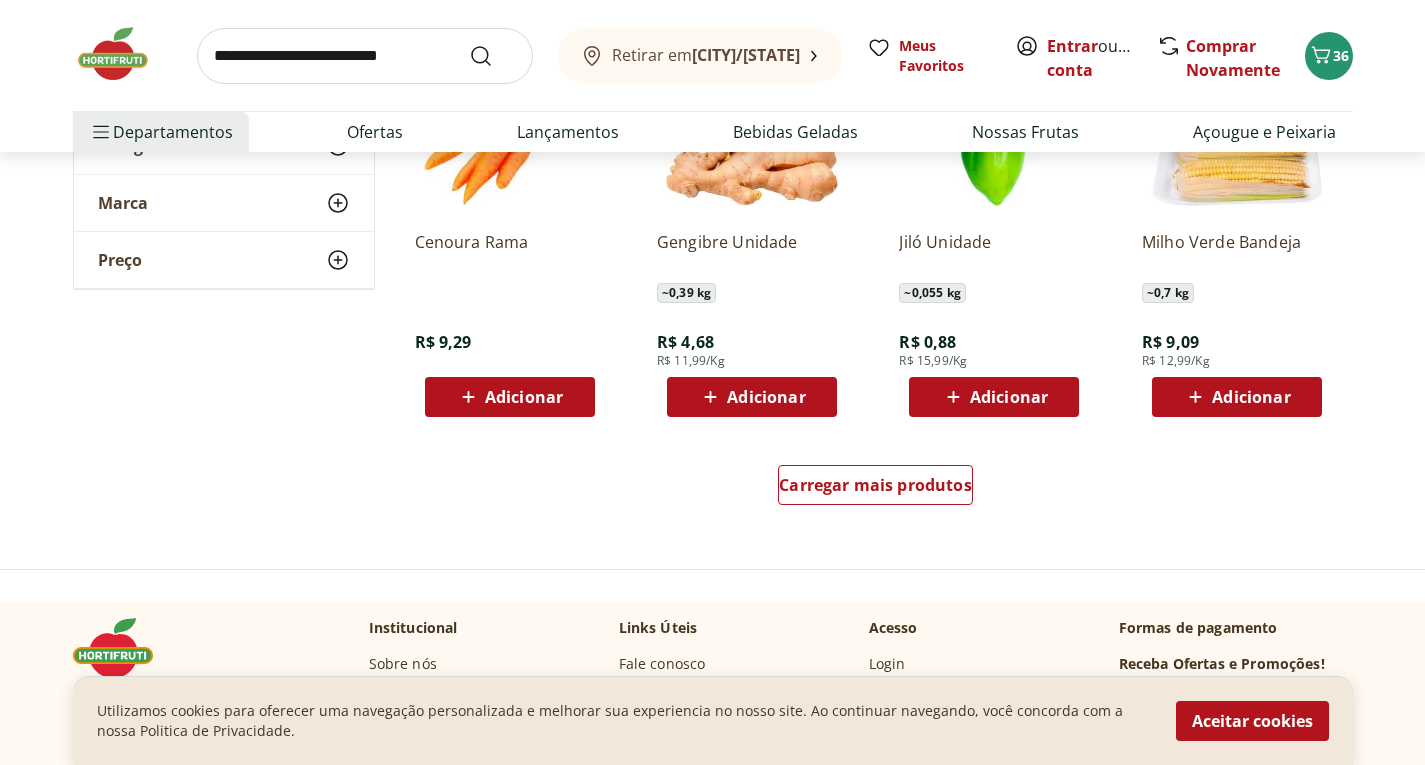 scroll, scrollTop: 5280, scrollLeft: 0, axis: vertical 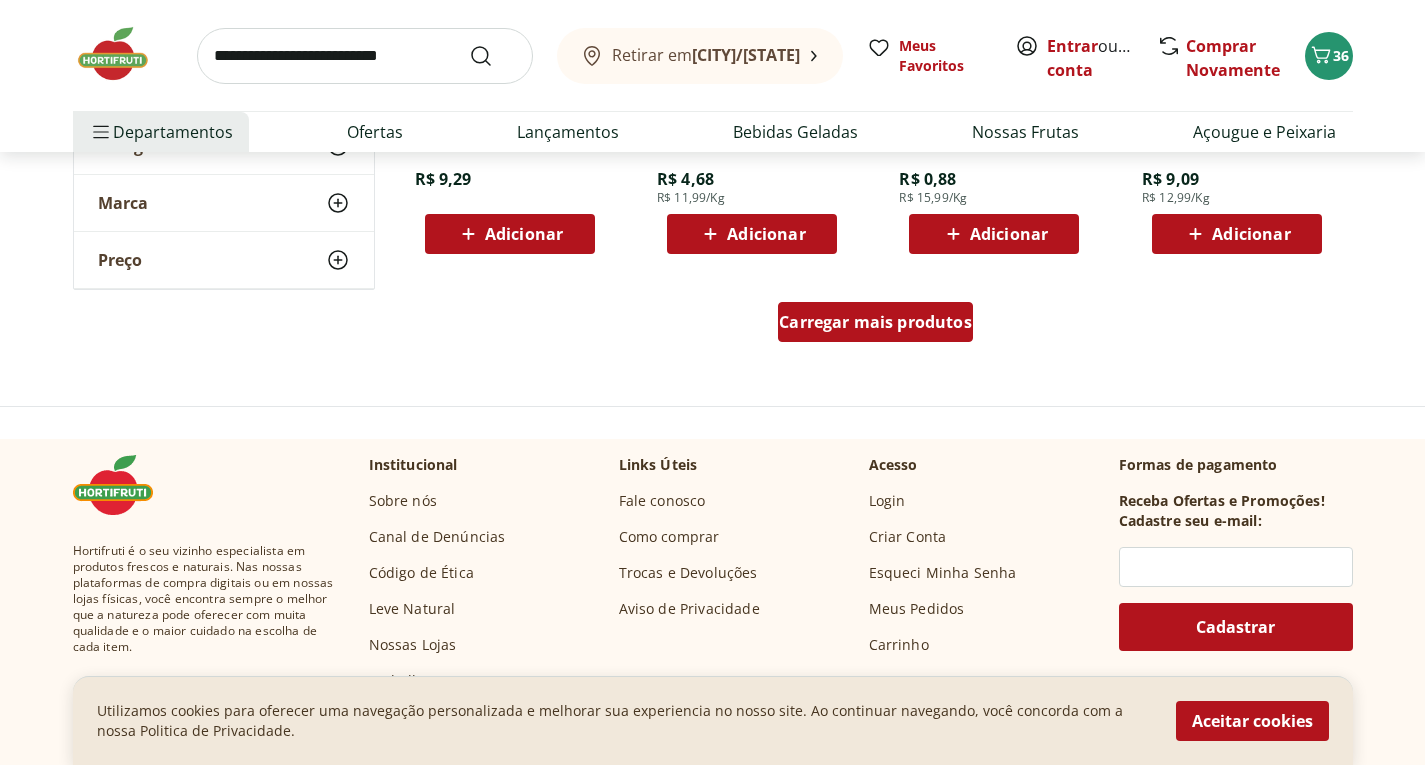 click on "Carregar mais produtos" at bounding box center (875, 322) 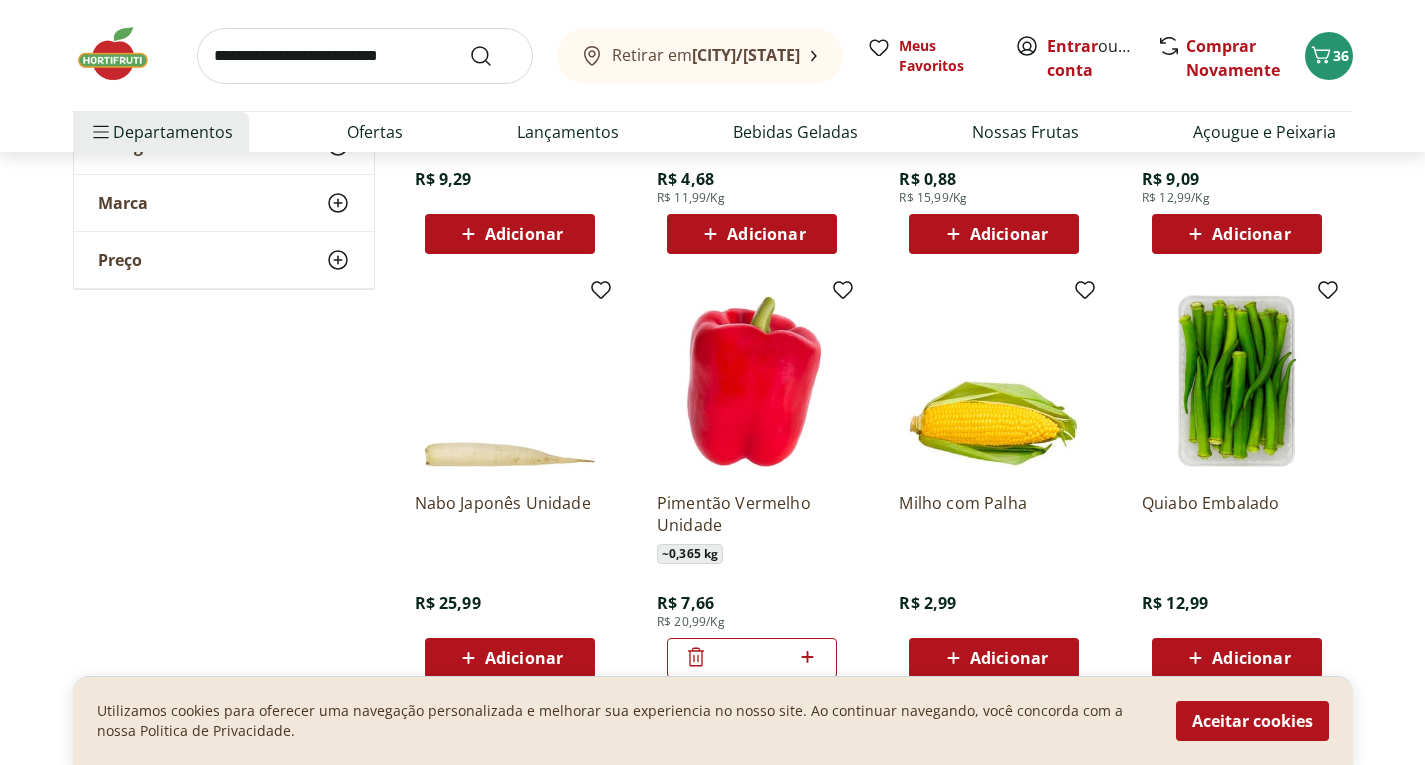 click on "**********" at bounding box center (713, -1656) 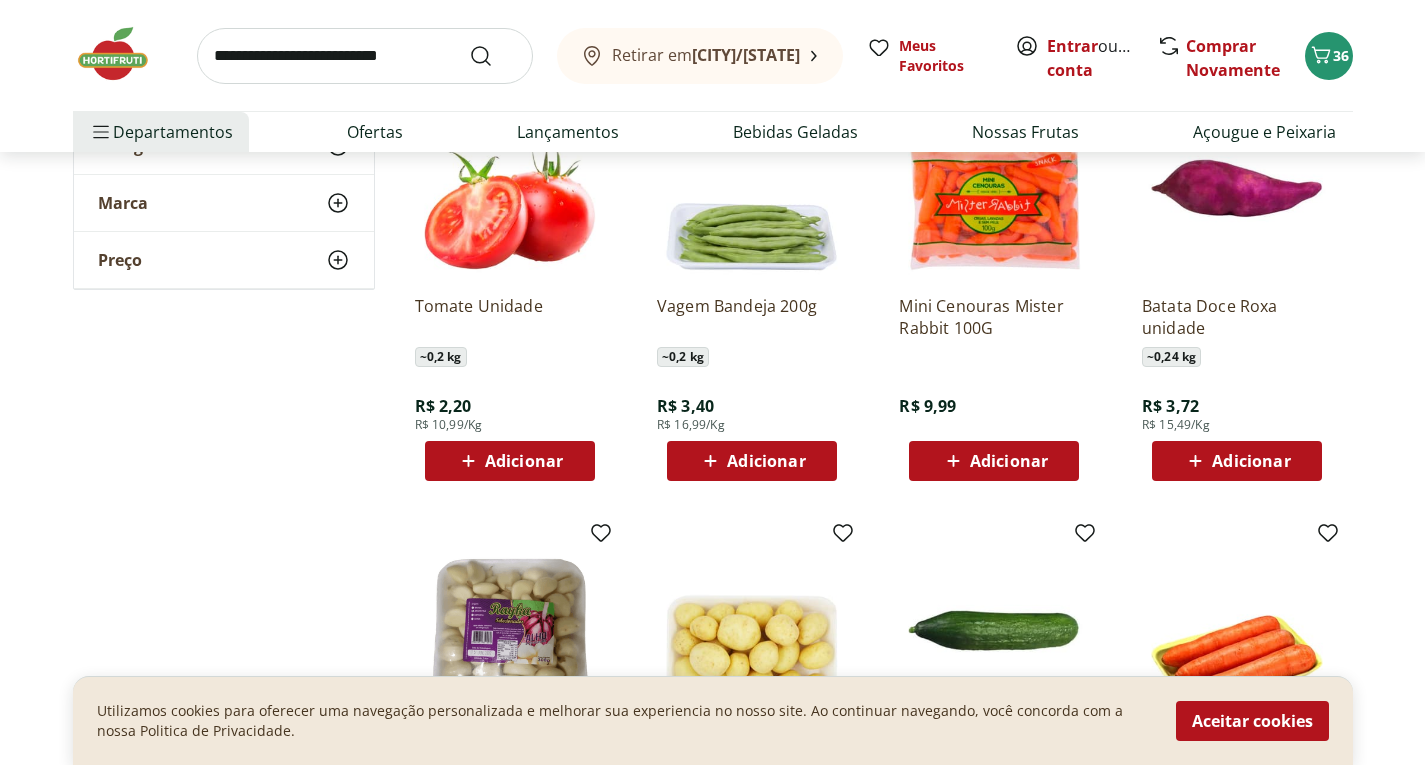 scroll, scrollTop: 5920, scrollLeft: 0, axis: vertical 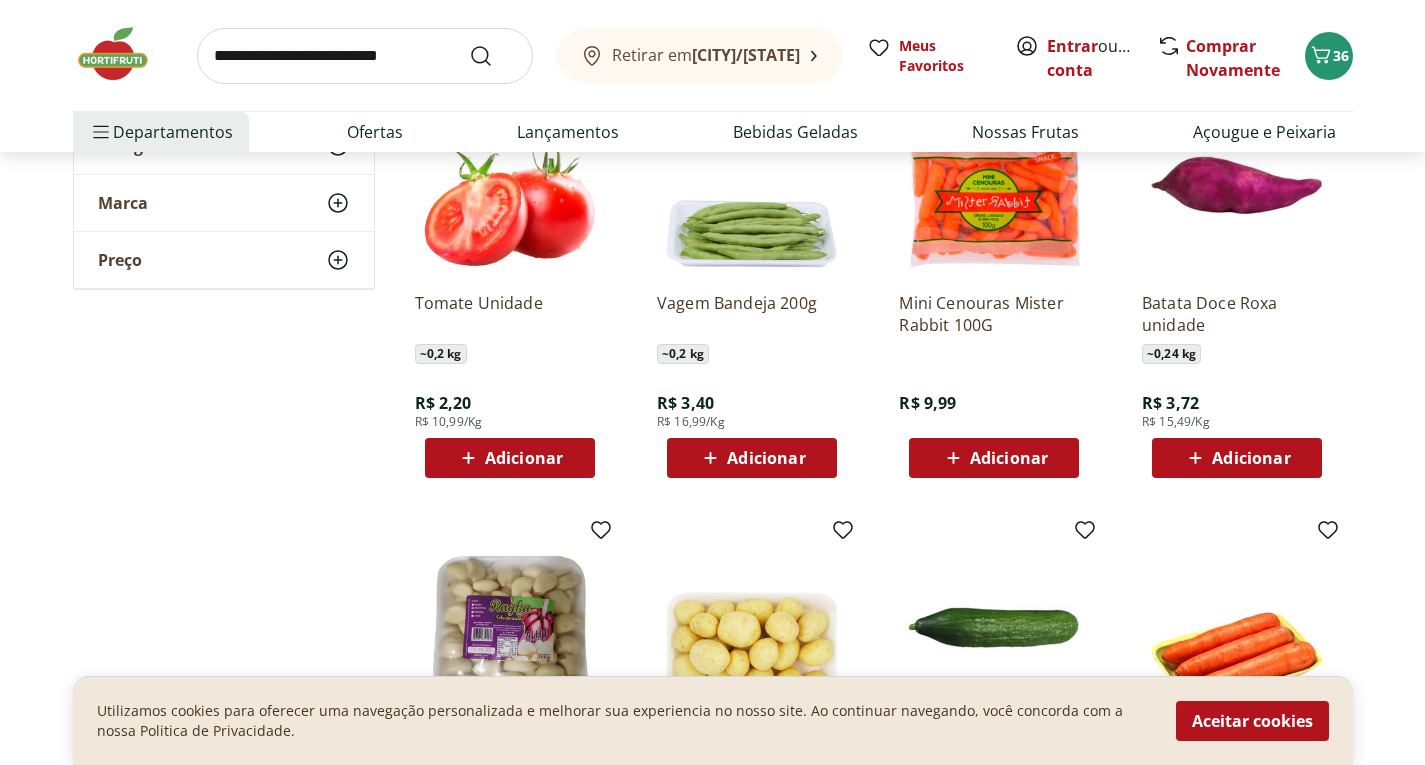 click on "Adicionar" at bounding box center (1009, 458) 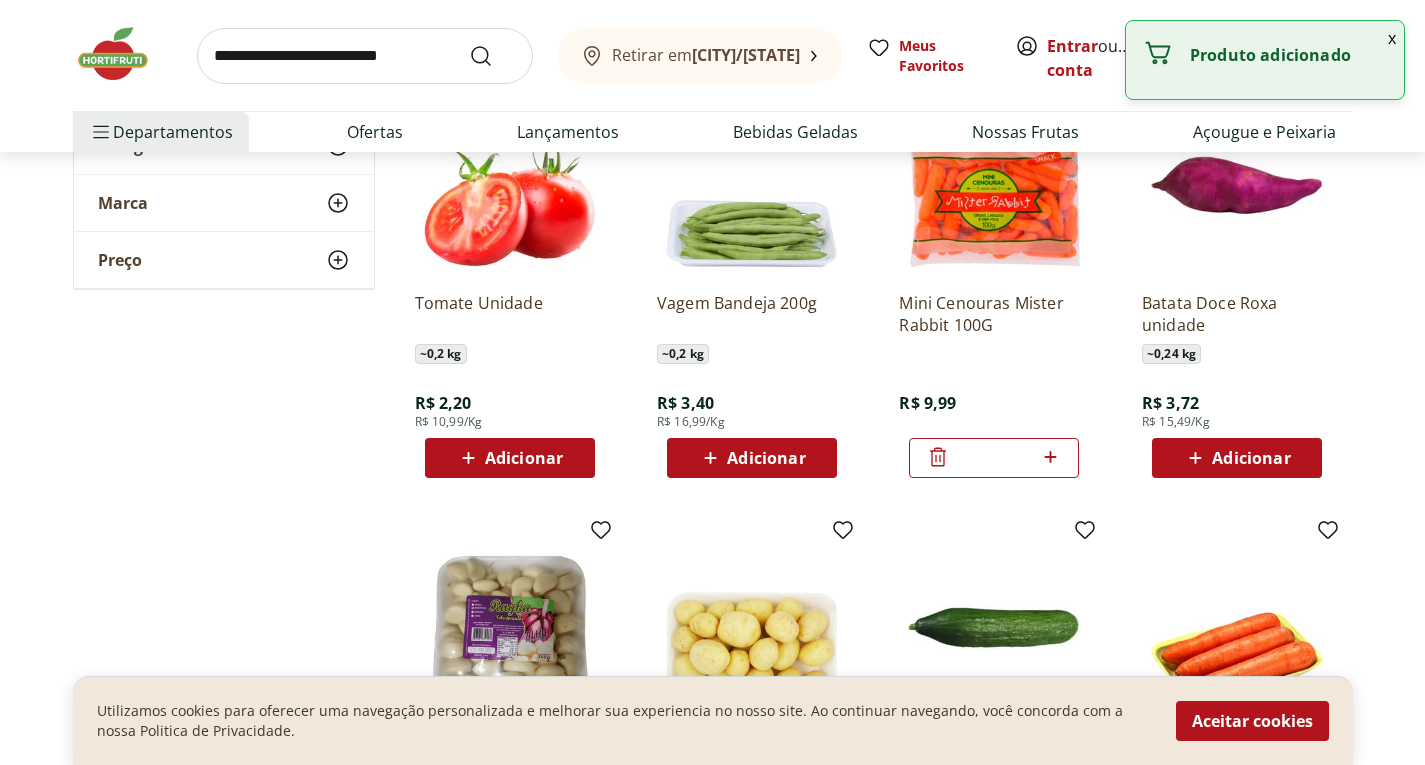 click on "**********" at bounding box center (713, -2296) 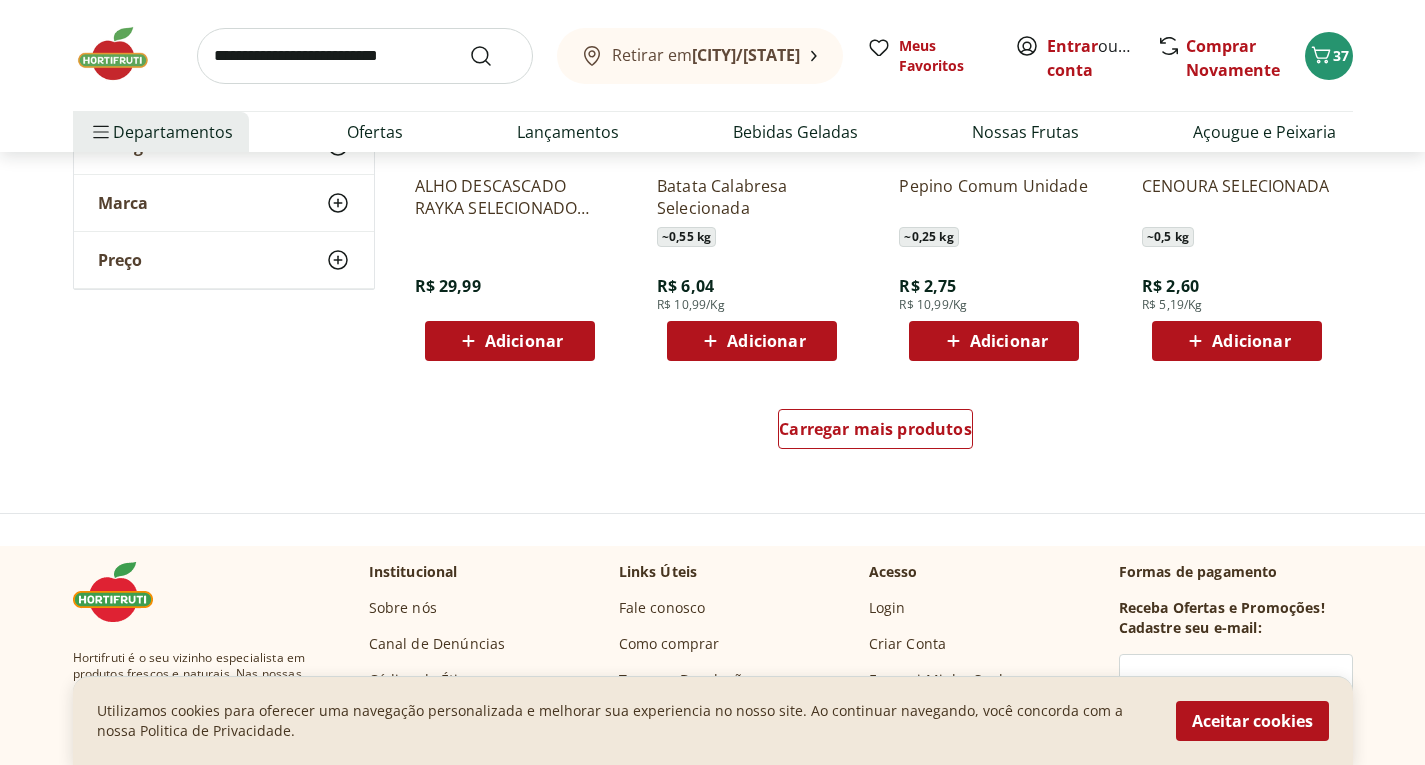 scroll, scrollTop: 6480, scrollLeft: 0, axis: vertical 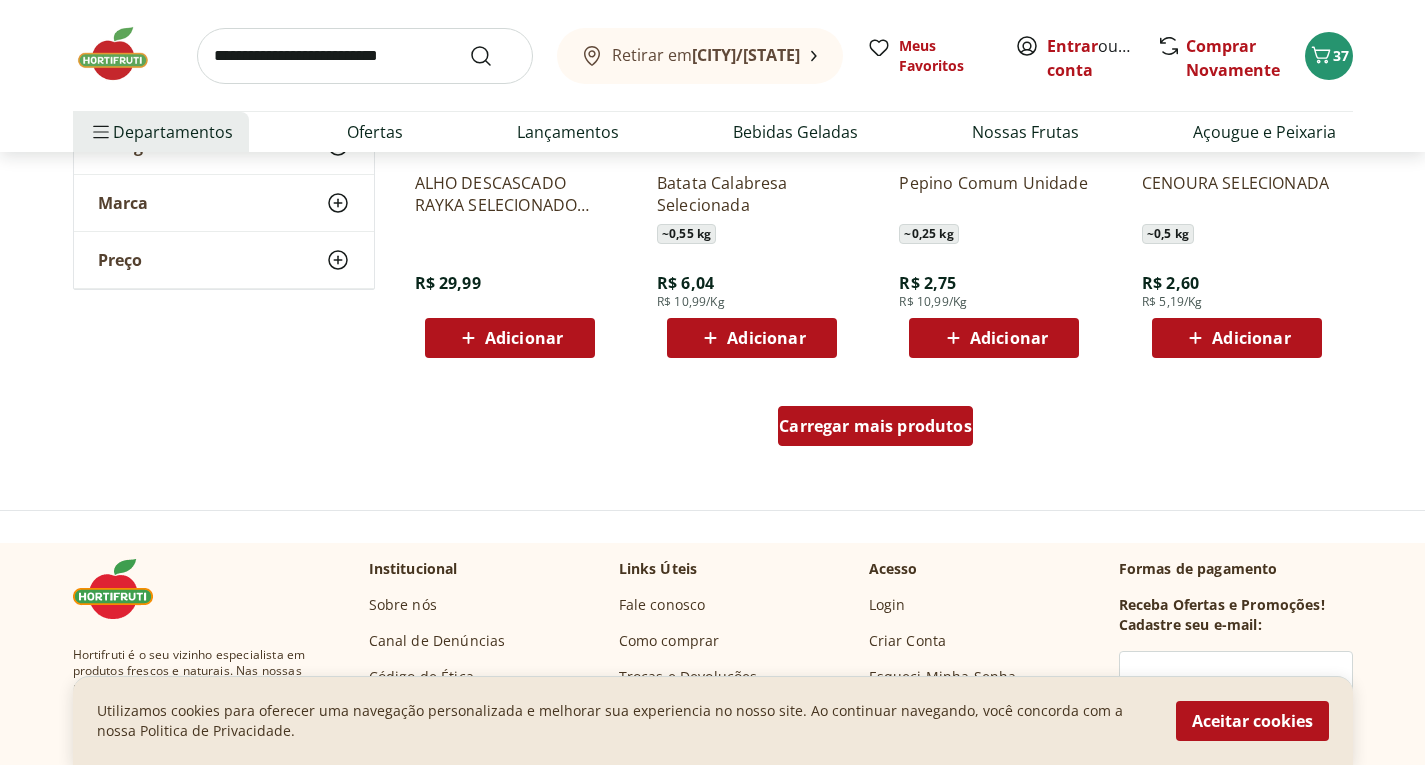 click on "Carregar mais produtos" at bounding box center (875, 426) 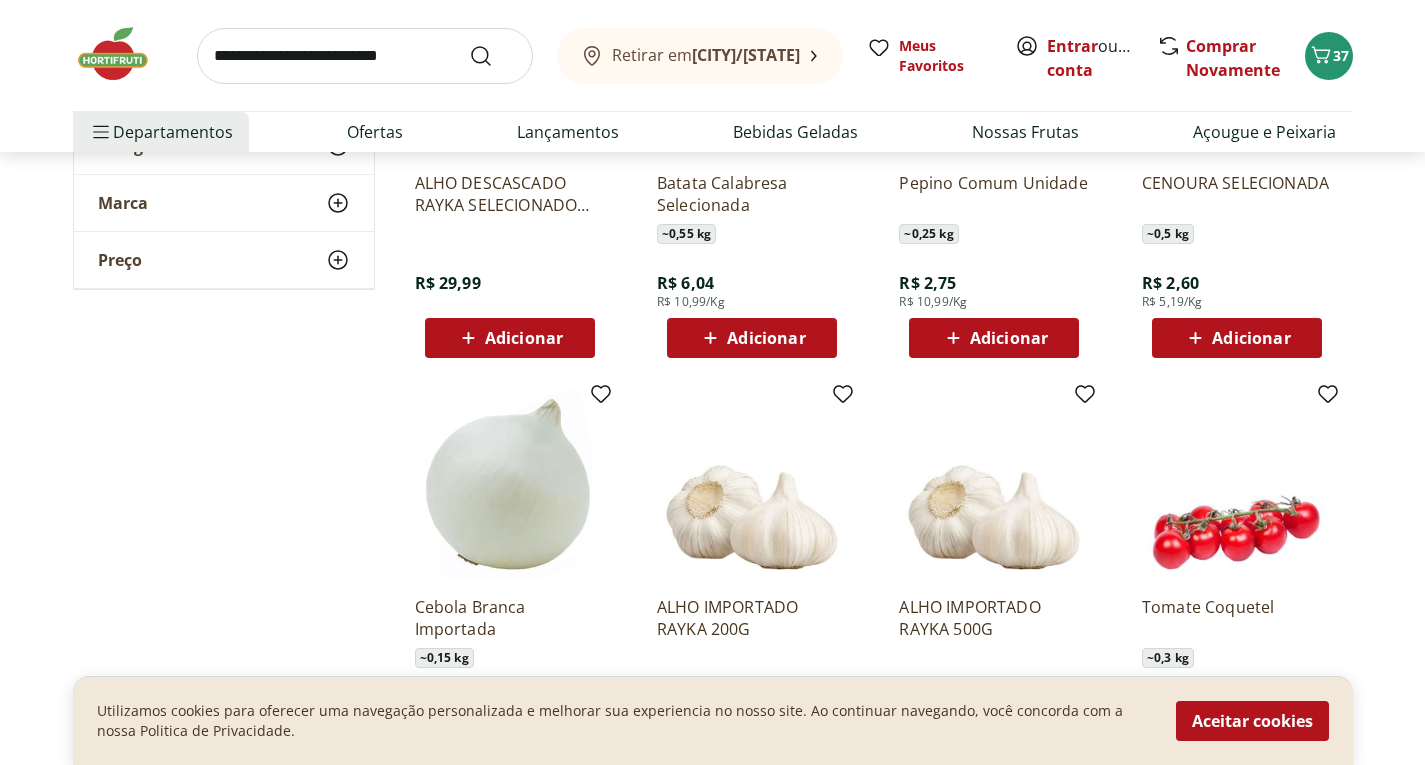 click on "**********" at bounding box center (713, -2476) 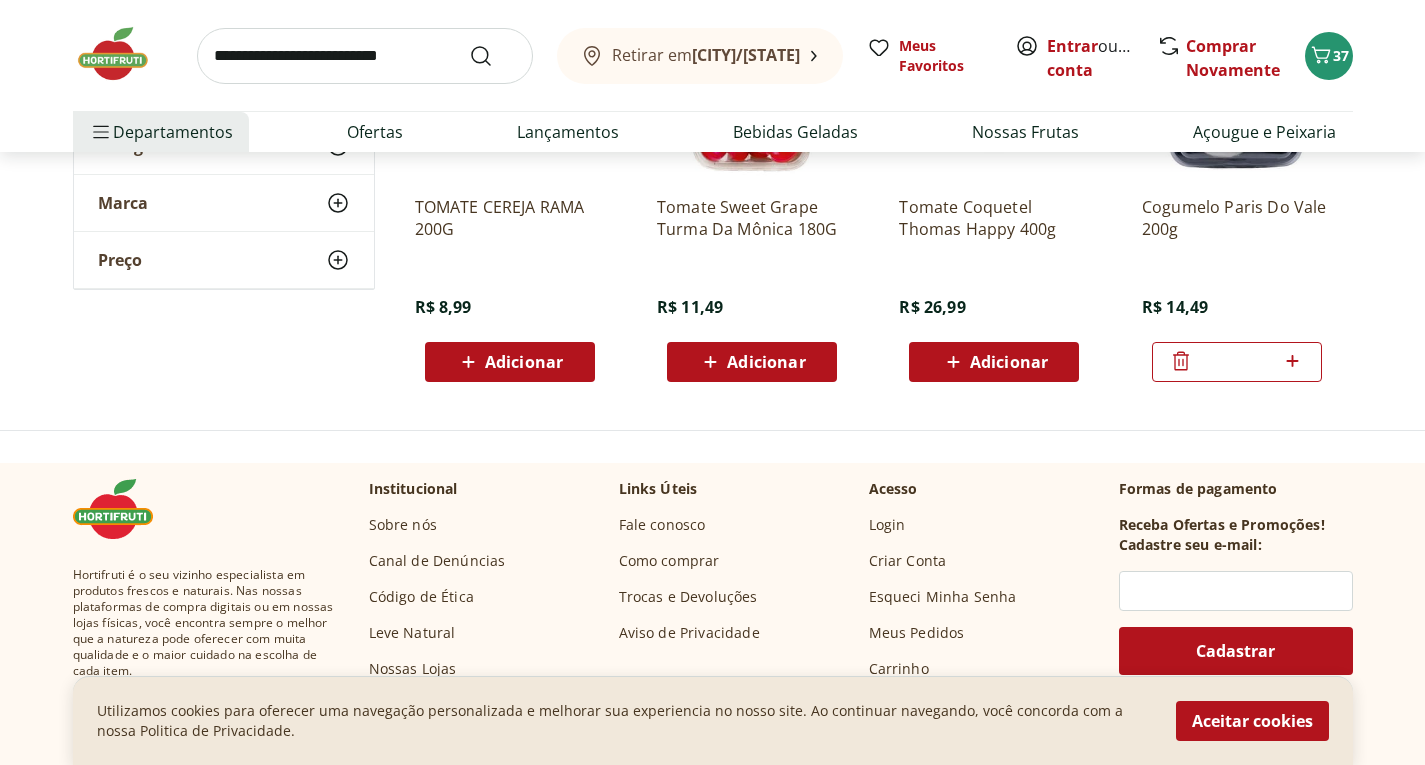 scroll, scrollTop: 7280, scrollLeft: 0, axis: vertical 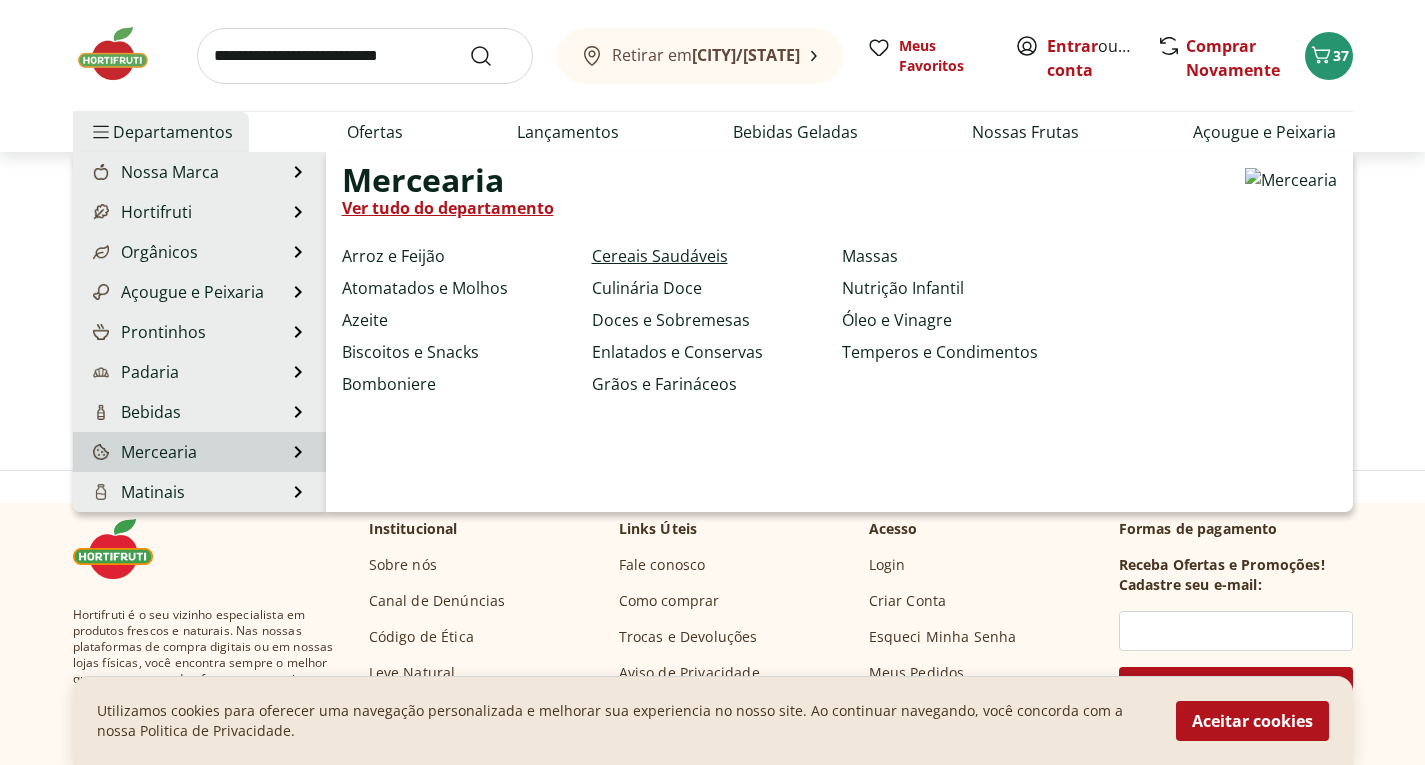 click on "Cereais Saudáveis" at bounding box center [660, 256] 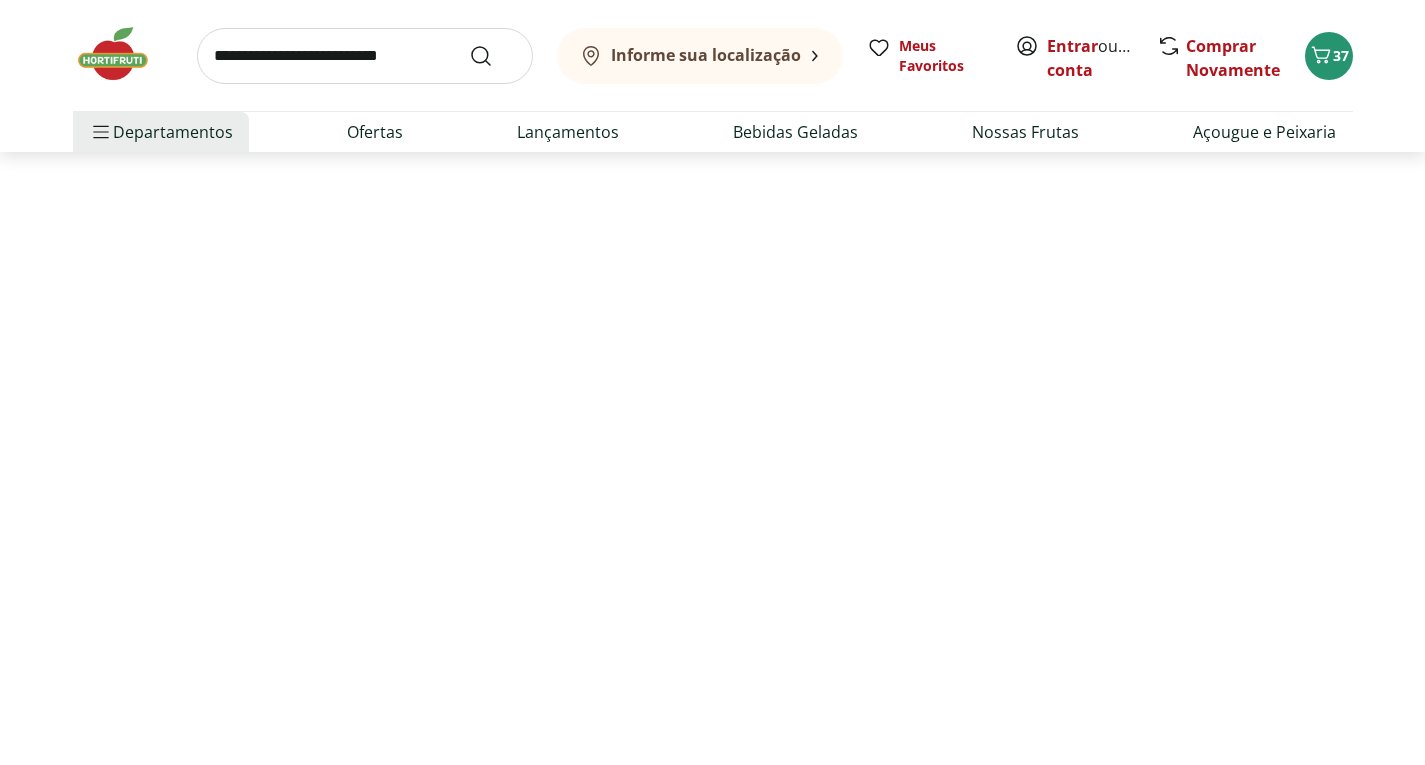 scroll, scrollTop: 0, scrollLeft: 0, axis: both 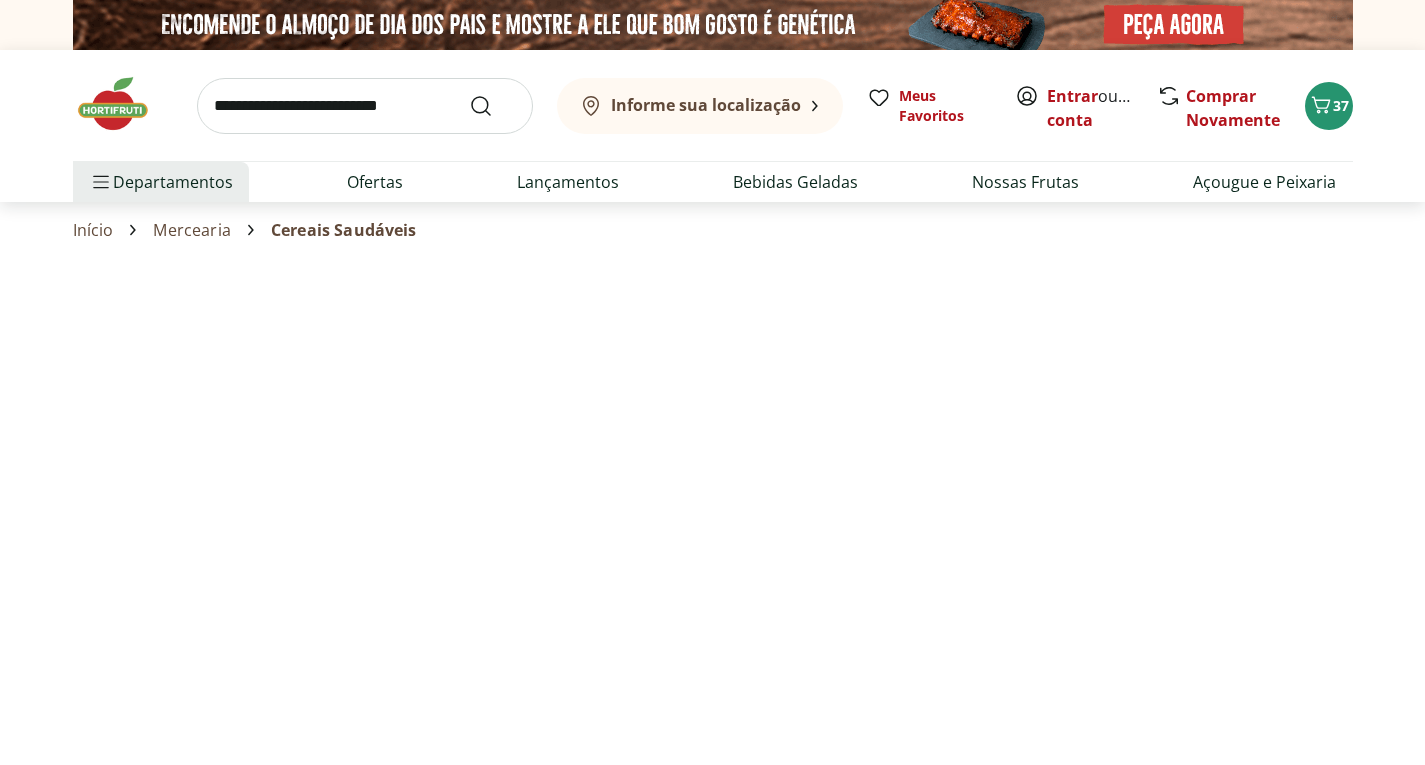 select on "**********" 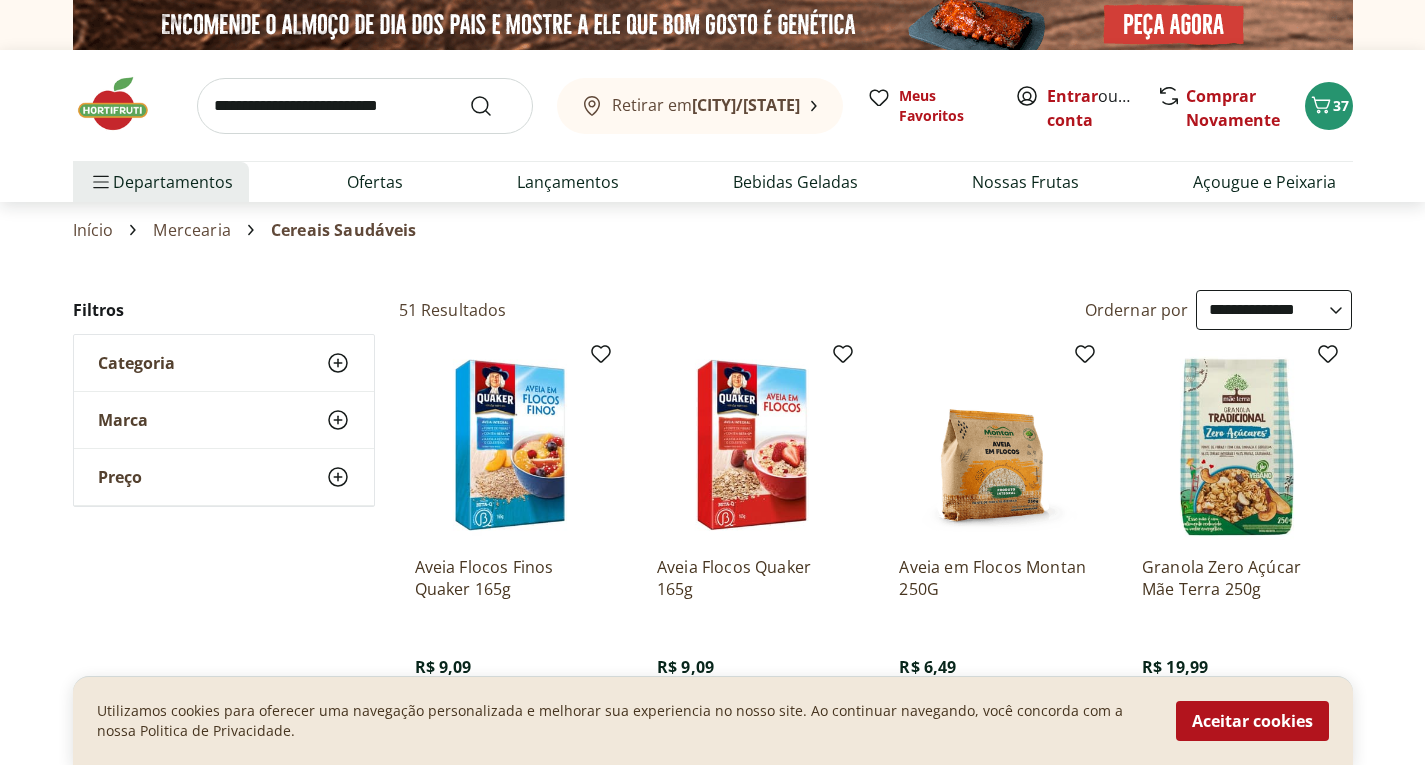 click at bounding box center [123, 104] 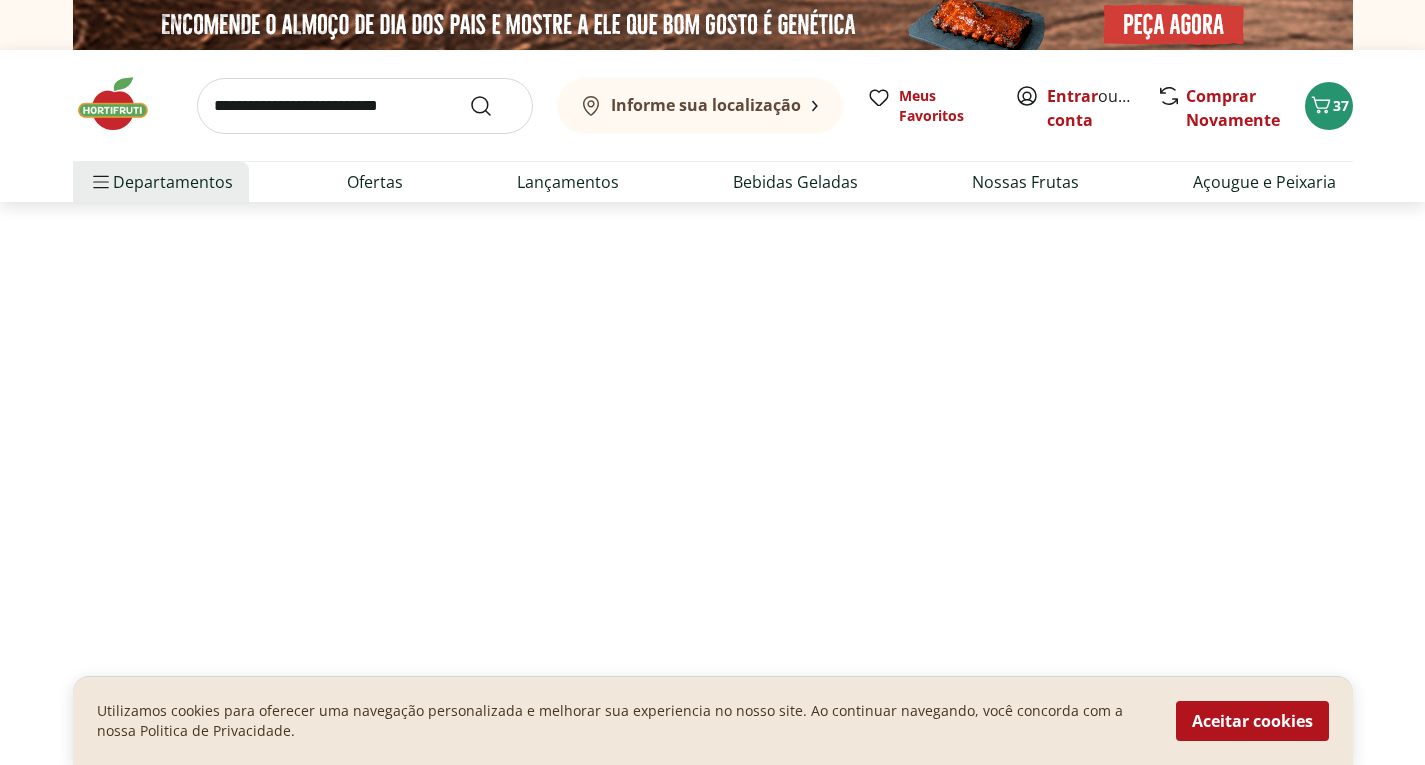 type on "*" 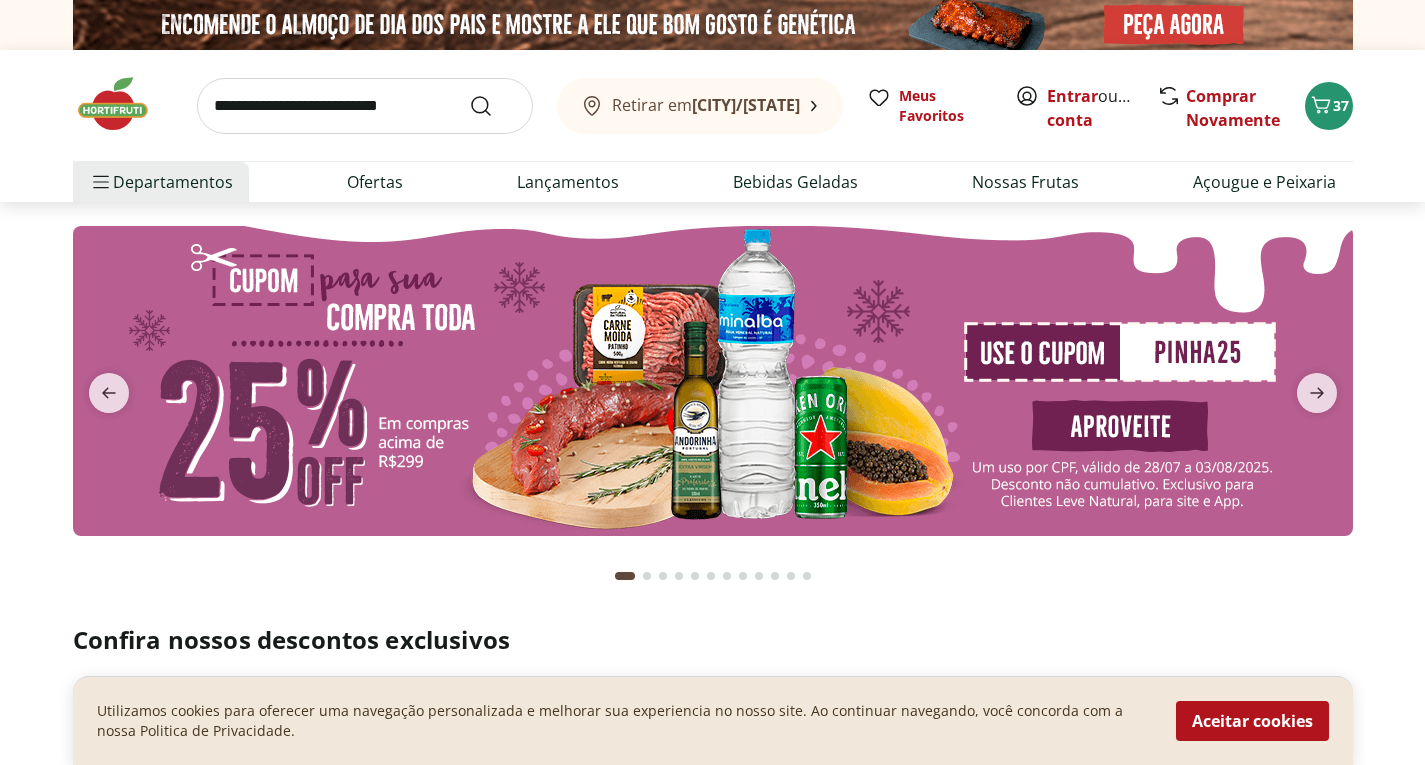 click at bounding box center (712, 401) 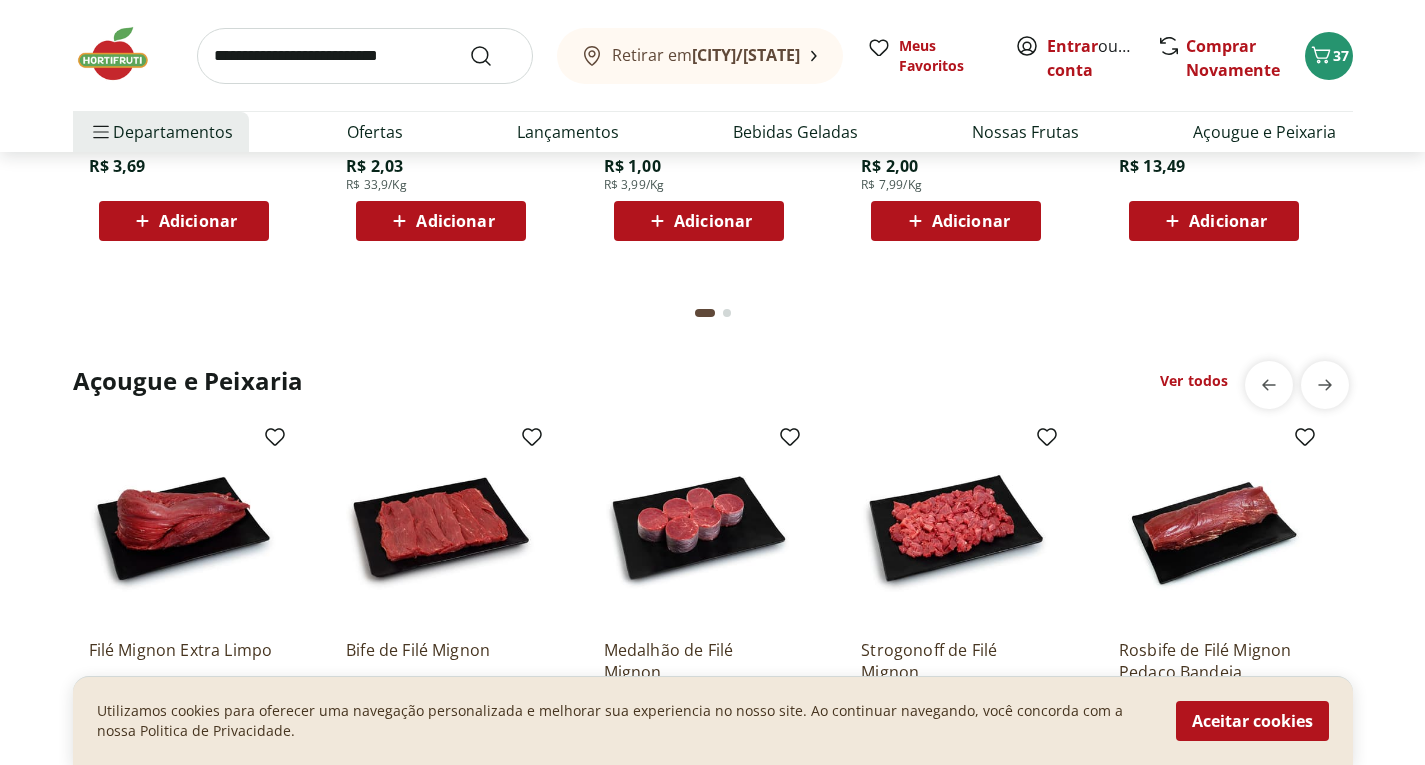 scroll, scrollTop: 2600, scrollLeft: 0, axis: vertical 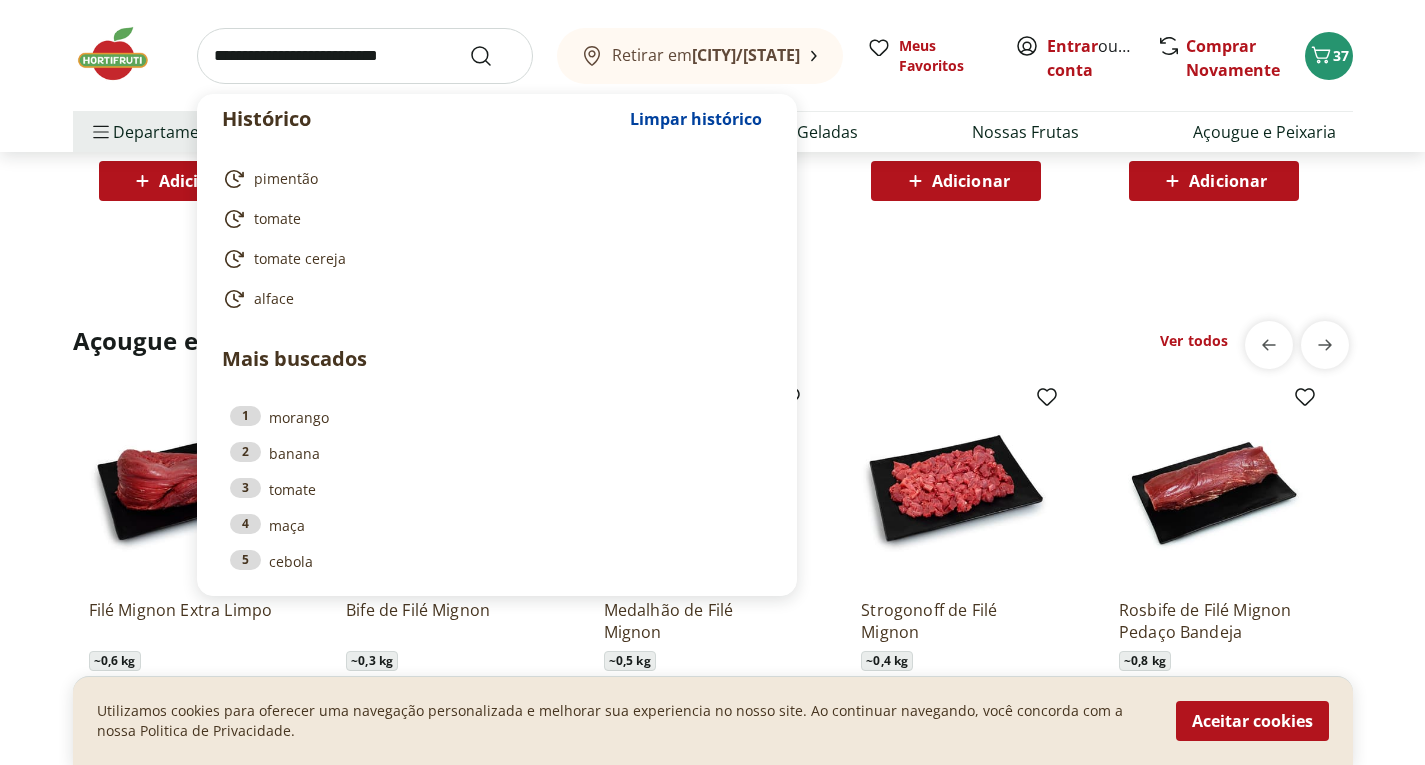 click at bounding box center [365, 56] 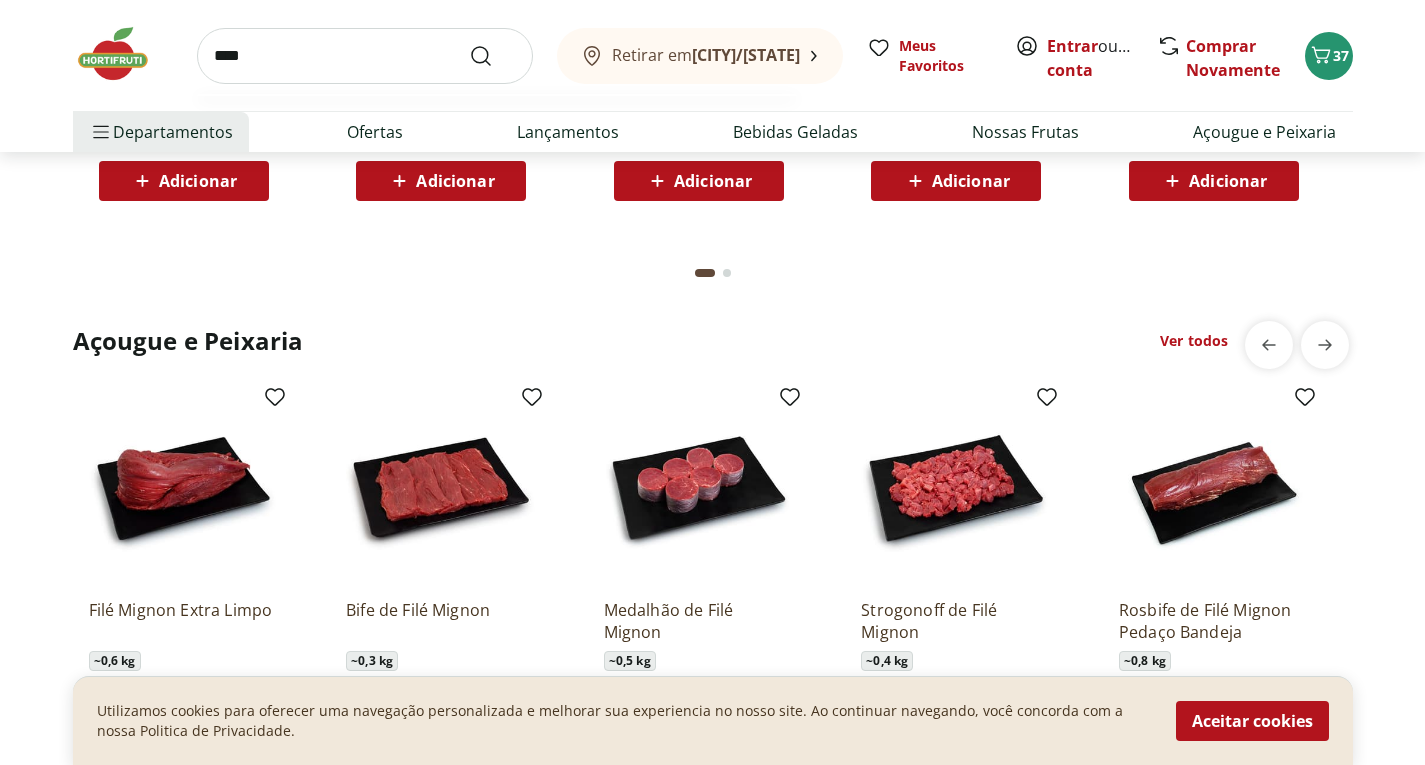 type on "*****" 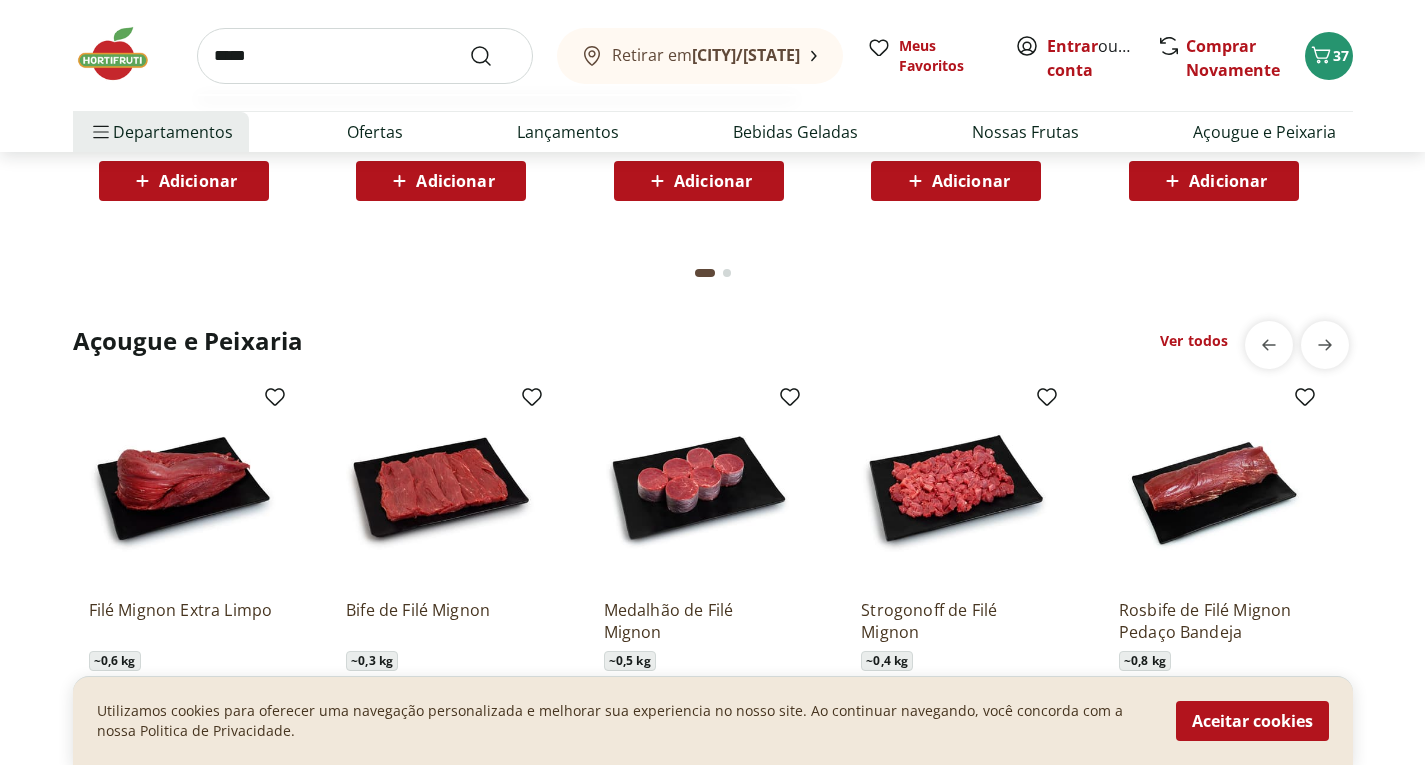 click at bounding box center [493, 56] 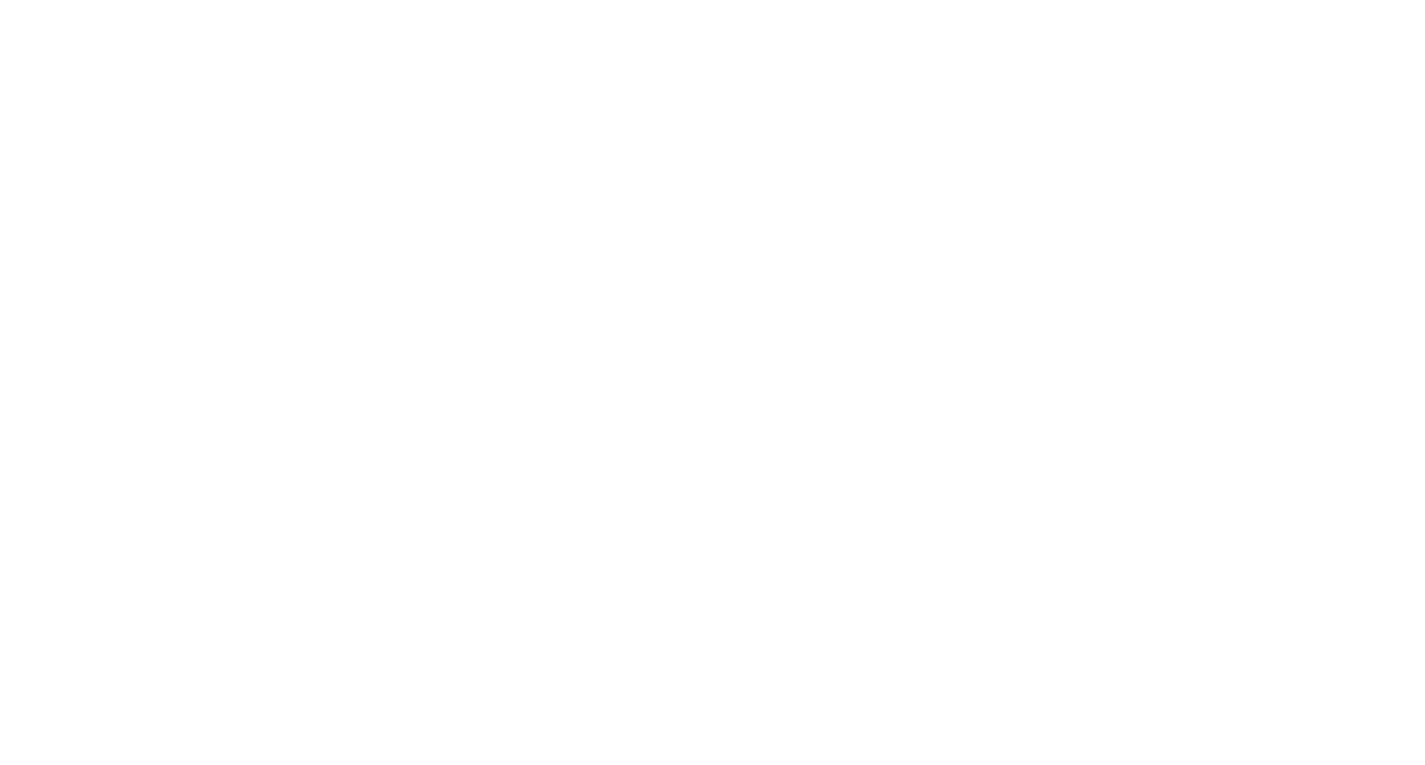 scroll, scrollTop: 0, scrollLeft: 0, axis: both 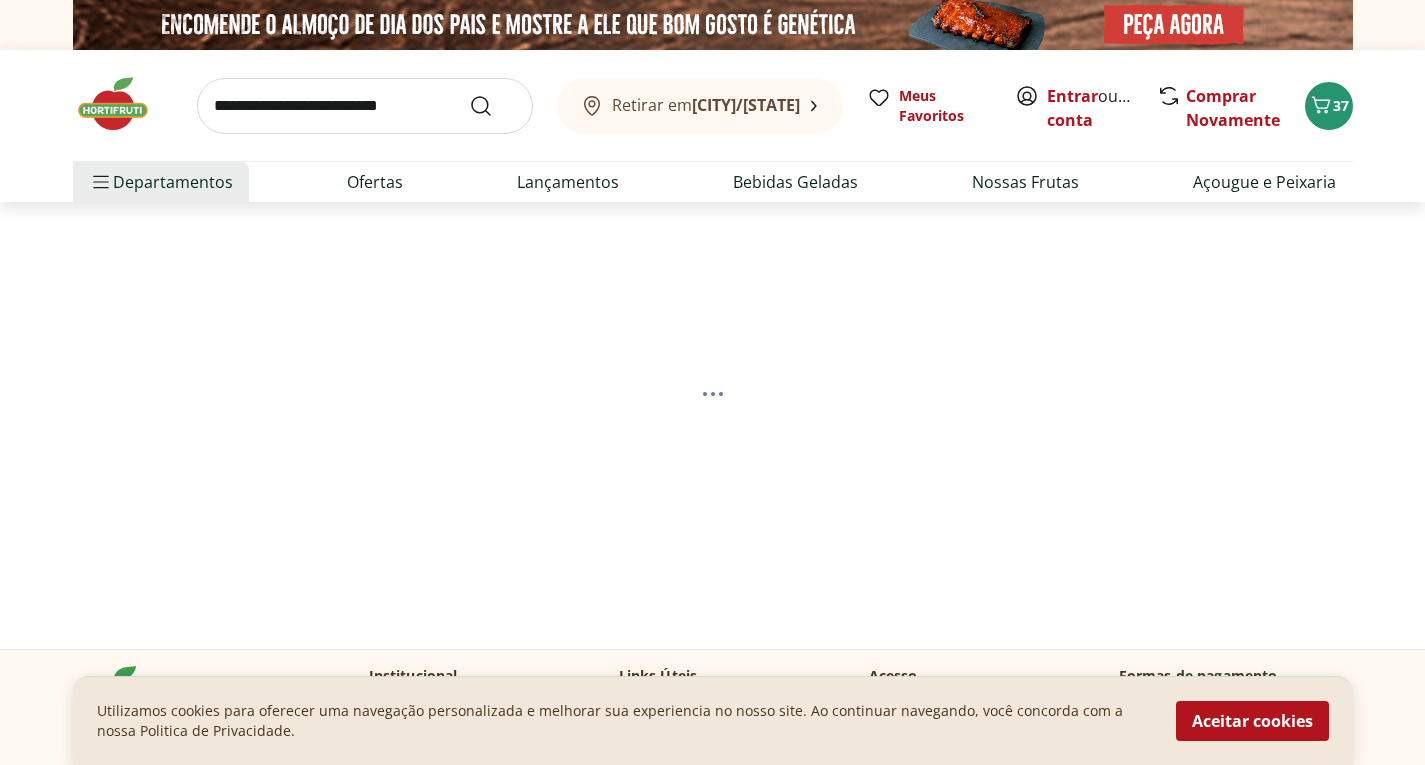 select on "**********" 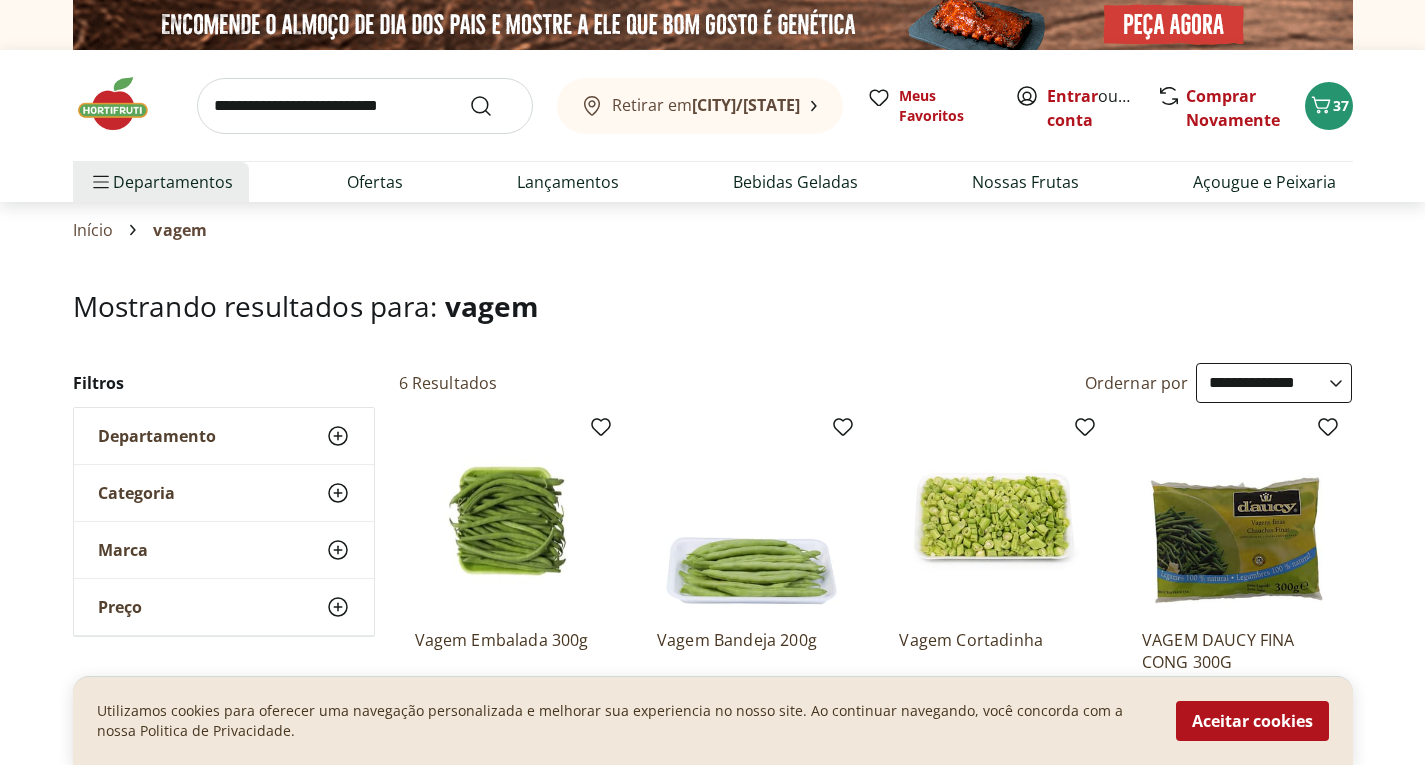 click on "Hortifruti Retirar em  Cabo Frio/RJ Entrar  ou  Criar conta 37 Retirar em  Cabo Frio/RJ Meus Favoritos Entrar  ou  Criar conta Comprar Novamente 37  Departamentos Nossa Marca Nossa Marca Ver tudo do departamento Açougue & Peixaria Congelados e Refrigerados Frutas, Legumes e Verduras Orgânicos Mercearia Sorvetes Hortifruti Hortifruti Ver tudo do departamento Cogumelos Frutas Legumes Ovos Temperos Frescos Verduras Orgânicos Orgânicos Ver tudo do departamento Bebidas Orgânicas Frutas Orgânicas Legumes Orgânicos Ovos Orgânicos Perecíveis Orgânicos Verduras Orgânicas Temperos Frescos Açougue e Peixaria Açougue e Peixaria Ver tudo do departamento Aves Bovinos Exóticos Frutos do Mar Linguiça e Salsicha Peixes Salgados e Defumados Suínos Prontinhos Prontinhos Ver tudo do departamento Frutas Cortadinhas Pré Preparados Prontos para Consumo Saladas Sucos e Água de Coco Padaria Padaria Ver tudo do departamento Bolos e Mini Bolos Doces Pão Padaria Própria Salgados Torradas Bebidas Bebidas Água Cerveja" at bounding box center (712, 2332) 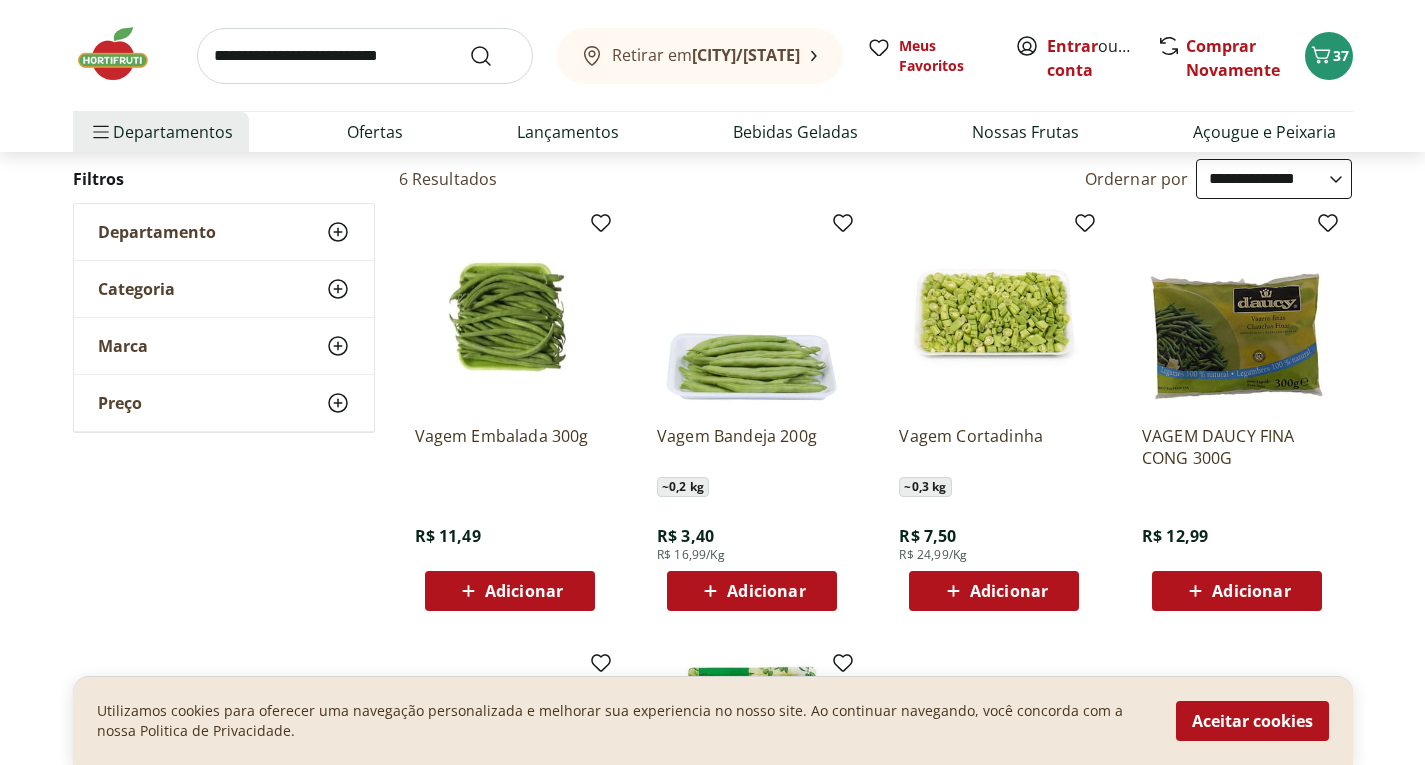 scroll, scrollTop: 0, scrollLeft: 0, axis: both 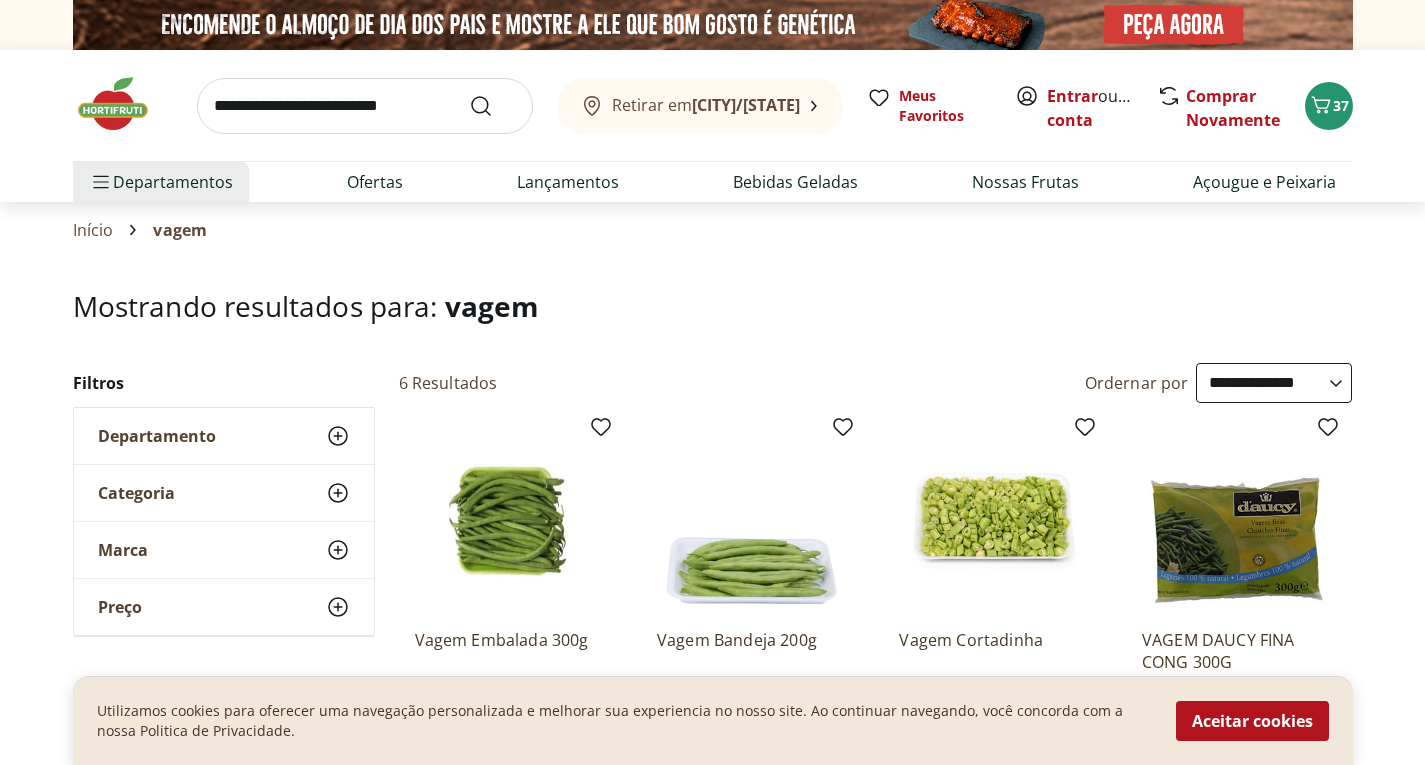 click at bounding box center [123, 104] 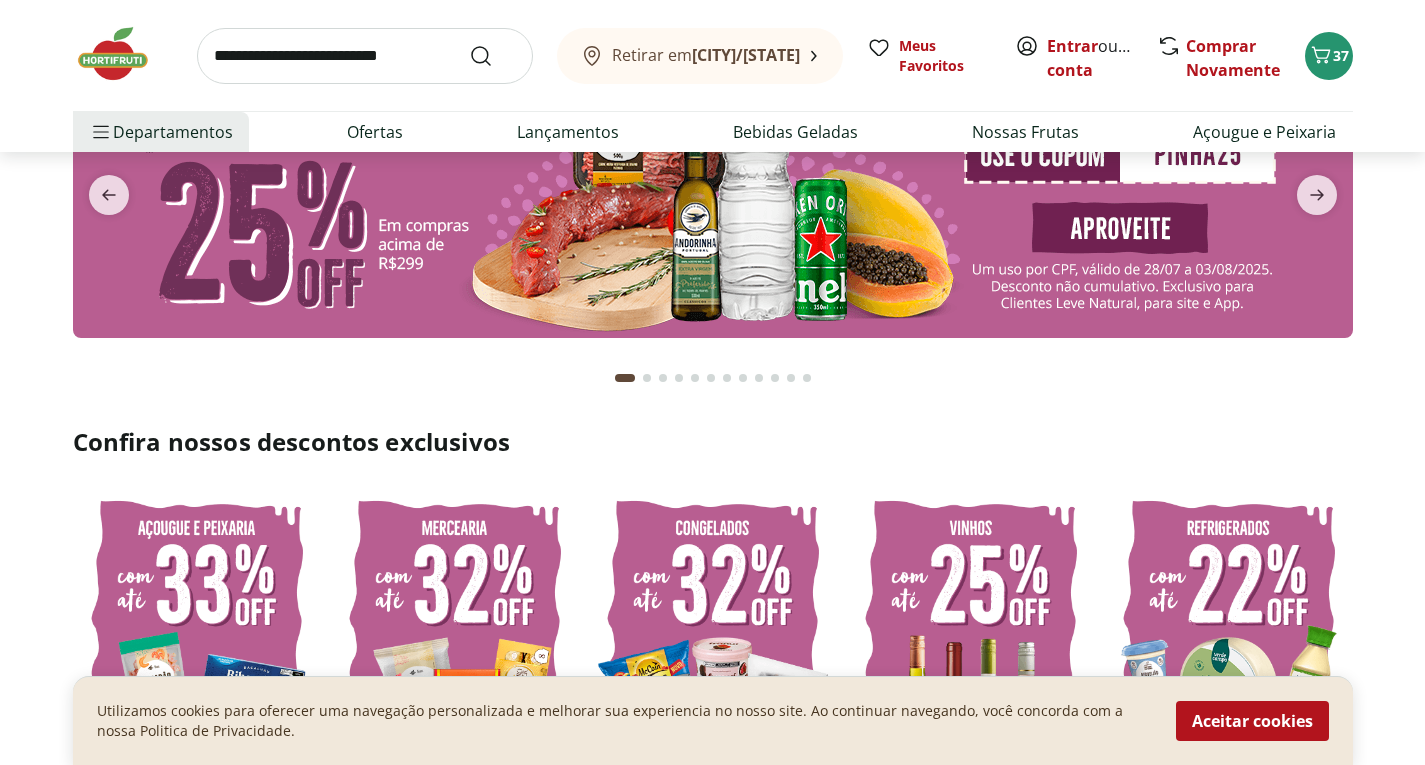 scroll, scrollTop: 200, scrollLeft: 0, axis: vertical 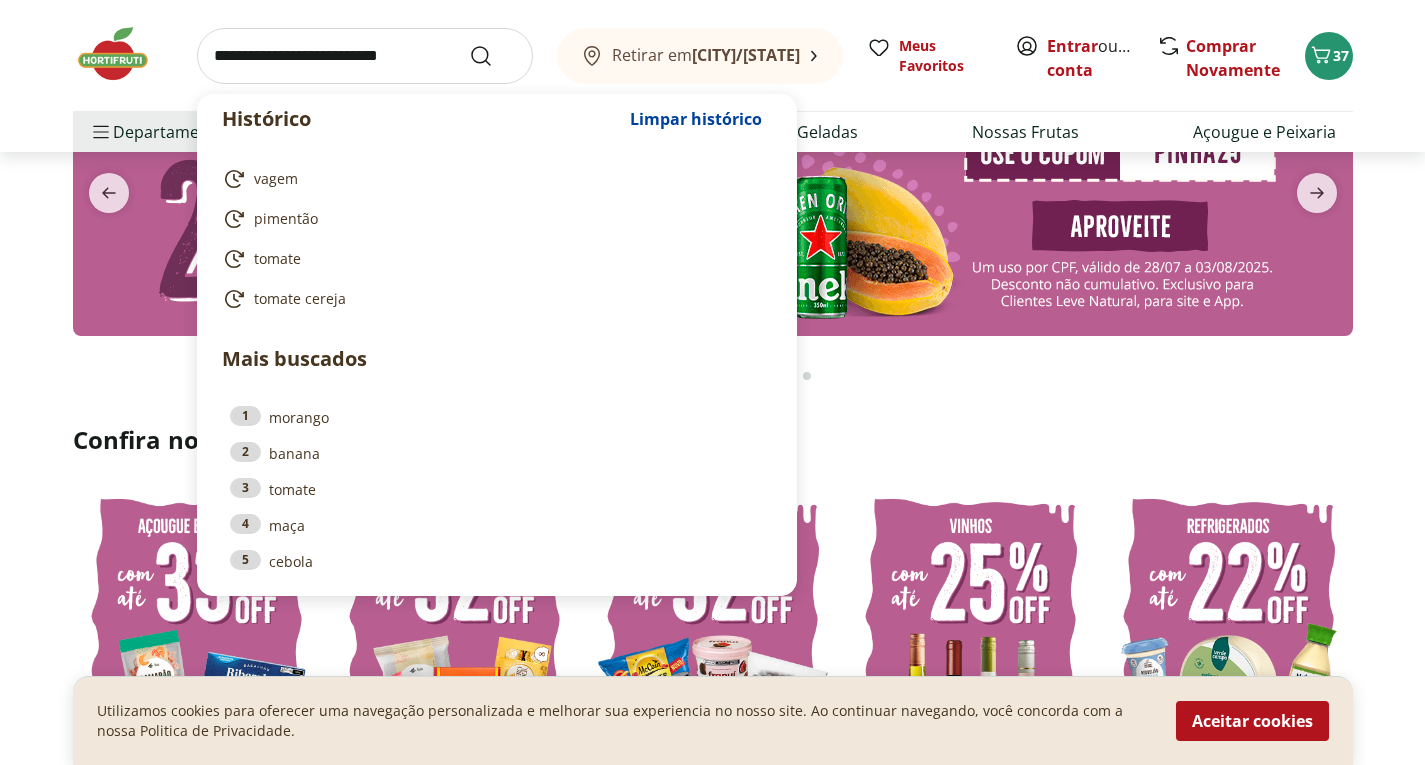 click at bounding box center [365, 56] 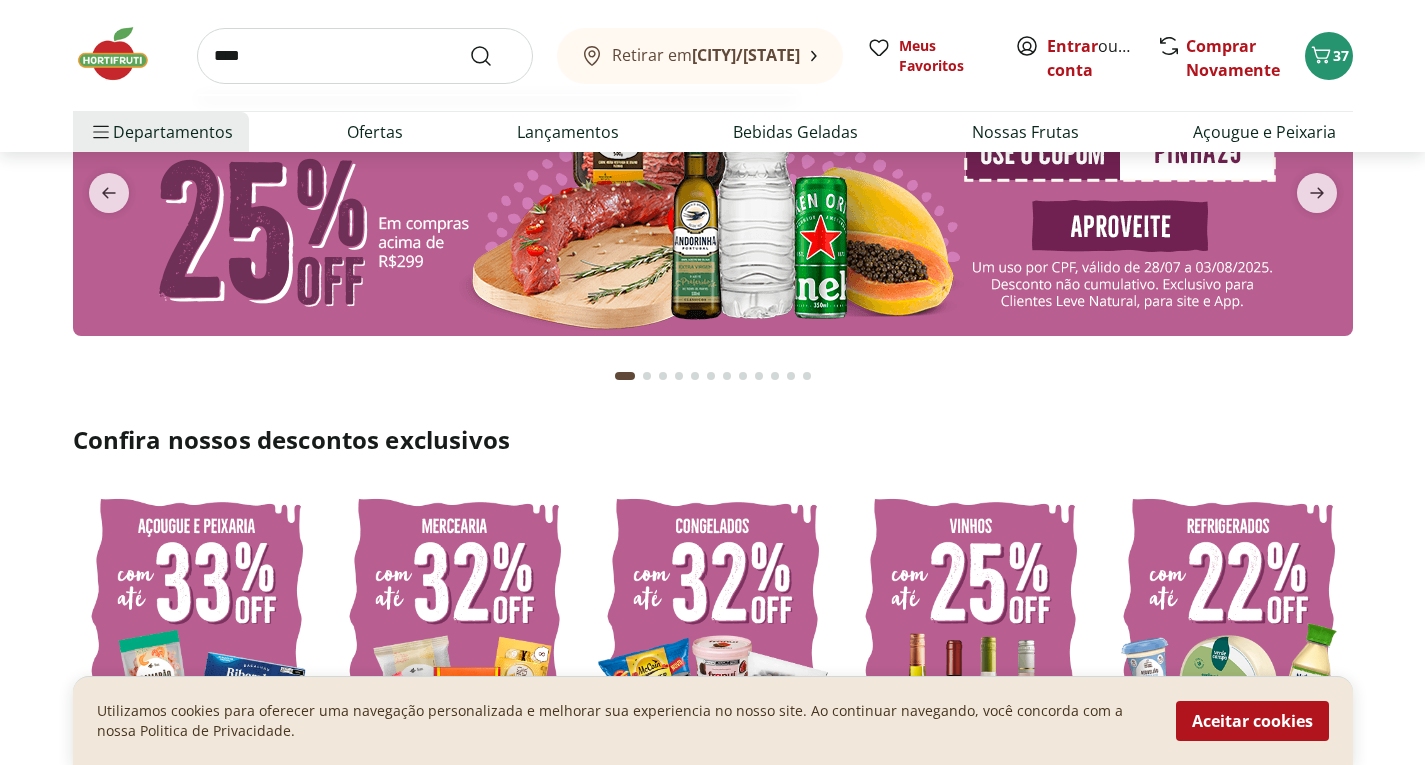 type on "****" 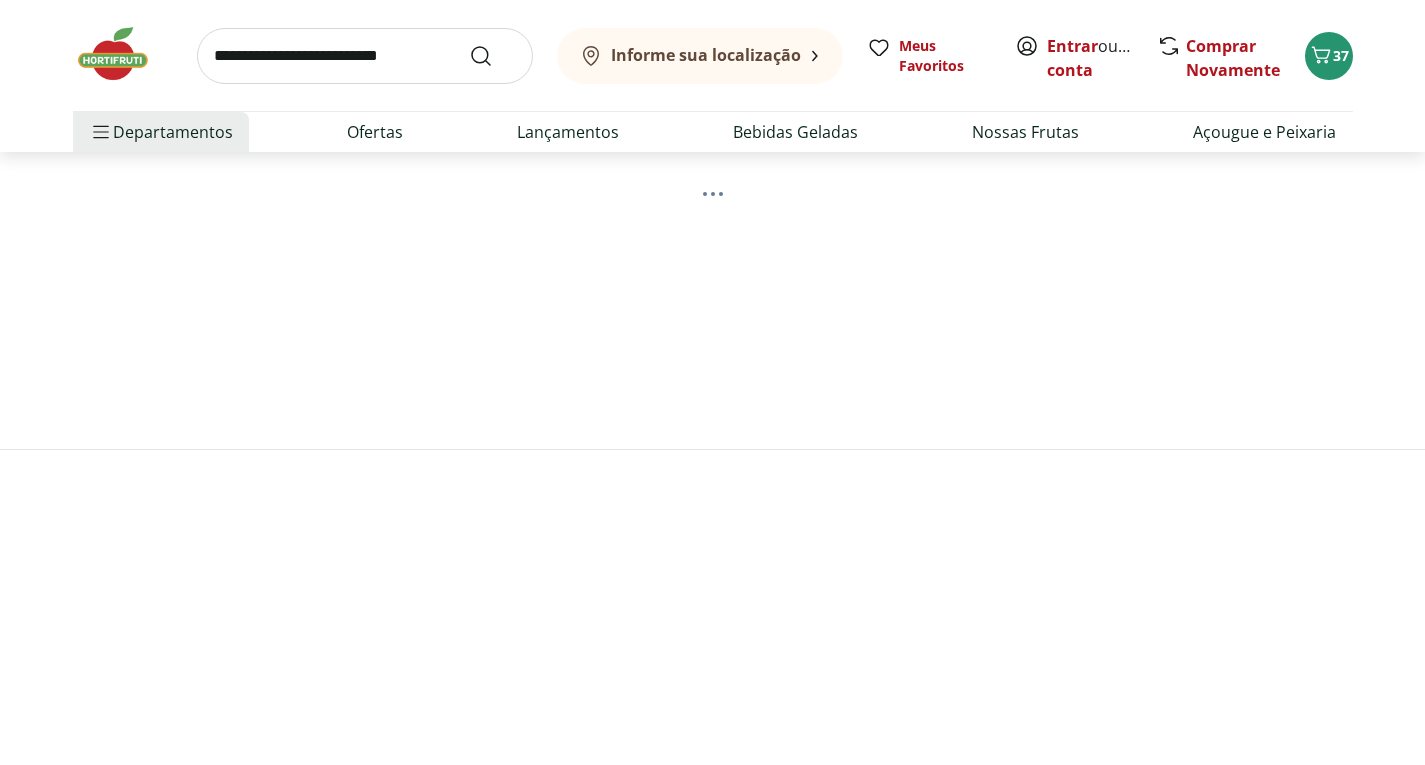 scroll, scrollTop: 0, scrollLeft: 0, axis: both 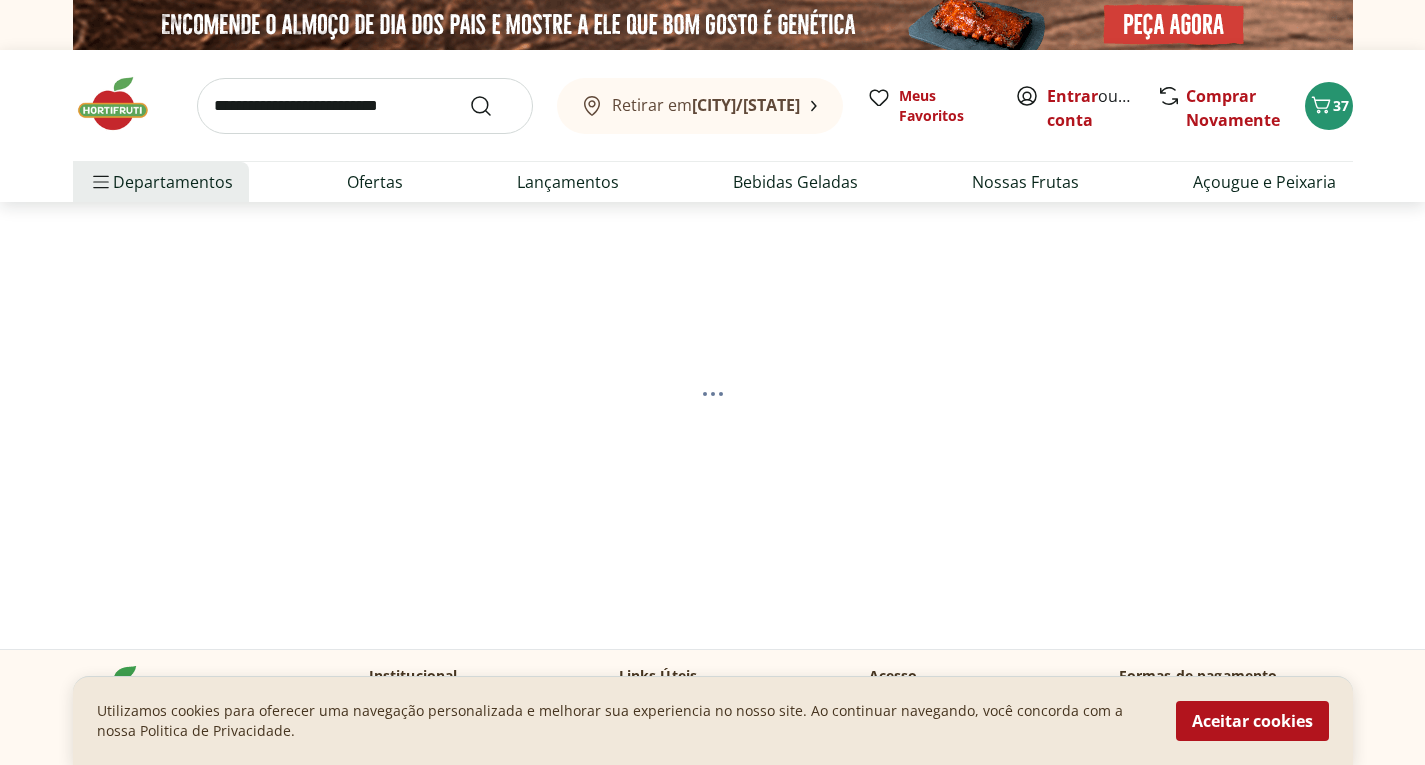select on "**********" 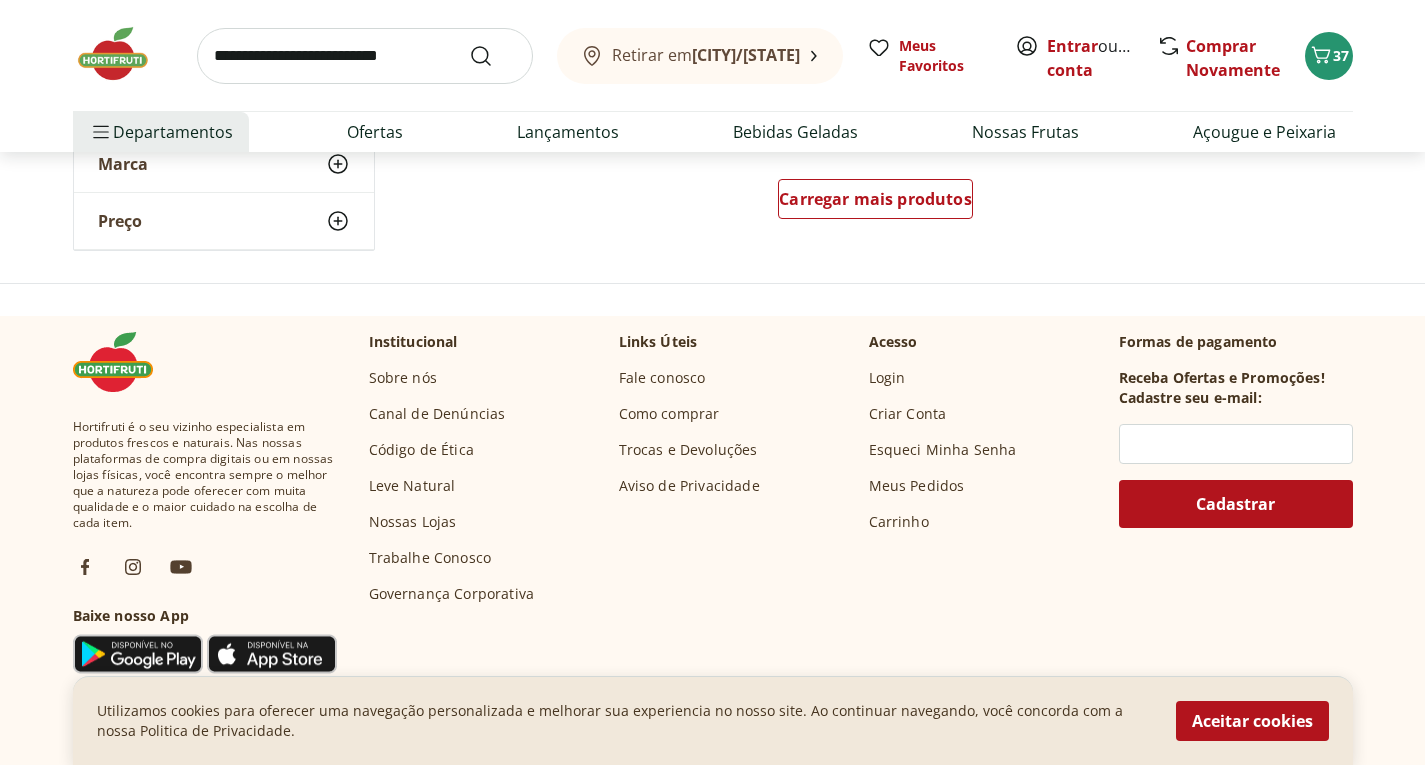 scroll, scrollTop: 1560, scrollLeft: 0, axis: vertical 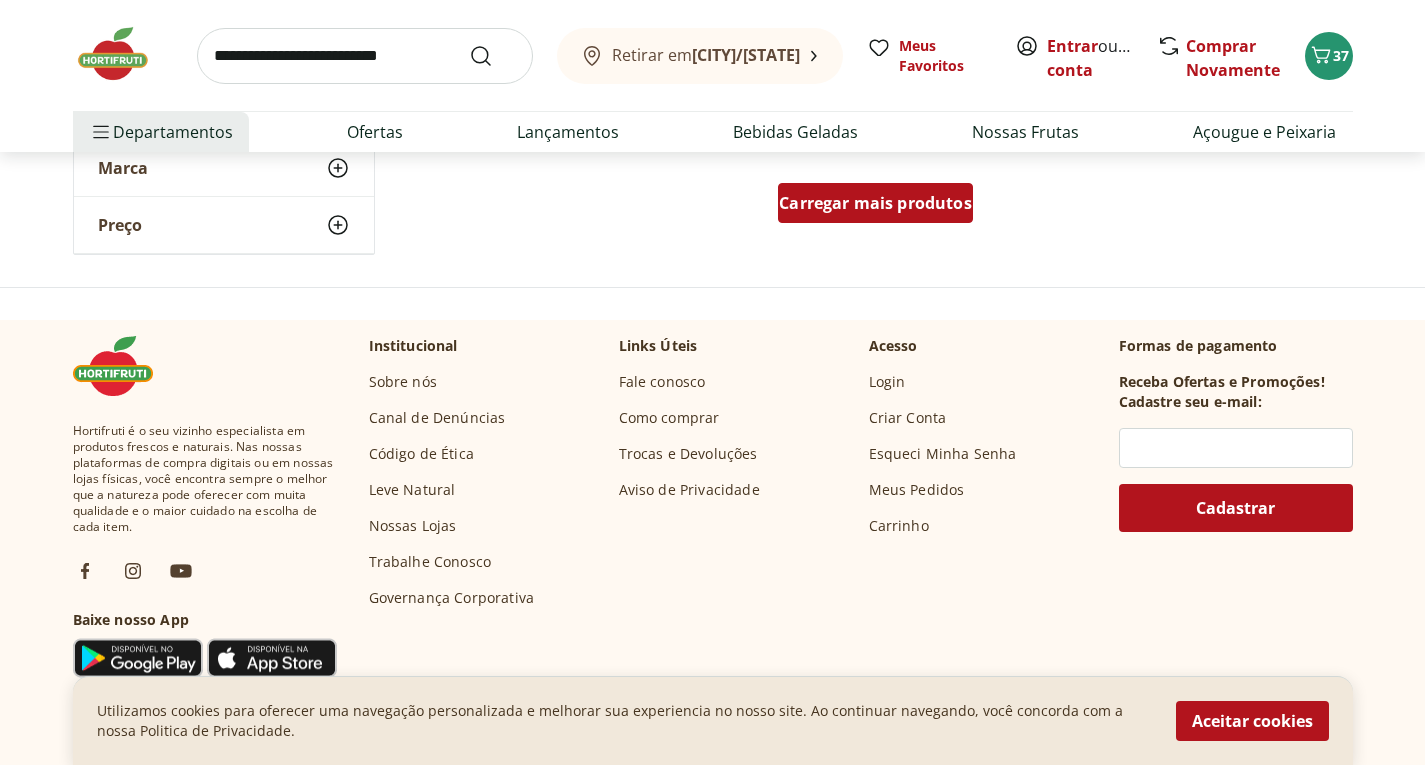 click on "Carregar mais produtos" at bounding box center [875, 203] 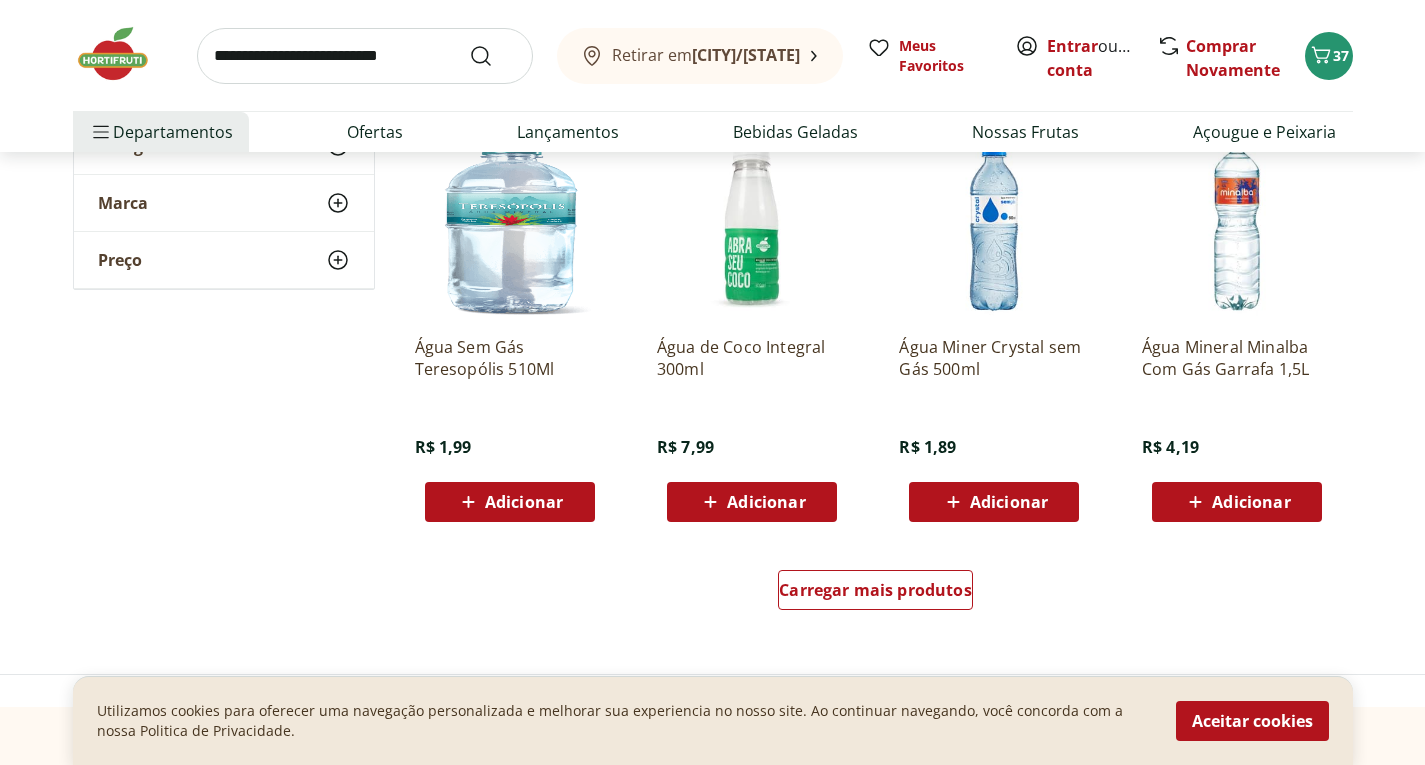 scroll, scrollTop: 2480, scrollLeft: 0, axis: vertical 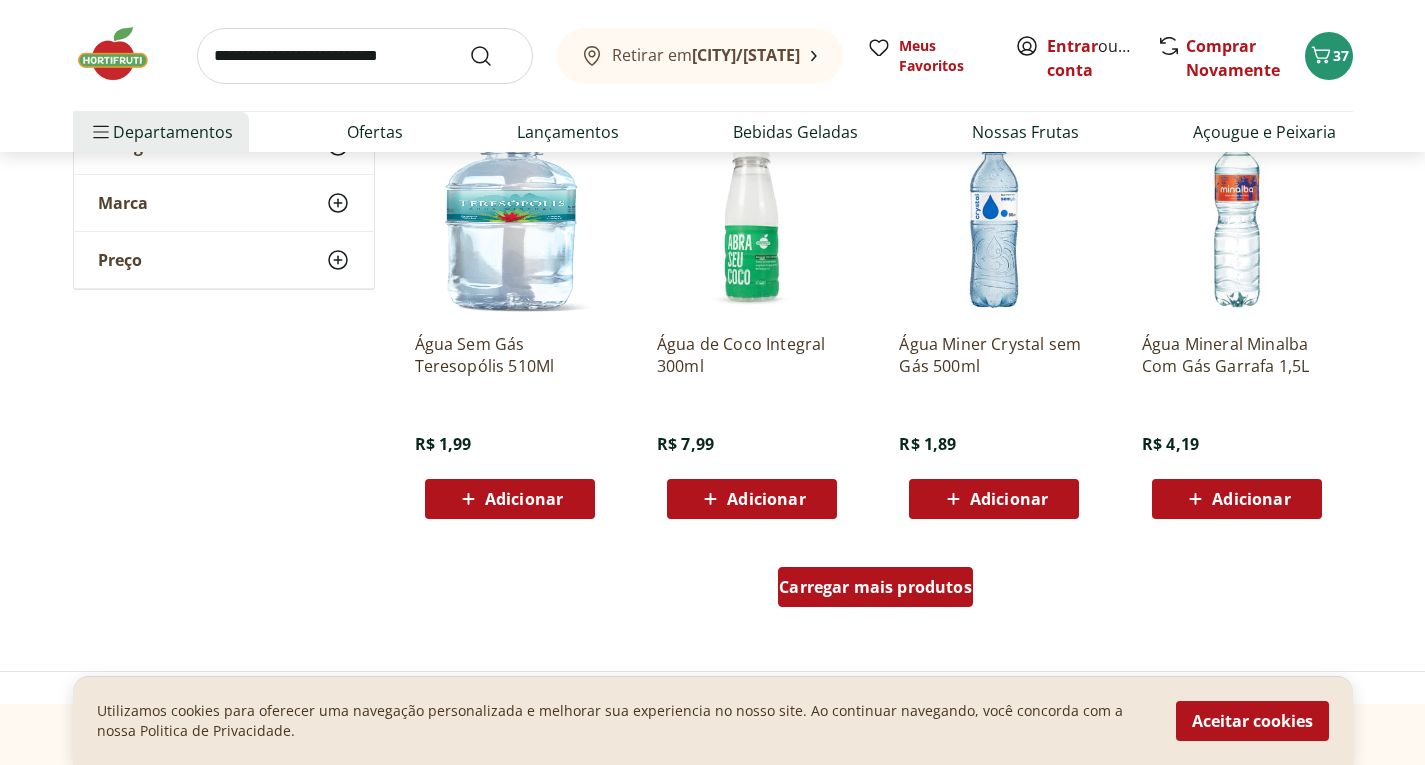 click on "Carregar mais produtos" at bounding box center [875, 587] 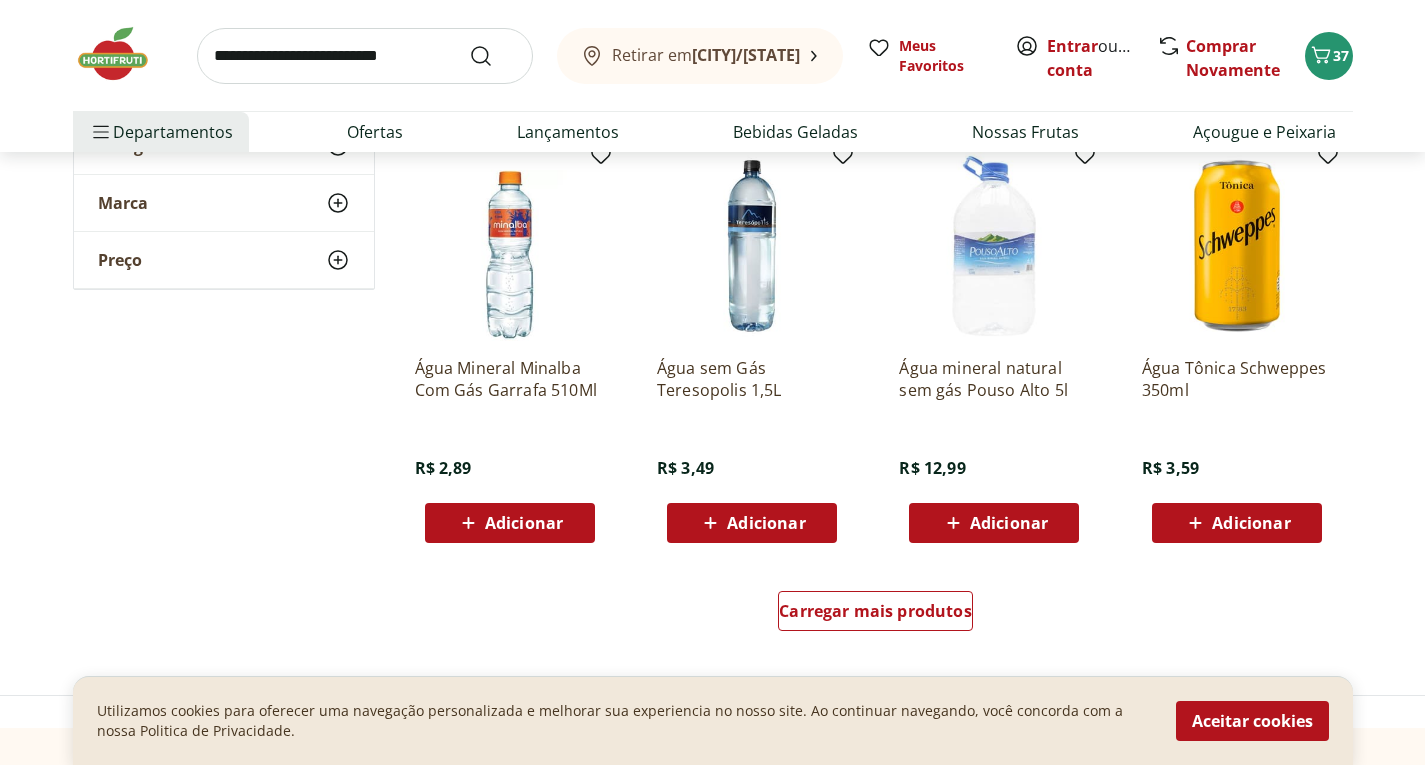 scroll, scrollTop: 3800, scrollLeft: 0, axis: vertical 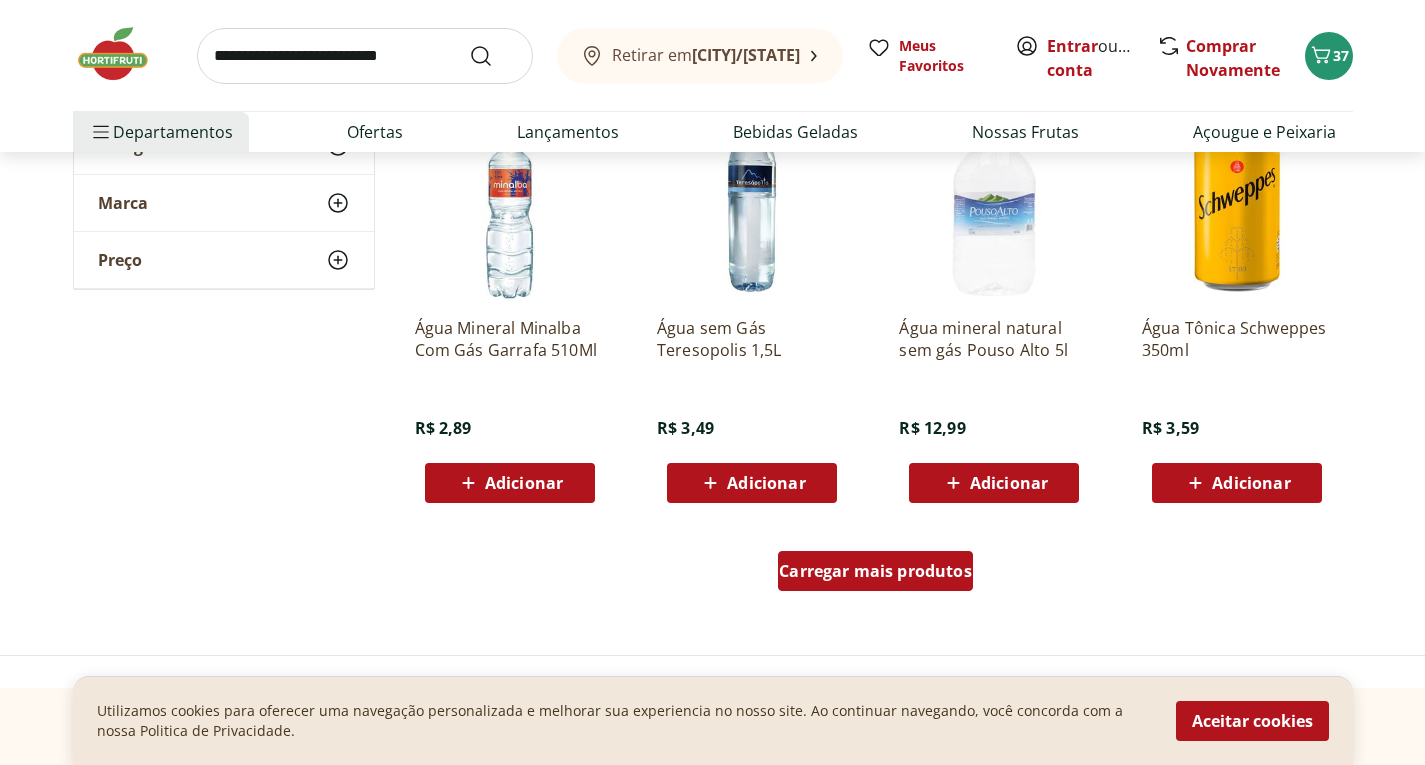 click on "Carregar mais produtos" at bounding box center [875, 571] 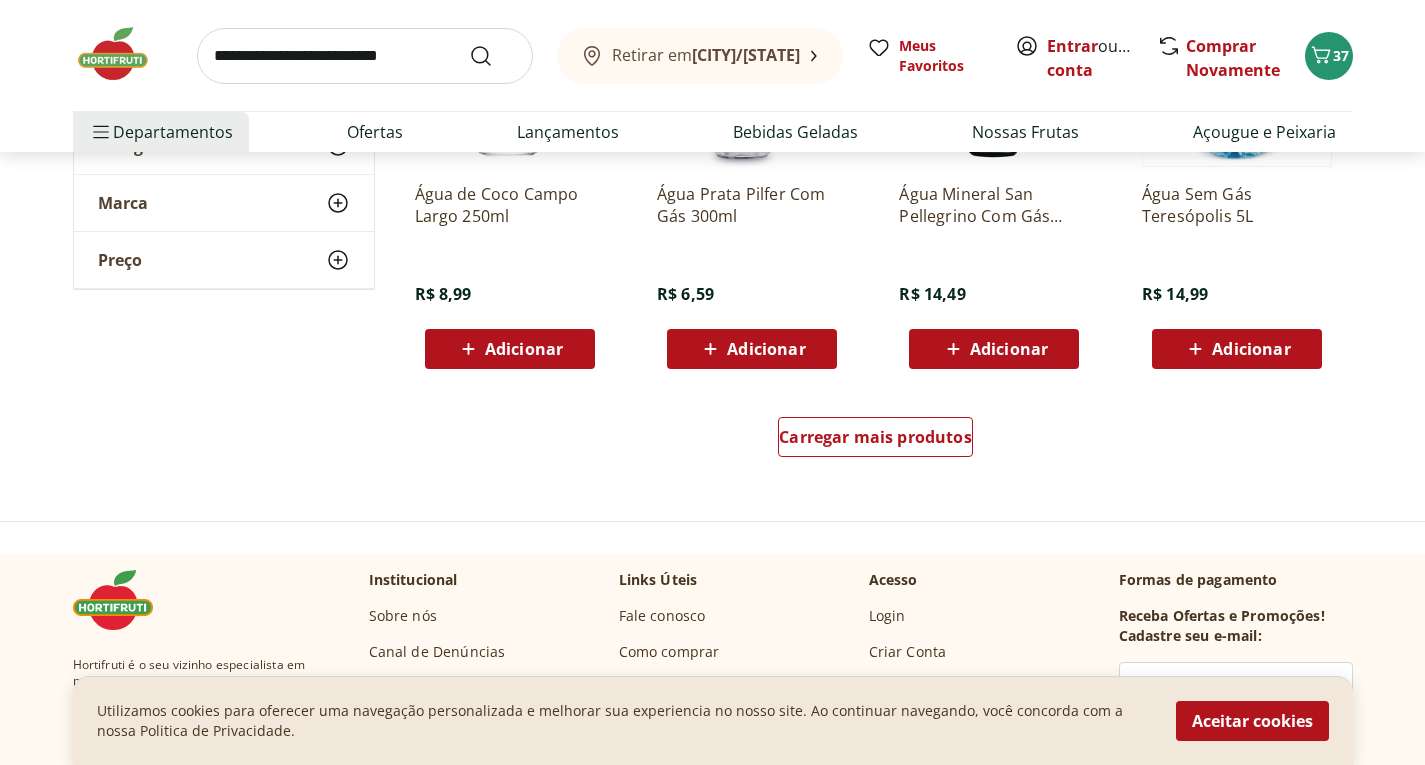 scroll, scrollTop: 5240, scrollLeft: 0, axis: vertical 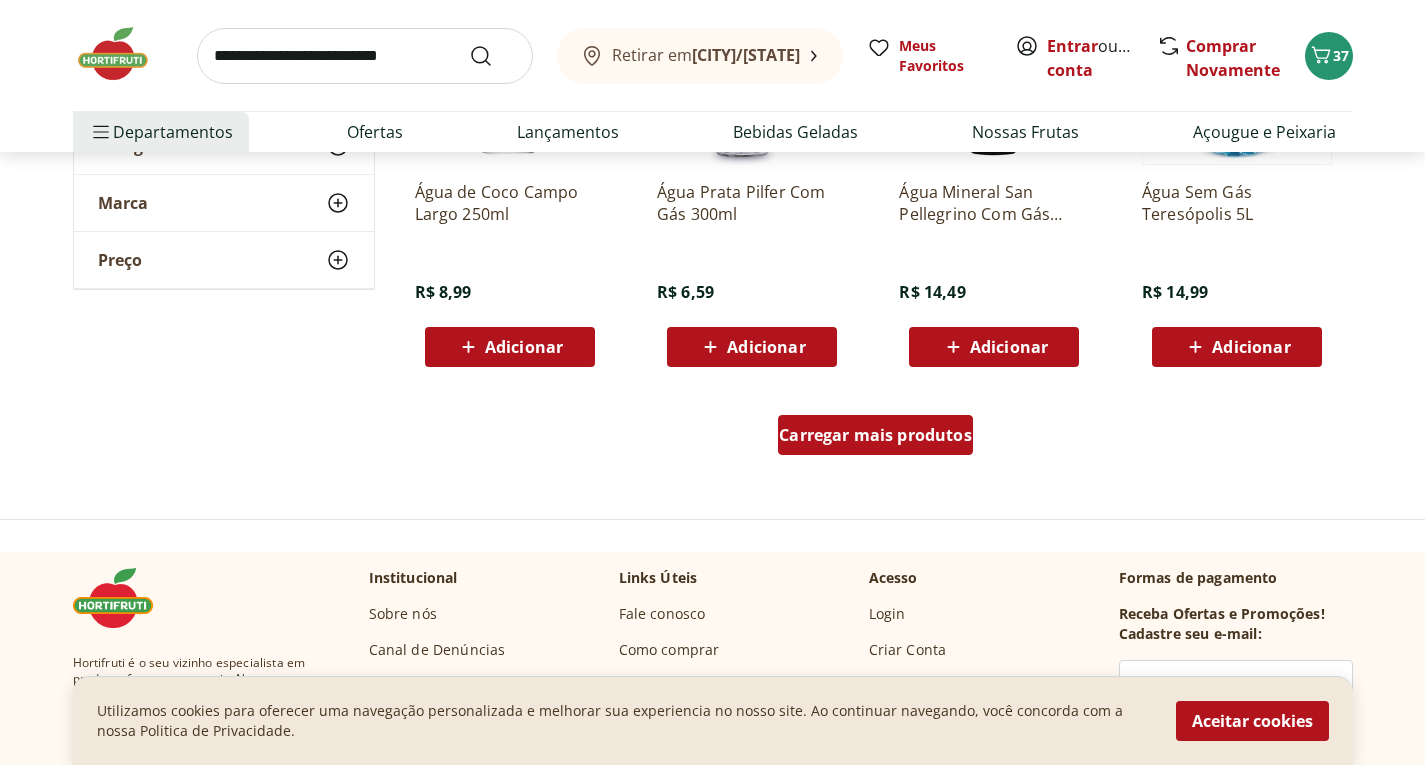 click on "Carregar mais produtos" at bounding box center (875, 435) 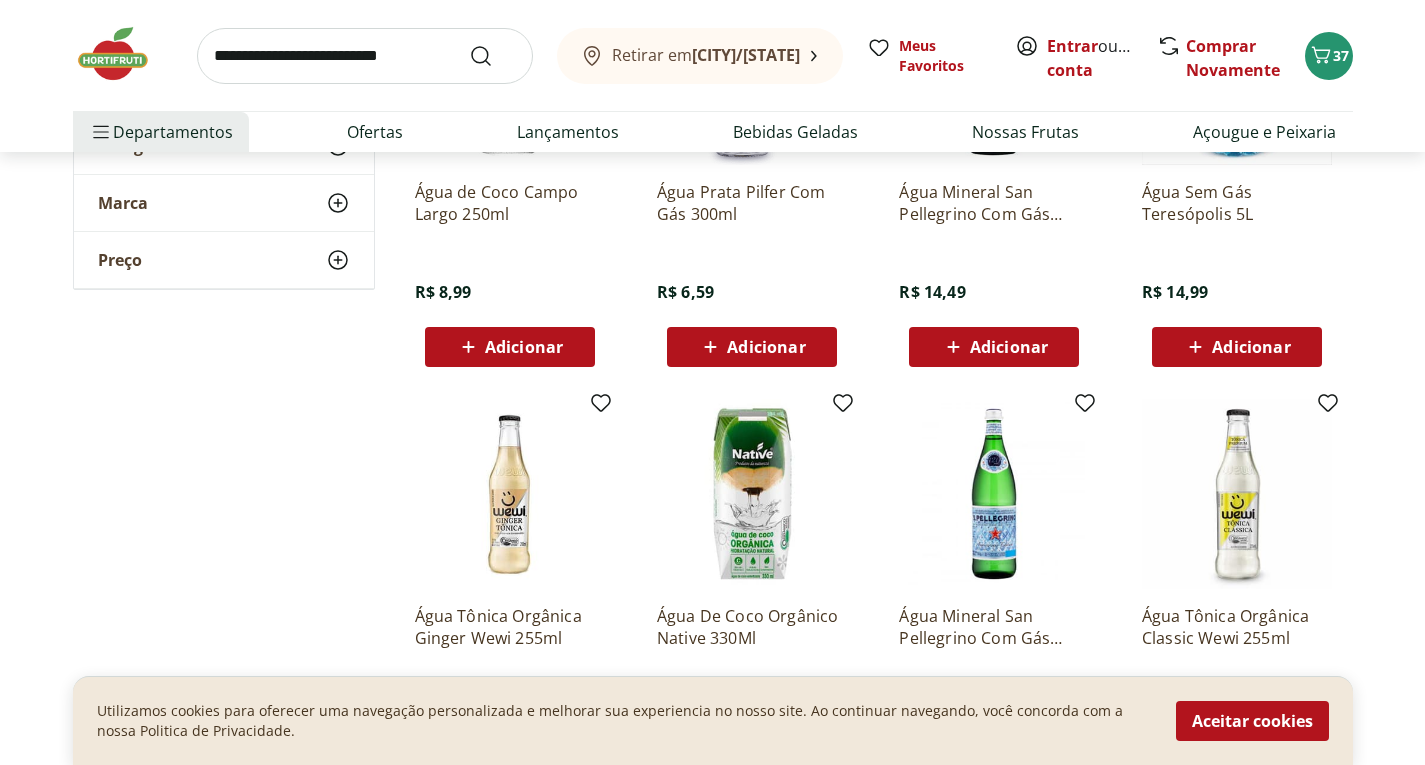 click on "**********" at bounding box center [713, -1595] 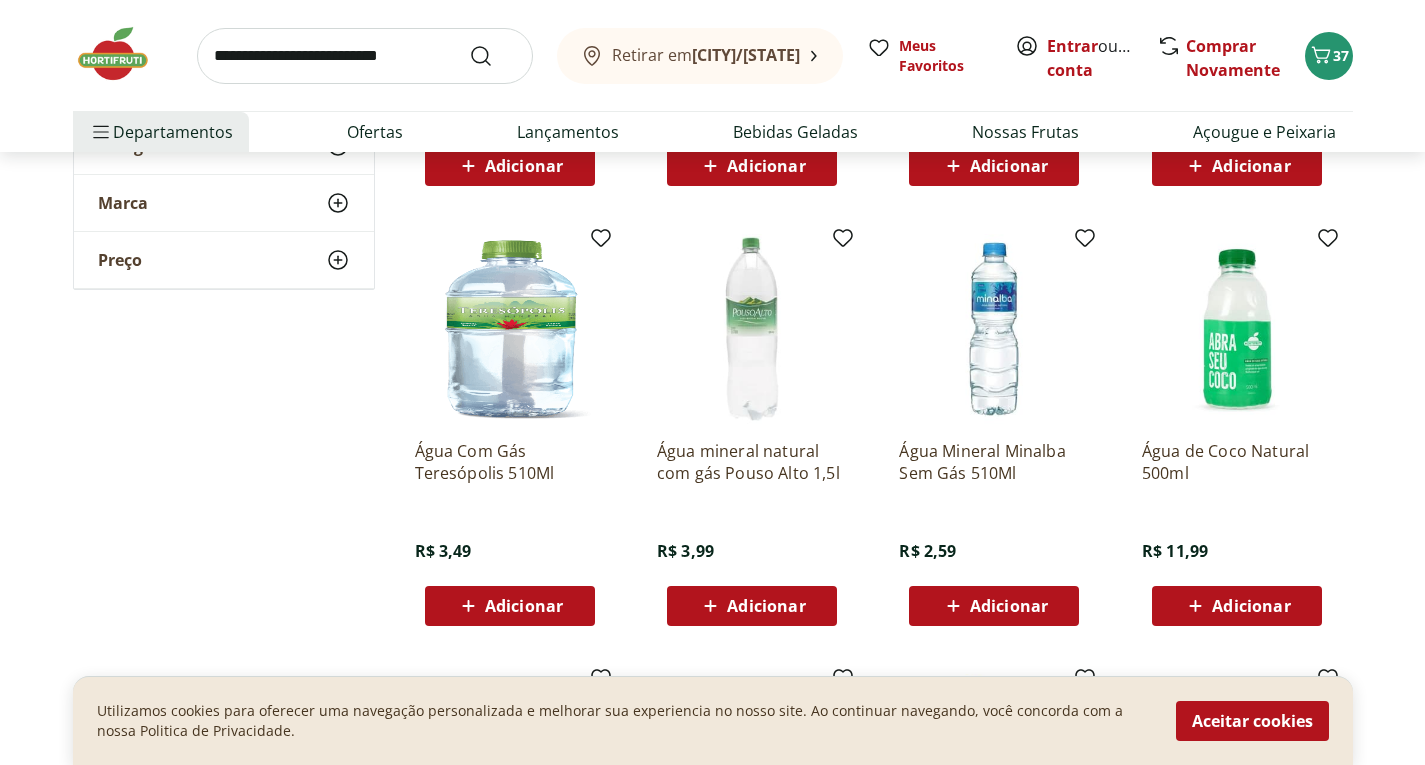 scroll, scrollTop: 3240, scrollLeft: 0, axis: vertical 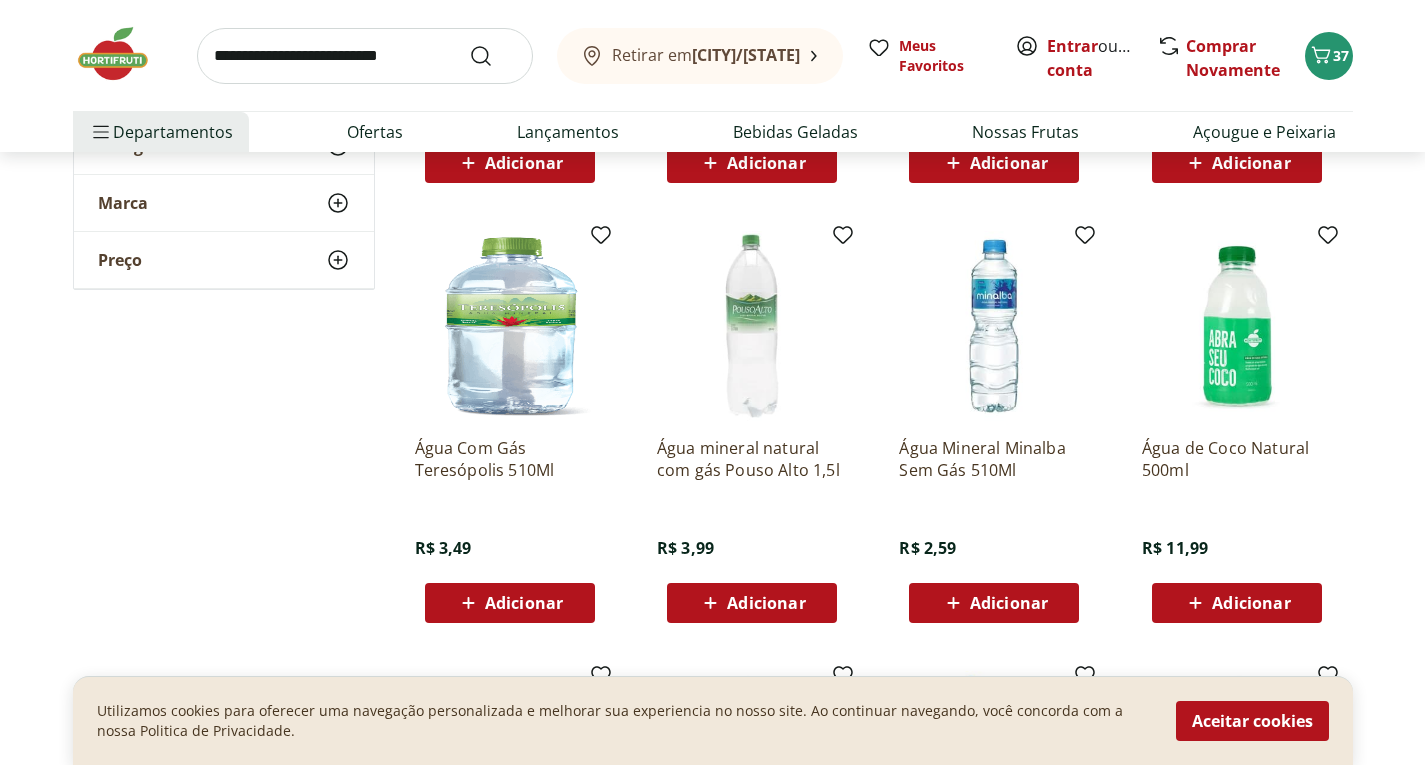 click on "Adicionar" at bounding box center [1009, 603] 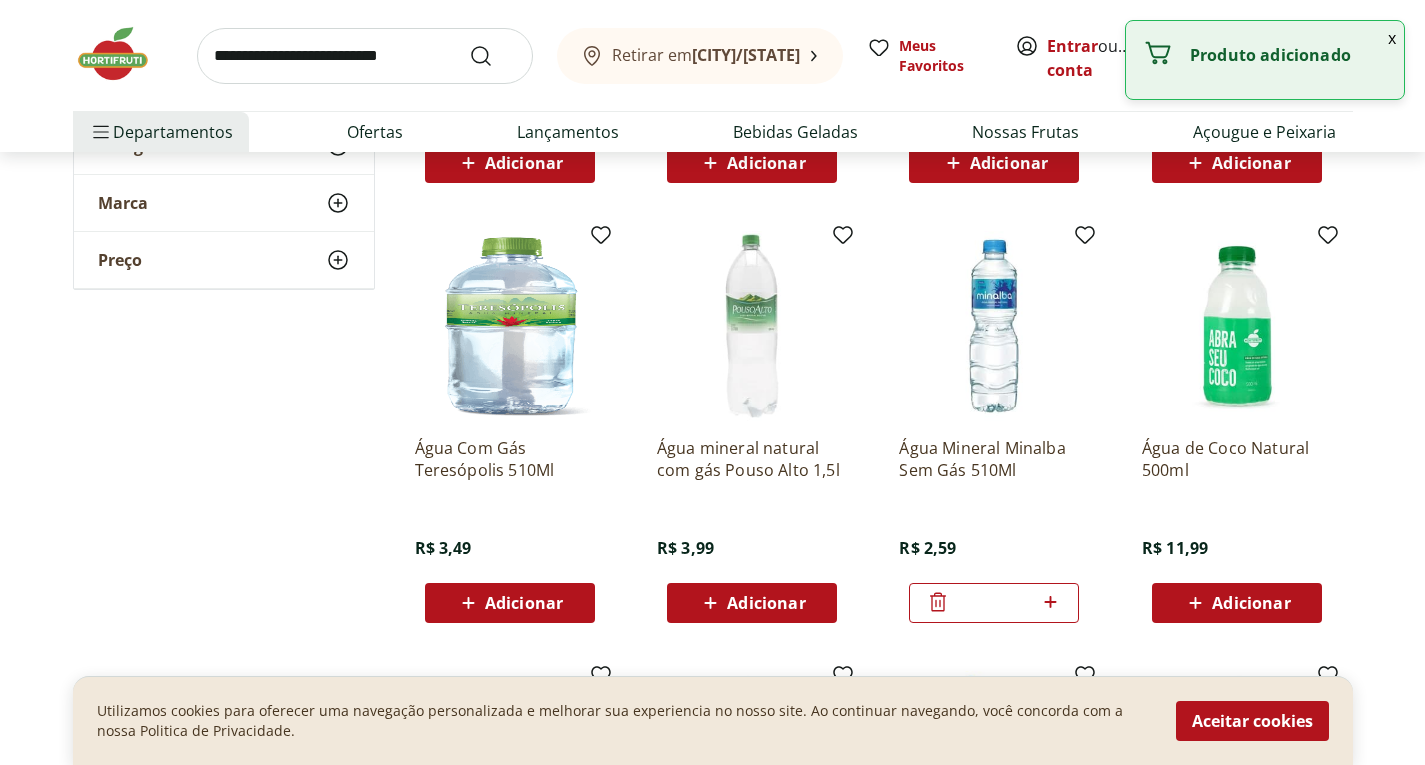 click 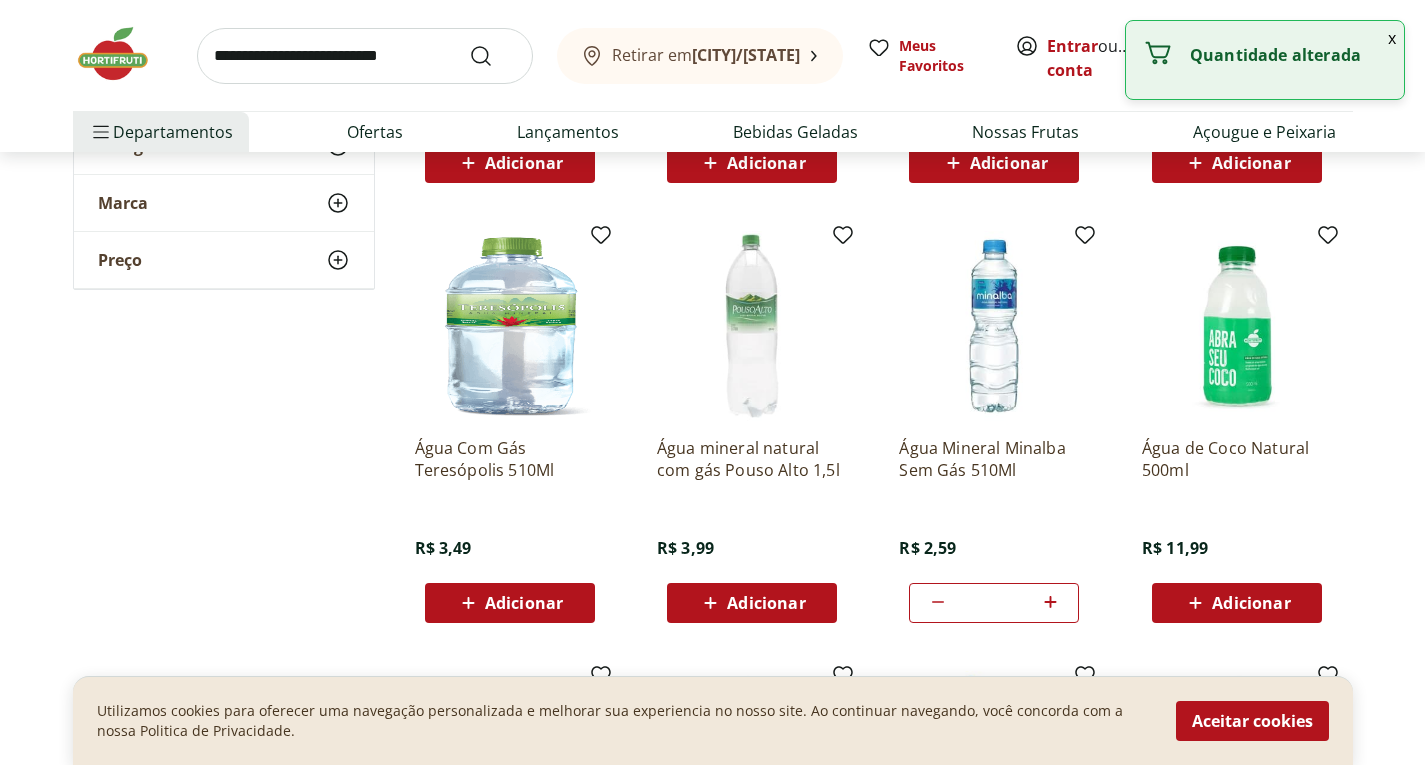 click 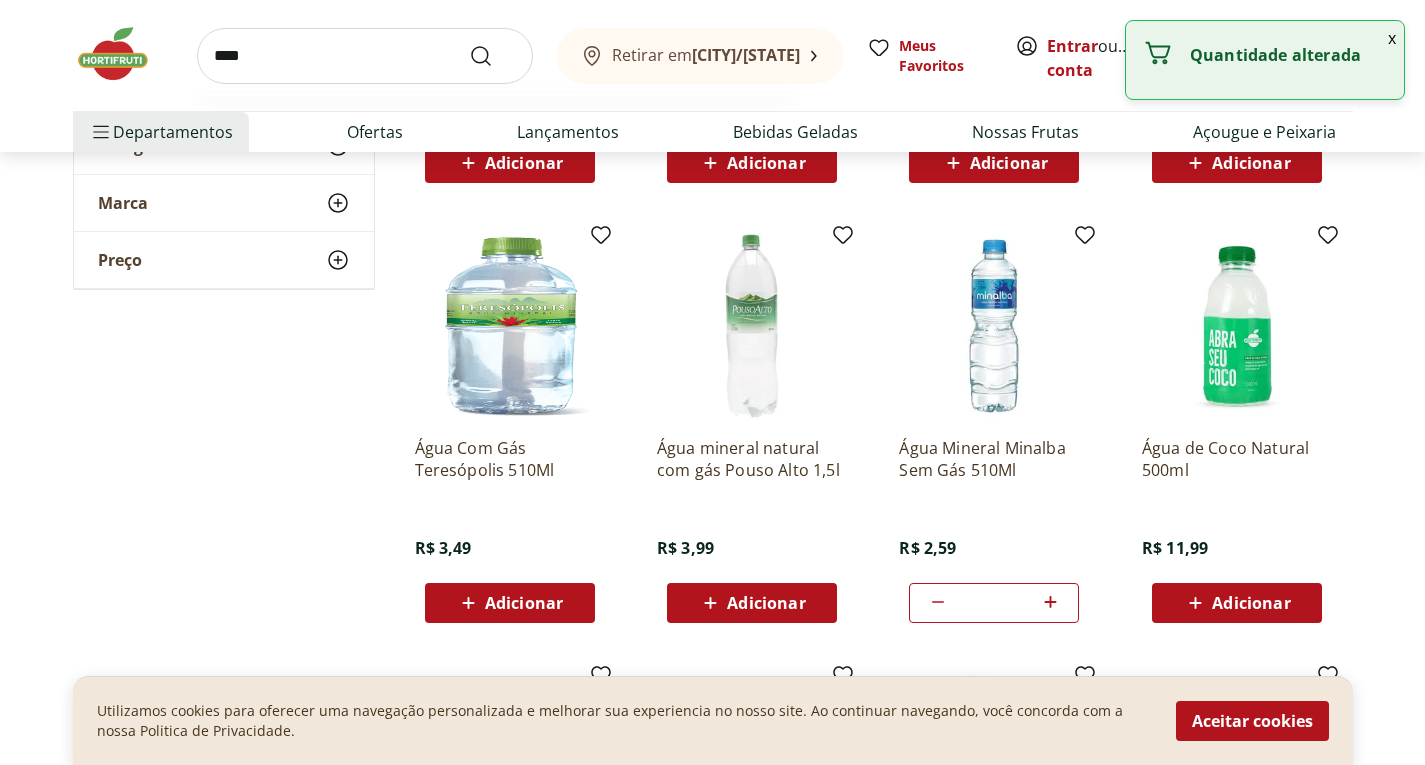 type on "****" 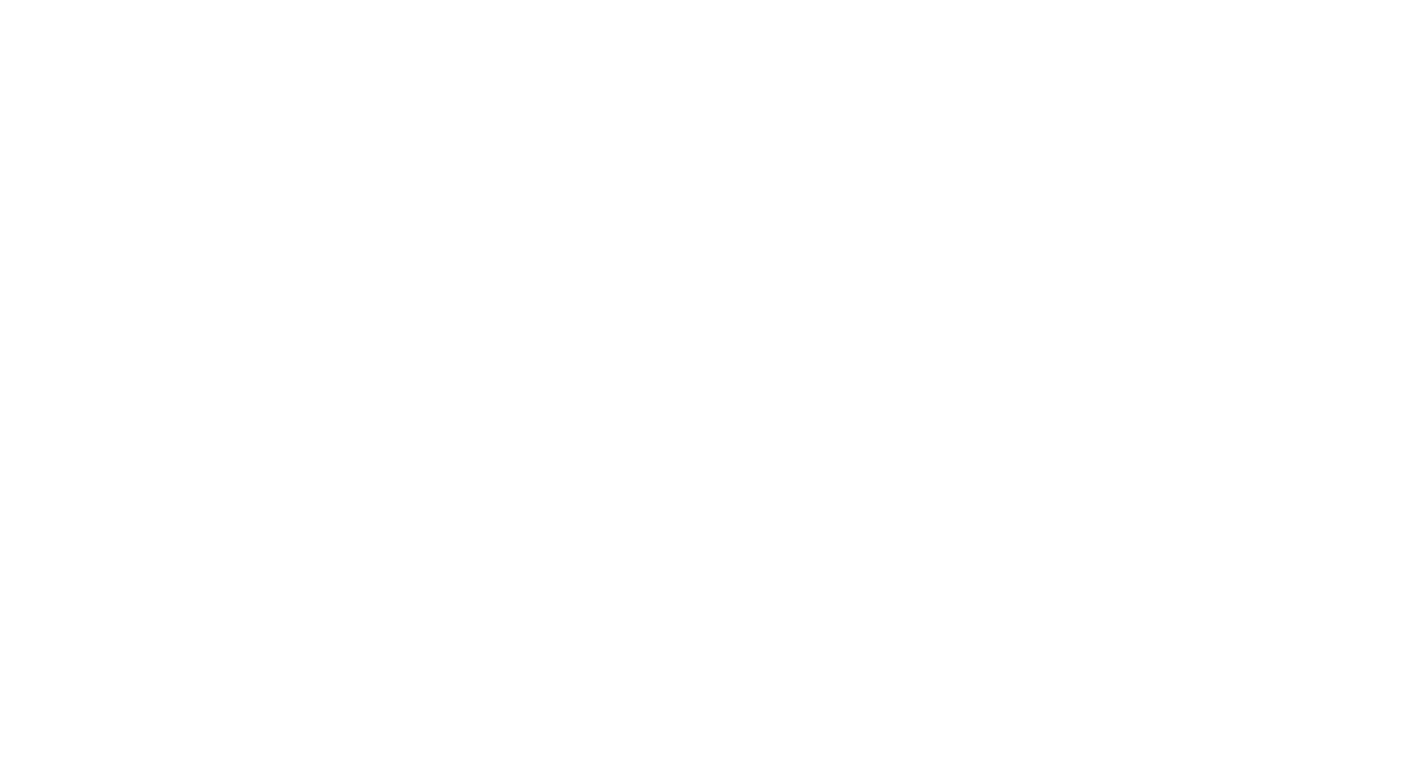 scroll, scrollTop: 0, scrollLeft: 0, axis: both 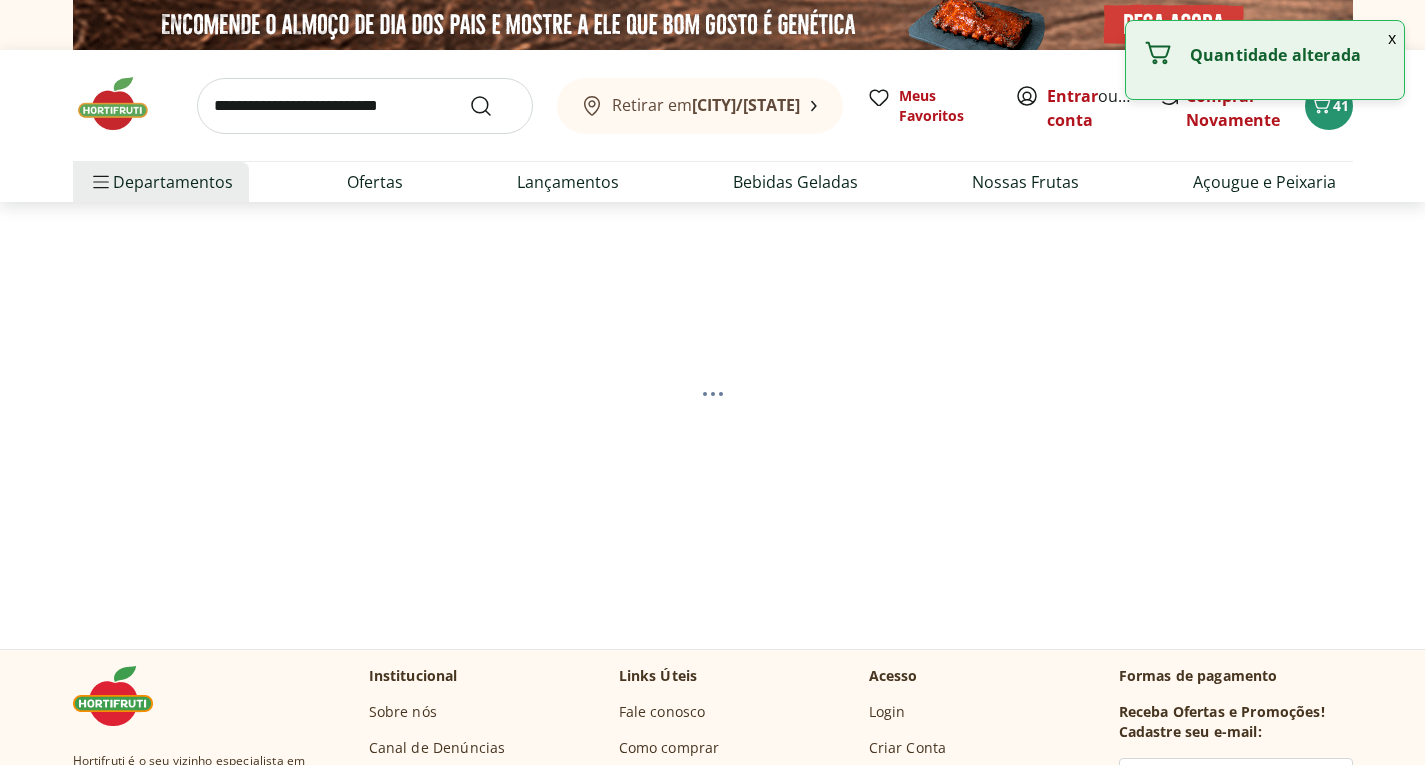 select on "**********" 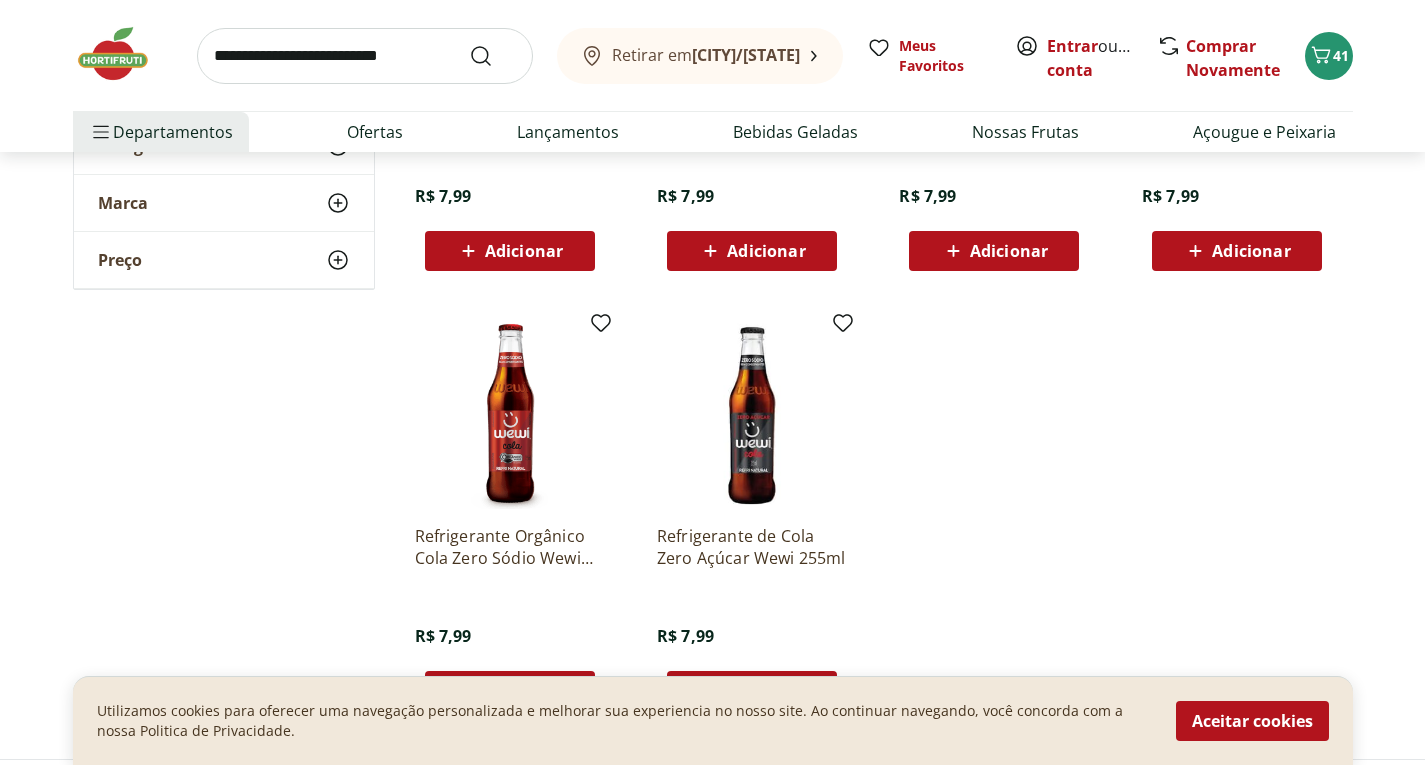 scroll, scrollTop: 1200, scrollLeft: 0, axis: vertical 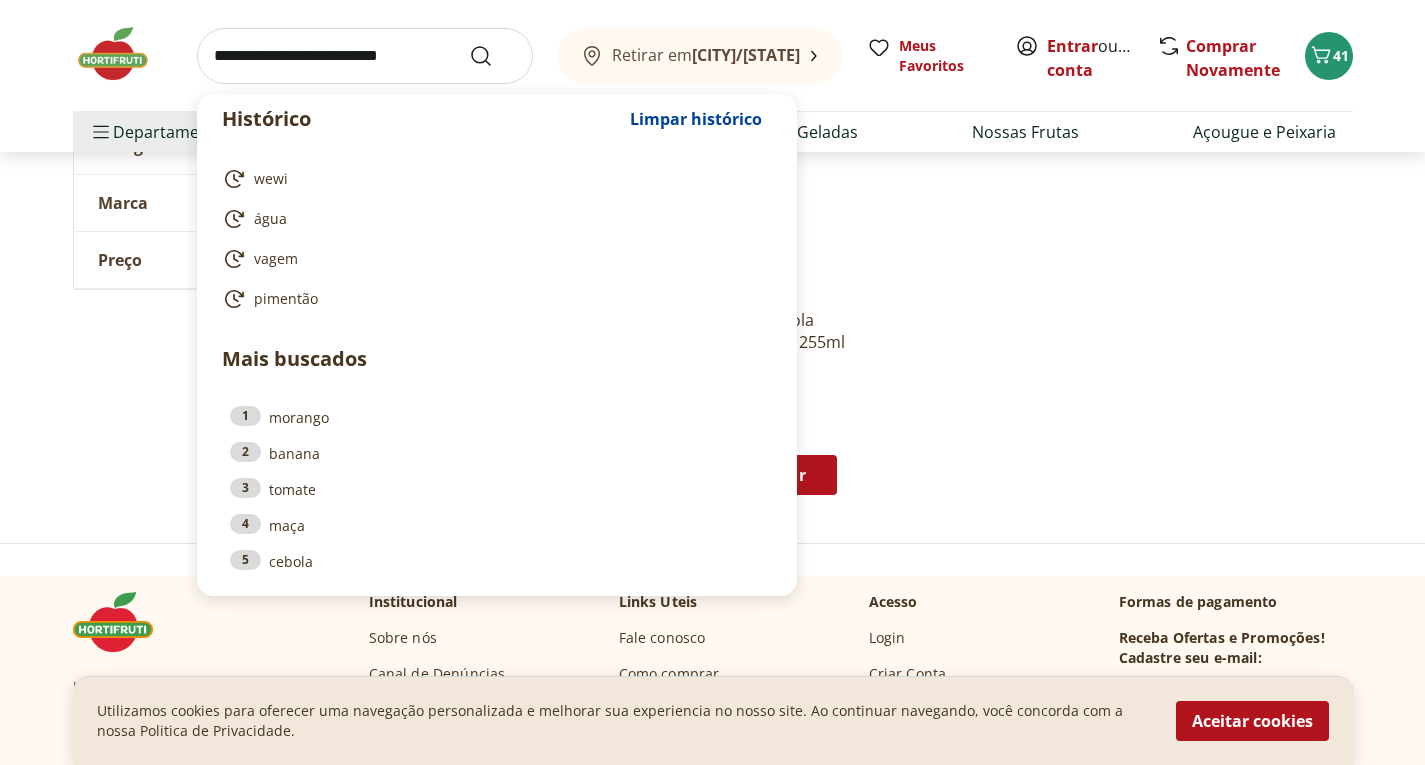 click at bounding box center (365, 56) 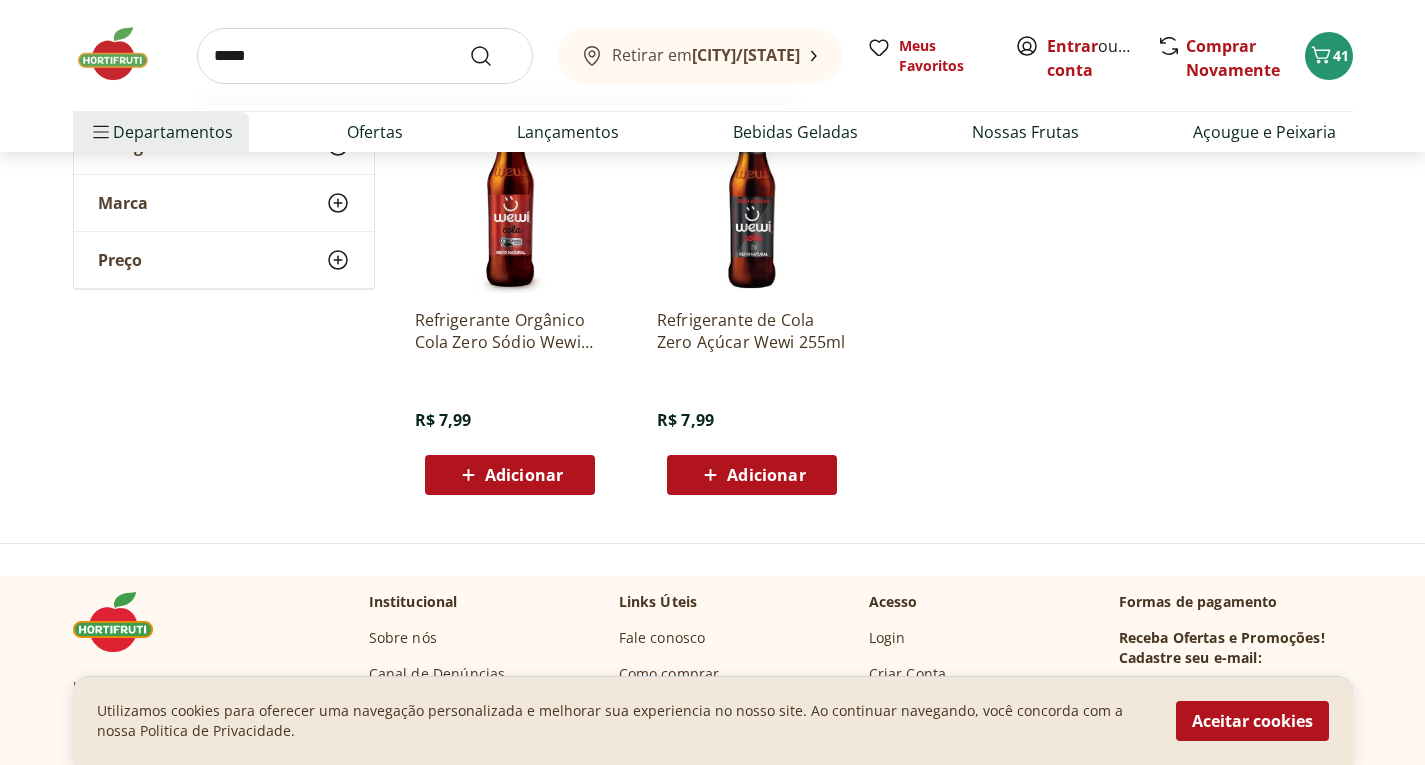 type on "*****" 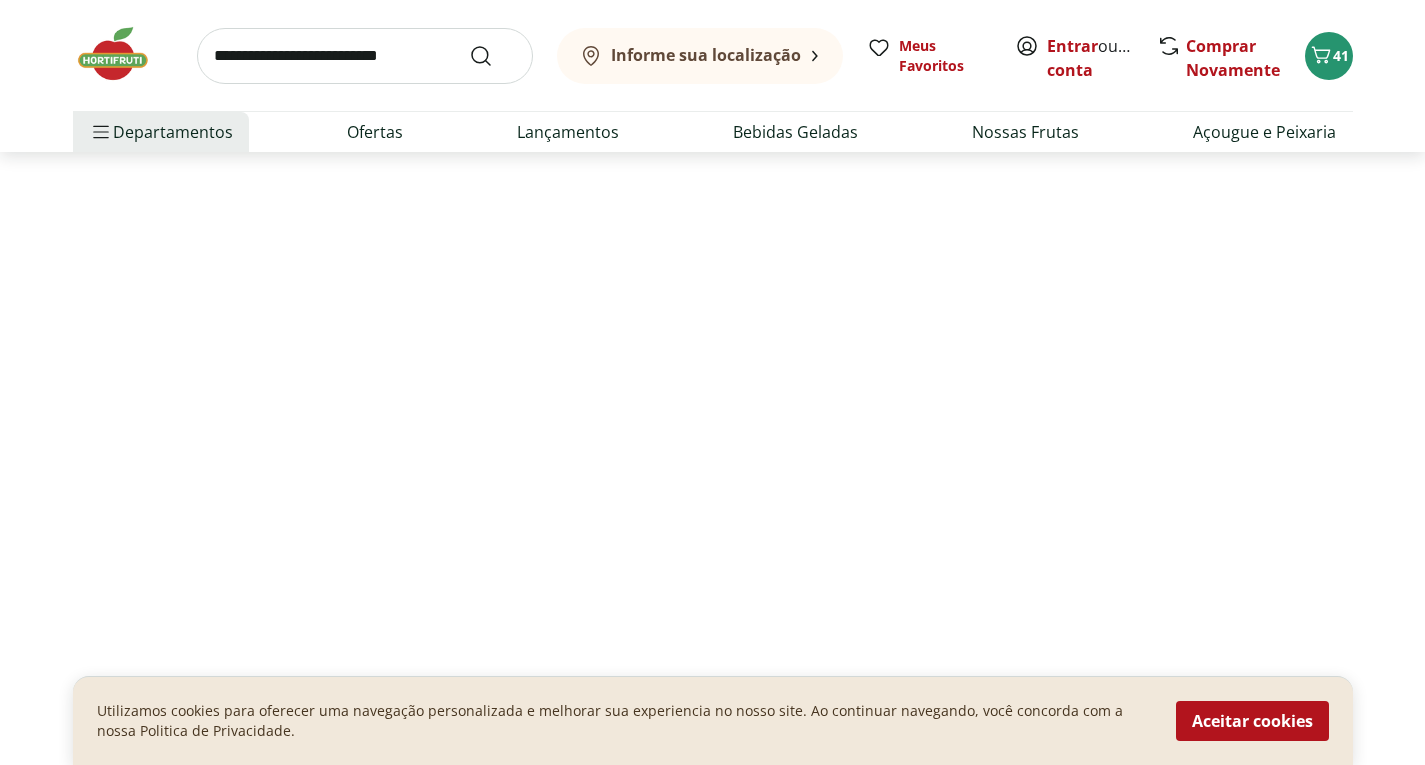 scroll, scrollTop: 0, scrollLeft: 0, axis: both 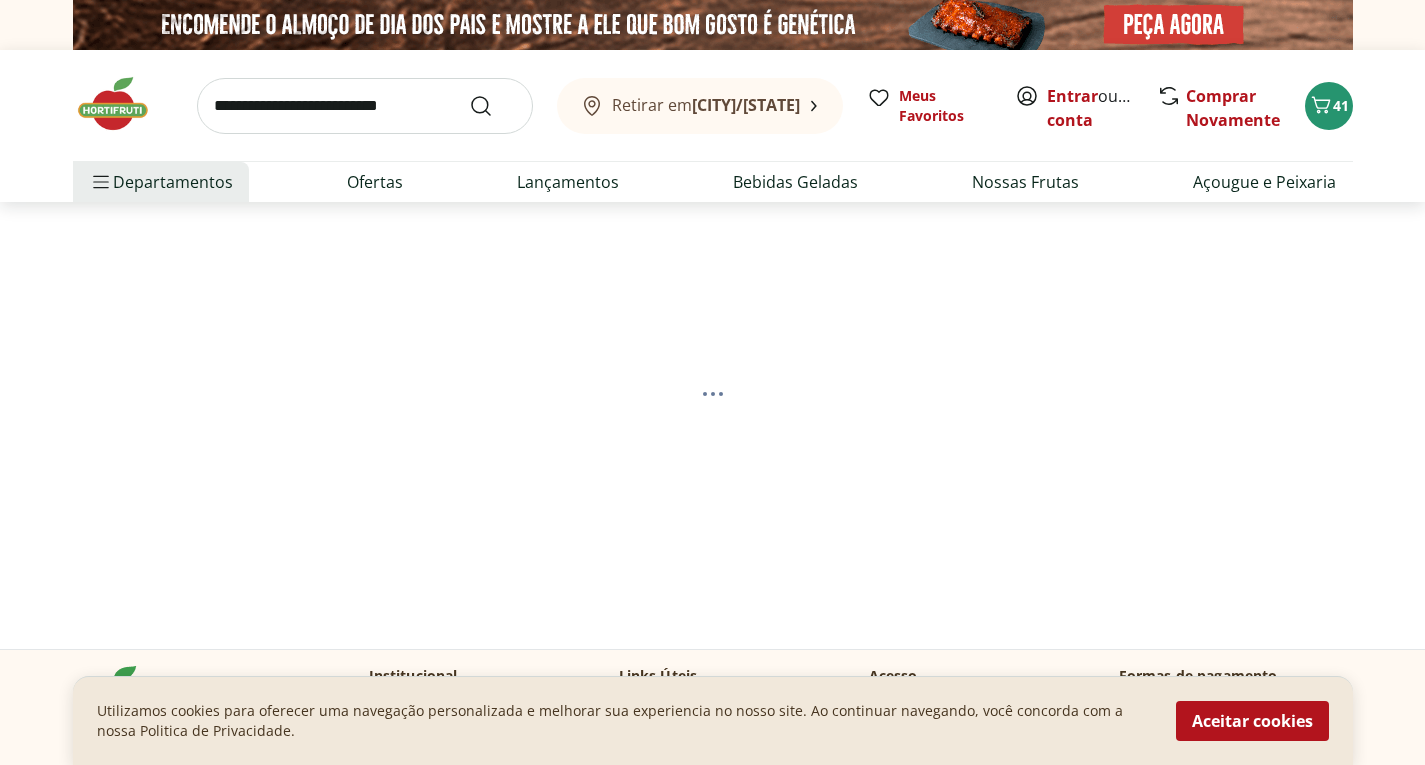 select on "**********" 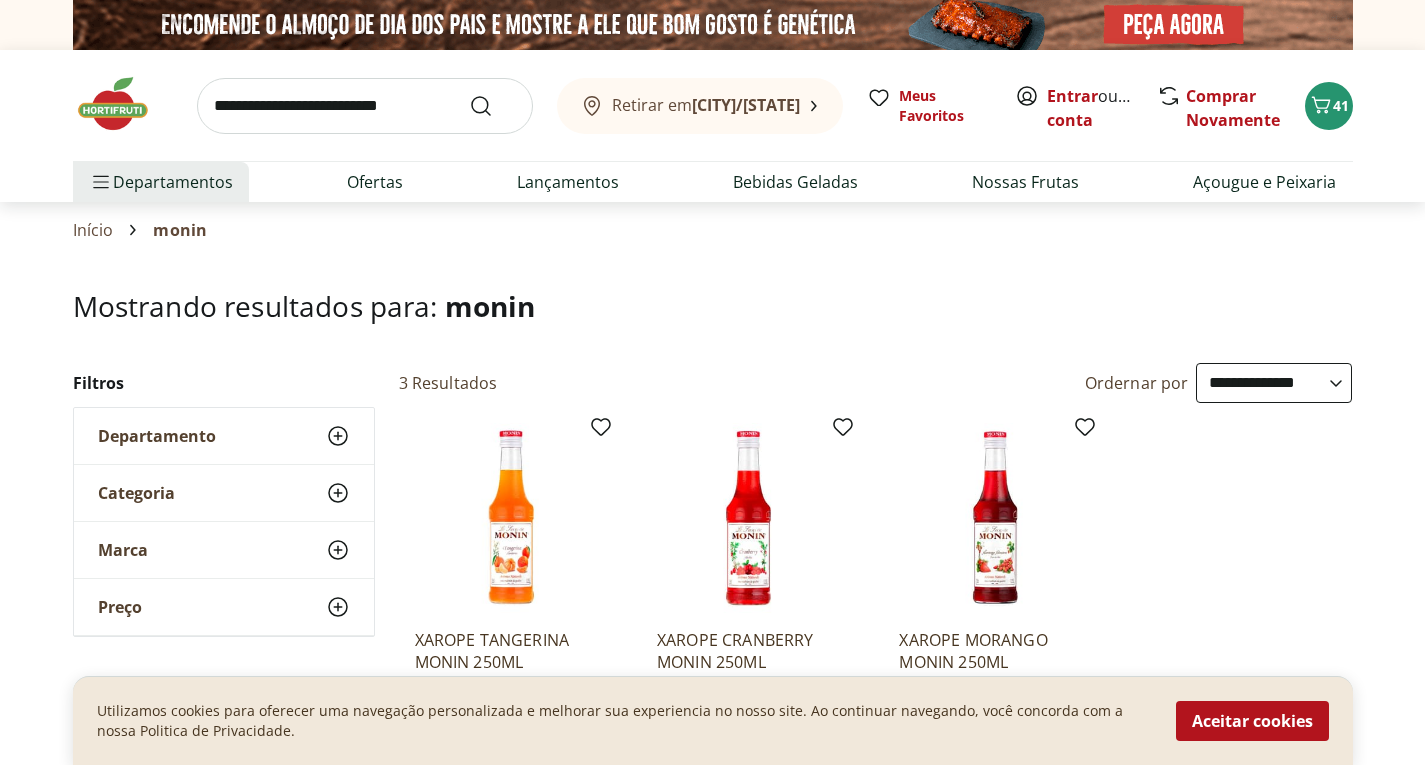 click on "Hortifruti Retirar em  Cabo Frio/RJ Entrar  ou  Criar conta 41 Retirar em  Cabo Frio/RJ Meus Favoritos Entrar  ou  Criar conta Comprar Novamente 41  Departamentos Nossa Marca Nossa Marca Ver tudo do departamento Açougue & Peixaria Congelados e Refrigerados Frutas, Legumes e Verduras Orgânicos Mercearia Sorvetes Hortifruti Hortifruti Ver tudo do departamento Cogumelos Frutas Legumes Ovos Temperos Frescos Verduras Orgânicos Orgânicos Ver tudo do departamento Bebidas Orgânicas Frutas Orgânicas Legumes Orgânicos Ovos Orgânicos Perecíveis Orgânicos Verduras Orgânicas Temperos Frescos Açougue e Peixaria Açougue e Peixaria Ver tudo do departamento Aves Bovinos Exóticos Frutos do Mar Linguiça e Salsicha Peixes Salgados e Defumados Suínos Prontinhos Prontinhos Ver tudo do departamento Frutas Cortadinhas Pré Preparados Prontos para Consumo Saladas Sucos e Água de Coco Padaria Padaria Ver tudo do departamento Bolos e Mini Bolos Doces Pão Padaria Própria Salgados Torradas Bebidas Bebidas Água Cerveja" at bounding box center [712, 2112] 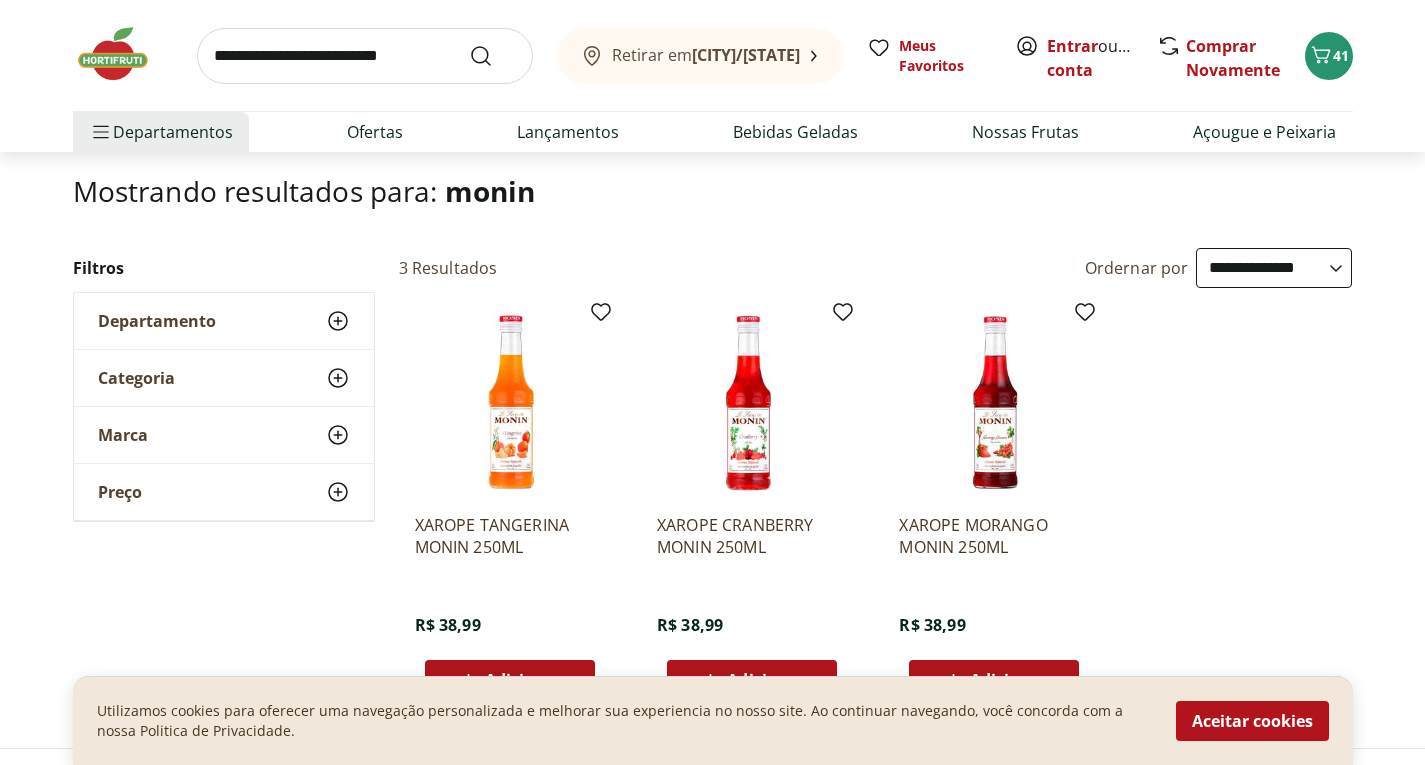 scroll, scrollTop: 120, scrollLeft: 0, axis: vertical 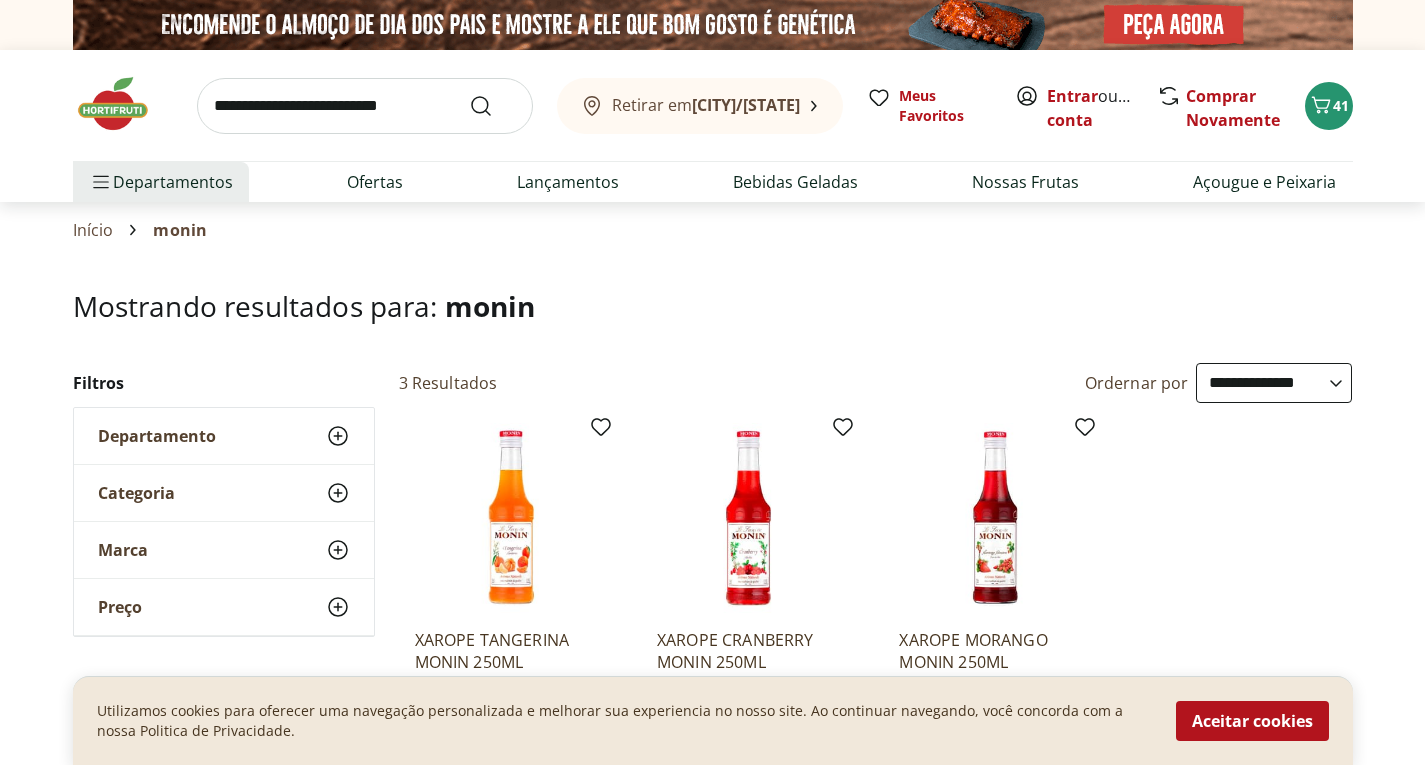 select on "**********" 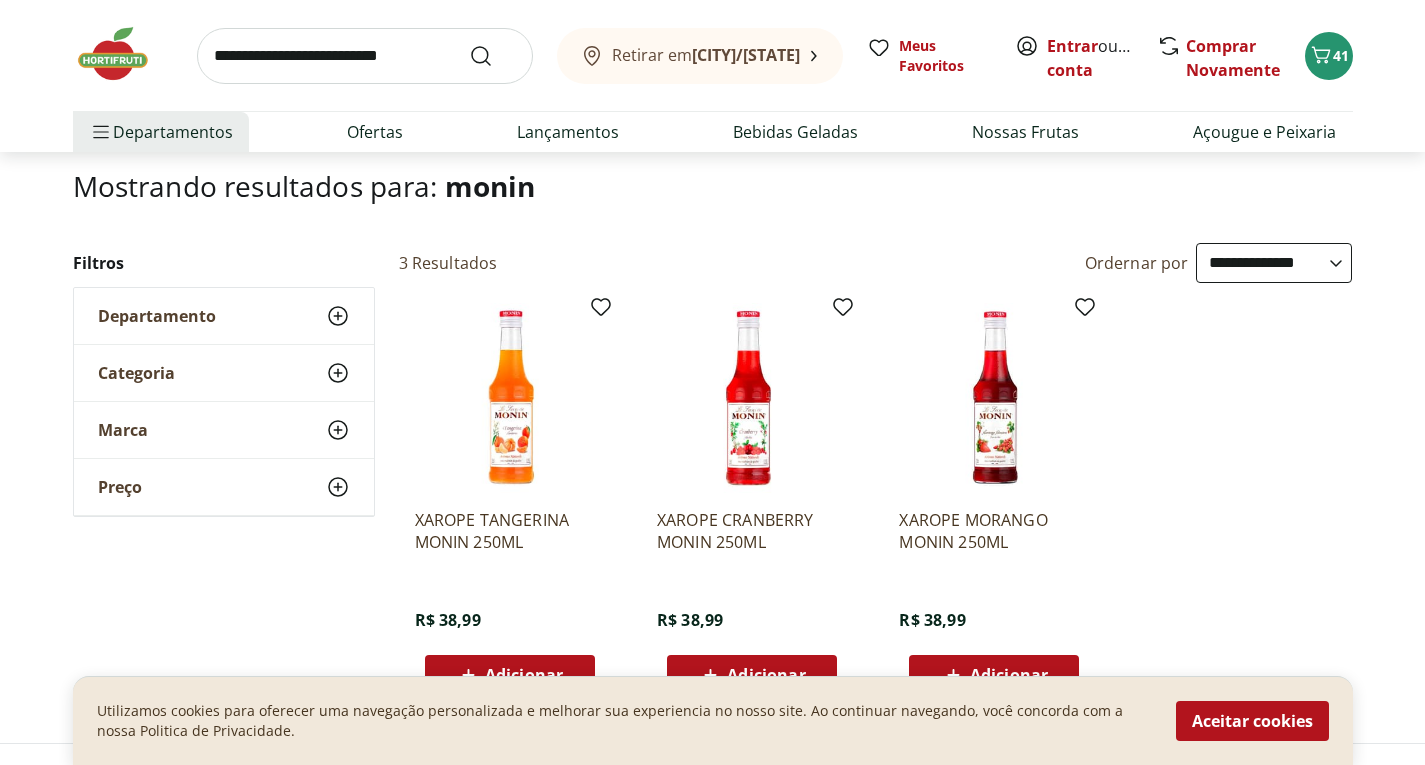 scroll, scrollTop: 0, scrollLeft: 0, axis: both 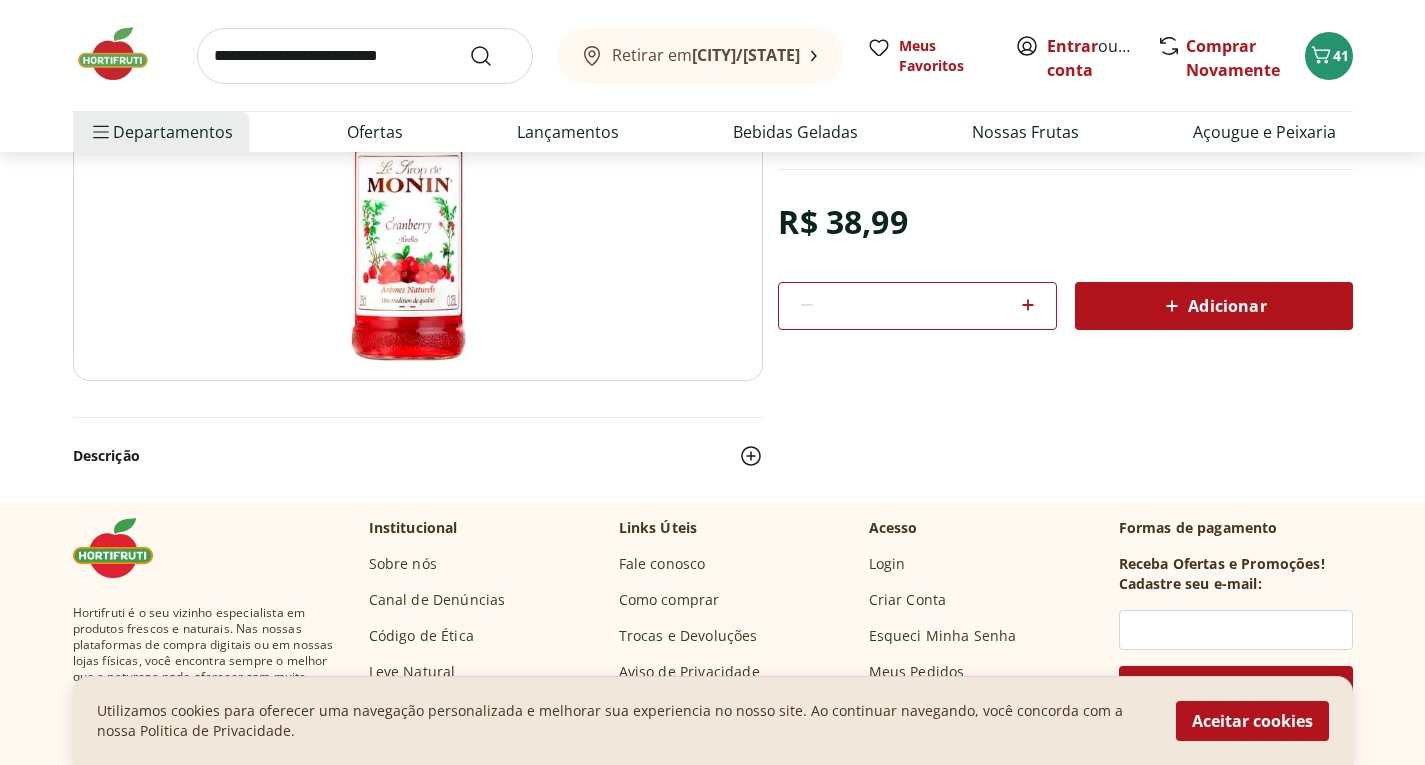 click on "Descrição" at bounding box center (418, 456) 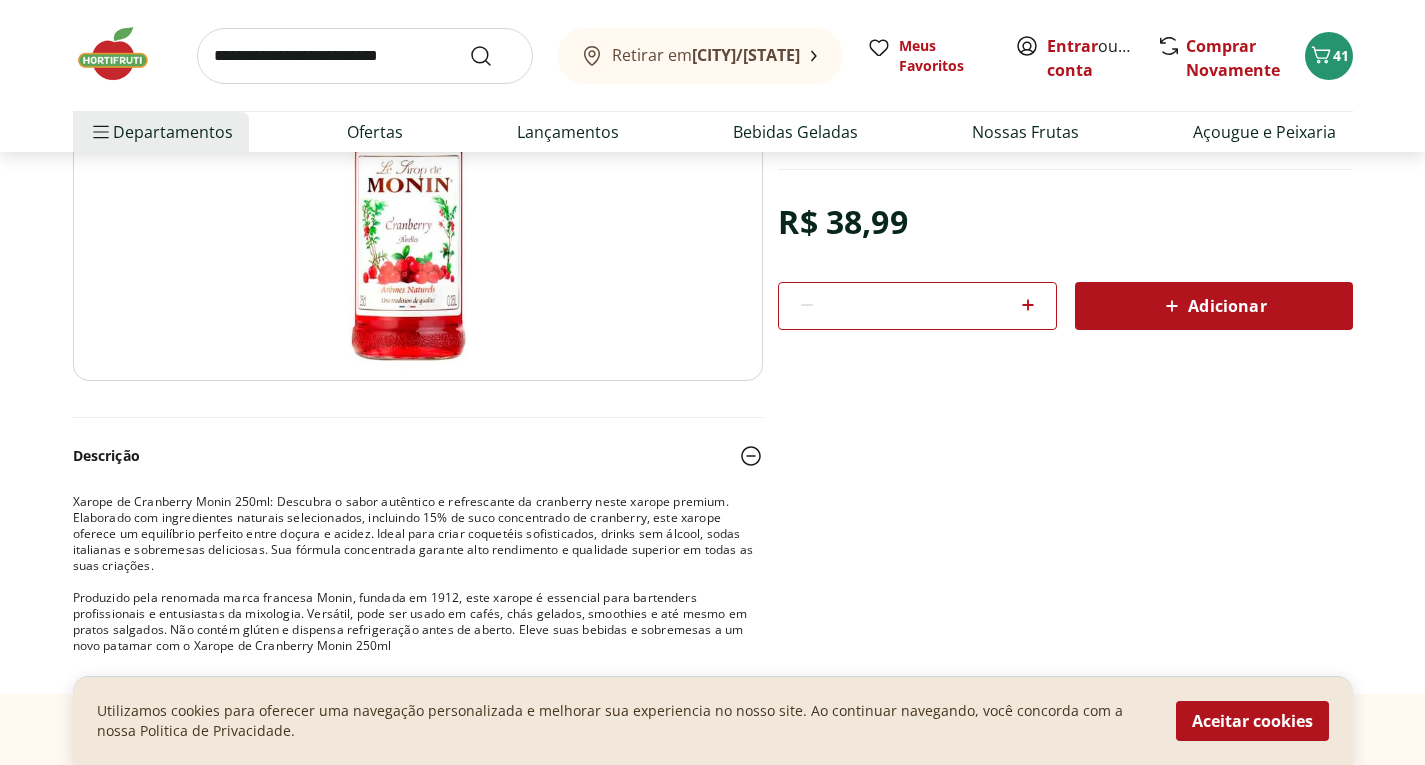 type 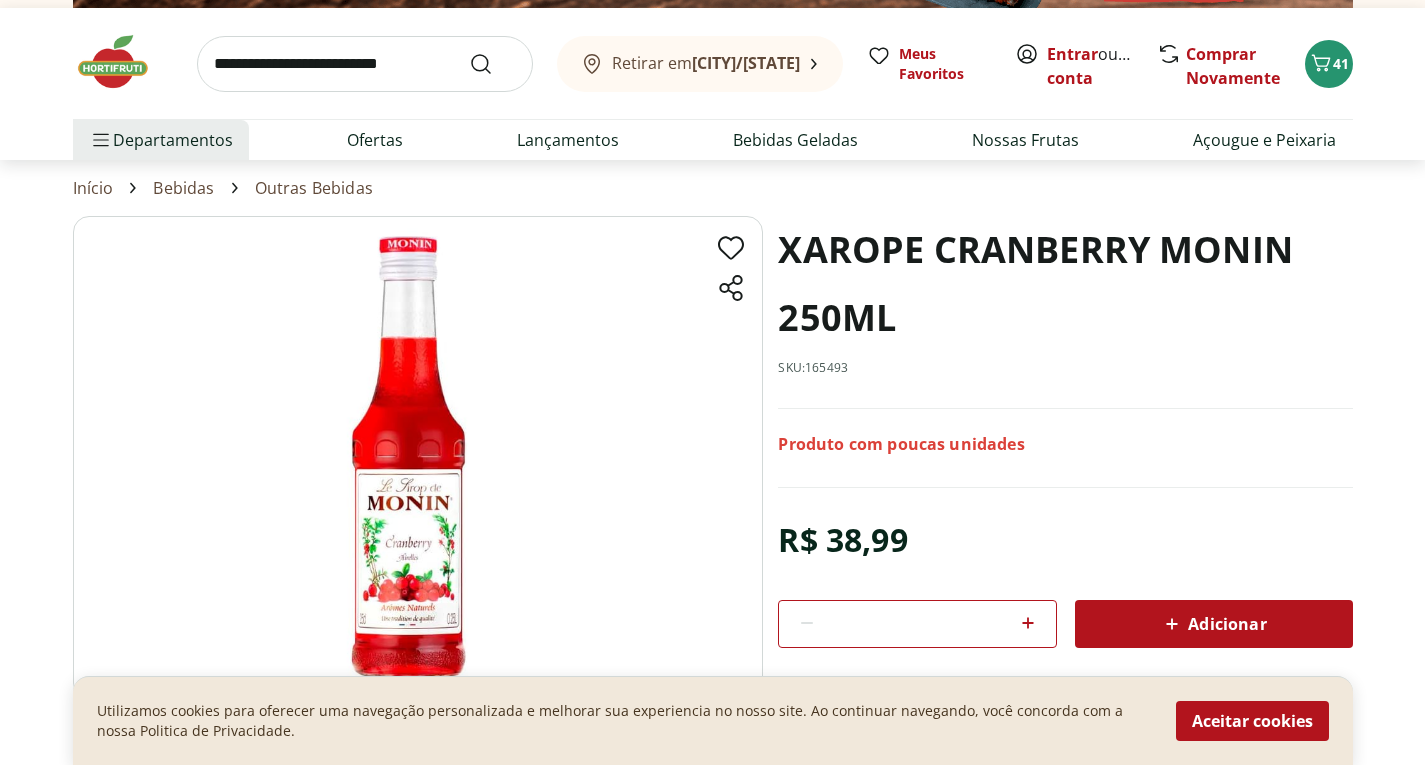 scroll, scrollTop: 40, scrollLeft: 0, axis: vertical 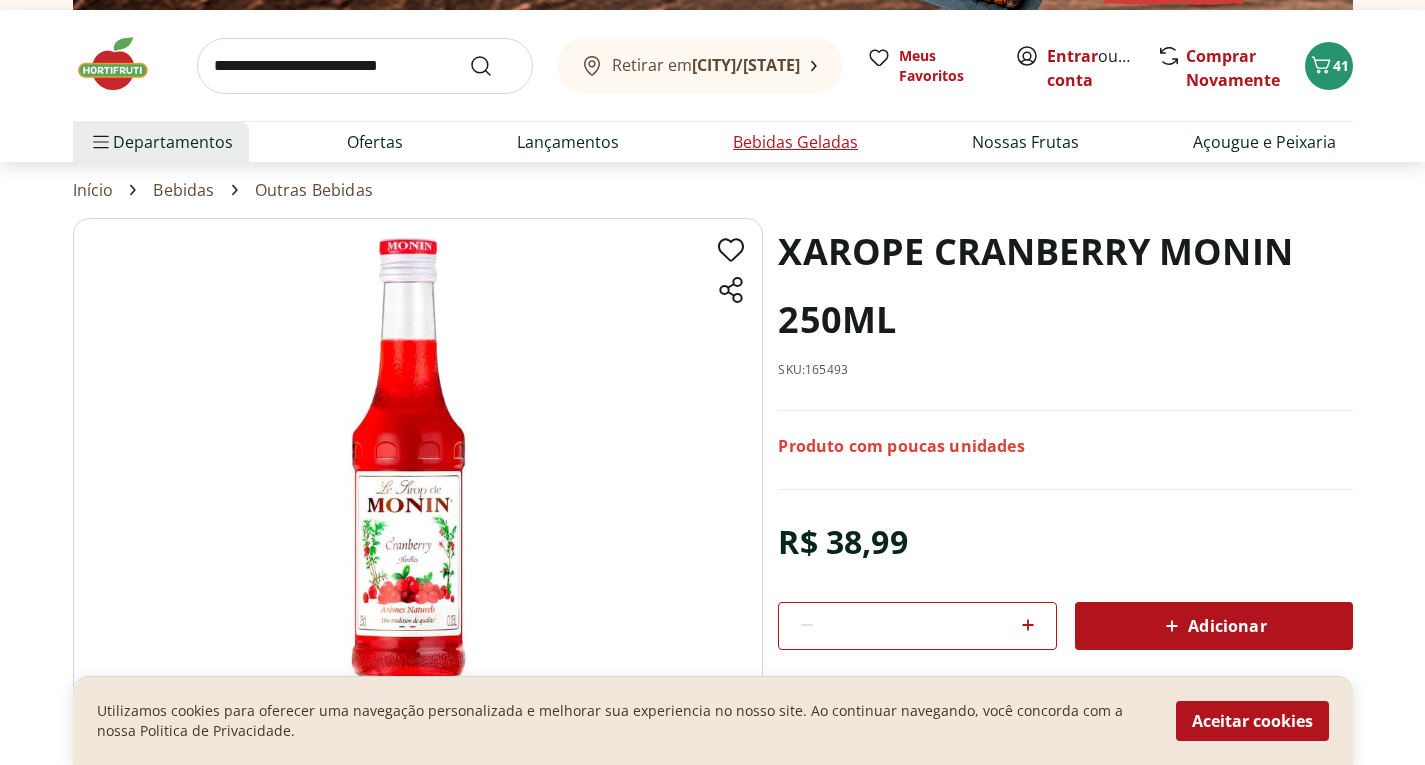 click on "Bebidas Geladas" at bounding box center [795, 142] 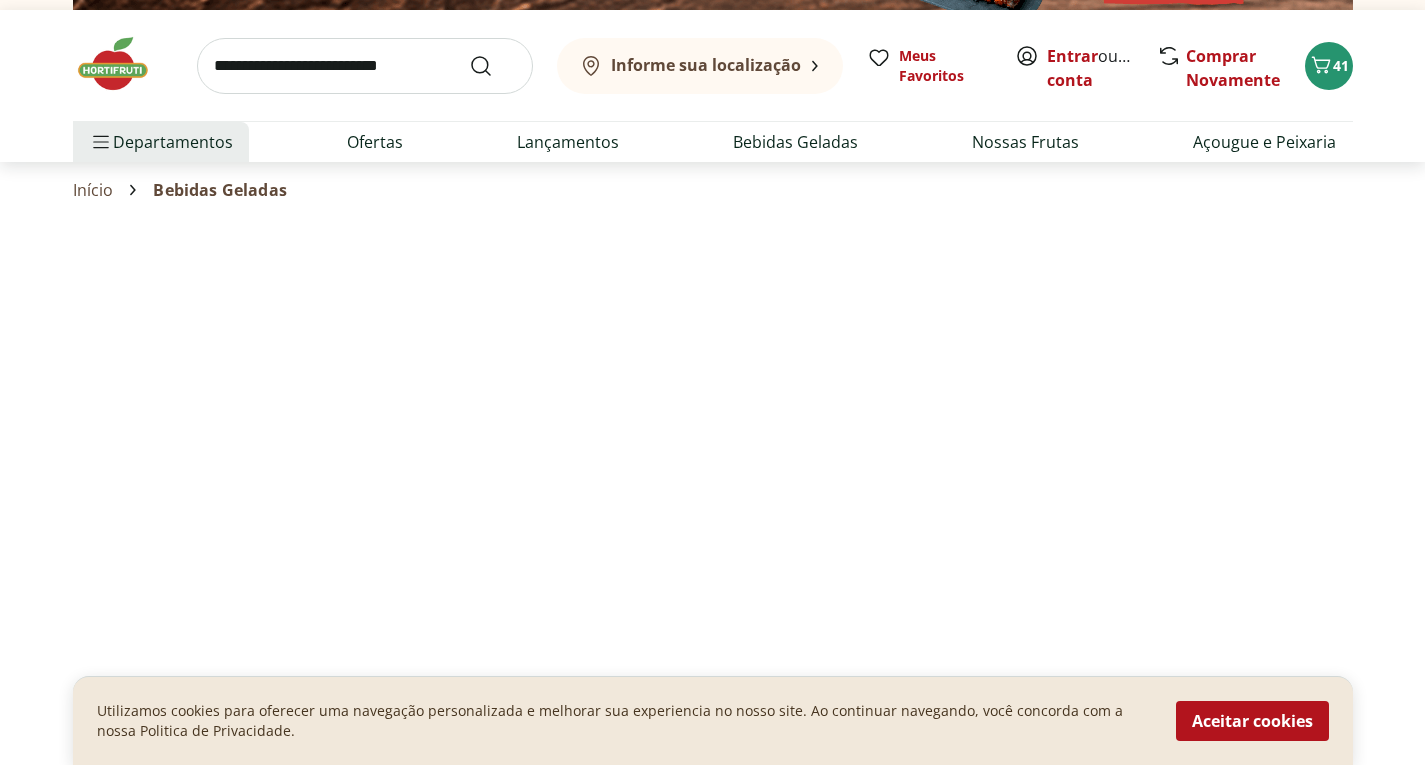 scroll, scrollTop: 0, scrollLeft: 0, axis: both 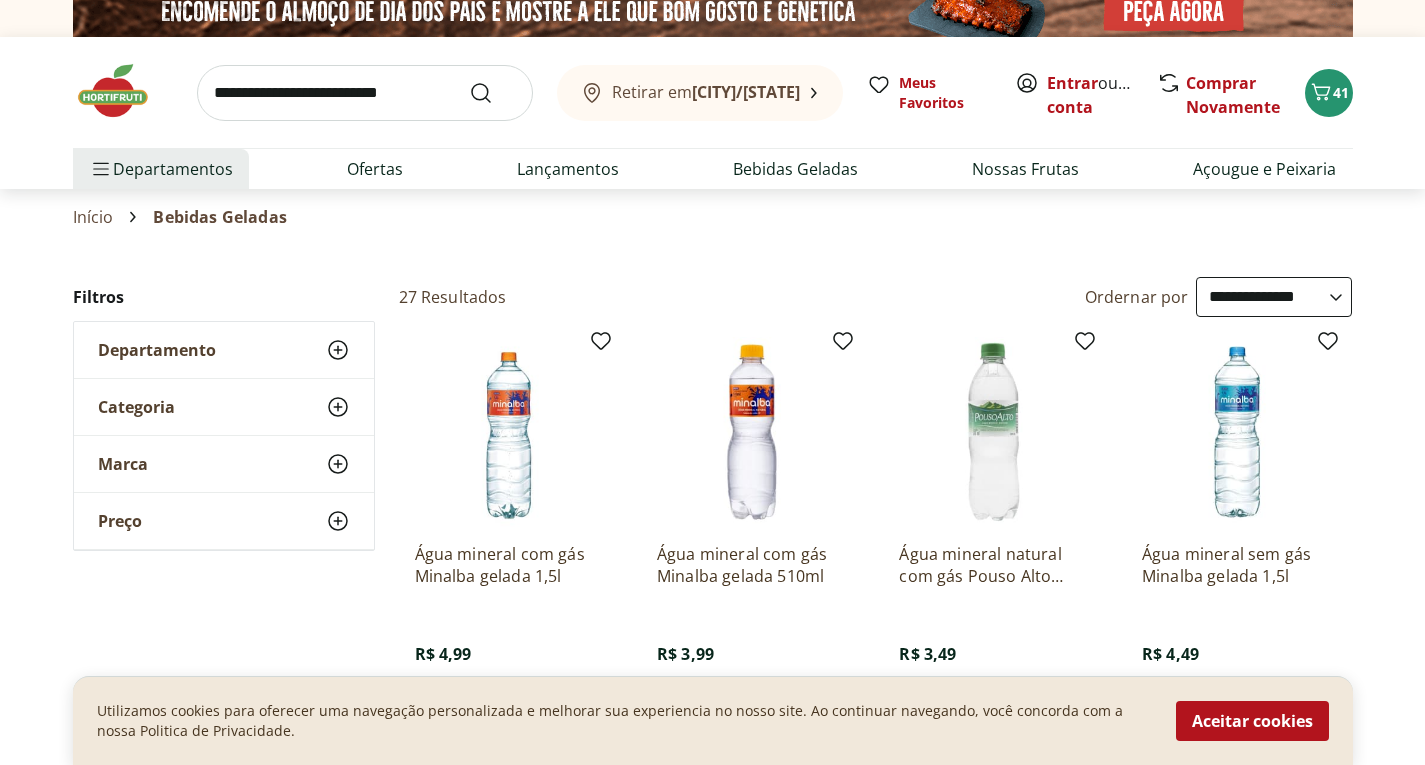 click on "Retirar em [CITY]/[STATE] Entrar ou Criar conta 41 Retirar em [CITY]/[STATE] Meus Favoritos Entrar ou Criar conta Comprar Novamente 41 Departamentos Nossa Marca Nossa Marca Ver tudo do departamento Açougue & Peixaria Congelados e Refrigerados Frutas, Legumes e Verduras Orgânicos Mercearia Sorvetes Hortifruti Hortifruti Ver tudo do departamento Cogumelos Frutas Legumes Ovos Temperos Frescos Verduras Orgânicos Orgânicos Ver tudo do departamento Bebidas Orgânicas Frutas Orgânicas Legumes Orgânicos Ovos Orgânicos Perecíveis Orgânicos Verduras Orgânicas Temperos Frescos Açougue e Peixaria Açougue e Peixaria Ver tudo do departamento Aves Bovinos Exóticos Frutos do Mar Linguiça e Salsicha Peixes Salgados e Defumados Suínos Prontinhos Prontinhos Ver tudo do departamento Frutas Cortadinhas Pré Preparados Prontos para Consumo Saladas Sucos e Água de Coco Padaria Padaria Ver tudo do departamento Bolos e Mini Bolos Doces Pão Padaria Própria Salgados Torradas Bebidas Bebidas Ver tudo do departamento" at bounding box center (712, 3378) 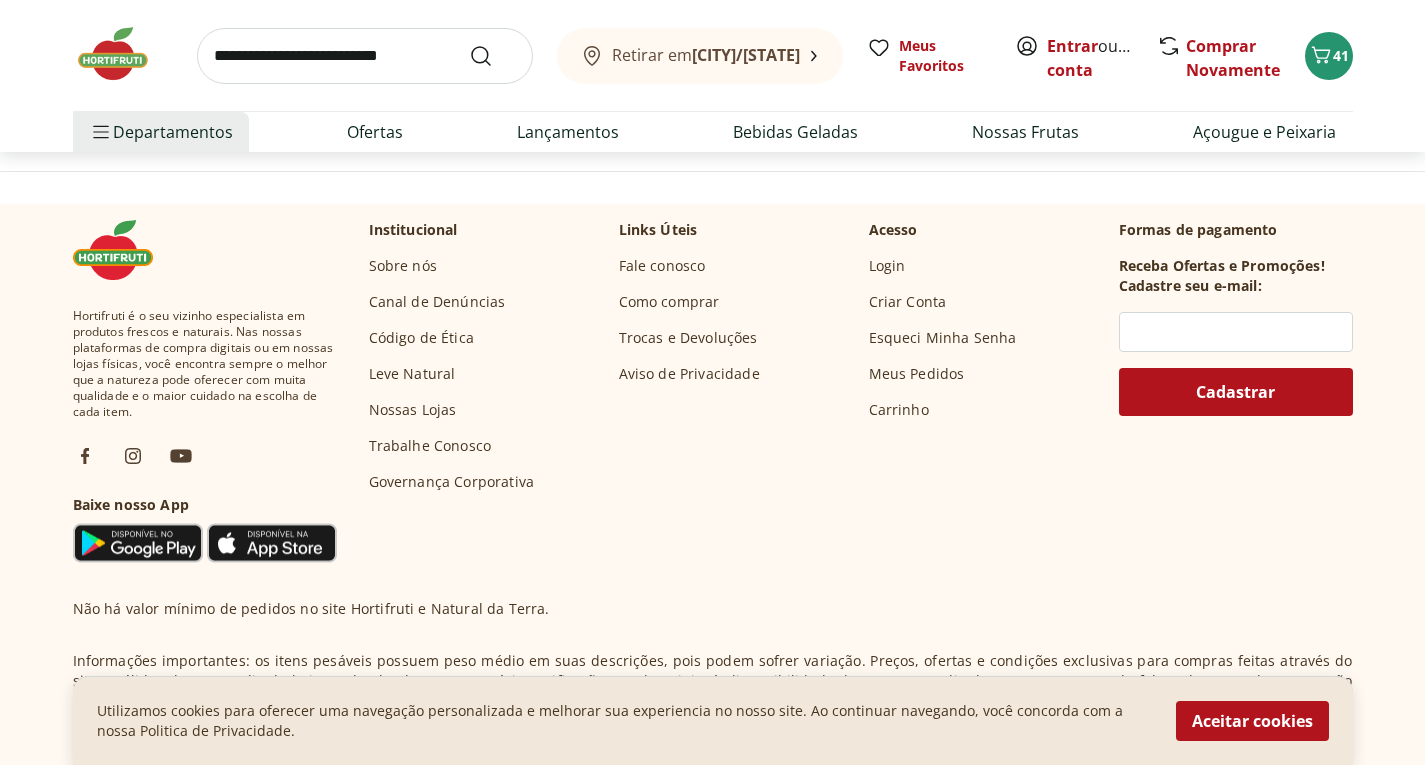 scroll, scrollTop: 1400, scrollLeft: 0, axis: vertical 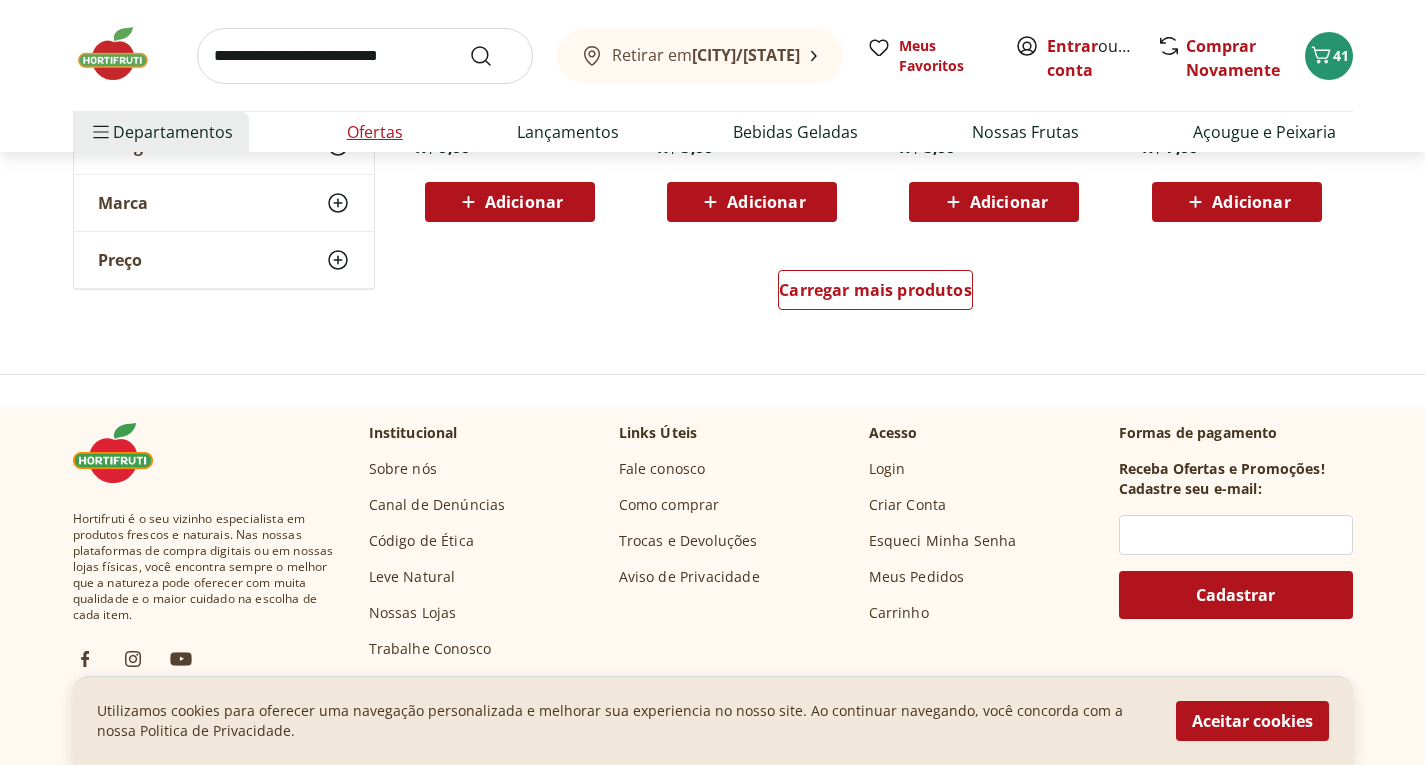 click on "Ofertas" at bounding box center [375, 132] 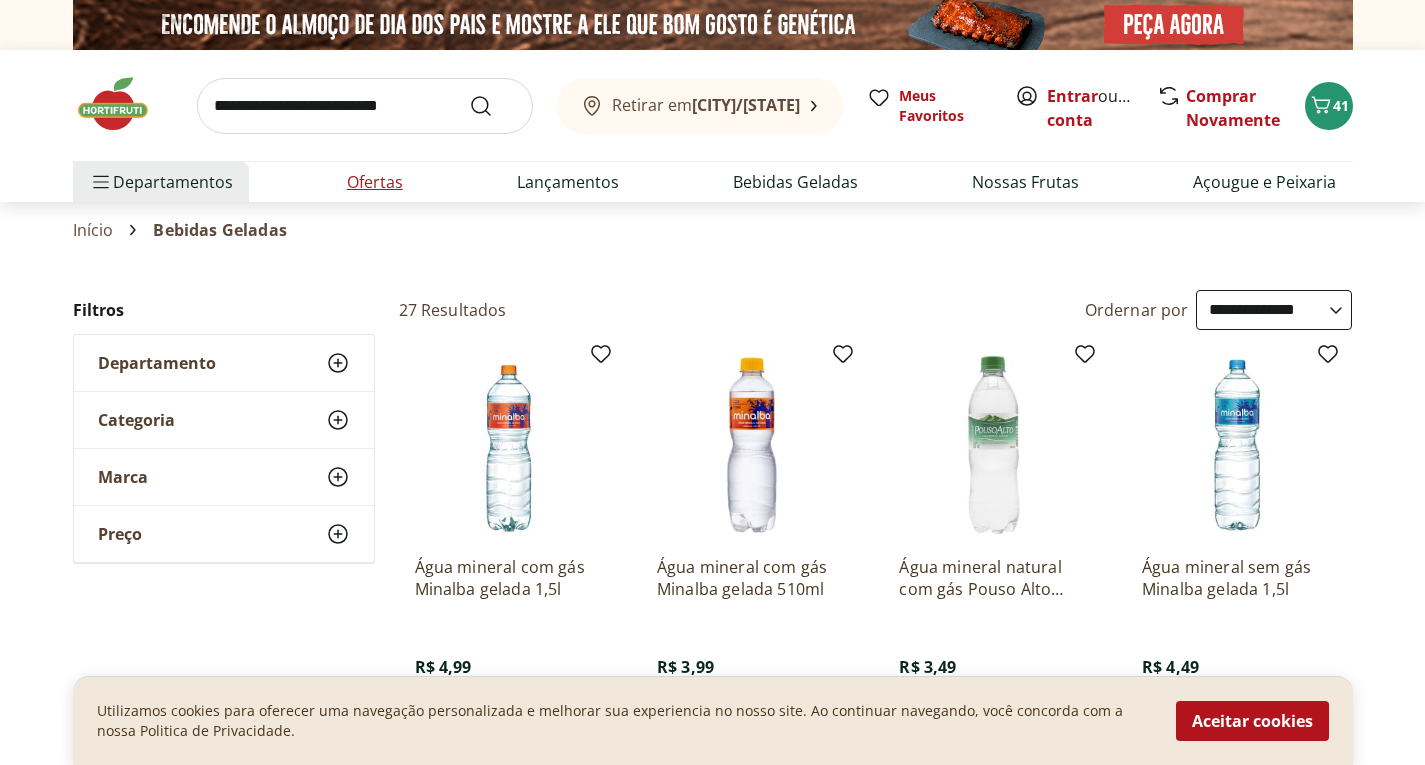 select on "**********" 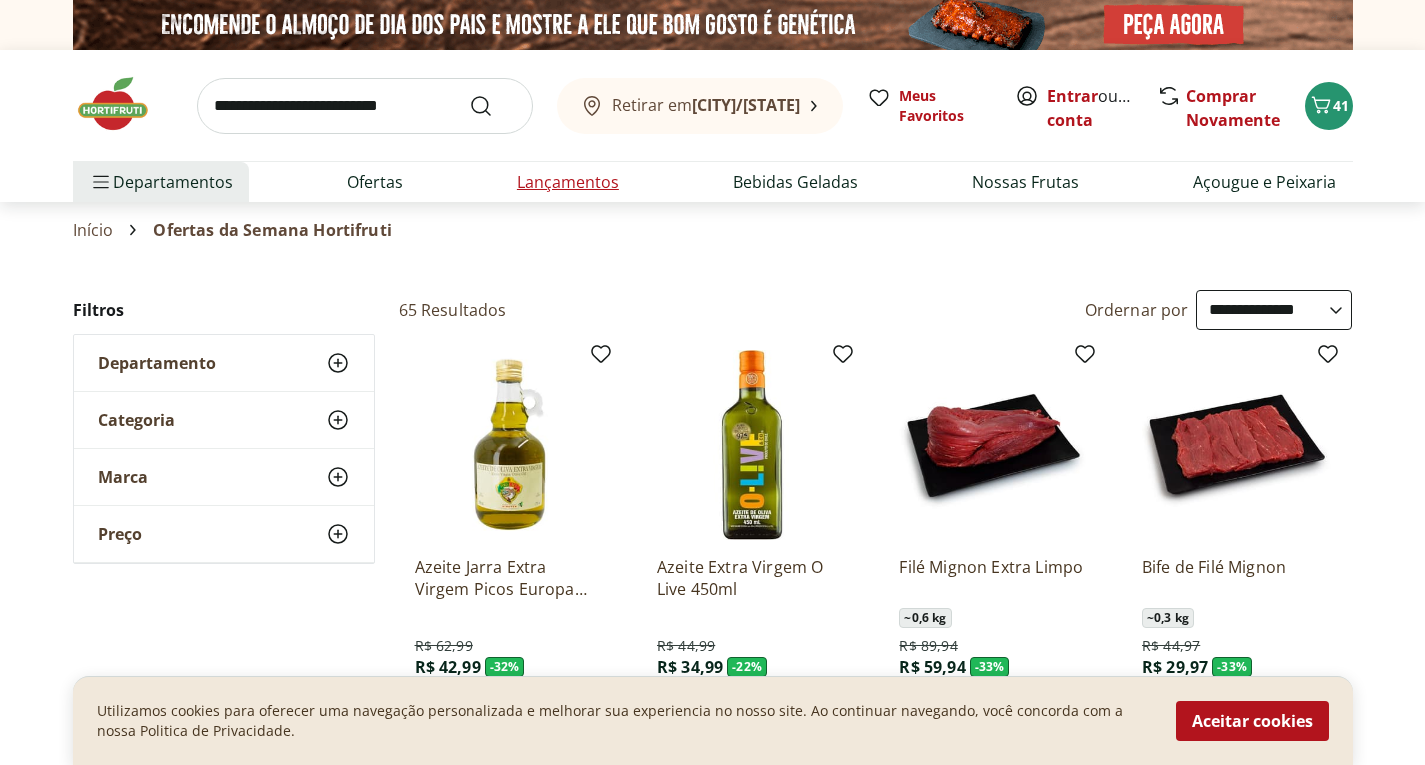 click on "Lançamentos" at bounding box center (568, 182) 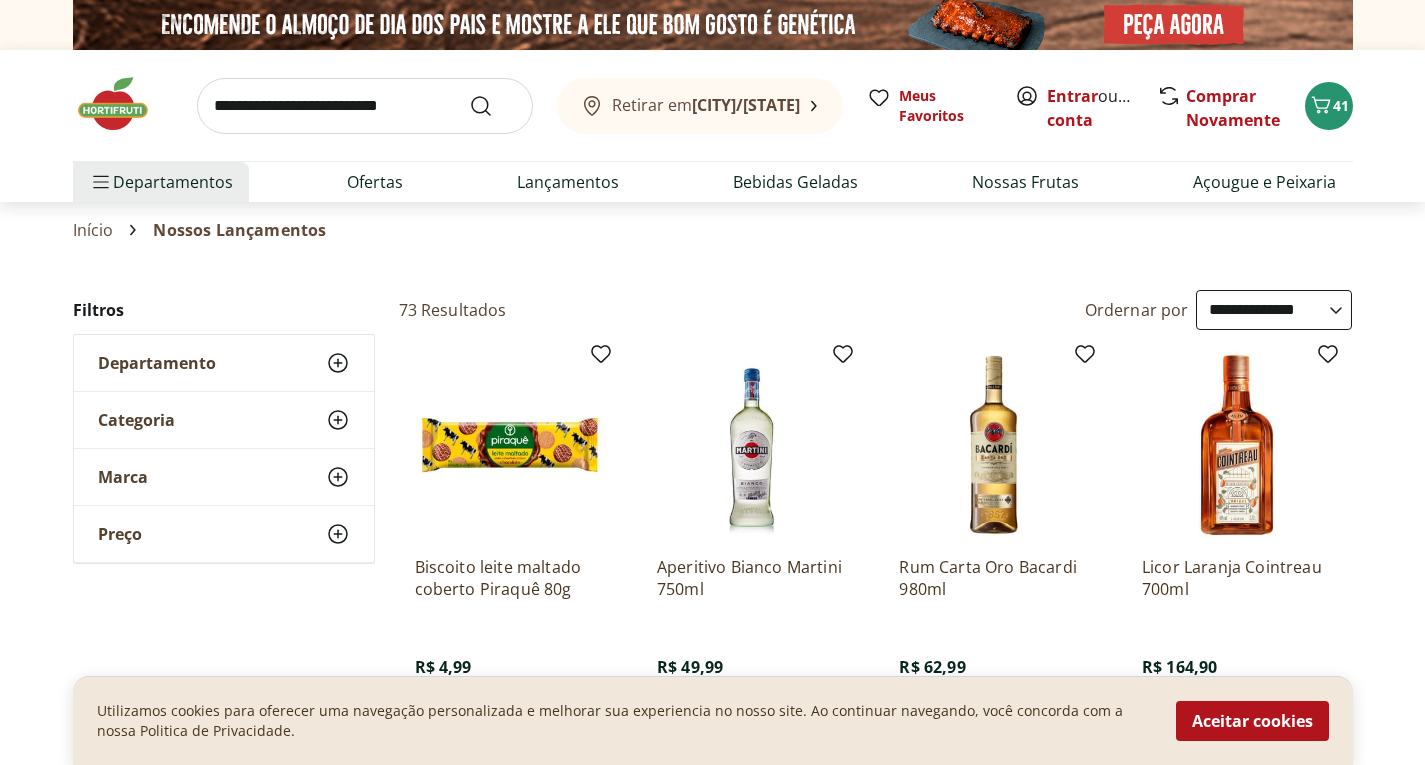 click on "Retirar em [CITY]/[STATE] Entrar ou Criar conta 41 Retirar em [CITY]/[STATE] Meus Favoritos Entrar ou Criar conta Comprar Novamente 41 Departamentos Nossa Marca Nossa Marca Ver tudo do departamento Açougue & Peixaria Congelados e Refrigerados Frutas, Legumes e Verduras Orgânicos Mercearia Sorvetes Hortifruti Hortifruti Ver tudo do departamento Cogumelos Frutas Legumes Ovos Temperos Frescos Verduras Orgânicos Orgânicos Ver tudo do departamento Bebidas Orgânicas Frutas Orgânicas Legumes Orgânicos Ovos Orgânicos Perecíveis Orgânicos Verduras Orgânicas Temperos Frescos Açougue e Peixaria Açougue e Peixaria Ver tudo do departamento Aves Bovinos Exóticos Frutos do Mar Linguiça e Salsicha Peixes Salgados e Defumados Suínos Prontinhos Prontinhos Ver tudo do departamento Frutas Cortadinhas Pré Preparados Prontos para Consumo Saladas Sucos e Água de Coco Padaria Padaria Ver tudo do departamento Bolos e Mini Bolos Doces Pão Padaria Própria Salgados Torradas Bebidas Bebidas Ver tudo do departamento" at bounding box center (712, 3391) 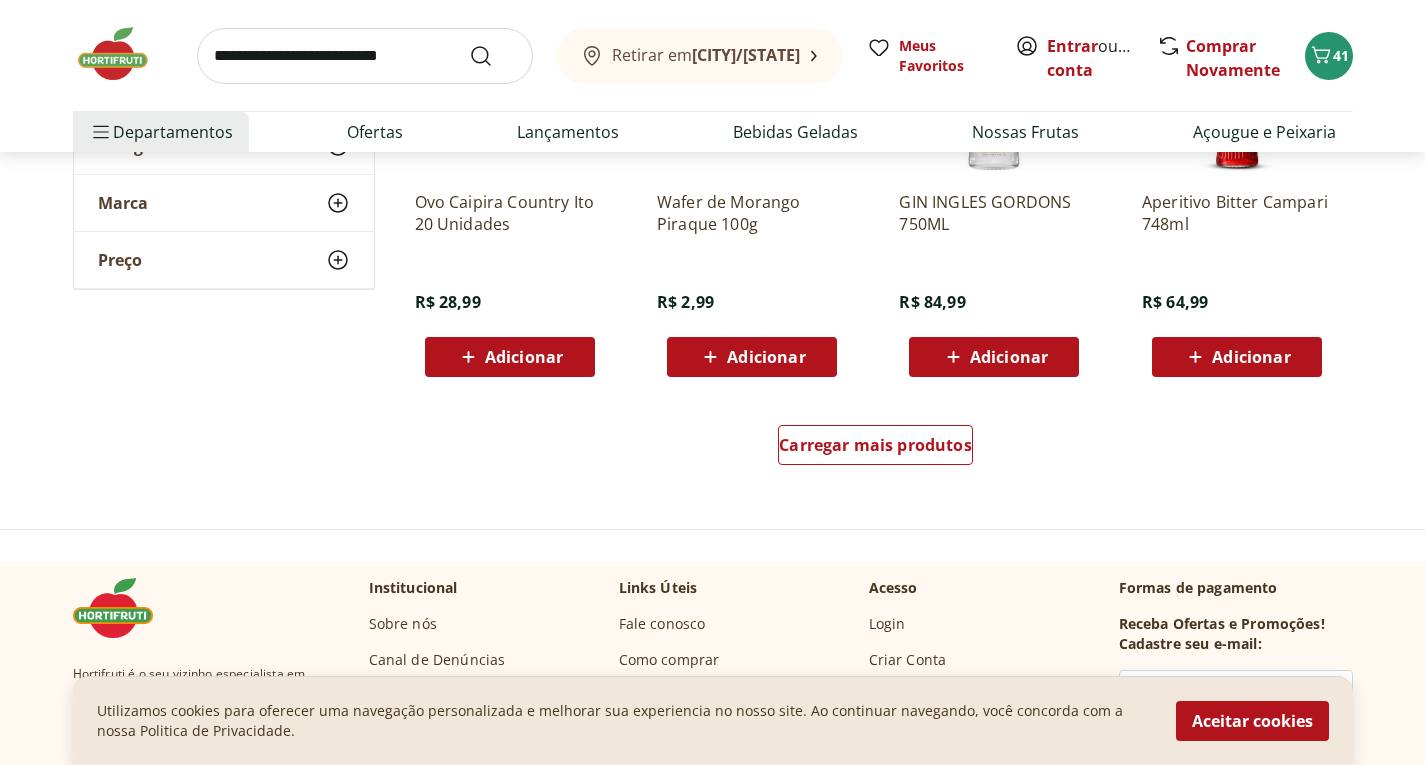 scroll, scrollTop: 1280, scrollLeft: 0, axis: vertical 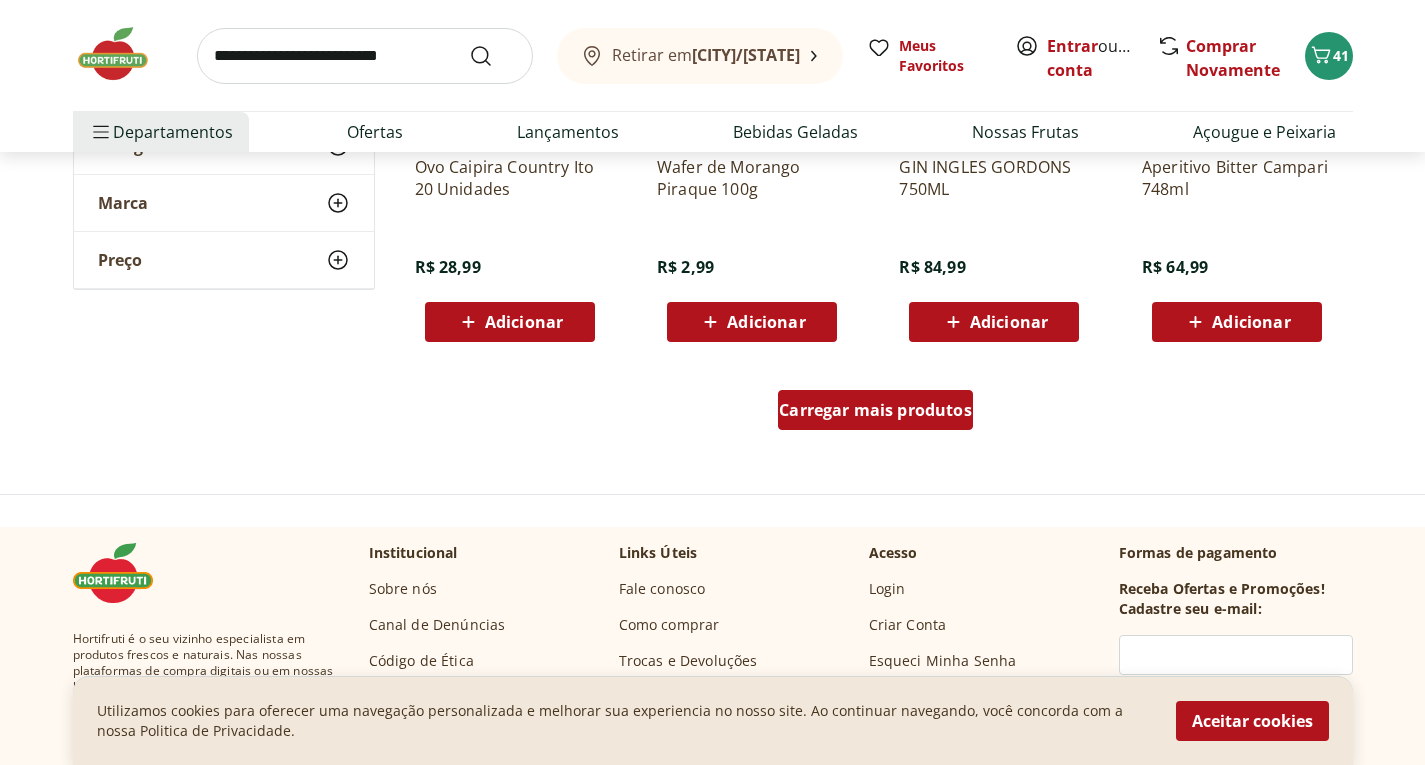 click on "Carregar mais produtos" at bounding box center [875, 410] 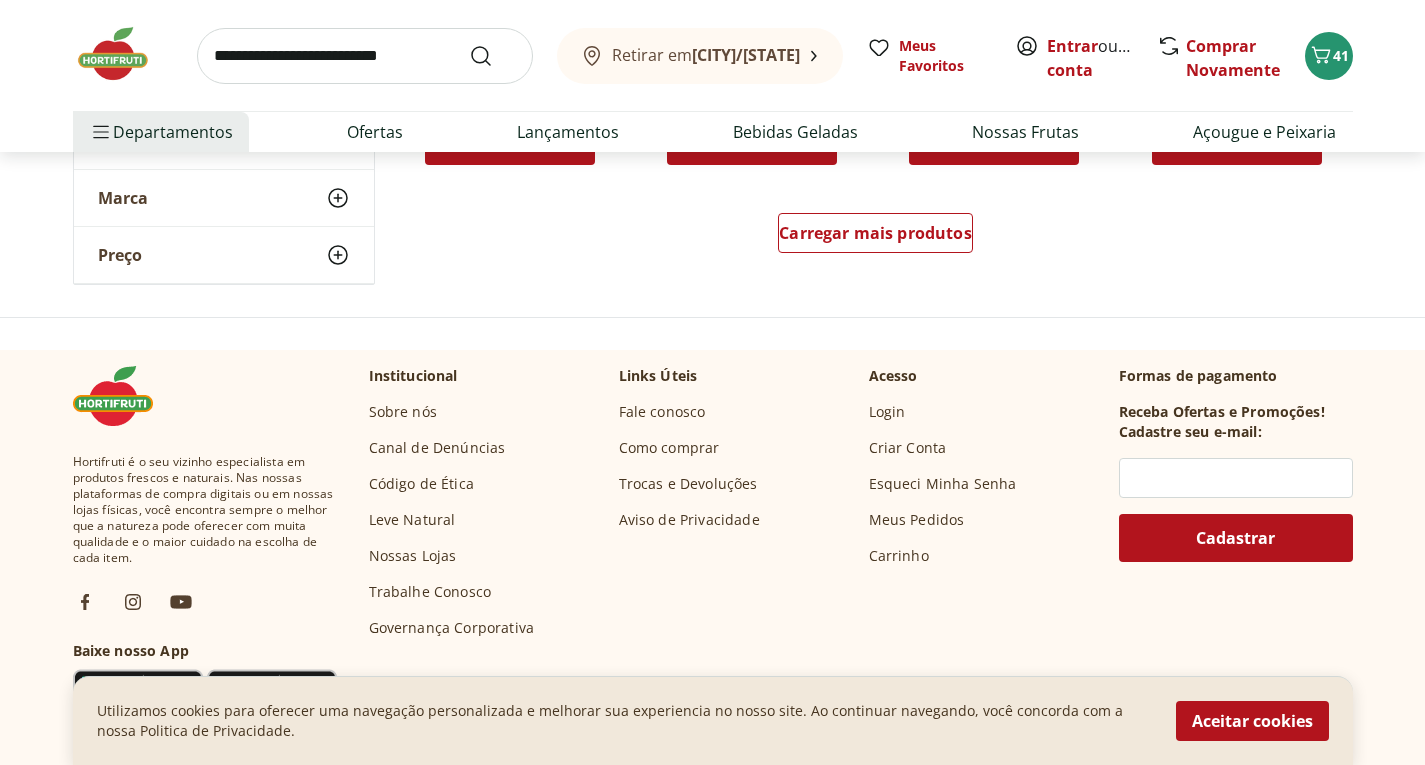 scroll, scrollTop: 2800, scrollLeft: 0, axis: vertical 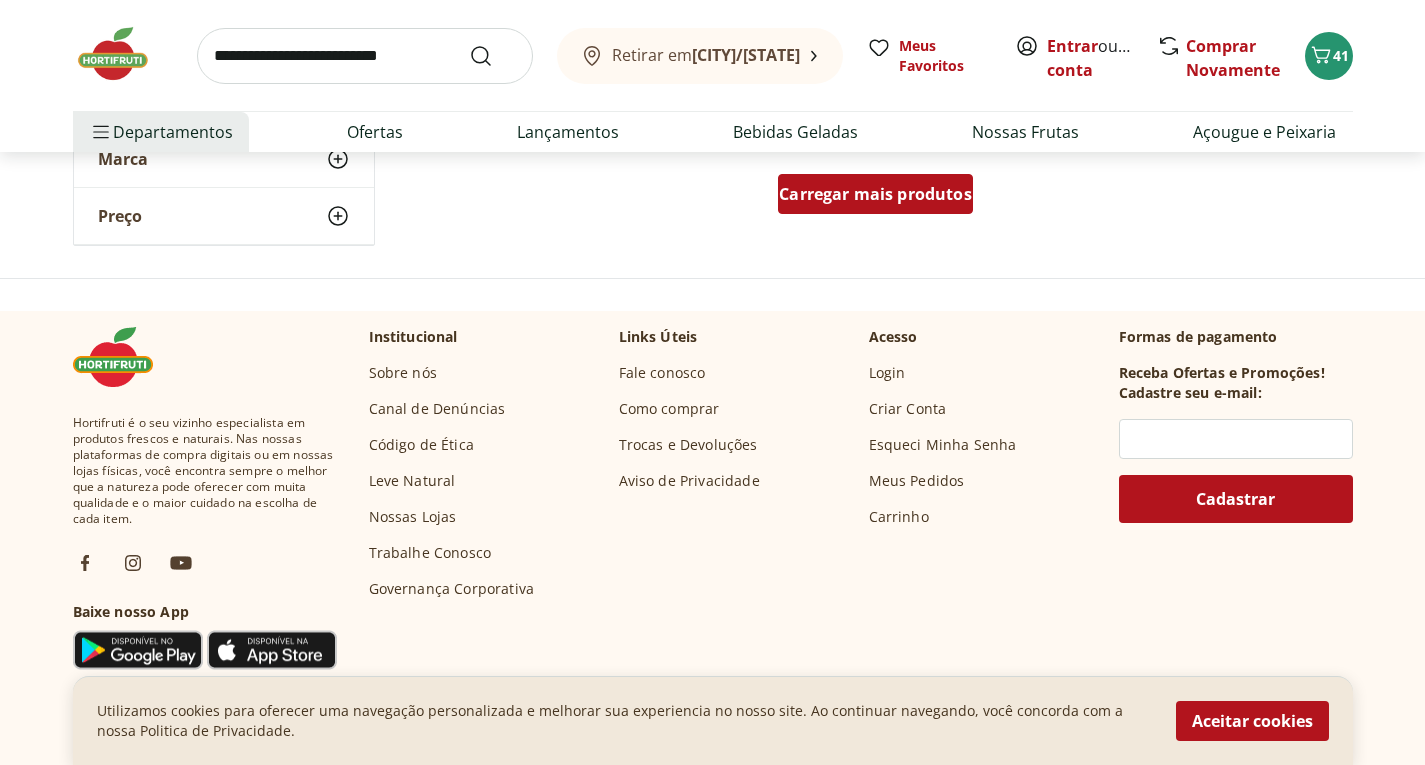 click on "Carregar mais produtos" at bounding box center (875, 194) 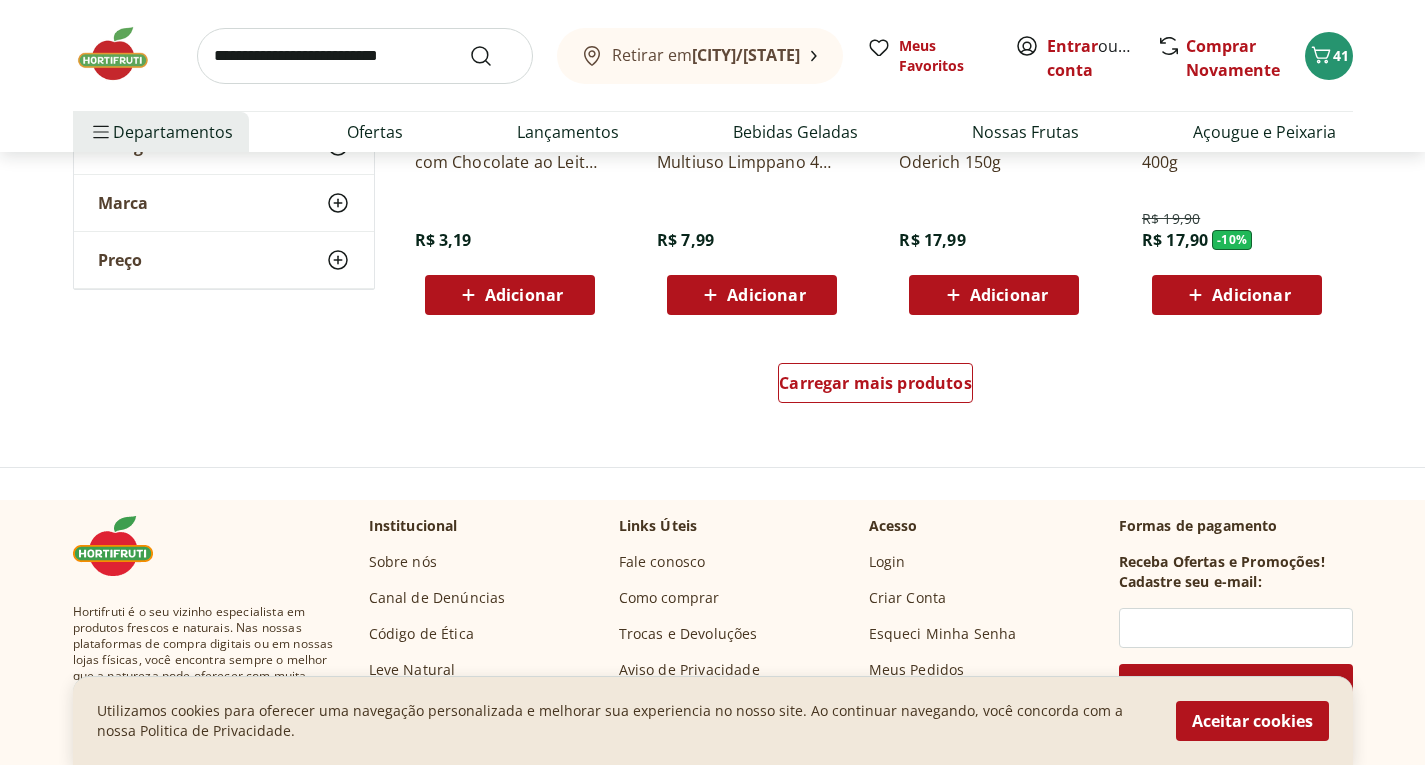 scroll, scrollTop: 3920, scrollLeft: 0, axis: vertical 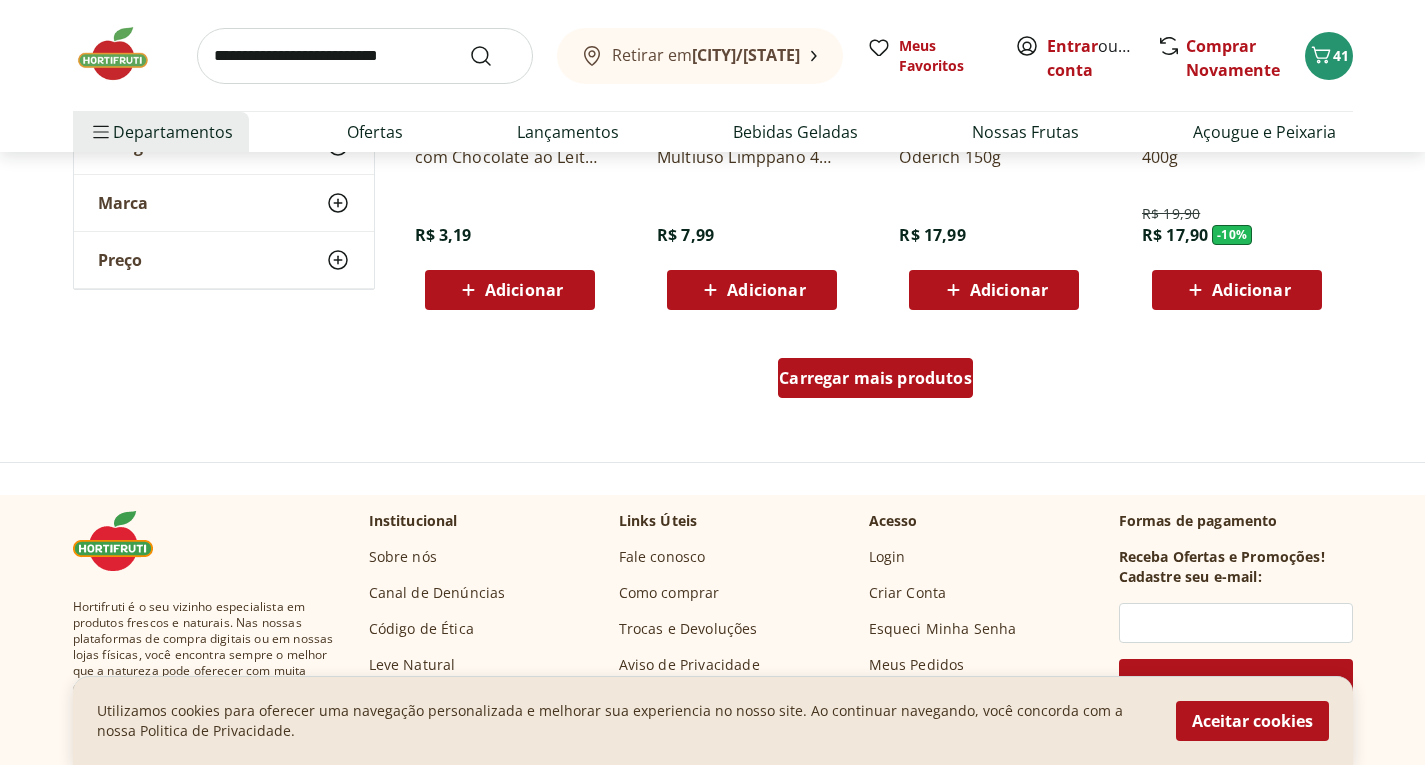 click on "Carregar mais produtos" at bounding box center (875, 378) 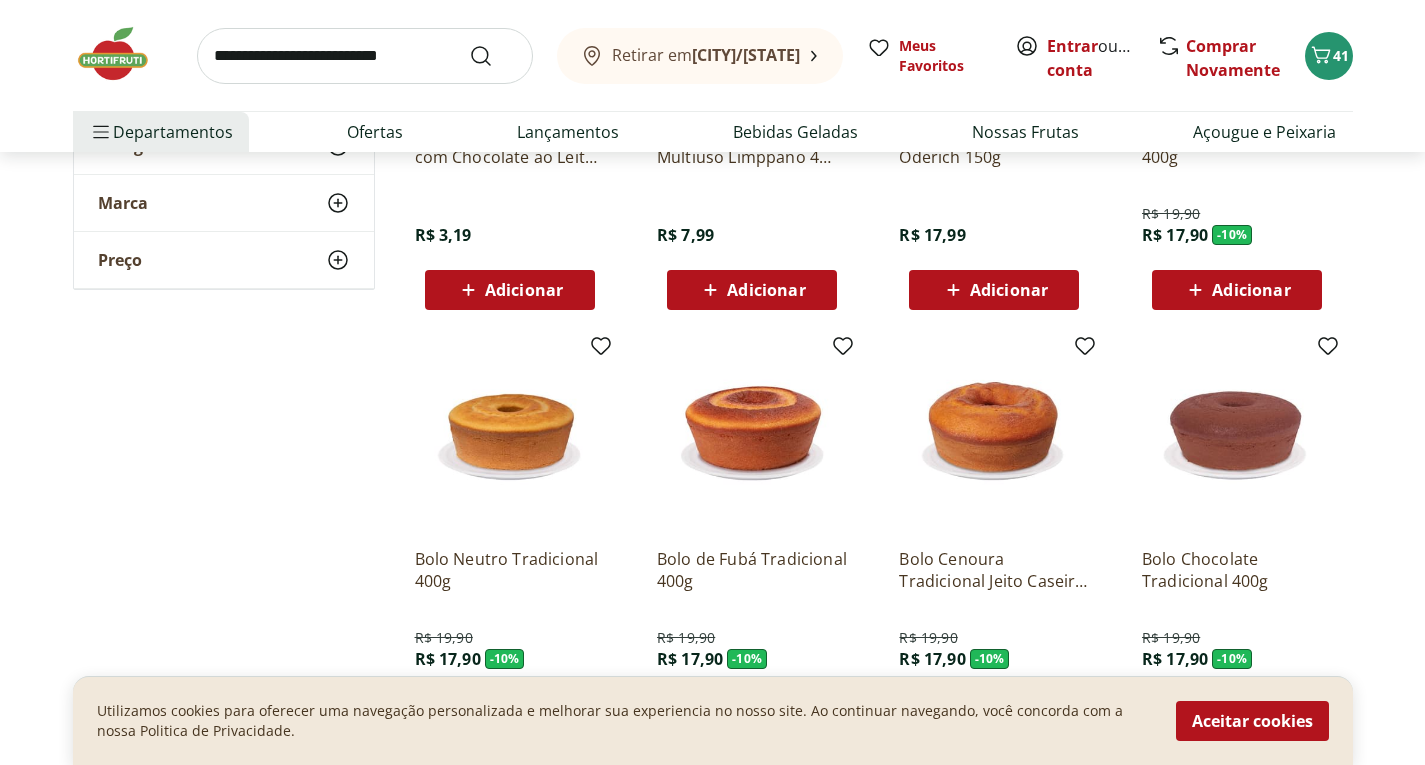 click on "**********" at bounding box center (713, -948) 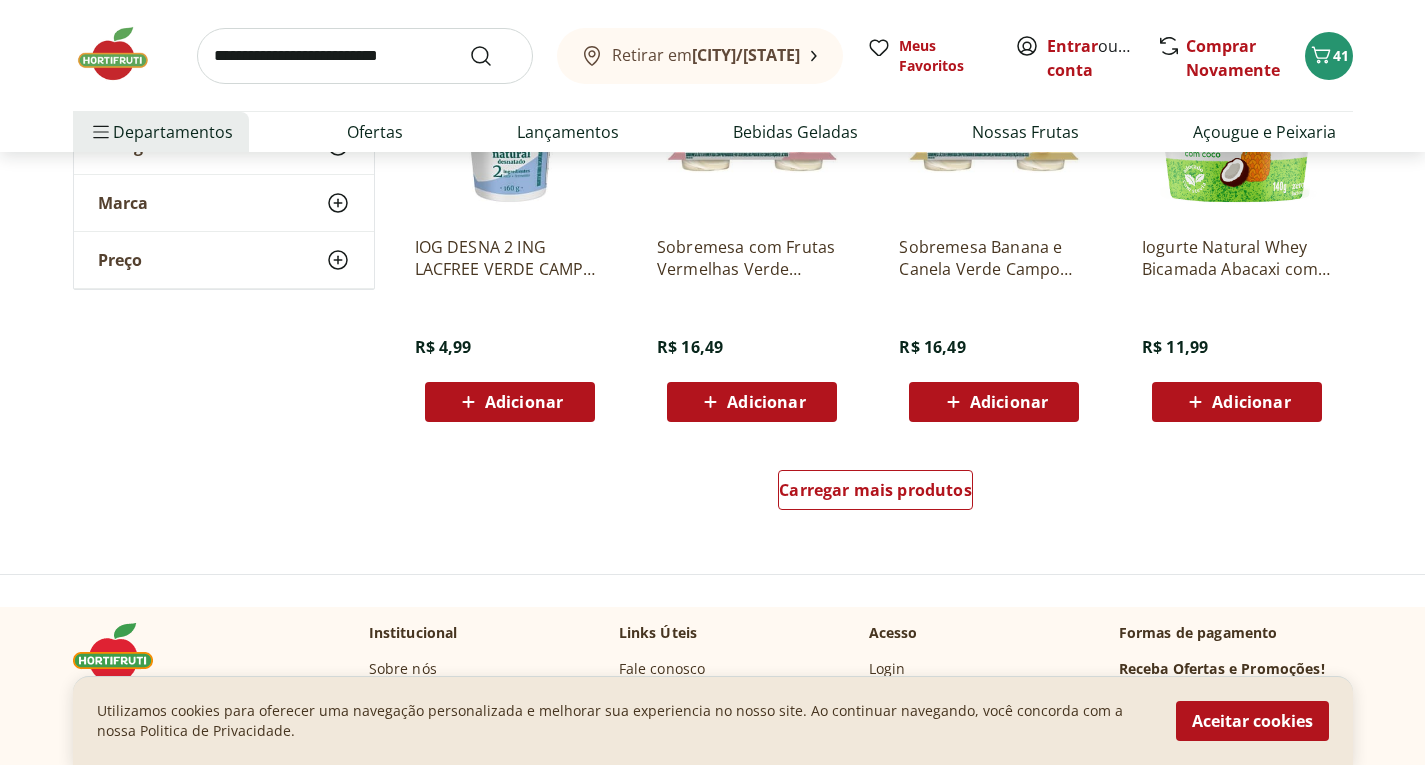scroll, scrollTop: 5200, scrollLeft: 0, axis: vertical 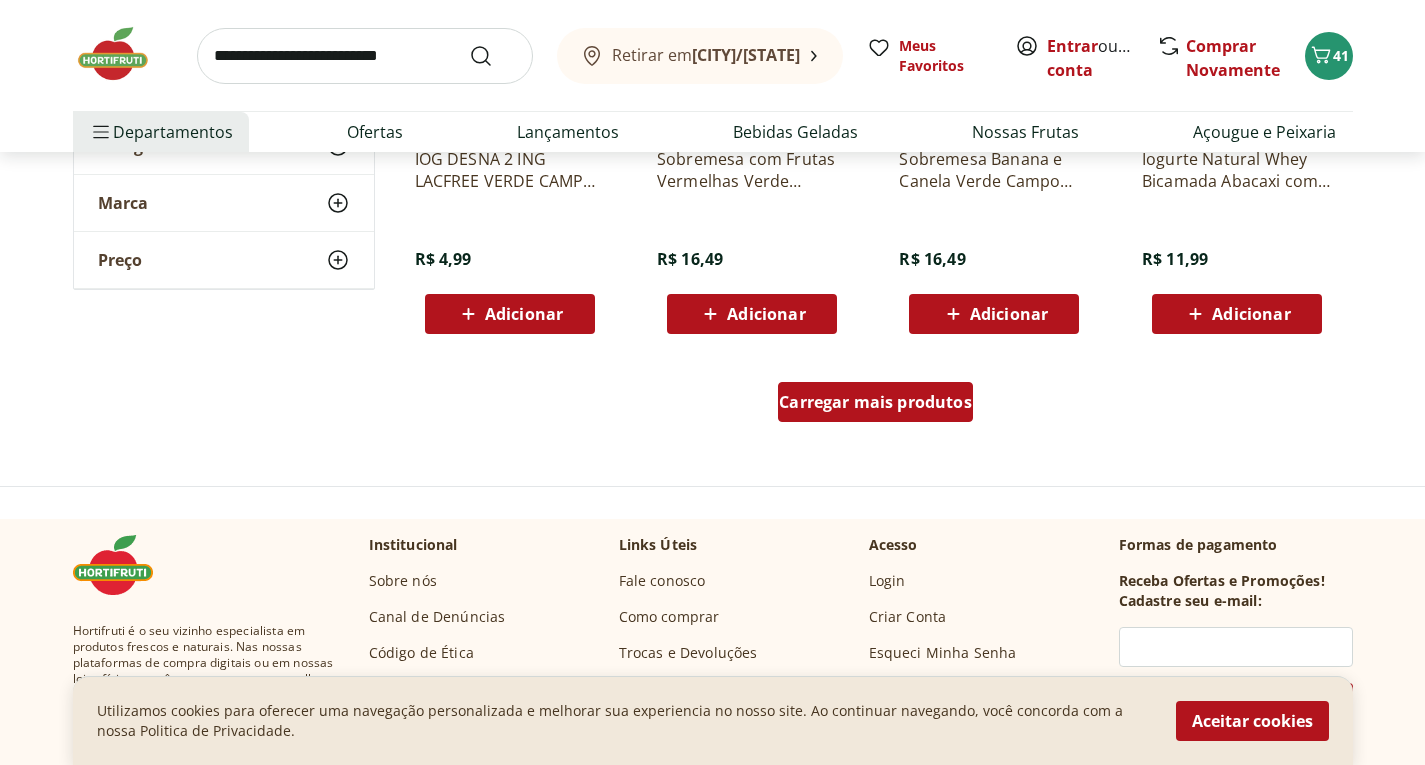 click on "Carregar mais produtos" at bounding box center (875, 402) 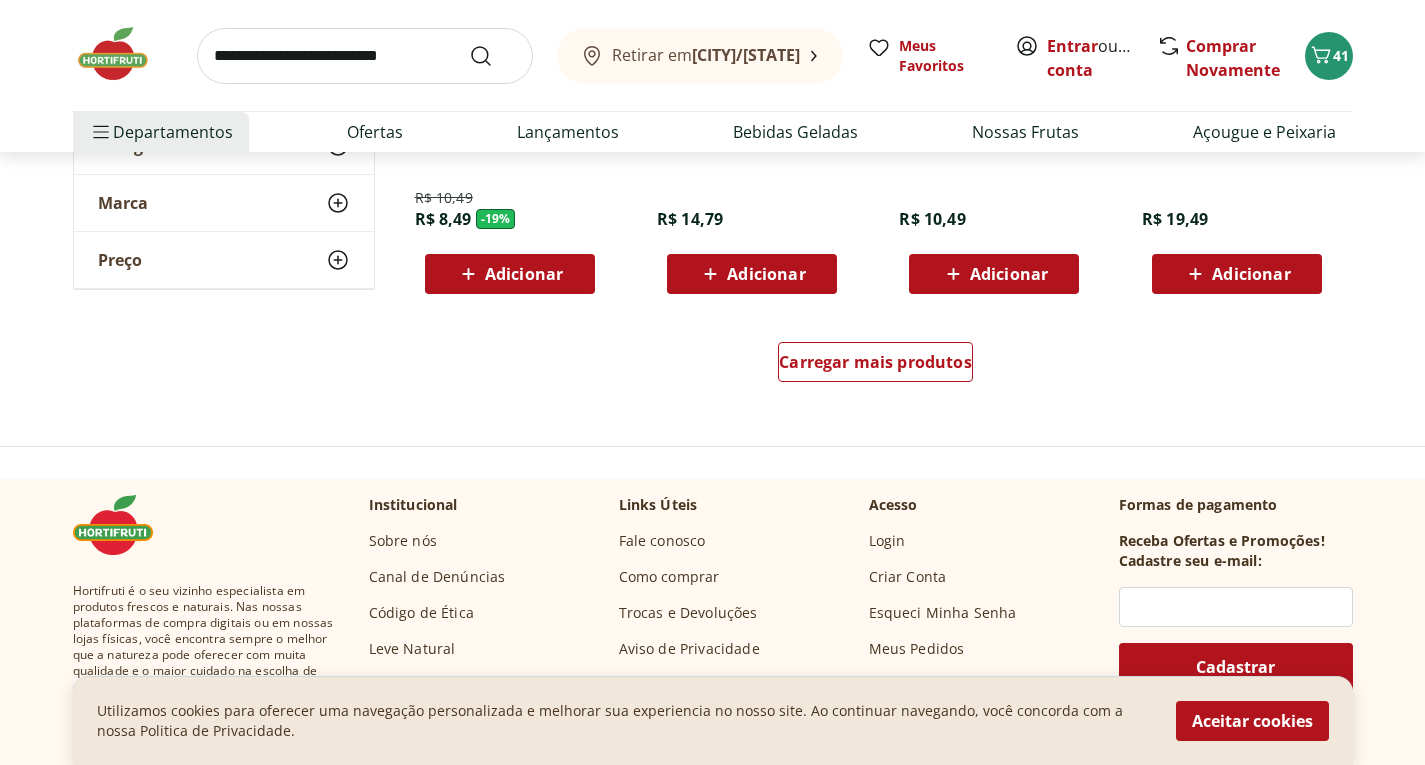 scroll, scrollTop: 6600, scrollLeft: 0, axis: vertical 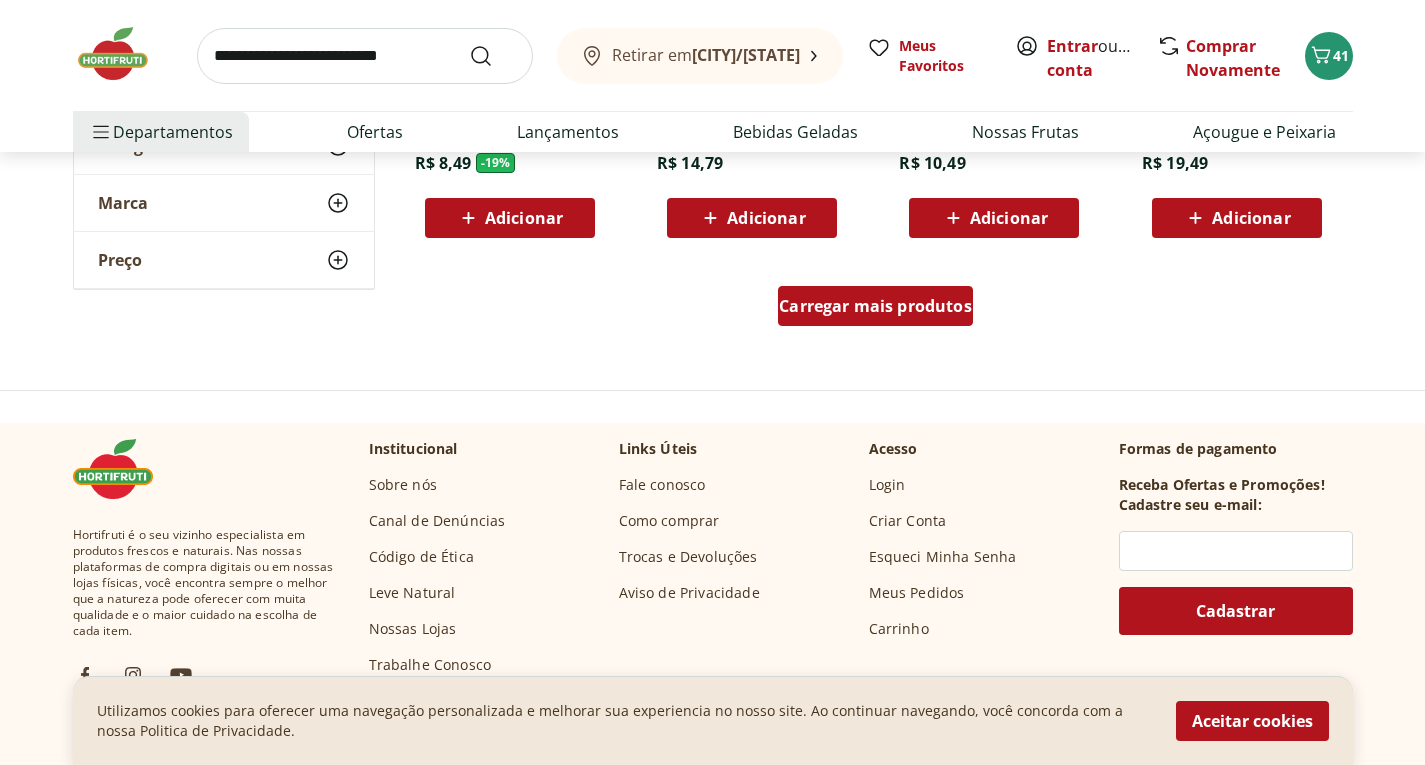 click on "Carregar mais produtos" at bounding box center [875, 306] 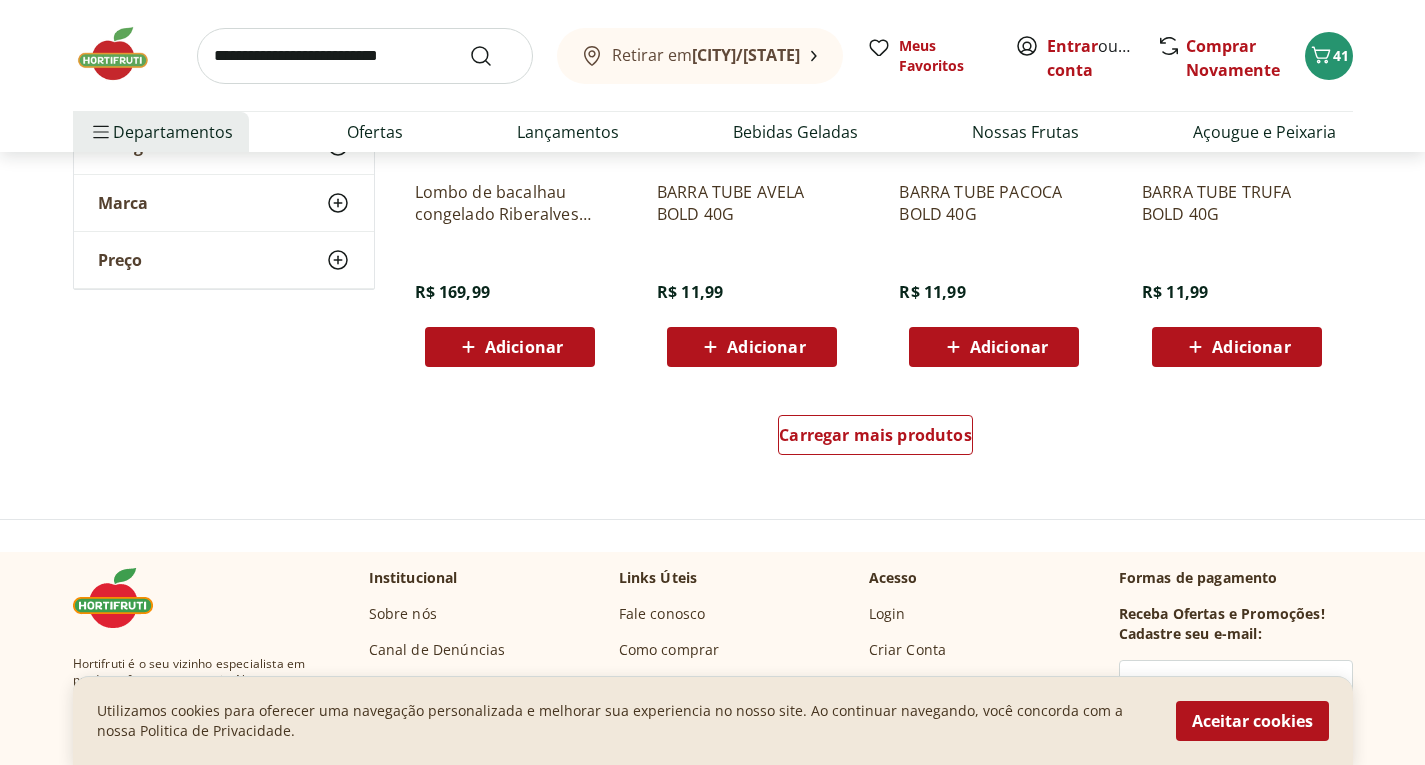 scroll, scrollTop: 7880, scrollLeft: 0, axis: vertical 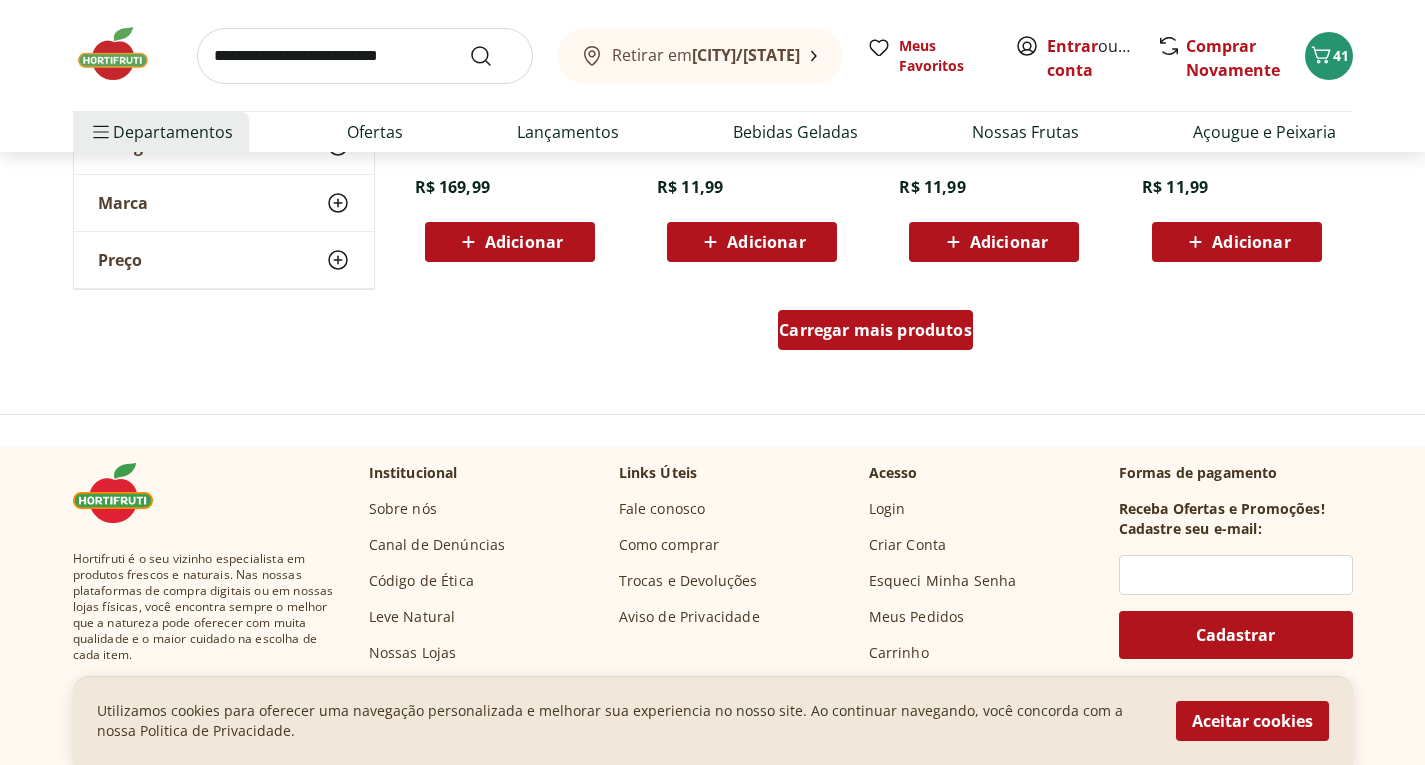 click on "Carregar mais produtos" at bounding box center (875, 330) 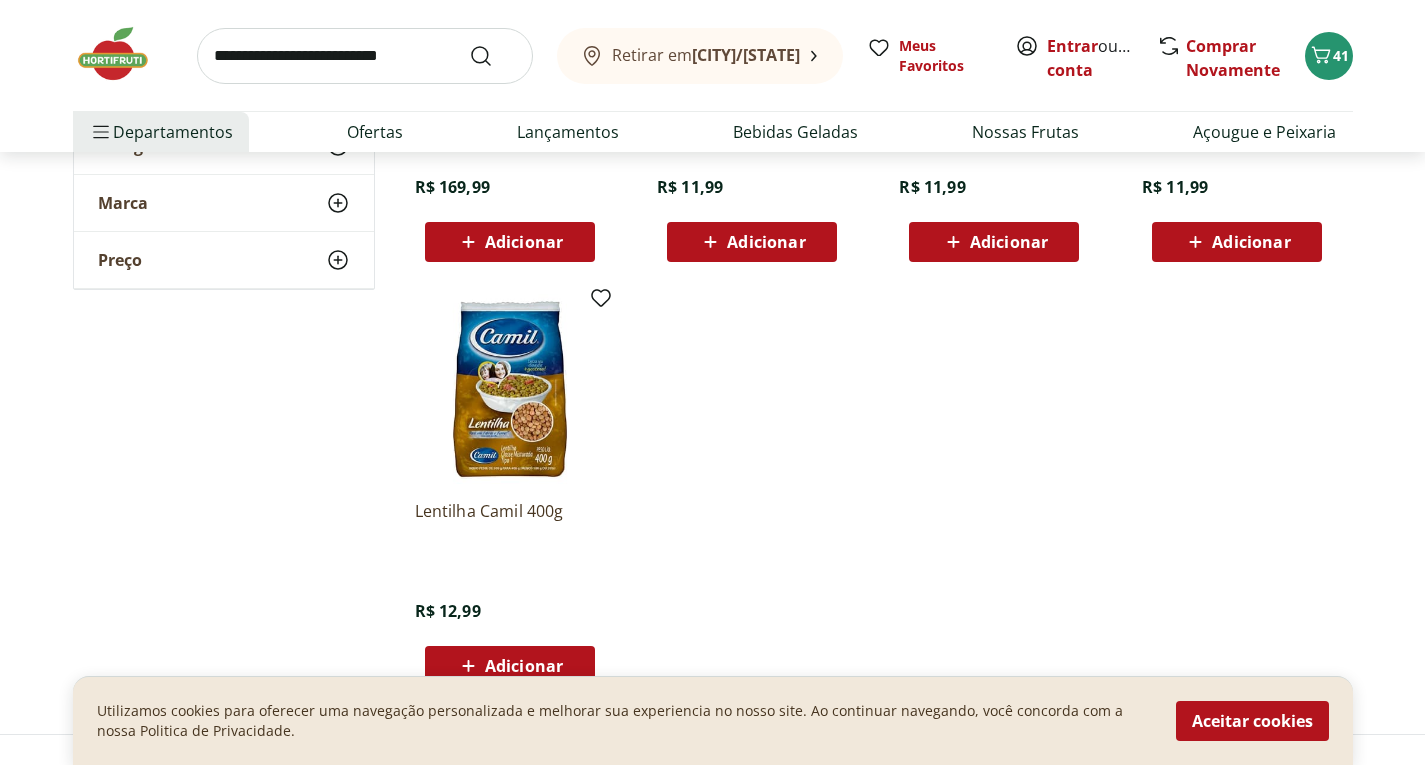 click at bounding box center (123, 54) 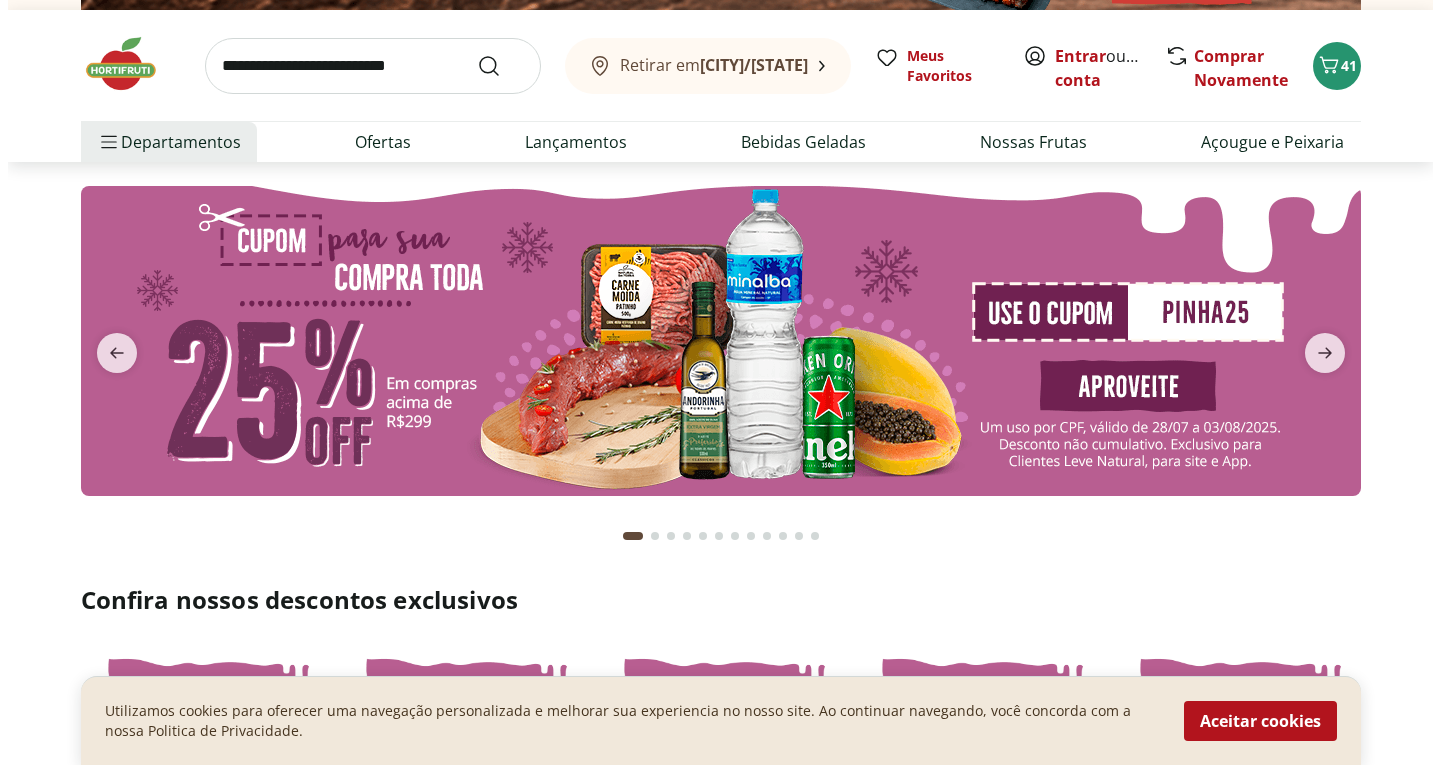 scroll, scrollTop: 200, scrollLeft: 0, axis: vertical 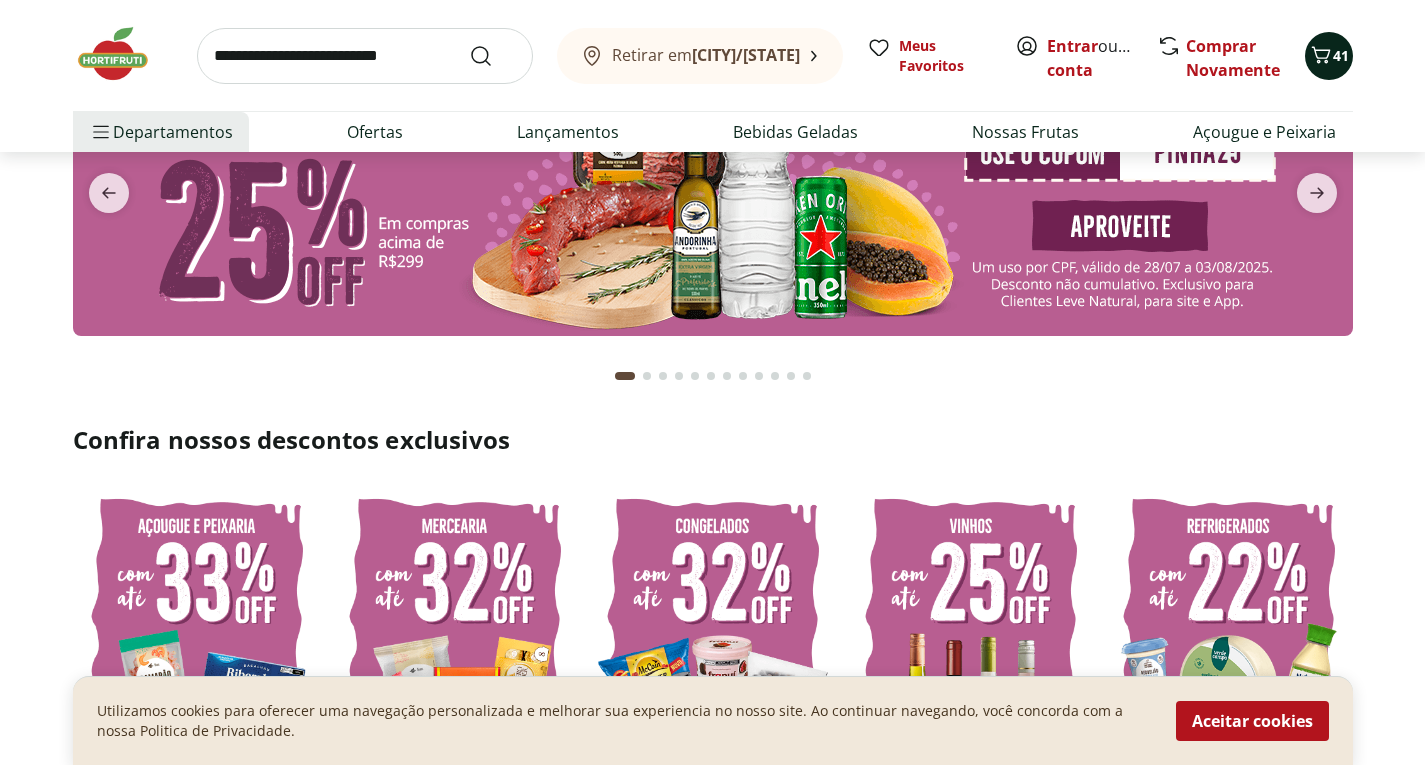 click on "41" at bounding box center [1329, 56] 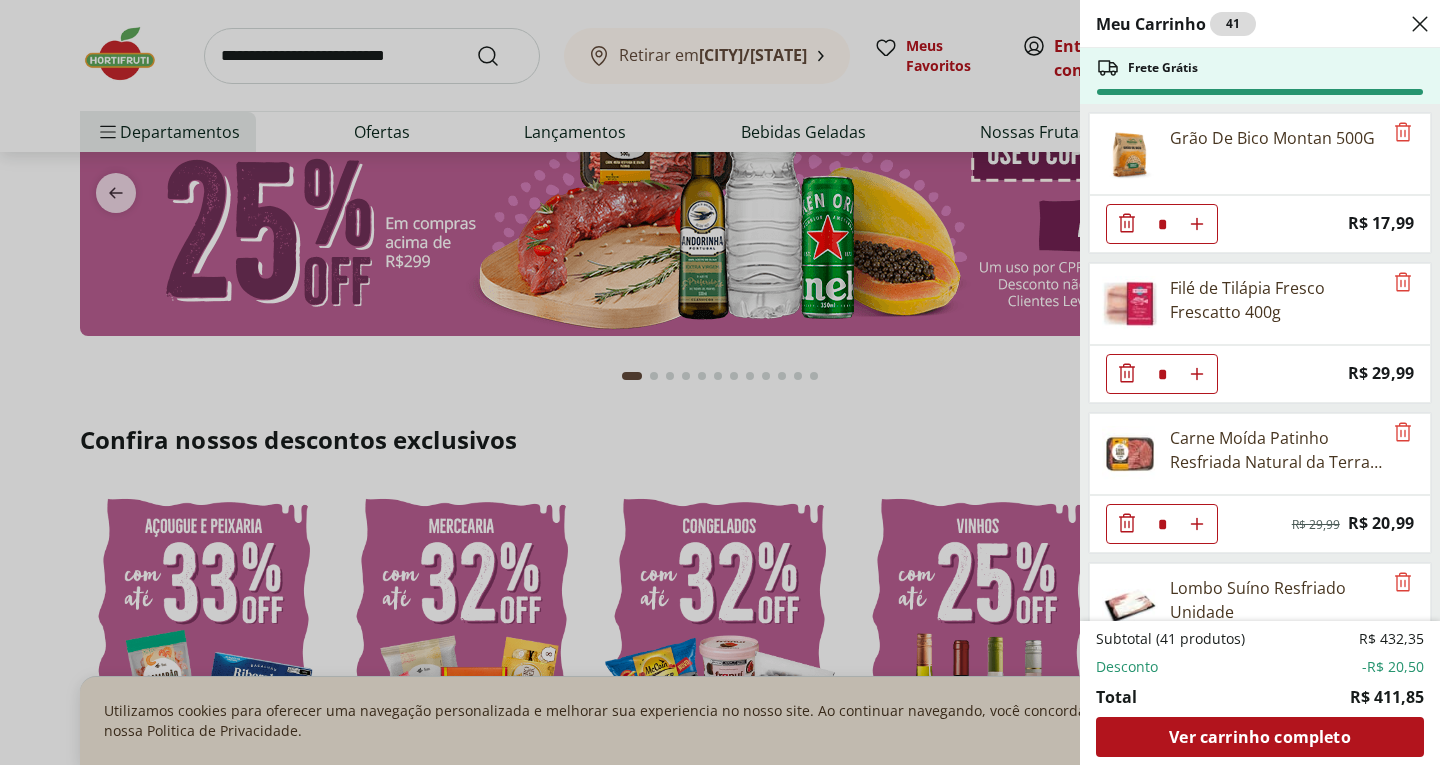 click on "Meu Carrinho 41 Frete Grátis Grão De Bico Montan 500G * Price: R$ 17,99 Filé de Tilápia Fresco Frescatto 400g * Price: R$ 29,99 Carne Moída Patinho Resfriada Natural da Terra 500g * Original price: R$ 29,99 Price: R$ 20,99 Lombo Suíno Resfriado Unidade * Price: R$ 25,19 Ciabatta Fermentação Natural Hortifruti Natural da Terra * Price: R$ 6,59 Muffin Chocolate Melhor Bocado 80g * Price: R$ 10,99 Salame Perdigão Defumado Unidade * Price: R$ 11,99 Morango Orgânico 250g * Price: R$ 17,99 Bebida Proteica Limão Moving Lata 270ml * Original price: R$ 8,49 Price: R$ 7,99 Gelato de Brownie Bacio di Latte 490ml * Original price: R$ 52,99 Price: R$ 47,99 Mamão Cortadinho * Price: R$ 6,00 Abacaxi Descascado em Rodela * Price: R$ 19,99 Alface Americana Unidade * Price: R$ 3,99 Cogumelo Paris Do Vale 200g * Price: R$ 14,49 Alho Poró - Unidade * Price: R$ 5,29 Hortelã Unidade * Price: R$ 3,99 Pimenta Dedo de Moça Unidade * Price: R$ 0,75 Maçã Orgânica 500G Unidade * Price: R$ 14,99 * *" at bounding box center (1260, 382) 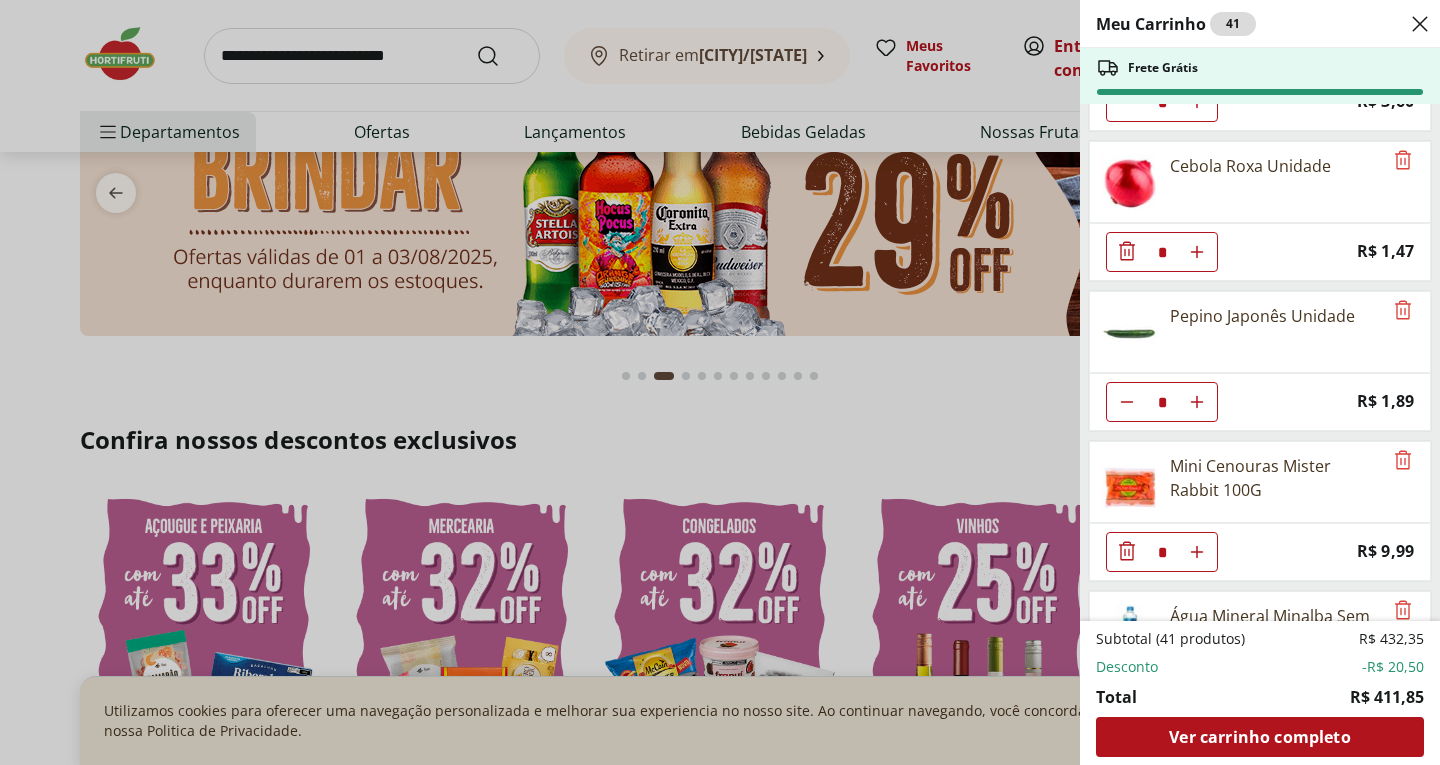 scroll, scrollTop: 4441, scrollLeft: 0, axis: vertical 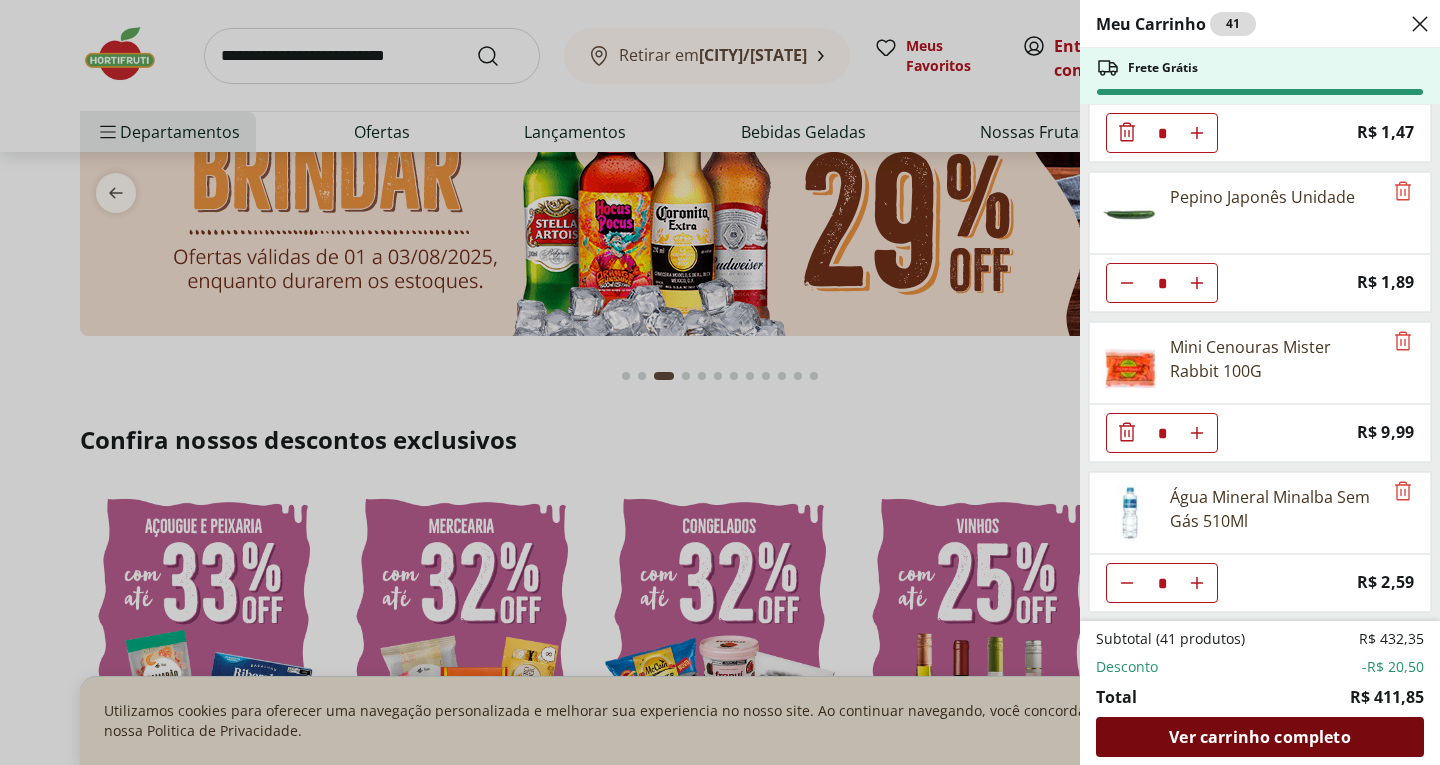 click on "Ver carrinho completo" at bounding box center [1259, 737] 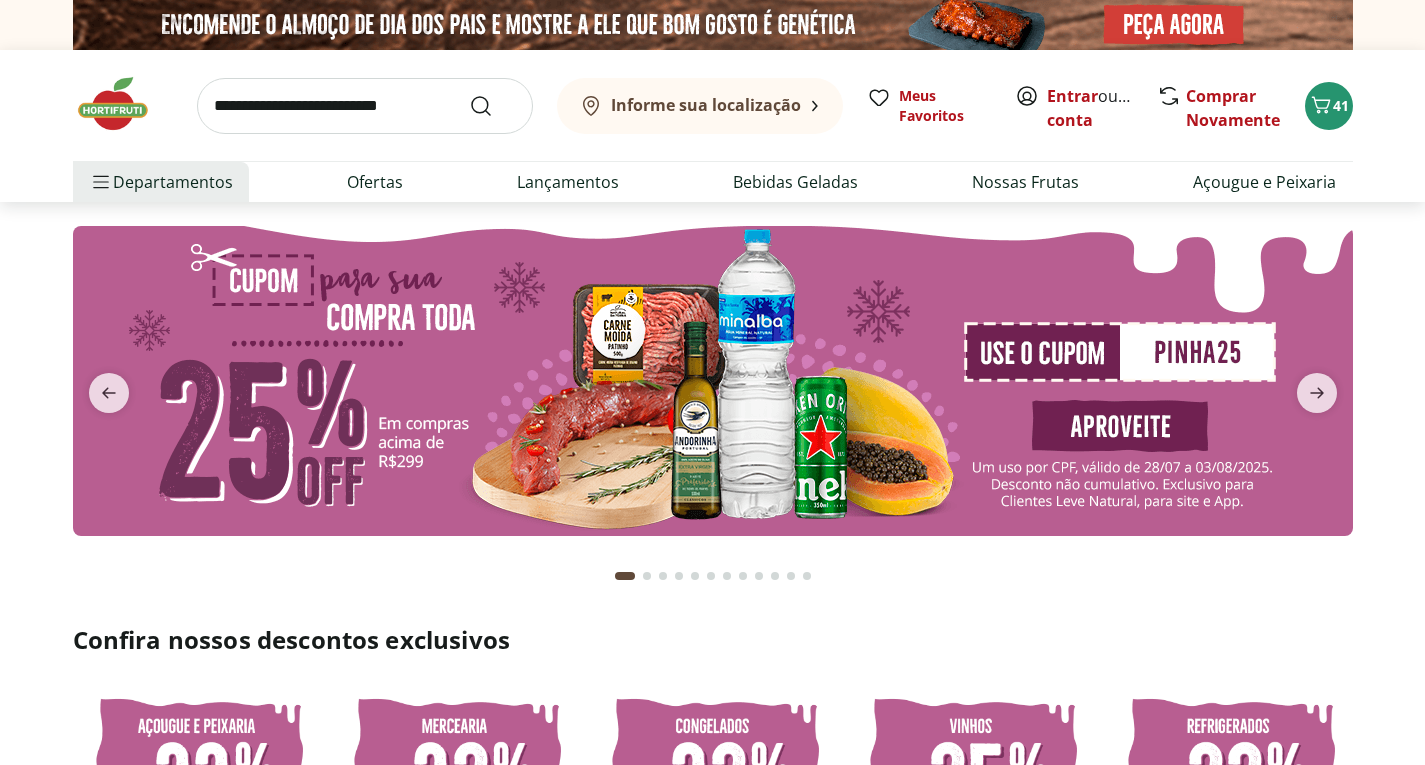 scroll, scrollTop: 0, scrollLeft: 0, axis: both 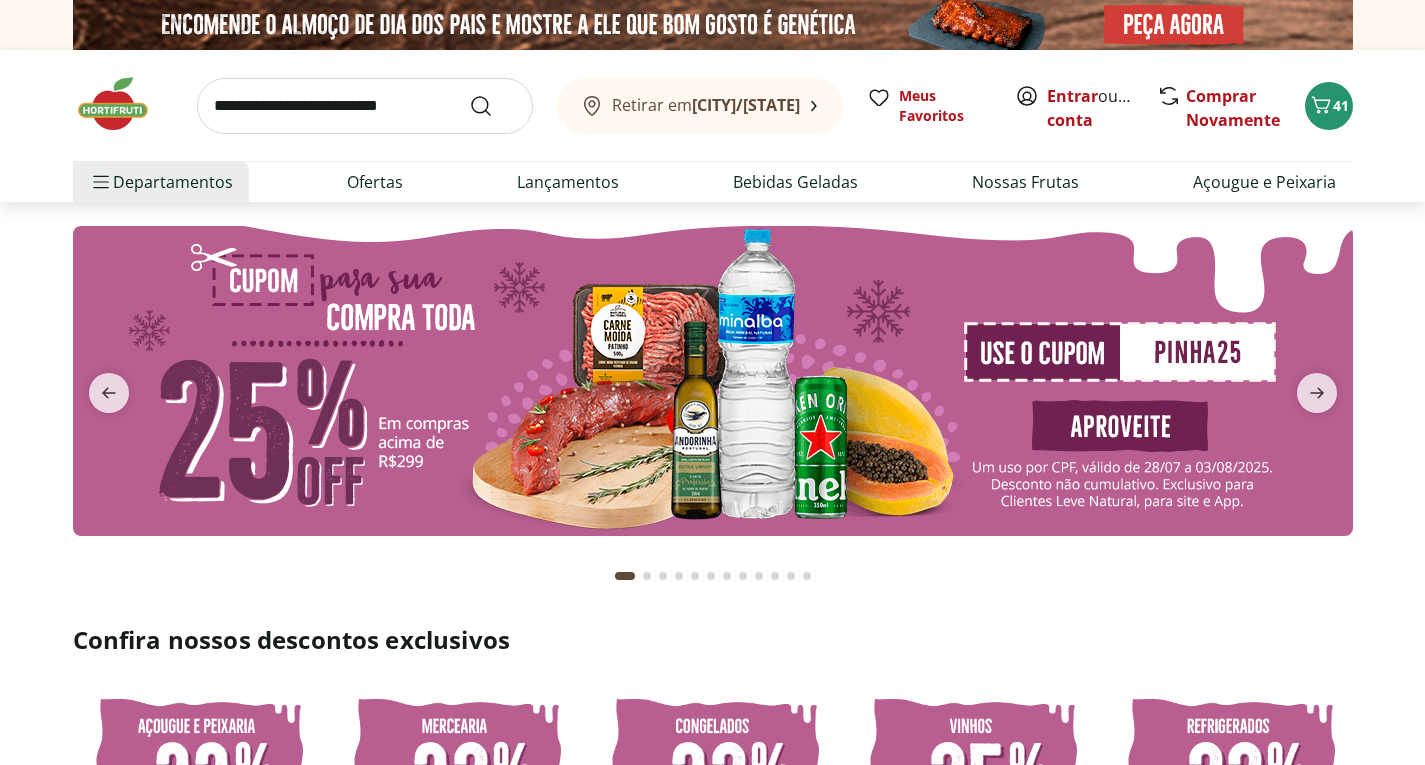 click at bounding box center (365, 106) 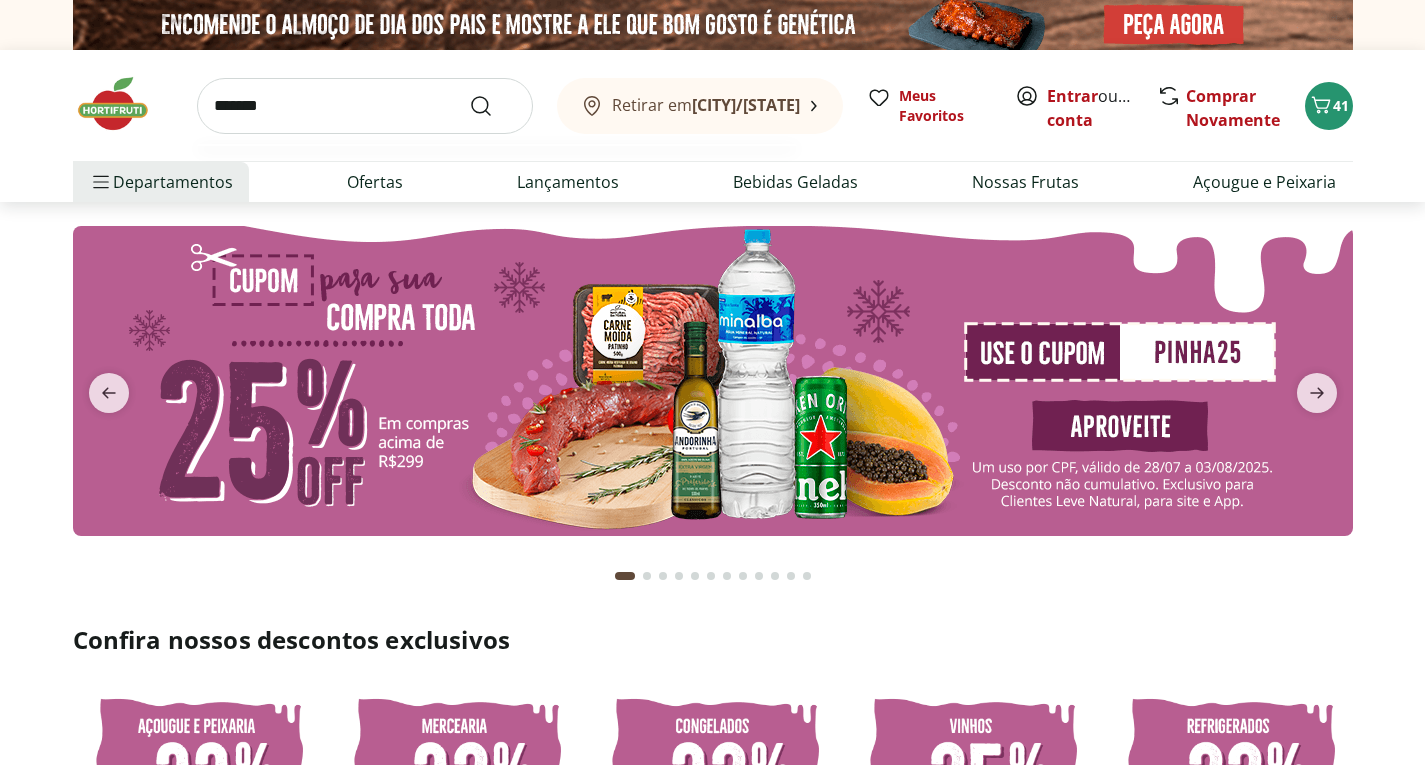 type on "*******" 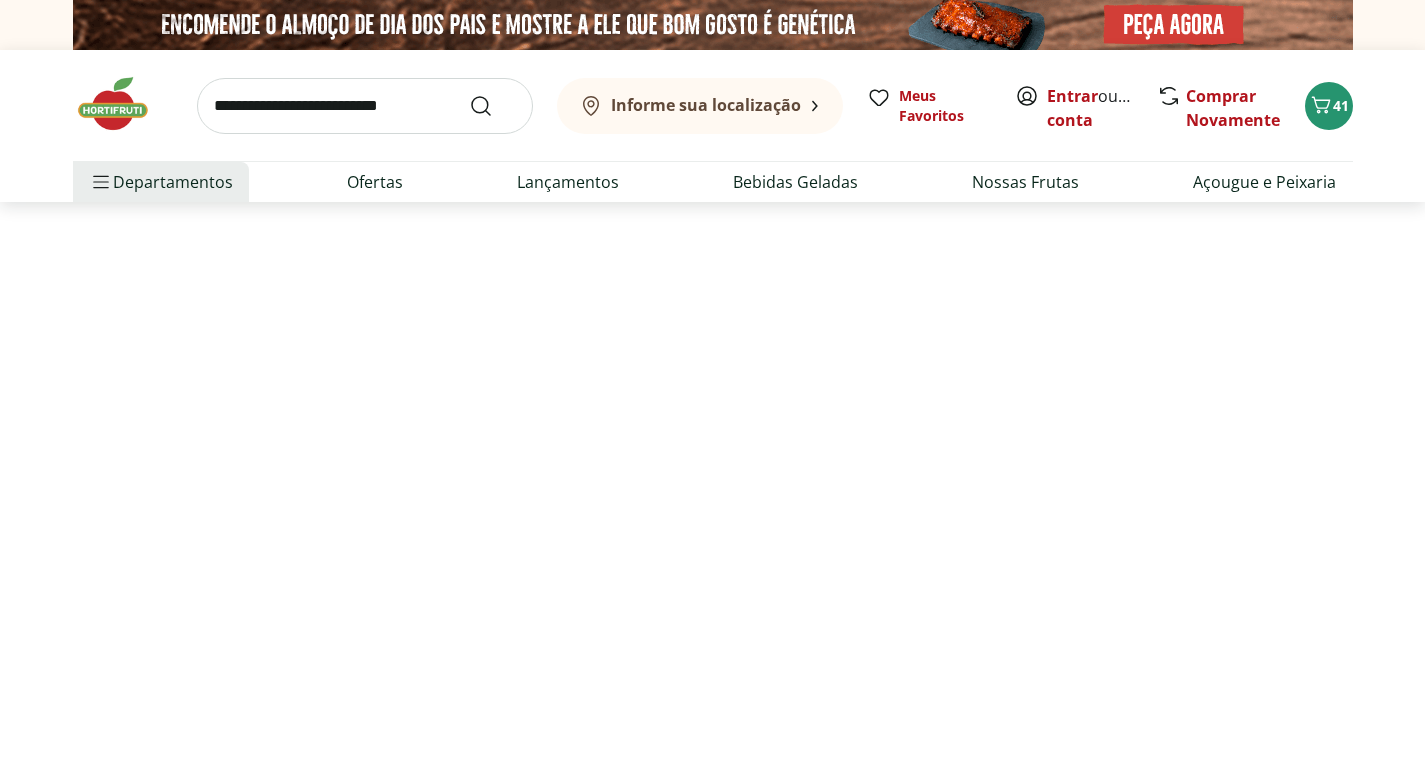 select on "**********" 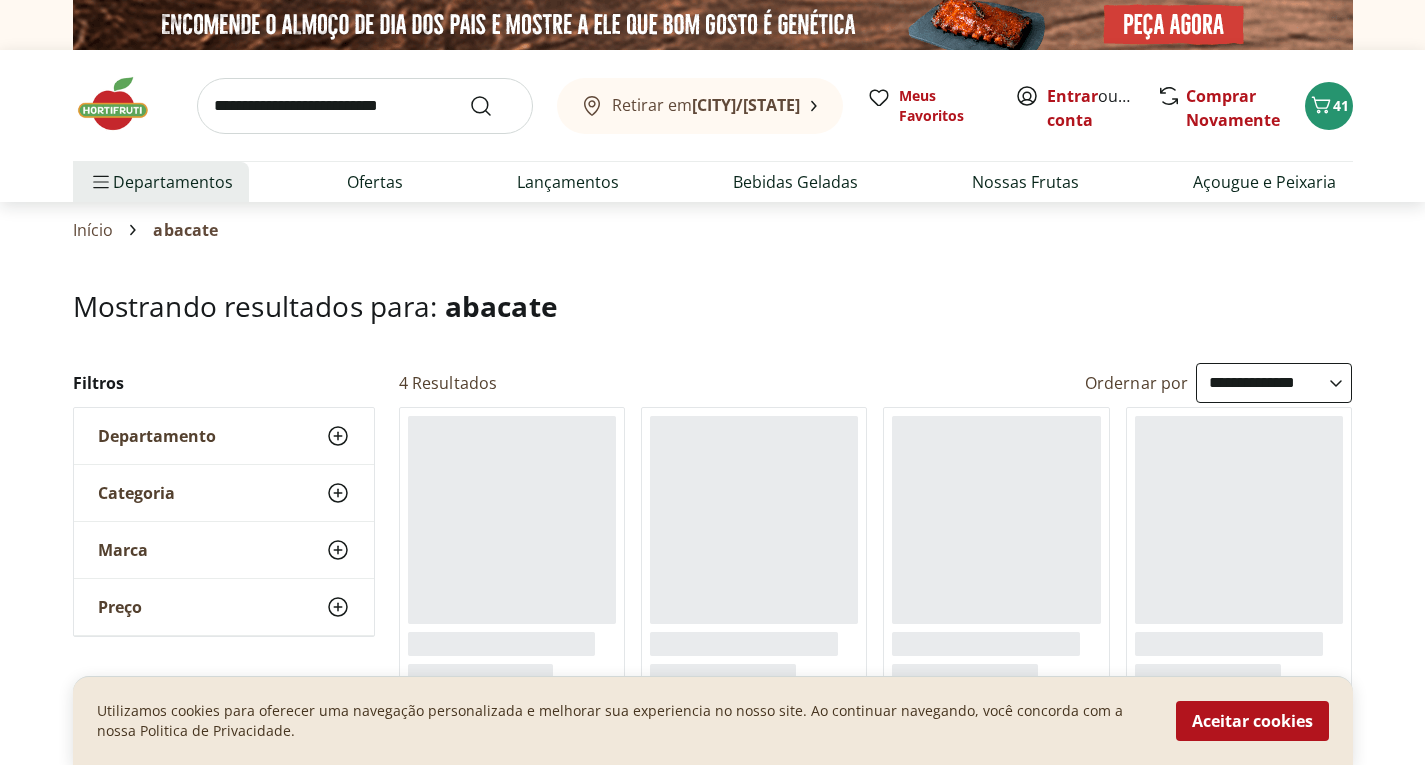 click on "Mostrando resultados para:   abacate" at bounding box center (713, 306) 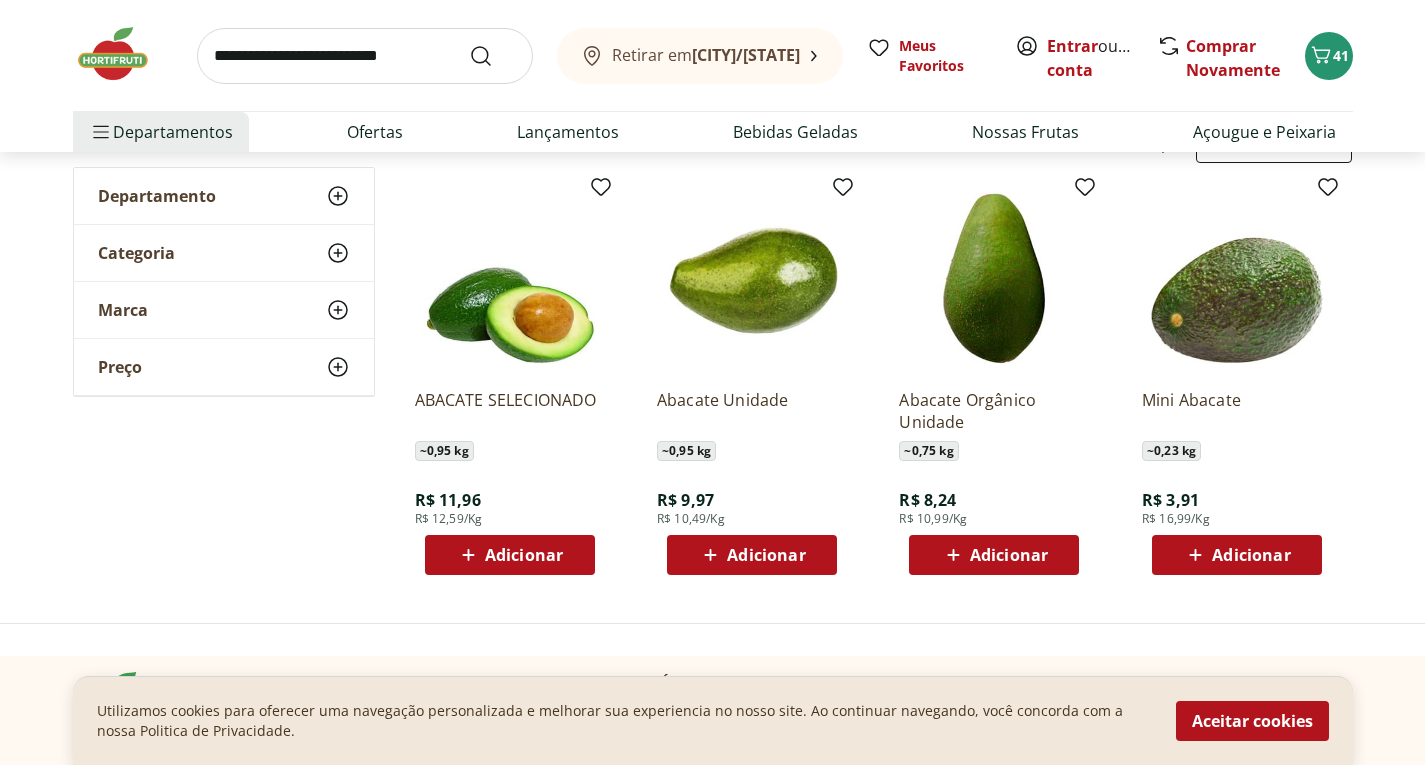 scroll, scrollTop: 280, scrollLeft: 0, axis: vertical 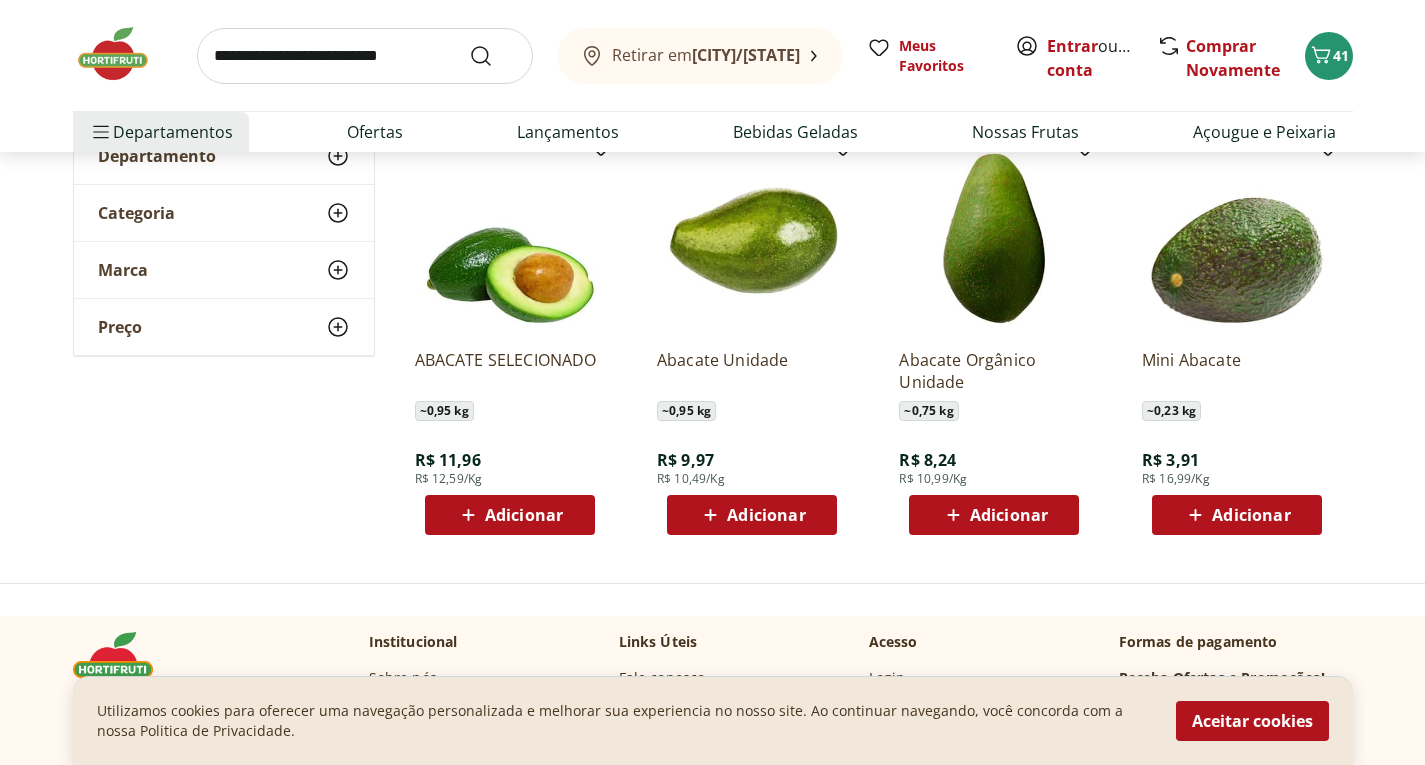 click on "Adicionar" at bounding box center [1251, 515] 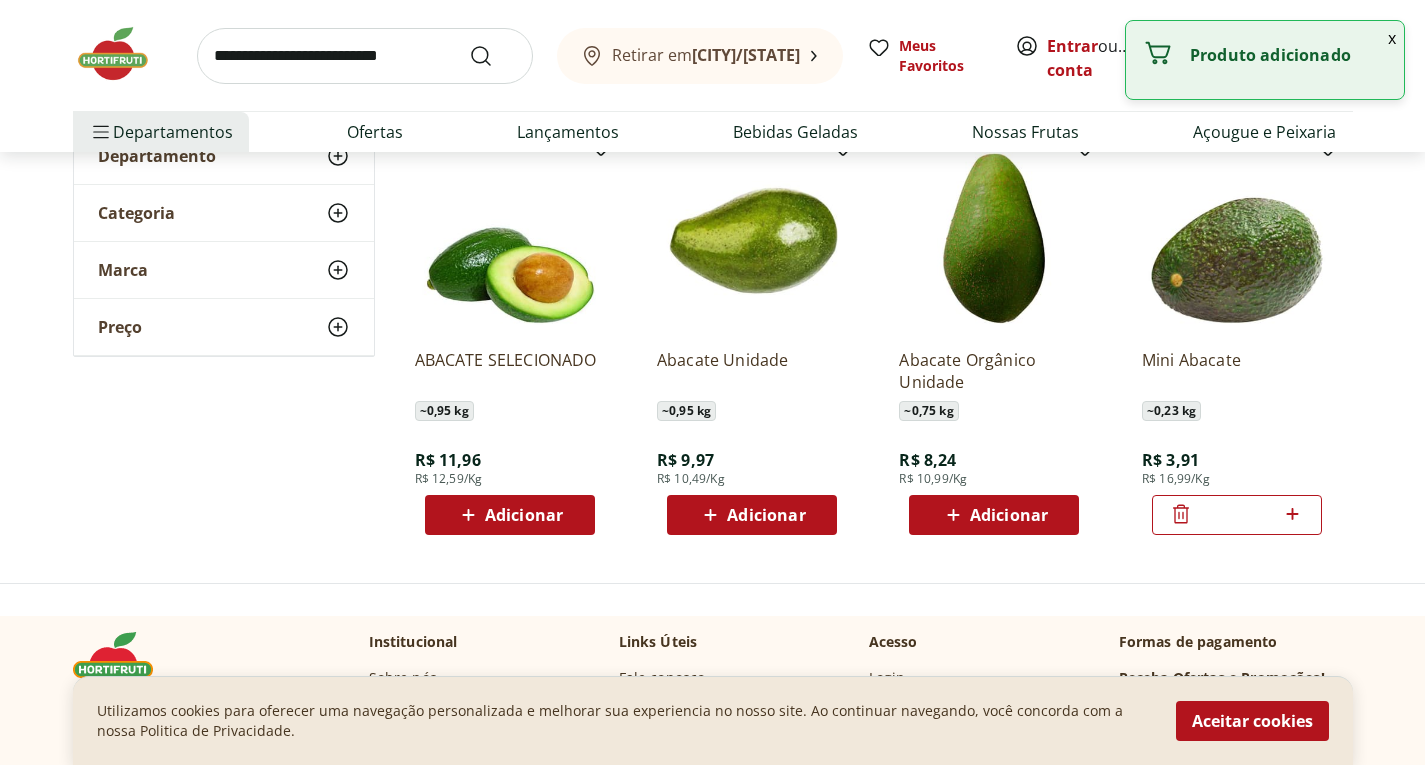 click 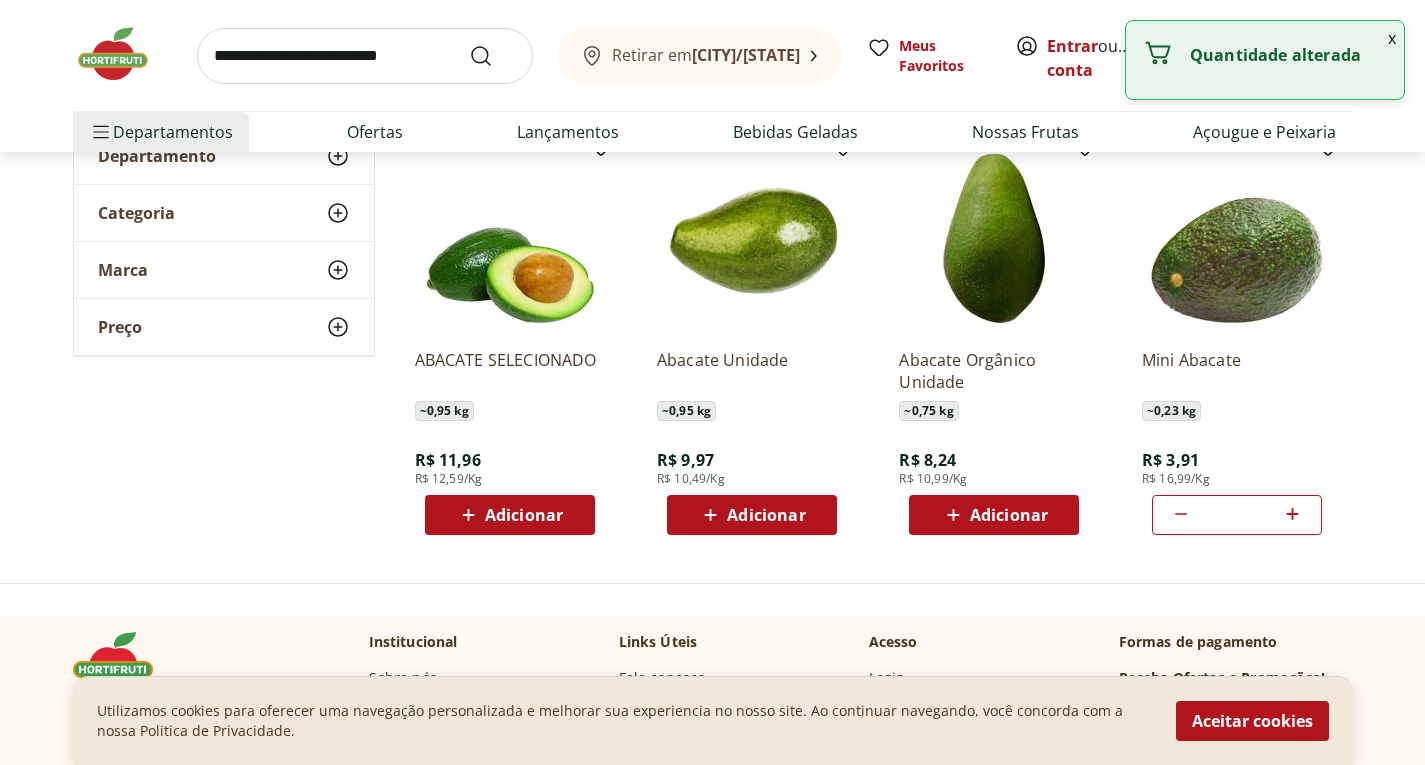 click at bounding box center (365, 56) 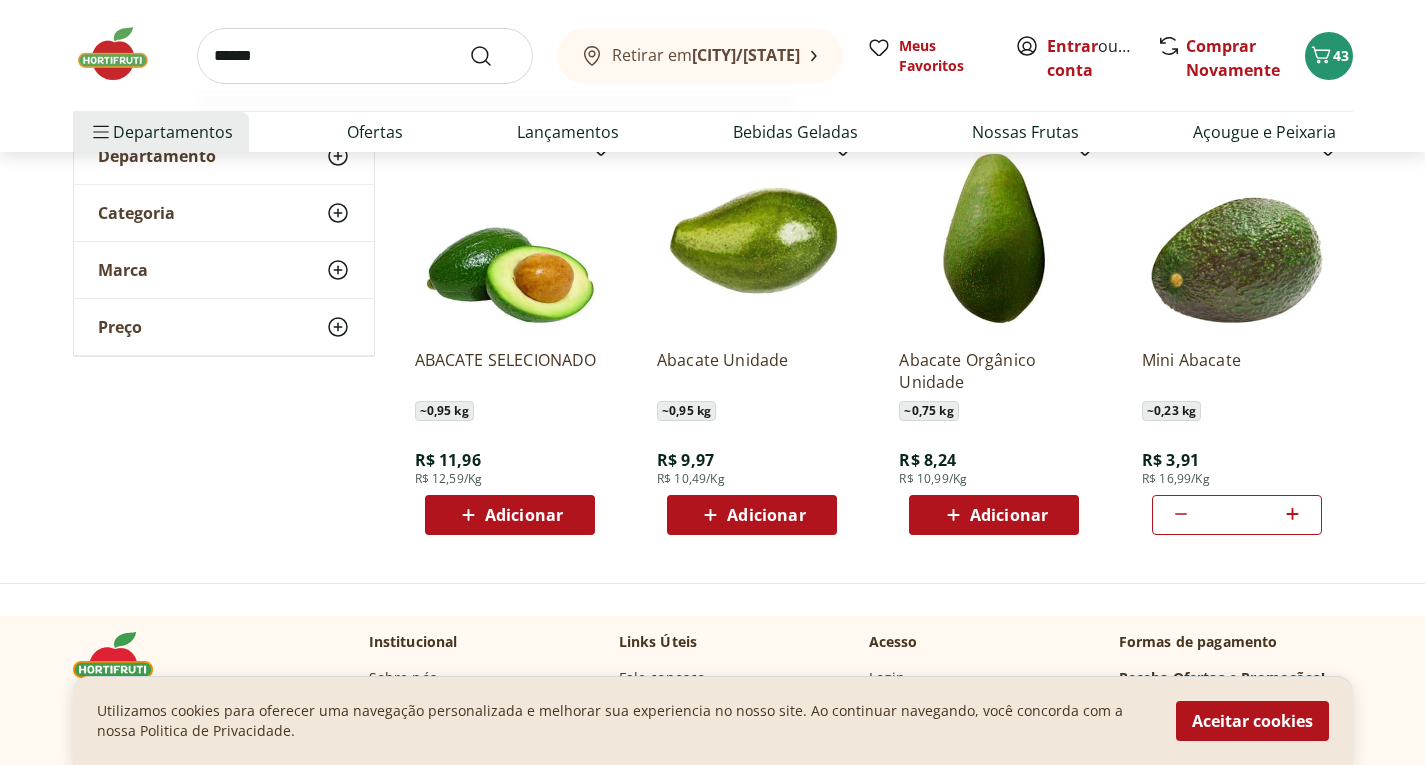 type on "*******" 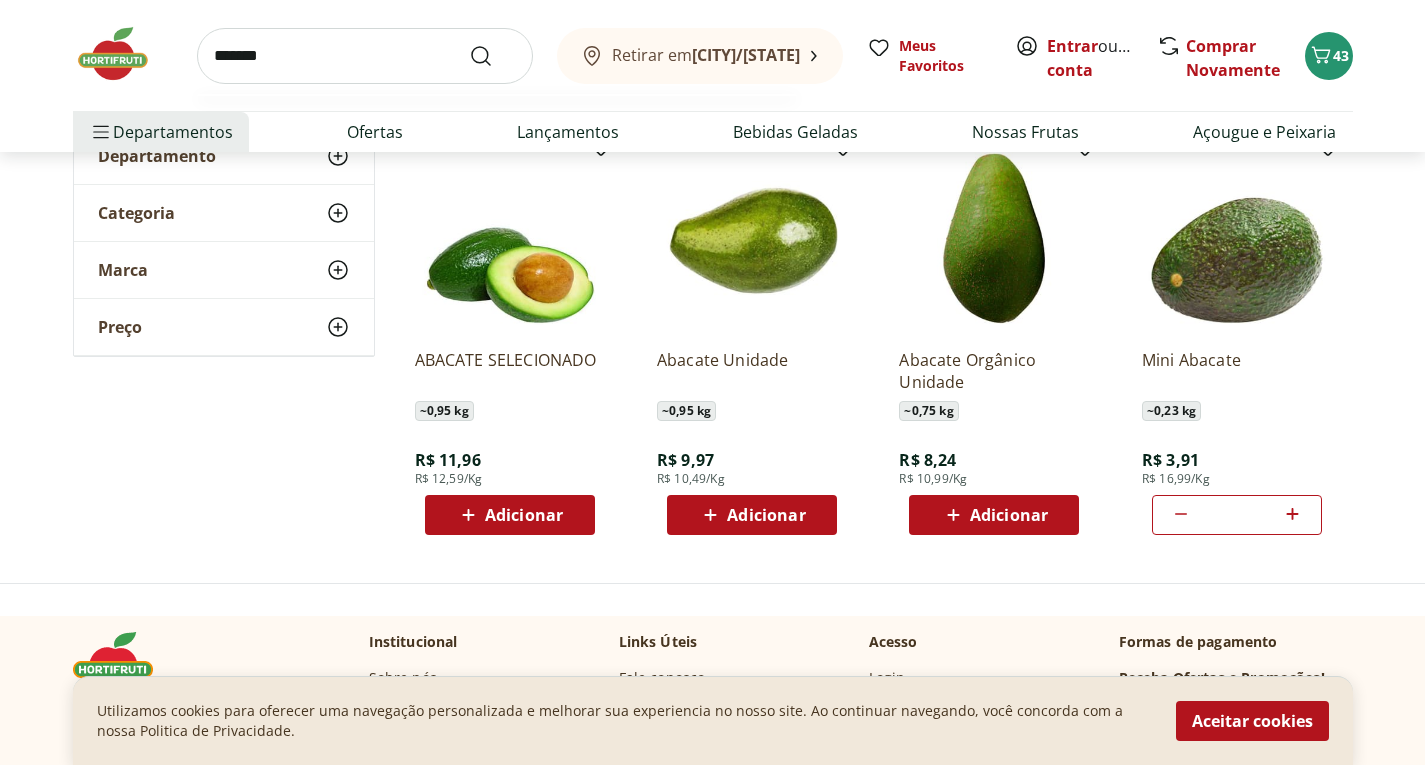 click at bounding box center (493, 56) 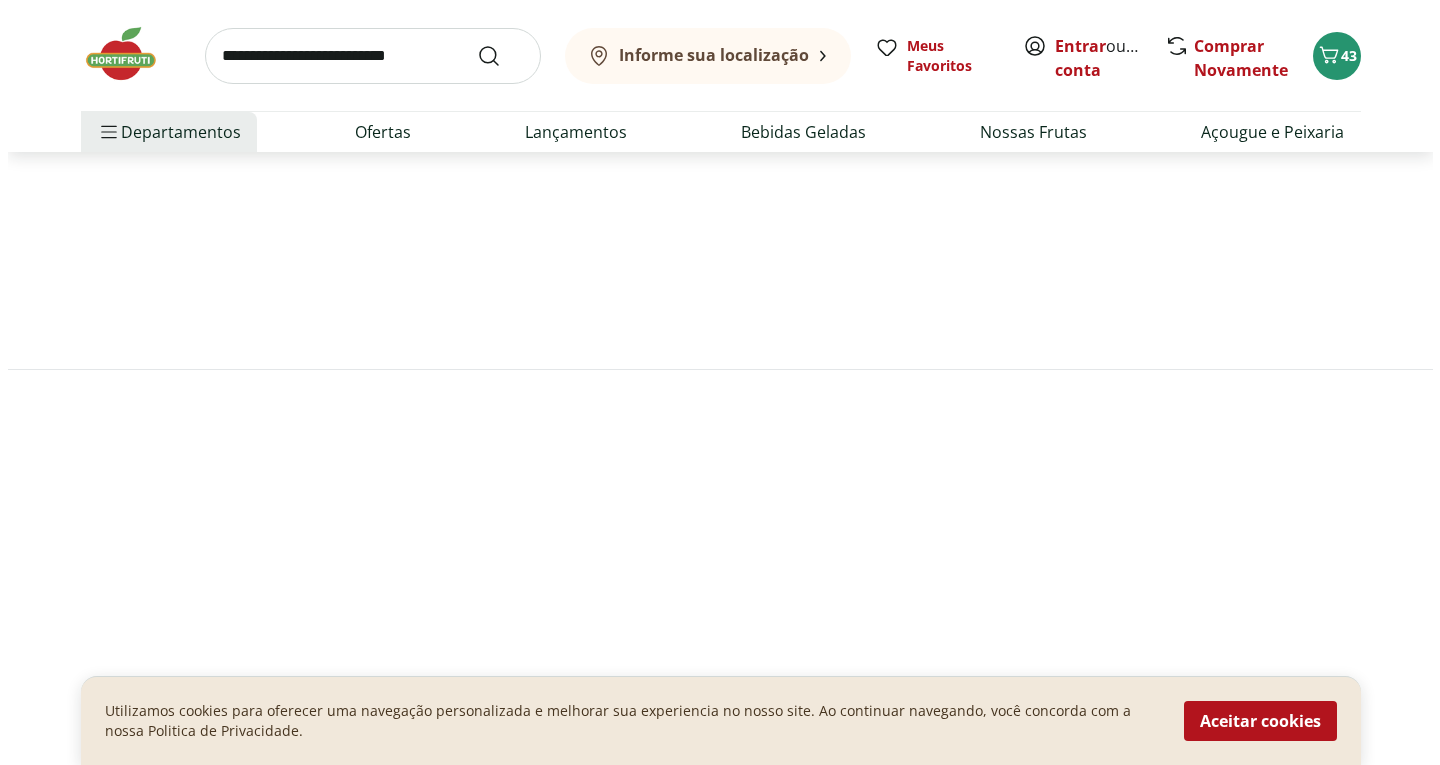 scroll, scrollTop: 0, scrollLeft: 0, axis: both 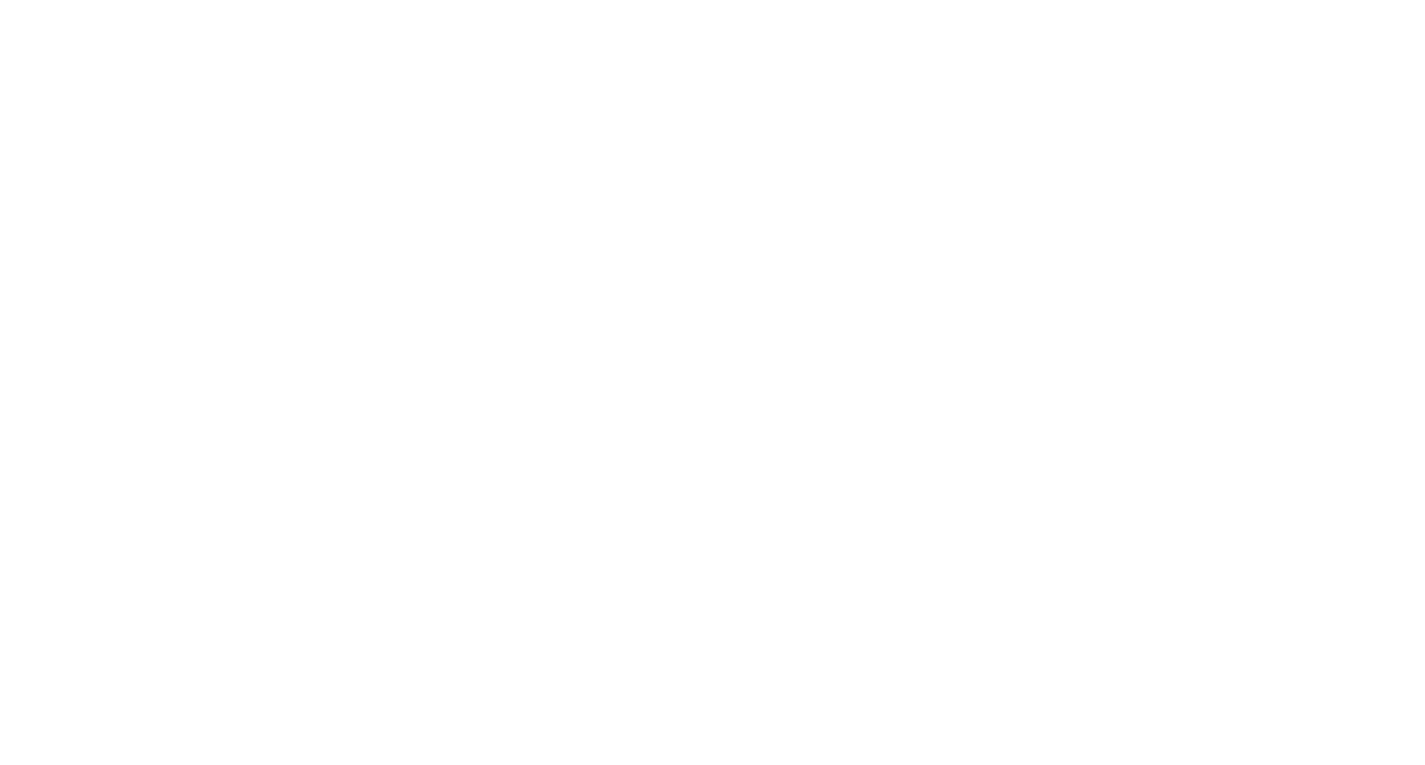 select on "**********" 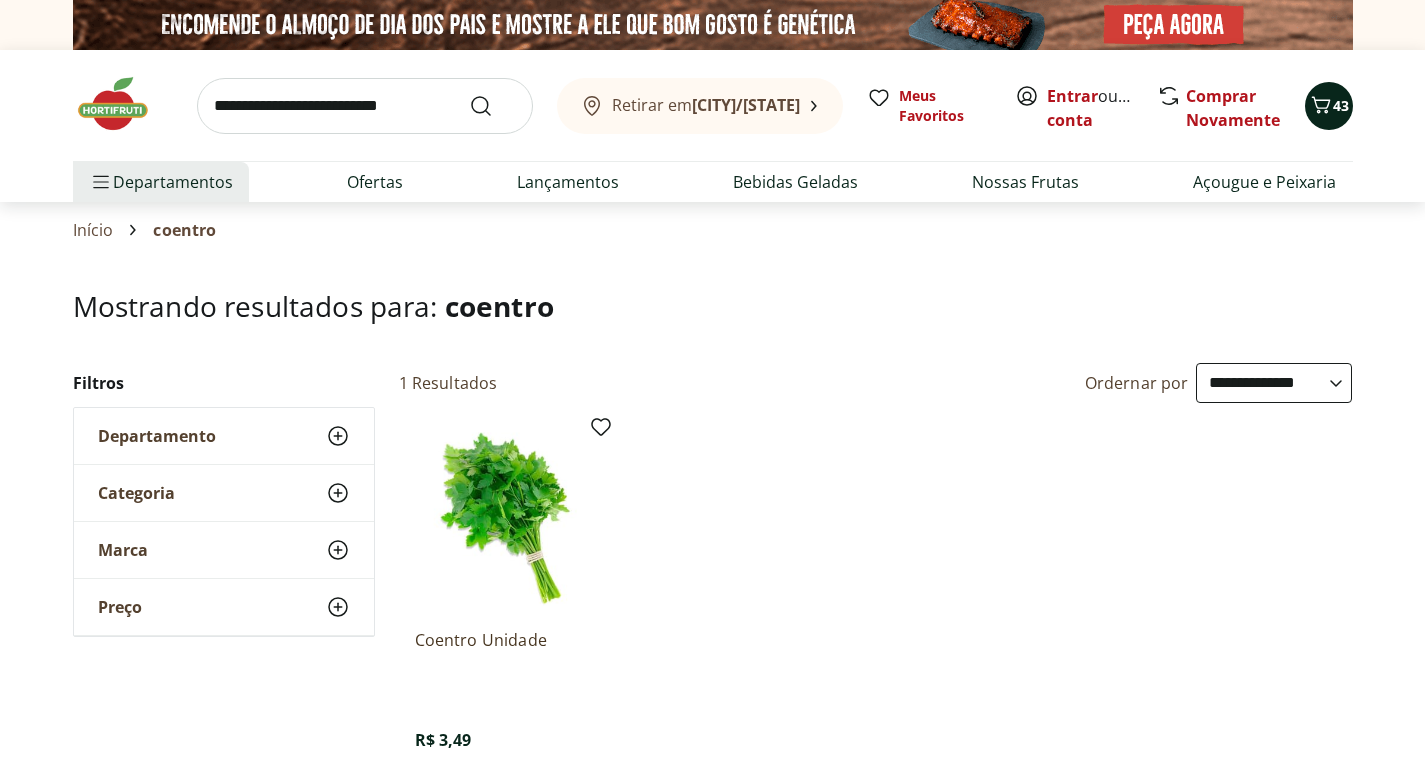 click on "43" at bounding box center (1329, 106) 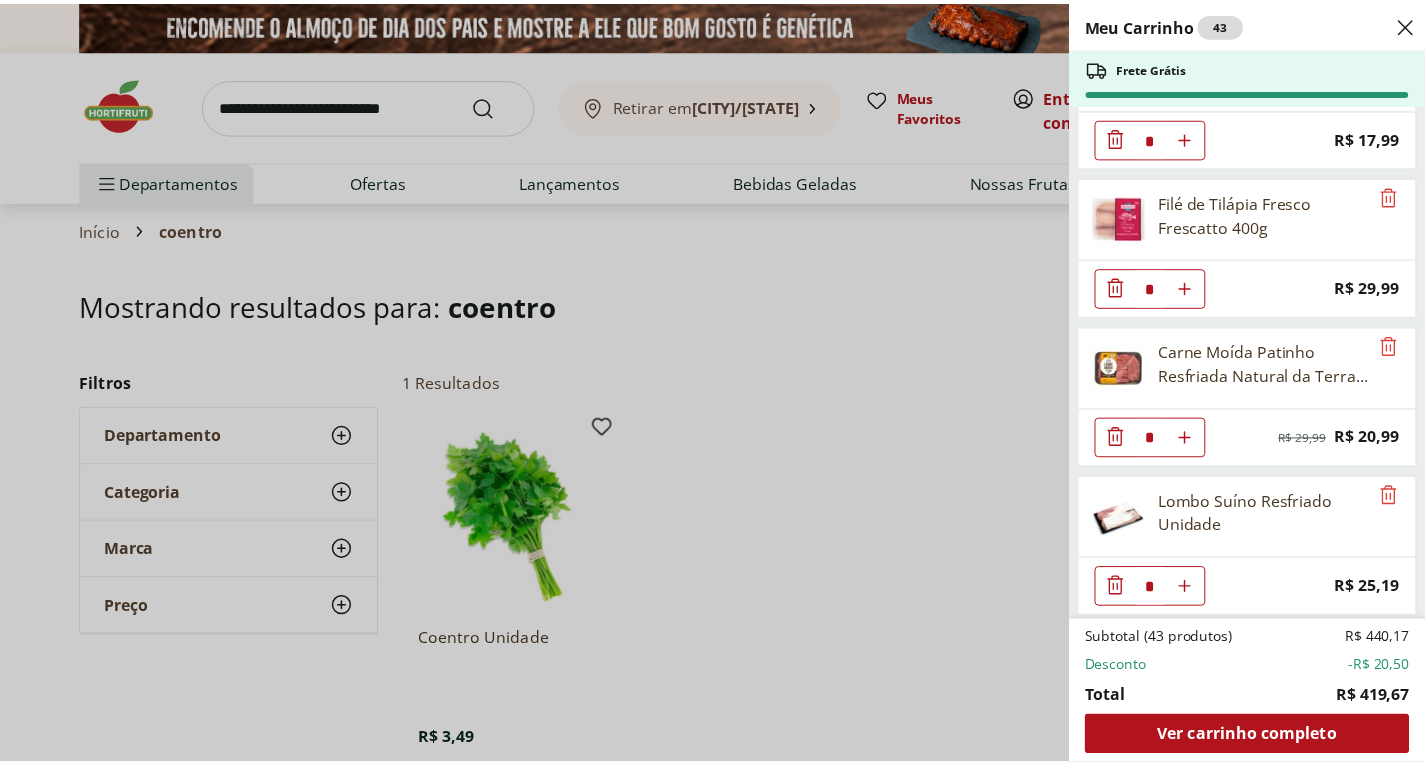 scroll, scrollTop: 127, scrollLeft: 0, axis: vertical 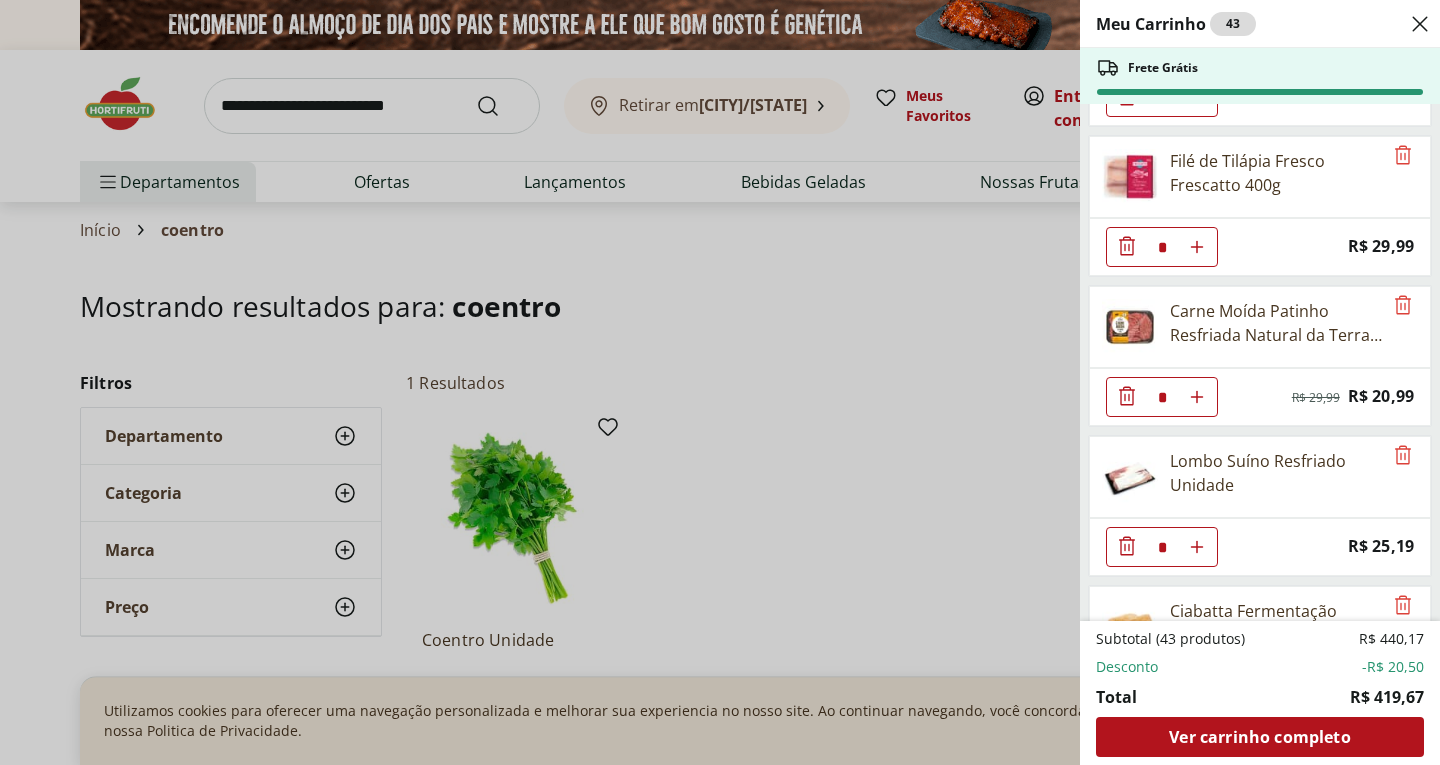 click on "Meu Carrinho 43 Frete Grátis Grão De Bico Montan 500G * Price: R$ 17,99 Filé de Tilápia Fresco Frescatto 400g * Price: R$ 29,99 Carne Moída Patinho Resfriada Natural da Terra 500g * Original price: R$ 29,99 Price: R$ 20,99 Lombo Suíno Resfriado Unidade * Price: R$ 25,19 Ciabatta Fermentação Natural Hortifruti Natural da Terra * Price: R$ 6,59 Muffin Chocolate Melhor Bocado 80g * Price: R$ 10,99 Salame Perdigão Defumado Unidade * Price: R$ 11,99 Morango Orgânico 250g * Price: R$ 17,99 Bebida Proteica Limão Moving Lata 270ml * Original price: R$ 8,49 Price: R$ 7,99 Gelato de Brownie Bacio di Latte 490ml * Original price: R$ 52,99 Price: R$ 47,99 Mamão Cortadinho * Price: R$ 6,00 Abacaxi Descascado em Rodela * Price: R$ 19,99 Alface Americana Unidade * Price: R$ 3,99 Cogumelo Paris Do Vale 200g * Price: R$ 14,49 Alho Poró - Unidade * Price: R$ 5,29 Hortelã Unidade * Price: R$ 3,99 Pimenta Dedo de Moça Unidade * Price: R$ 0,75 Maçã Orgânica 500G Unidade * Price: R$ 14,99 * *" at bounding box center [720, 382] 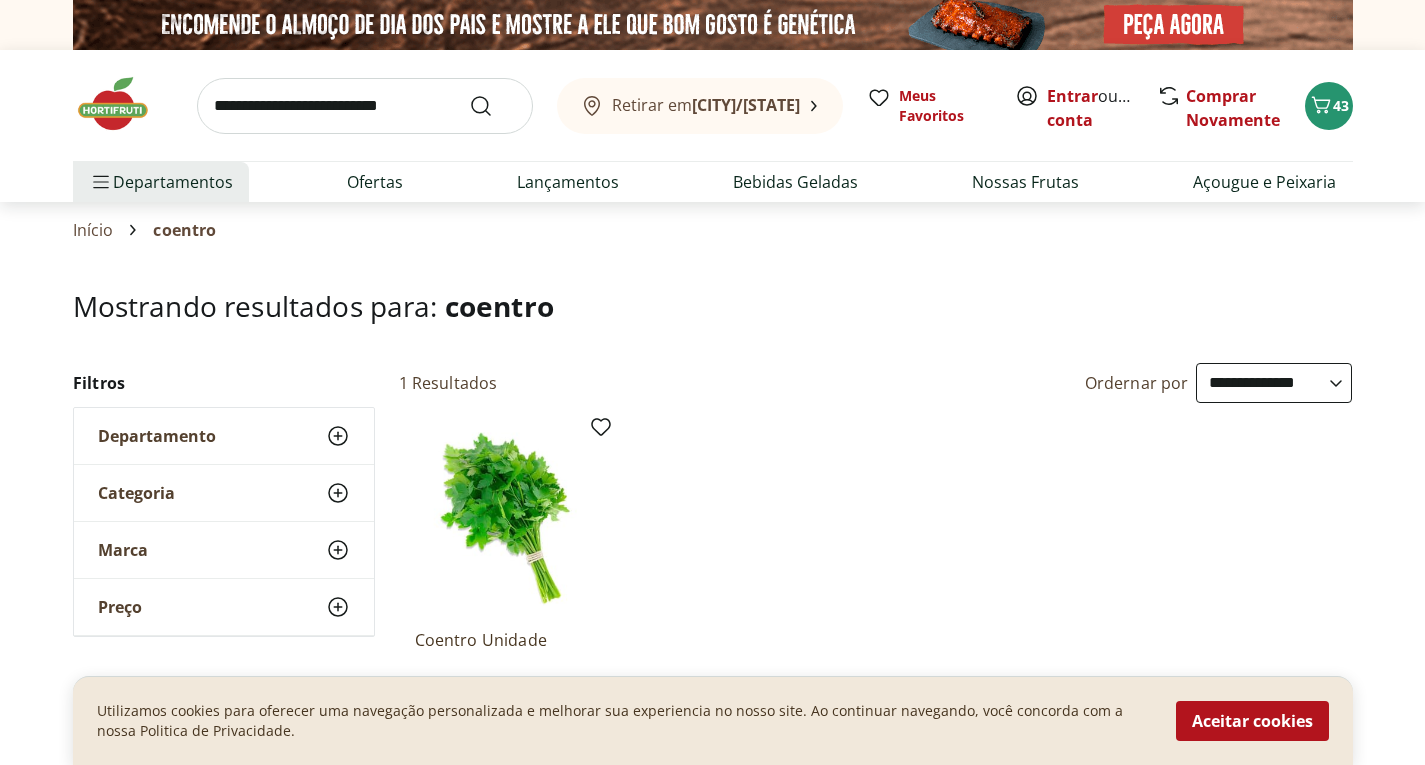 click at bounding box center (365, 106) 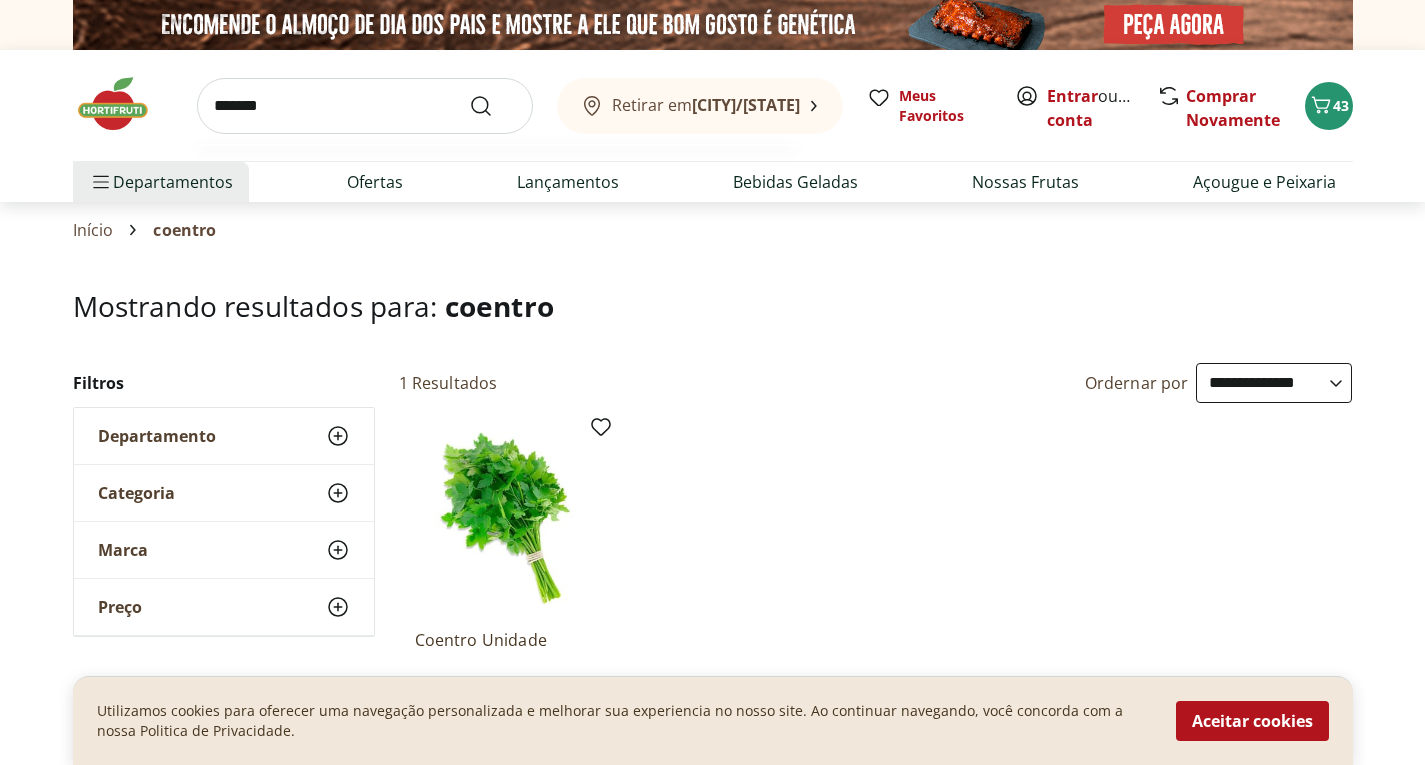 type on "********" 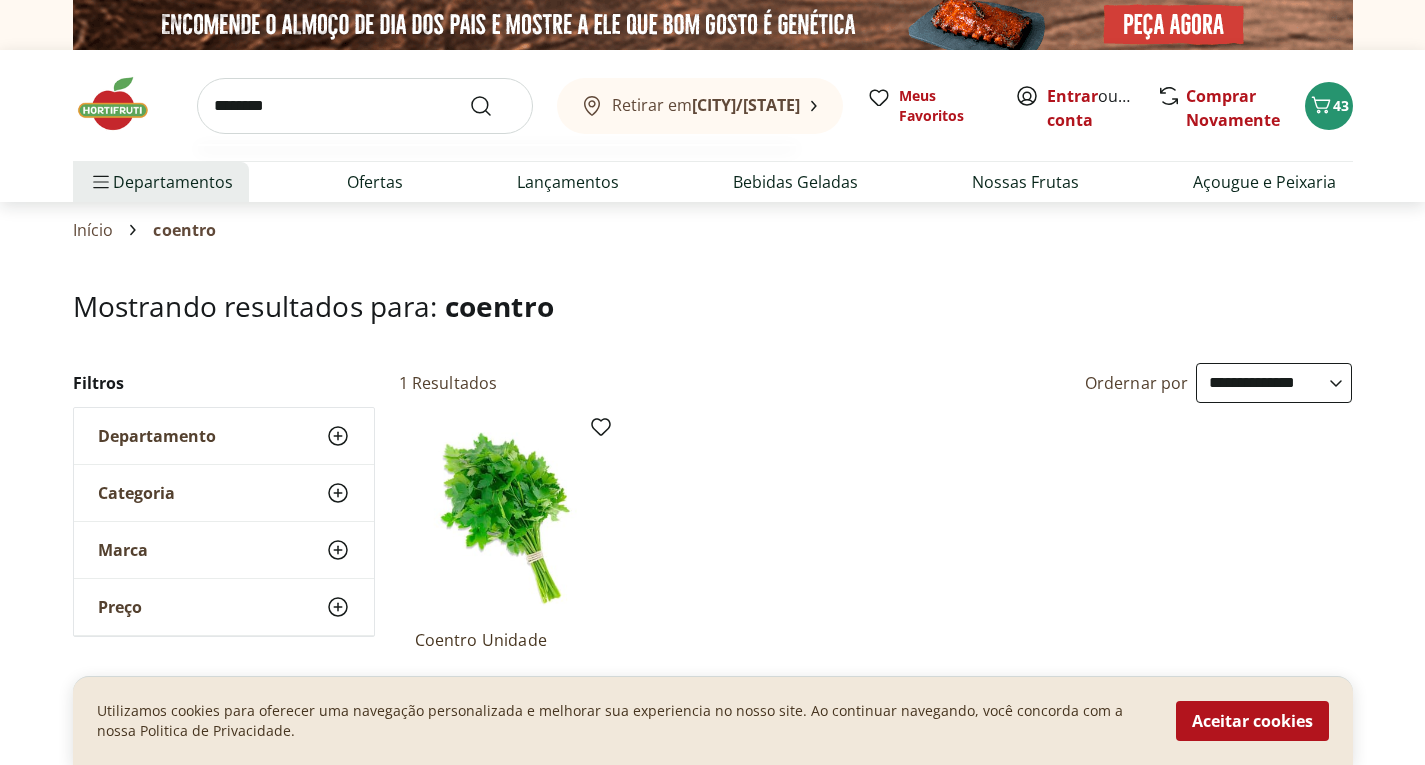 click at bounding box center [493, 106] 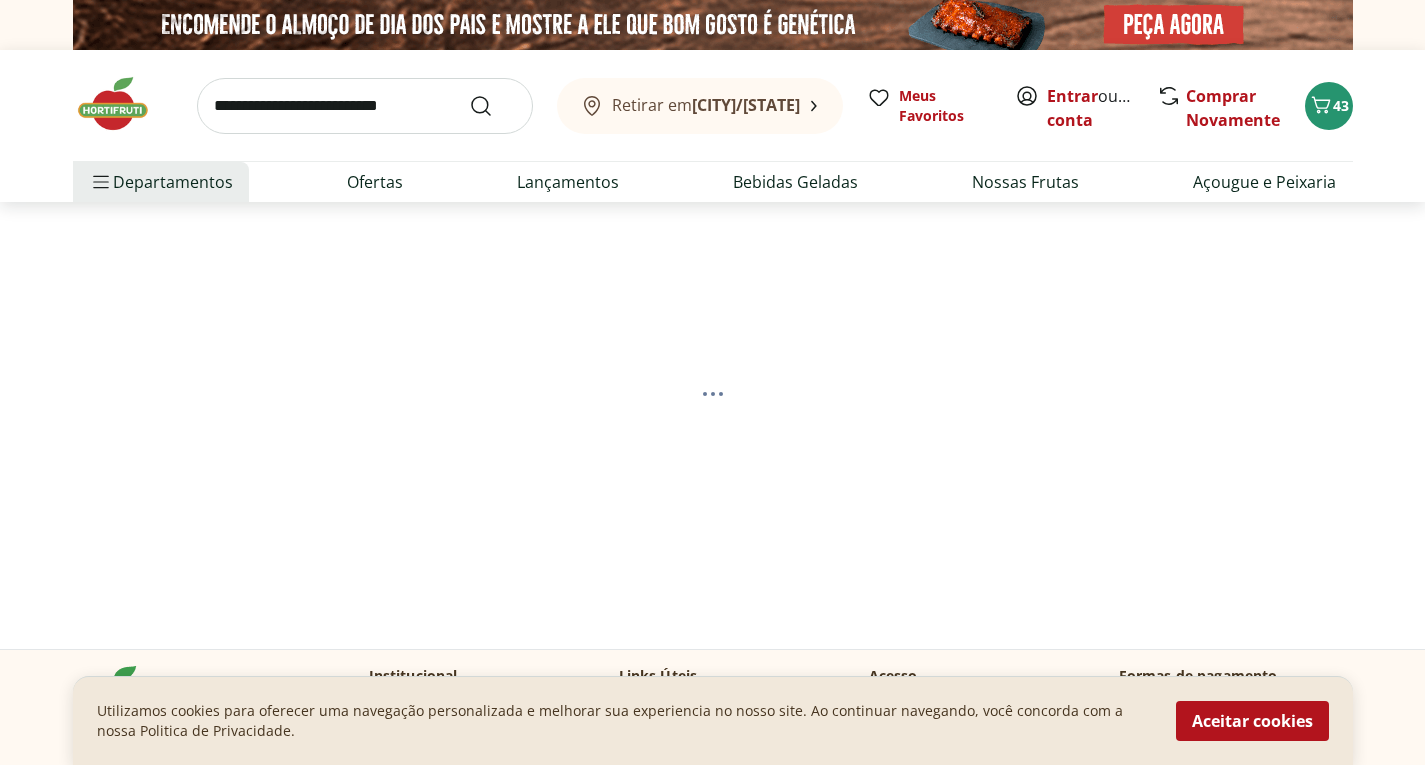 select on "**********" 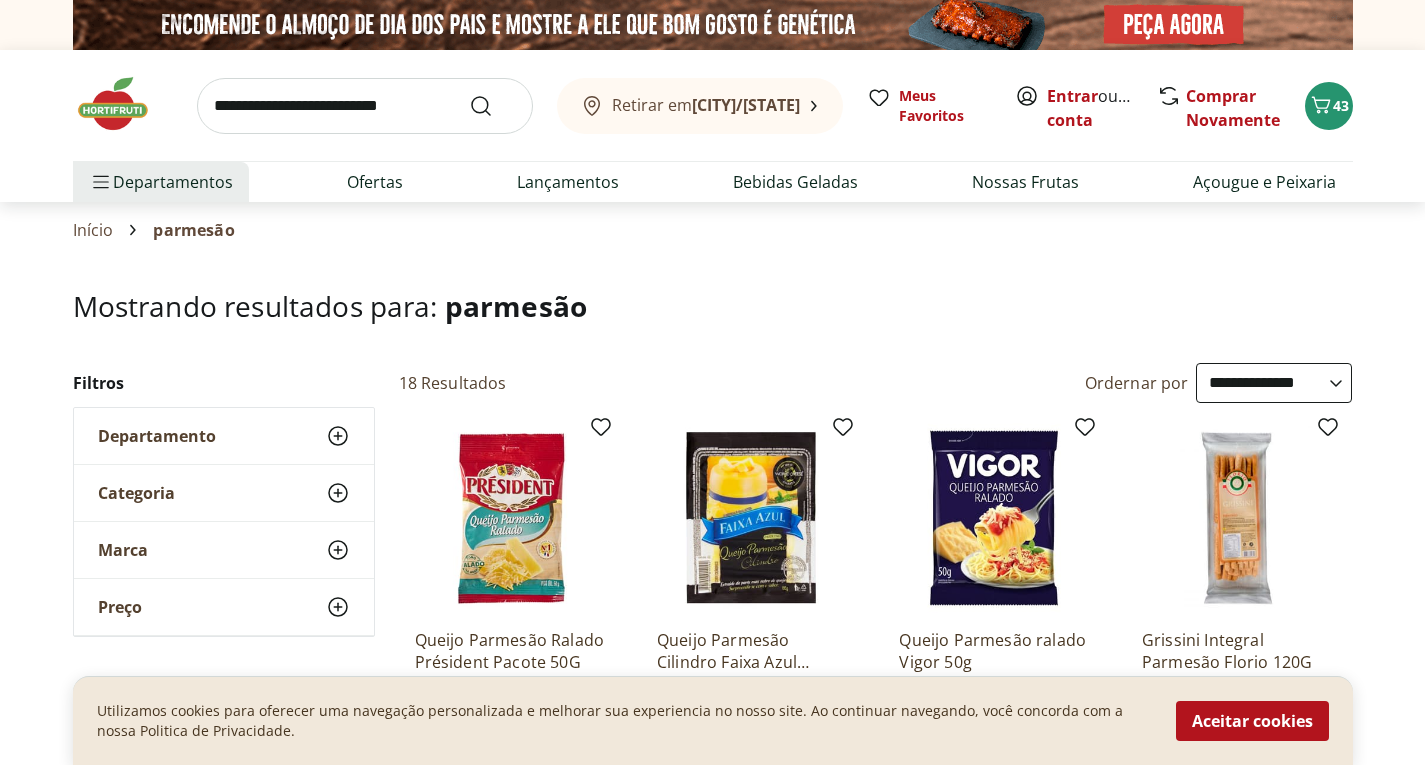 click on "Mostrando resultados para:   parmesão" at bounding box center [713, 326] 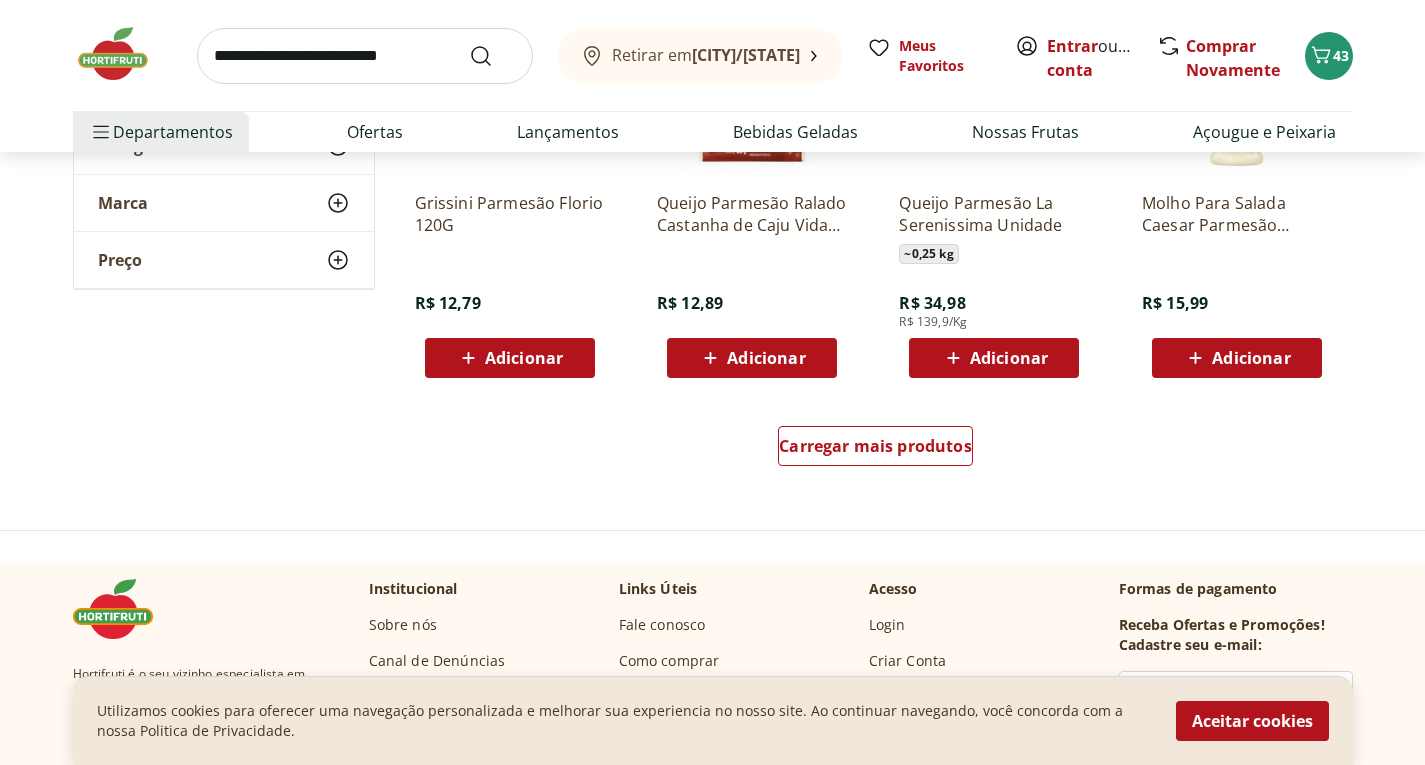scroll, scrollTop: 1480, scrollLeft: 0, axis: vertical 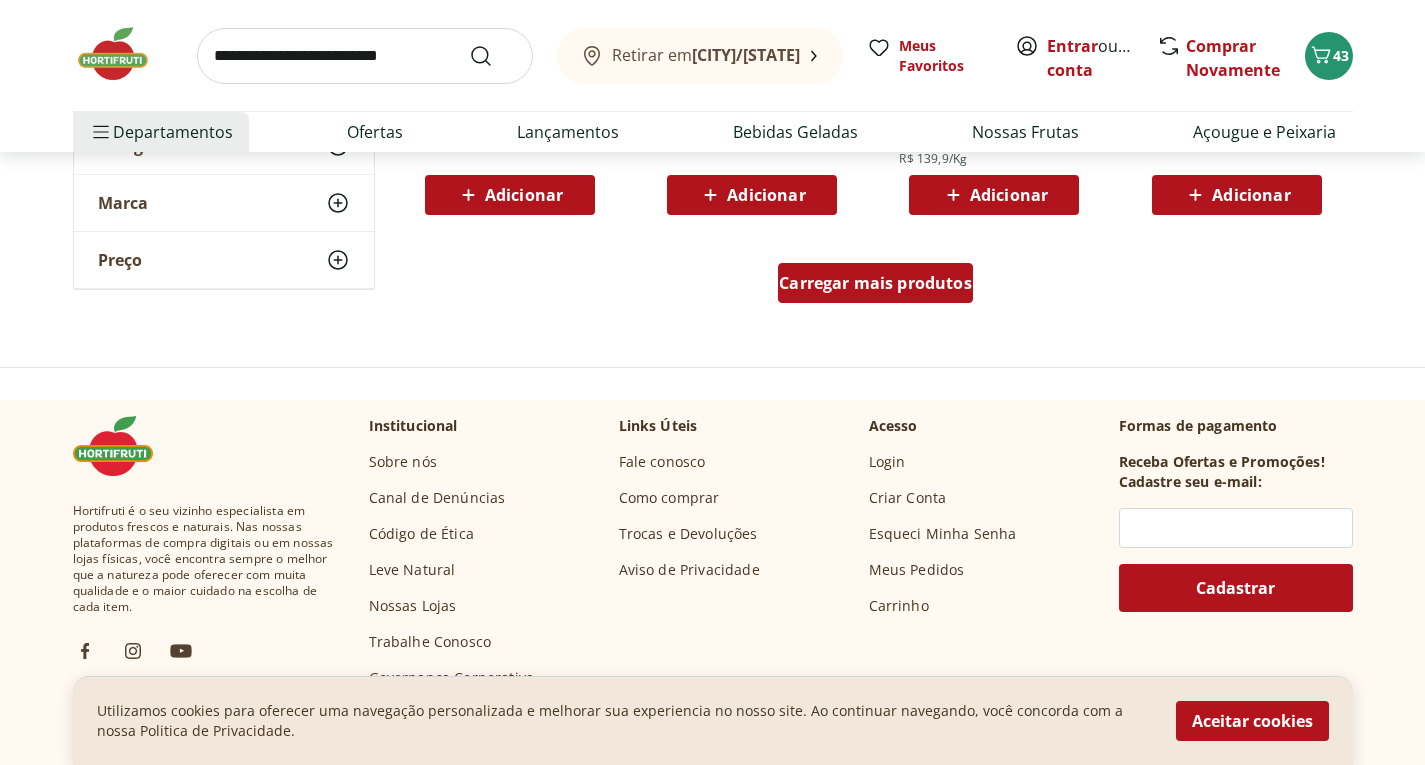 click on "Carregar mais produtos" at bounding box center (875, 283) 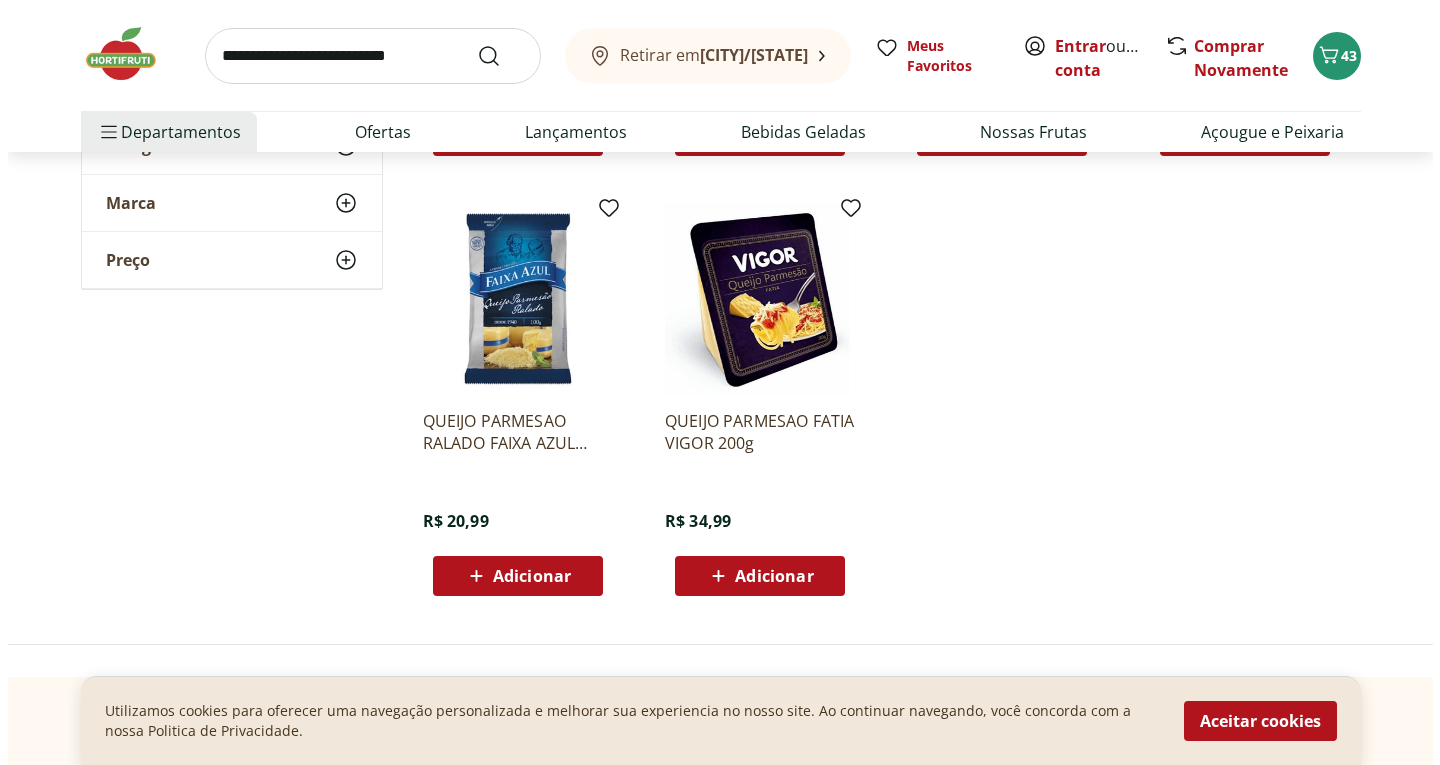 scroll, scrollTop: 2000, scrollLeft: 0, axis: vertical 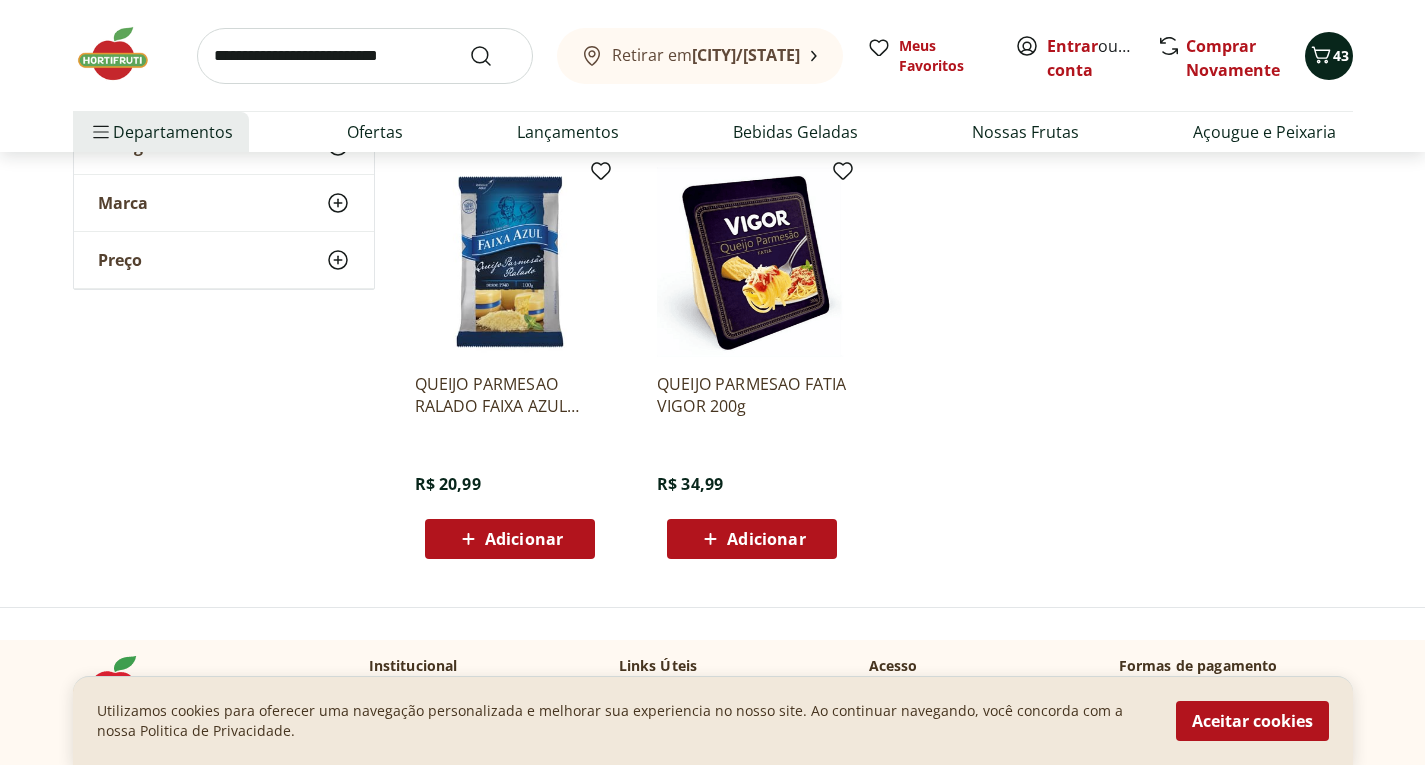 click on "43" at bounding box center (1329, 56) 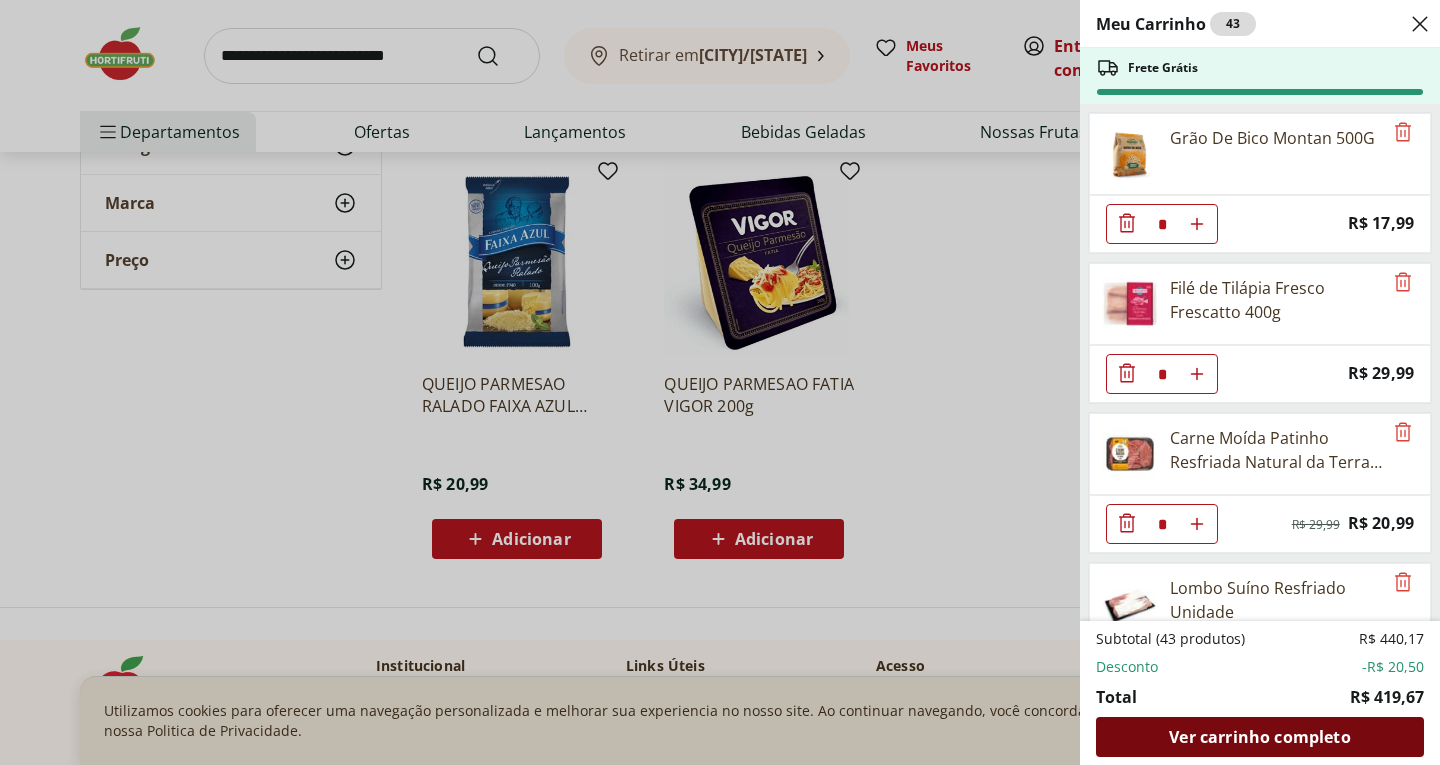 click on "Ver carrinho completo" at bounding box center (1259, 737) 